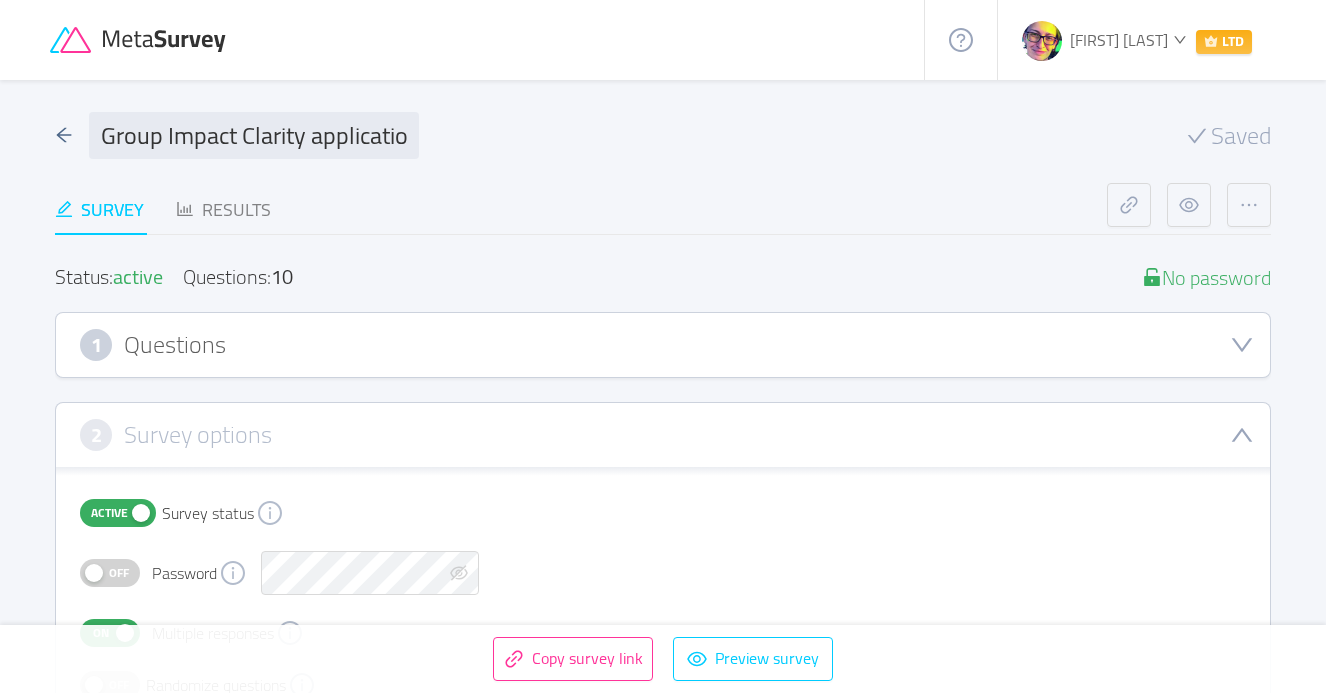 scroll, scrollTop: 0, scrollLeft: 0, axis: both 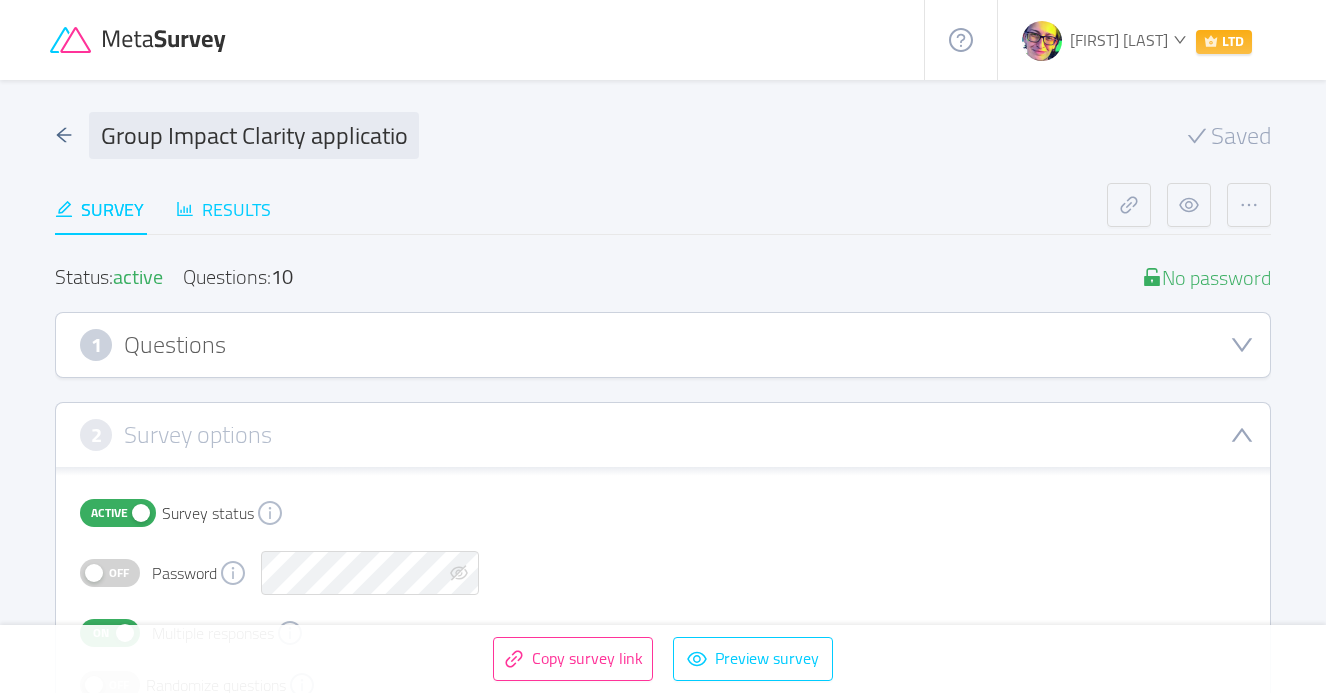 click on "Results" at bounding box center (223, 209) 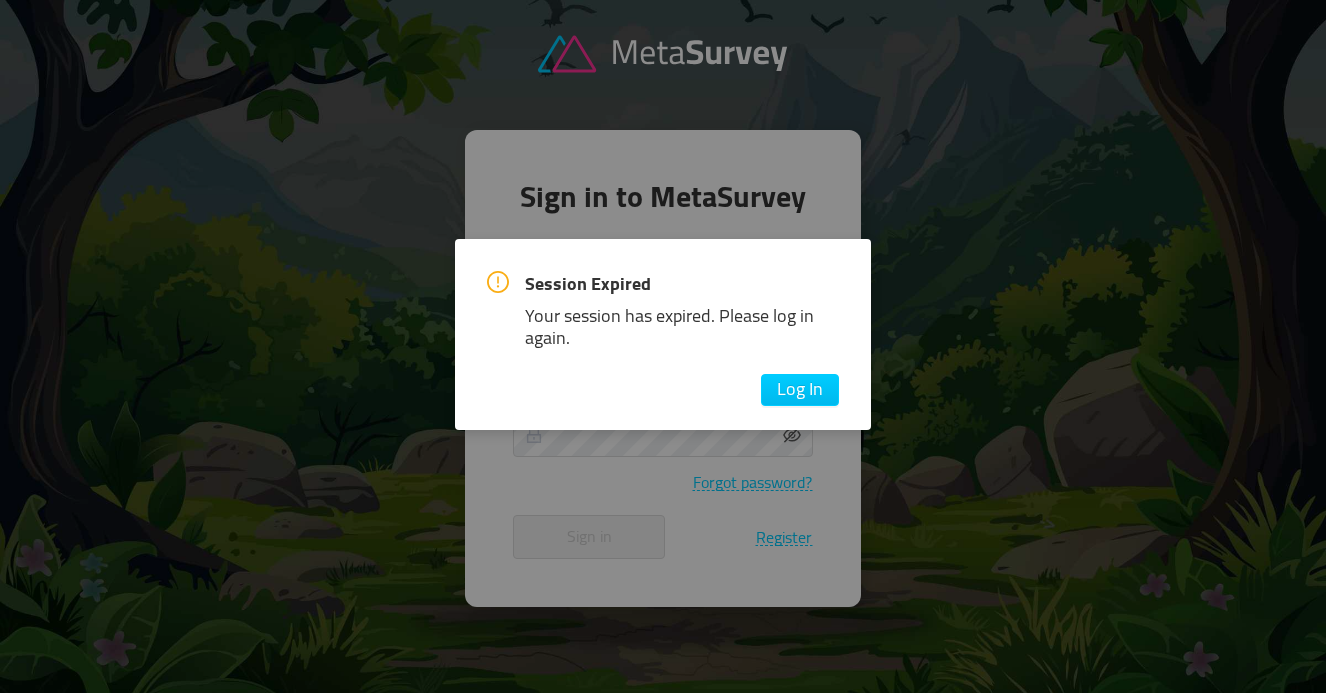 type 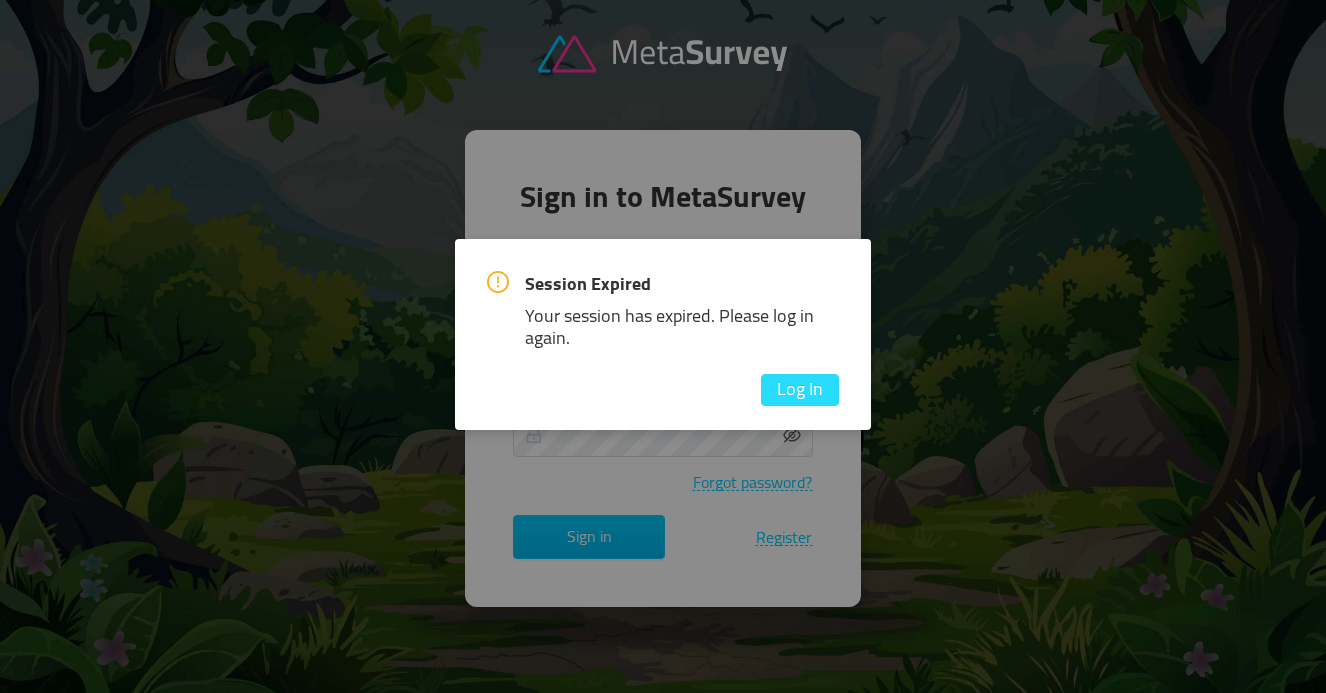 click on "Log In" at bounding box center [800, 390] 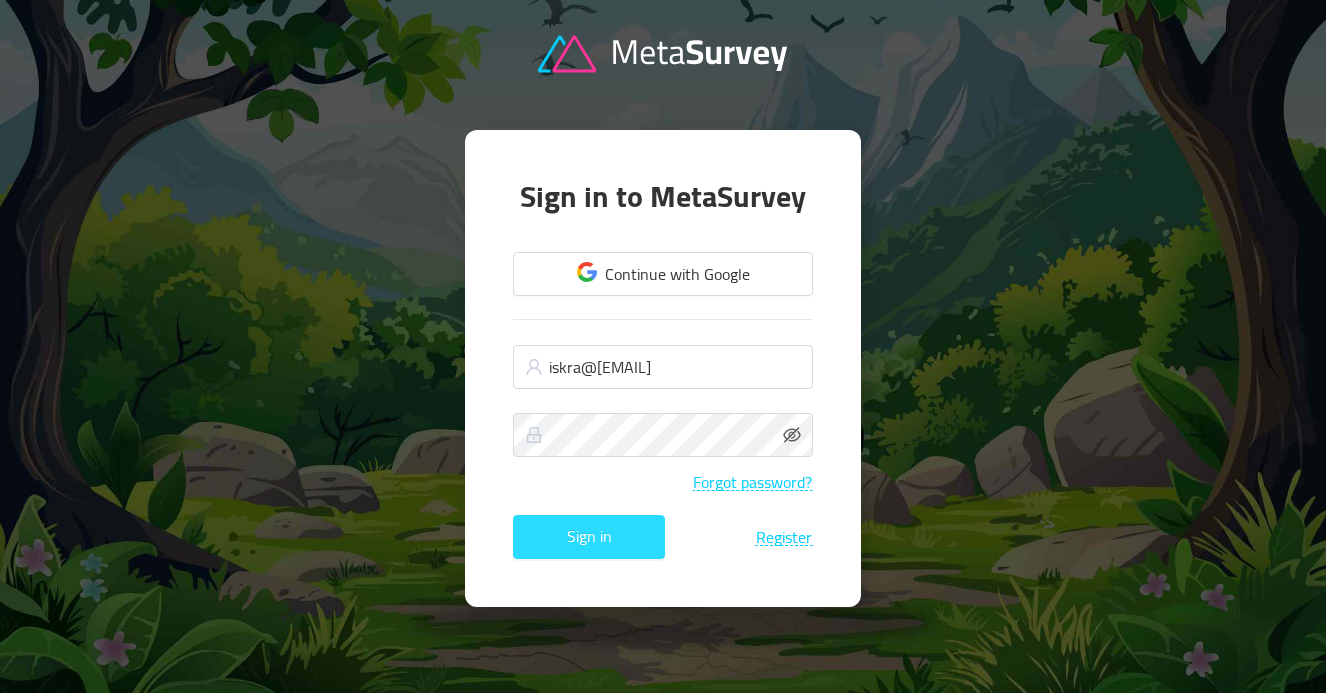 click on "Sign in" at bounding box center (589, 537) 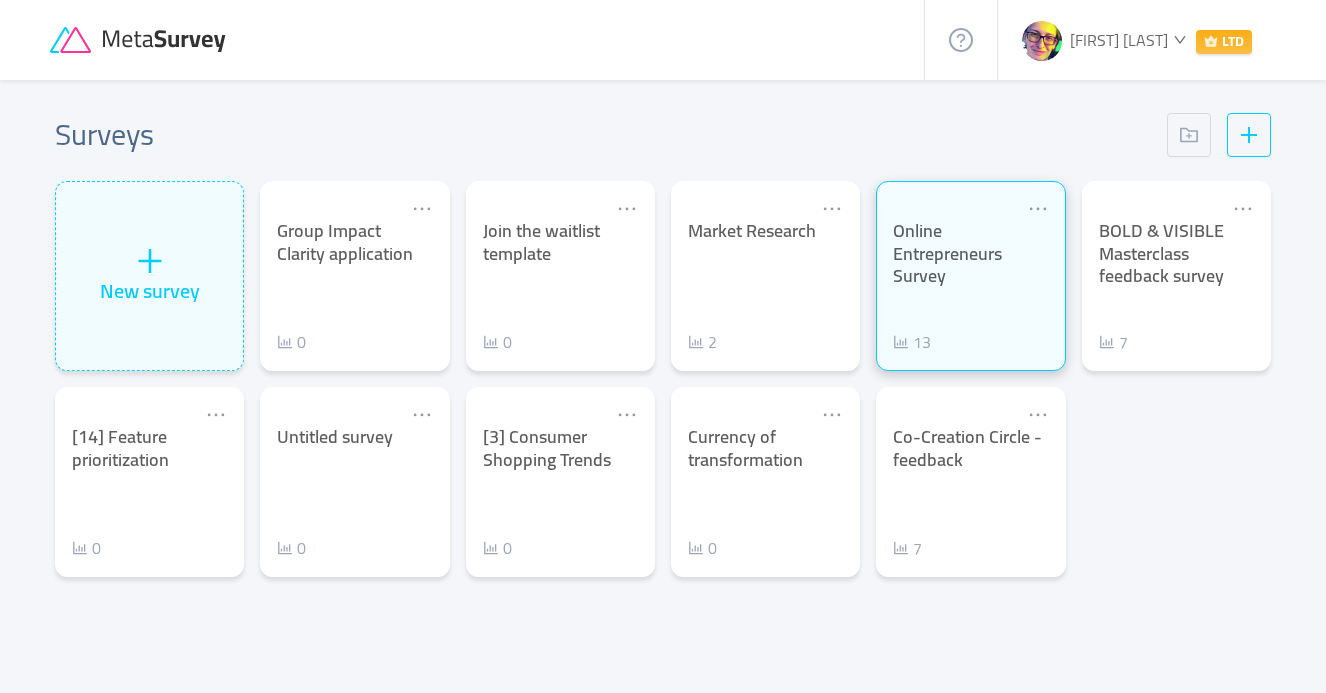 click on "Online Entrepreneurs Survey  13" at bounding box center (970, 287) 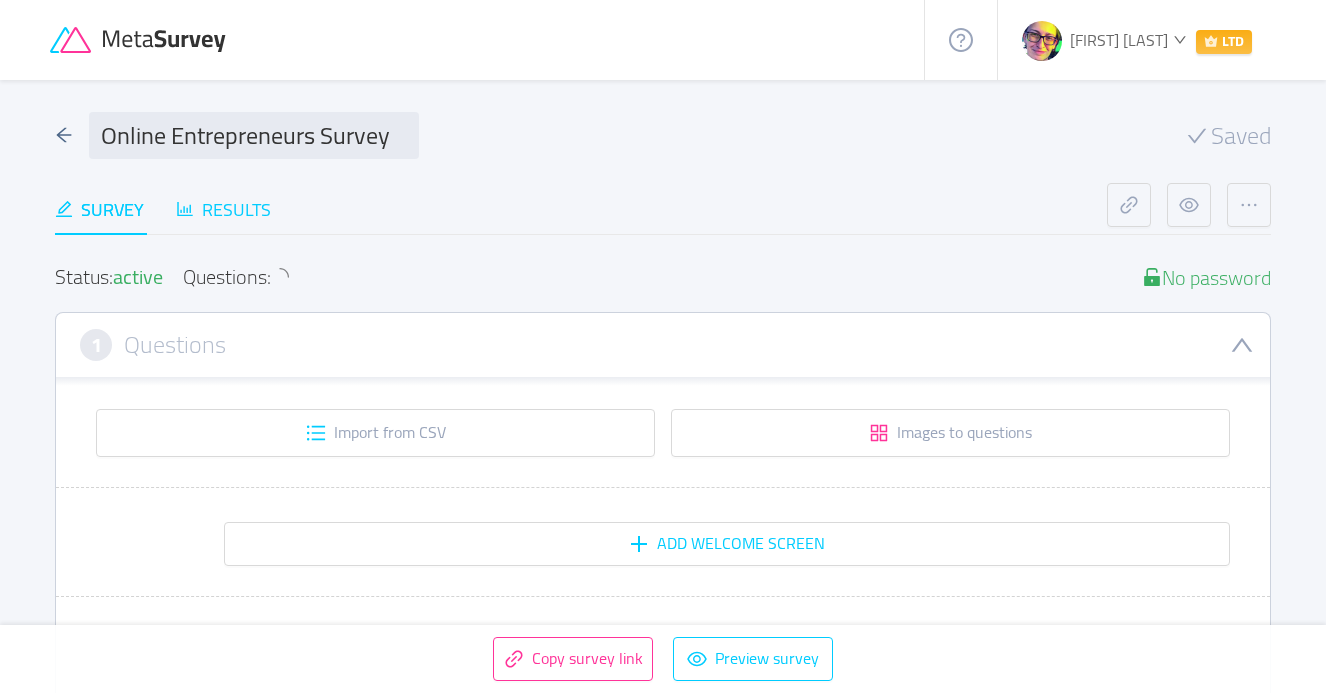 click on "Results" at bounding box center [223, 209] 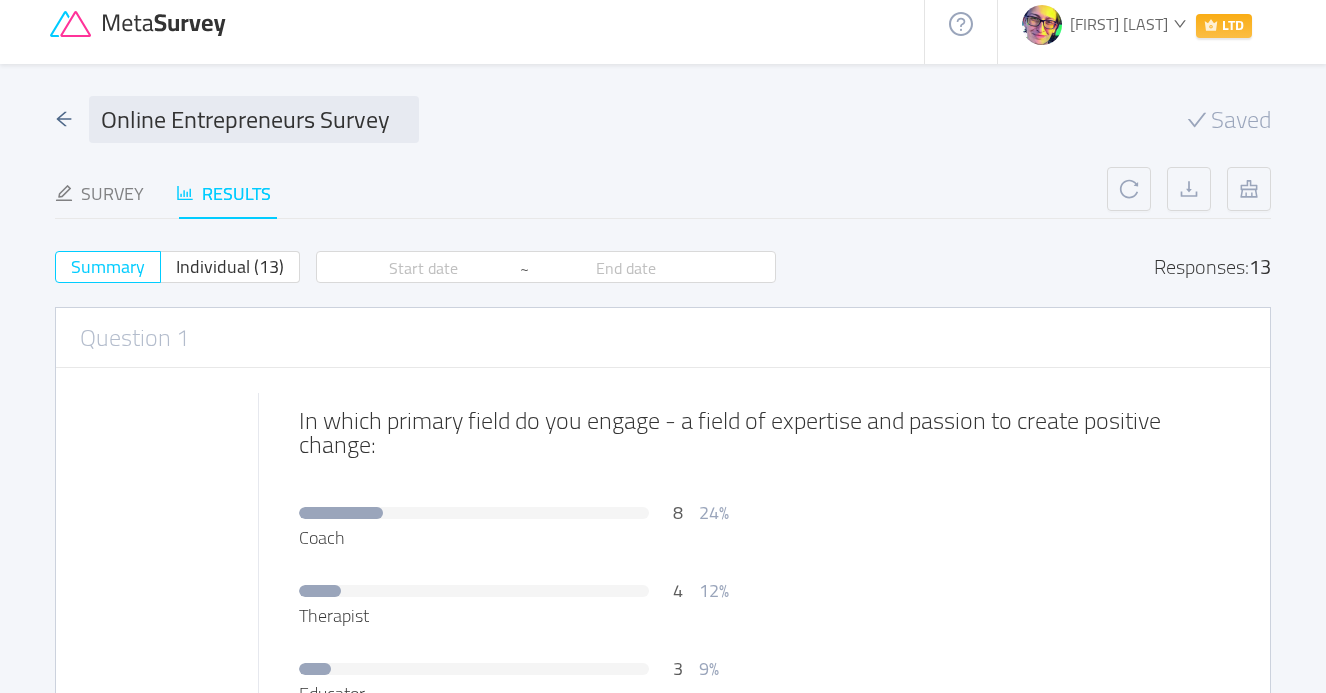 scroll, scrollTop: 0, scrollLeft: 0, axis: both 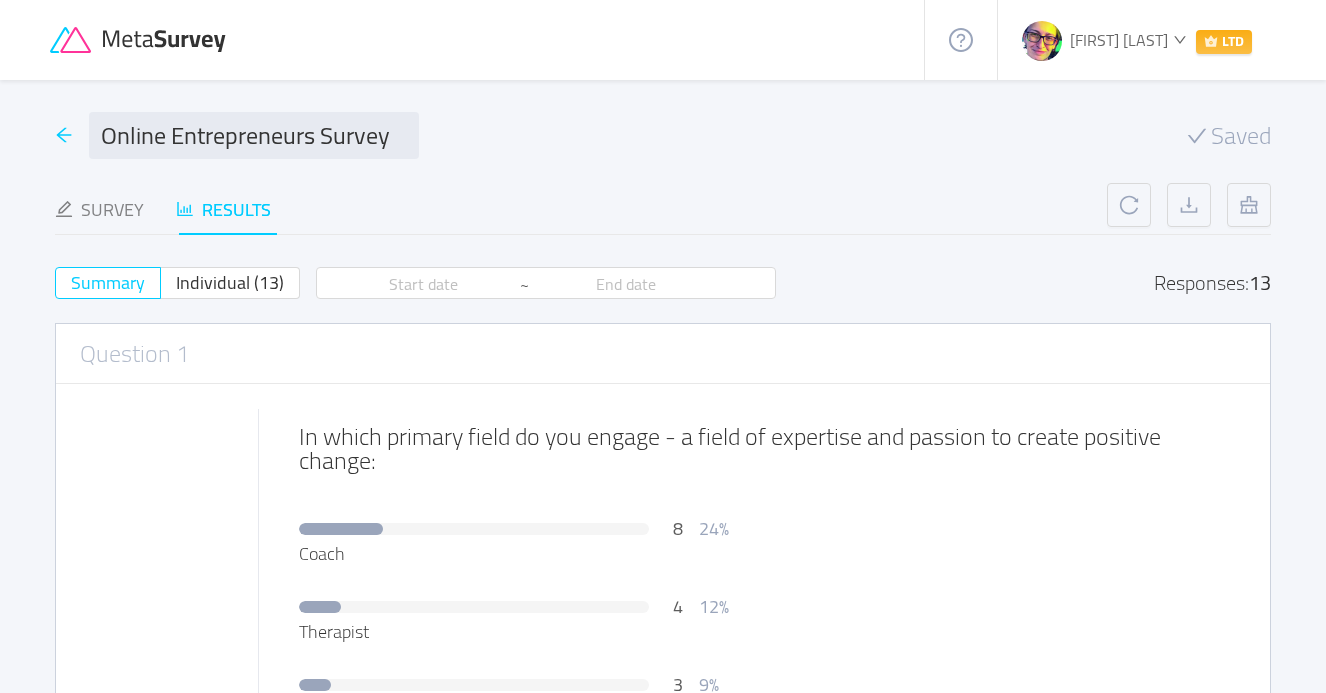 click 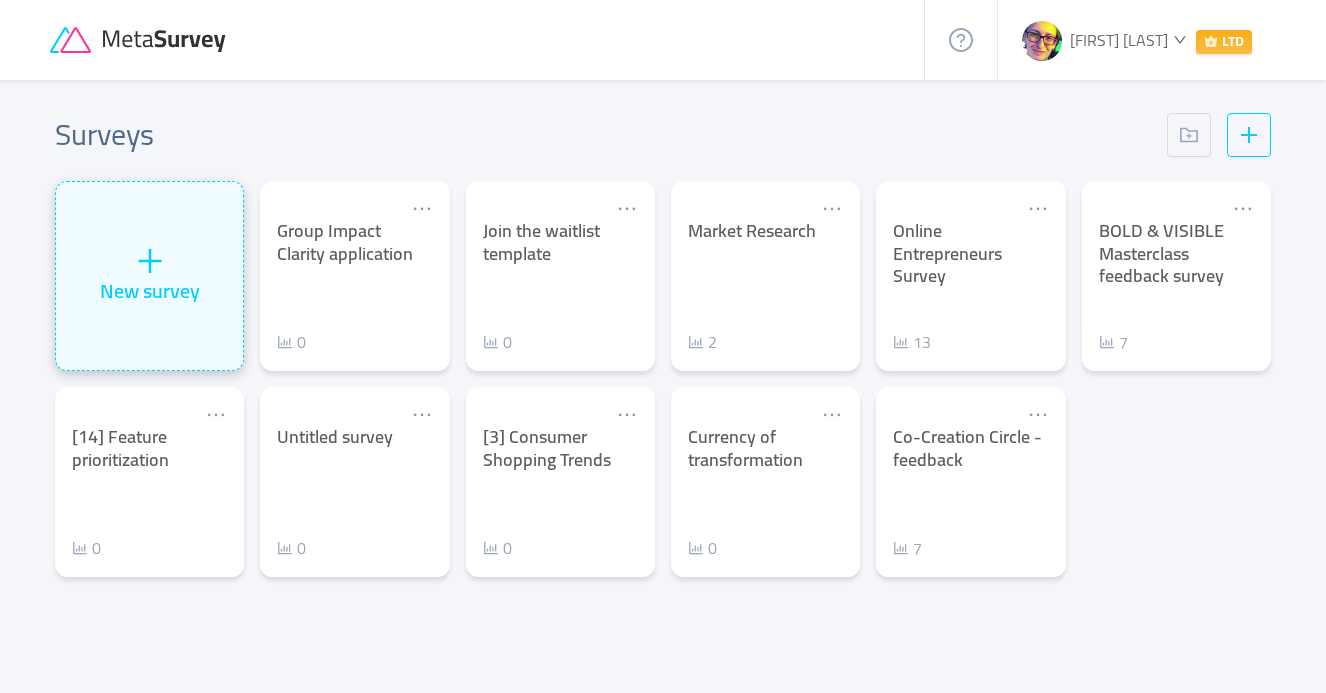 click 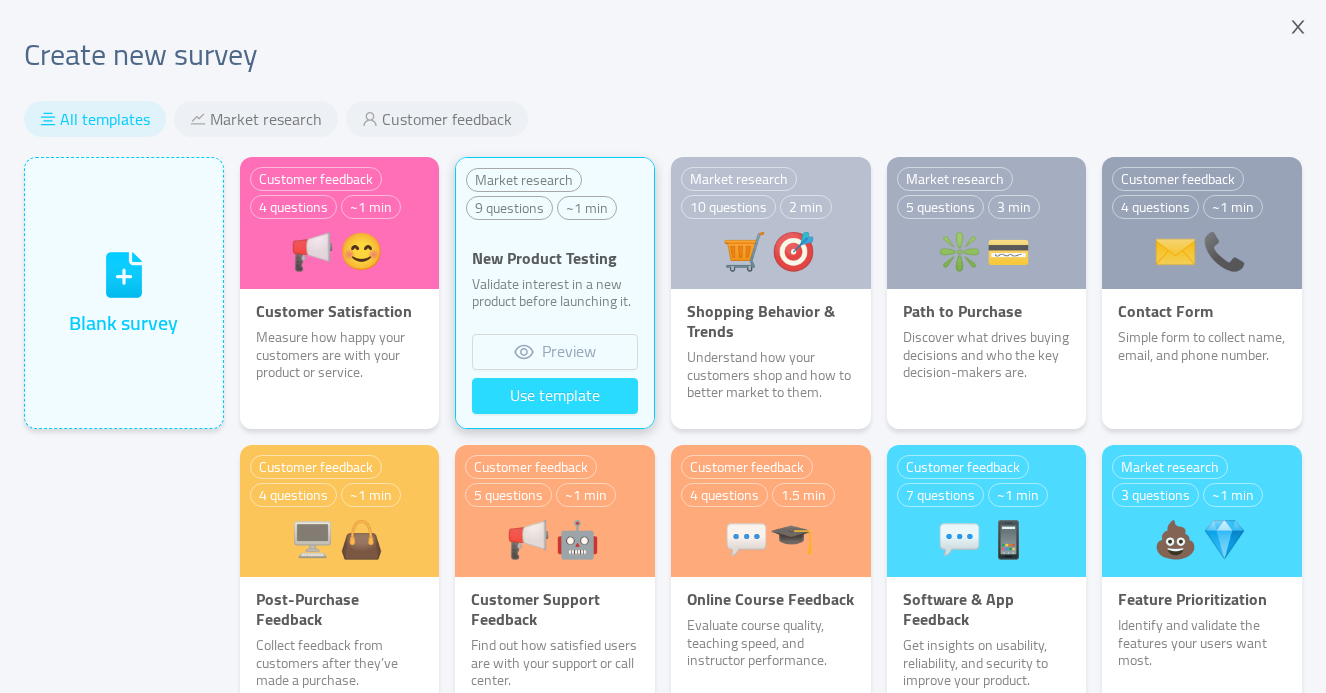 click on "Use template" at bounding box center [555, 396] 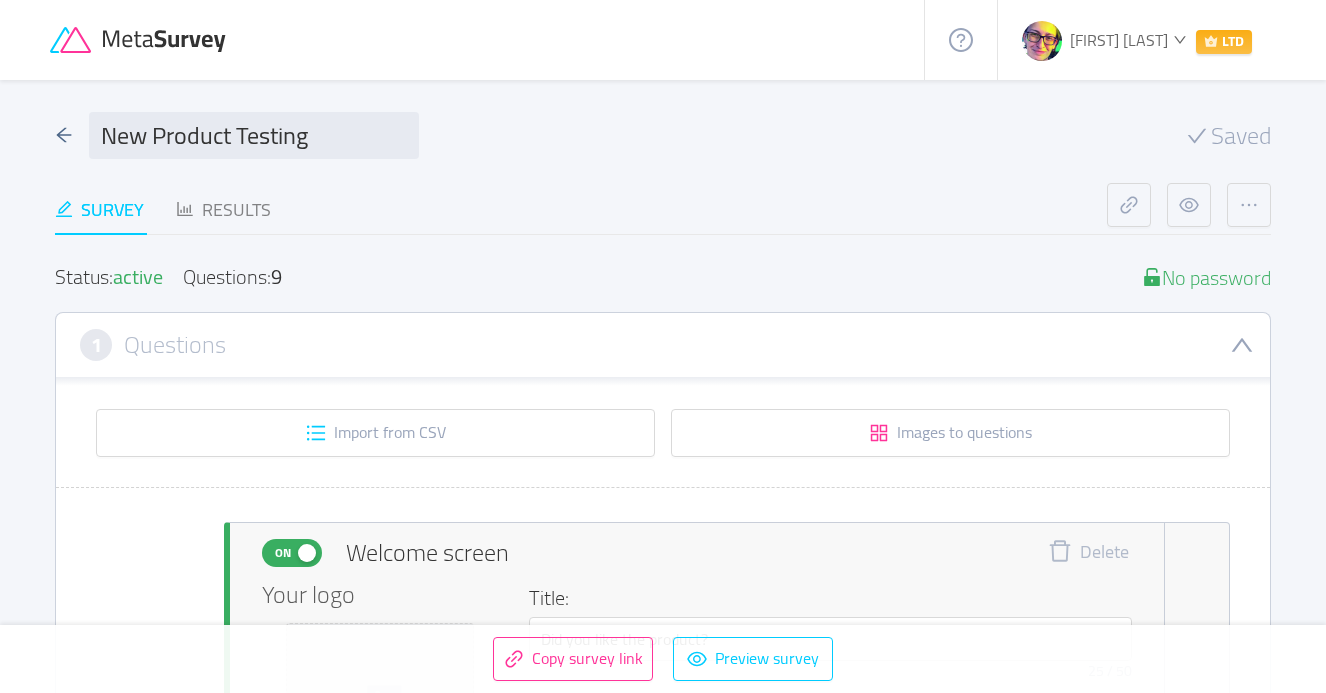 type 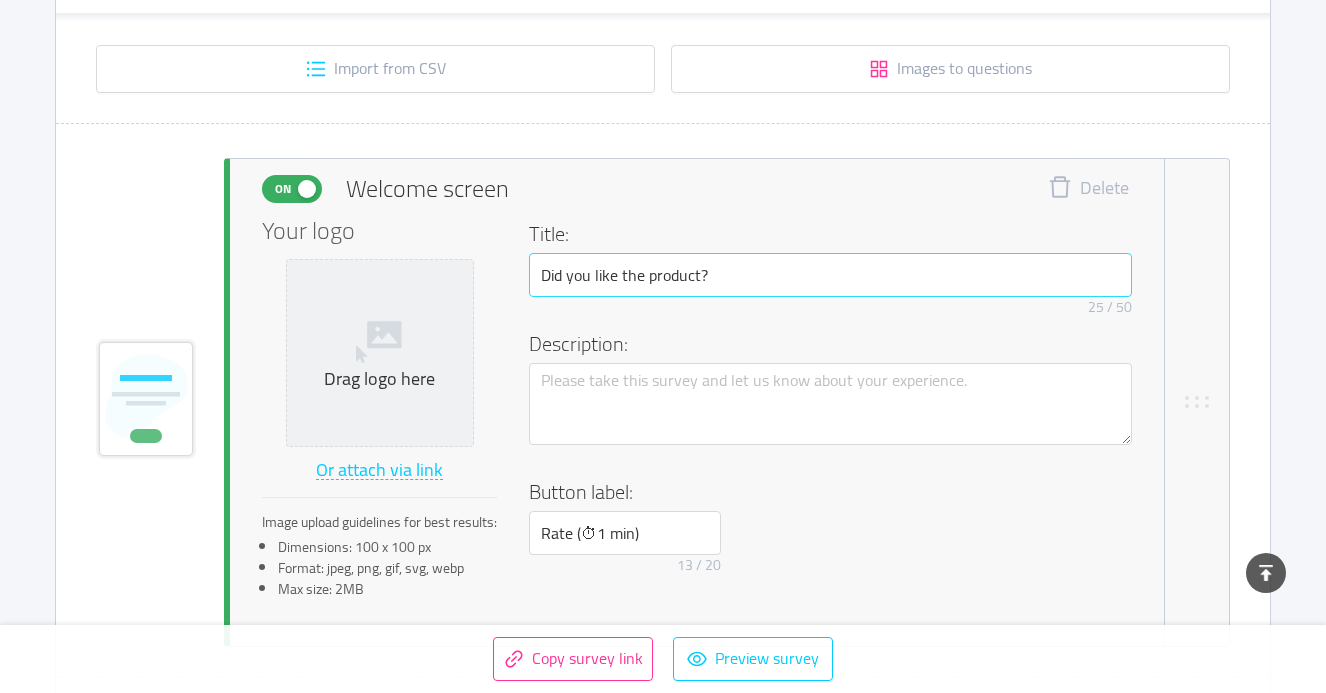 scroll, scrollTop: 0, scrollLeft: 0, axis: both 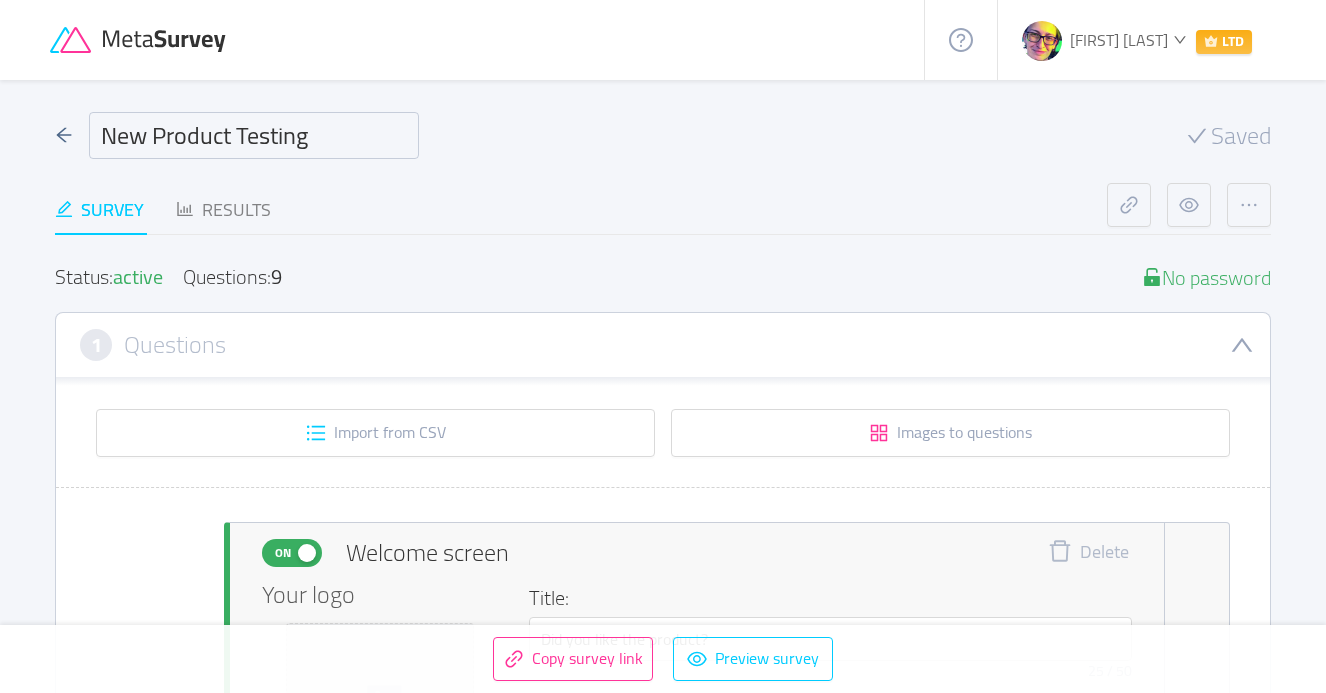 click on "New Product Testing" at bounding box center [254, 135] 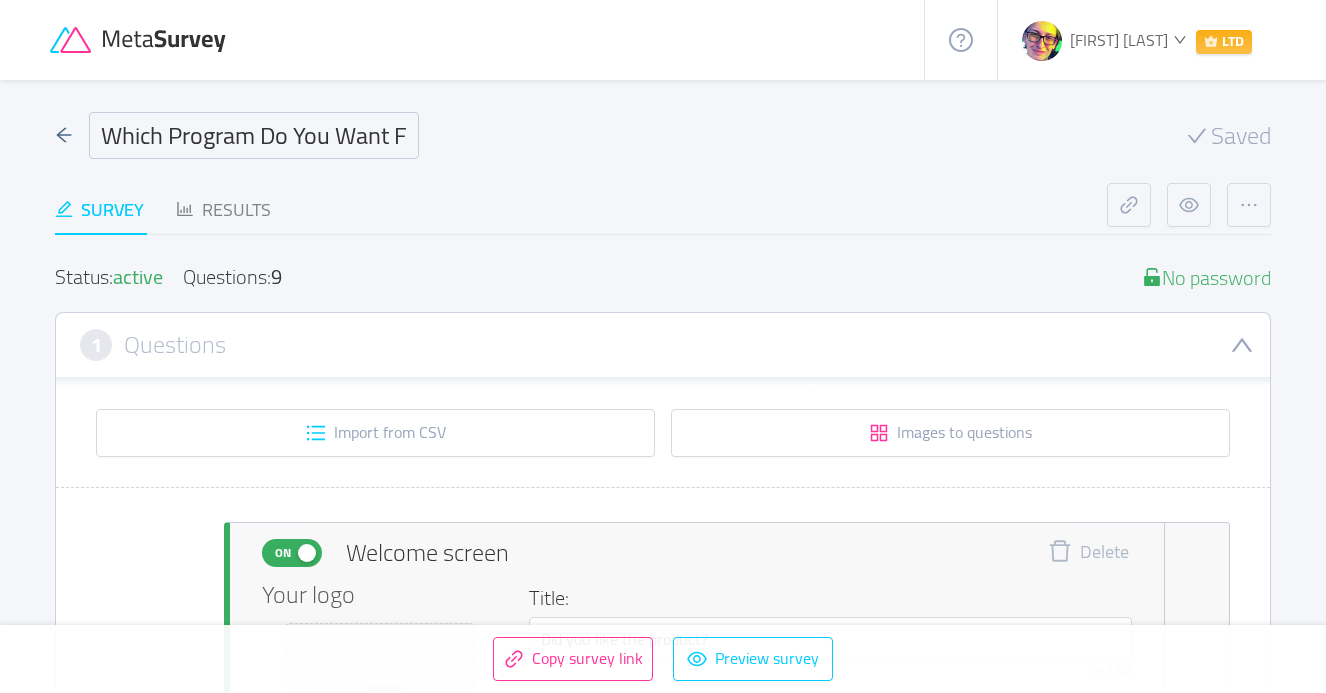 scroll, scrollTop: 0, scrollLeft: 46, axis: horizontal 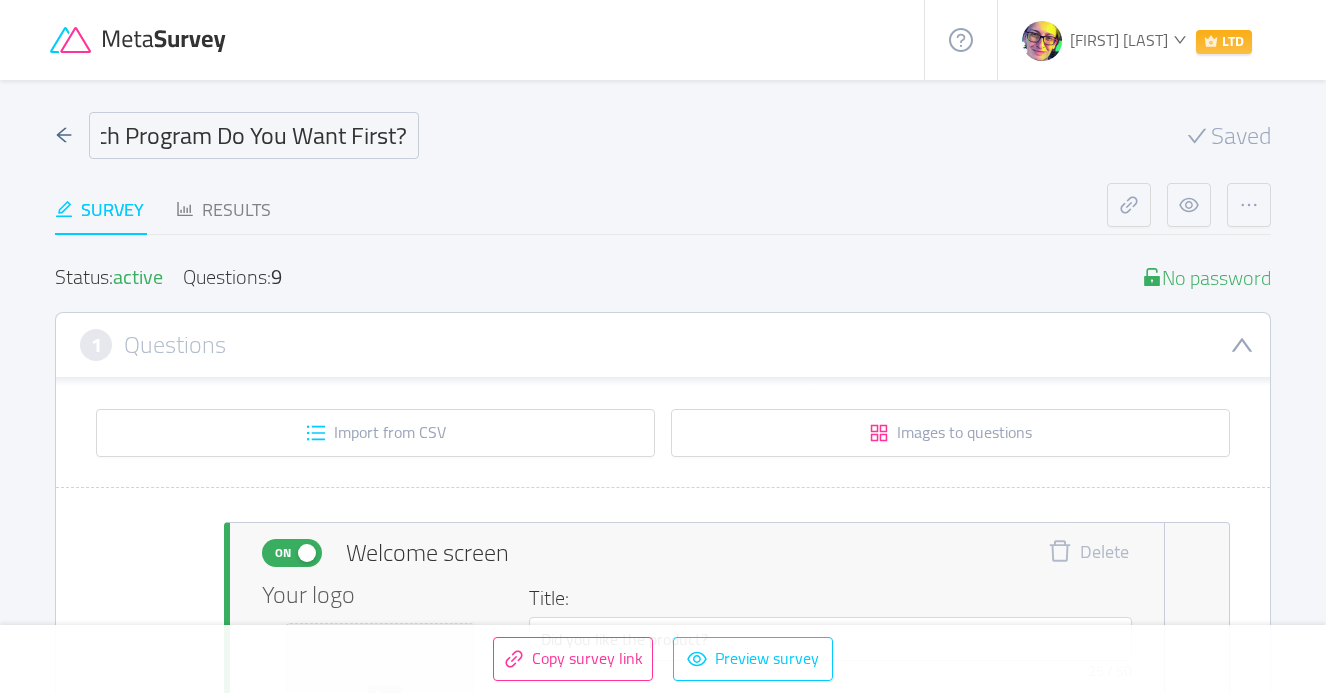 click on "Which Program Do You Want First?" at bounding box center (254, 135) 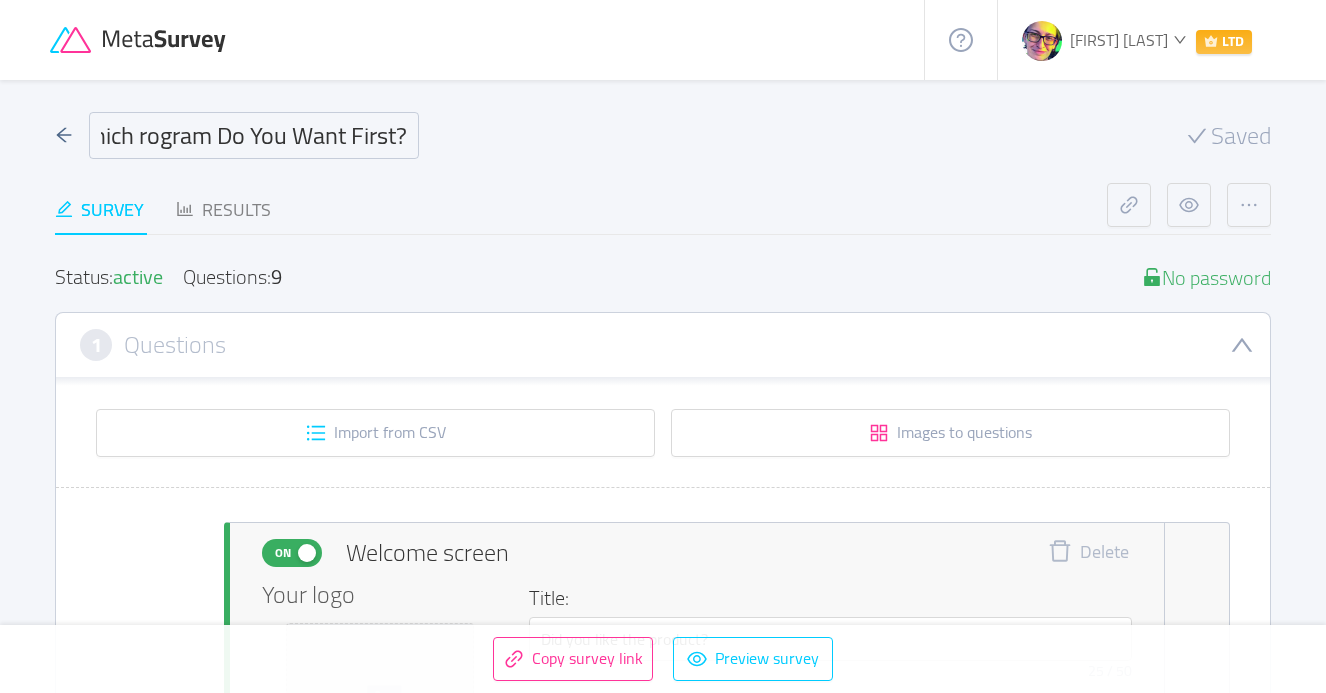 scroll, scrollTop: 0, scrollLeft: 32, axis: horizontal 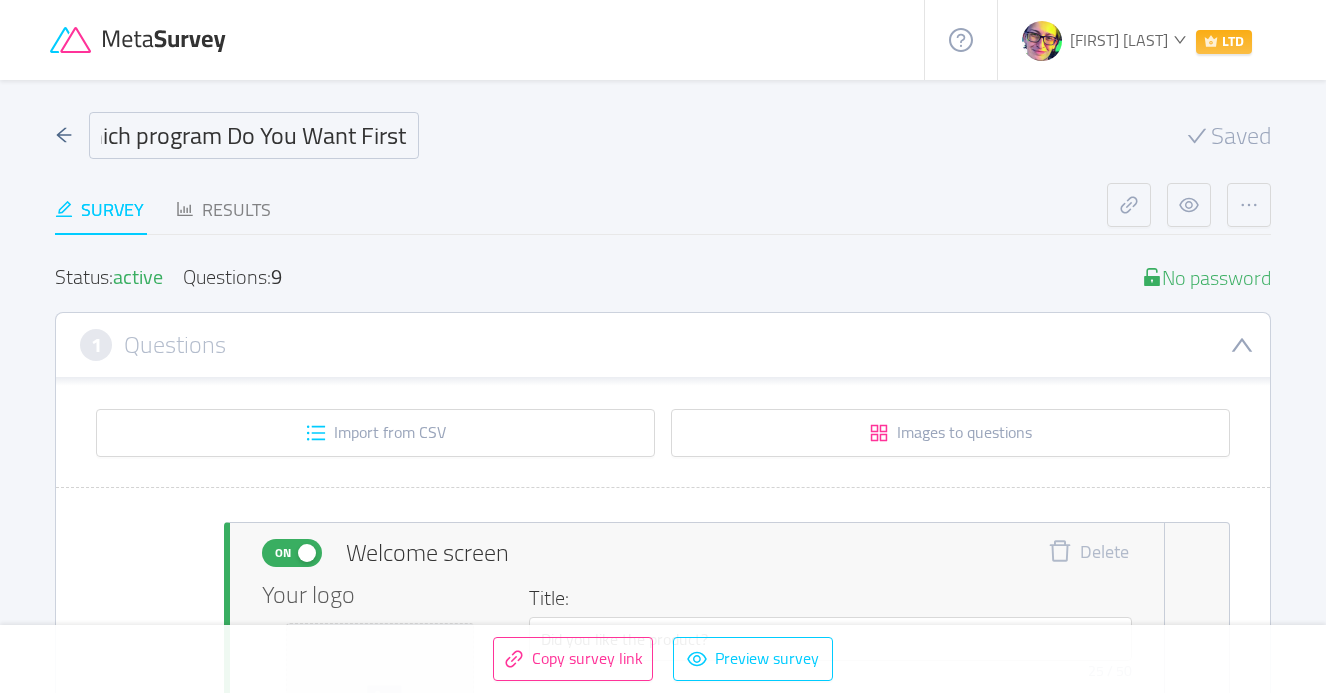 click on "Which program Do You Want First?" at bounding box center (254, 135) 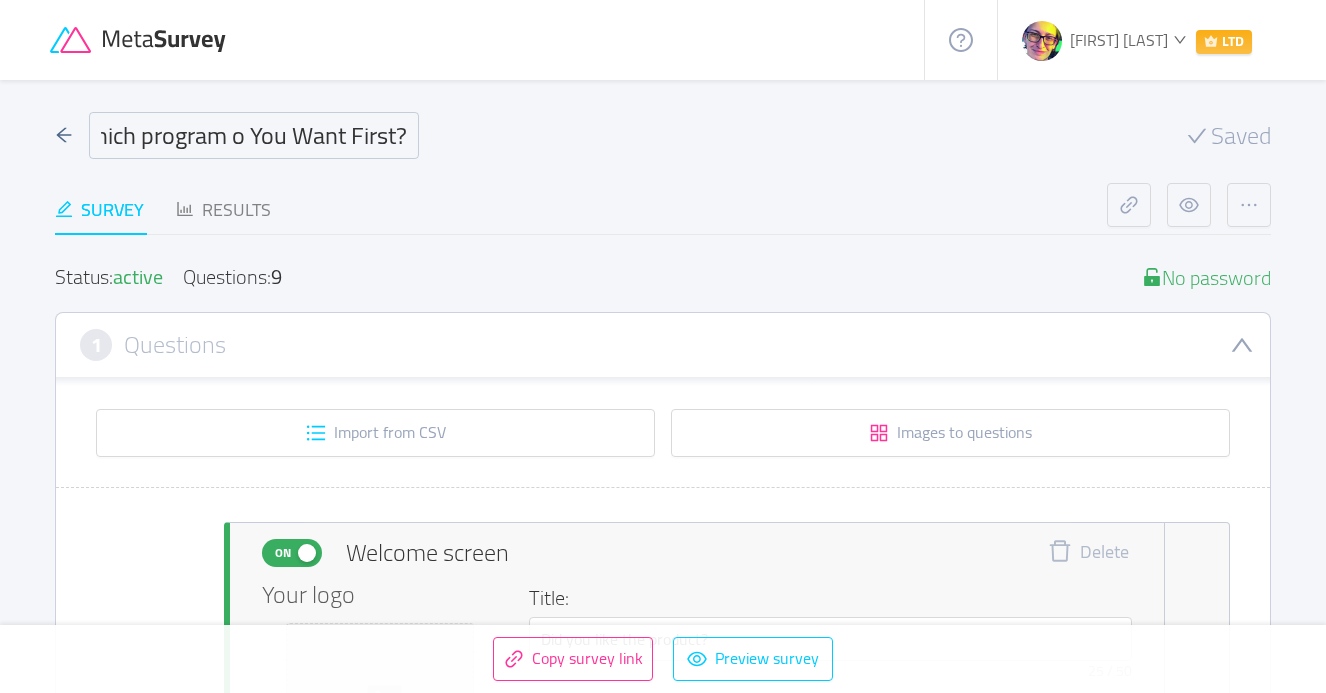scroll, scrollTop: 0, scrollLeft: 29, axis: horizontal 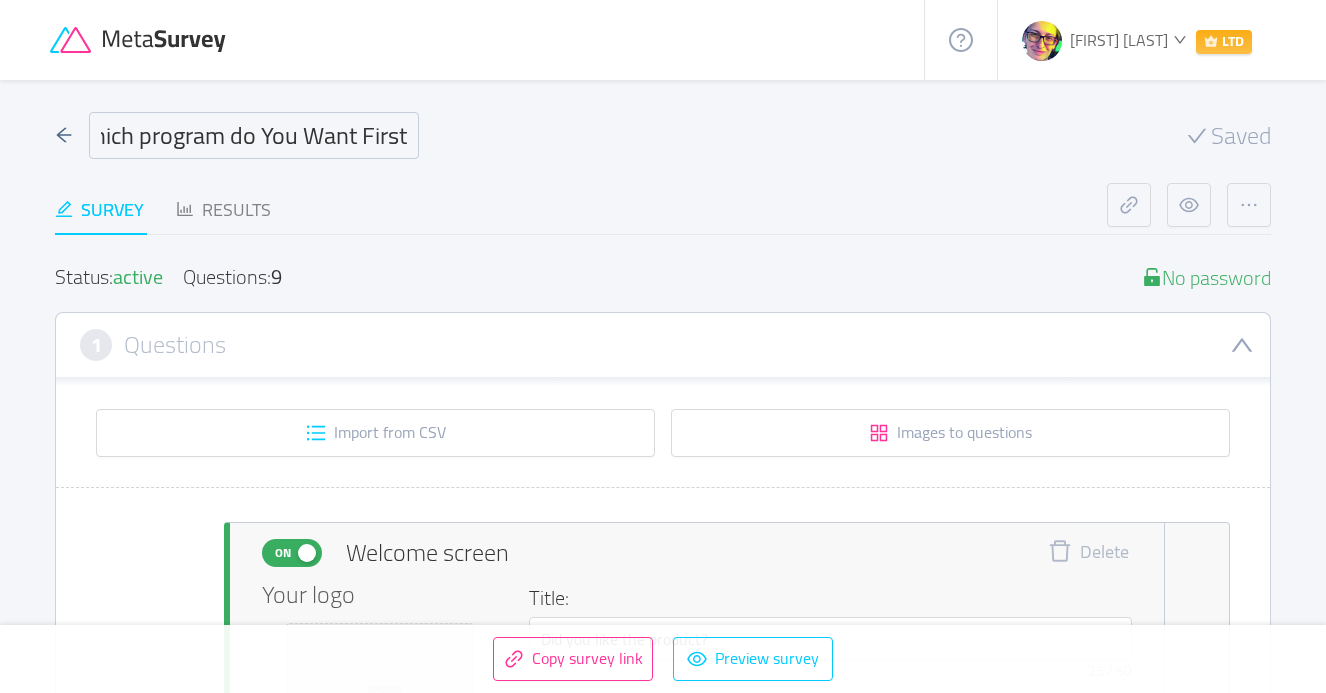 click on "Which program do You Want First?" at bounding box center [254, 135] 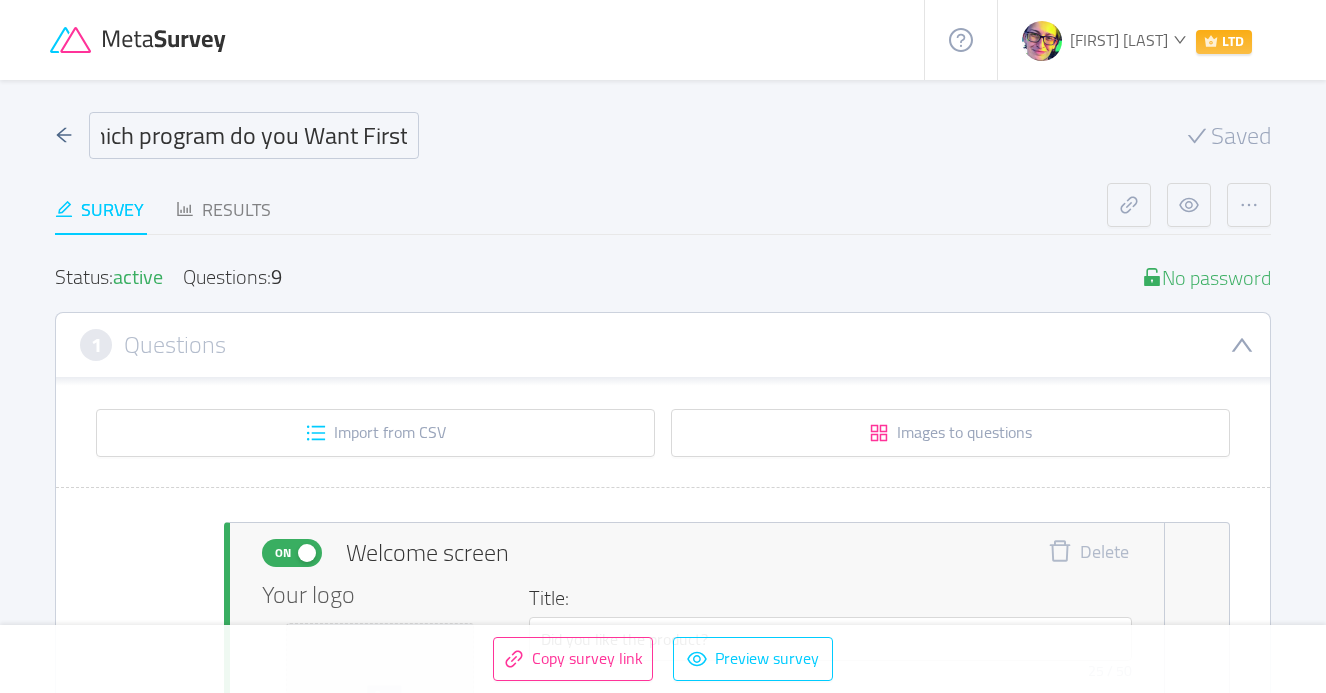 click on "Which program do you Want First?" at bounding box center (254, 135) 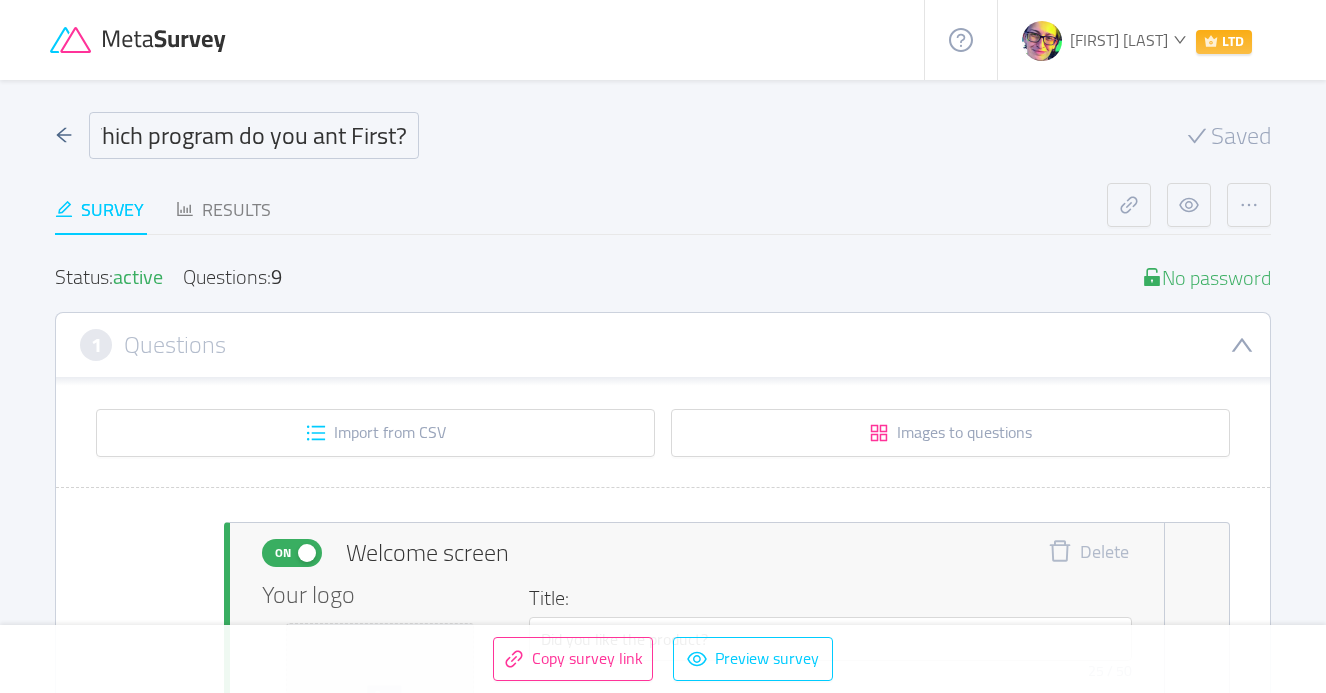 scroll, scrollTop: 0, scrollLeft: 21, axis: horizontal 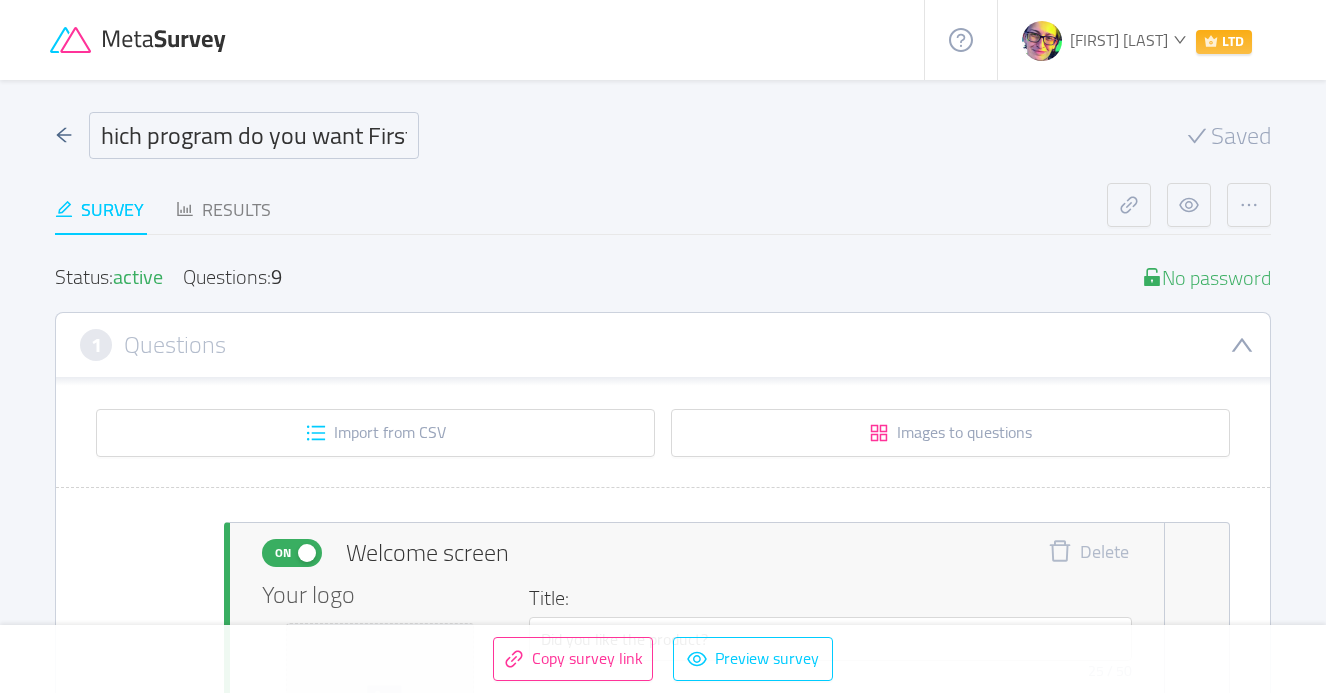 click on "Which program do you want First?" at bounding box center (254, 135) 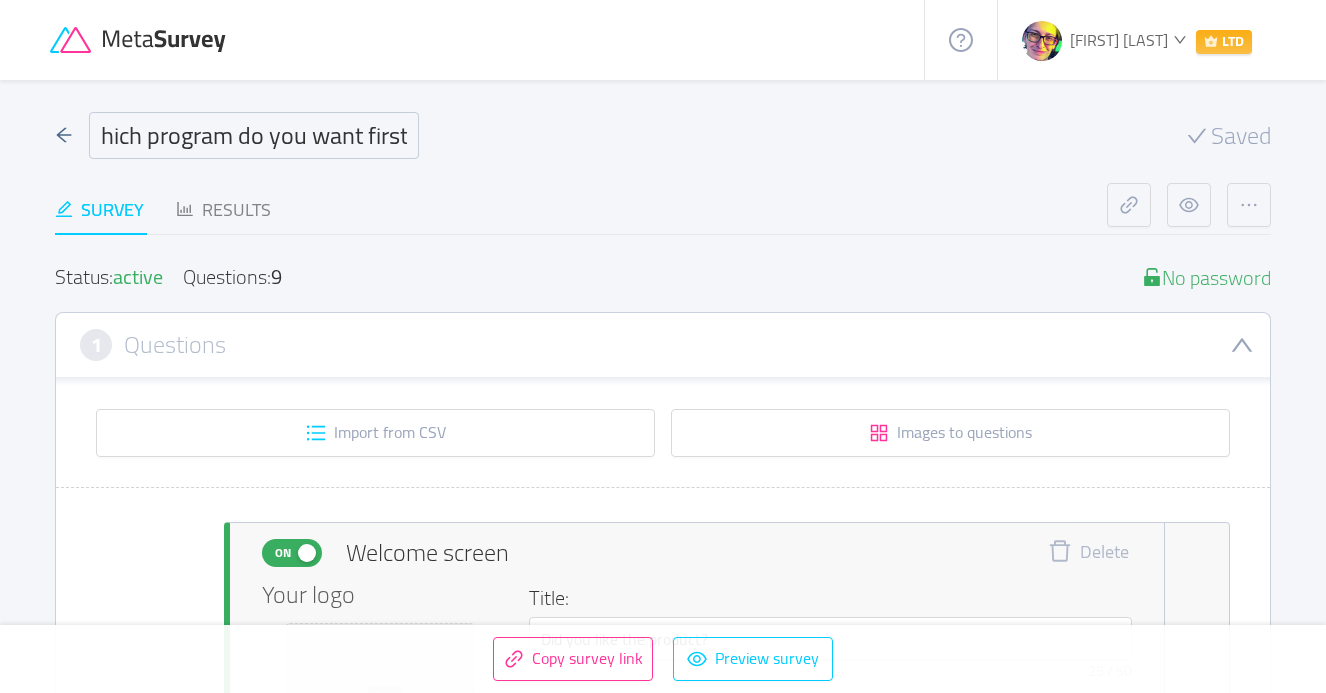 scroll, scrollTop: 0, scrollLeft: 0, axis: both 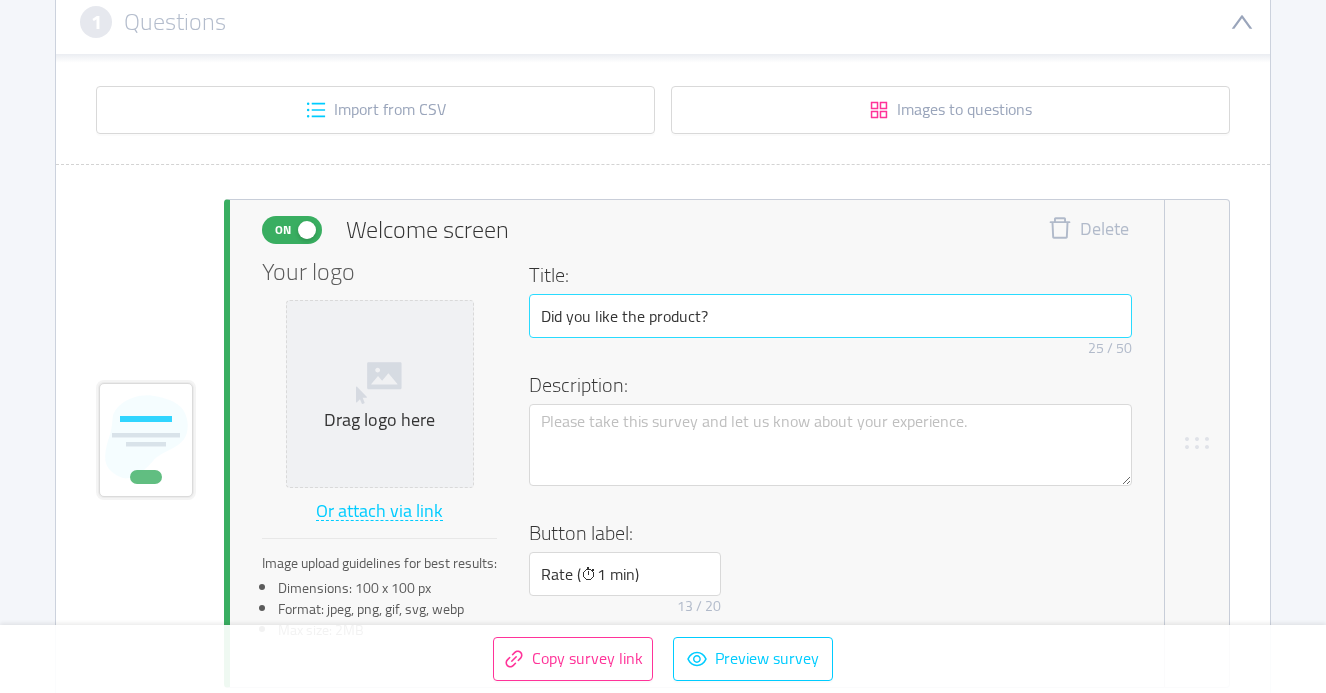 type on "Which program do you want first?" 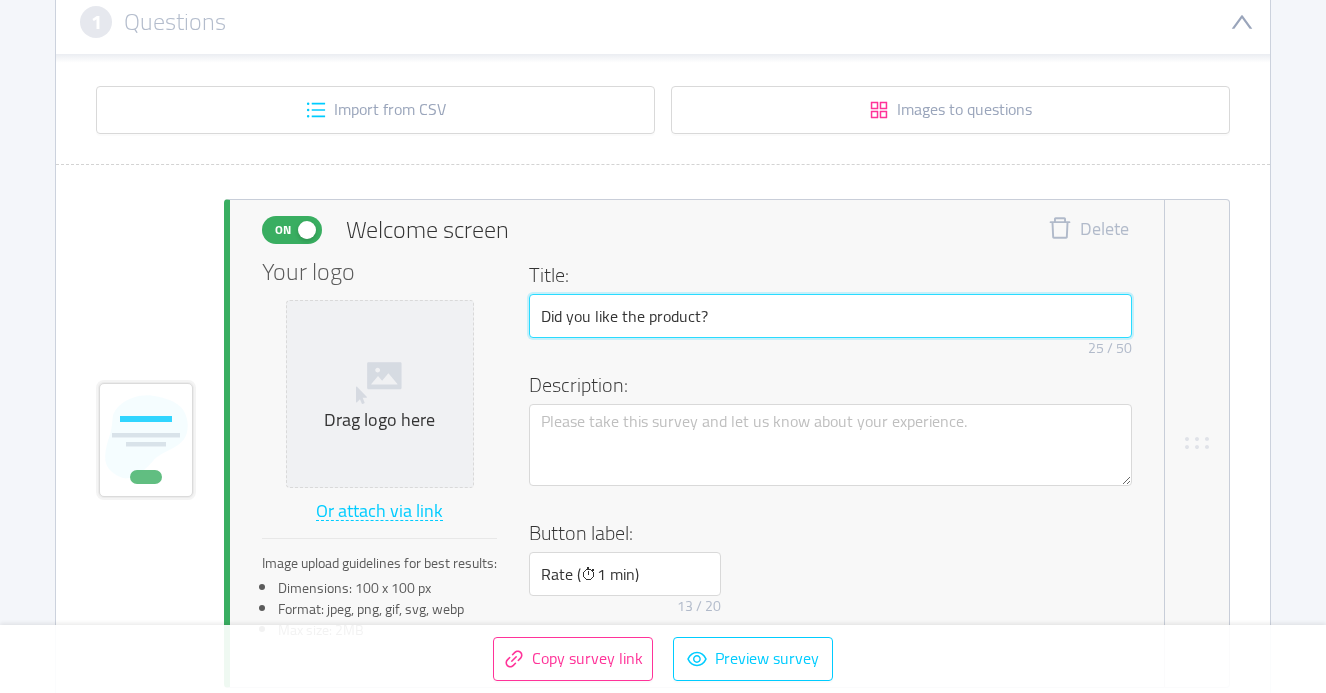 scroll, scrollTop: 0, scrollLeft: 0, axis: both 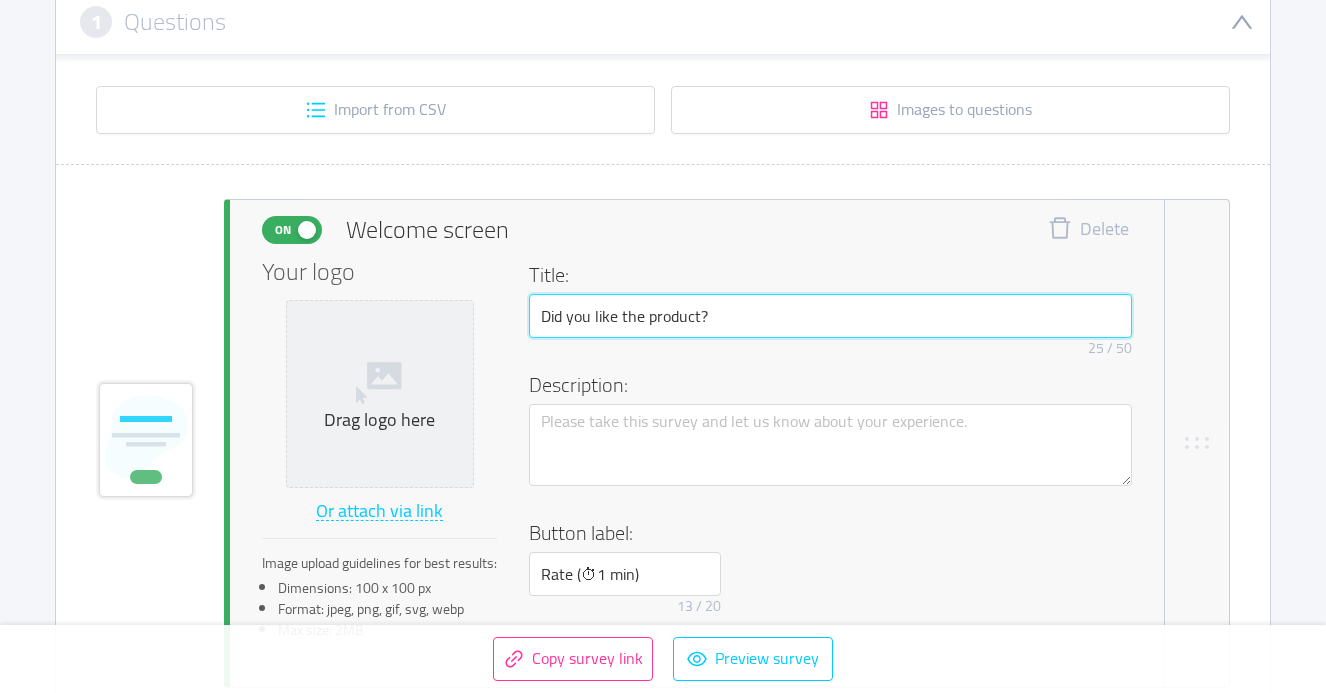 click on "Did you like the product?" at bounding box center [830, 316] 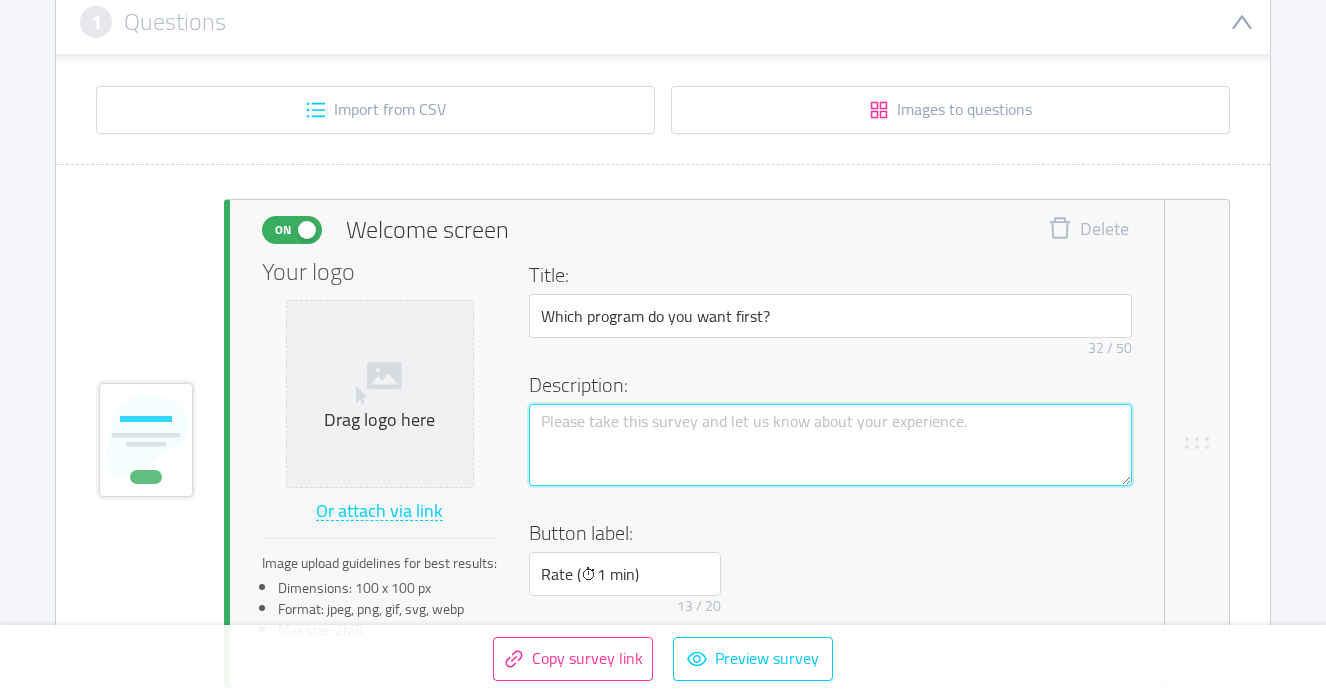 click at bounding box center [830, 445] 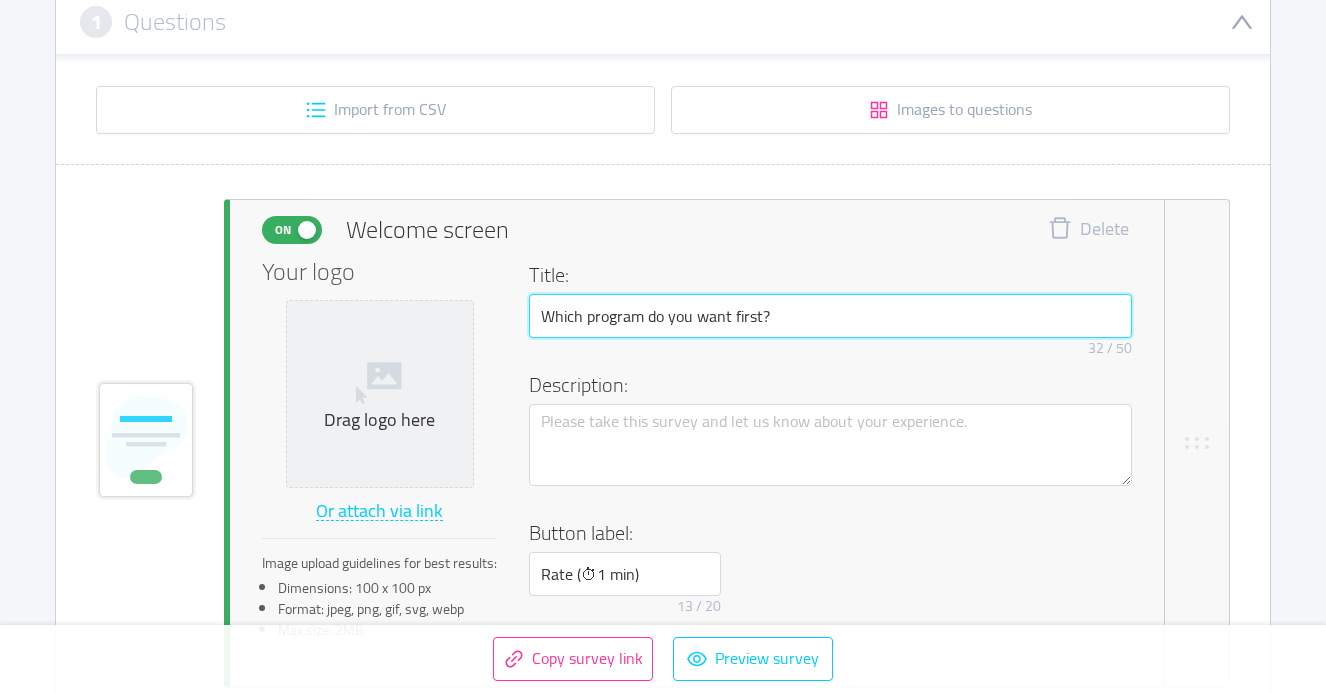 click on "Which program do you want first?" at bounding box center (830, 316) 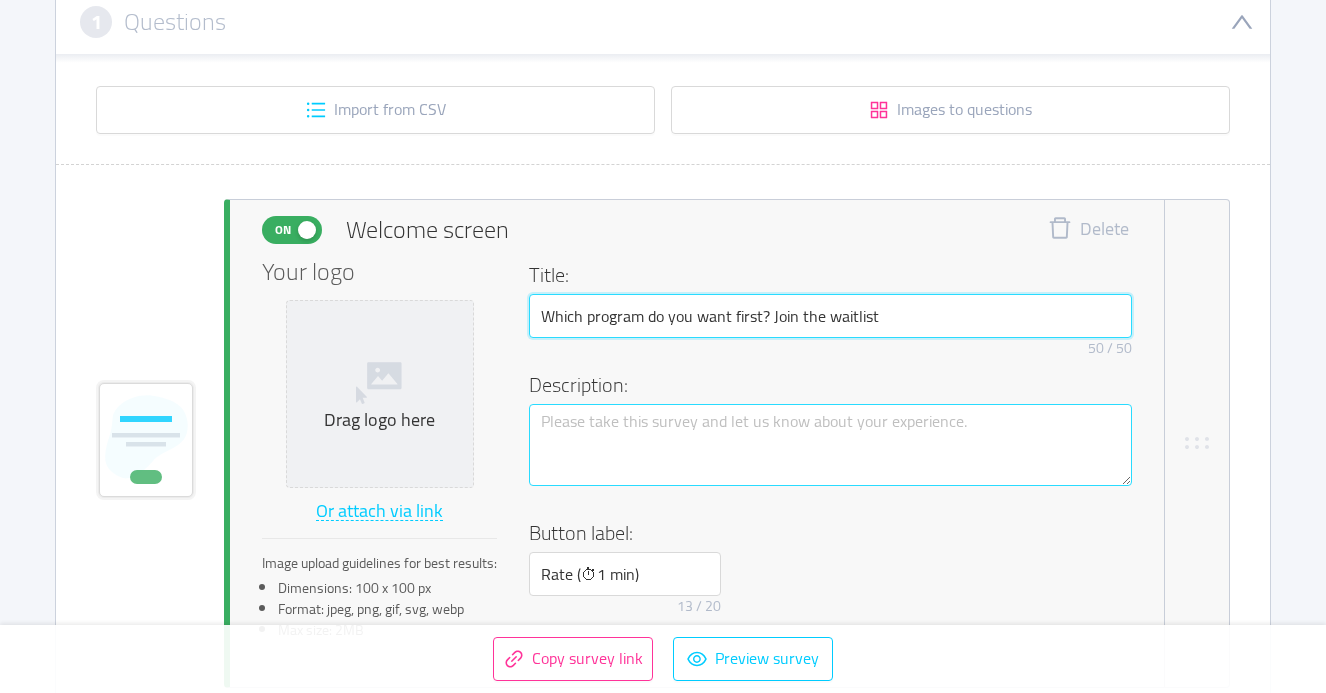 type on "Which program do you want first? Join the waitlist" 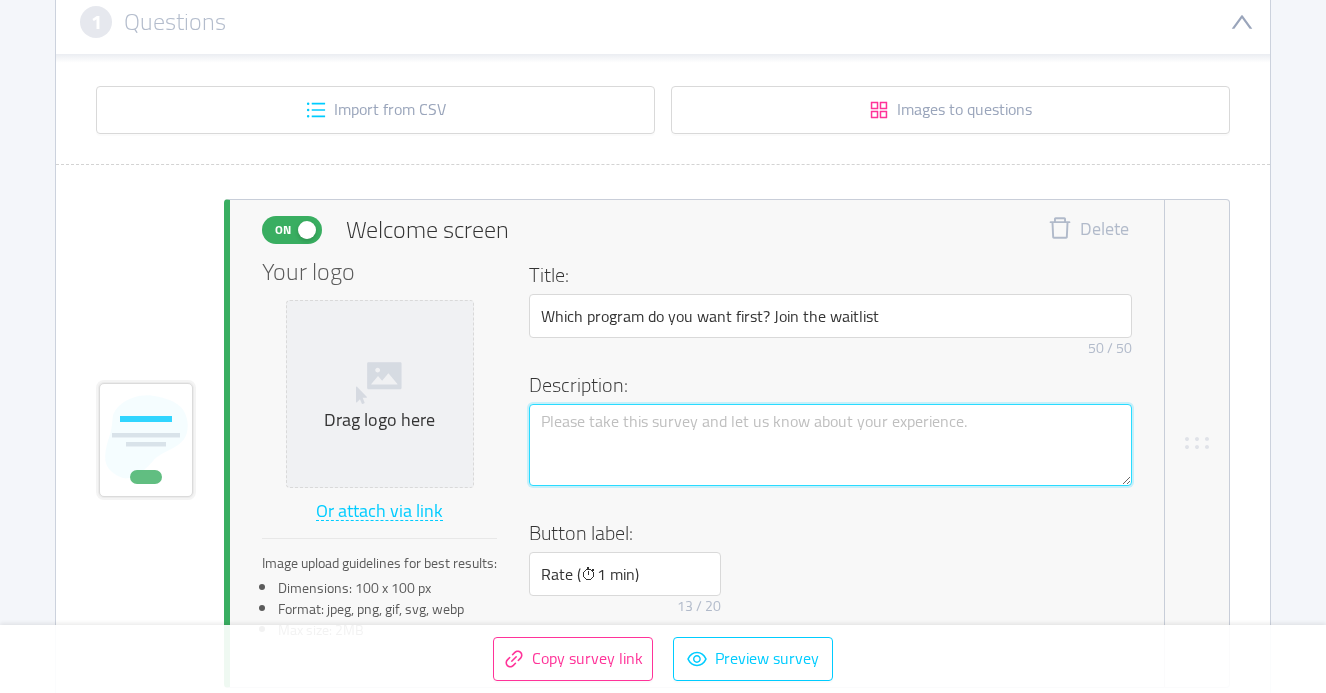 click at bounding box center [830, 445] 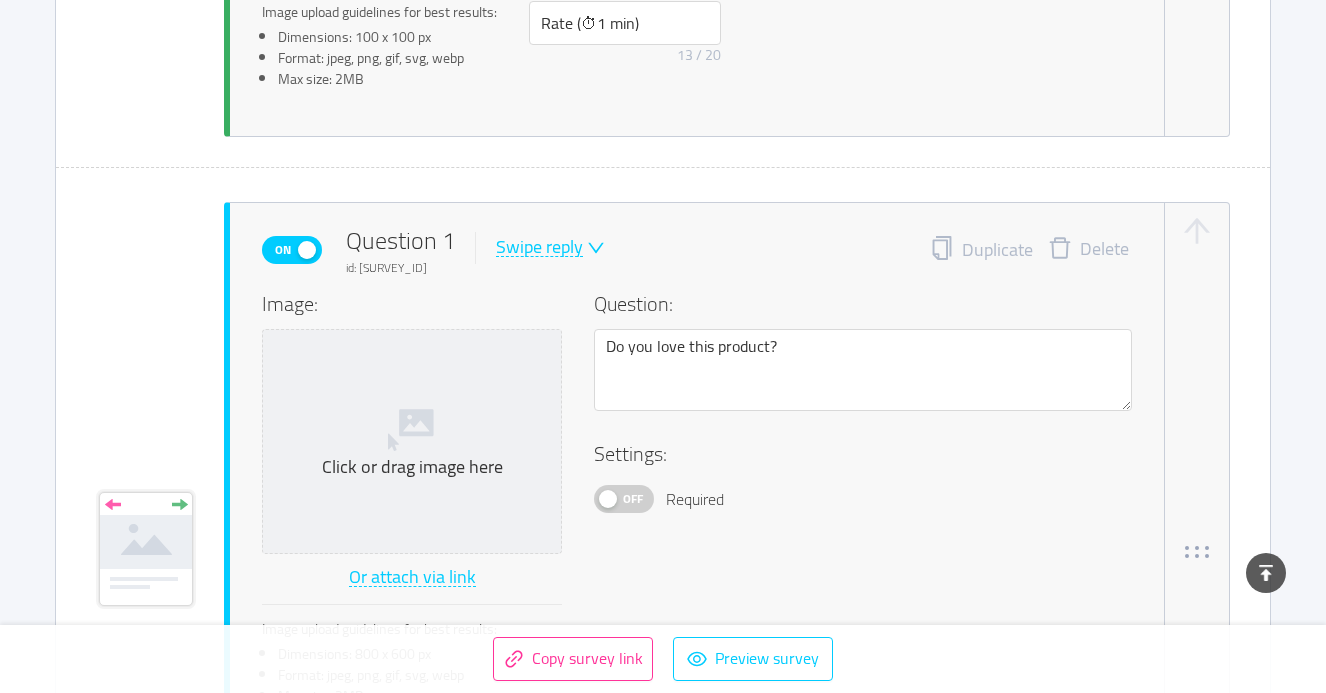 scroll, scrollTop: 880, scrollLeft: 0, axis: vertical 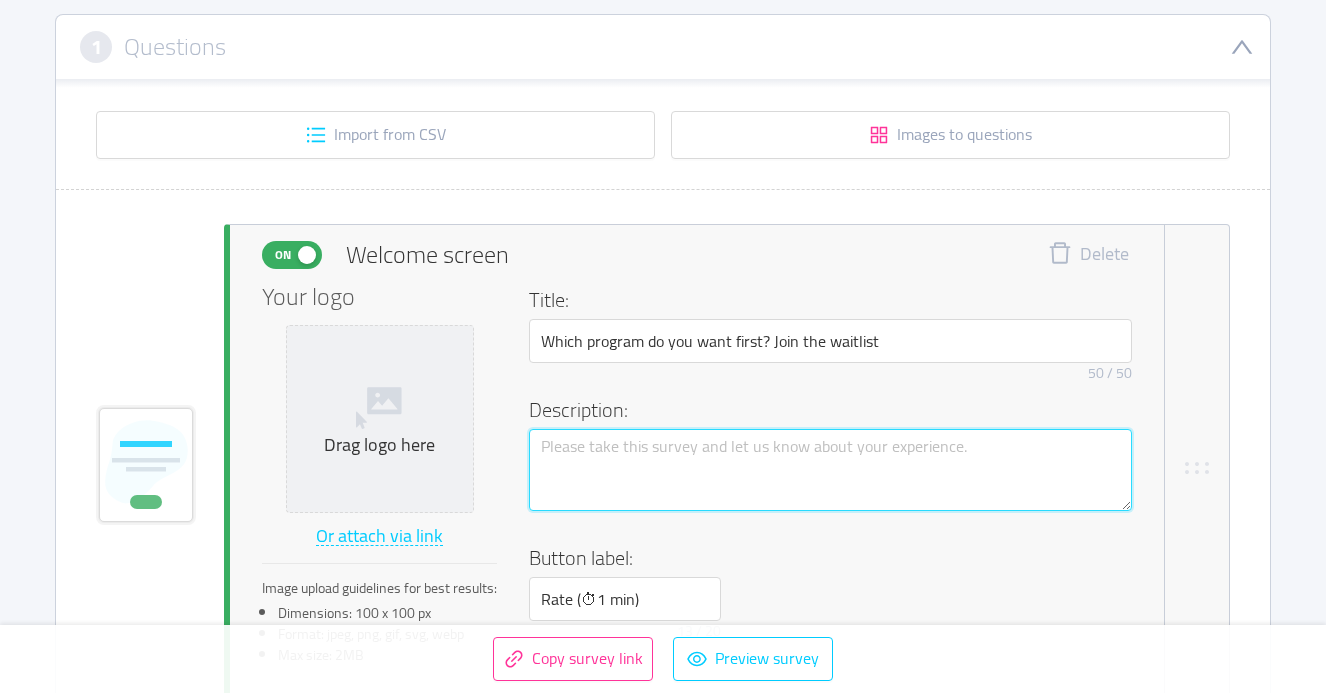 click at bounding box center [830, 470] 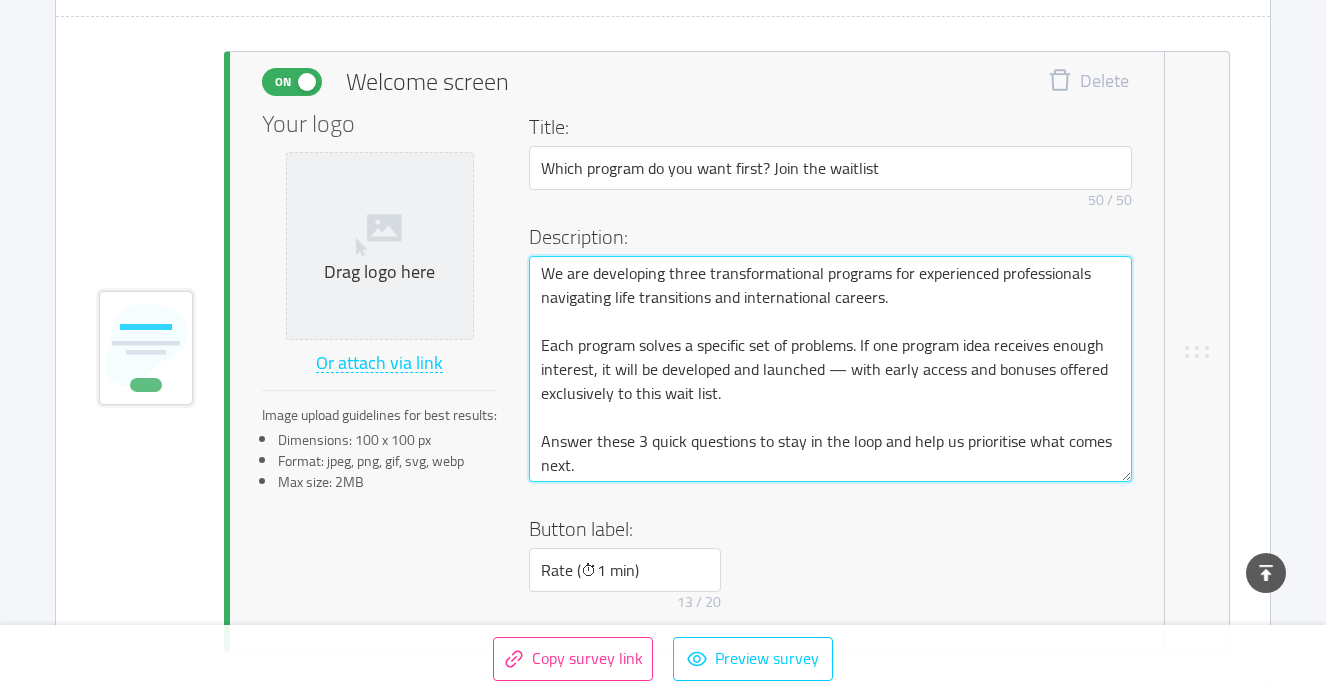 scroll, scrollTop: 458, scrollLeft: 0, axis: vertical 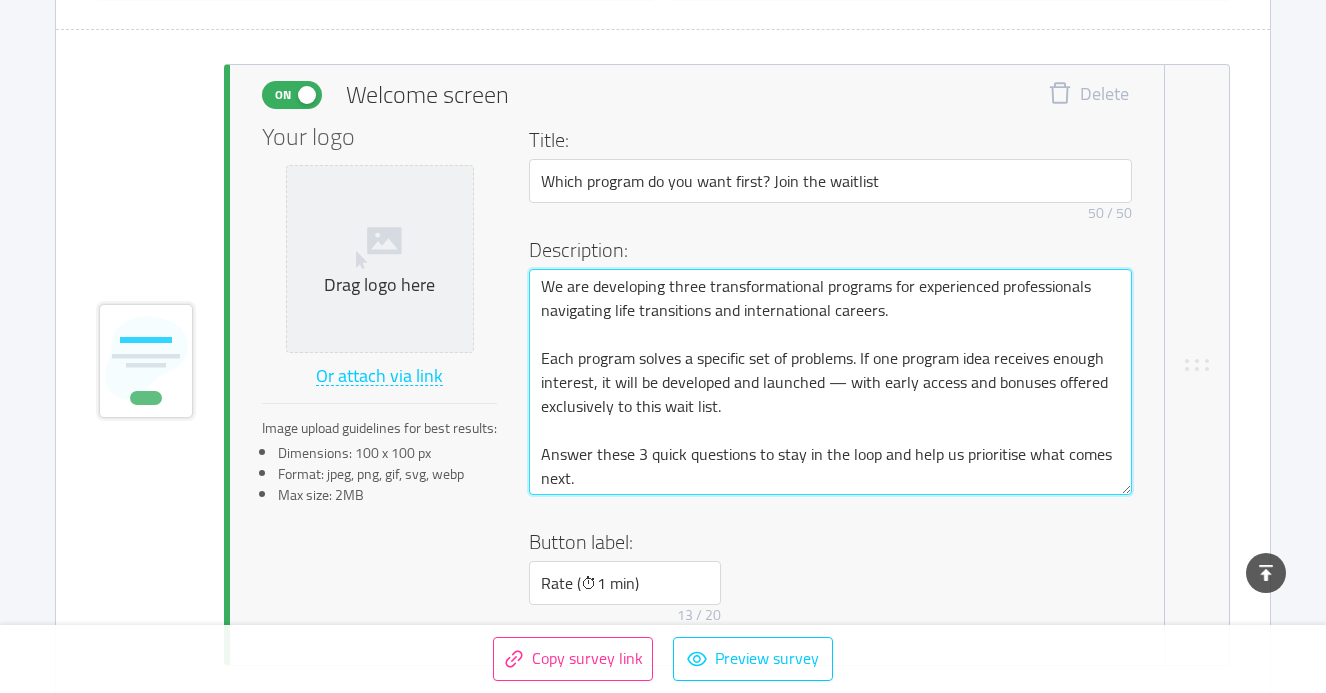 click on "We are developing three transformational programs for experienced professionals navigating life transitions and international careers.
Each program solves a specific set of problems. If one program idea receives enough interest, it will be developed and launched — with early access and bonuses offered exclusively to this wait list.
Answer these 3 quick questions to stay in the loop and help us prioritise what comes next." at bounding box center (830, 382) 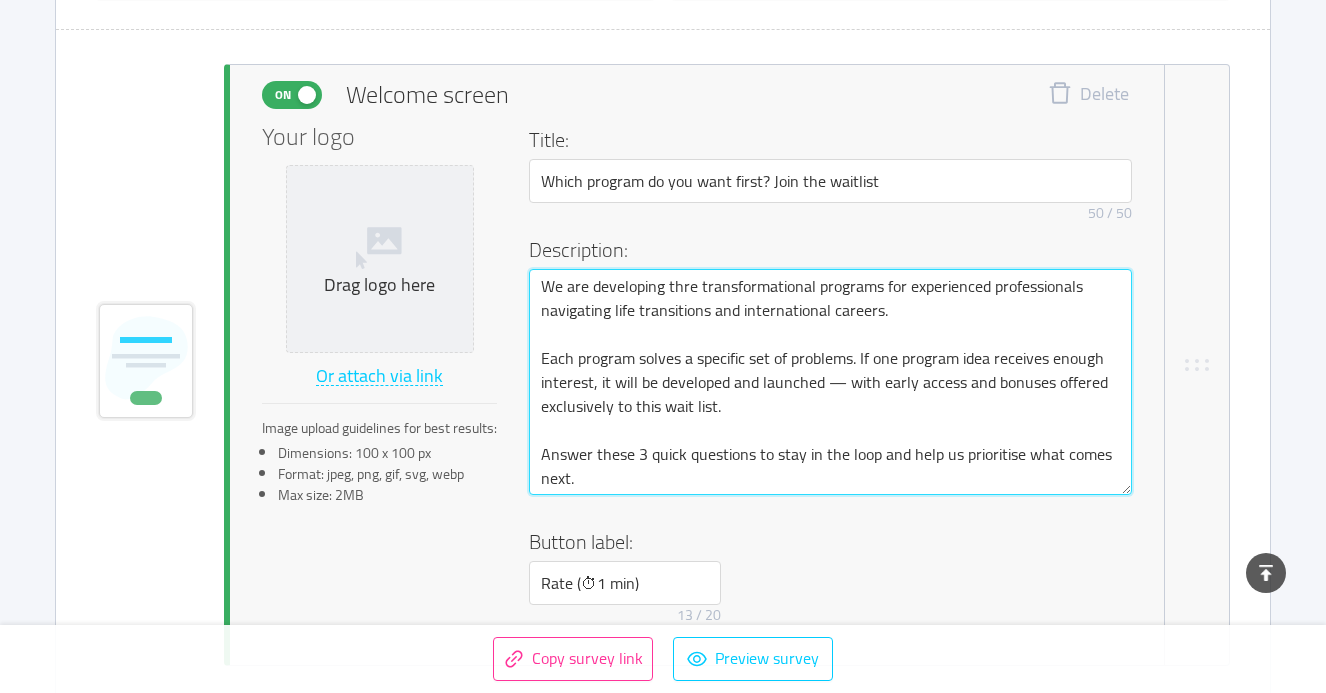 type 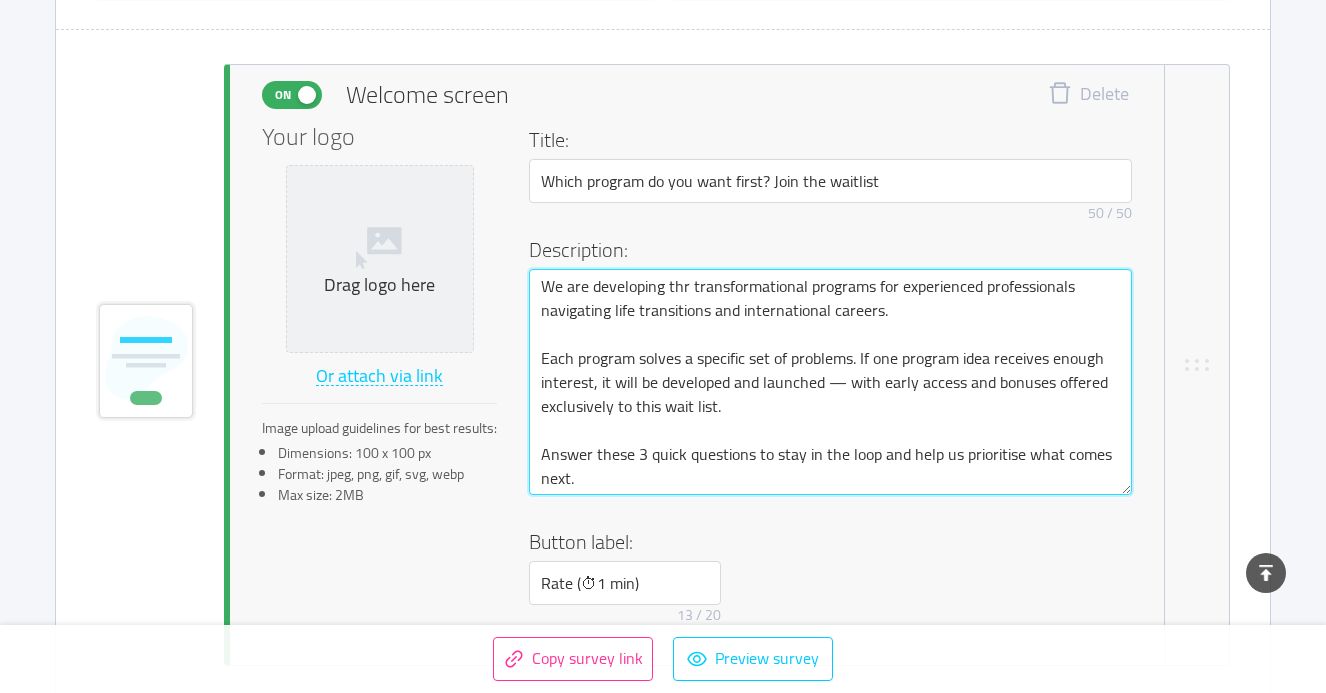 type 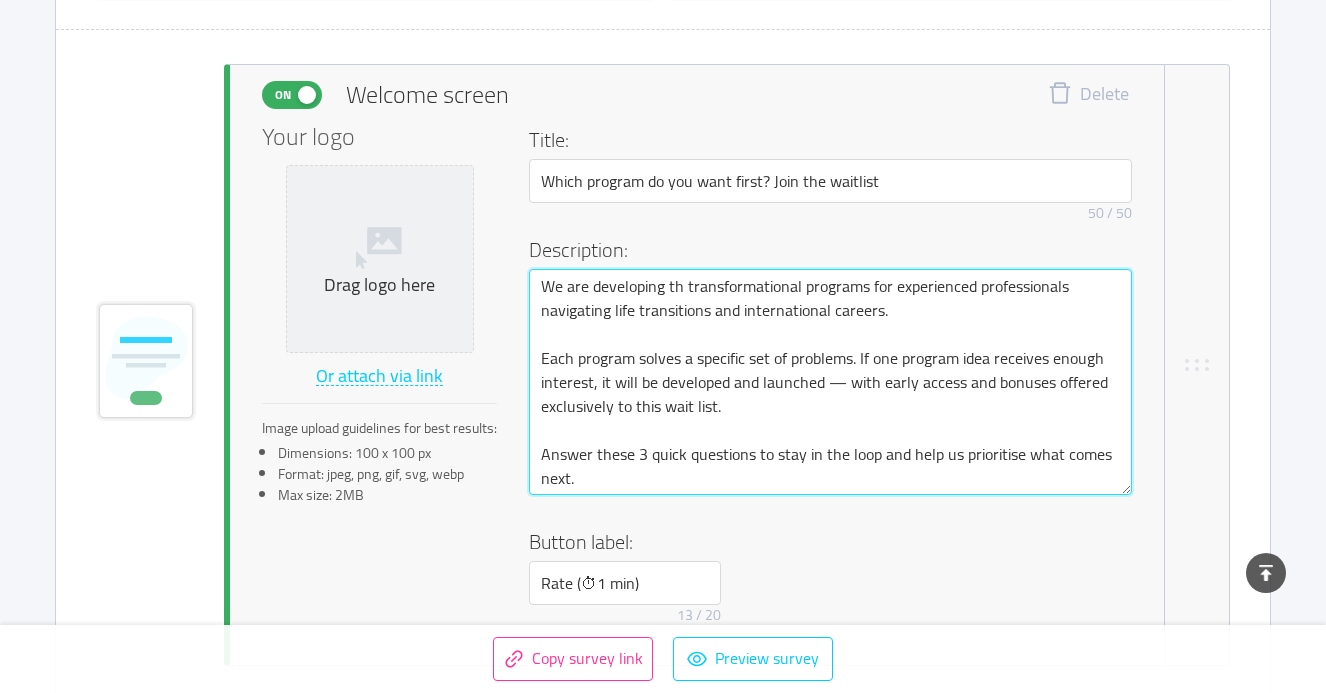 type 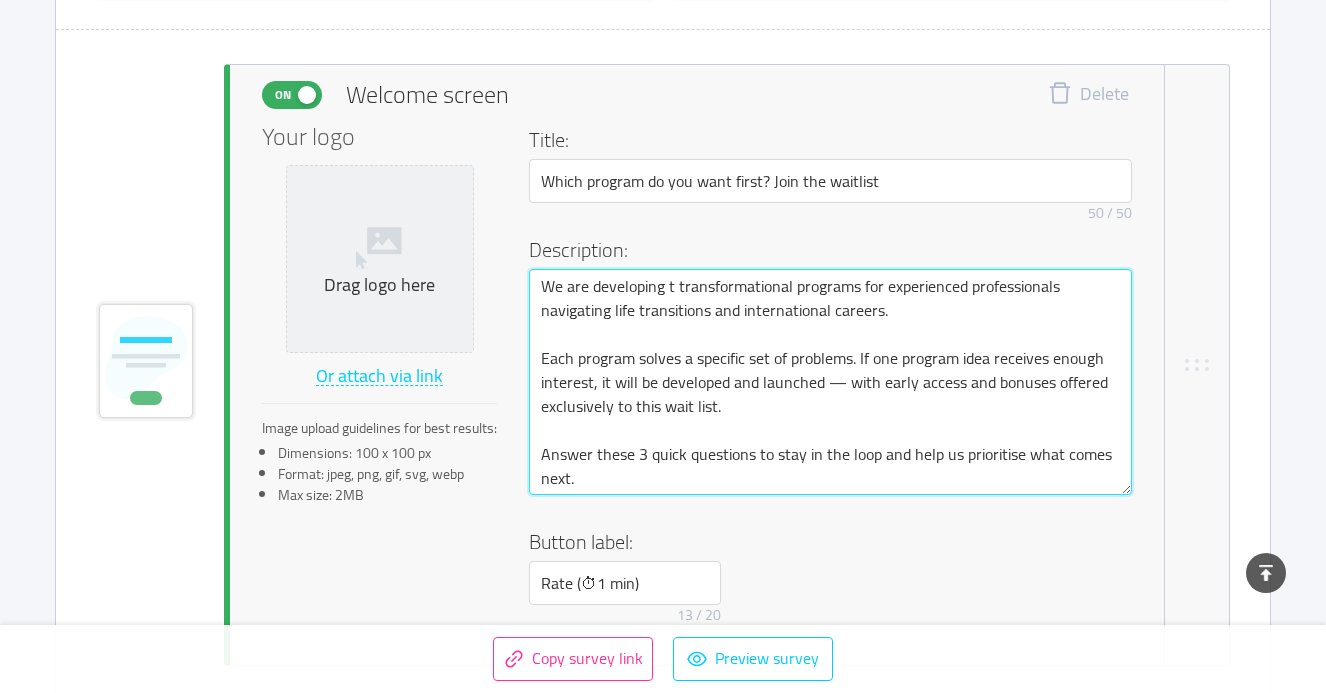 type 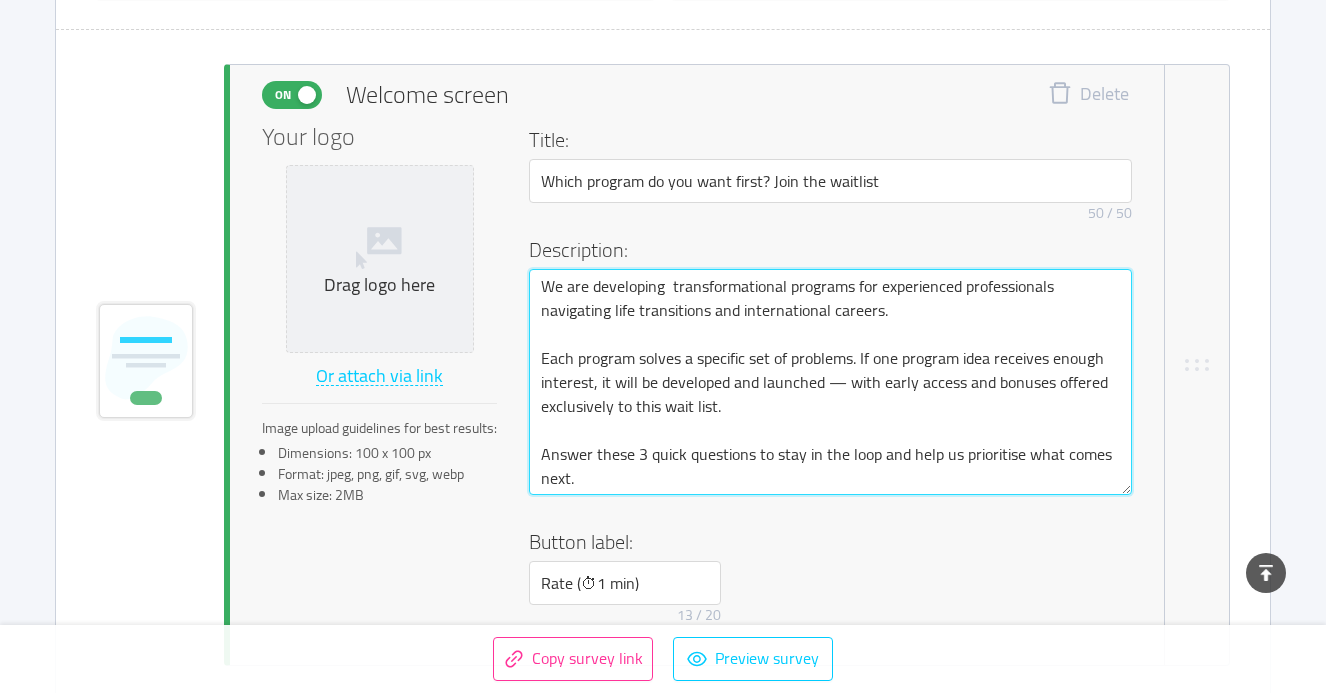 type 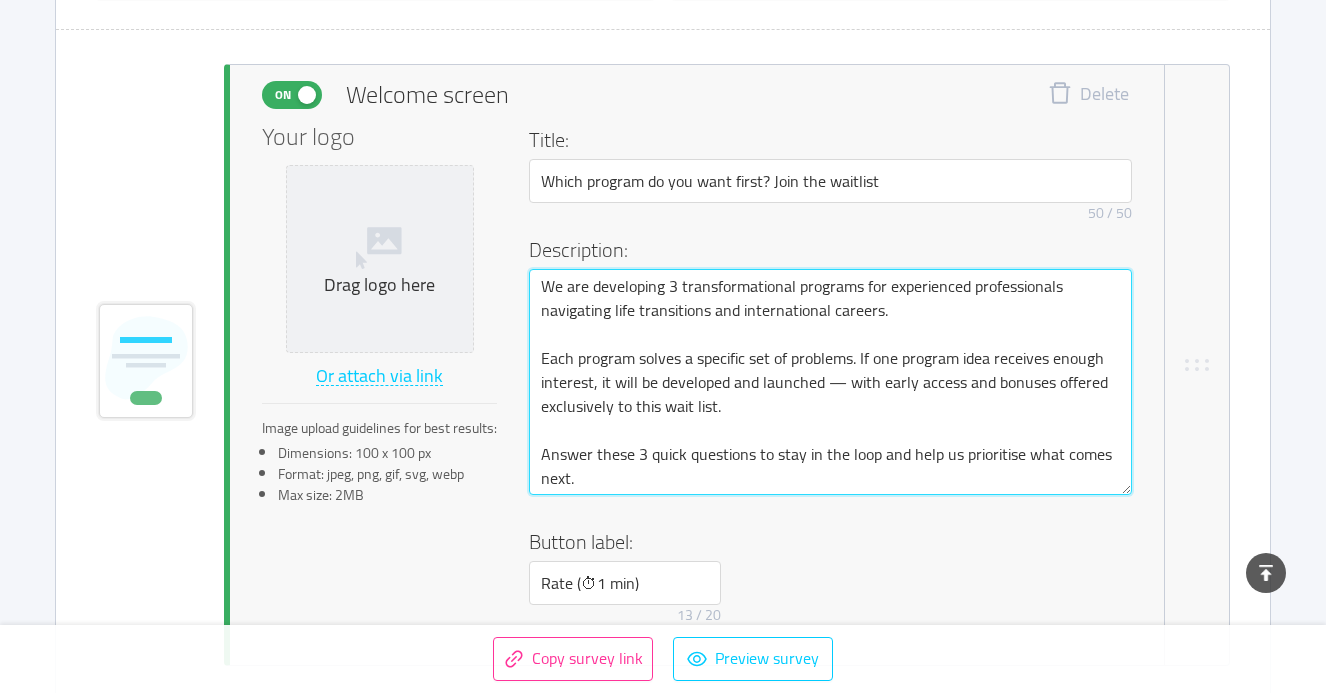 click on "We are developing 3 transformational programs for experienced professionals navigating life transitions and international careers.
Each program solves a specific set of problems. If one program idea receives enough interest, it will be developed and launched — with early access and bonuses offered exclusively to this wait list.
Answer these 3 quick questions to stay in the loop and help us prioritise what comes next." at bounding box center [830, 382] 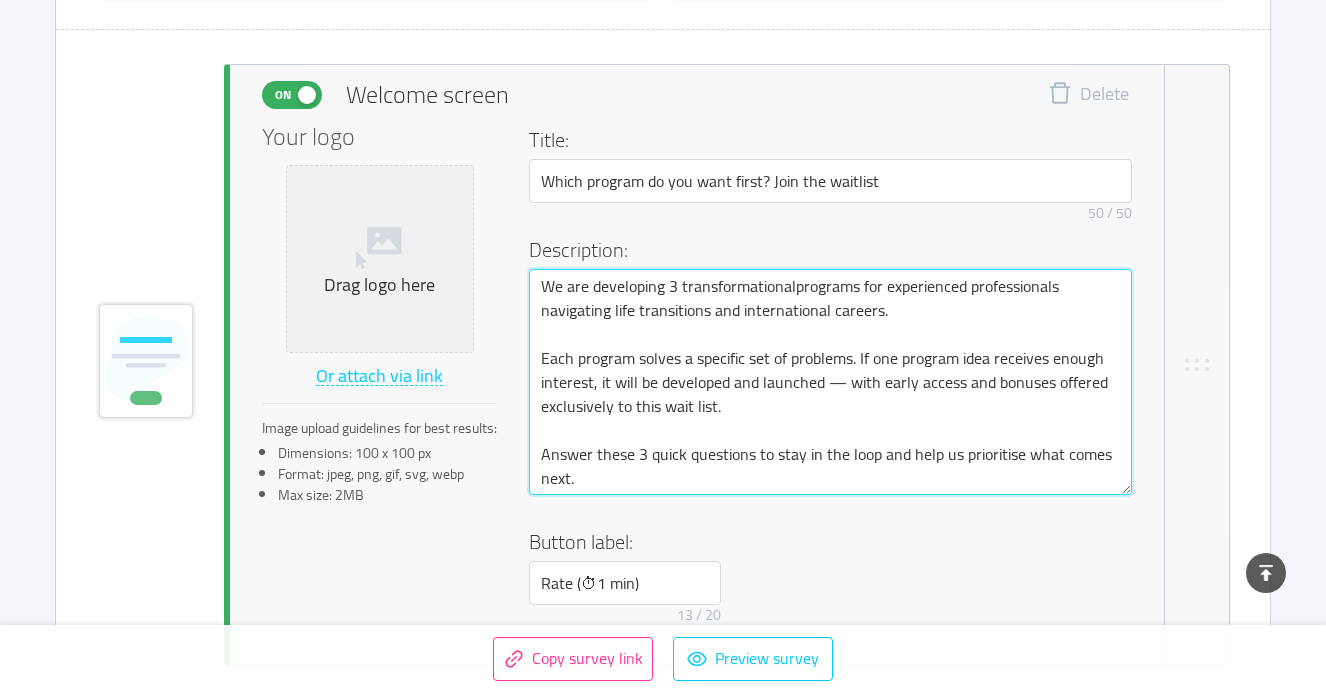 type 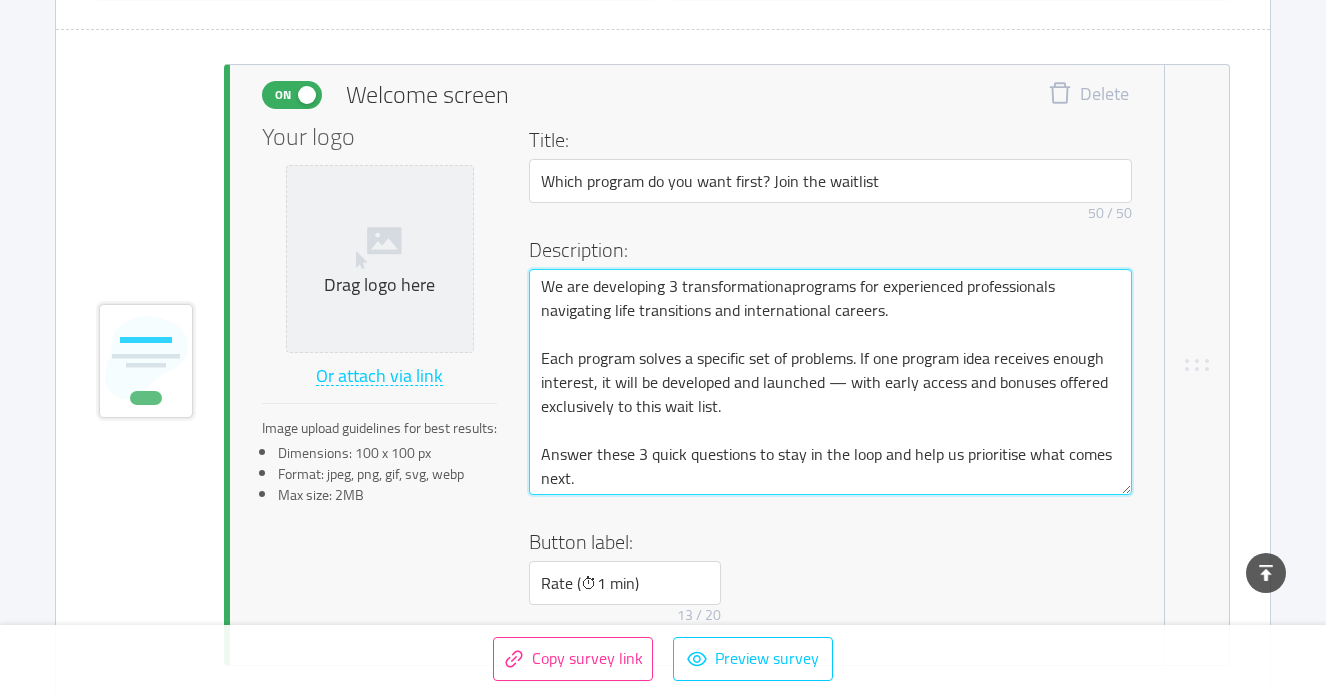 type 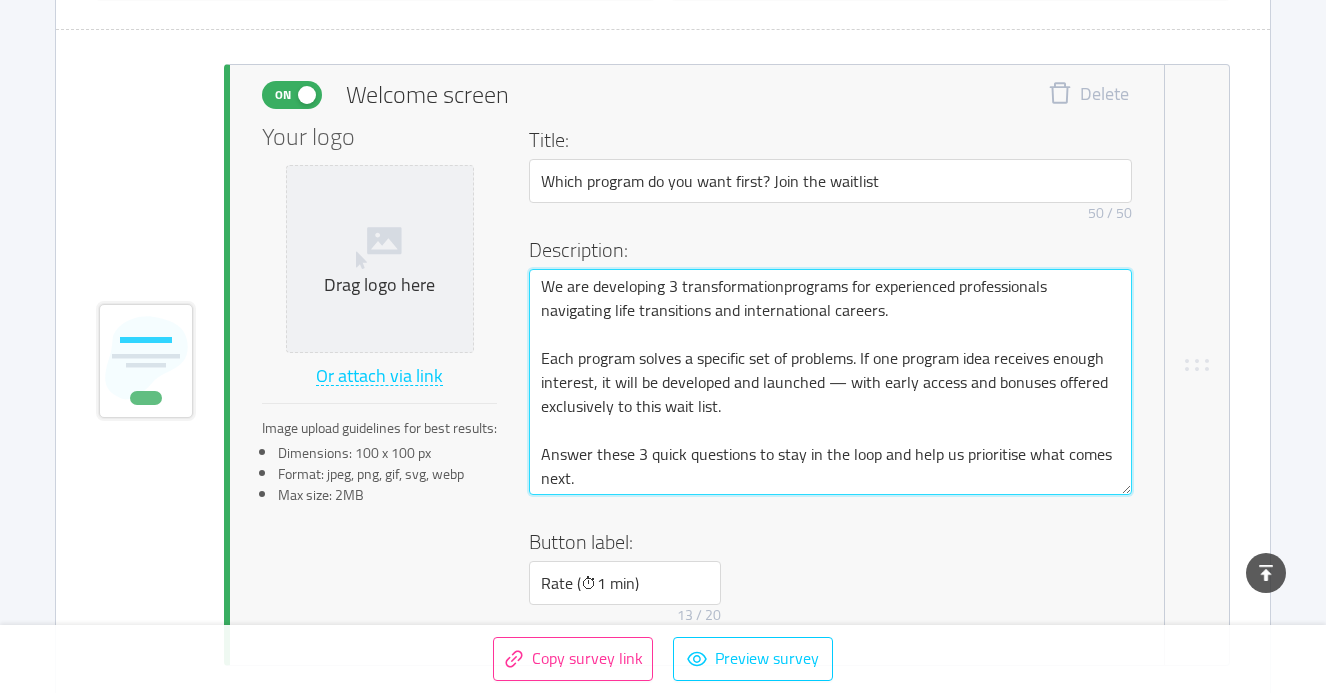 type 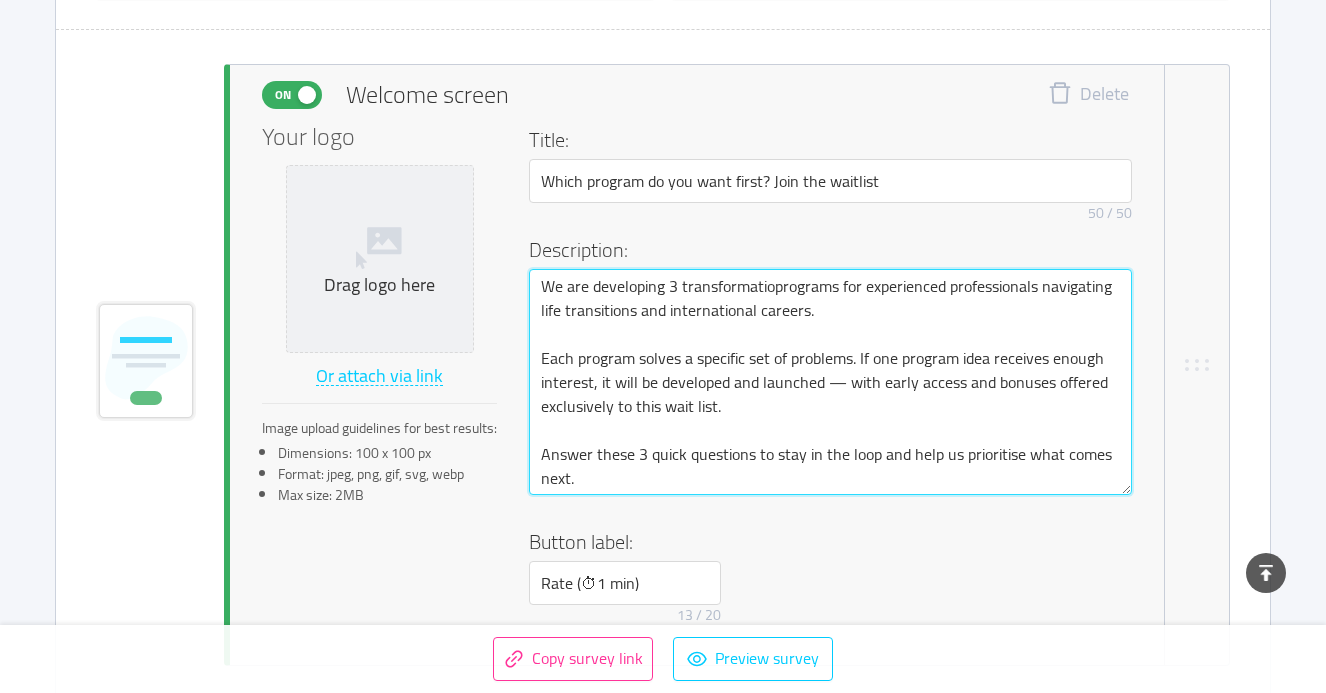 type 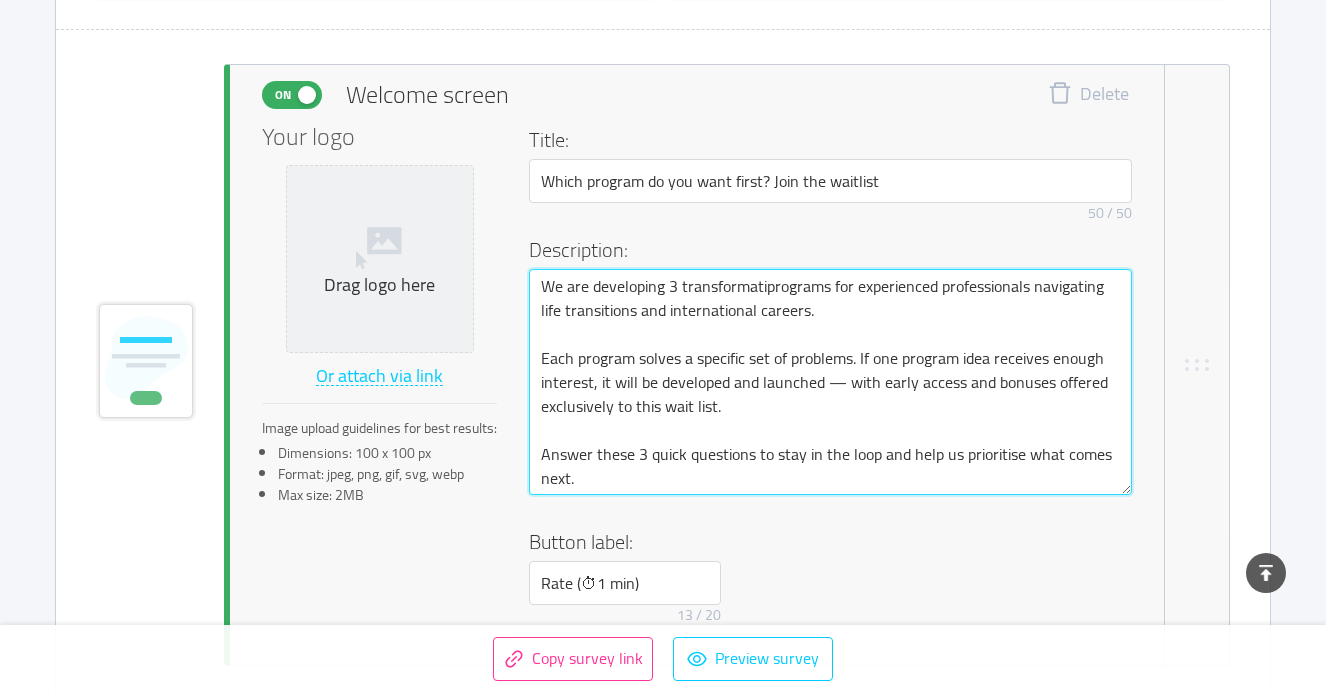 type 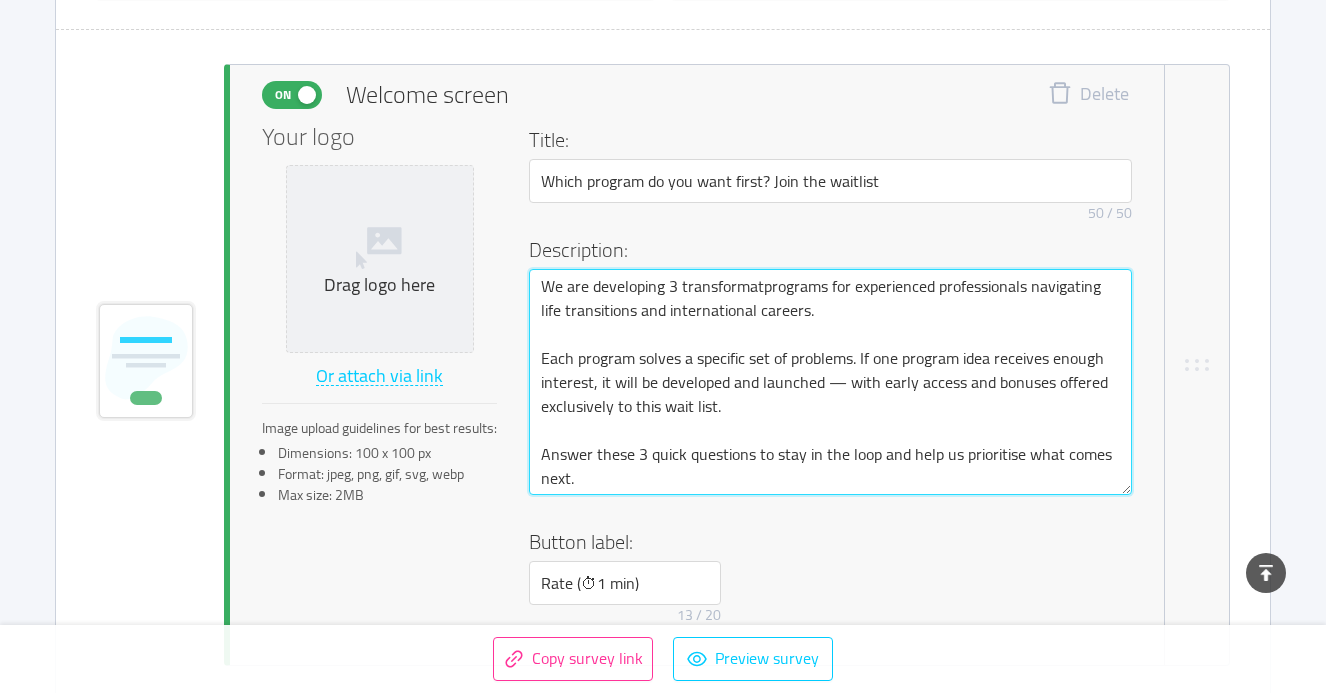 type 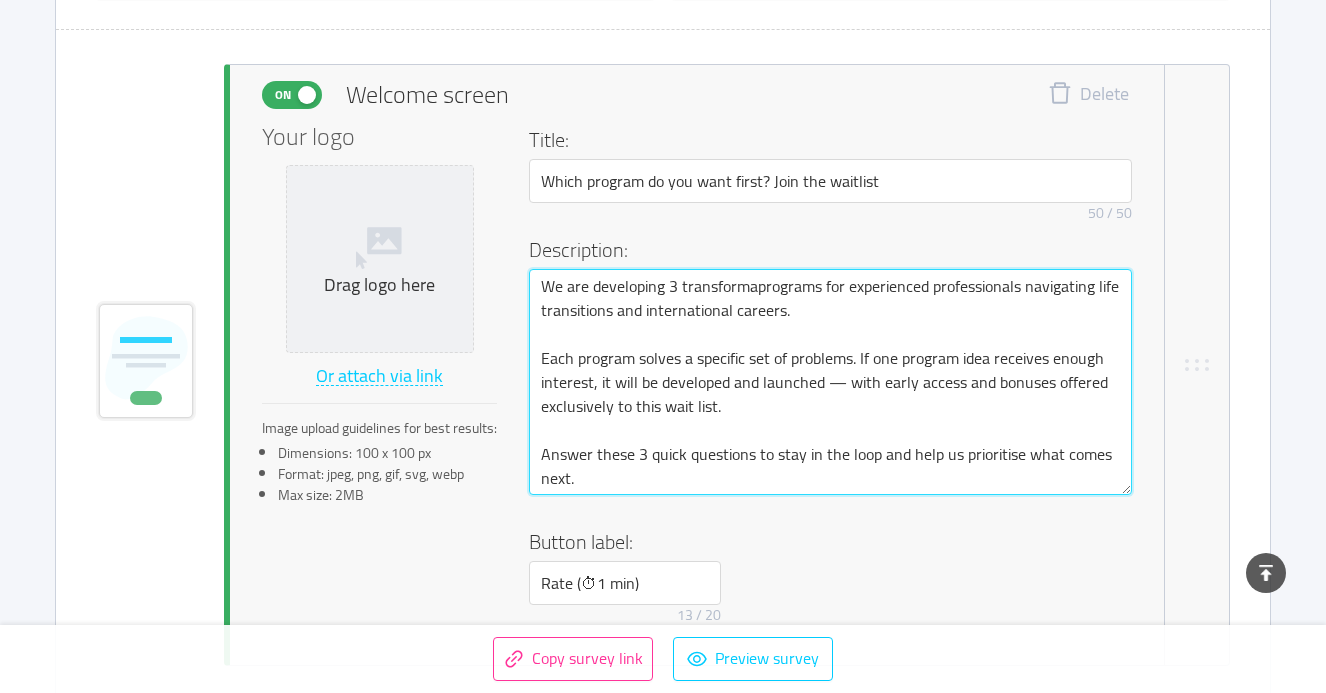 type 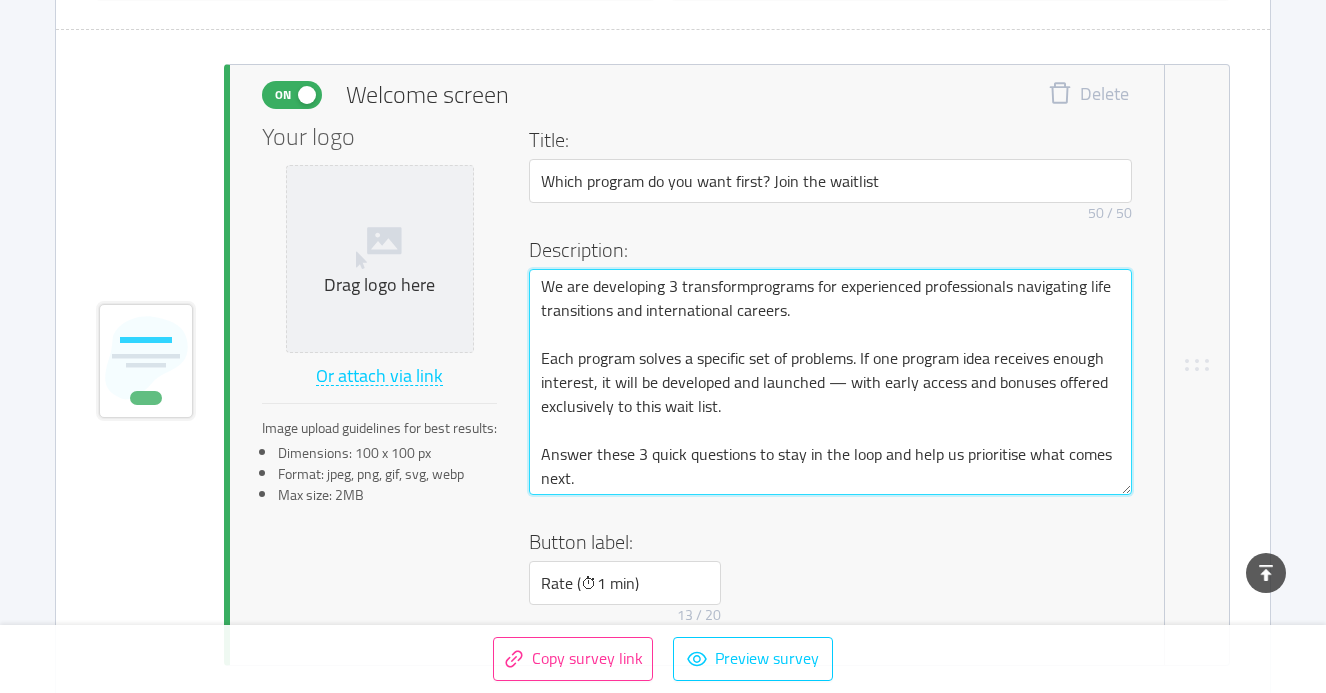 type 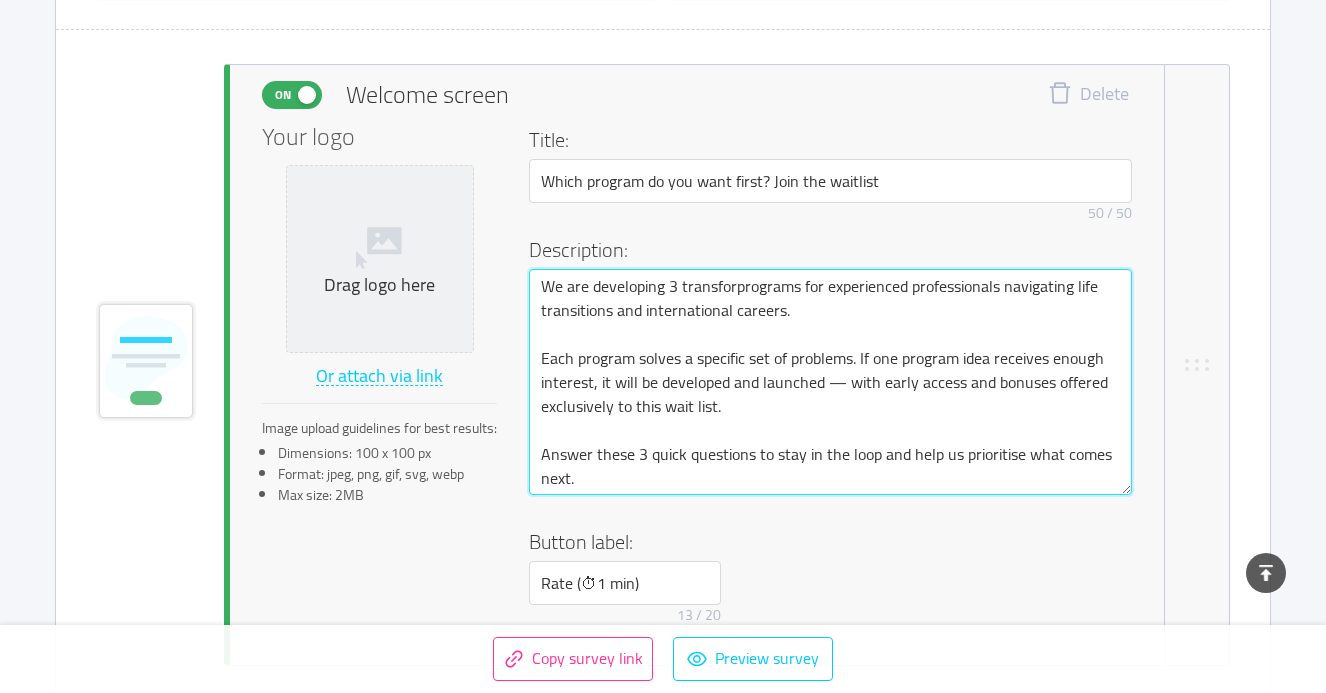 type 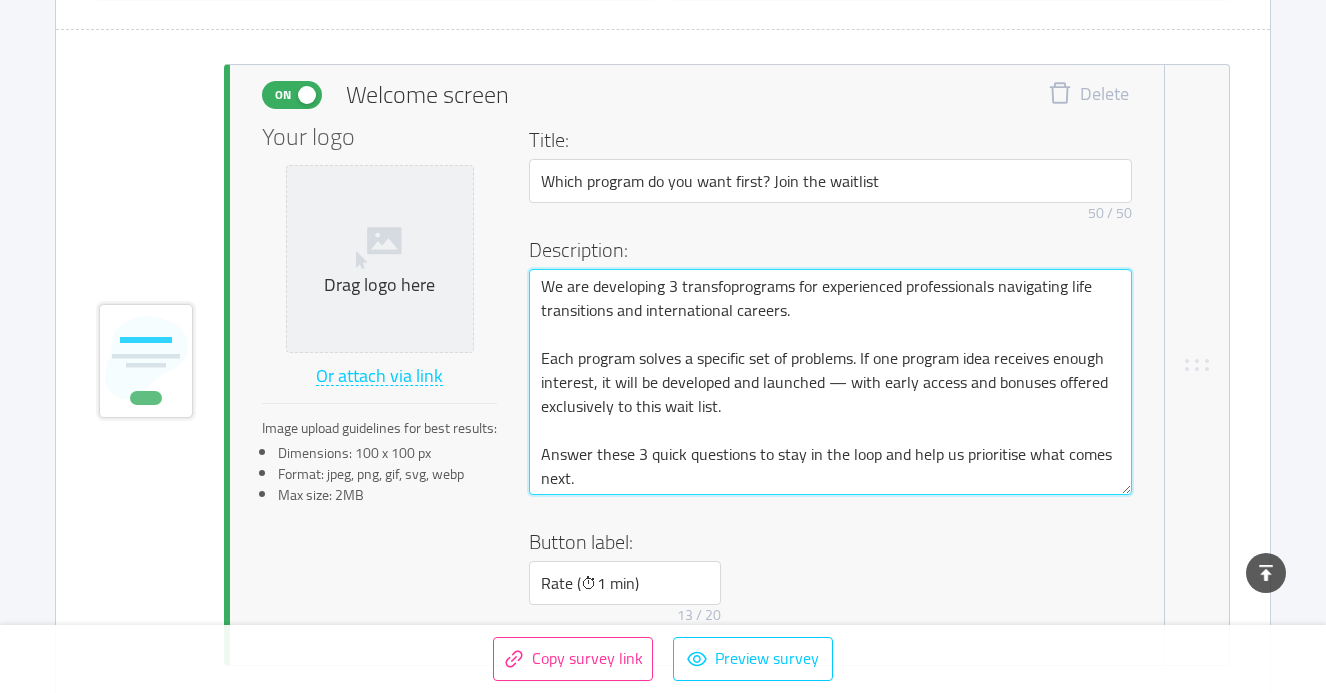 type 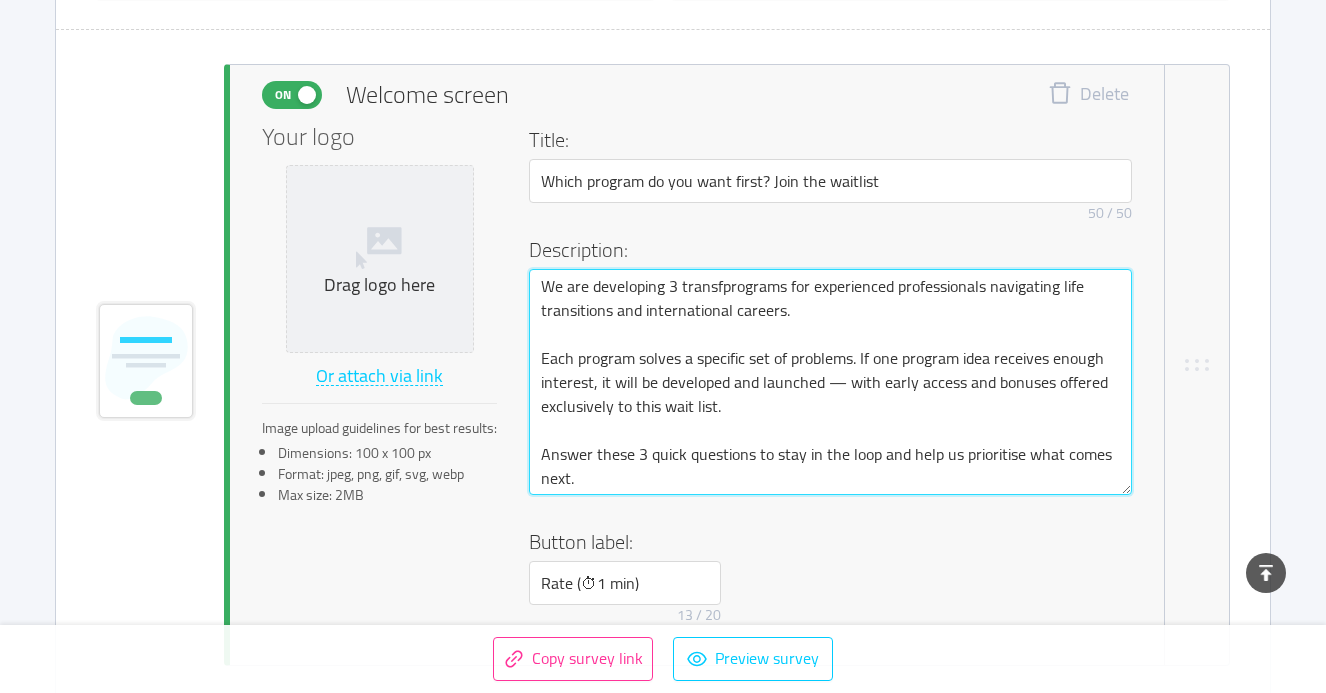 type 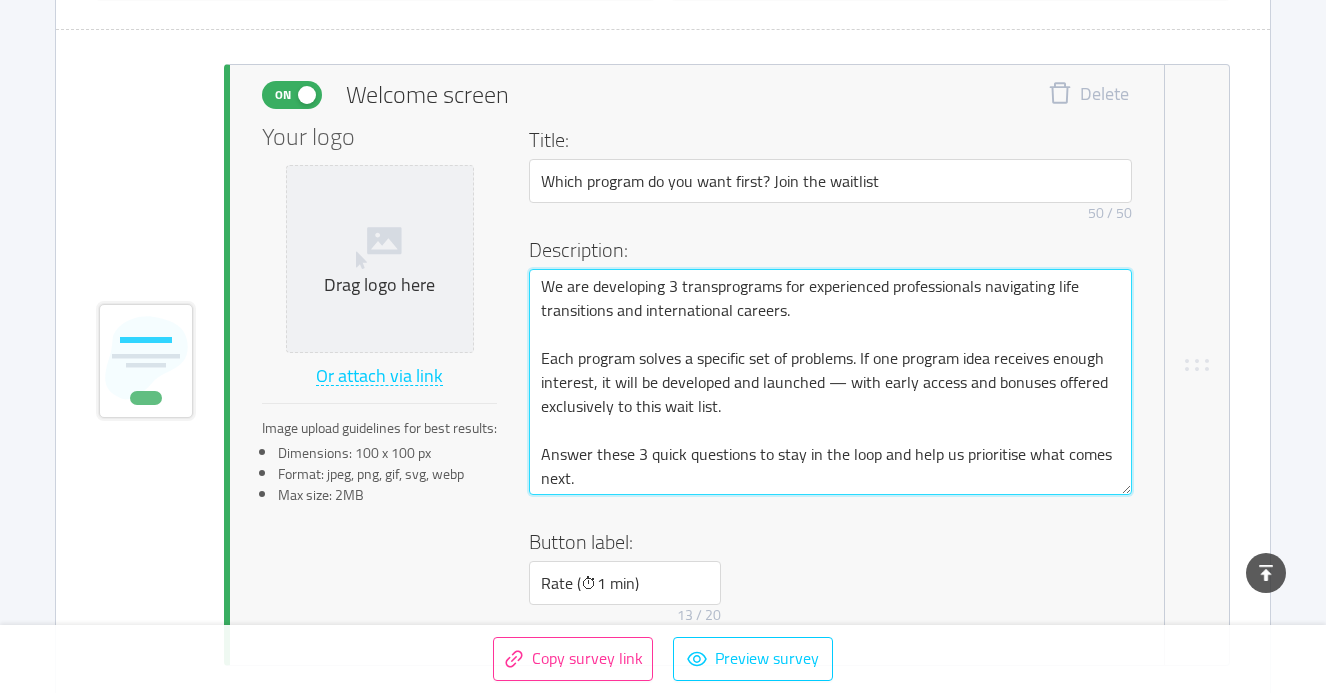 type 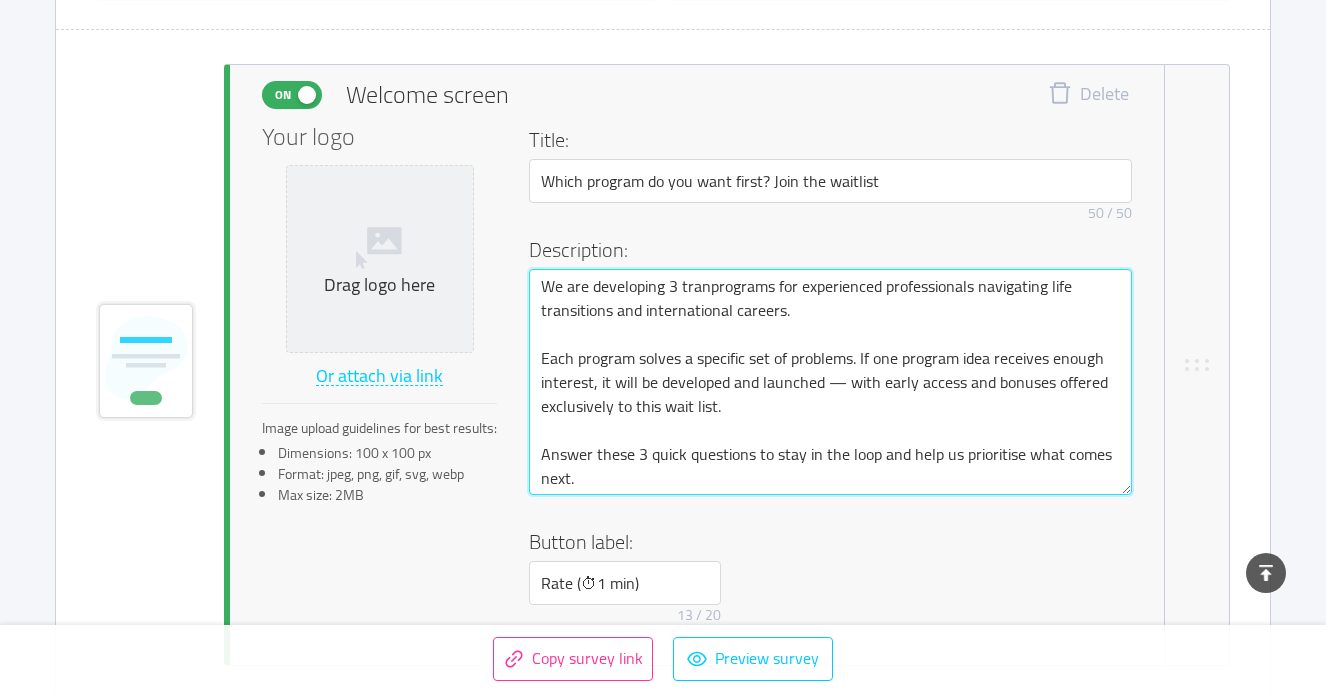 type 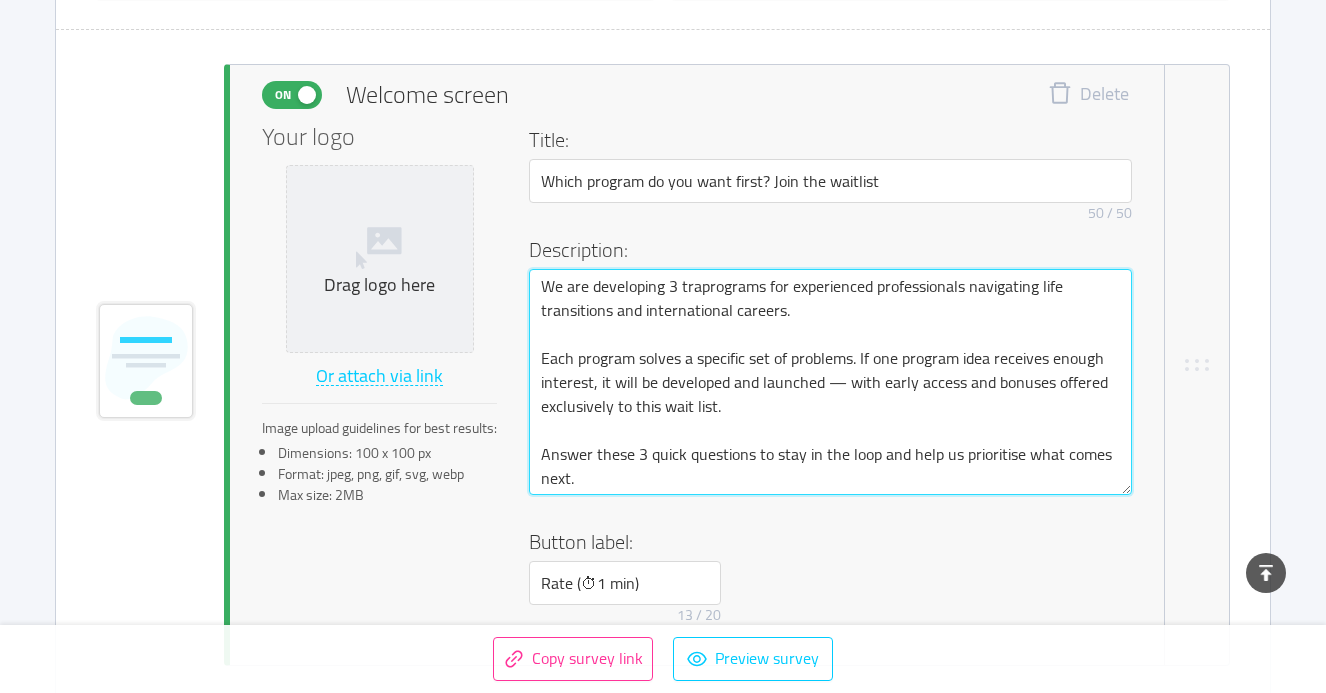 type 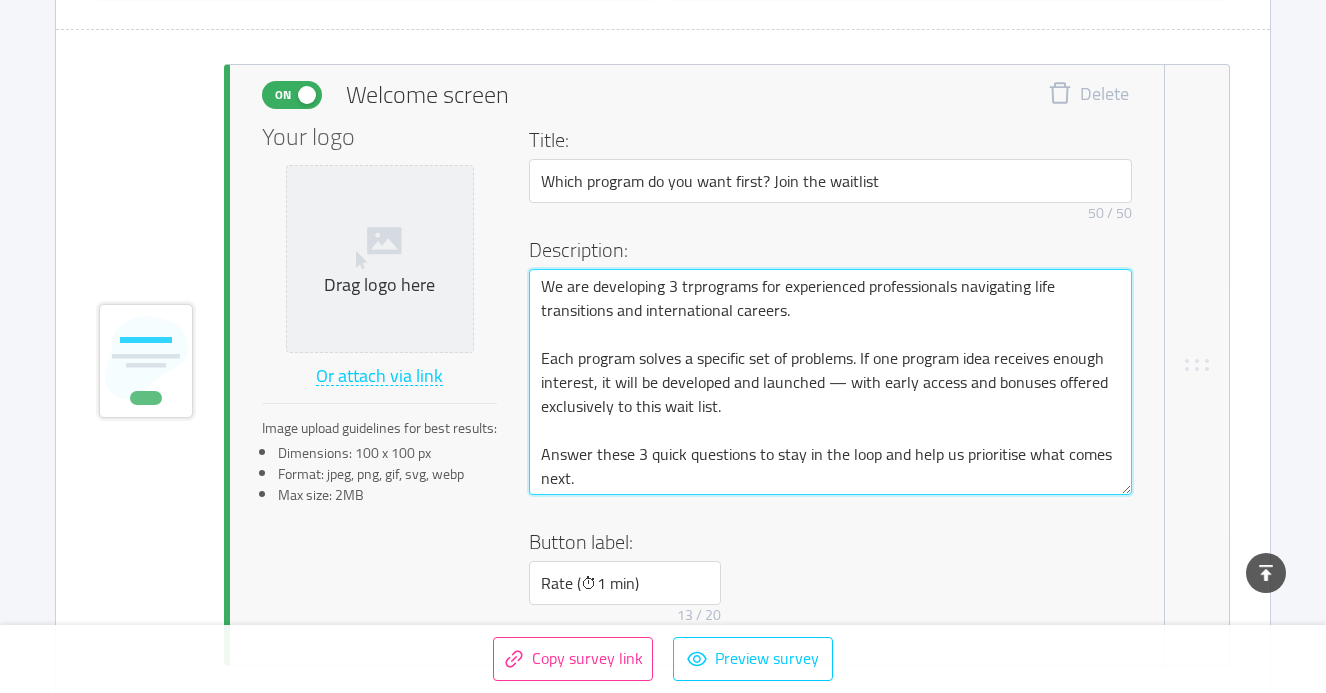type 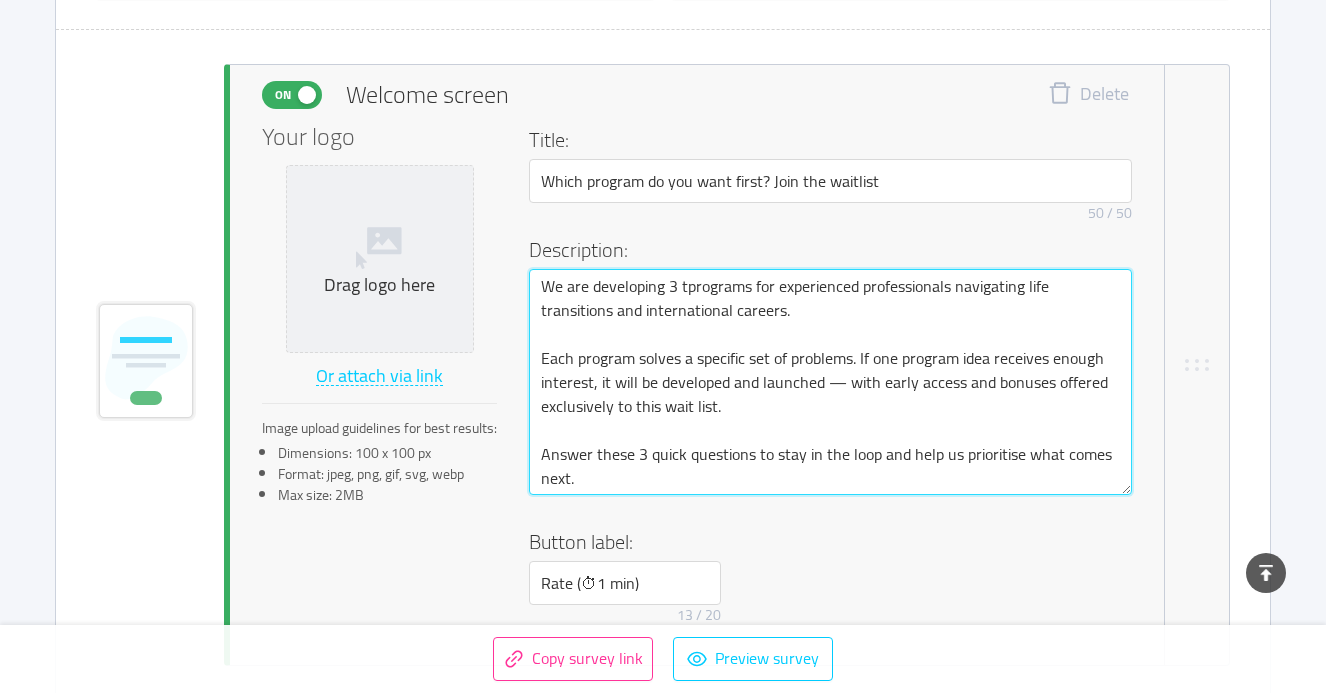 type 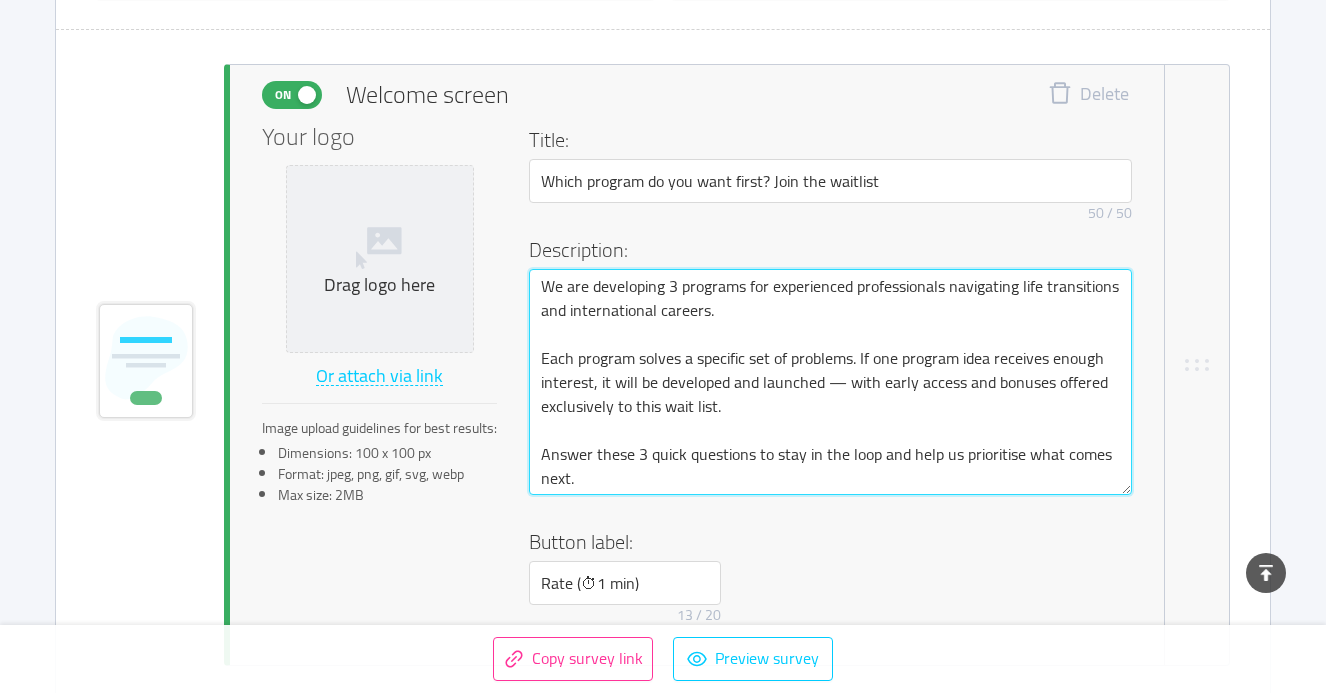 type 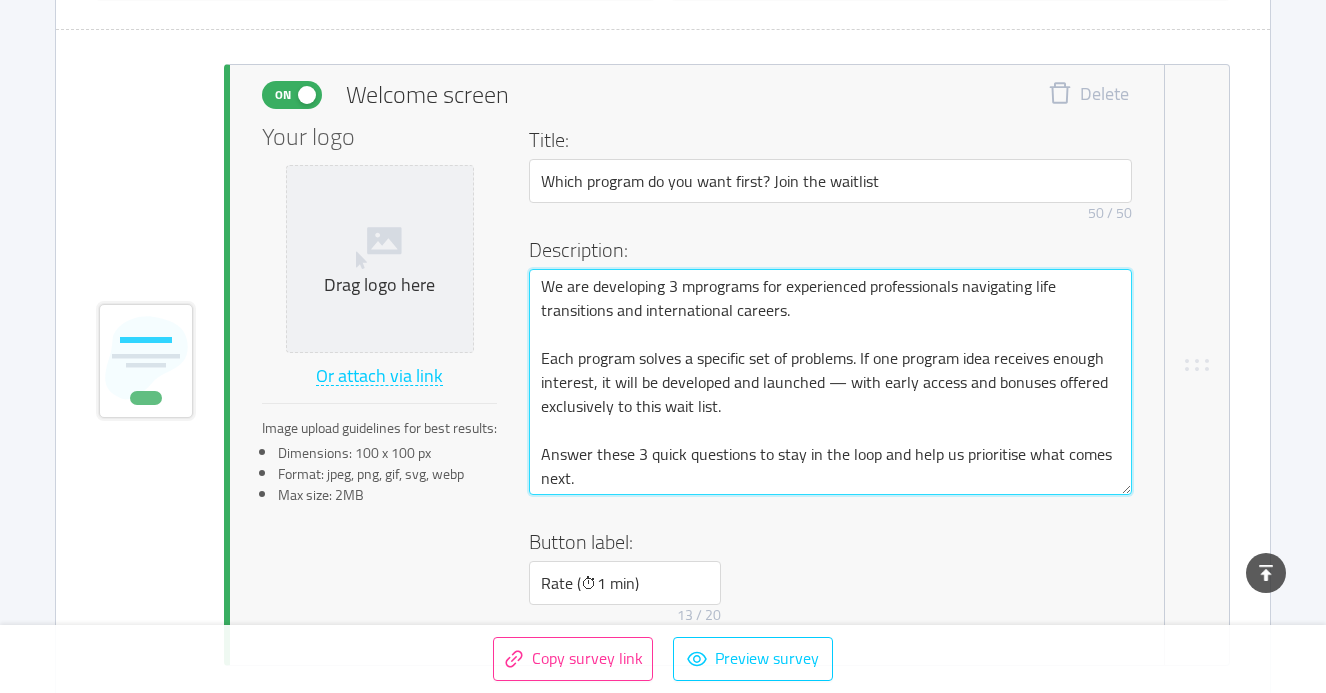 type 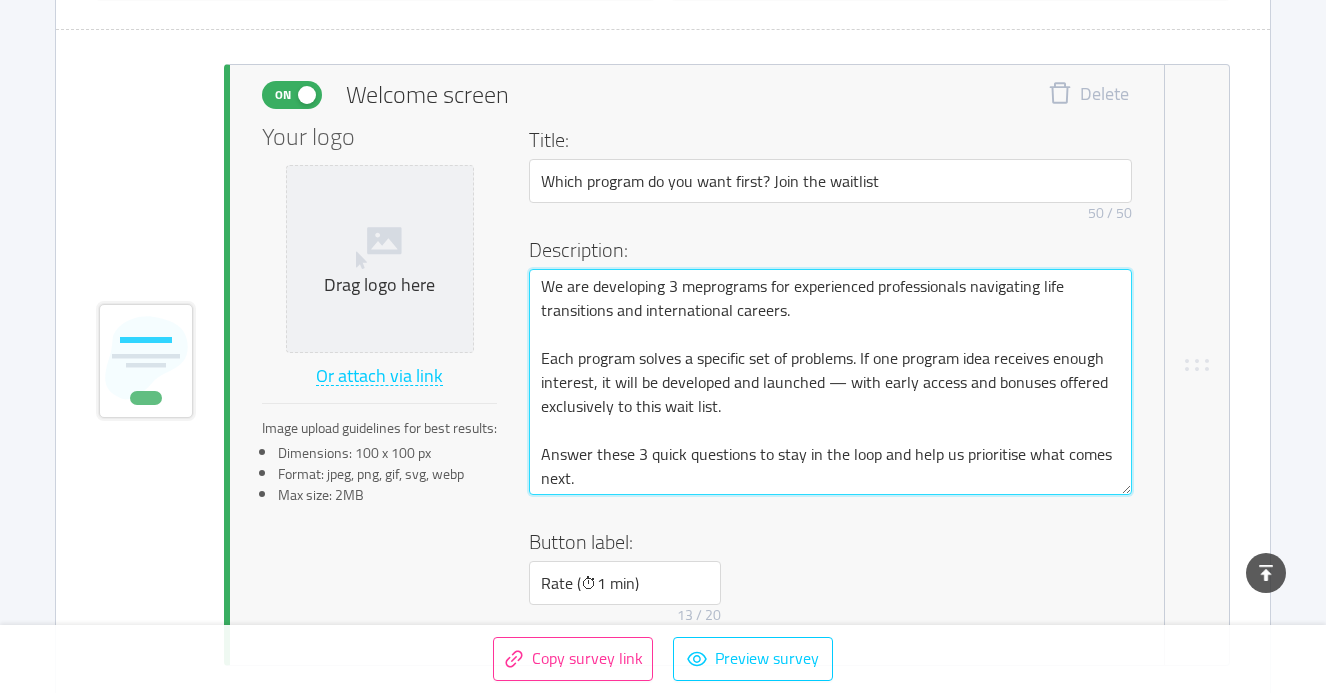 type 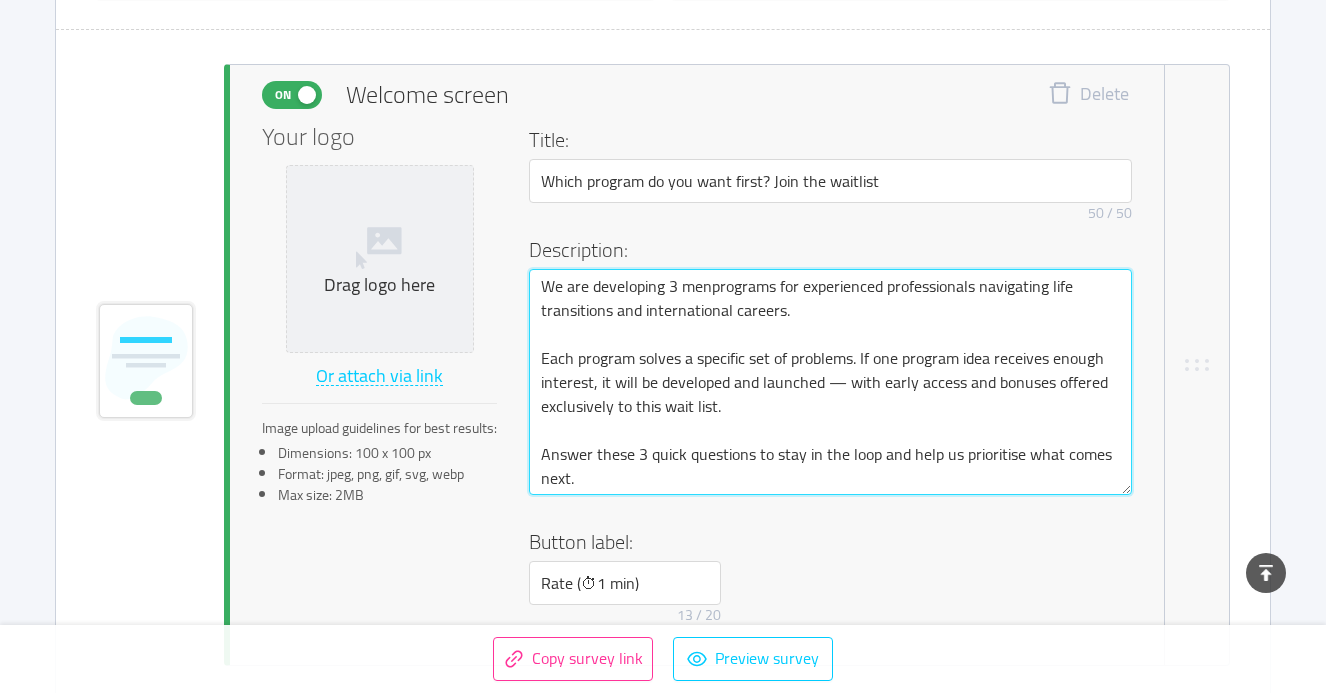 type 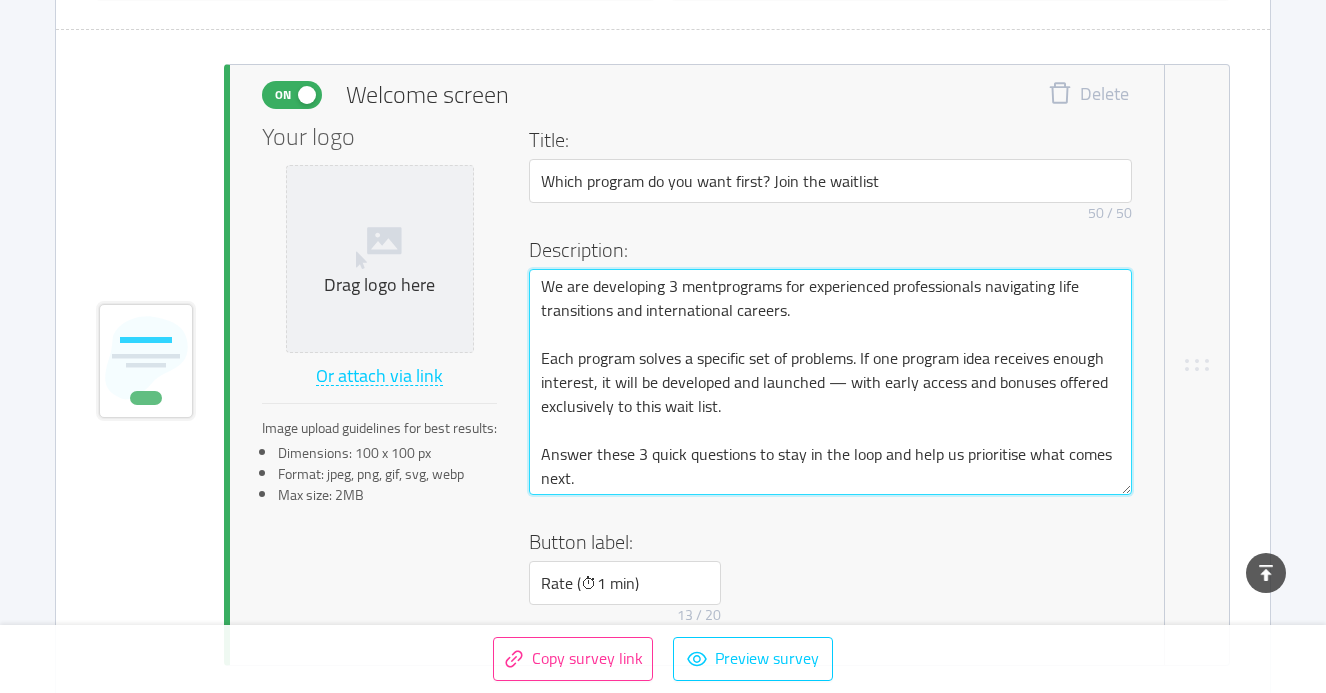 type 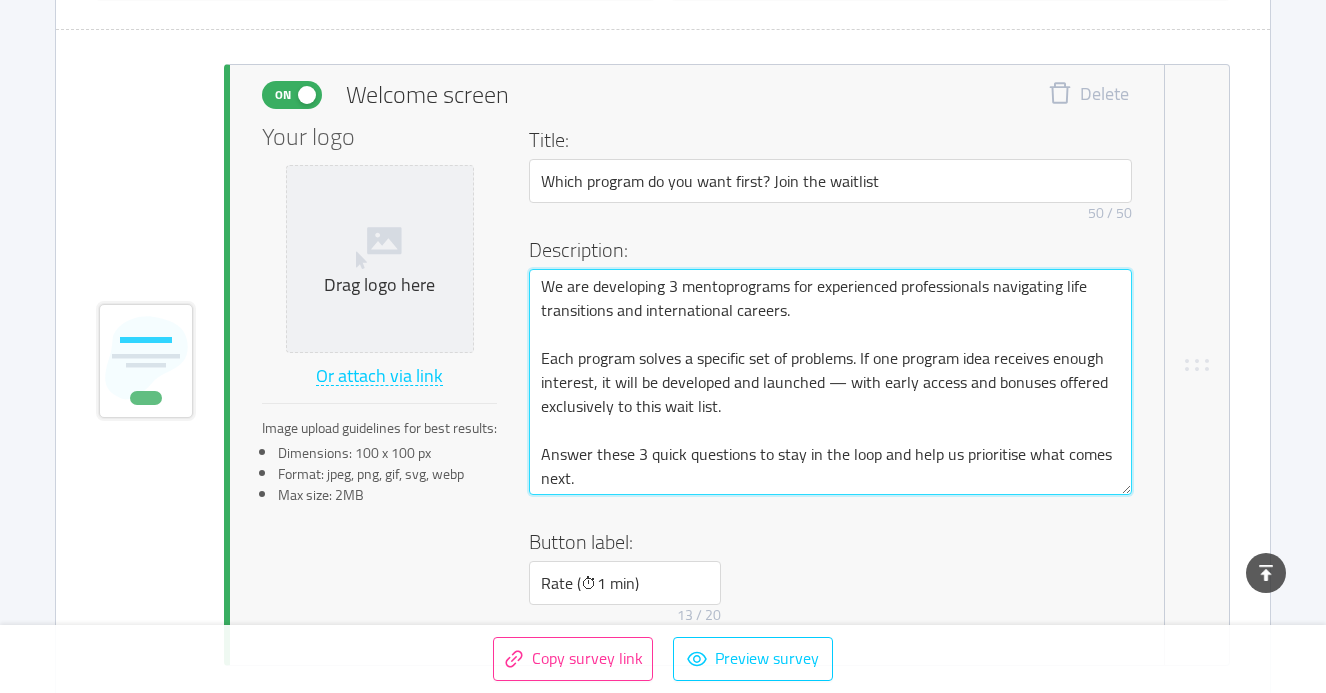 type 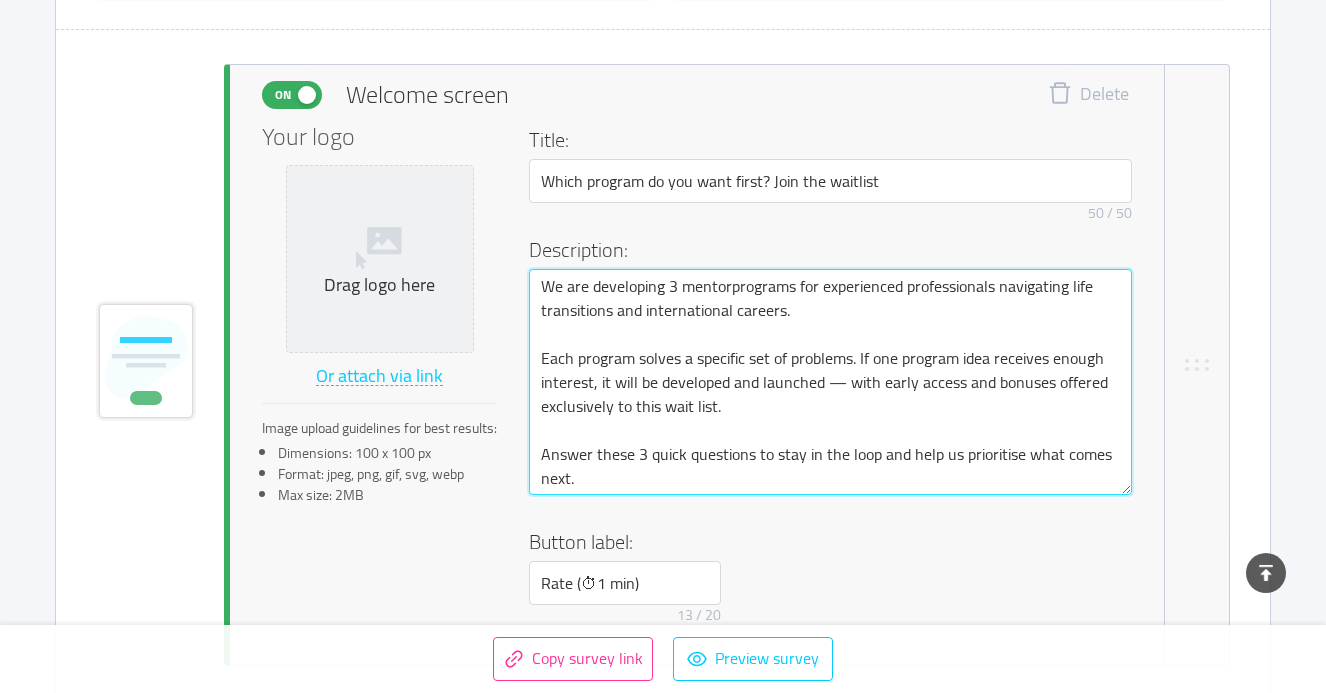 type 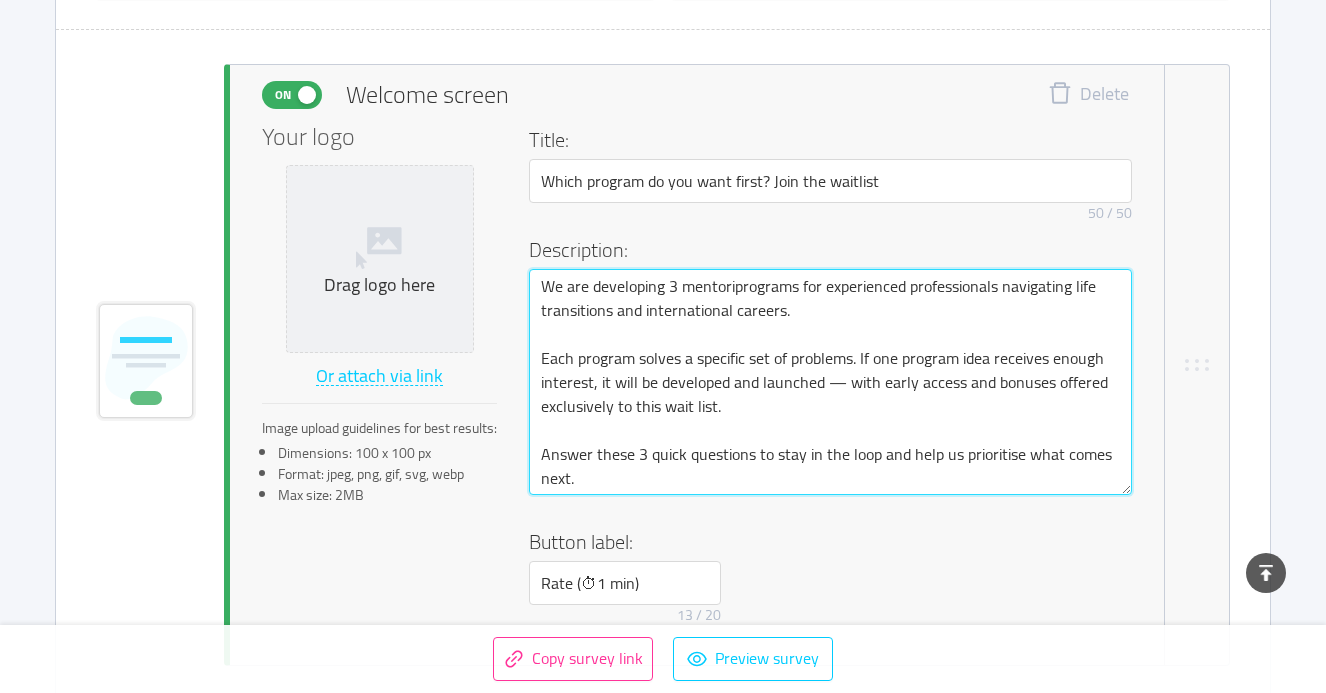 type 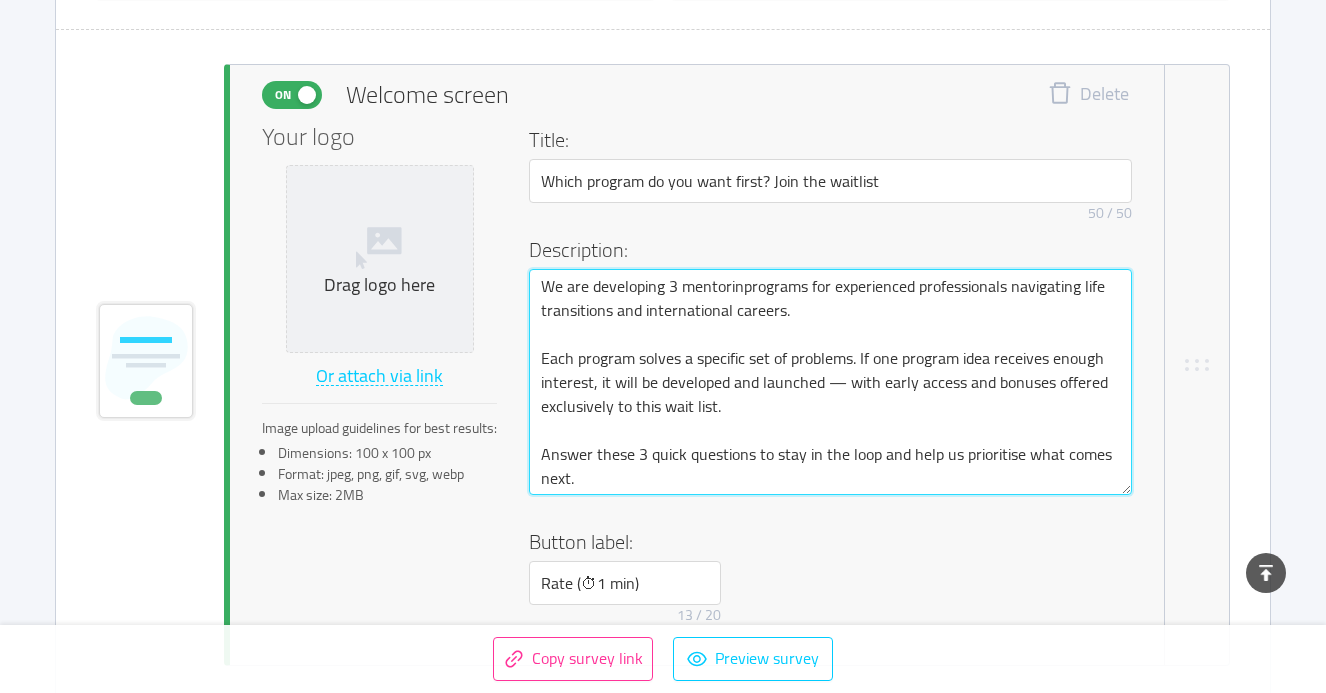 type 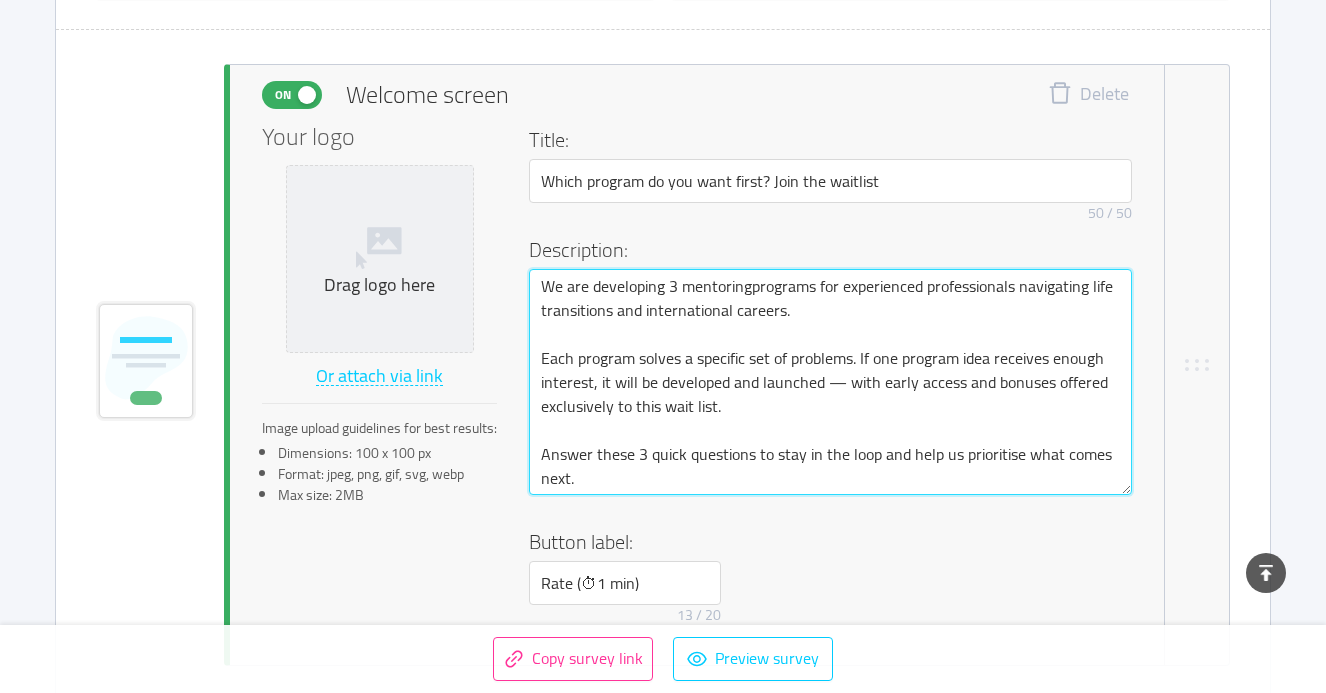 type 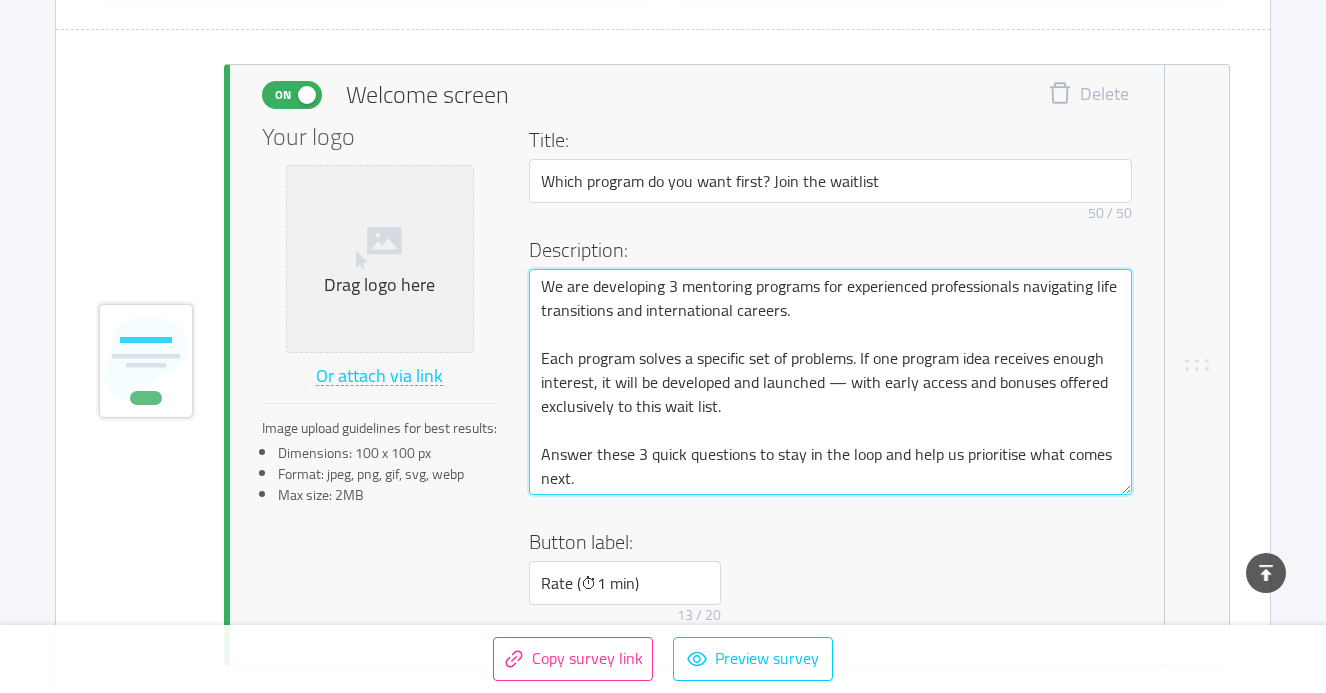 click on "We are developing 3 mentoring programs for experienced professionals navigating life transitions and international careers.
Each program solves a specific set of problems. If one program idea receives enough interest, it will be developed and launched — with early access and bonuses offered exclusively to this wait list.
Answer these 3 quick questions to stay in the loop and help us prioritise what comes next." at bounding box center (830, 382) 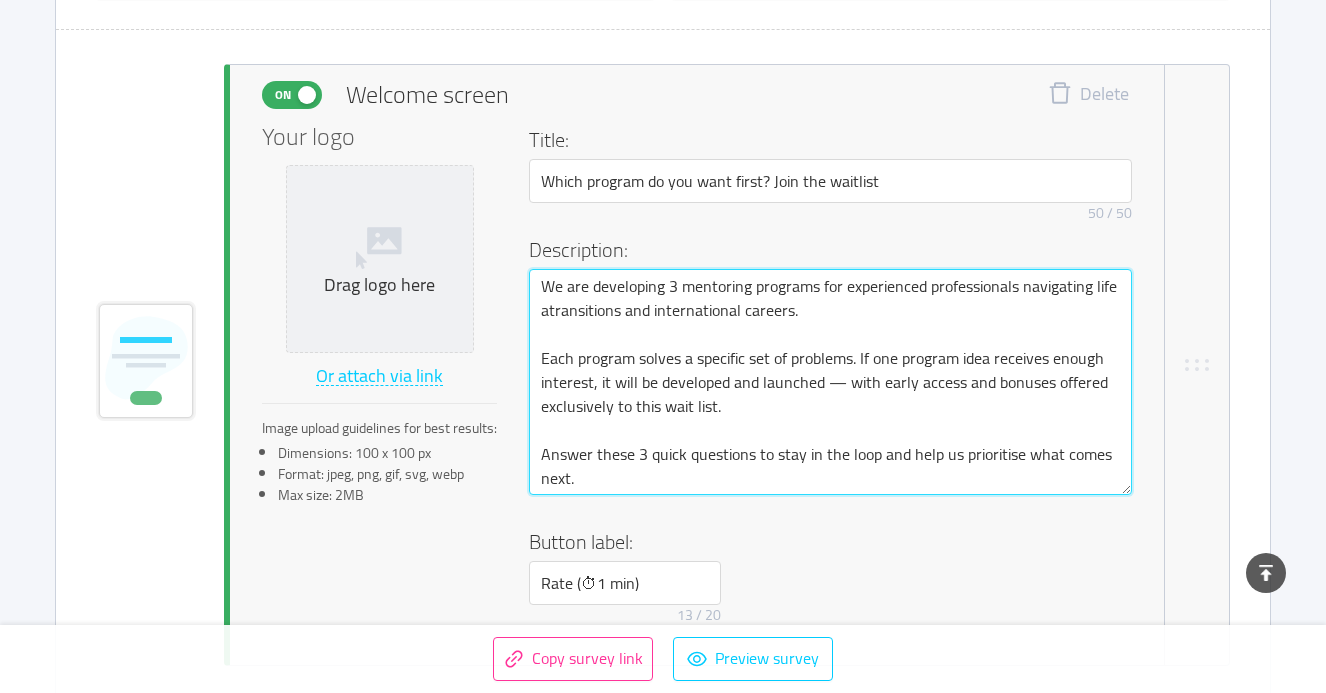 type 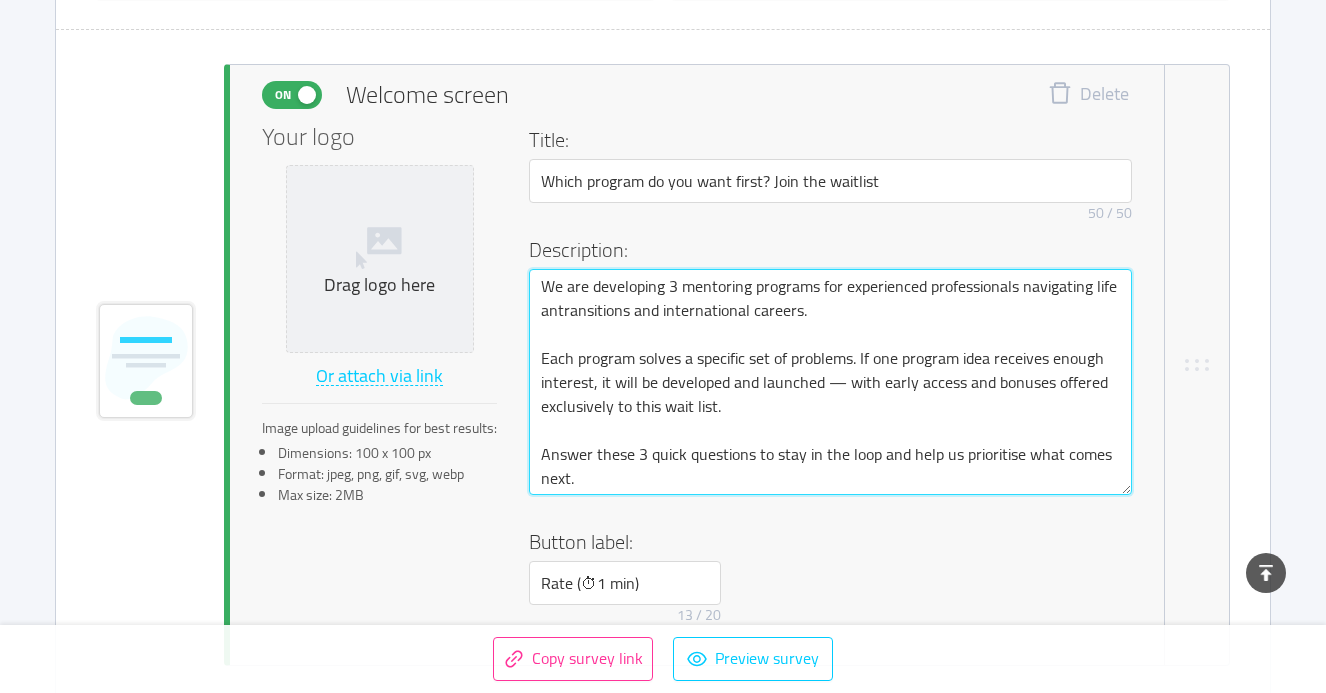 type 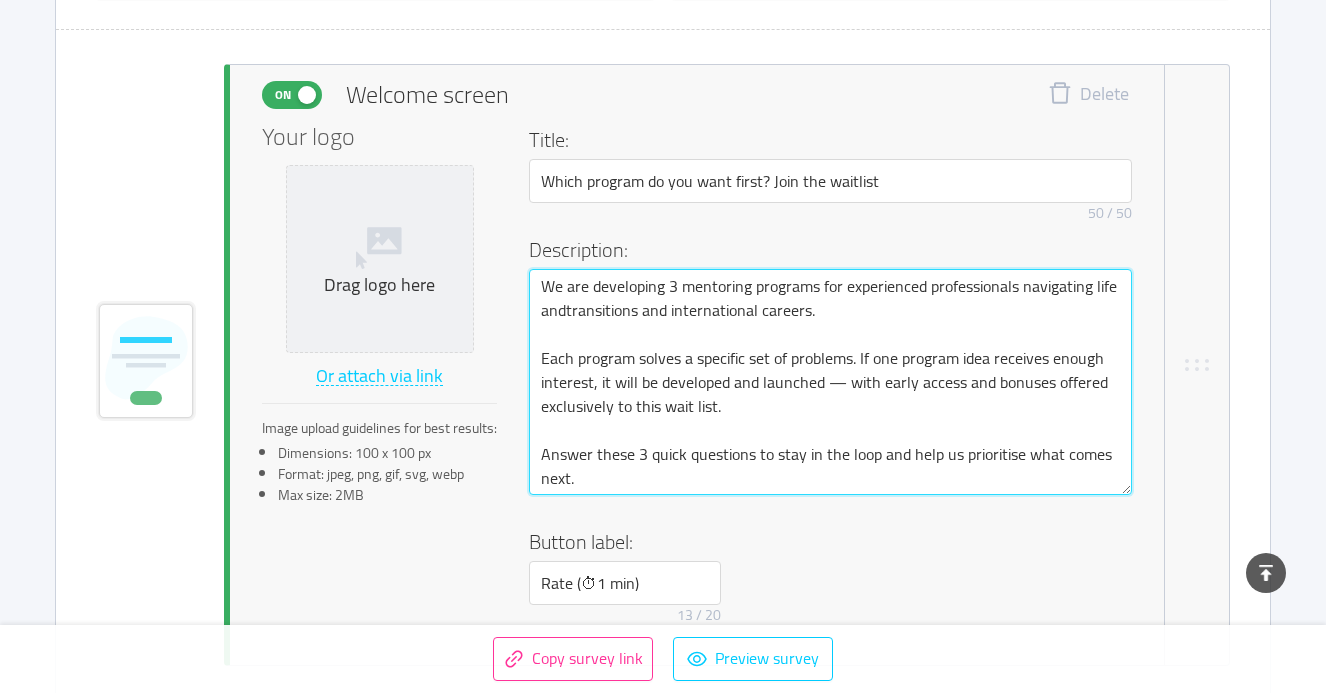 type 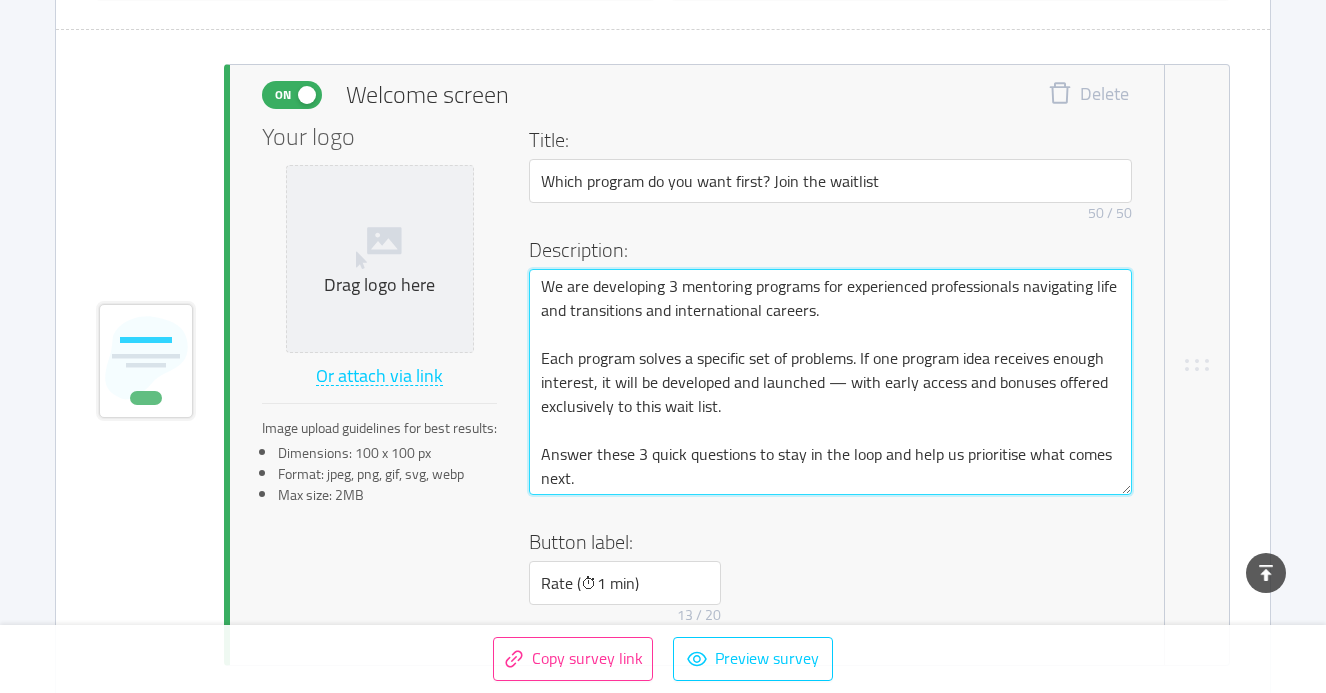 type 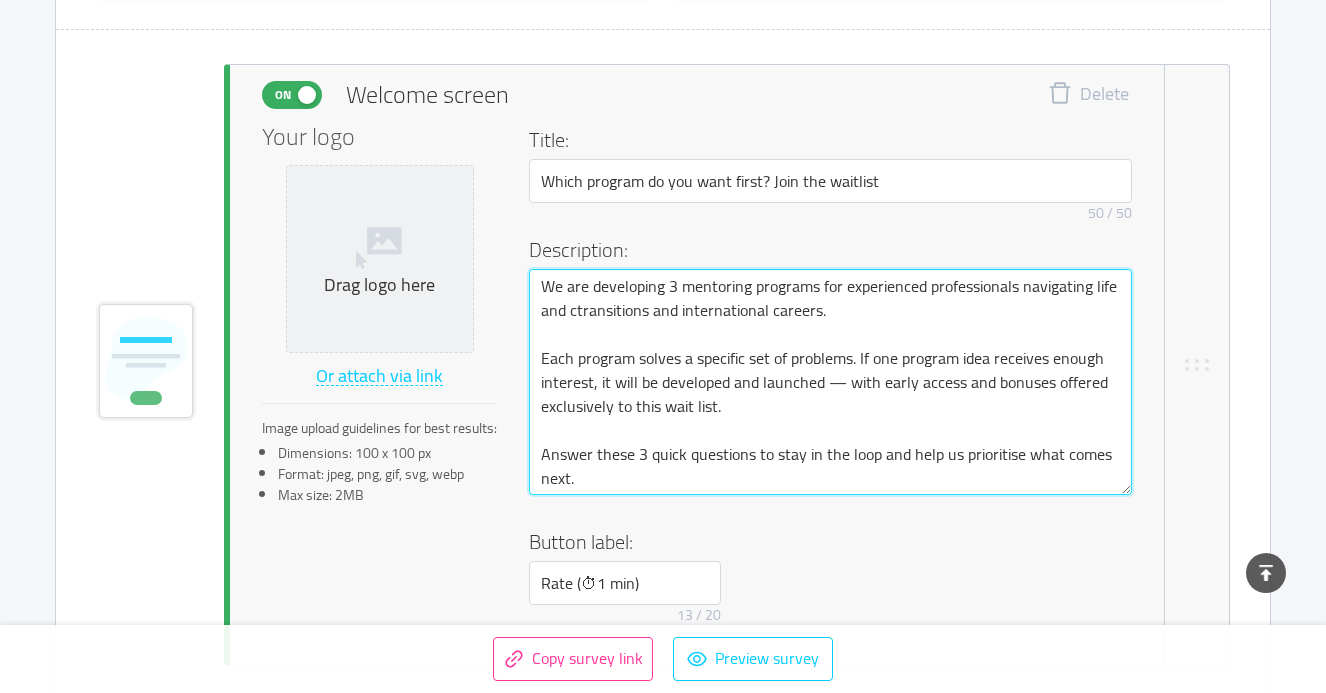 type 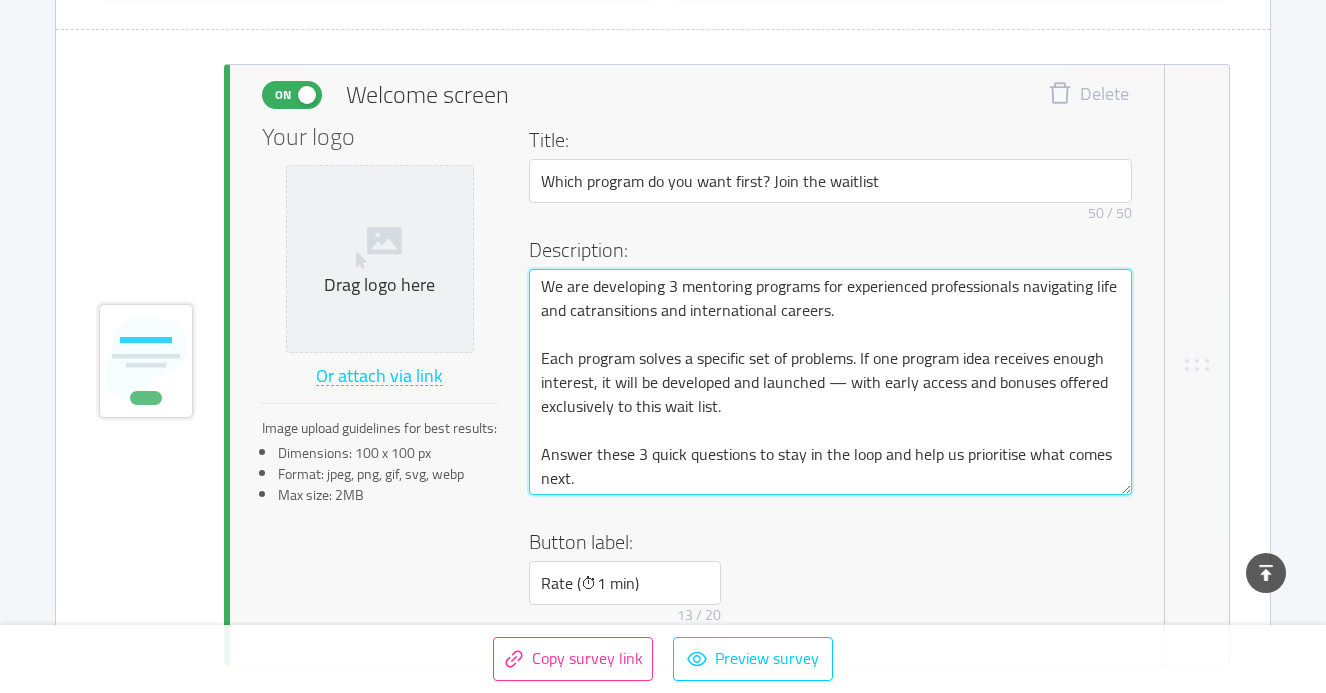 type 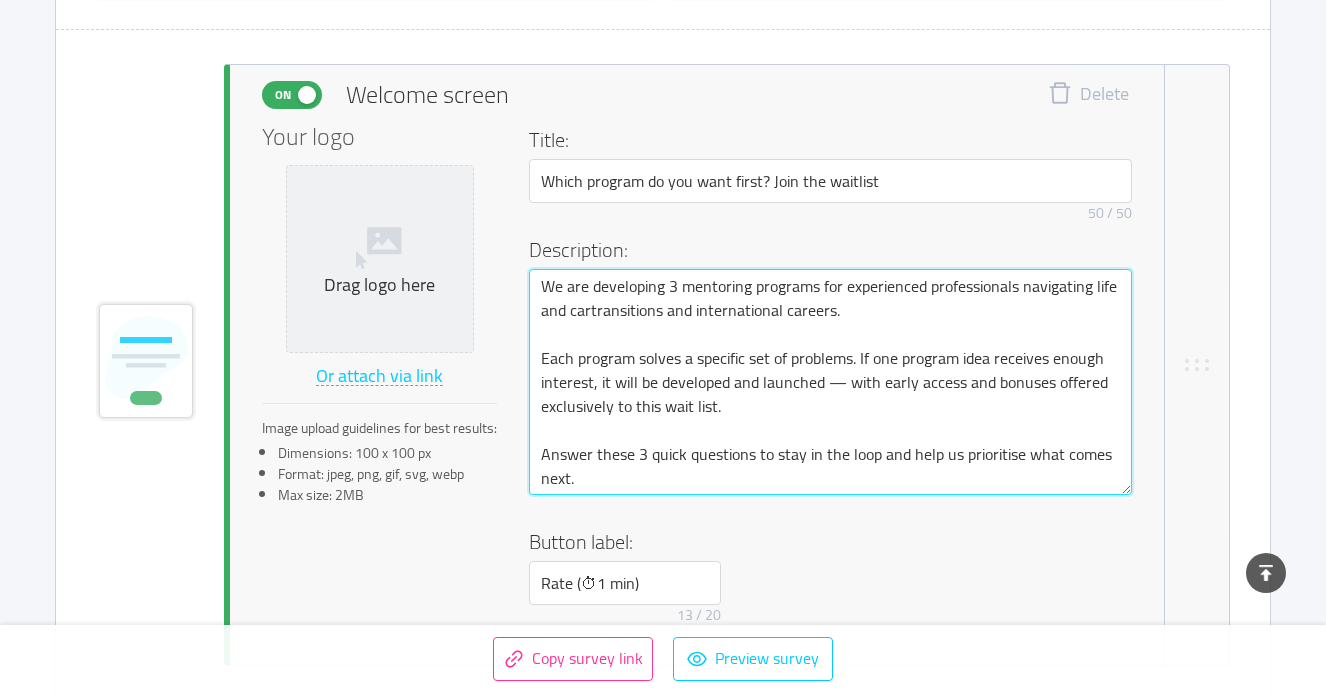 type 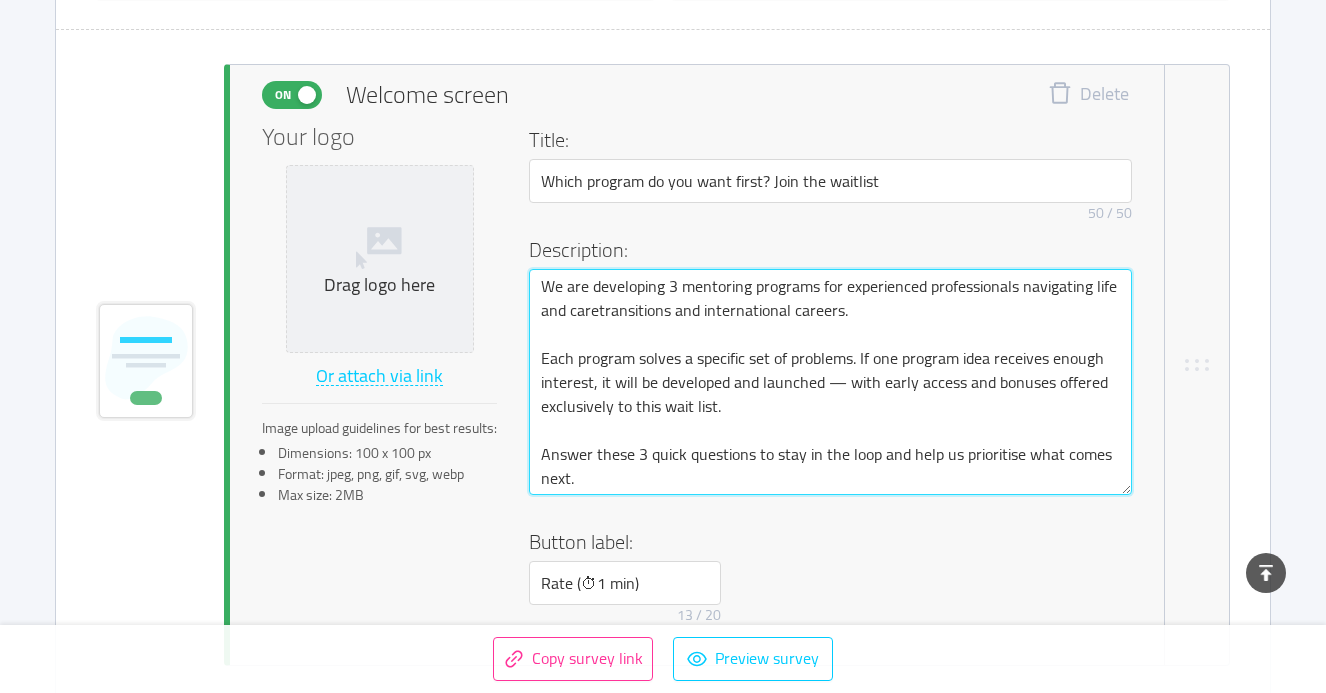 type 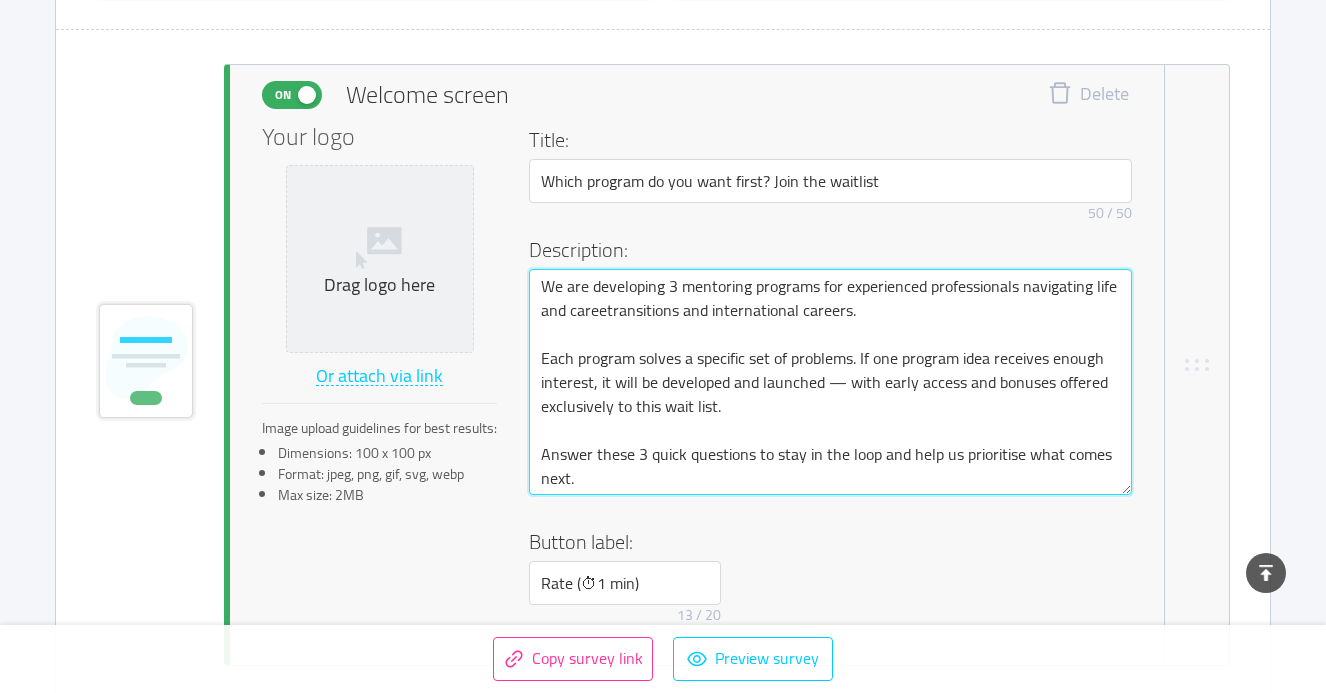 type 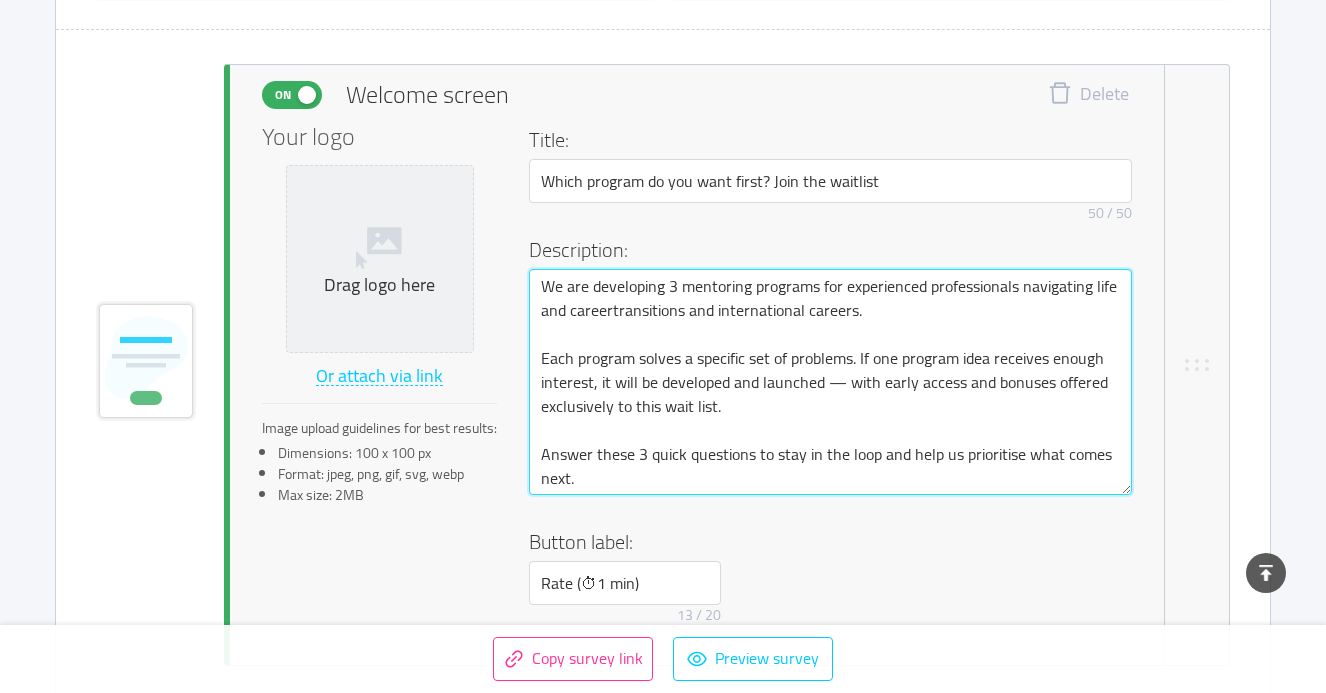 type 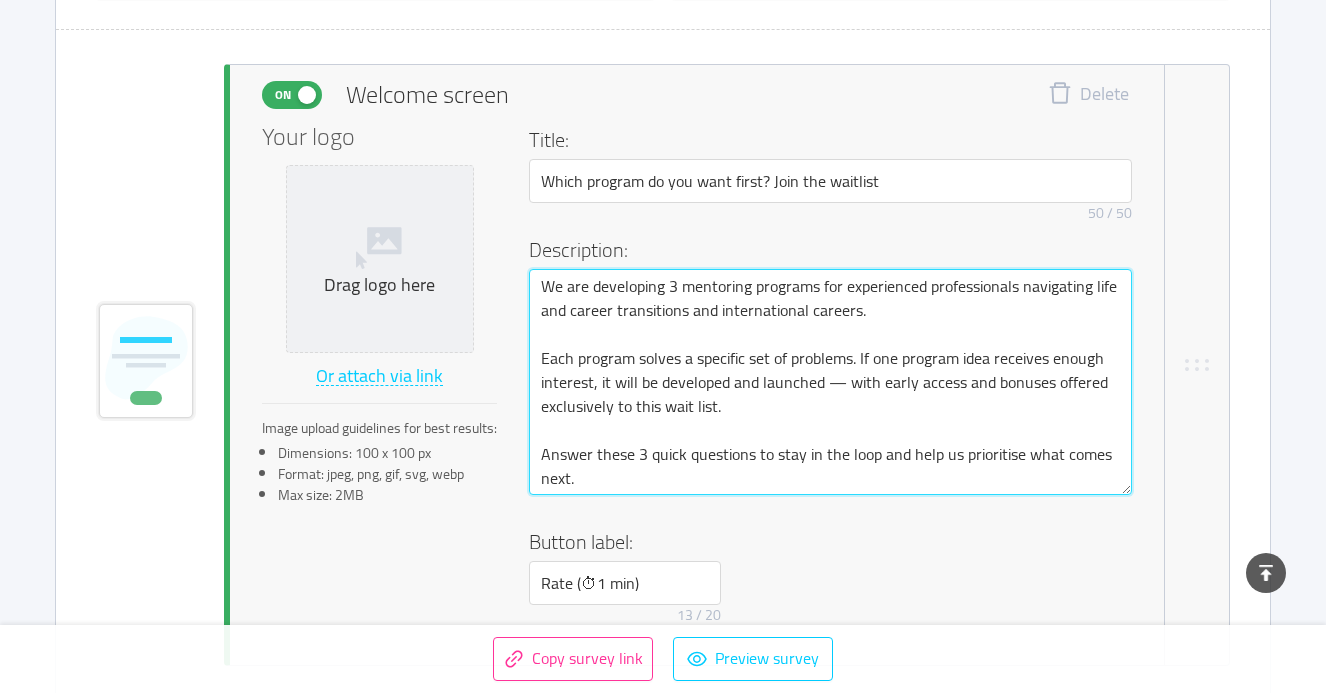 drag, startPoint x: 866, startPoint y: 309, endPoint x: 693, endPoint y: 318, distance: 173.23395 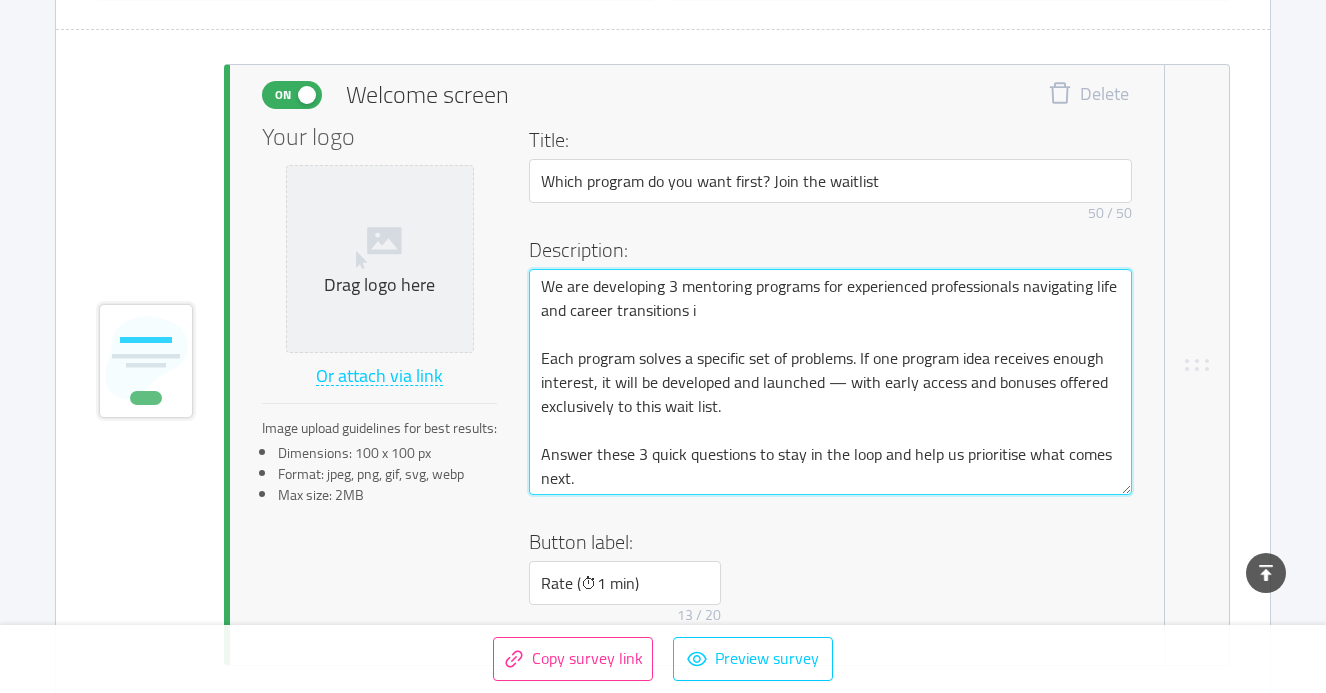 type 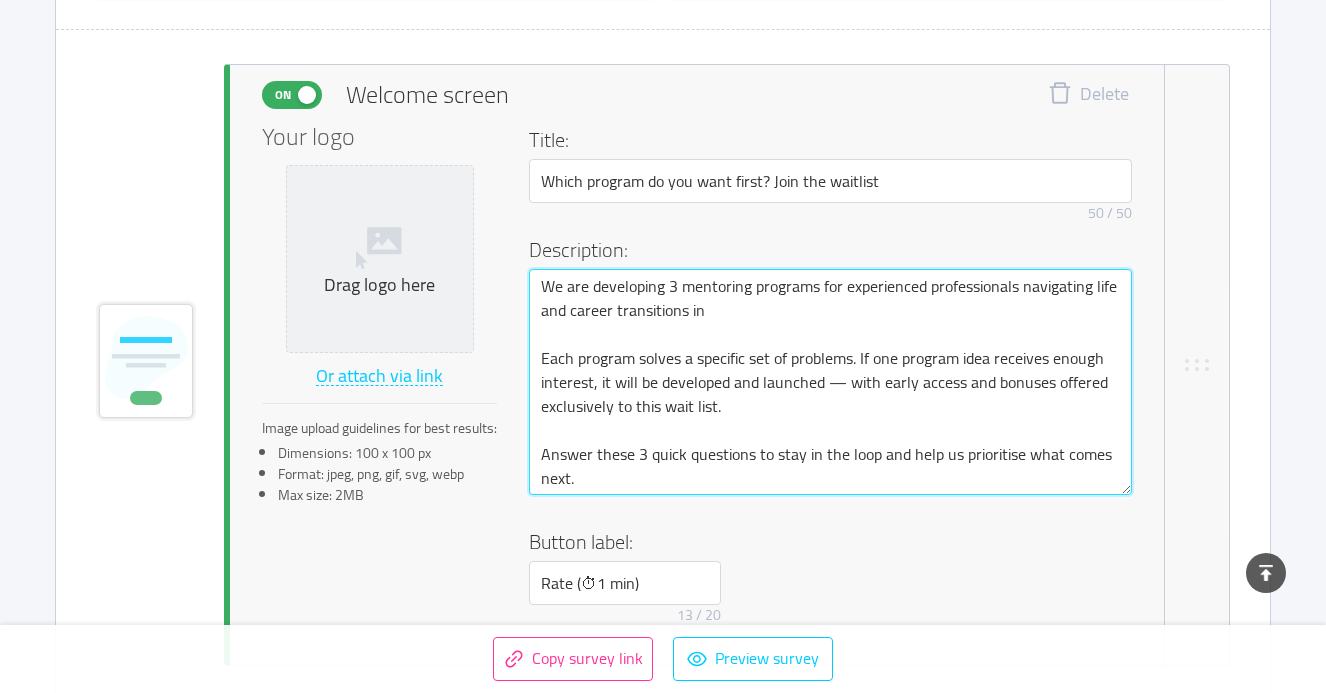 type 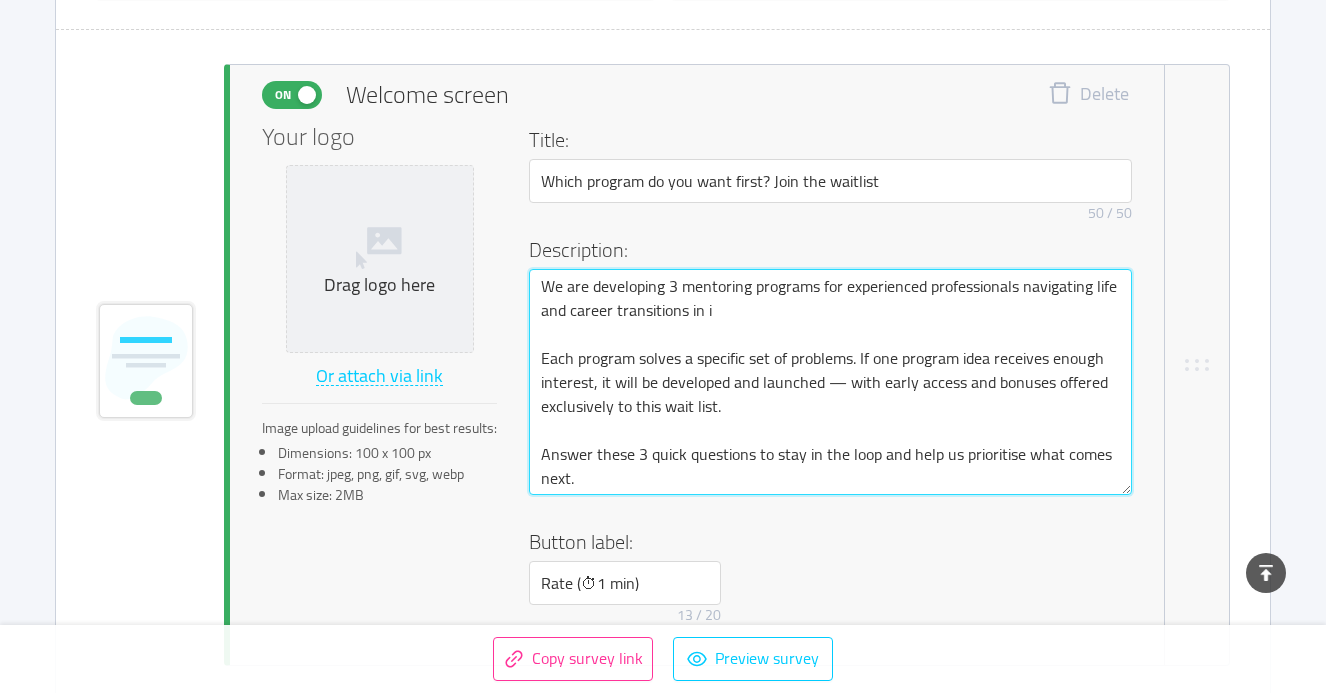 type 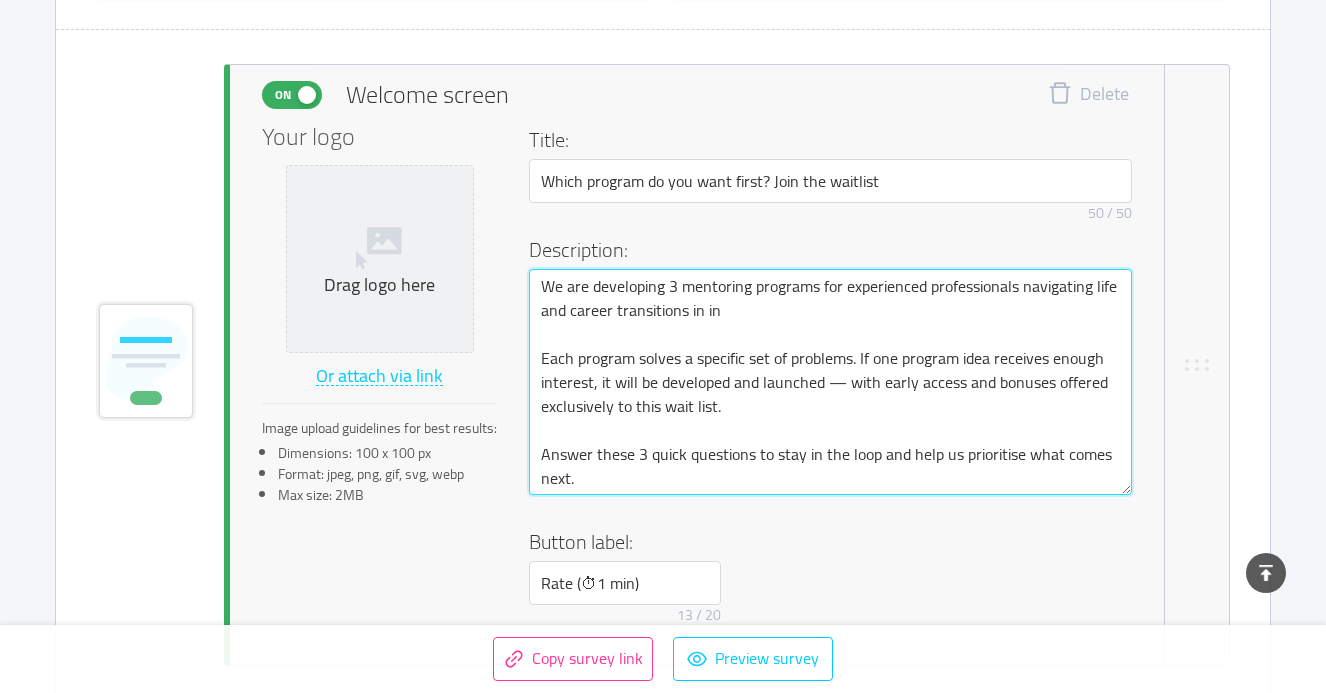 type 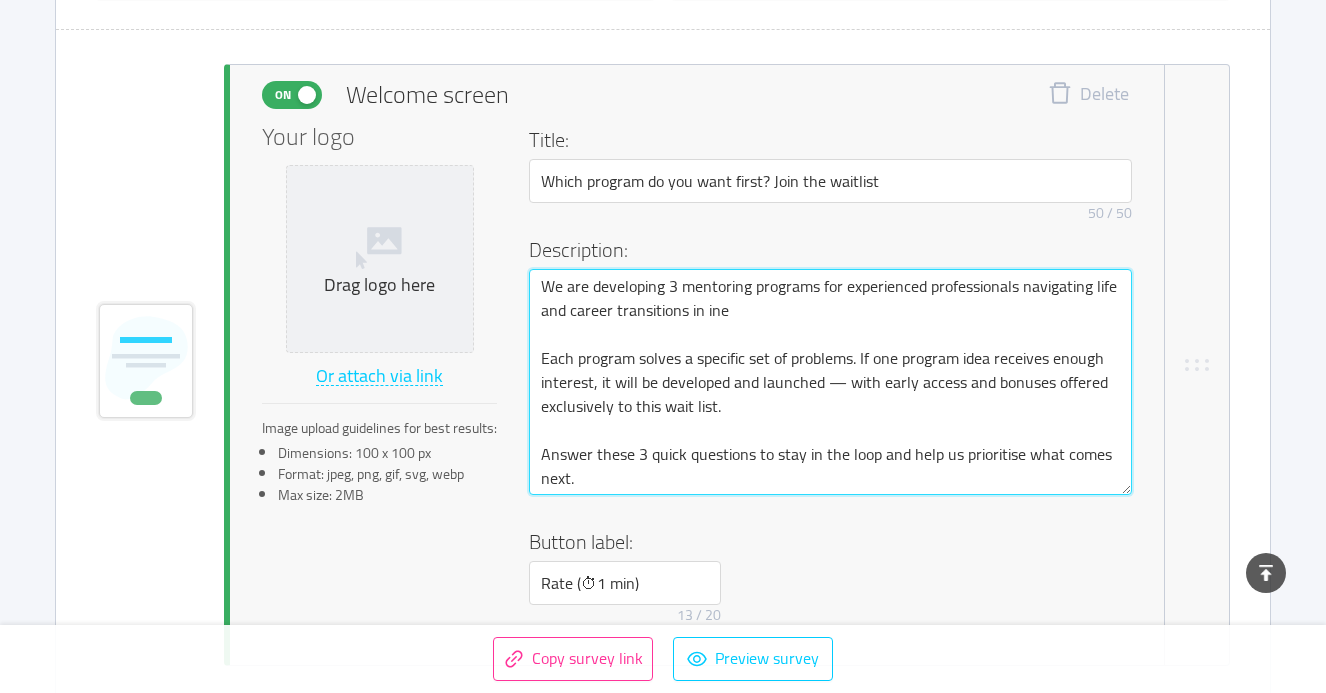 type 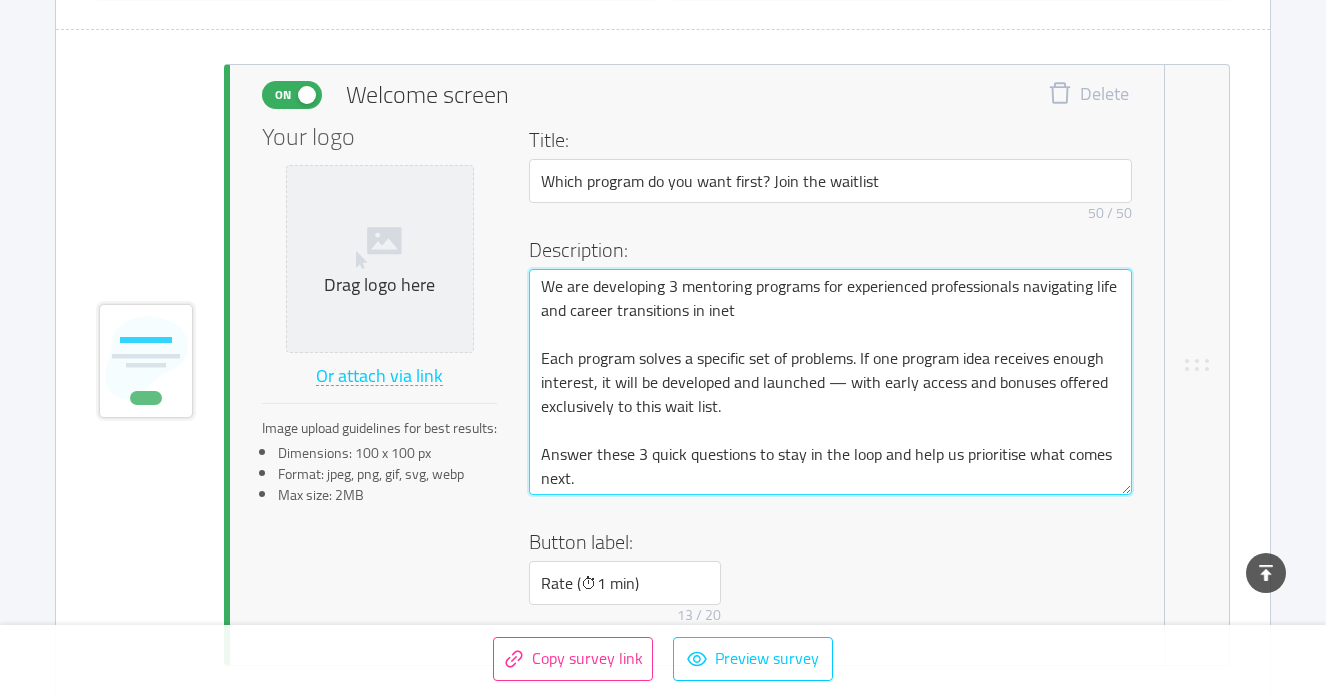 type 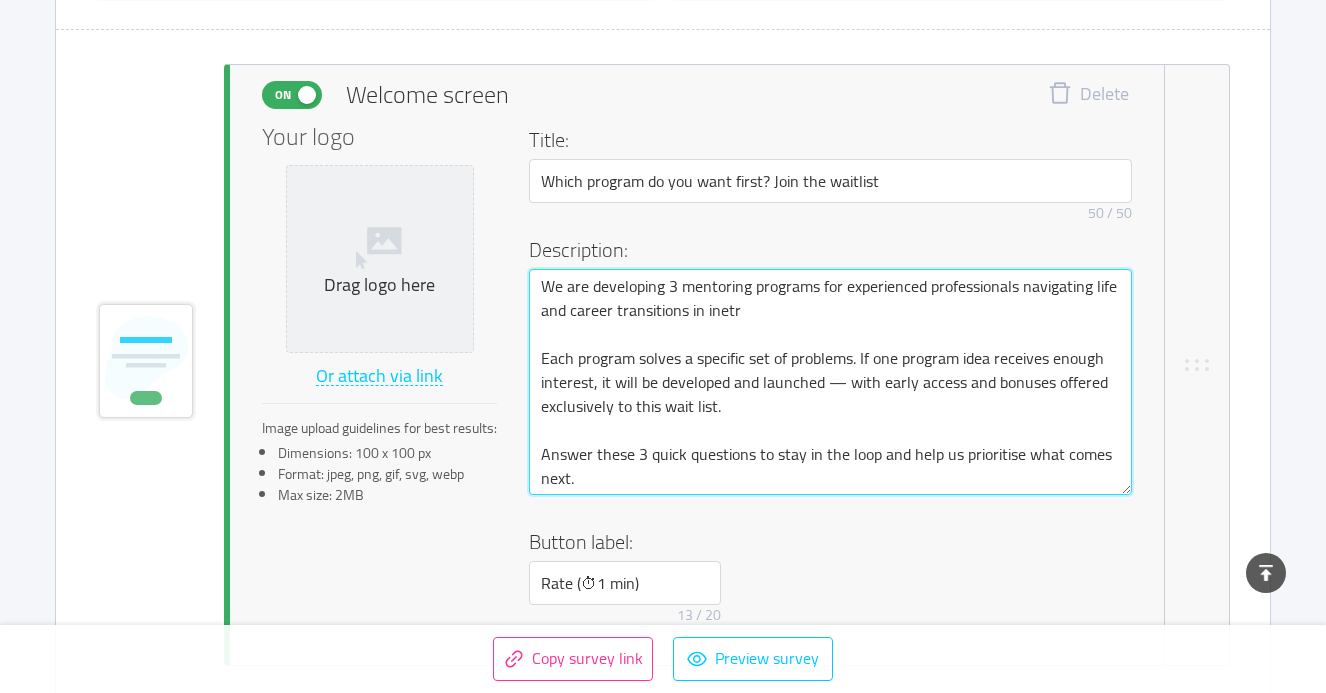 type 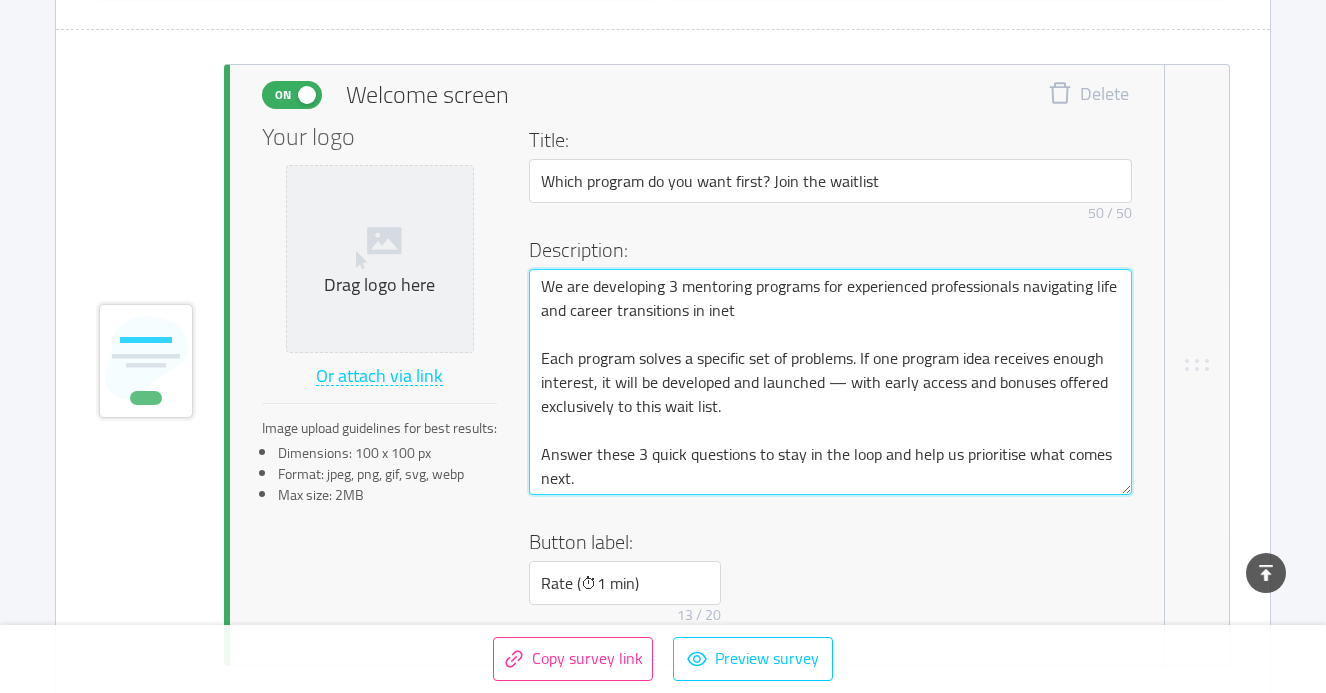 type 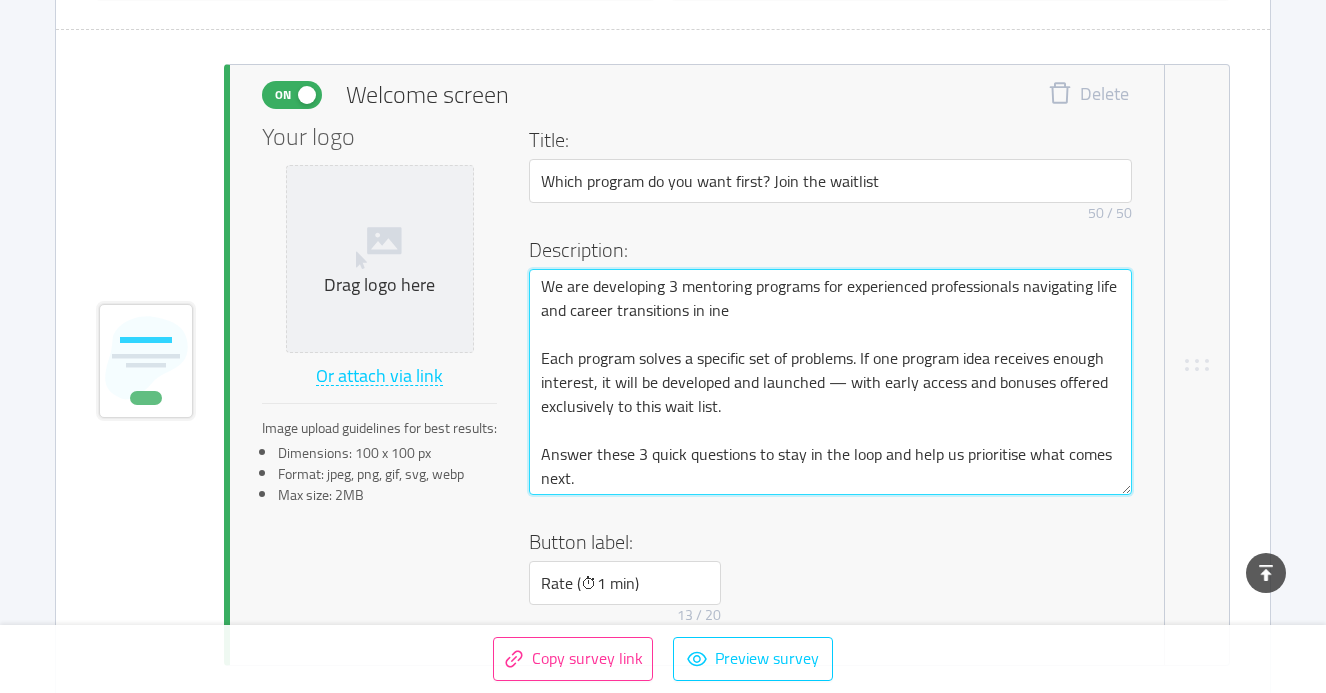 type 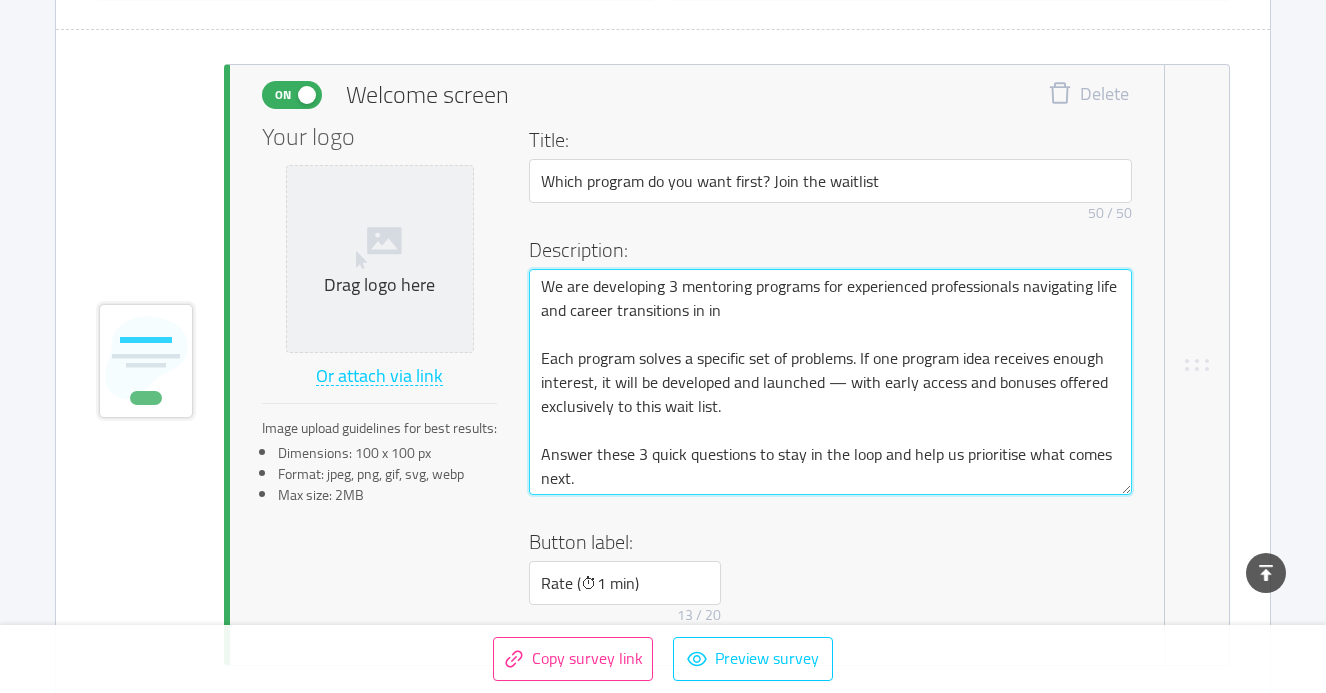 type 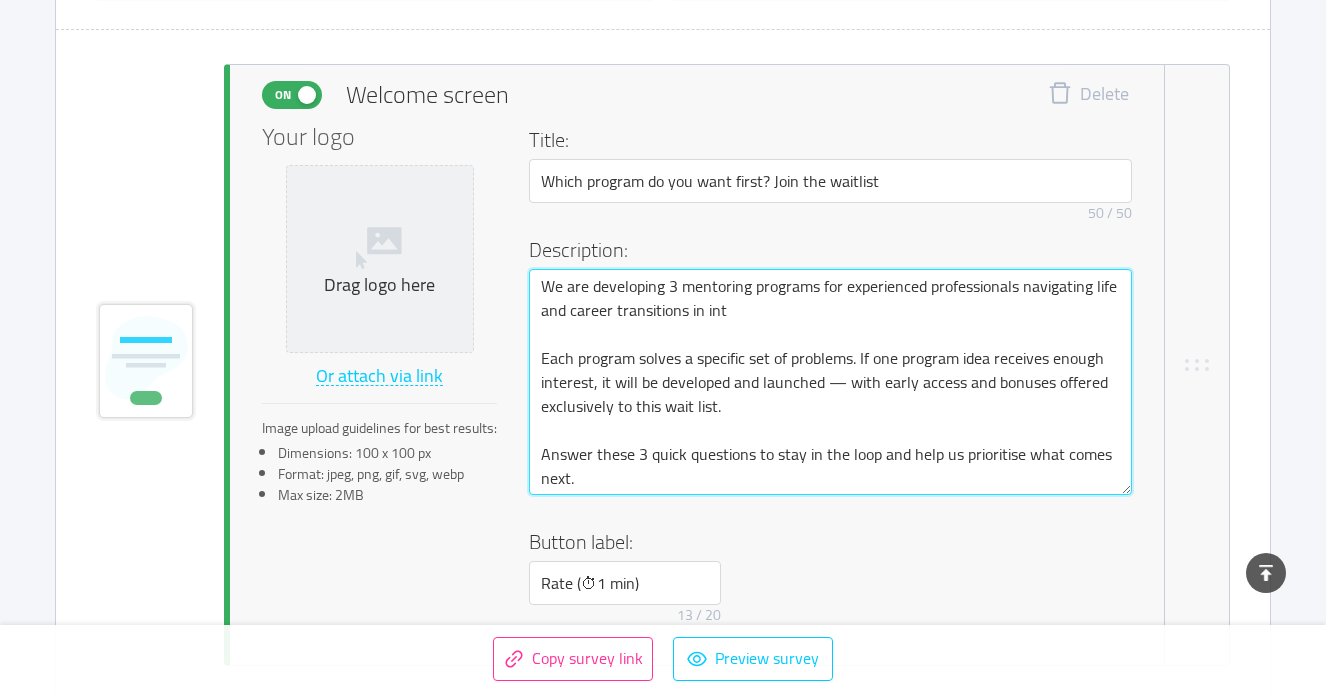 type 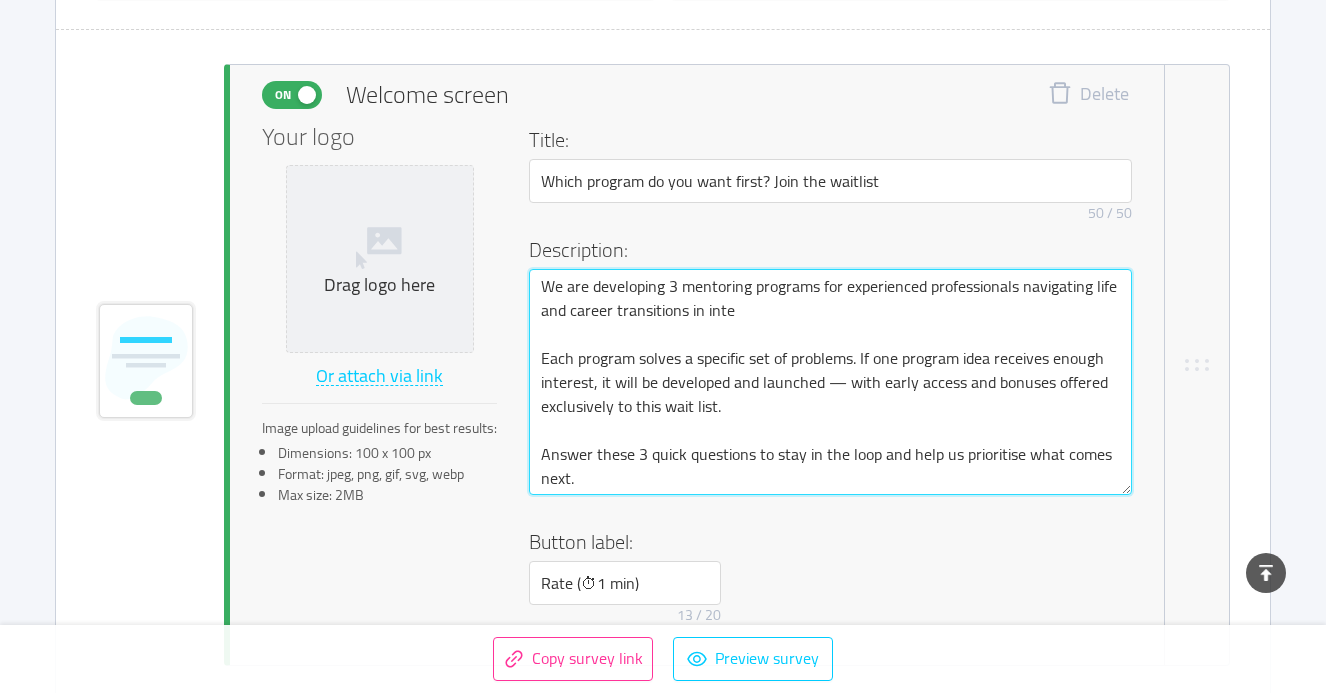 type 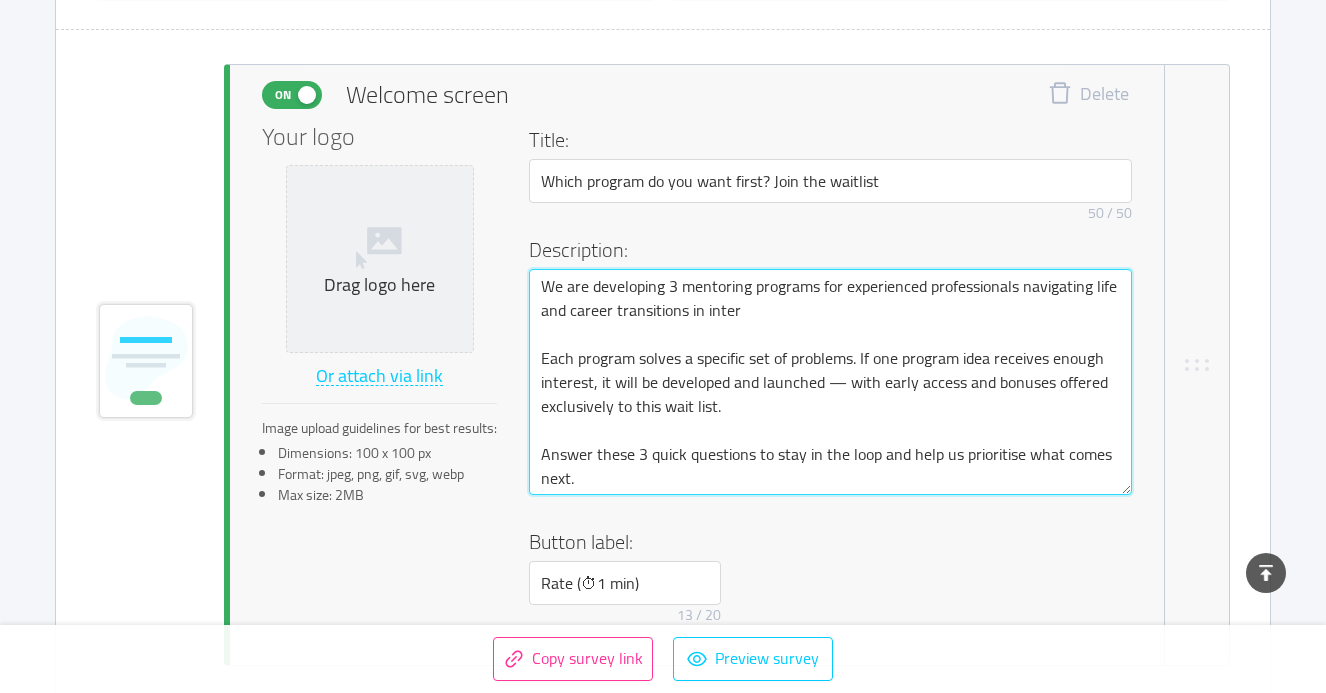 type 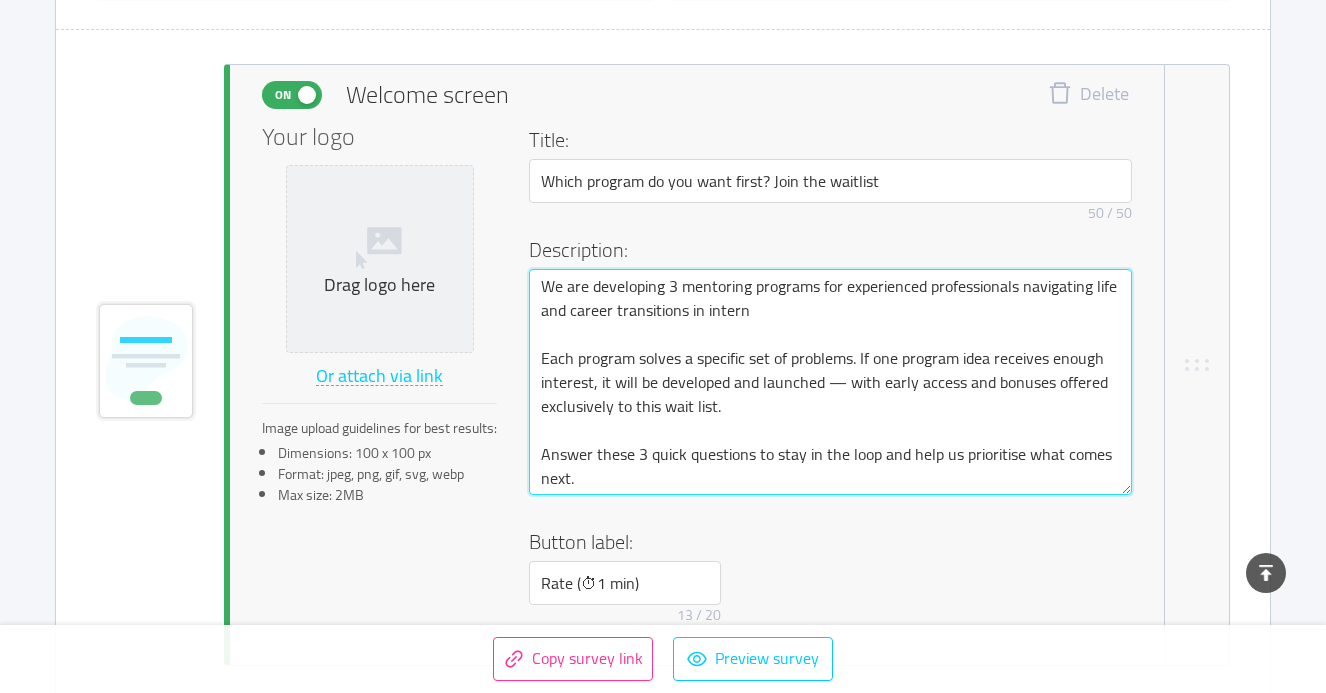 type 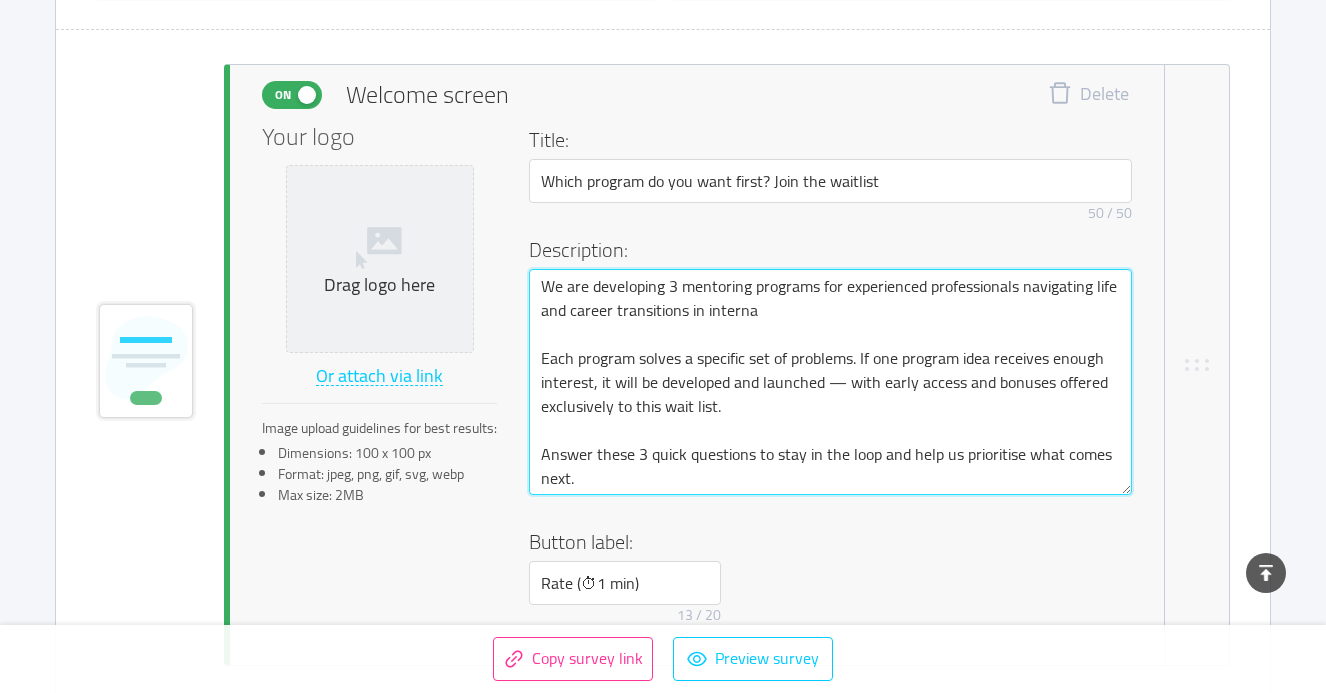 type 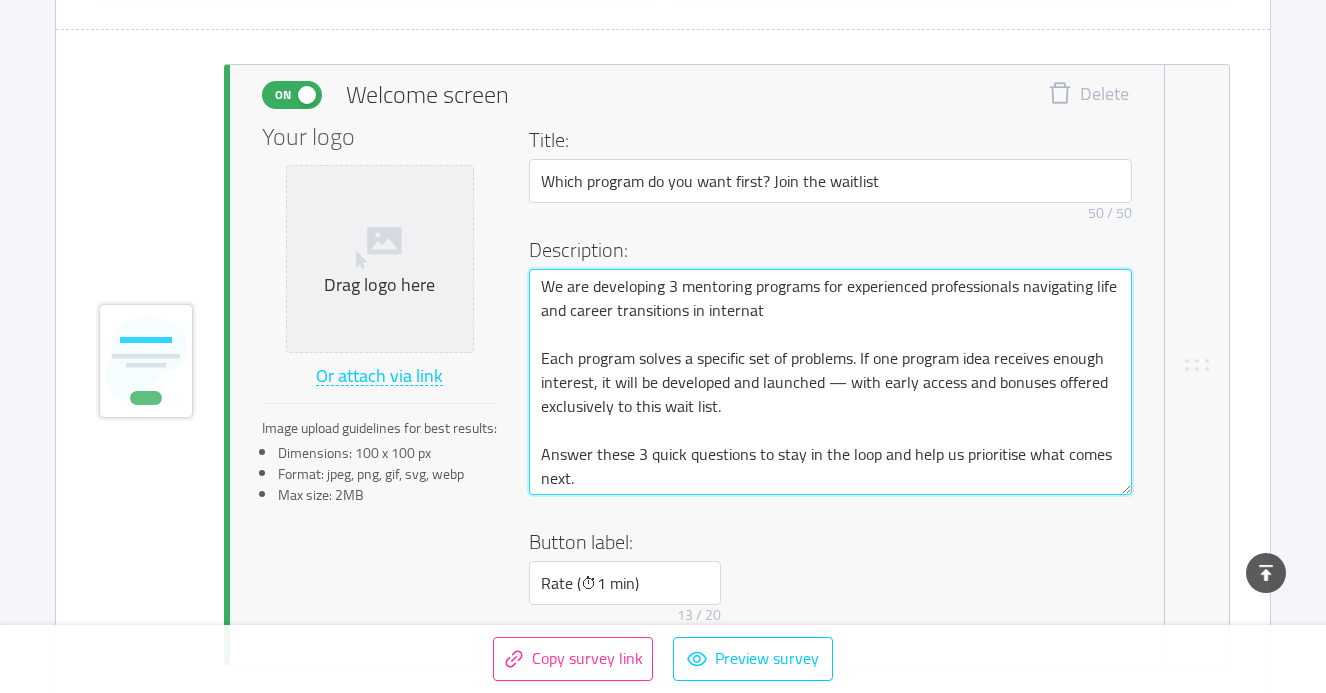 type 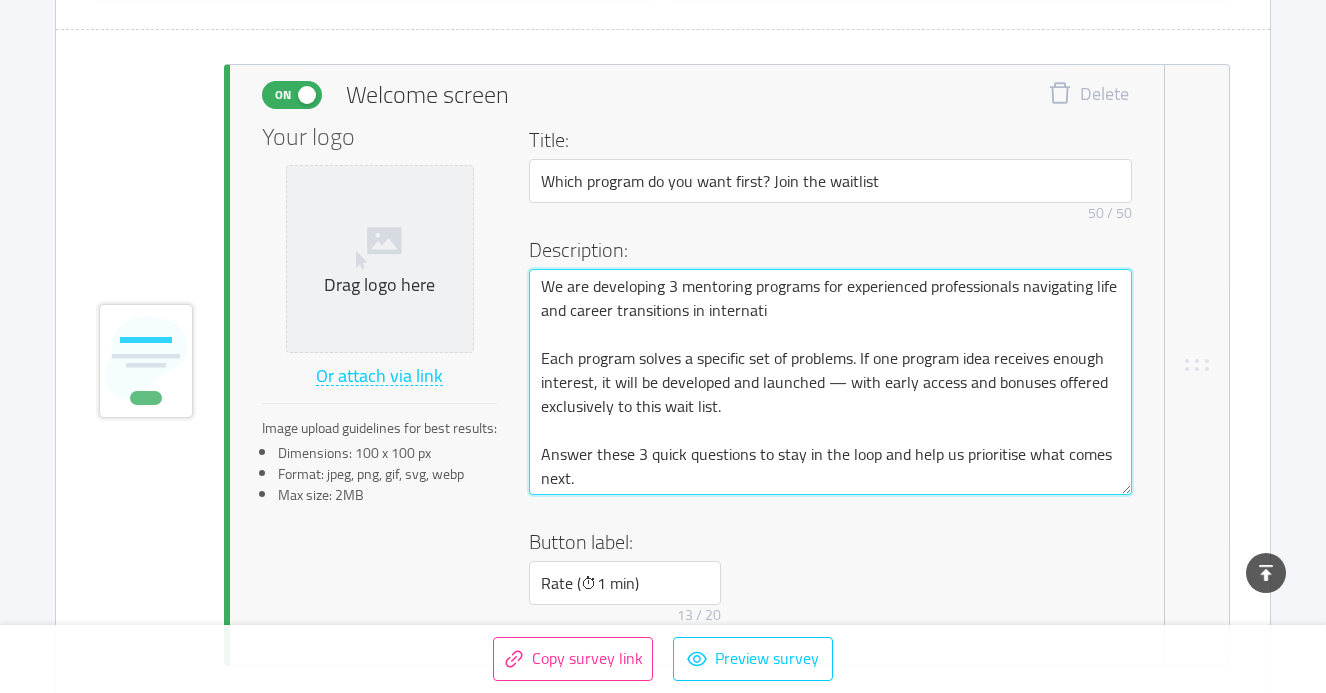 type 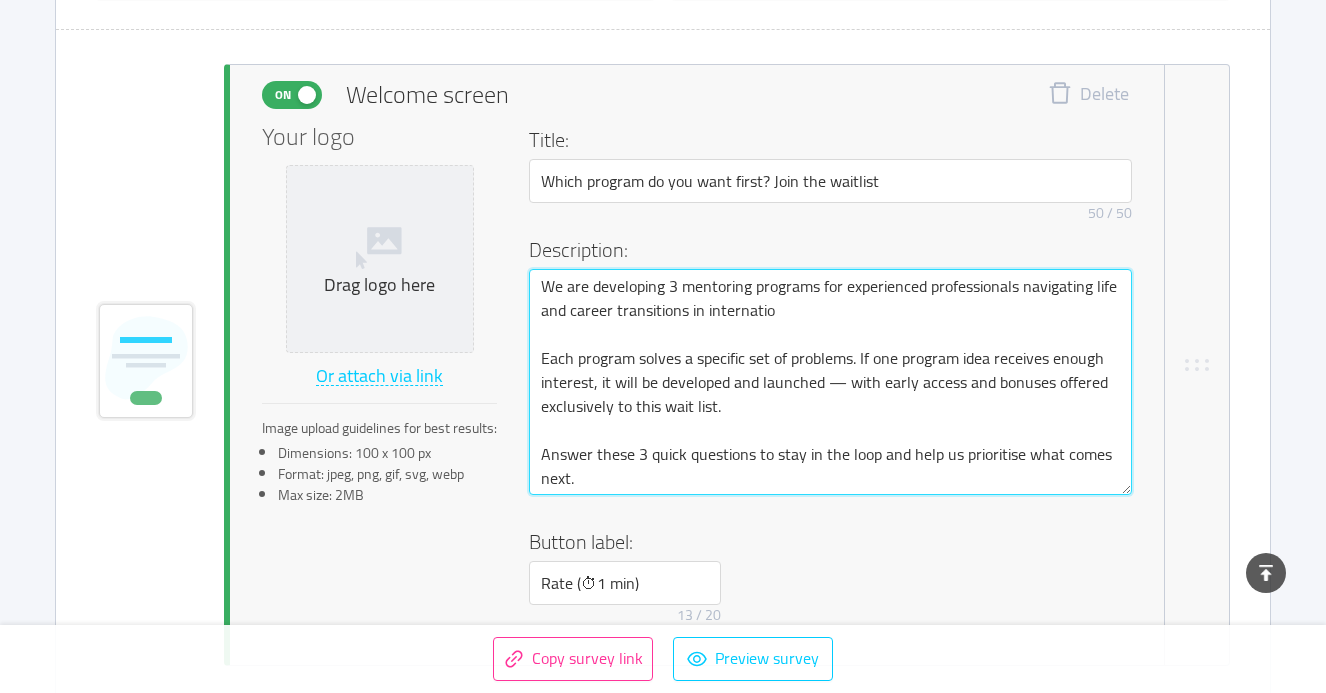 type 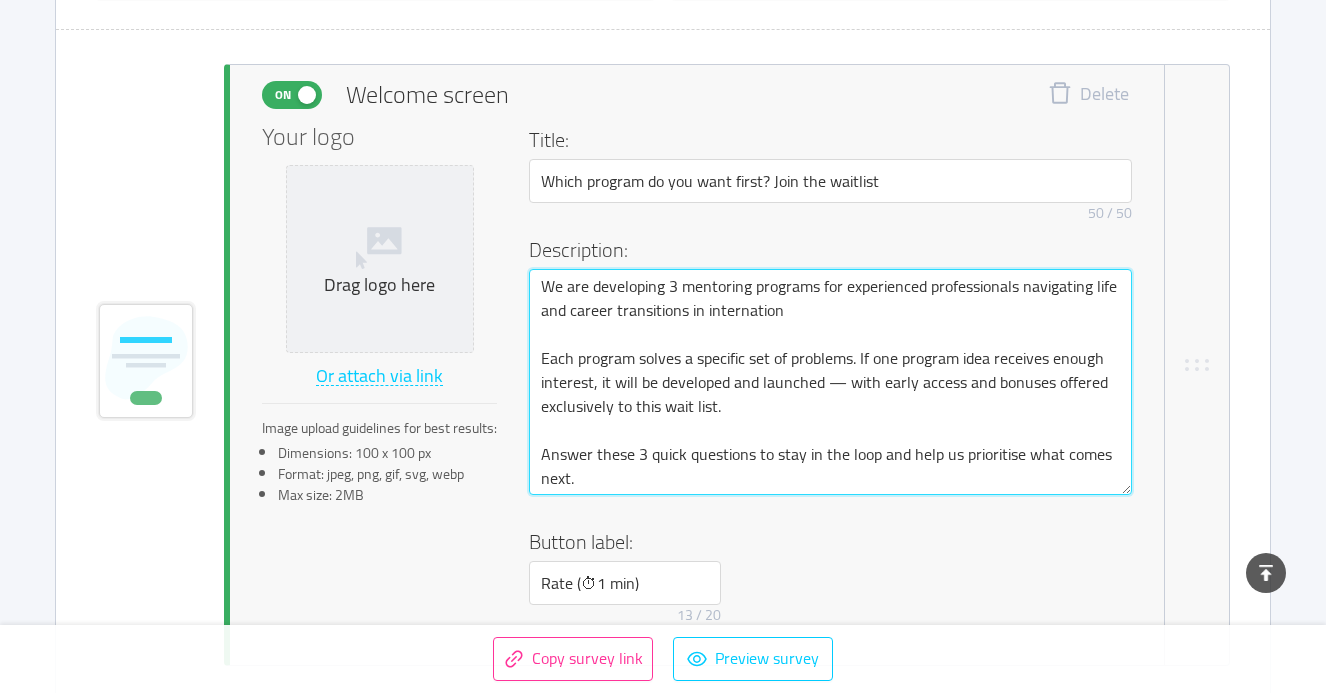 type 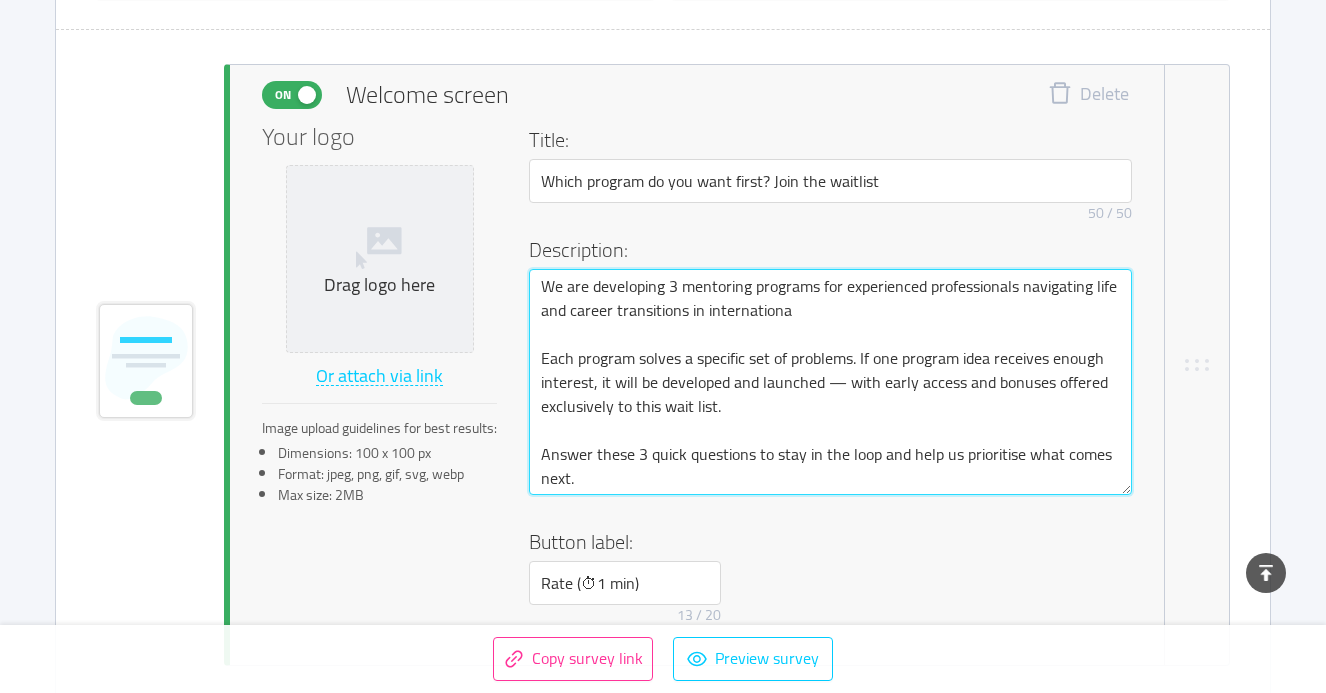 type 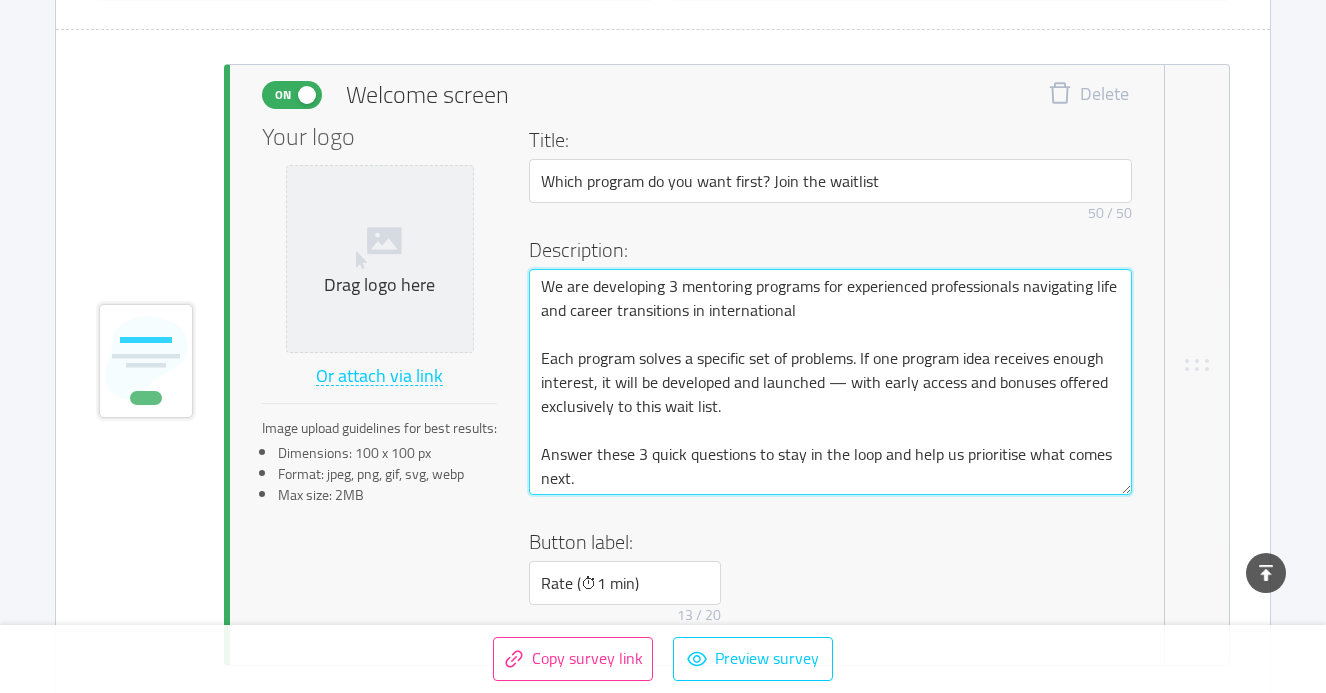 type 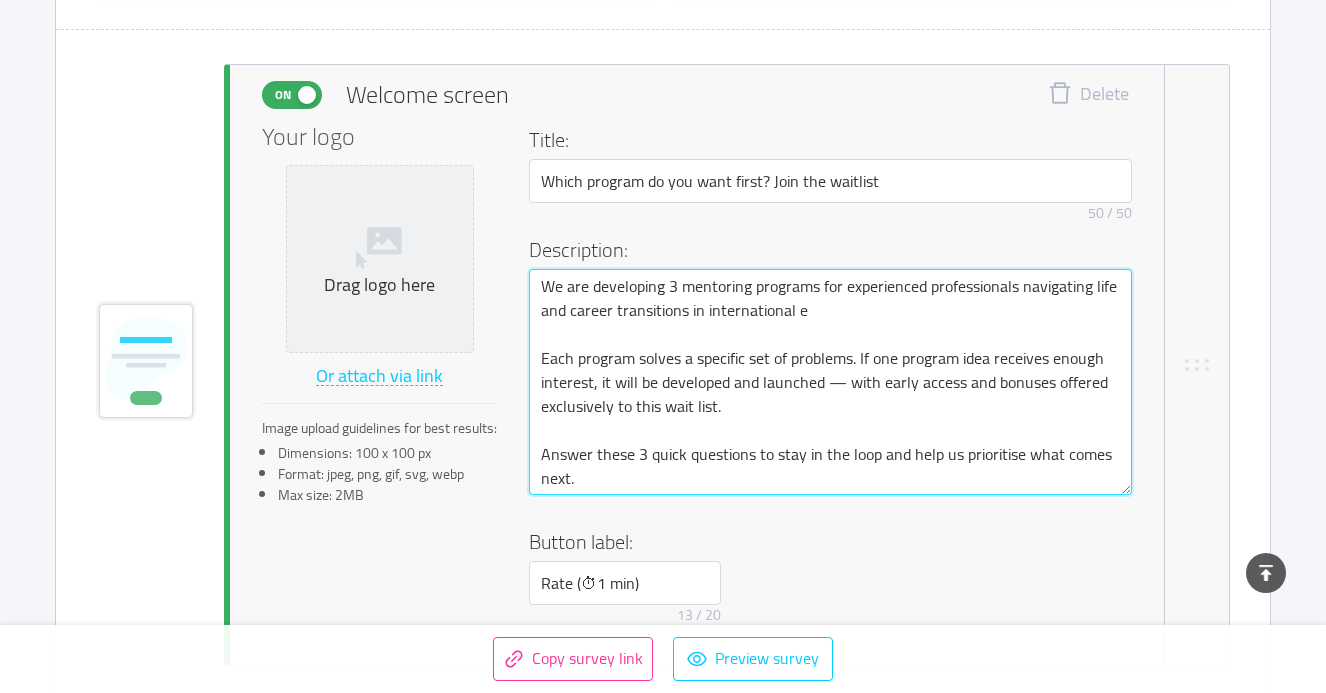type 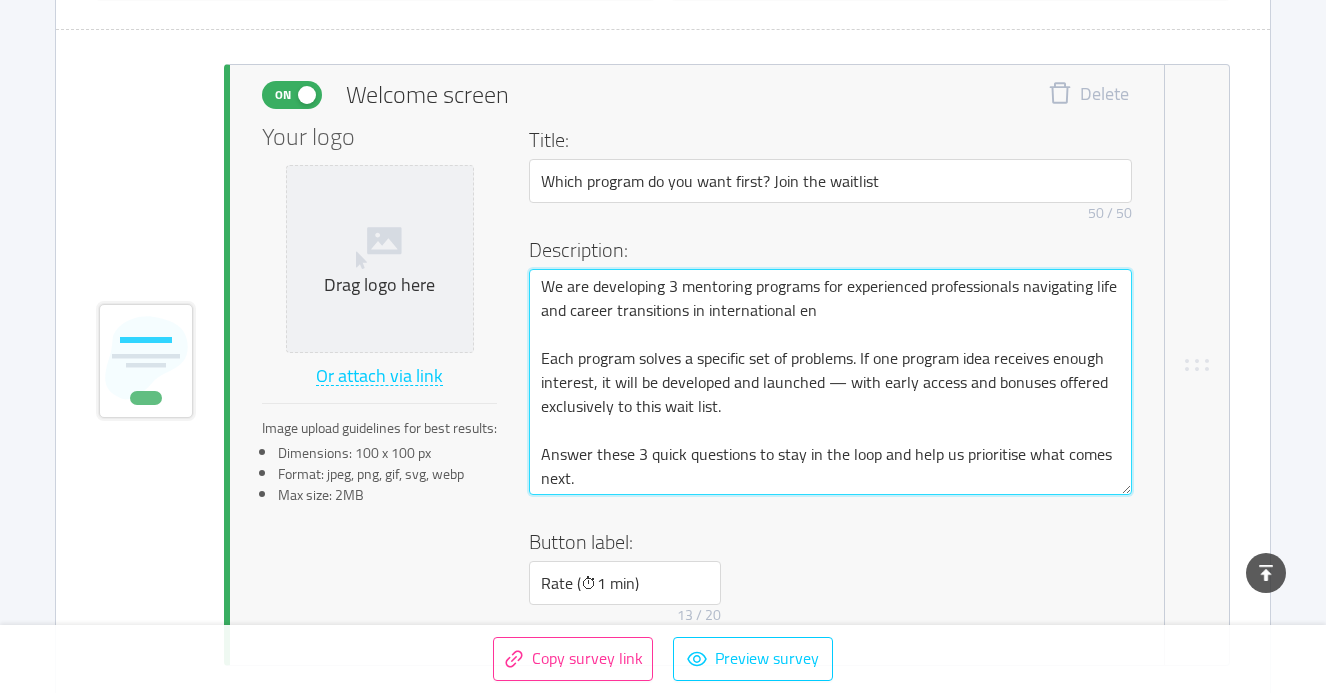 type 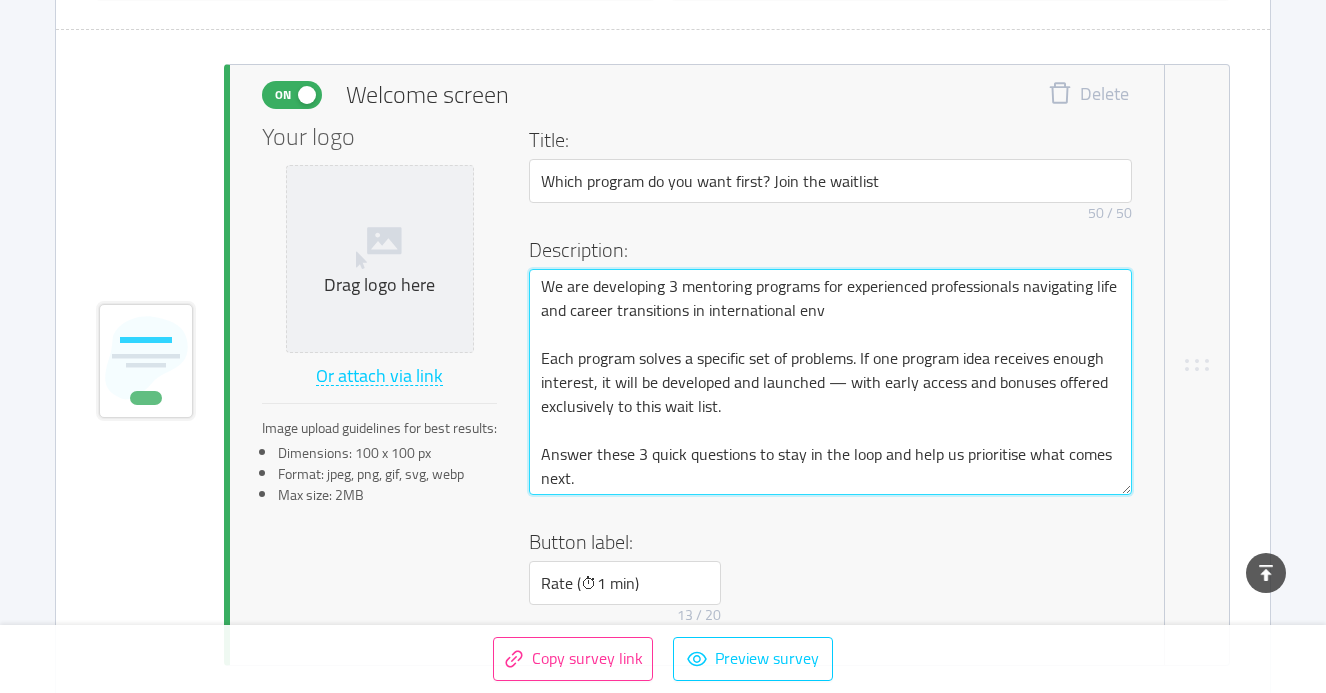 type 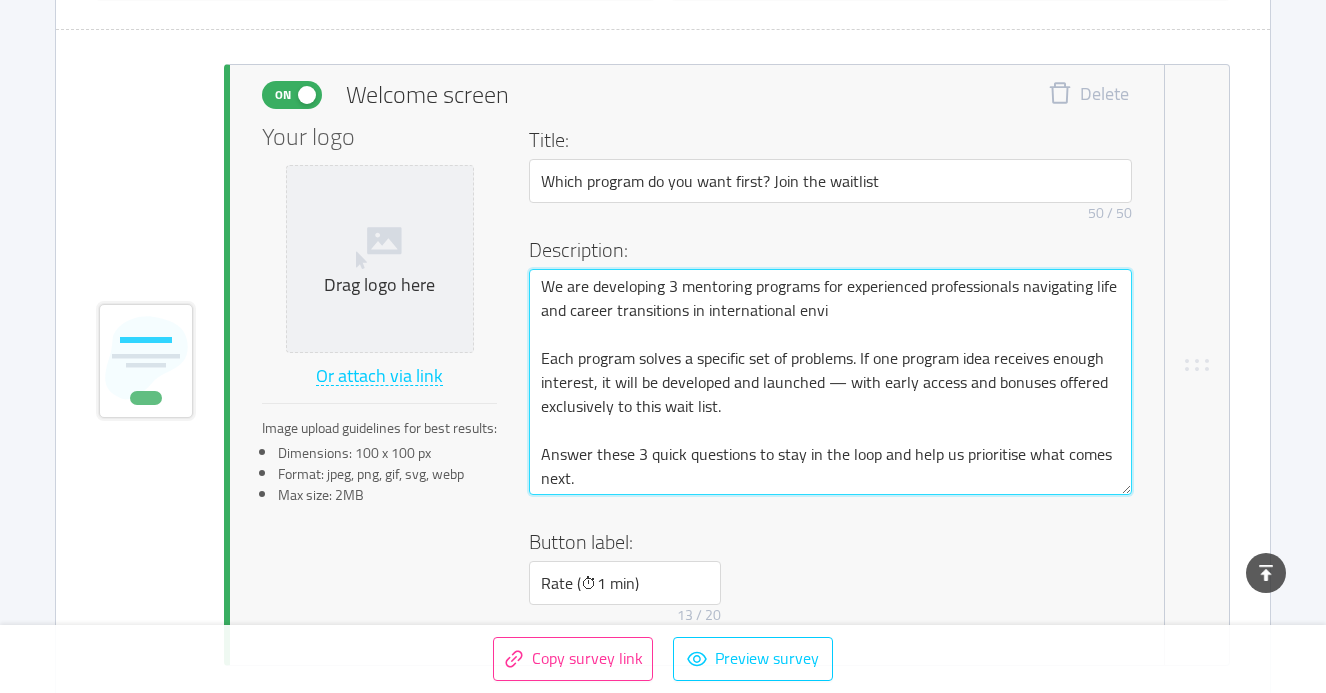 type 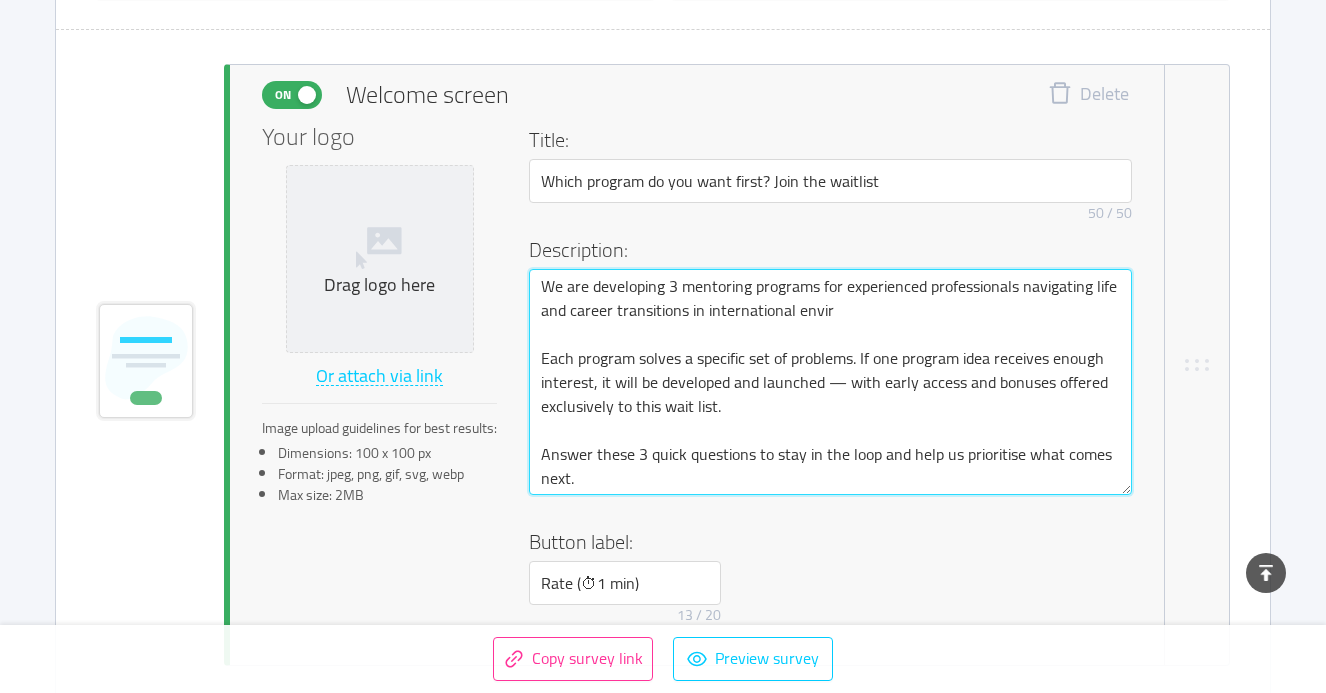 type 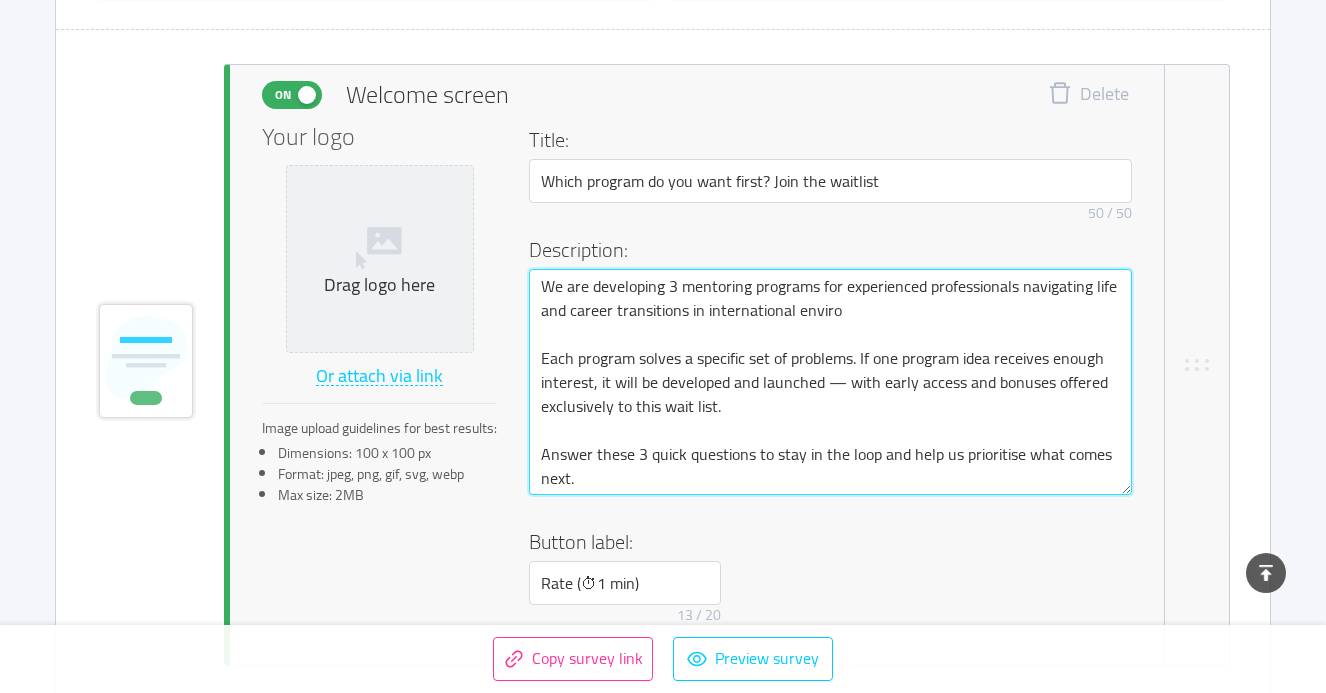 type 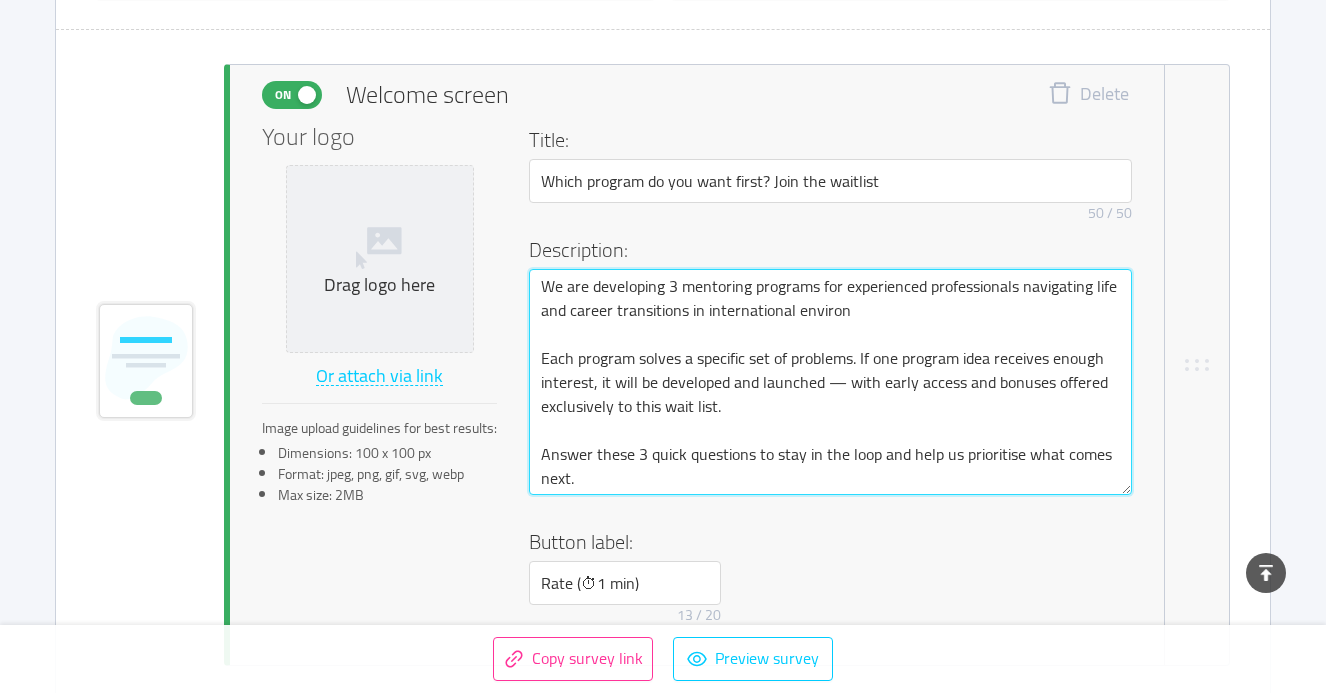 type 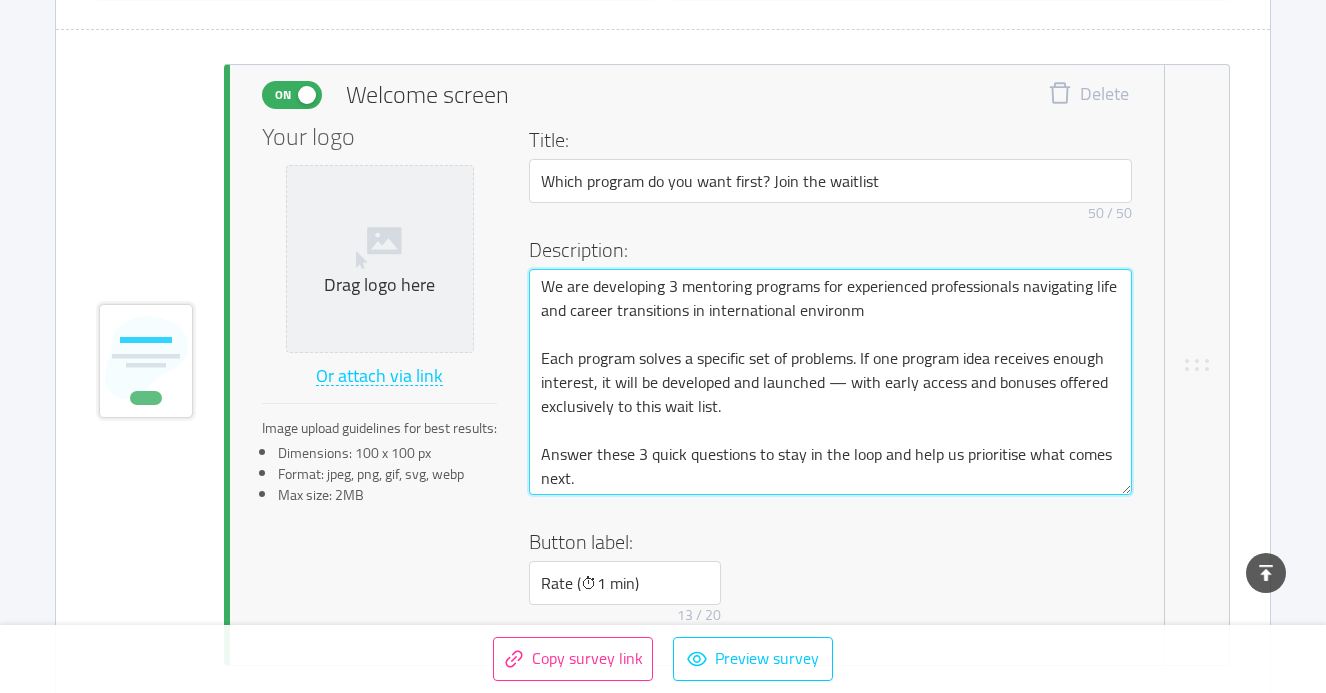 type 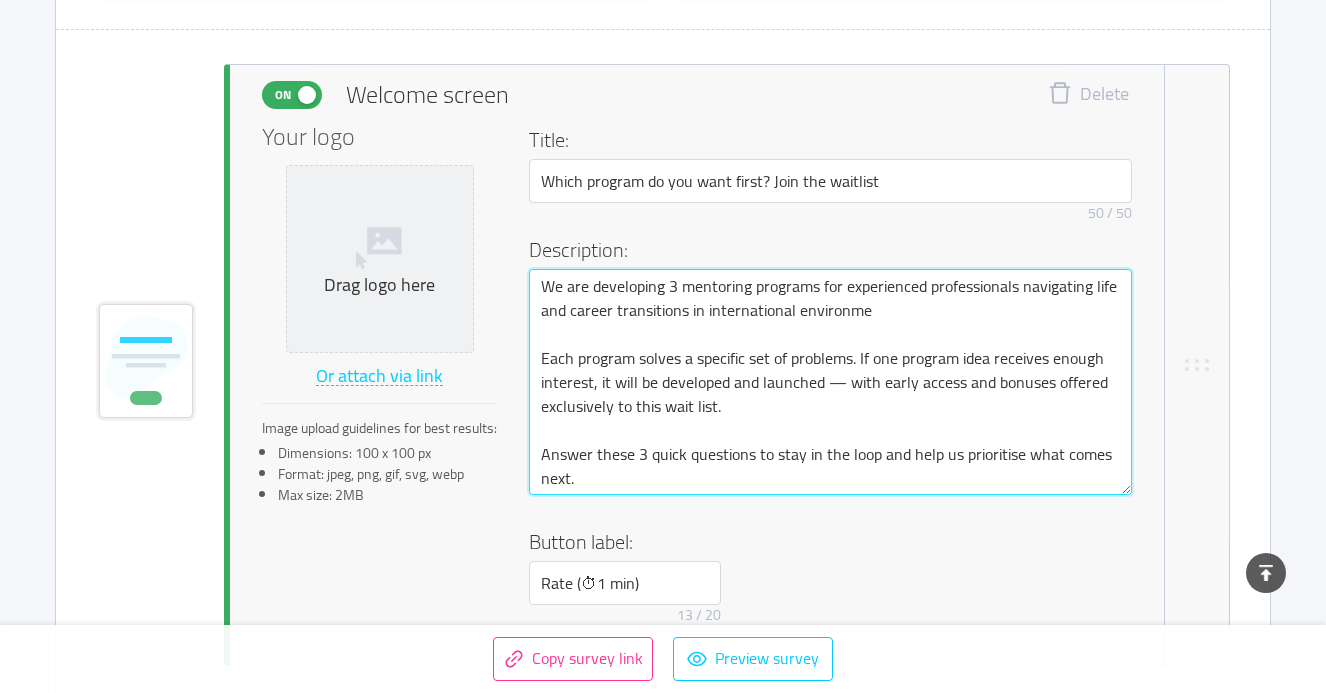 type 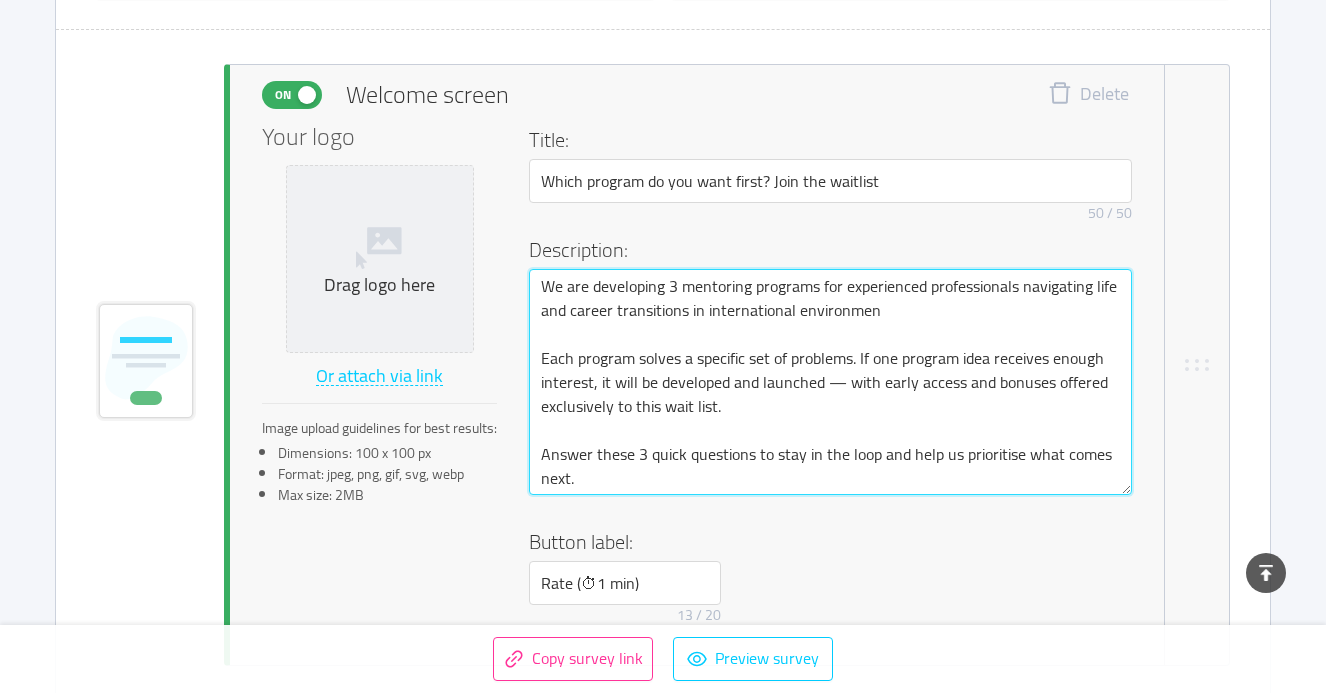 type 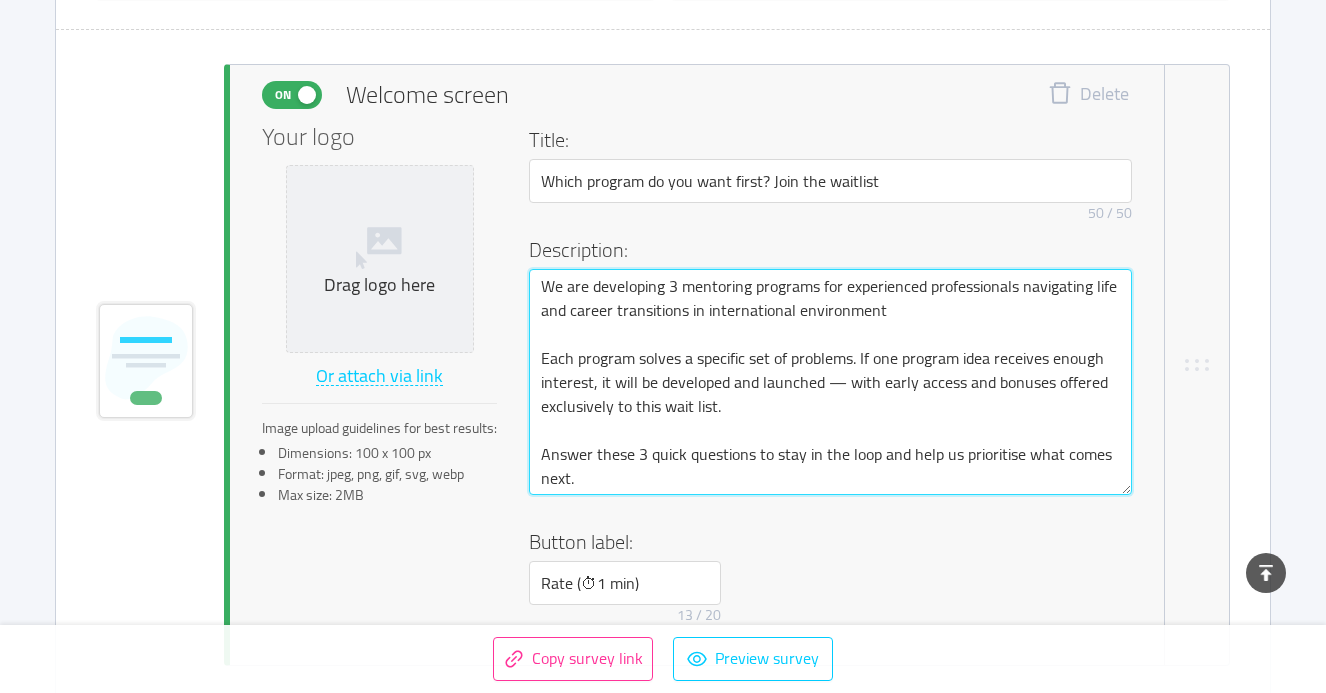 type 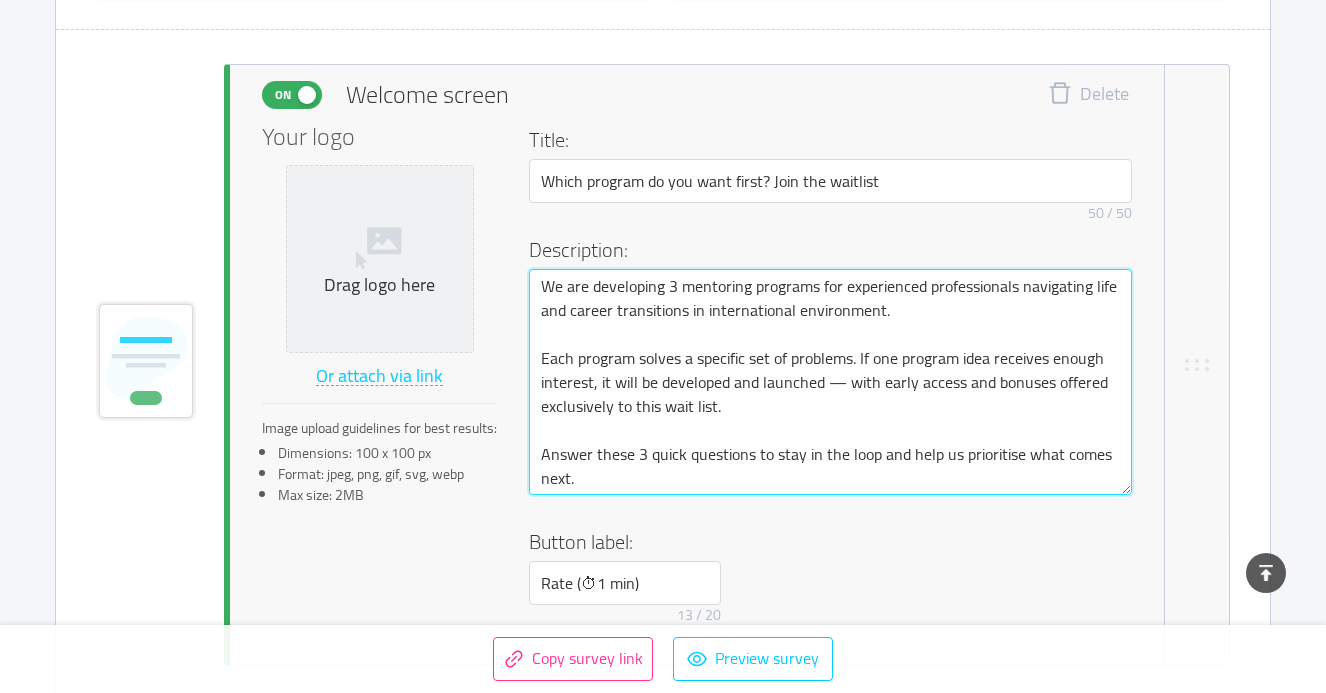 click on "We are developing 3 mentoring programs for experienced professionals navigating life  and career transitions in international environment.
Each program solves a specific set of problems. If one program idea receives enough interest, it will be developed and launched — with early access and bonuses offered exclusively to this wait list.
Answer these 3 quick questions to stay in the loop and help us prioritise what comes next." at bounding box center [830, 382] 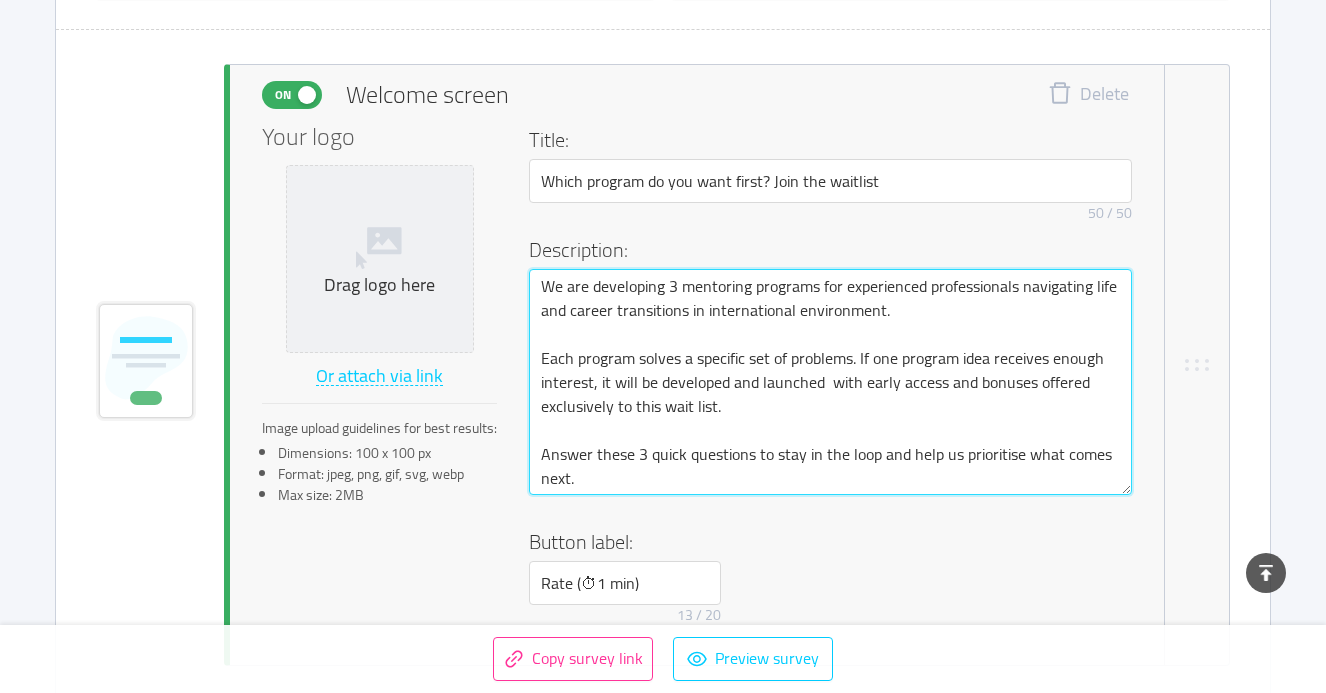 type 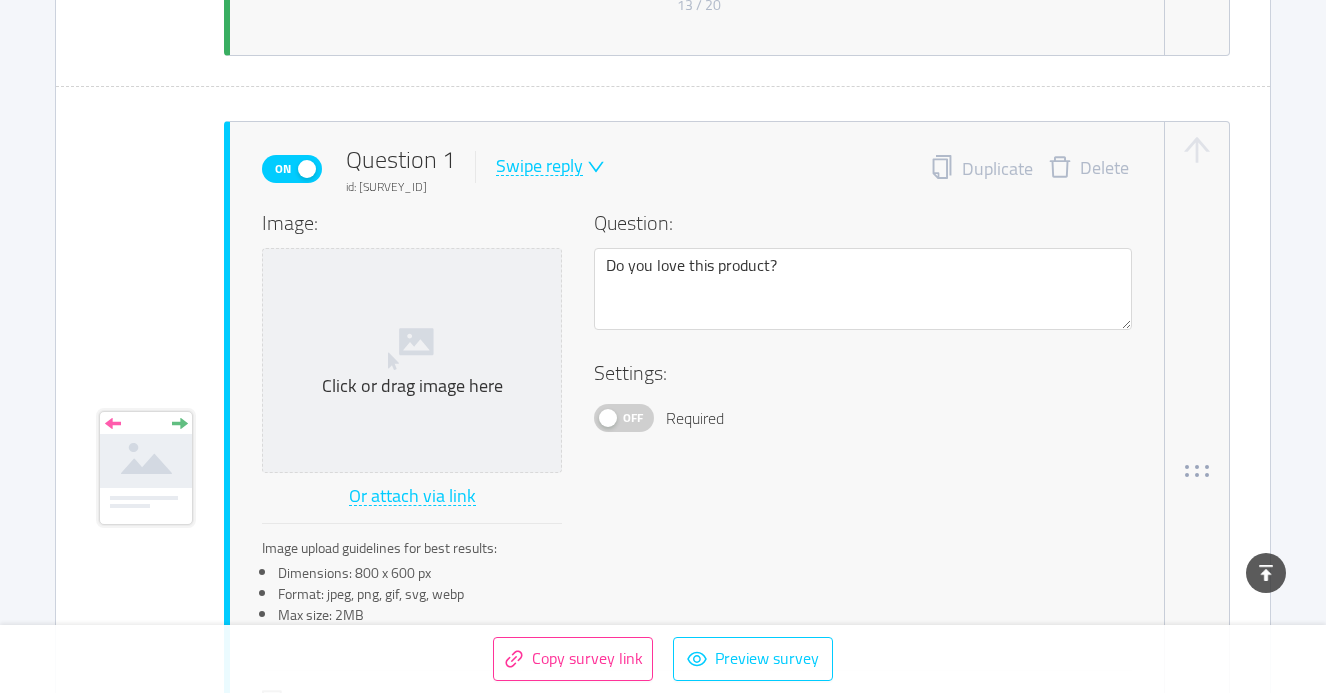 scroll, scrollTop: 1084, scrollLeft: 0, axis: vertical 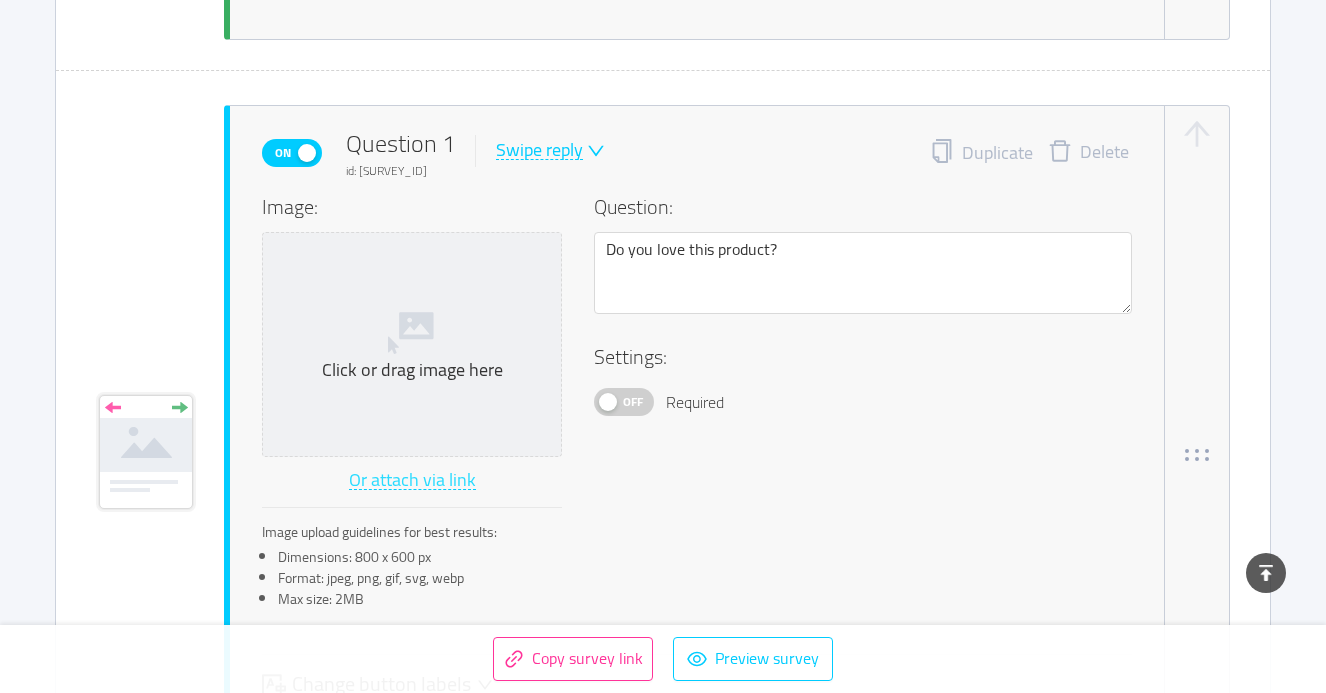 type on "We are developing 3 mentoring programs for experienced professionals navigating life  and career transitions in international environment.
Each program solves a specific set of problems. If one program idea receives enough interest, it will be developed and launched - with early access and bonuses offered exclusively to this wait list.
Answer these 3 quick questions to stay in the loop and help us prioritise what comes next." 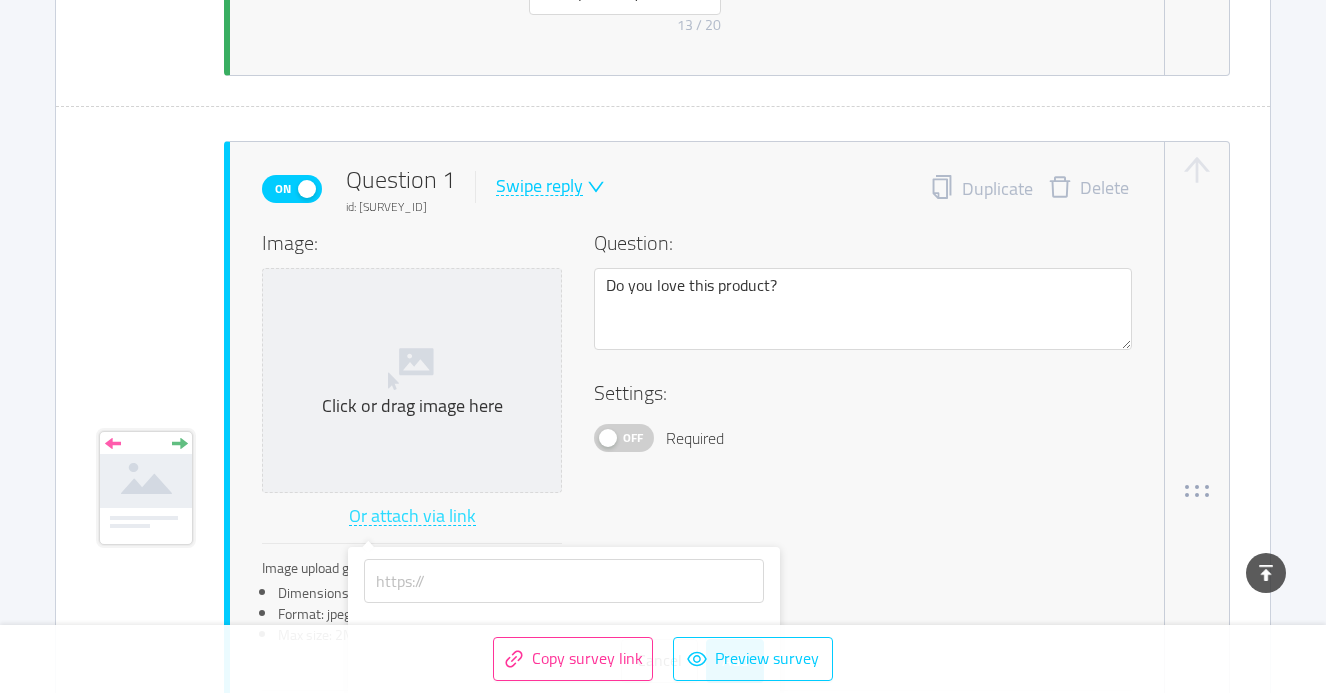 scroll, scrollTop: 1016, scrollLeft: 0, axis: vertical 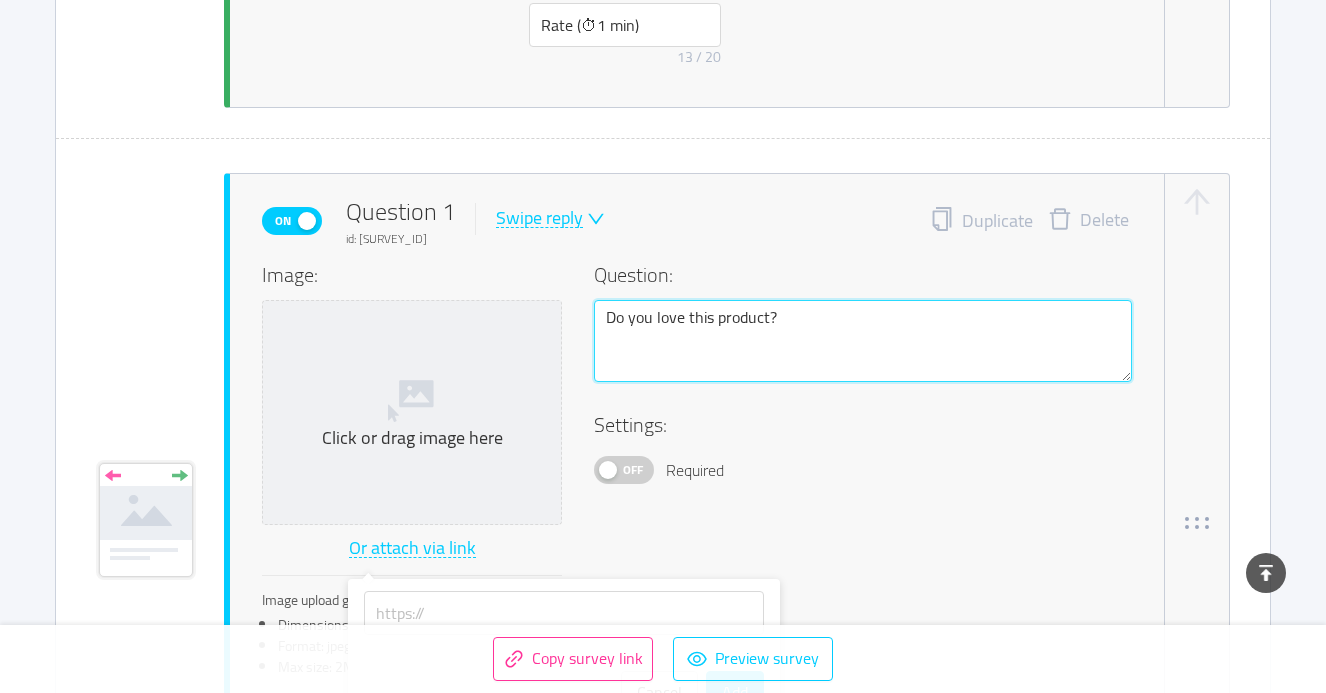 click on "Do you love this product?" at bounding box center (863, 341) 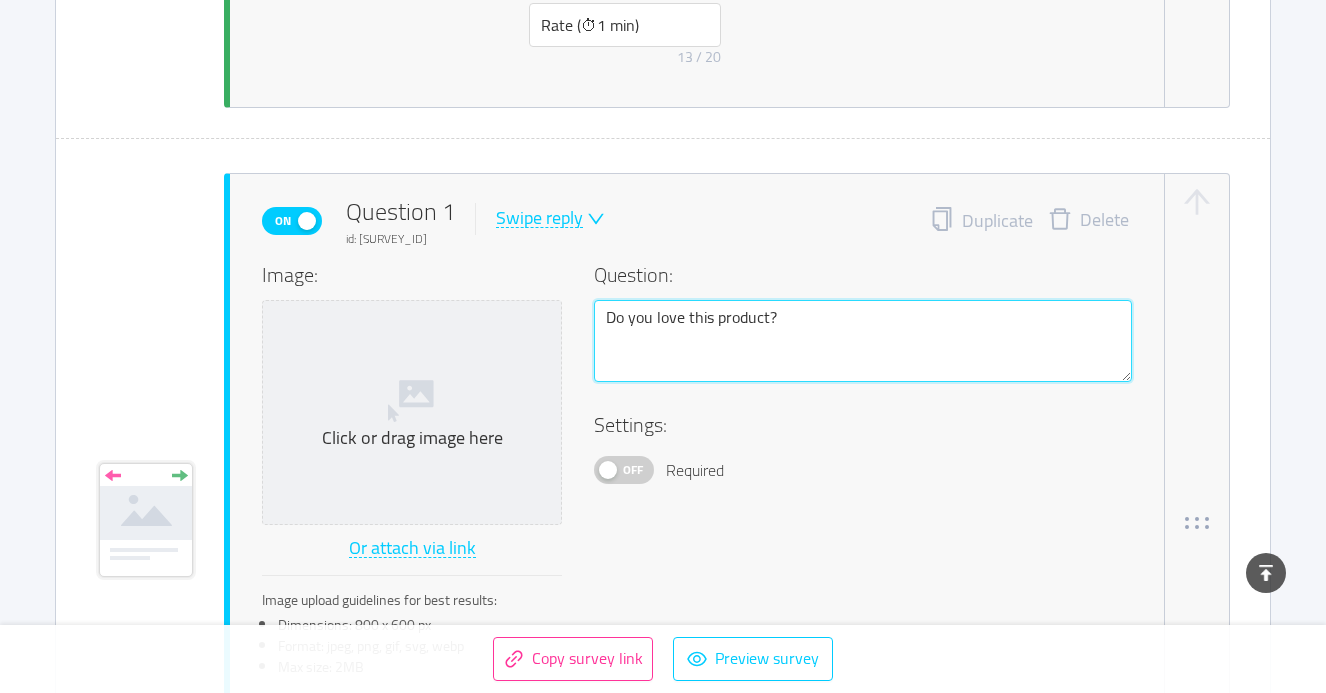drag, startPoint x: 785, startPoint y: 316, endPoint x: 602, endPoint y: 293, distance: 184.4397 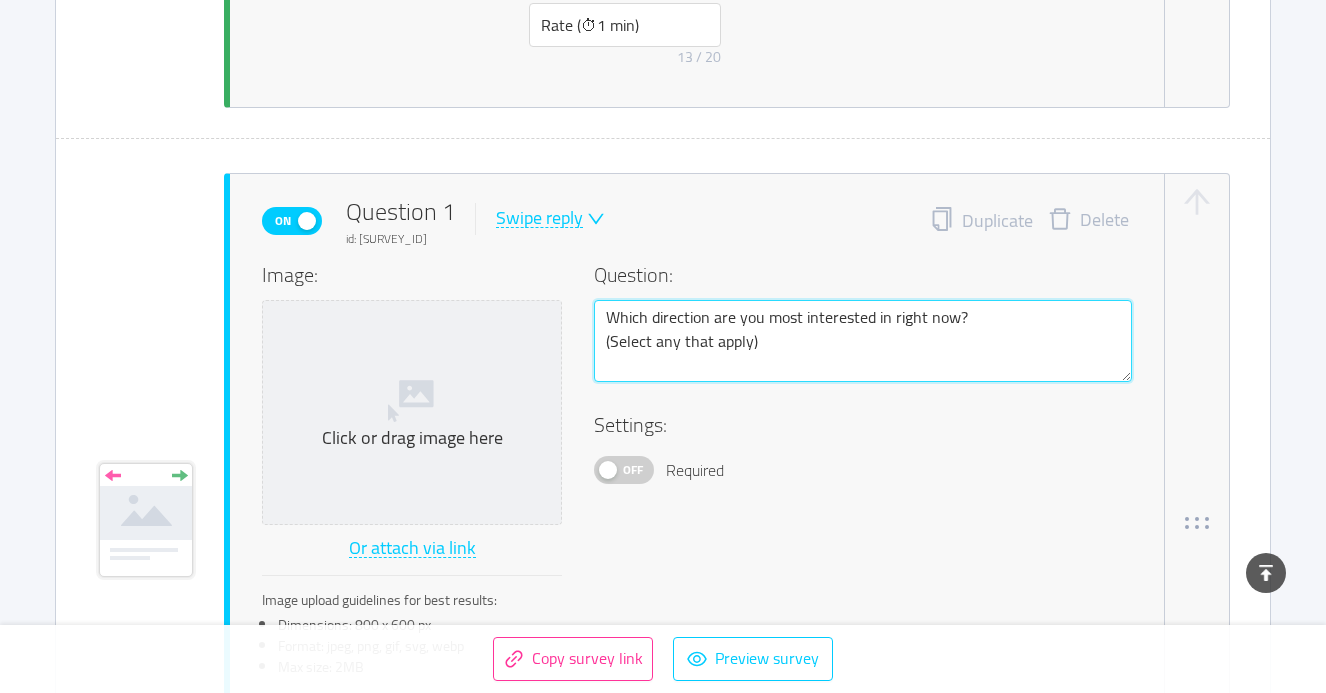 type on "Which direction are you most interested in right now?
(Select any that apply)" 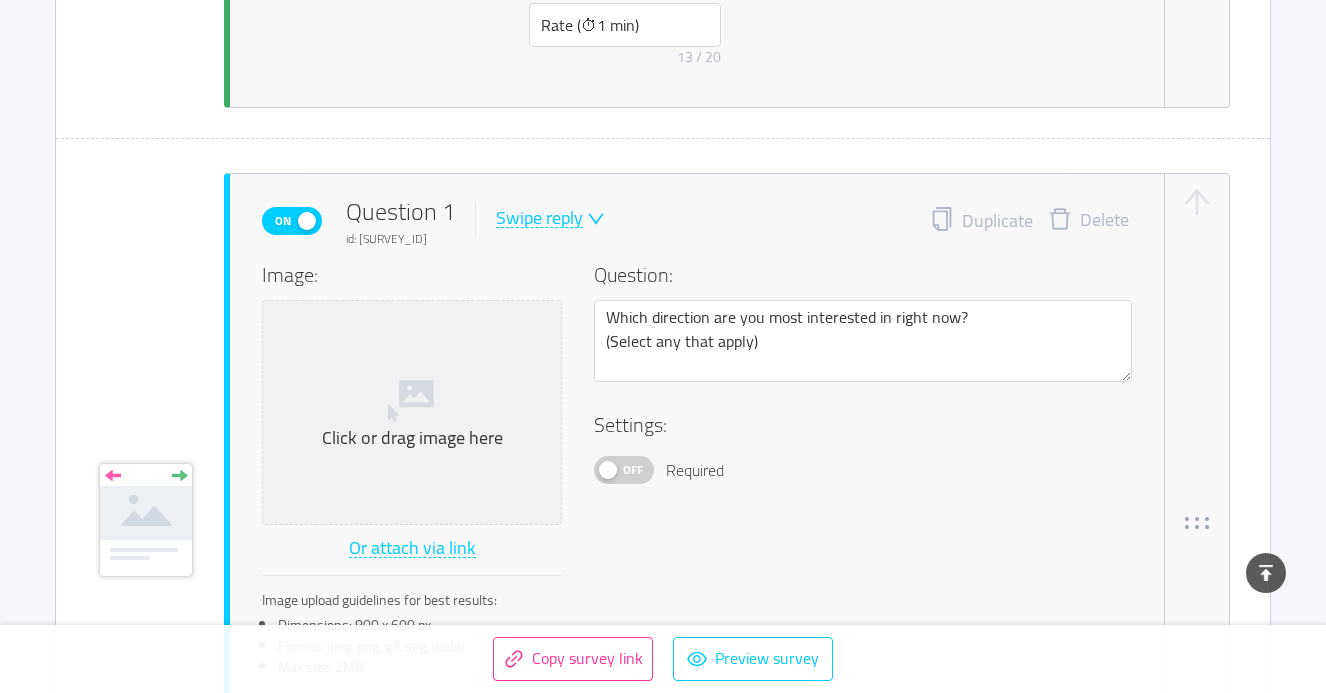 click on "Off" at bounding box center [633, 470] 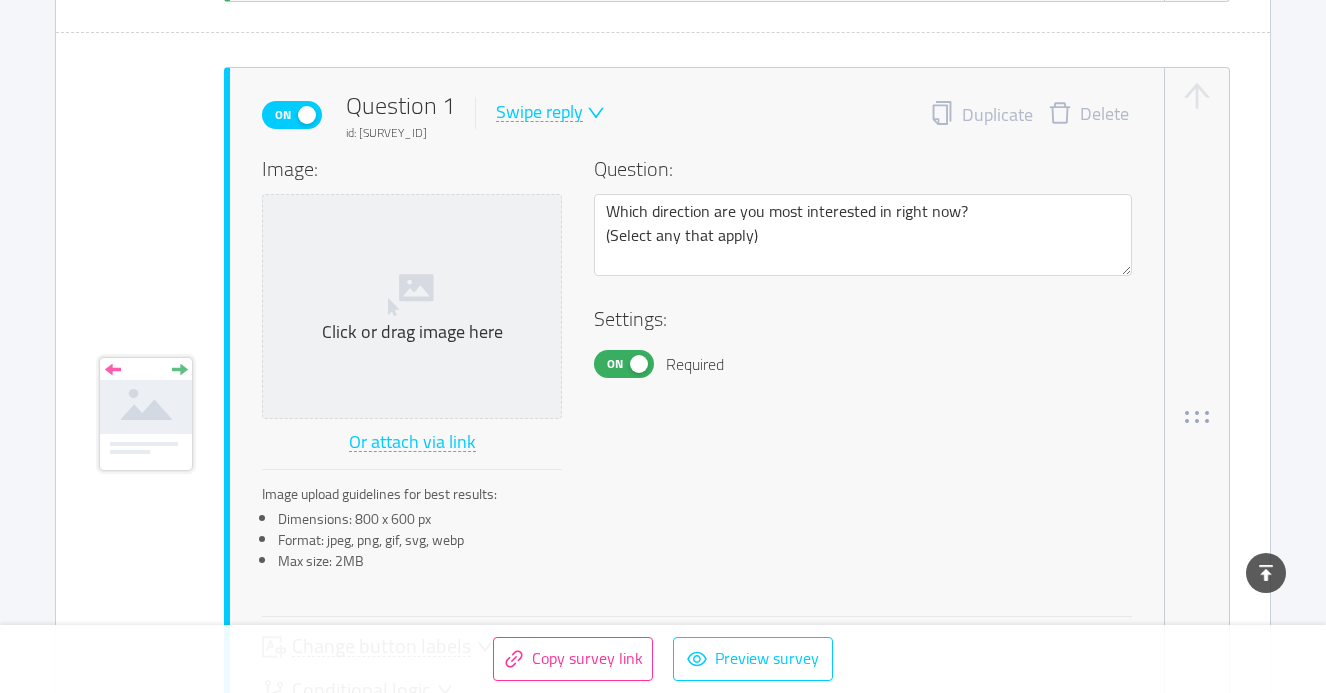 scroll, scrollTop: 1117, scrollLeft: 0, axis: vertical 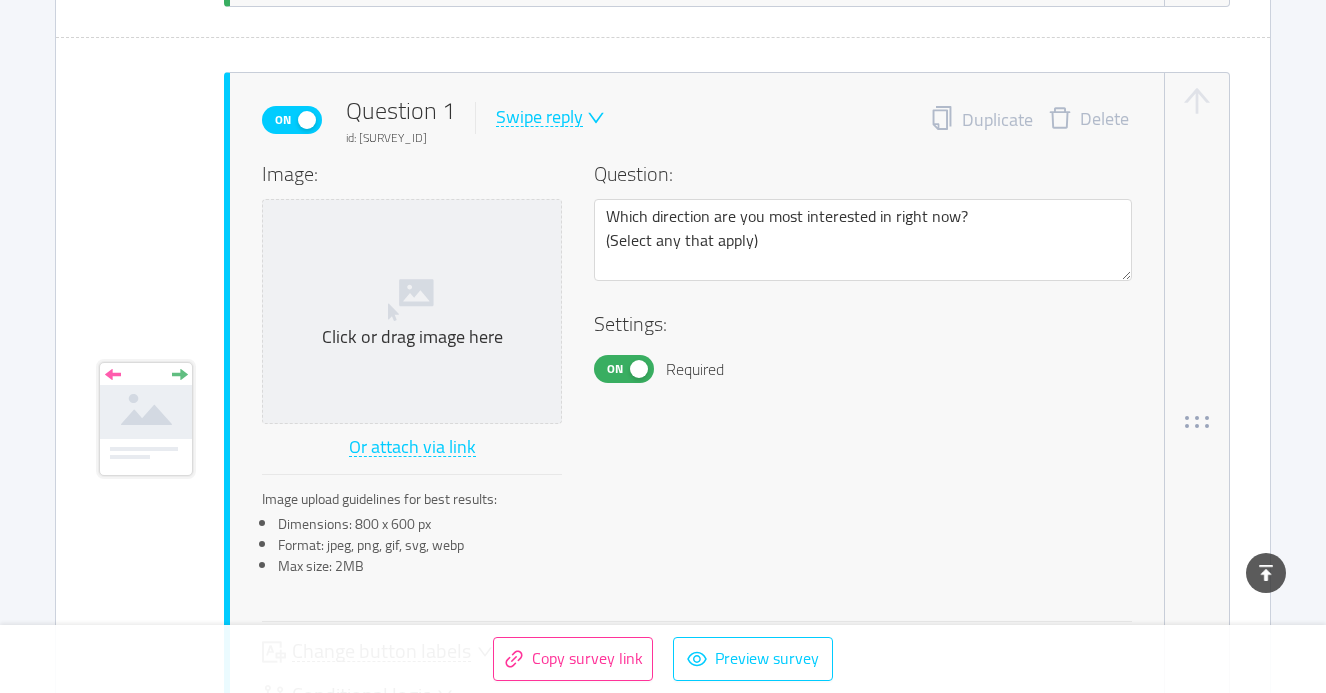 click 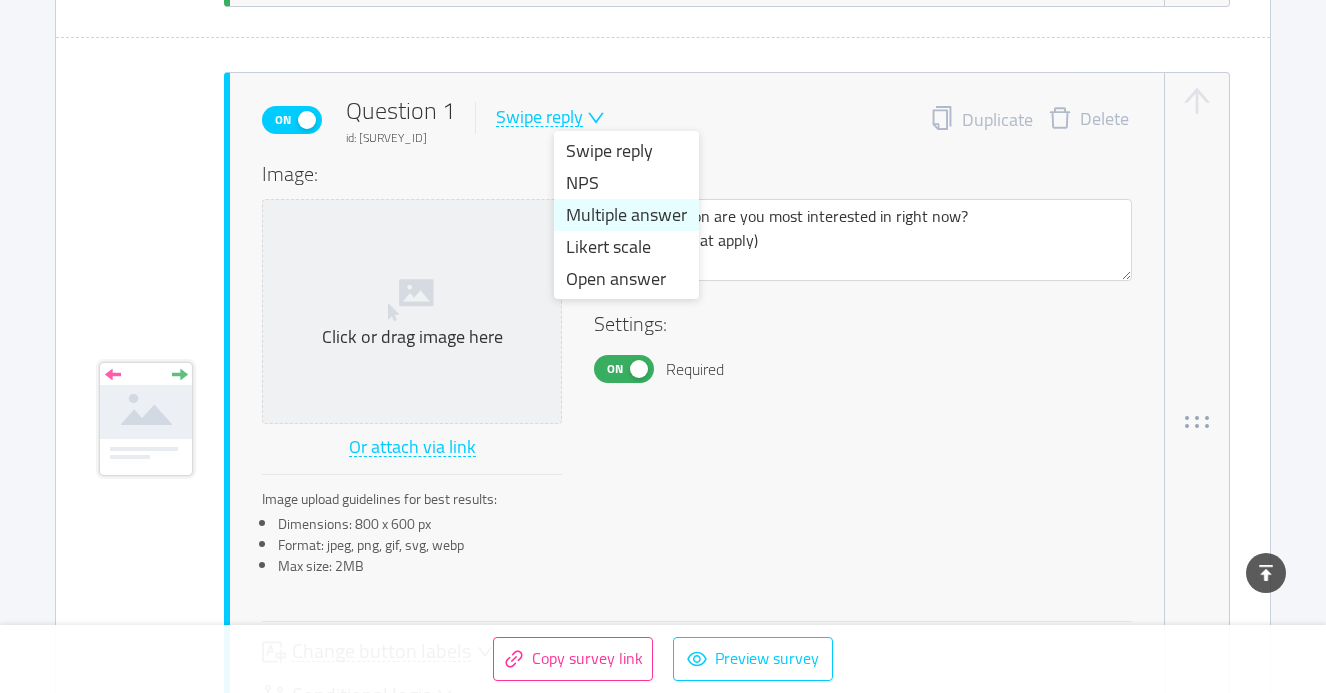 click on "Multiple answer" at bounding box center [626, 215] 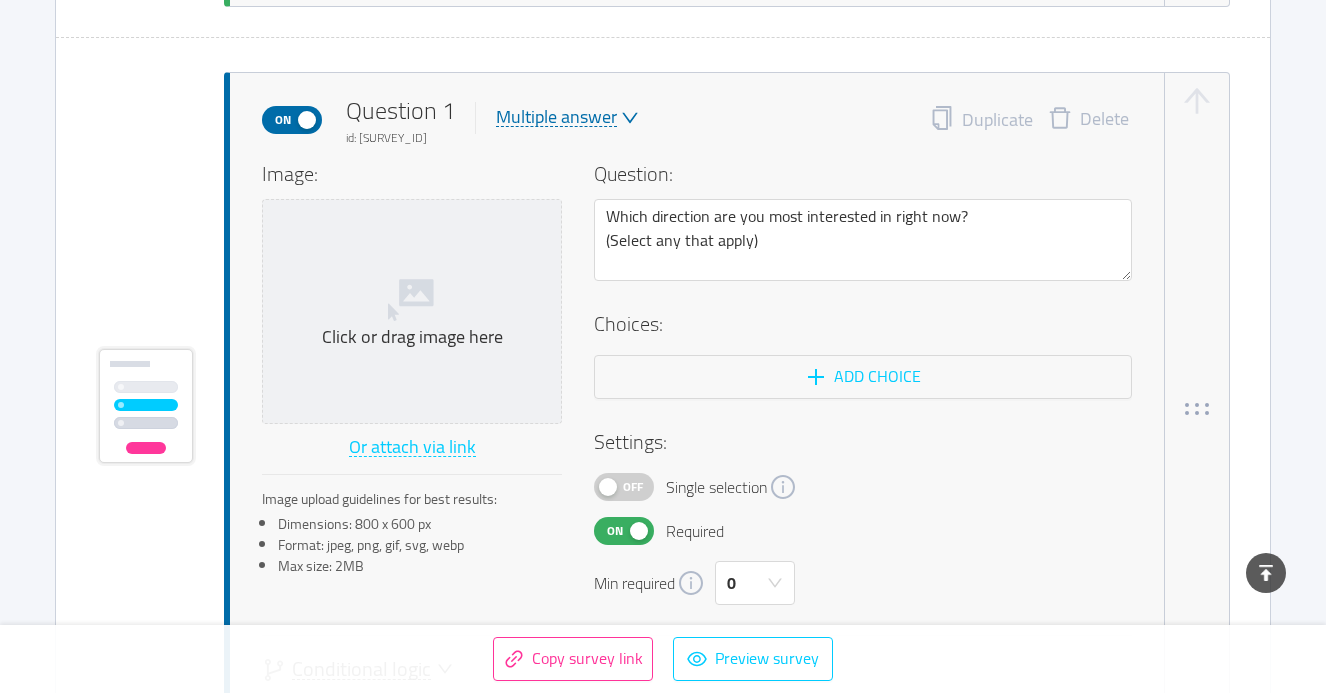 type 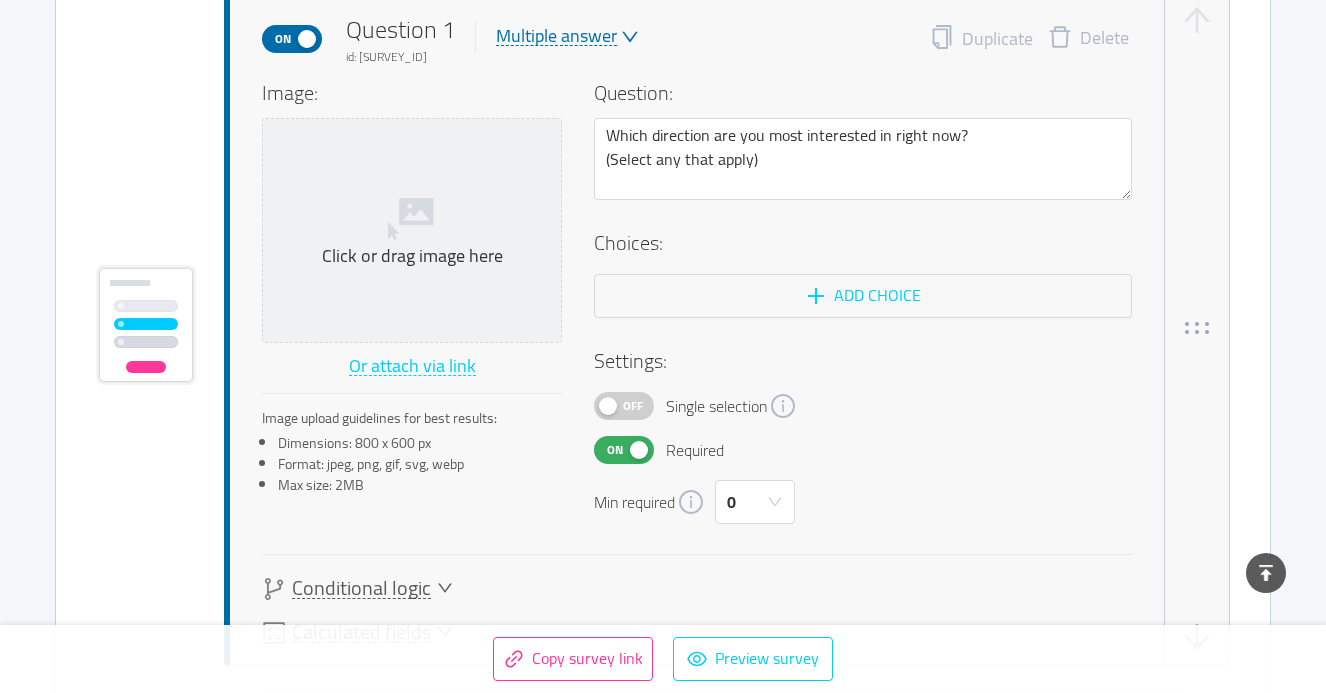 scroll, scrollTop: 1199, scrollLeft: 0, axis: vertical 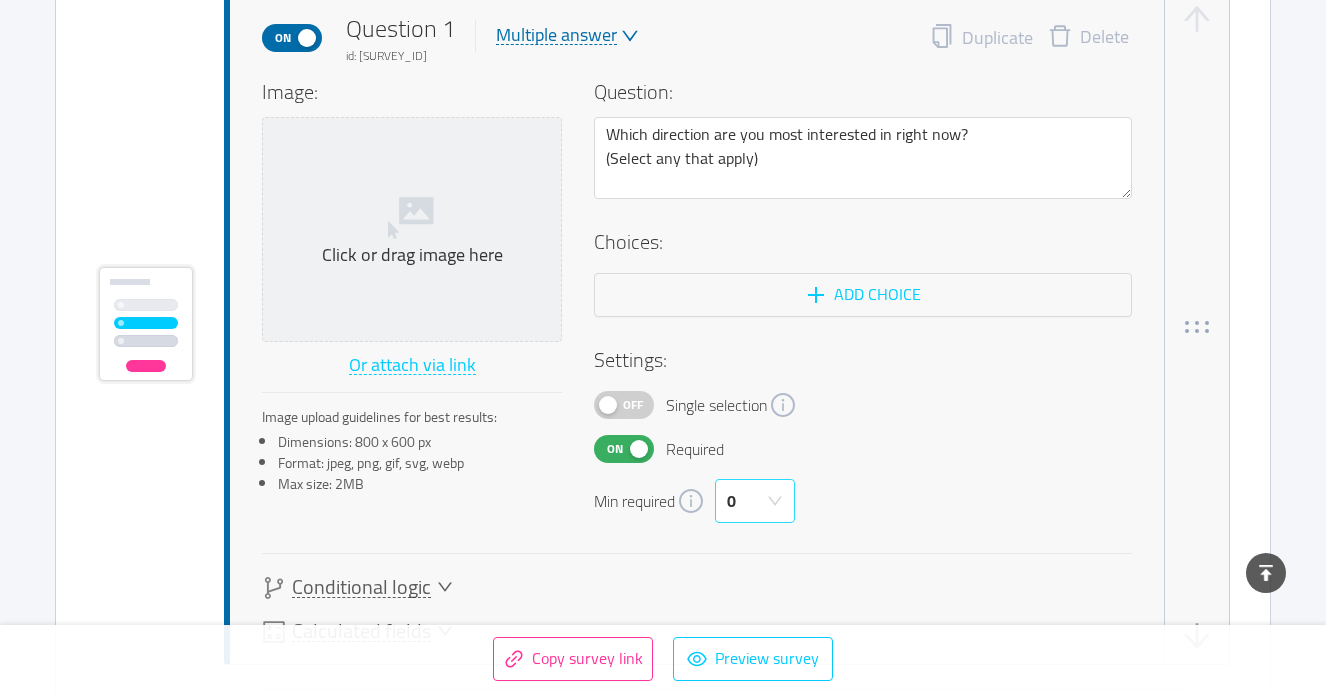 click 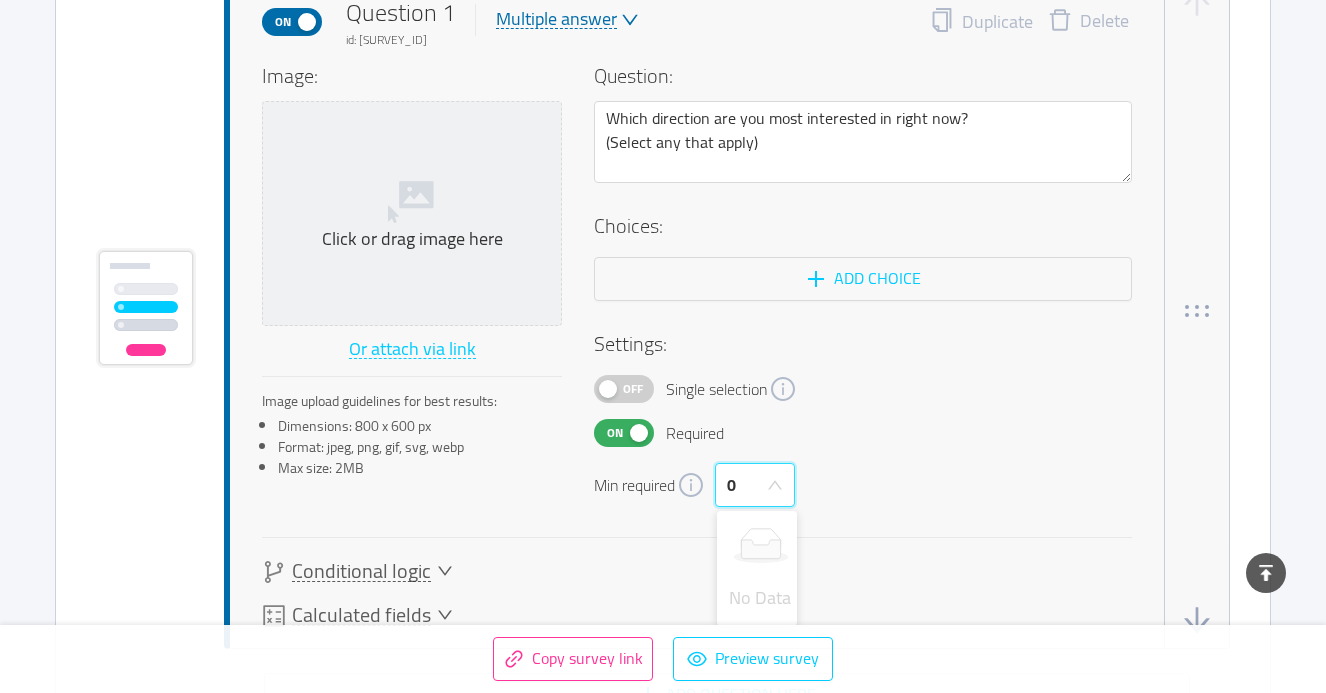 scroll, scrollTop: 1216, scrollLeft: 0, axis: vertical 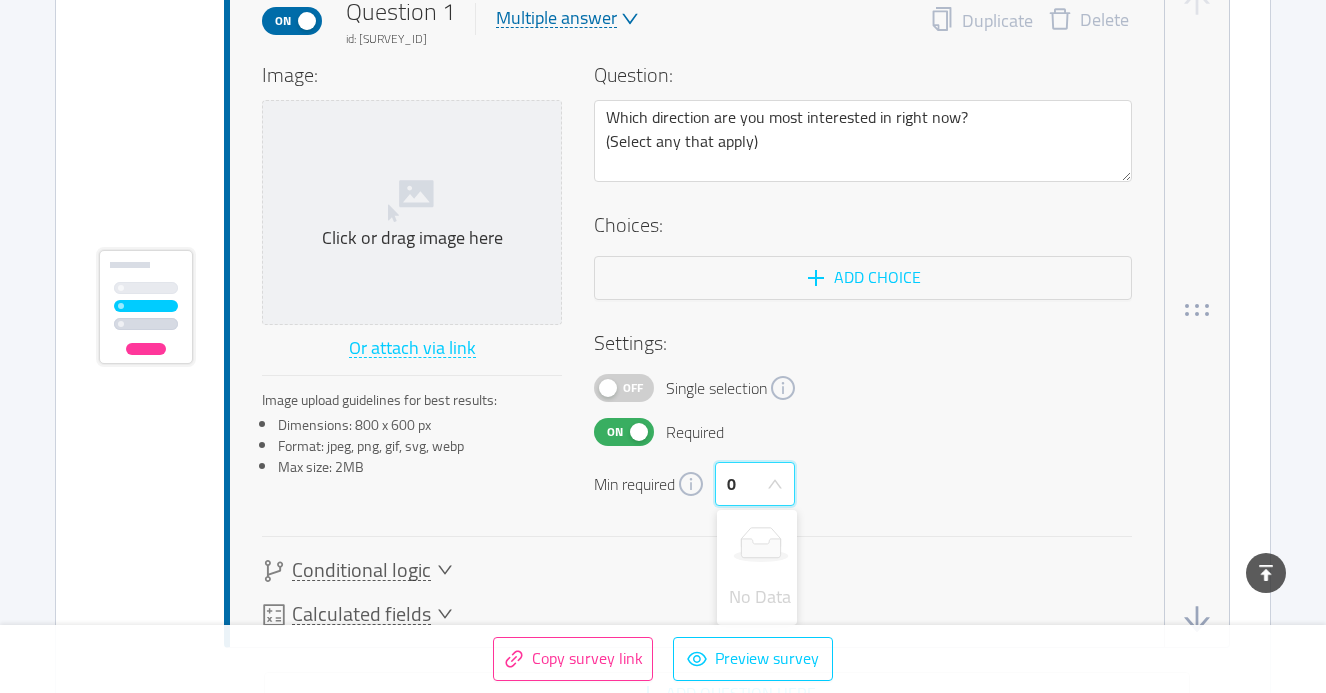click on "0" at bounding box center (748, 484) 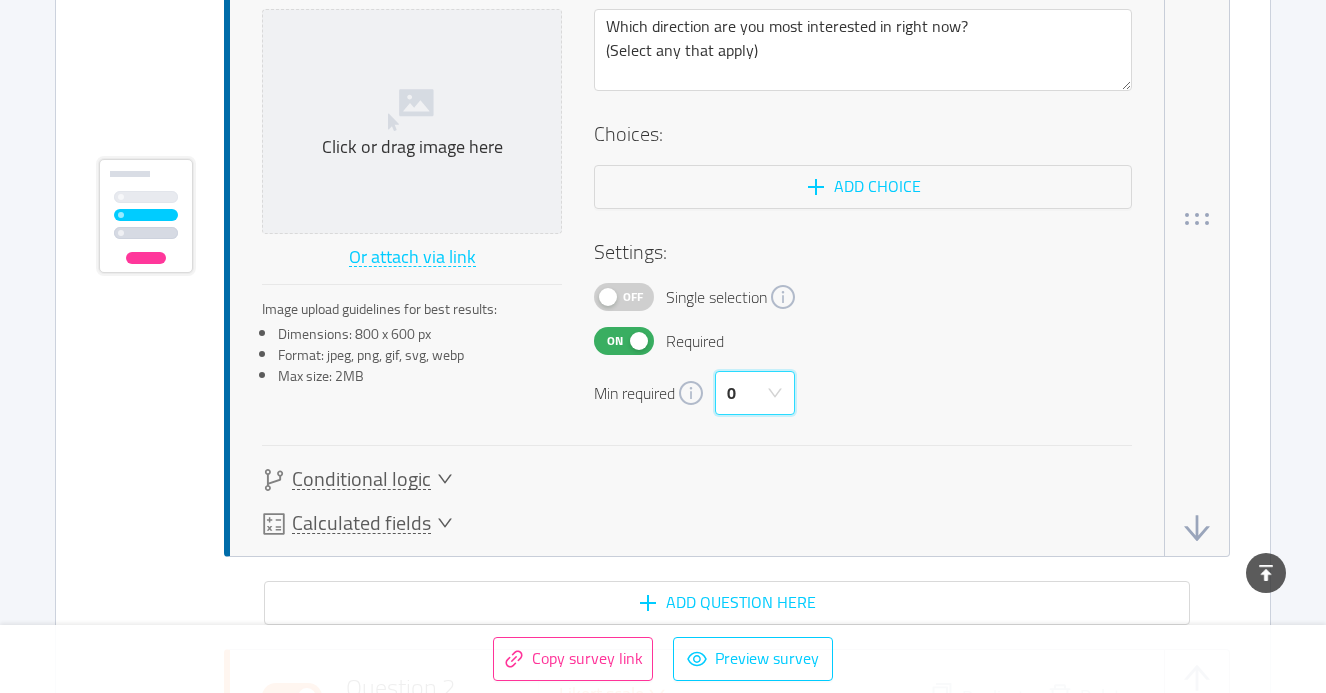 scroll, scrollTop: 1314, scrollLeft: 0, axis: vertical 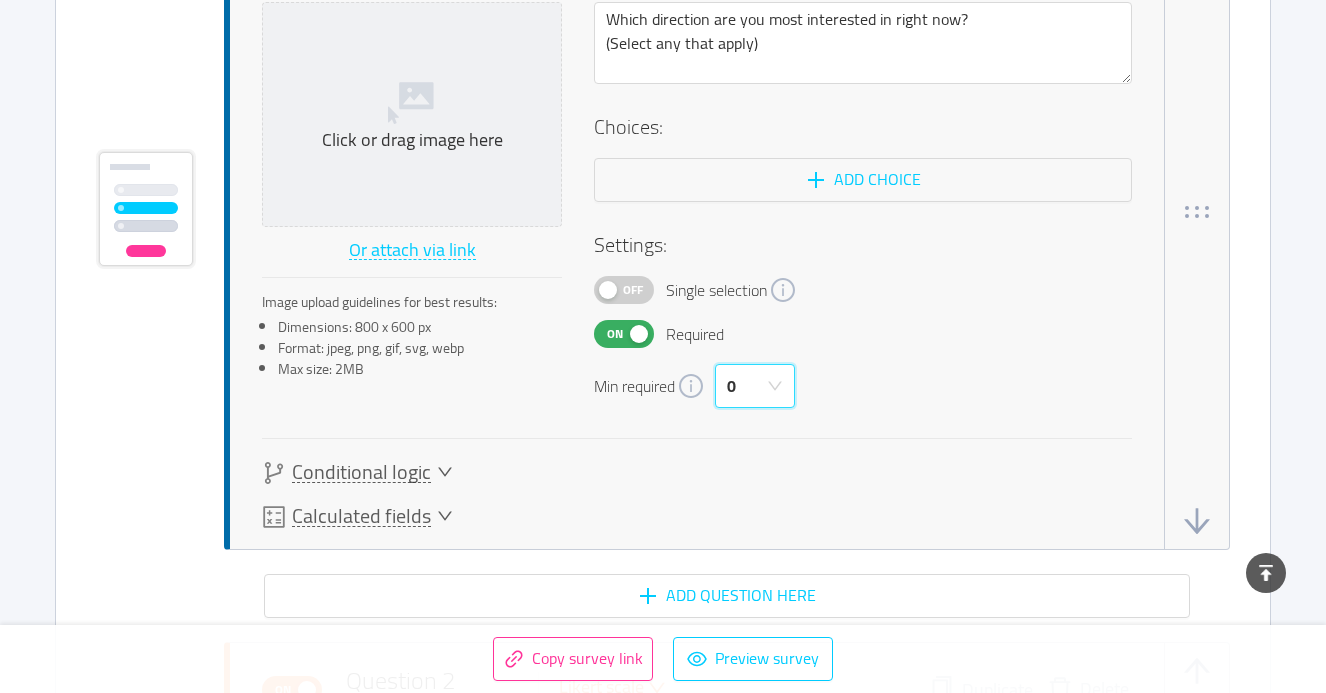 click on "0" at bounding box center (731, 386) 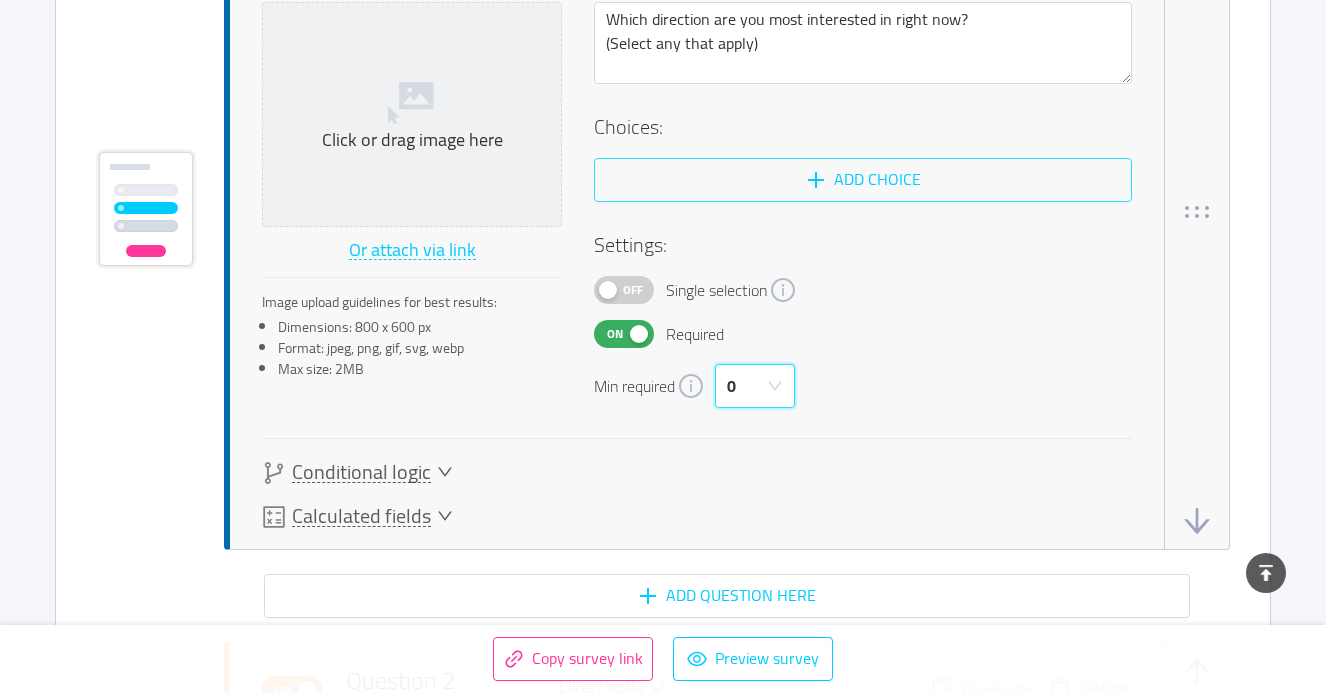 click on "Add choice" at bounding box center [863, 180] 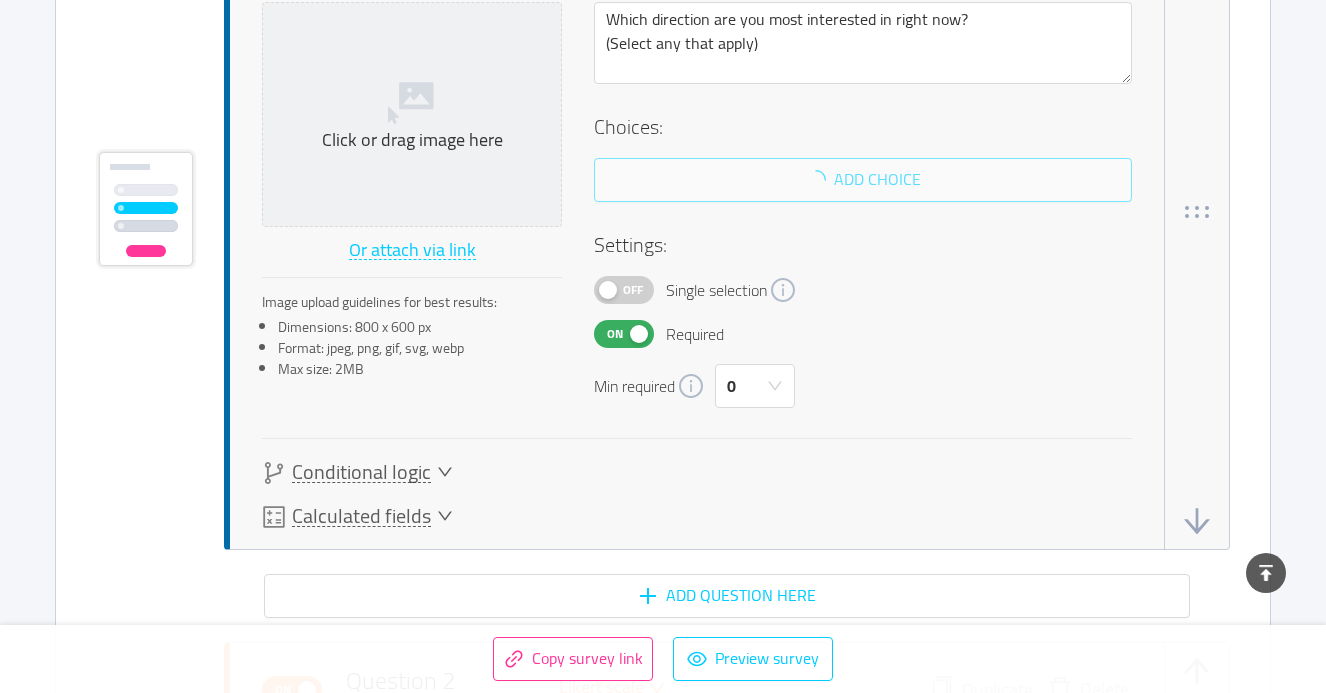 scroll, scrollTop: 1350, scrollLeft: 0, axis: vertical 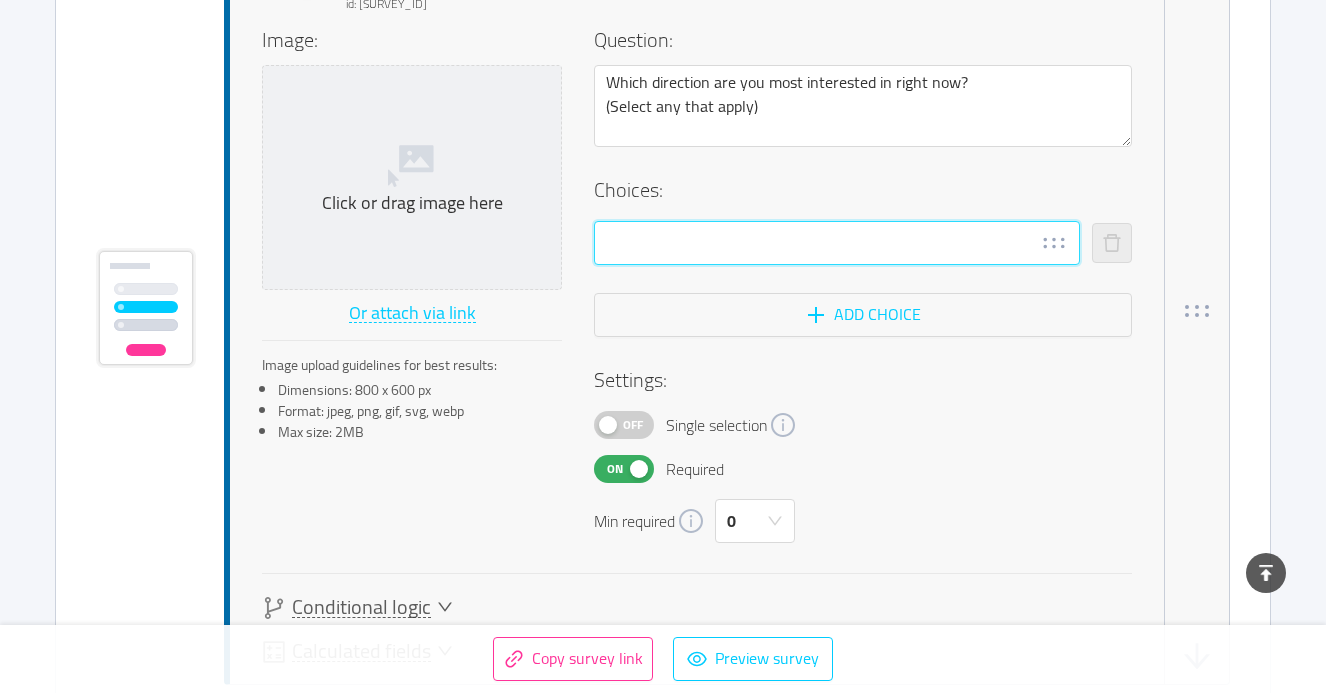 click at bounding box center [837, 243] 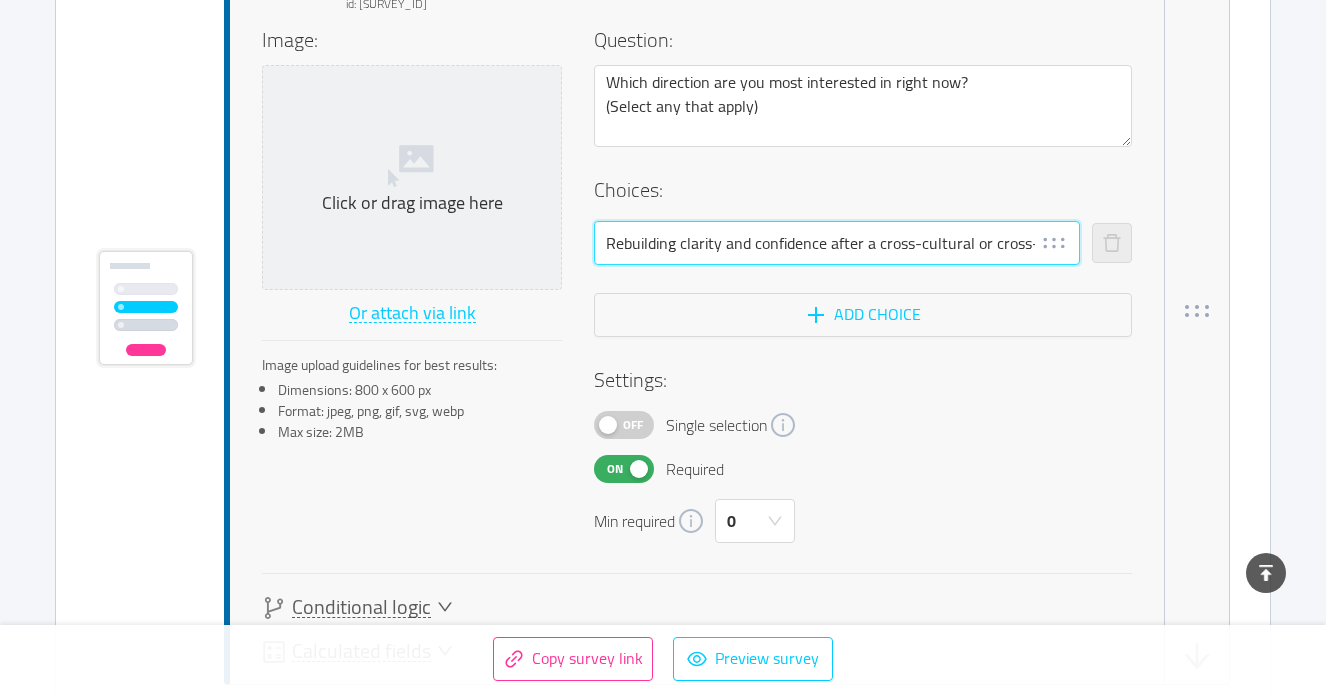 scroll, scrollTop: 0, scrollLeft: 107, axis: horizontal 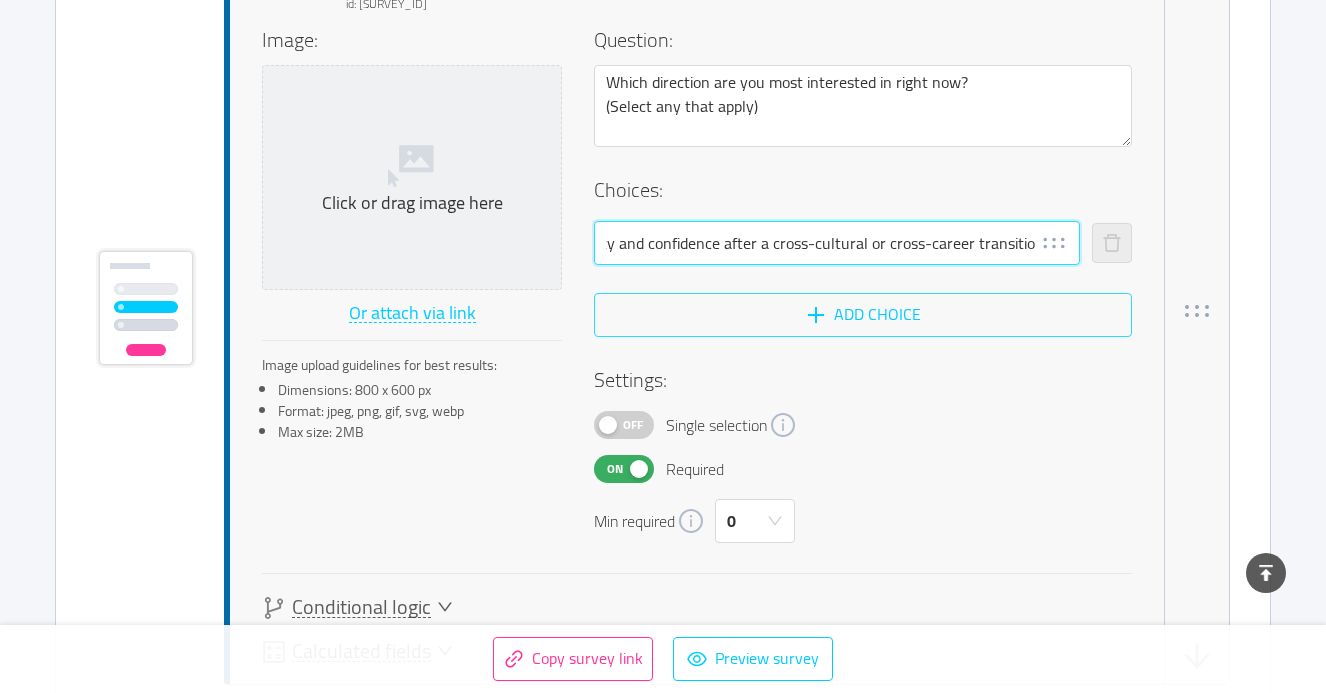 type on "Rebuilding clarity and confidence after a cross-cultural or cross-career transition" 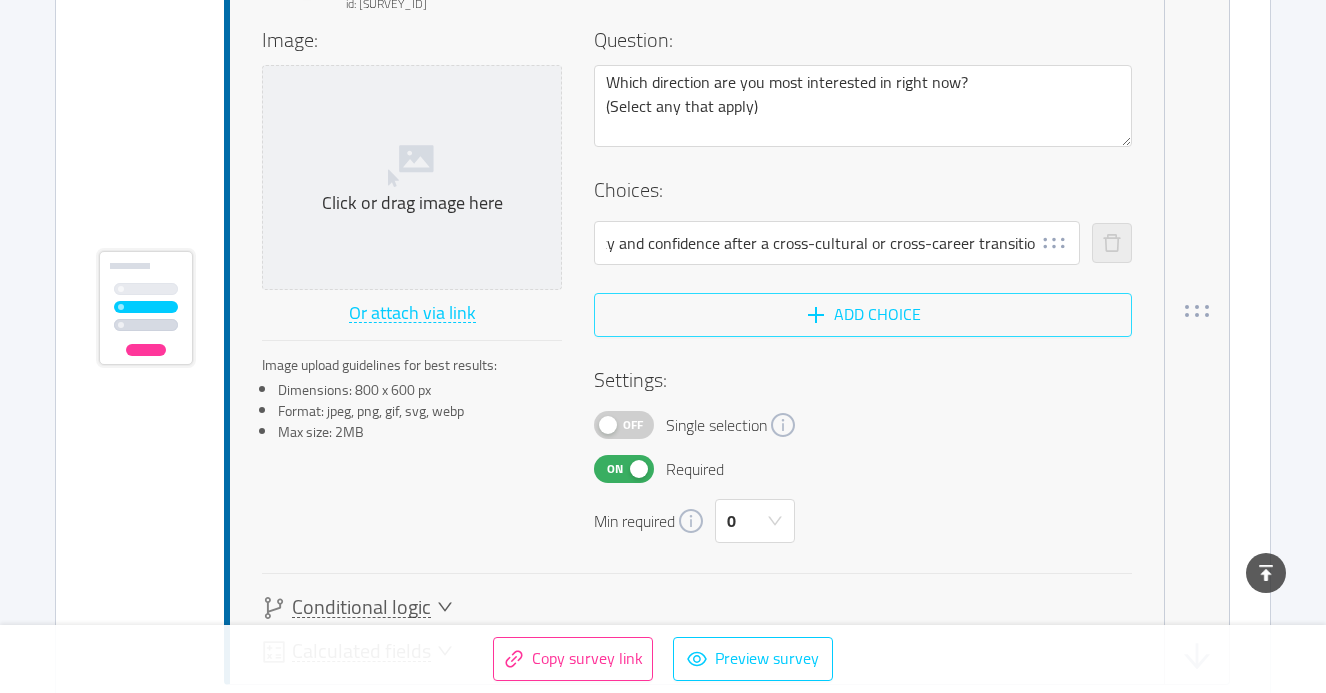 click on "Add choice" at bounding box center (863, 315) 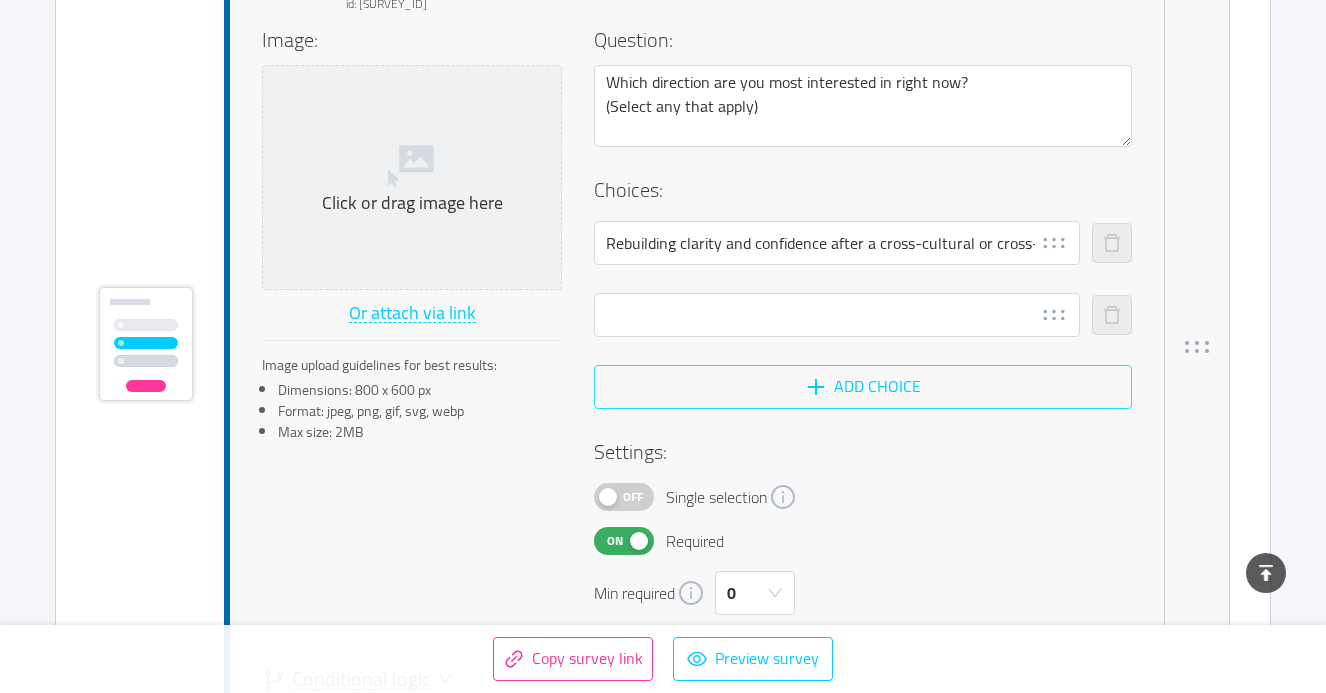 scroll, scrollTop: 1287, scrollLeft: 0, axis: vertical 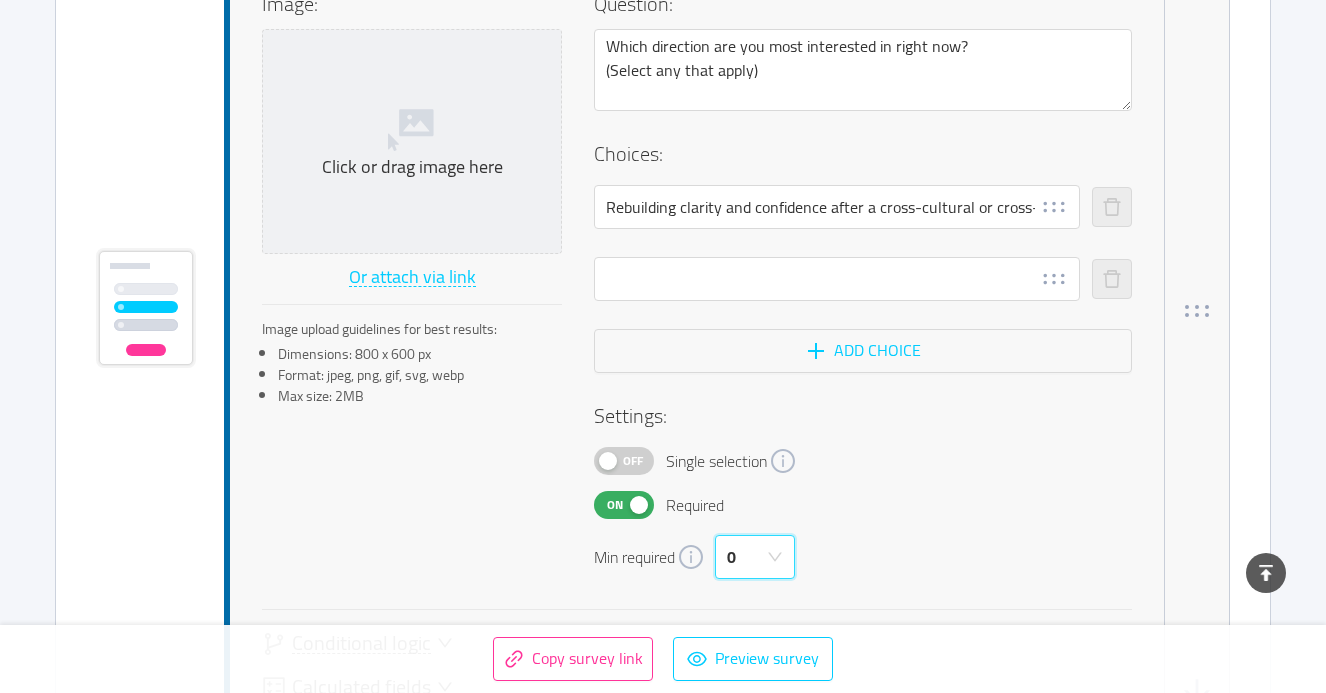 click on "0" at bounding box center (731, 557) 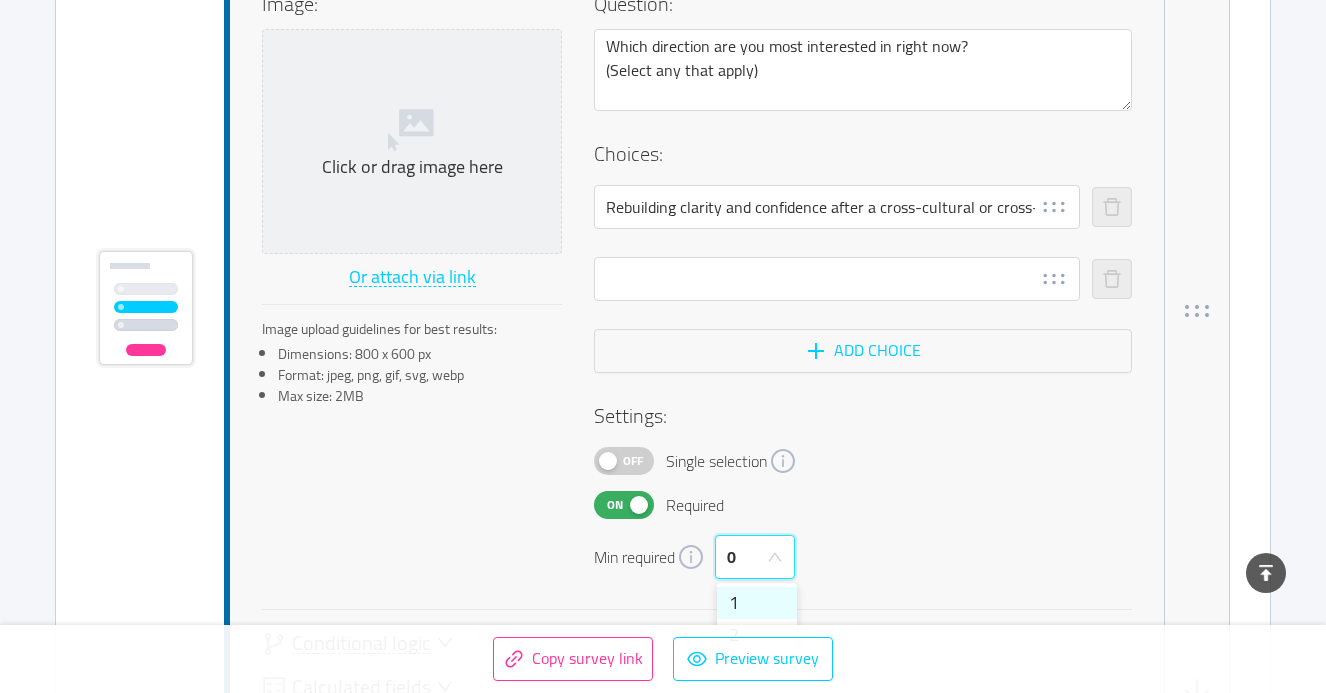 click on "1" at bounding box center [757, 603] 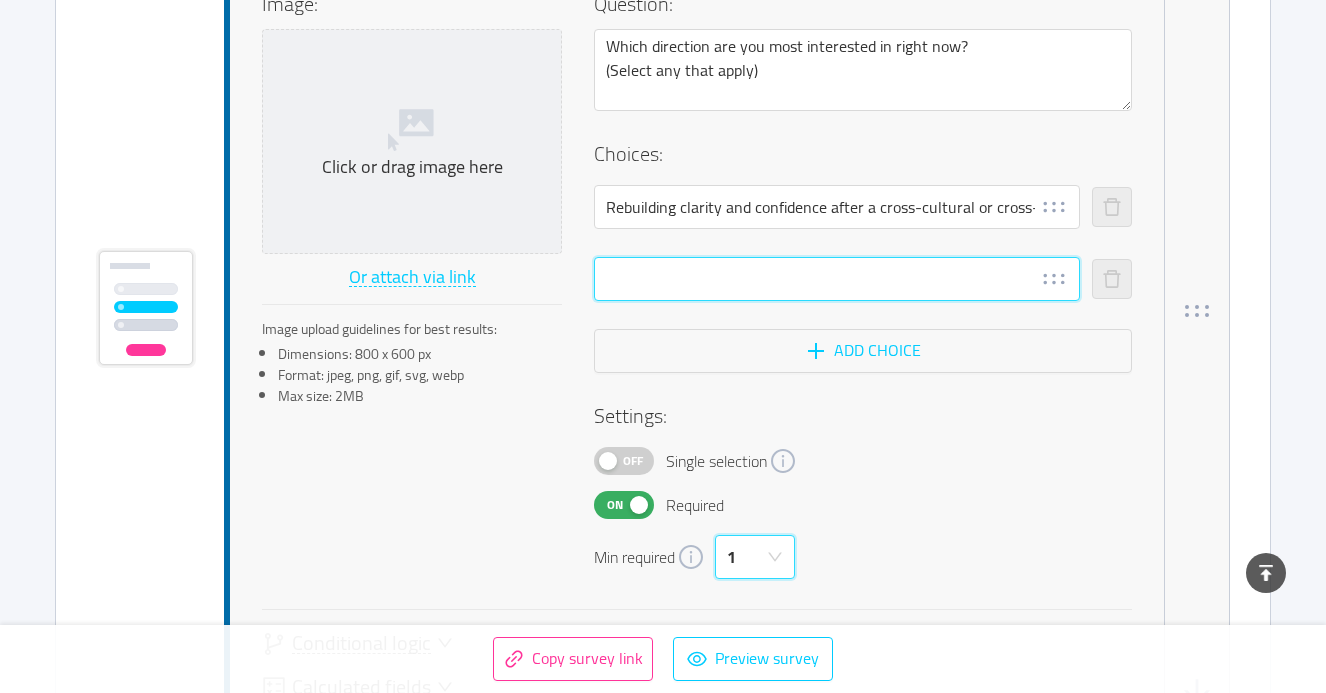 click at bounding box center [837, 279] 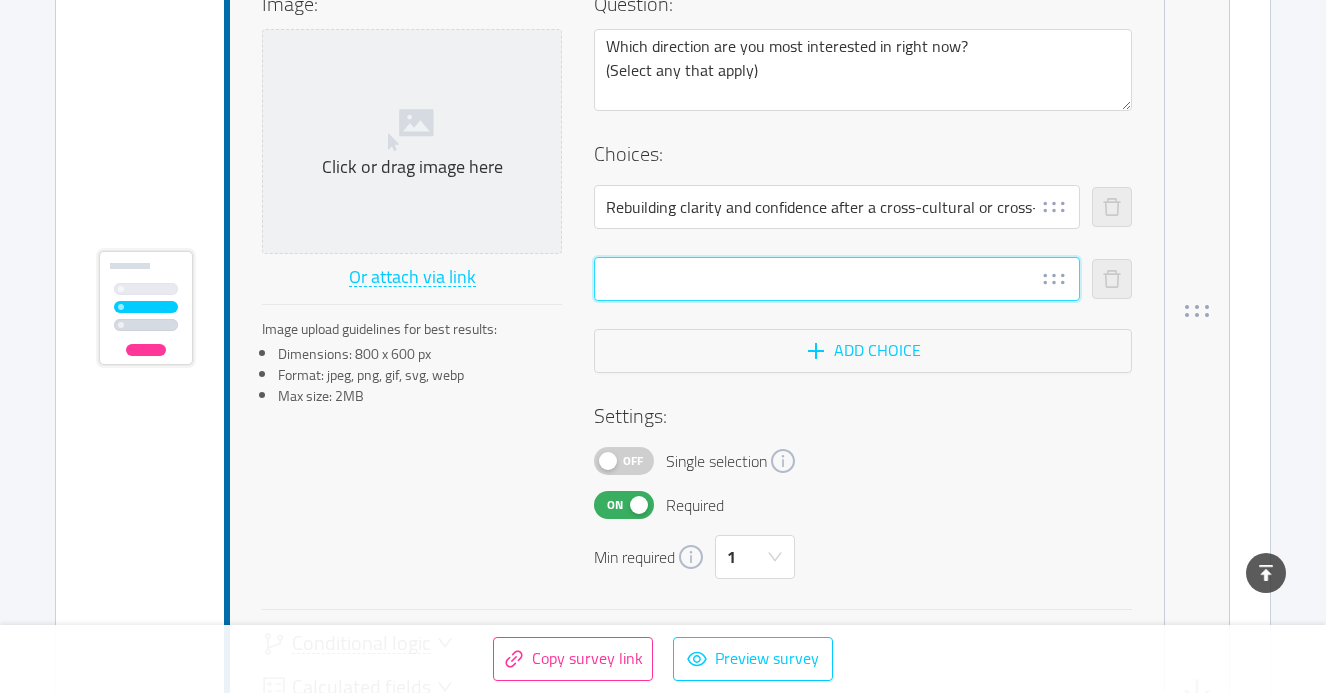click at bounding box center (837, 279) 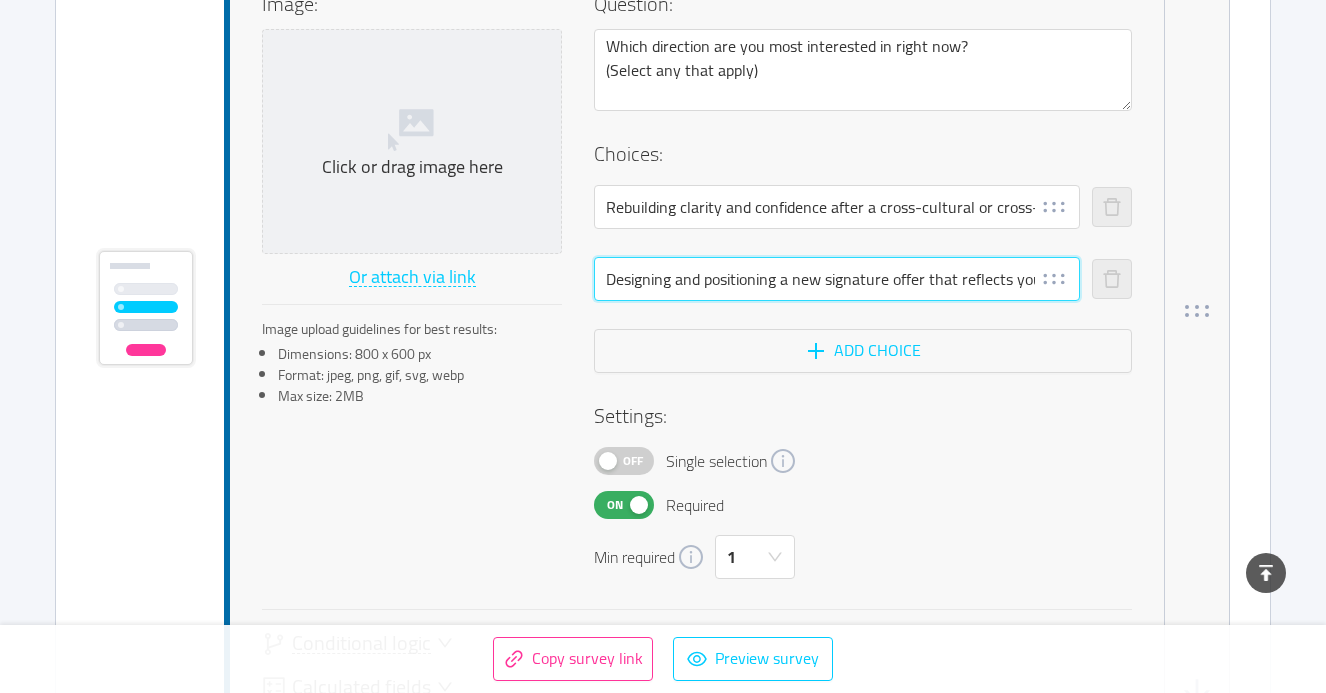 scroll, scrollTop: 0, scrollLeft: 222, axis: horizontal 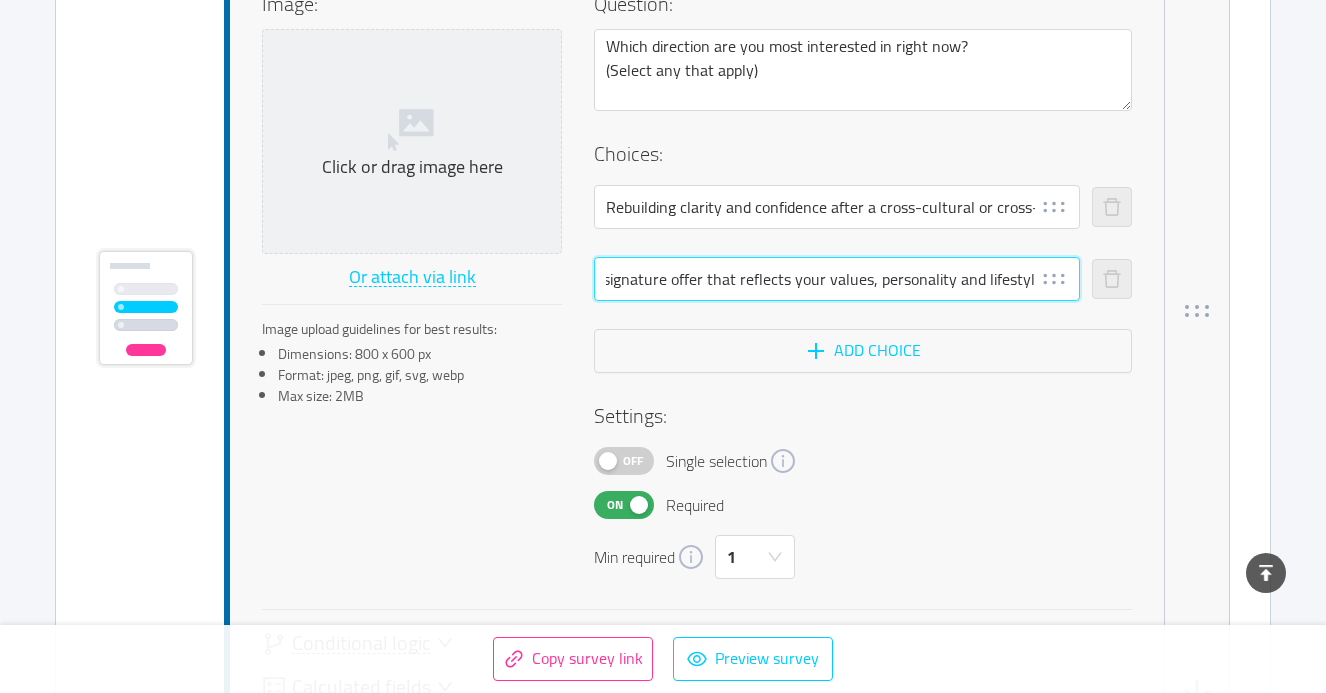 click on "Designing and positioning a new signature offer that reflects your values, personality and lifestyle" at bounding box center (837, 279) 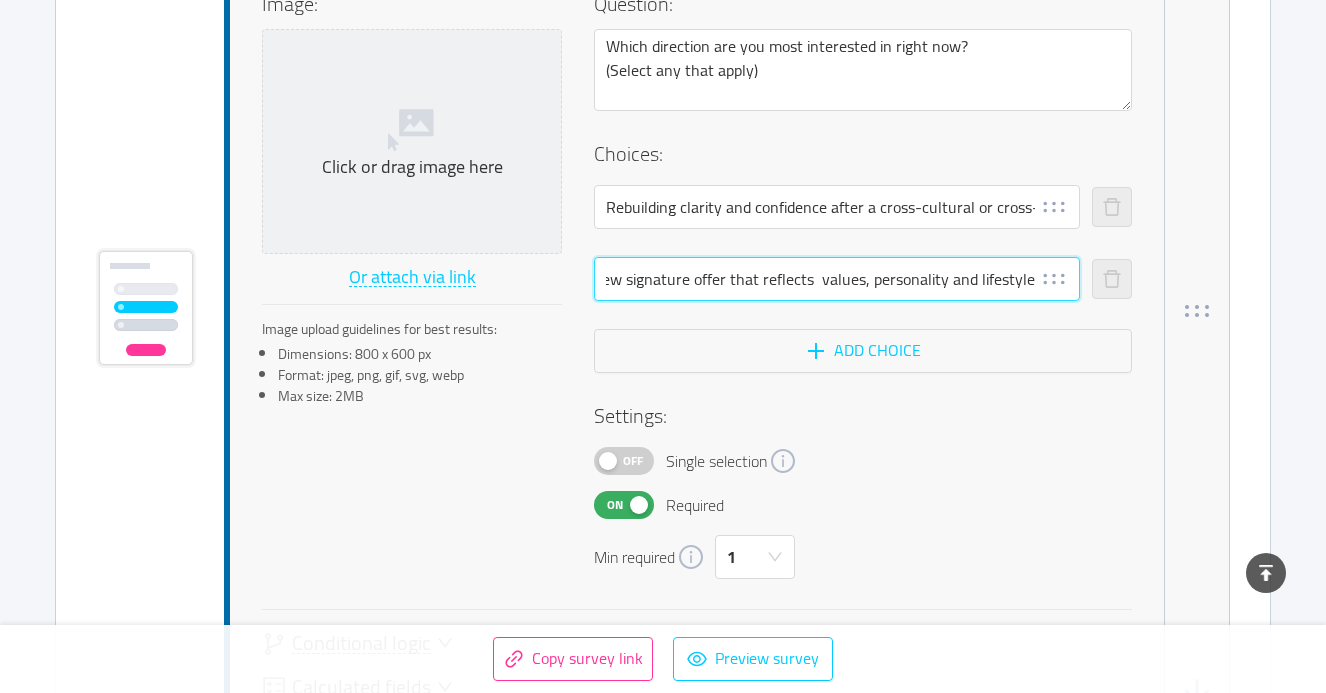 scroll, scrollTop: 0, scrollLeft: 192, axis: horizontal 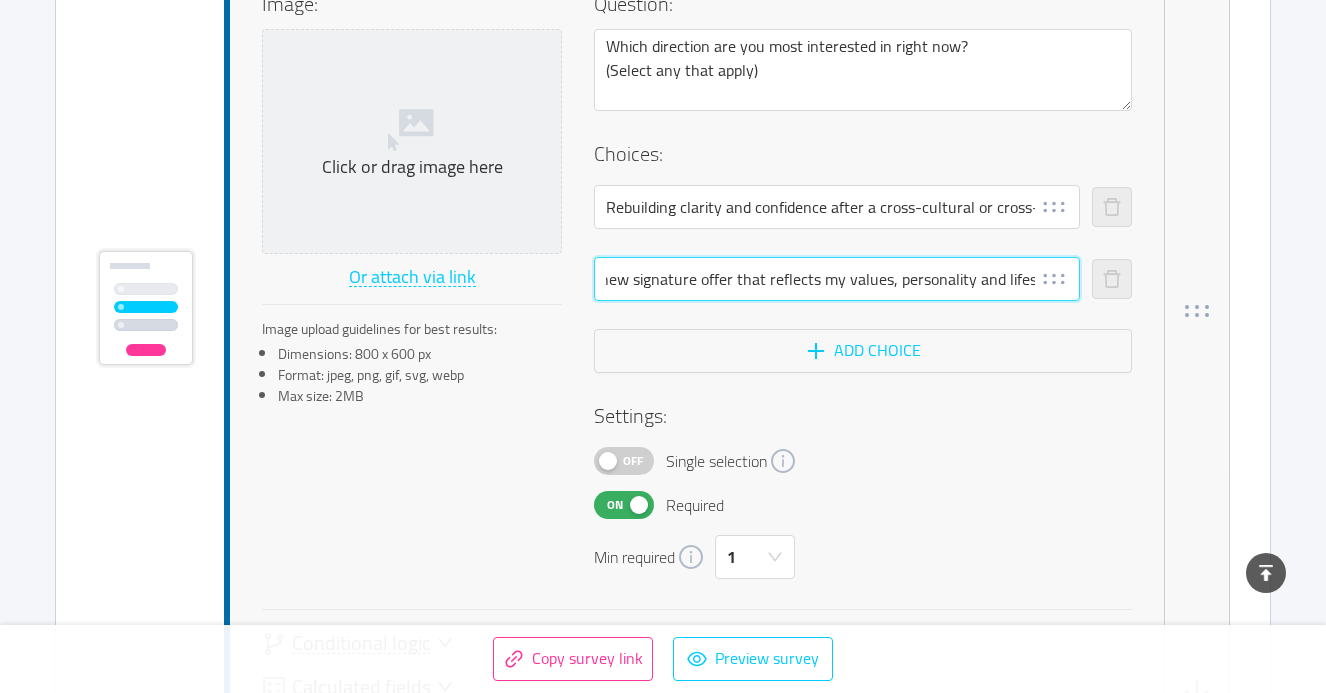 click on "Designing and positioning a new signature offer that reflects my values, personality and lifestyle" at bounding box center [837, 279] 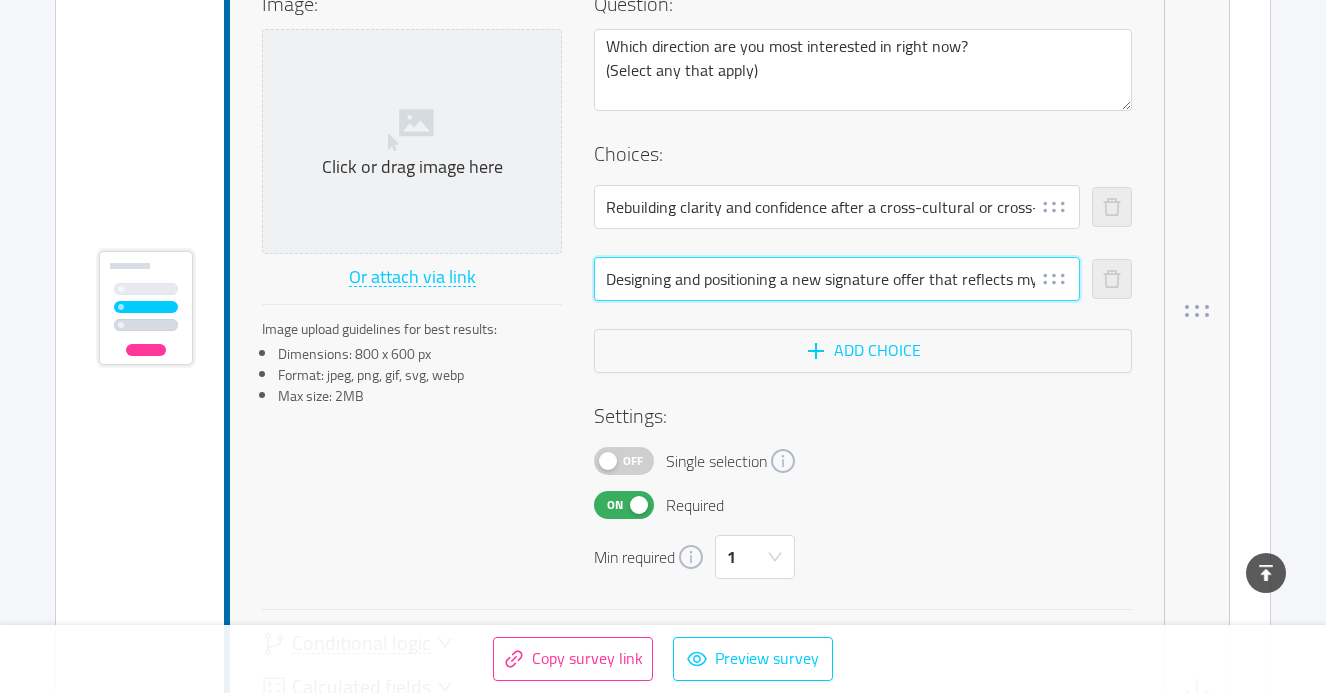 drag, startPoint x: 780, startPoint y: 280, endPoint x: 567, endPoint y: 287, distance: 213.11499 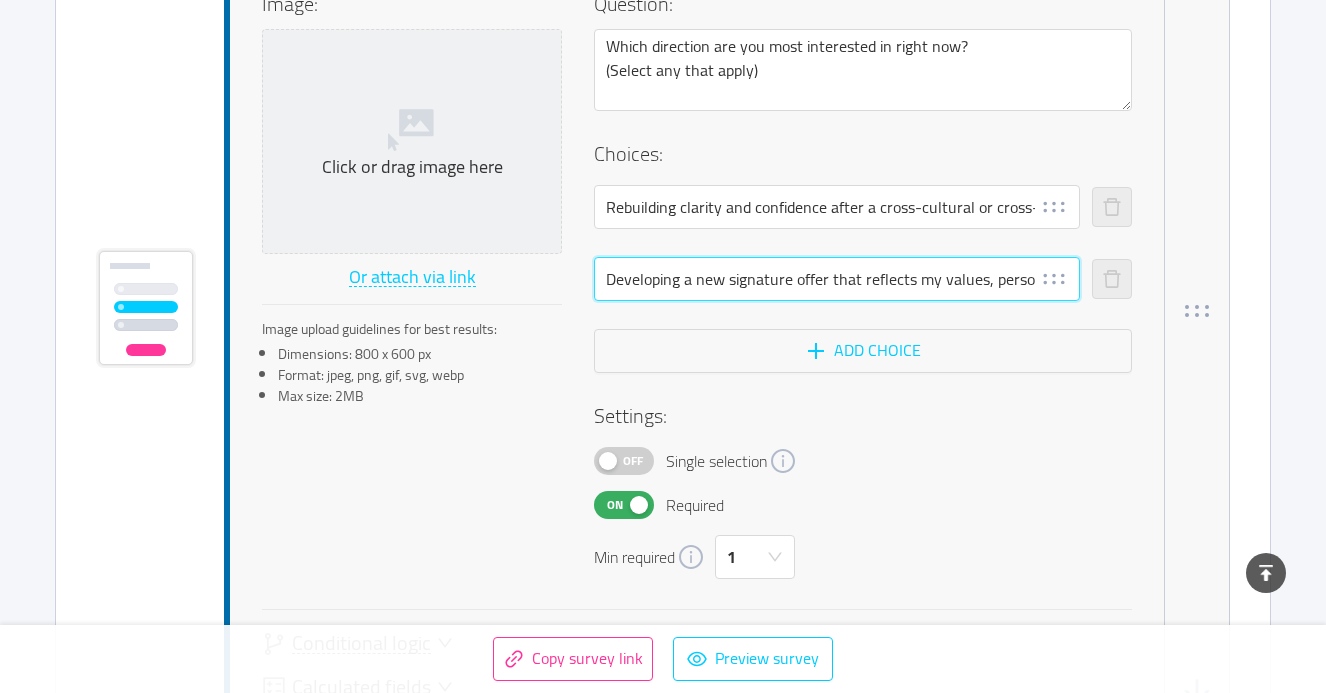 click on "Developing a new signature offer that reflects my values, personality and lifestyle" at bounding box center (837, 279) 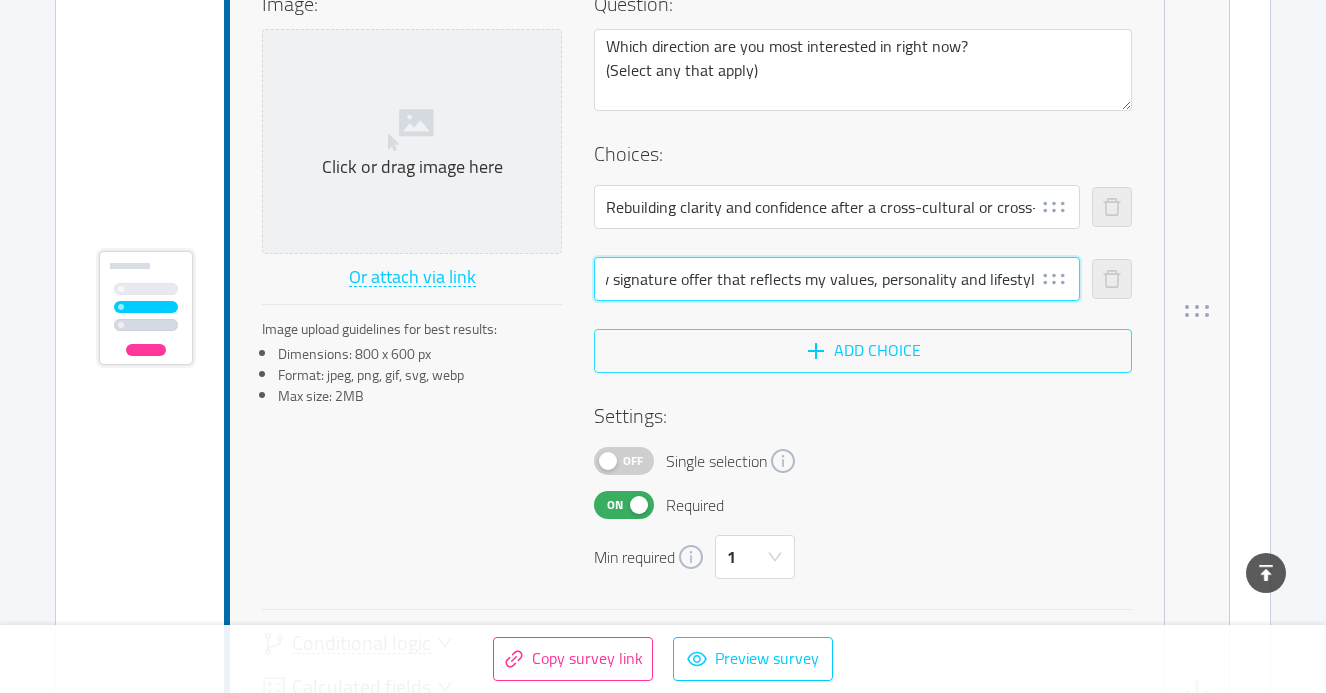 type on "Developing a new signature offer that reflects my values, personality and lifestyle" 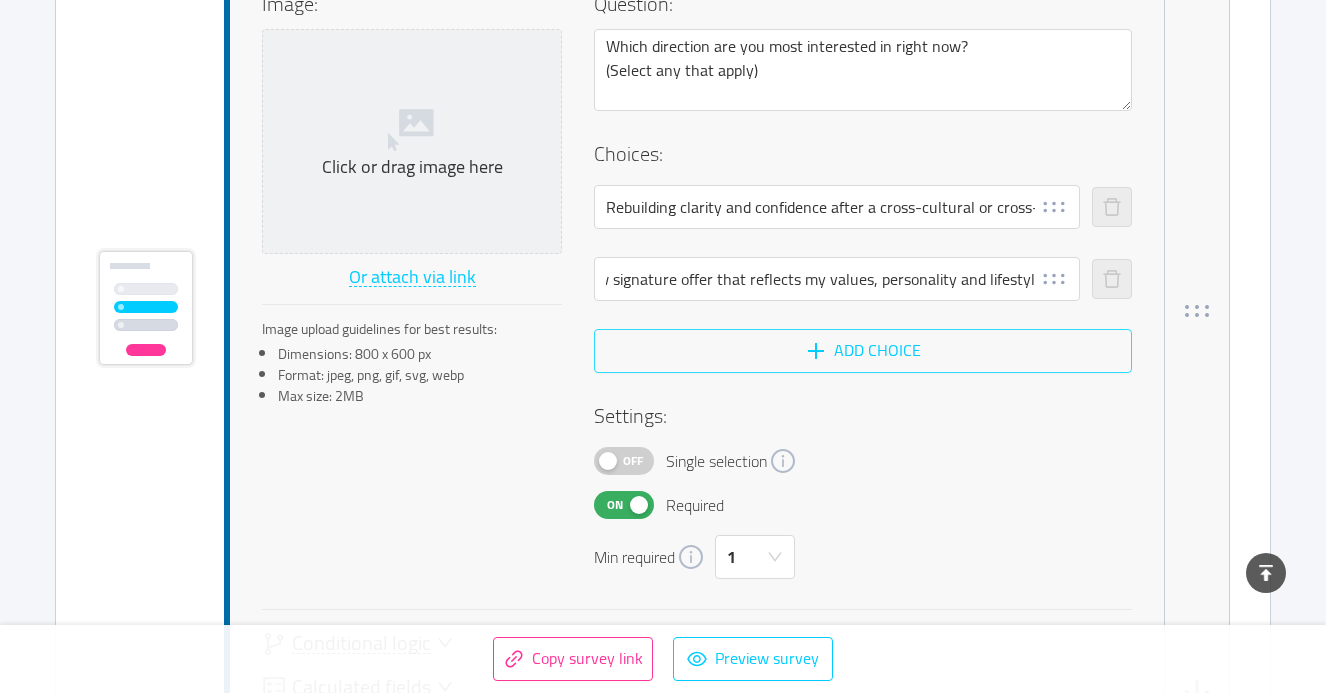 scroll, scrollTop: 0, scrollLeft: 0, axis: both 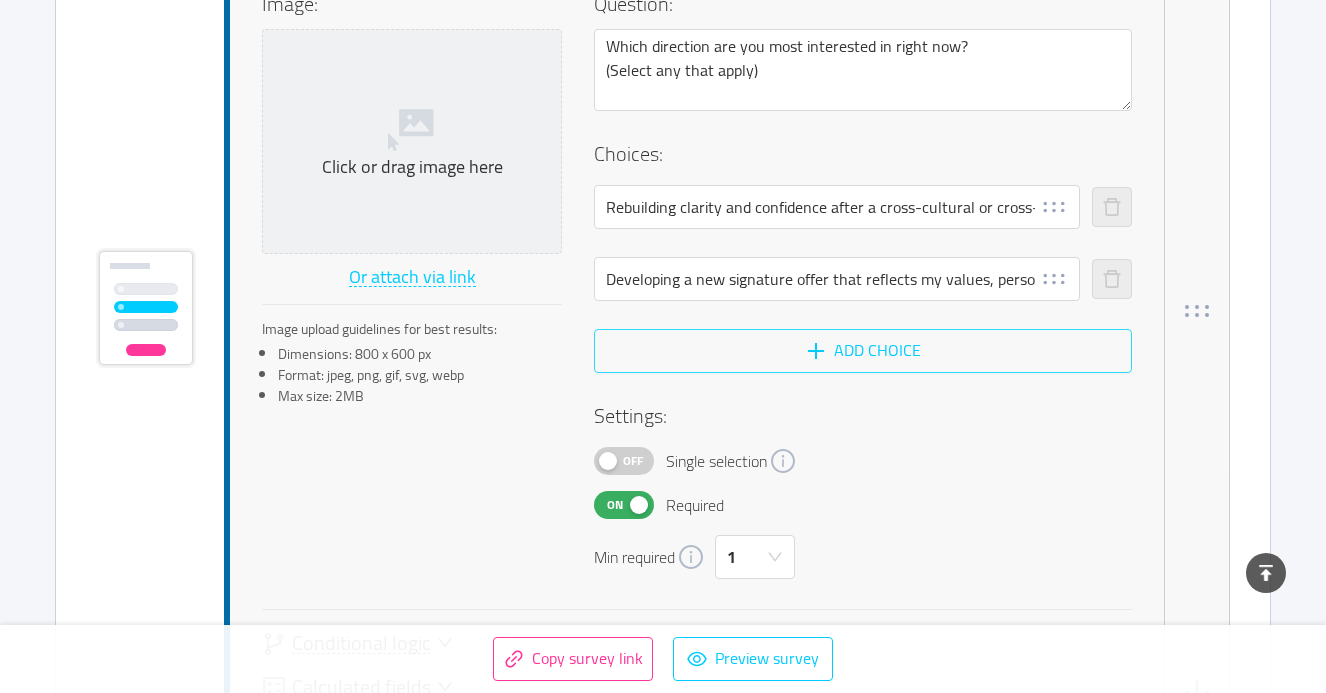 click on "Add choice" at bounding box center (863, 351) 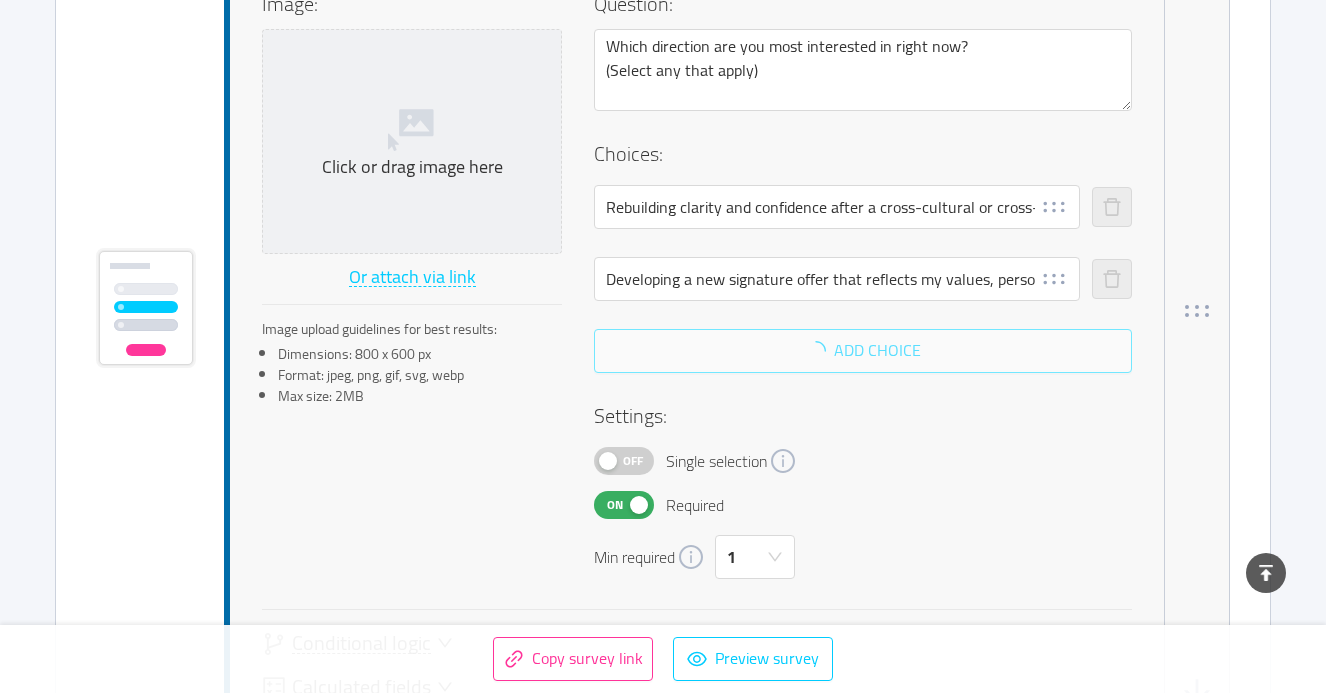 scroll, scrollTop: 1323, scrollLeft: 0, axis: vertical 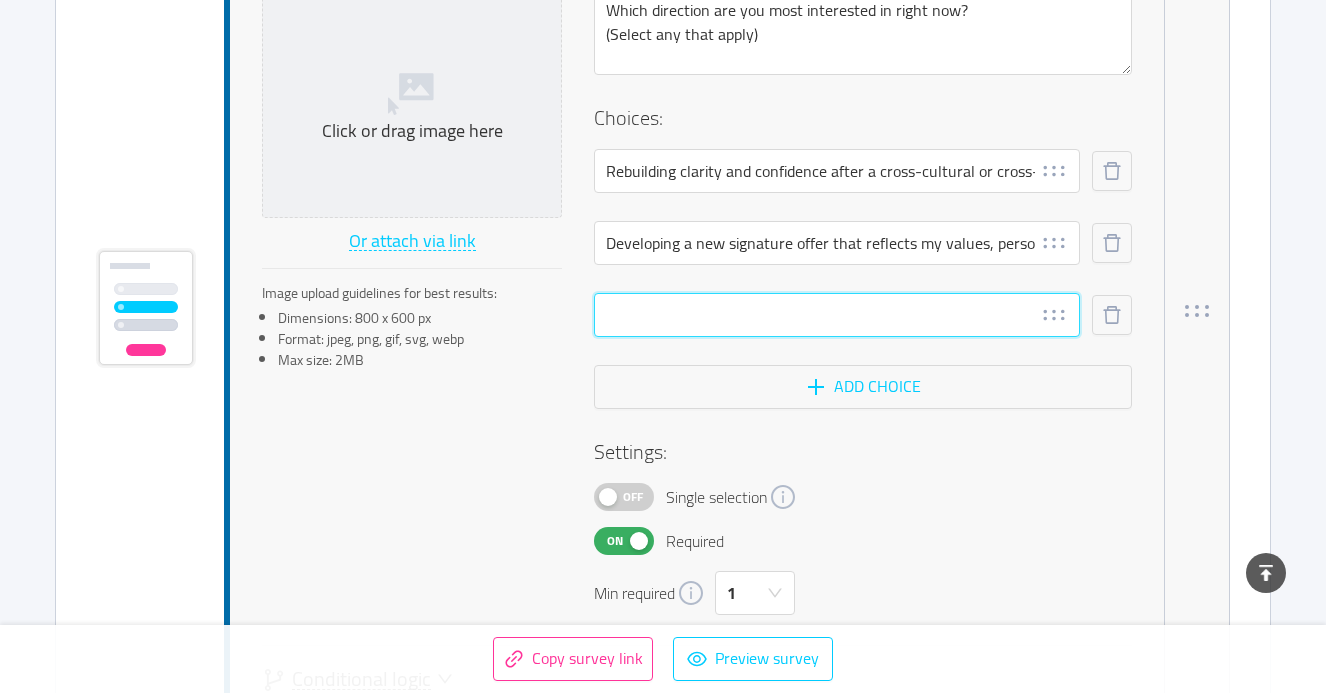 click at bounding box center (837, 315) 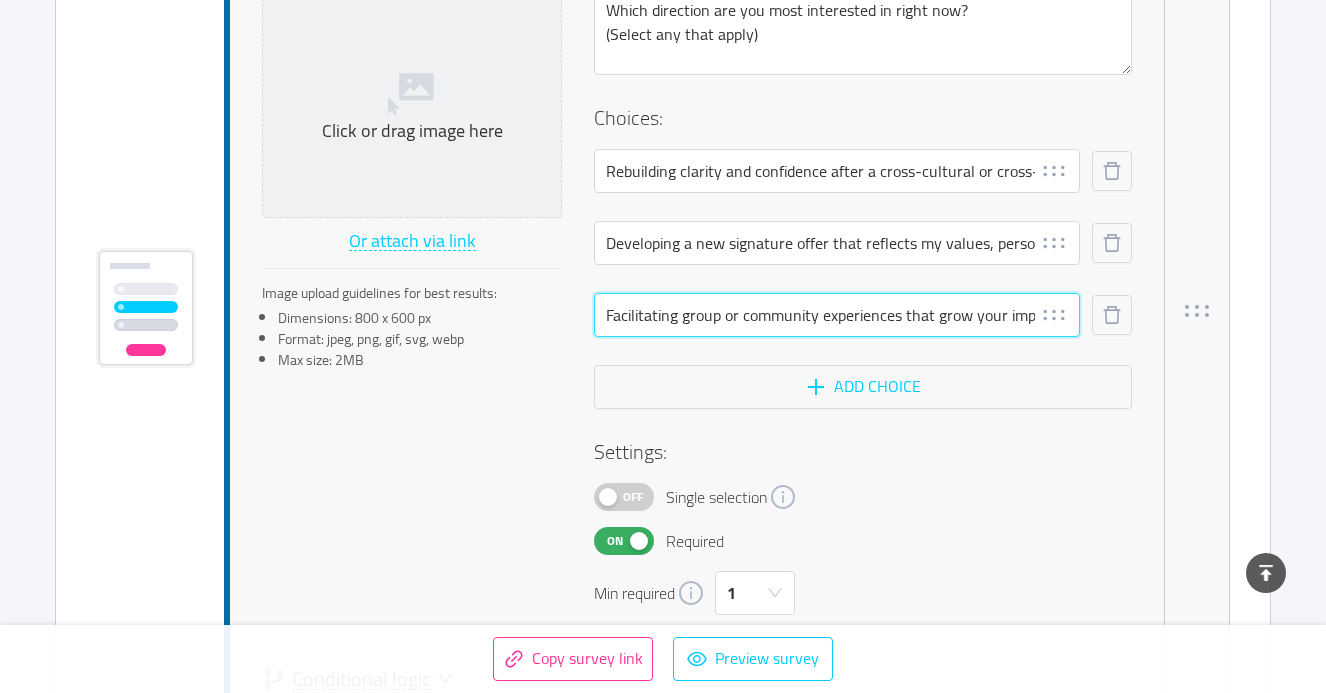 scroll, scrollTop: 0, scrollLeft: 492, axis: horizontal 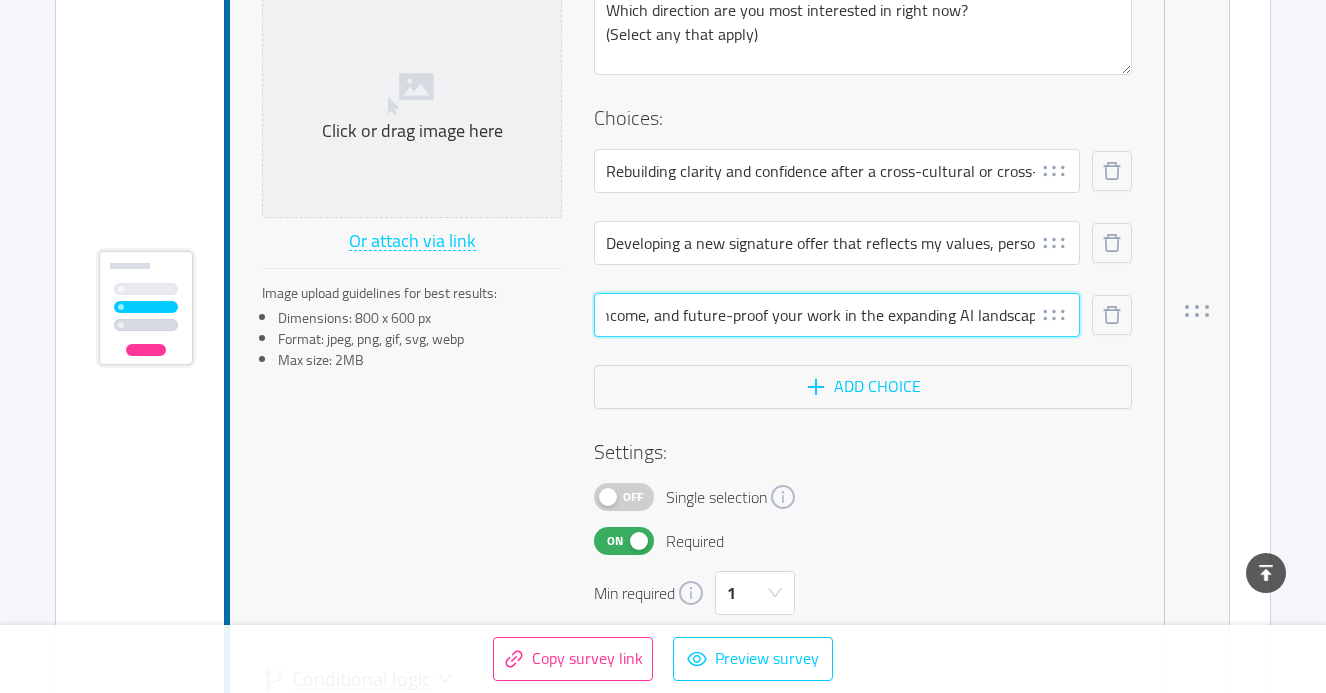click on "Facilitating group or community experiences that grow your impact and income, and future-proof your work in the expanding AI landscape" at bounding box center [837, 315] 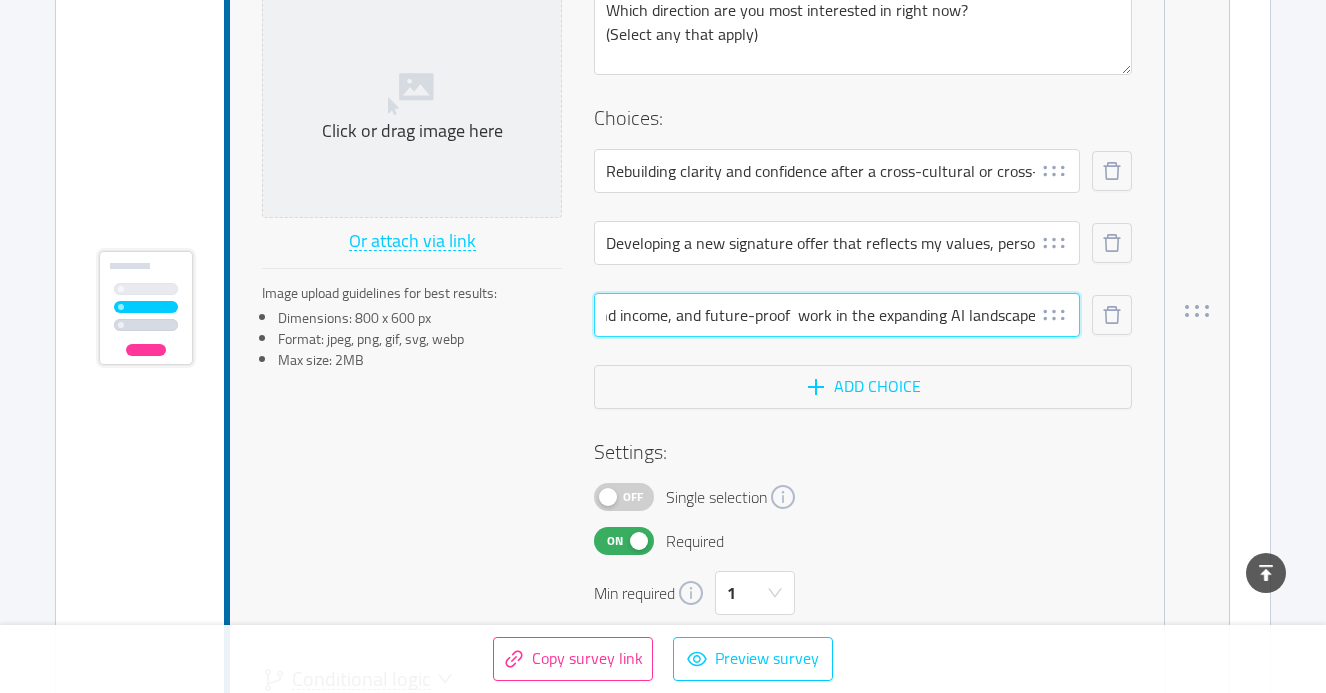 scroll, scrollTop: 0, scrollLeft: 462, axis: horizontal 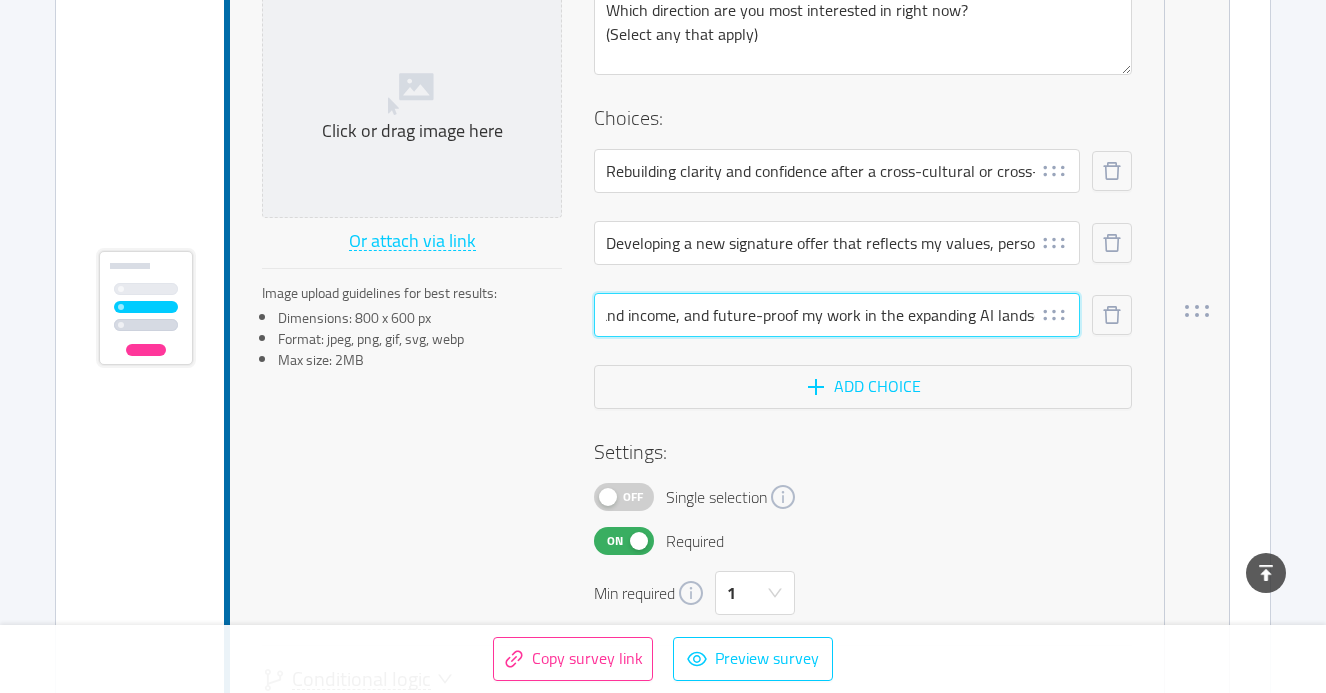 click on "Facilitating group or community experiences that grow your impact and income, and future-proof my work in the expanding AI landscape" at bounding box center (837, 315) 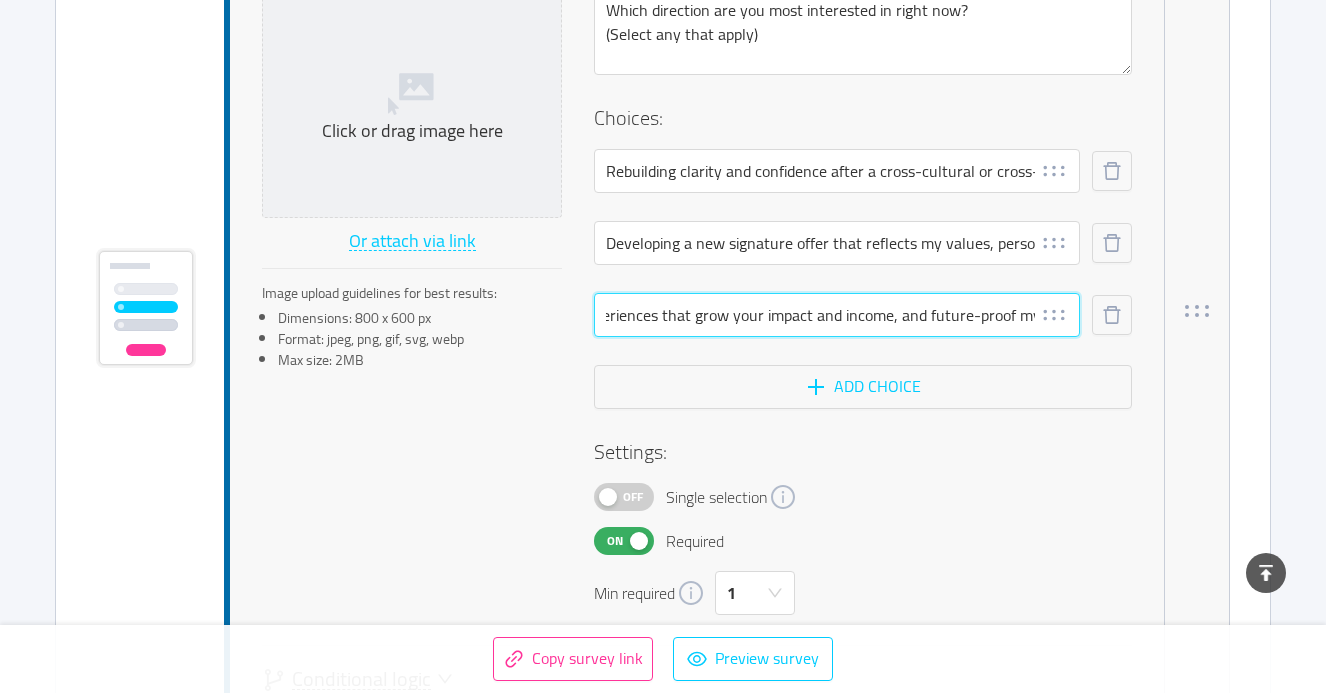 click on "Facilitating group or community experiences that grow your impact and income, and future-proof my work in the expanding AI landscape" at bounding box center [837, 315] 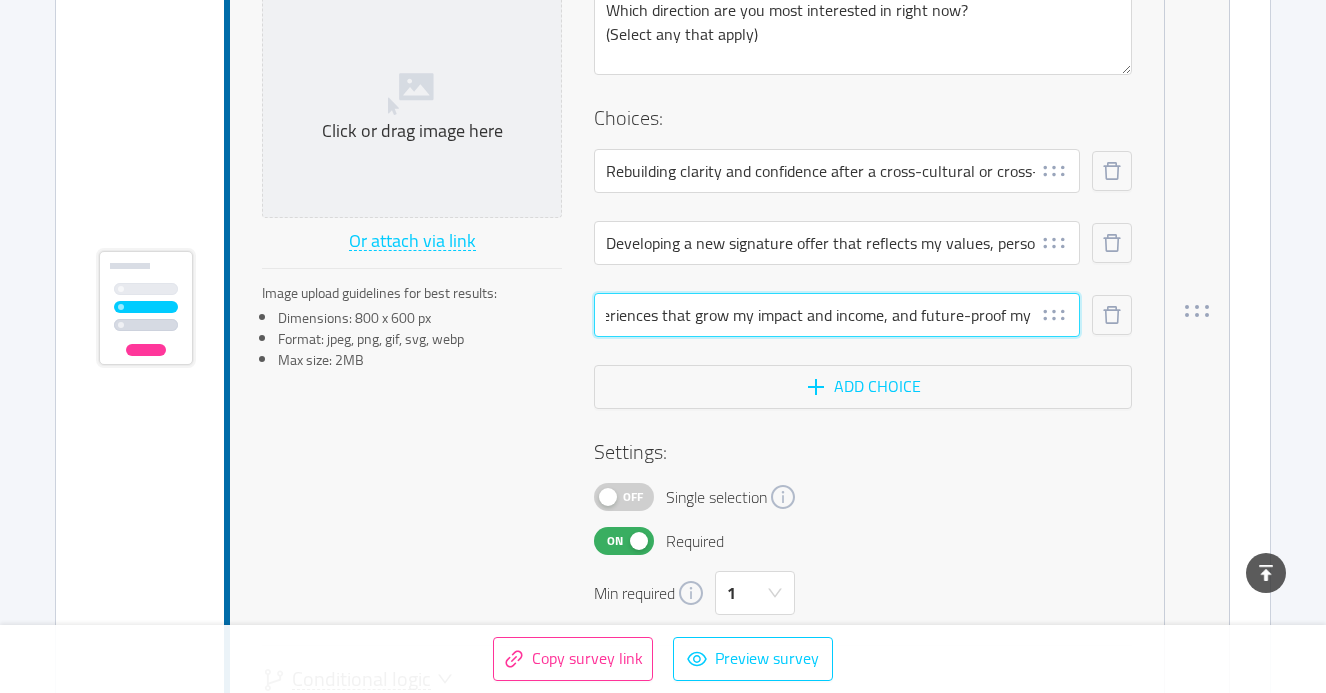click on "Facilitating group or community experiences that grow my impact and income, and future-proof my work in the expanding AI landscape" at bounding box center (837, 315) 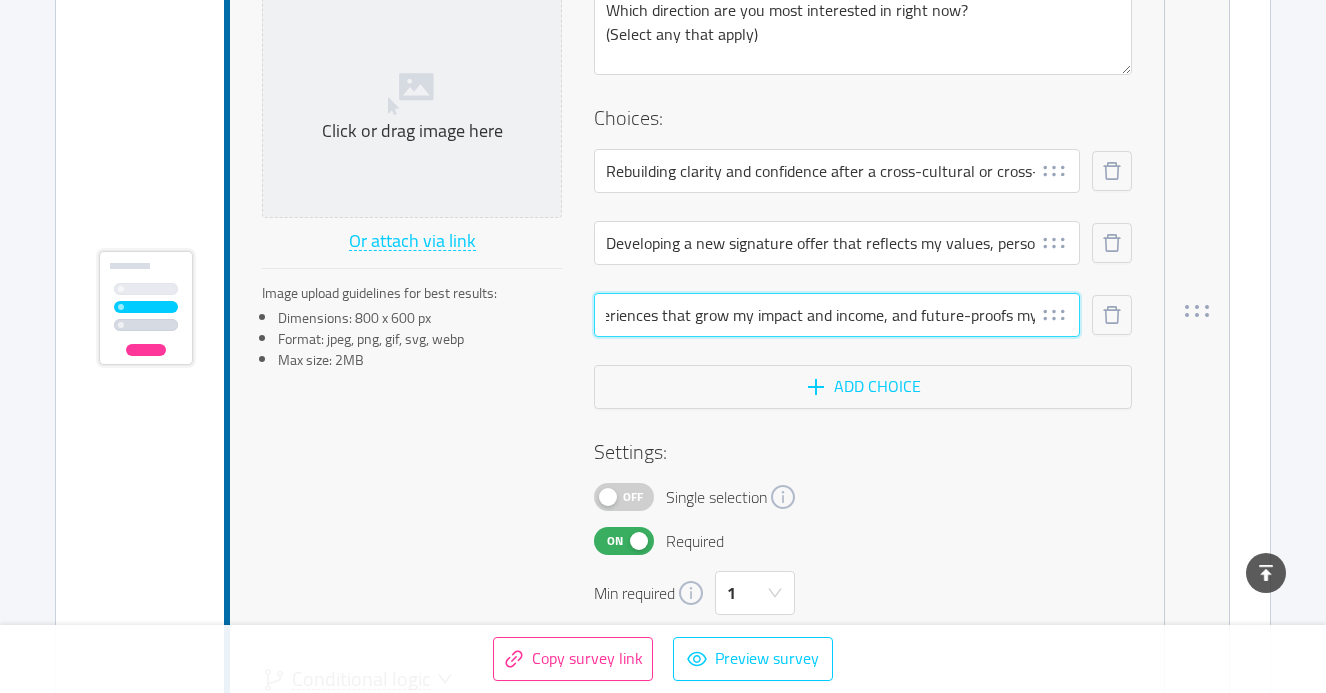 click on "Facilitating group or community experiences that grow my impact and income, and future-proofs my work in the expanding AI landscape" at bounding box center [837, 315] 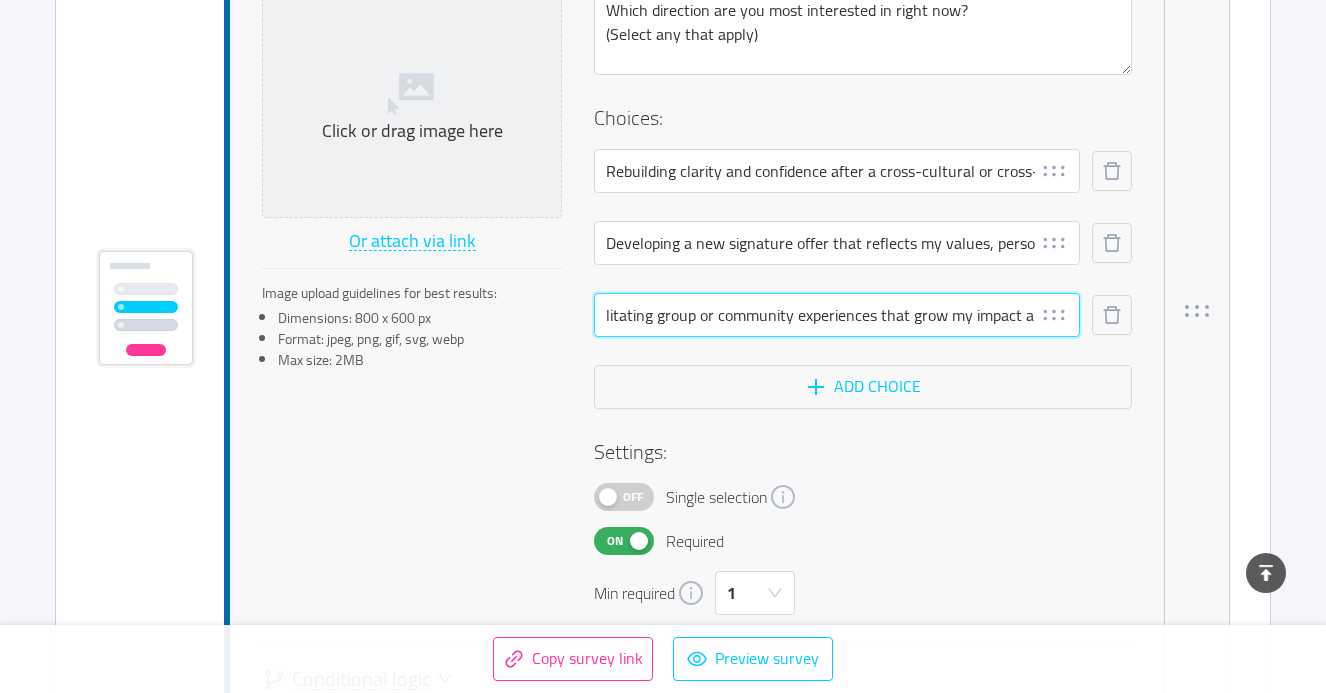 scroll, scrollTop: 0, scrollLeft: 0, axis: both 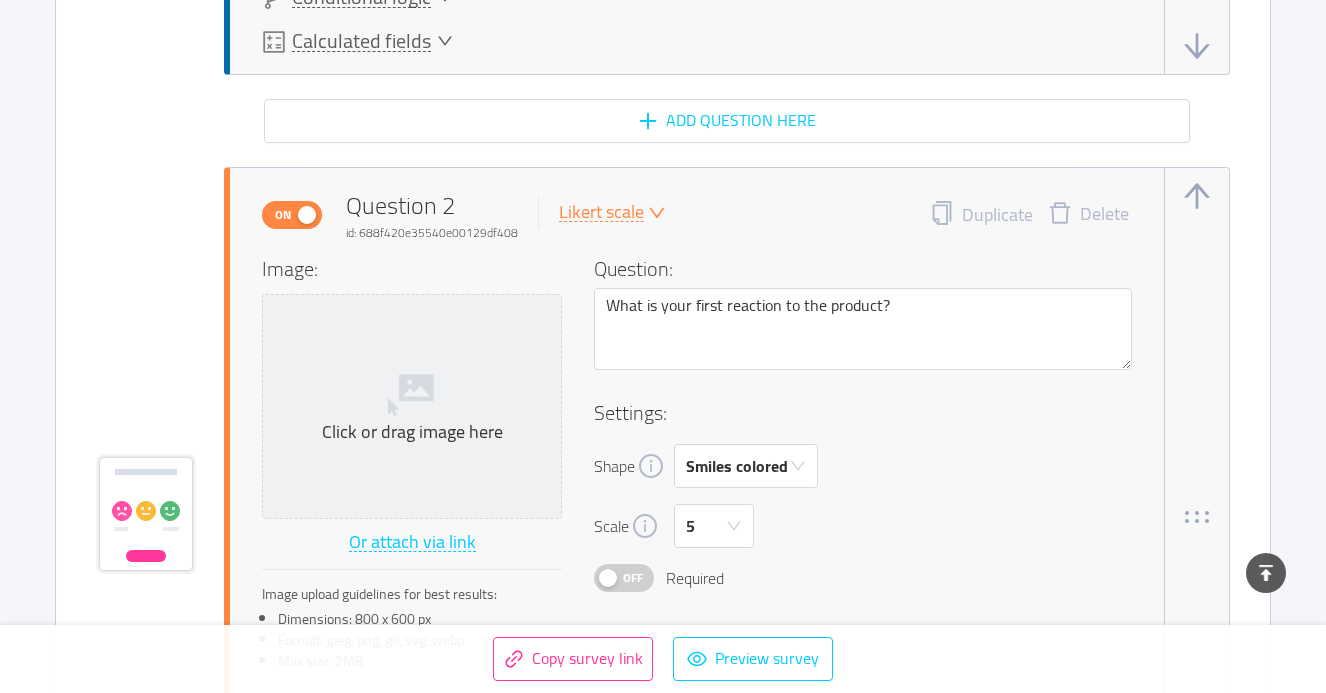 type on "Facilitating group or community experiences that grow my impact and income, and future-proofs my work in the expanding AI landscape" 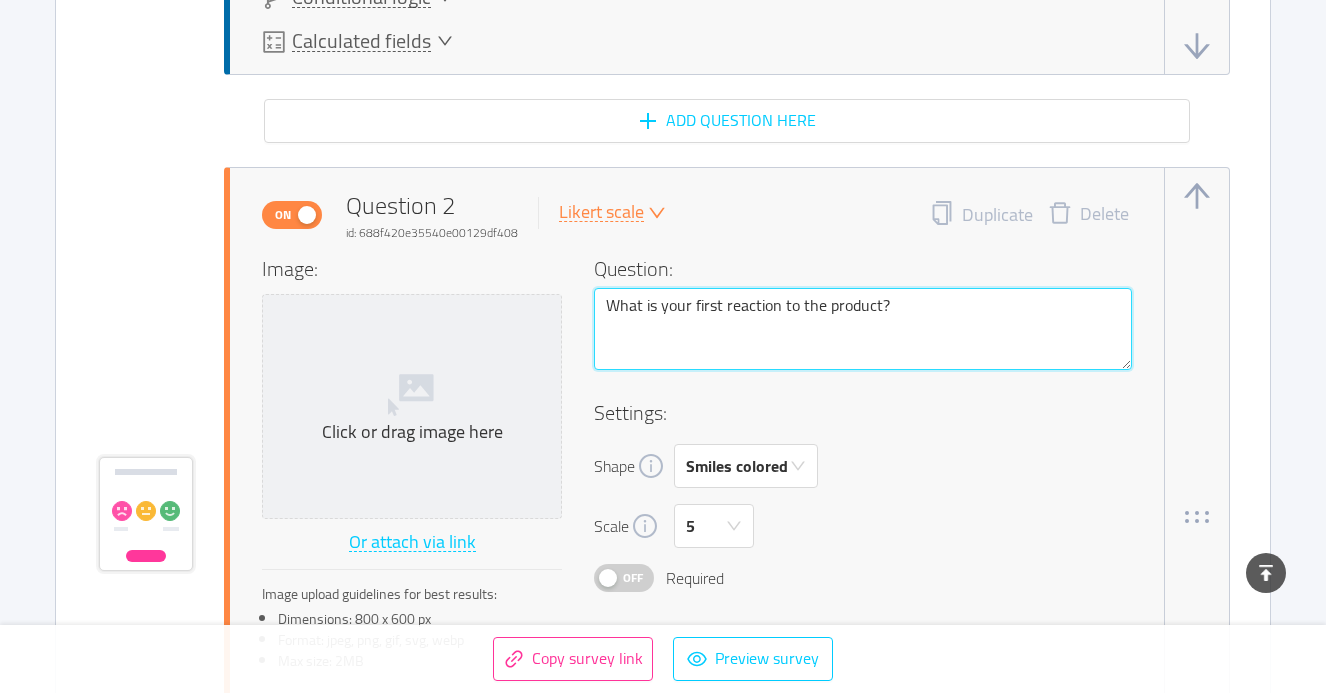 click on "What is your first reaction to the product?" at bounding box center (863, 329) 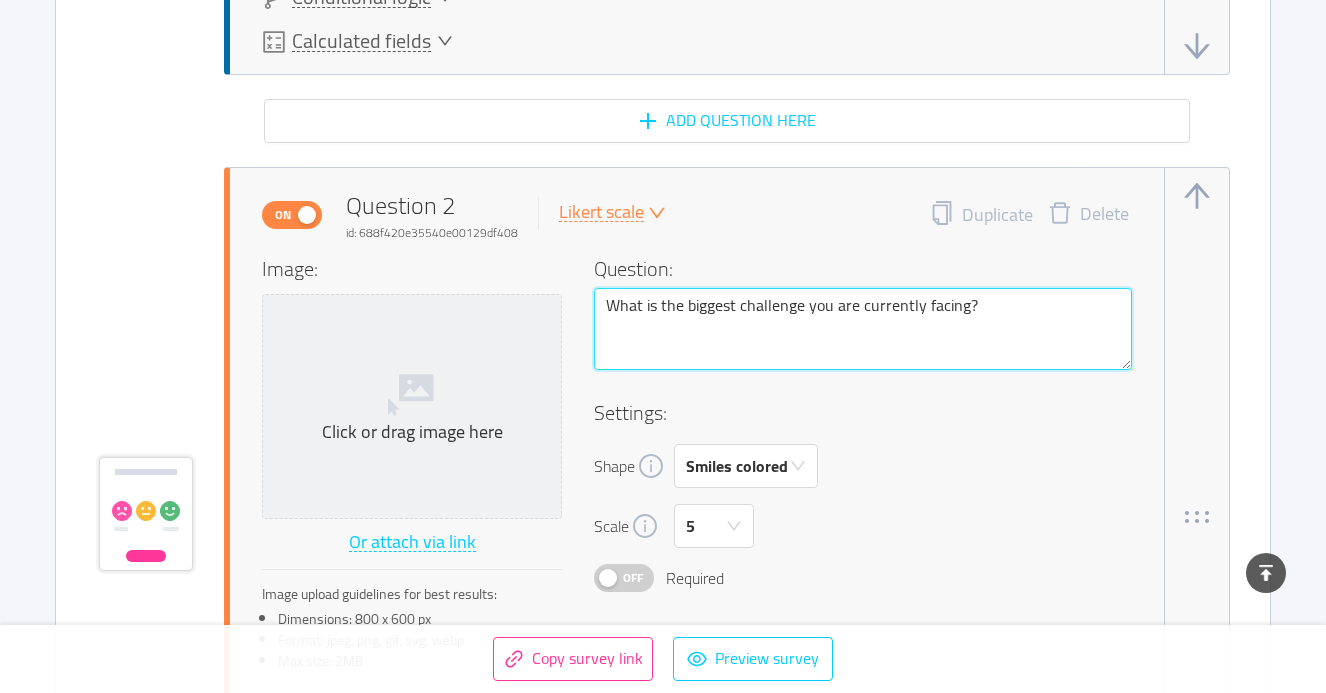 type 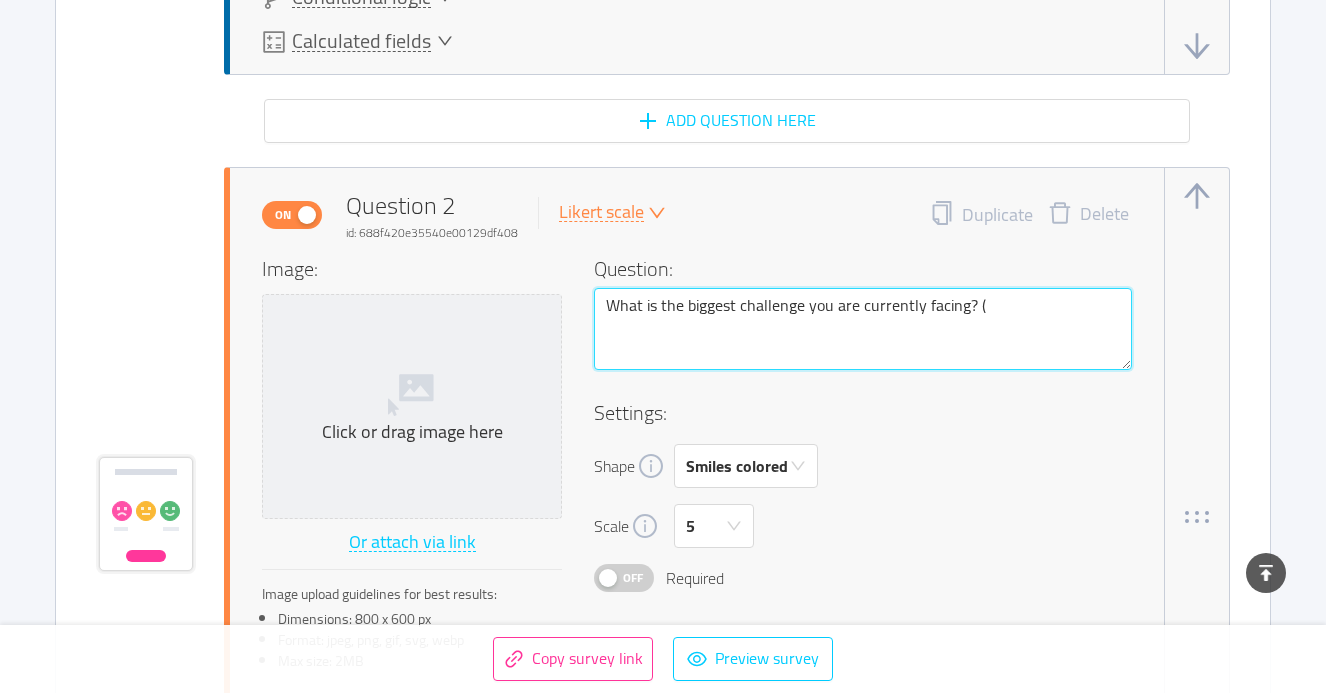 type on "What is the biggest challenge you are currently facing? (" 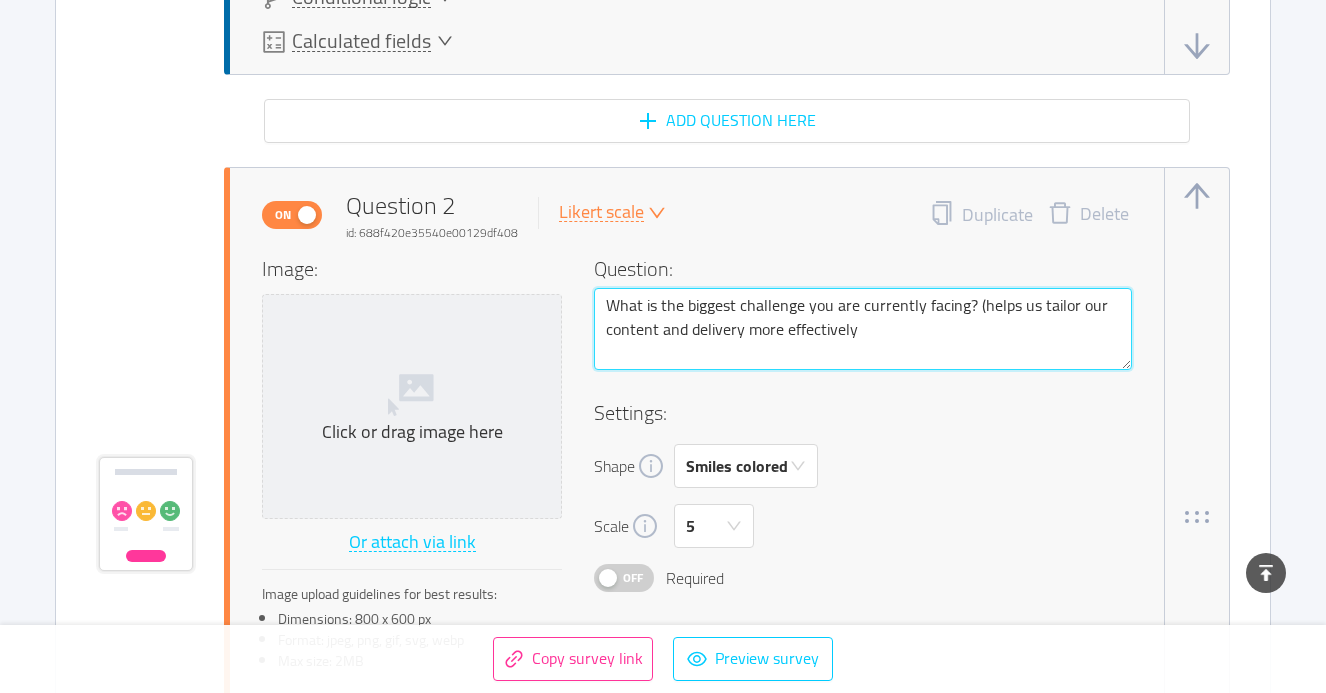 click on "What is the biggest challenge you are currently facing? (helps us tailor our content and delivery more effectively" at bounding box center (863, 329) 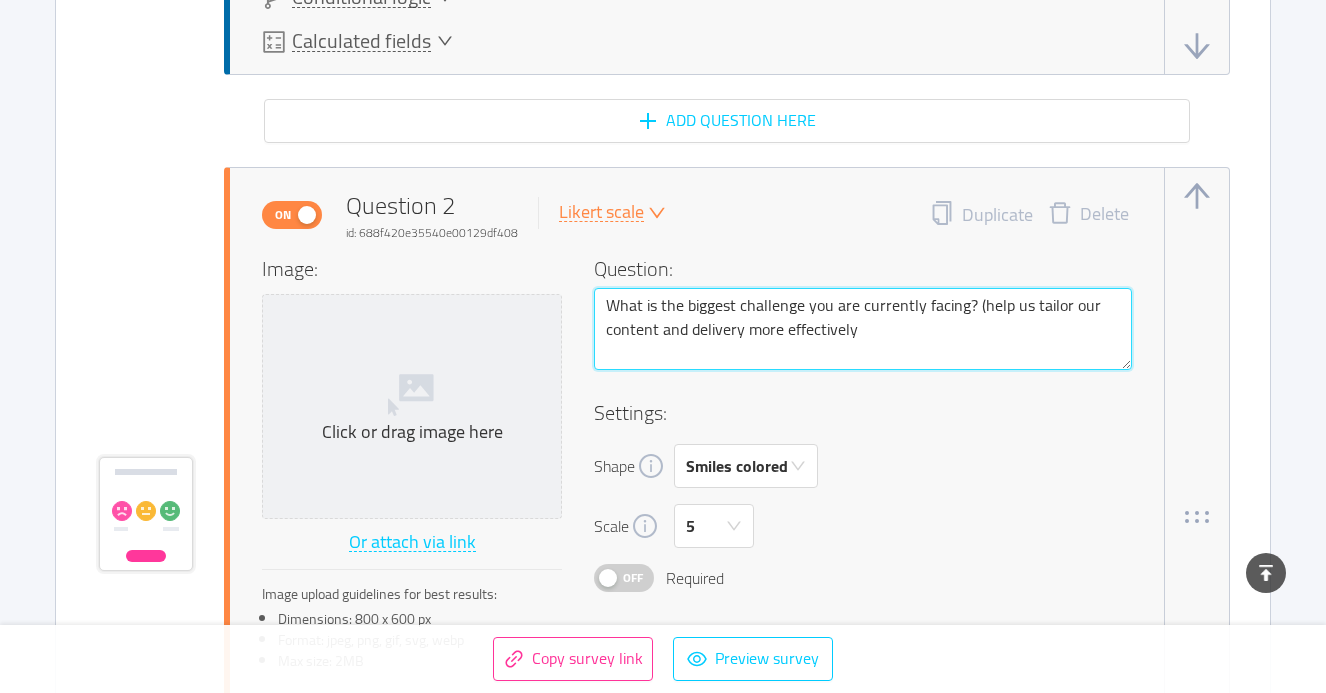 click on "What is the biggest challenge you are currently facing? (help us tailor our content and delivery more effectively" at bounding box center (863, 329) 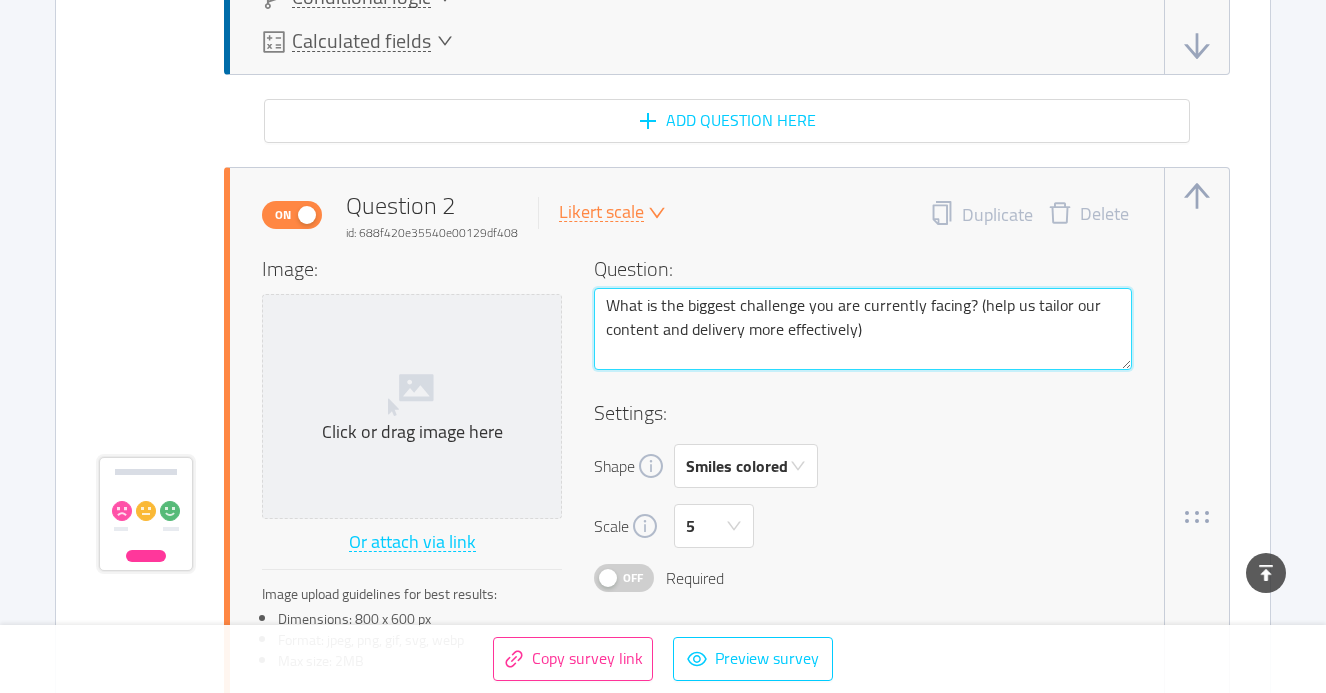 type on "What is the biggest challenge you are currently facing? (help us tailor our content and delivery more effectively)" 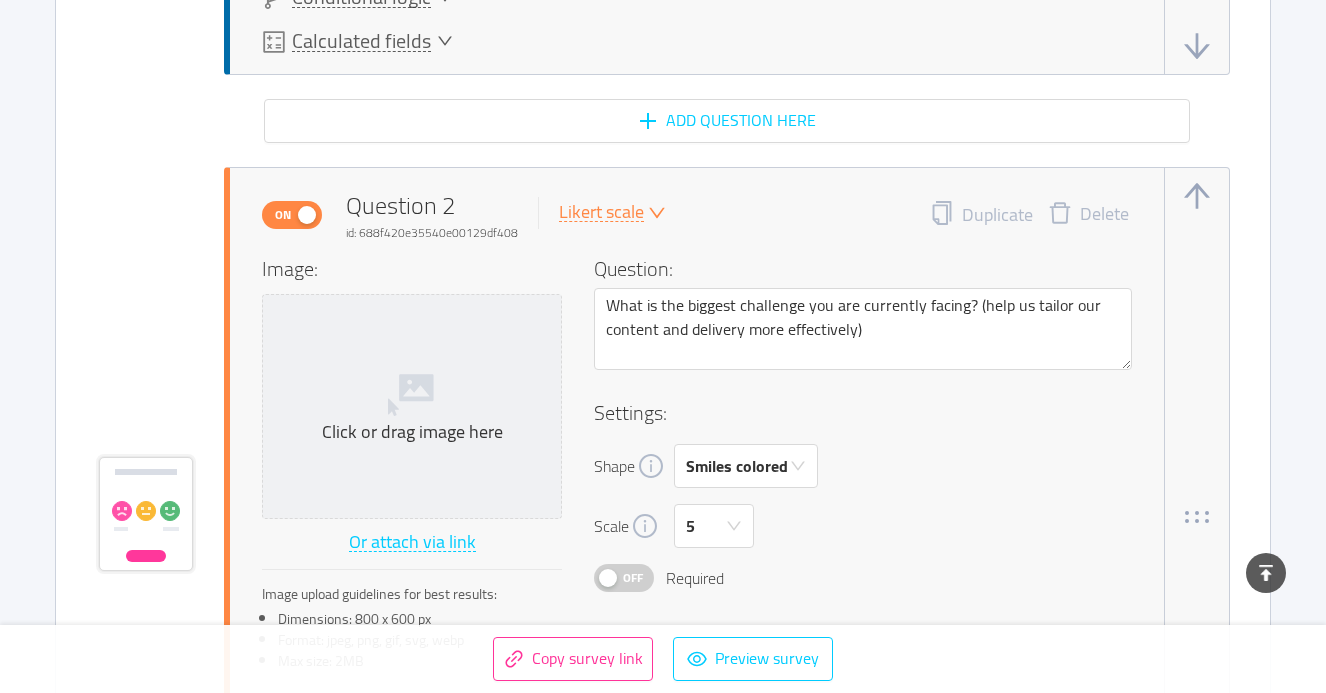click 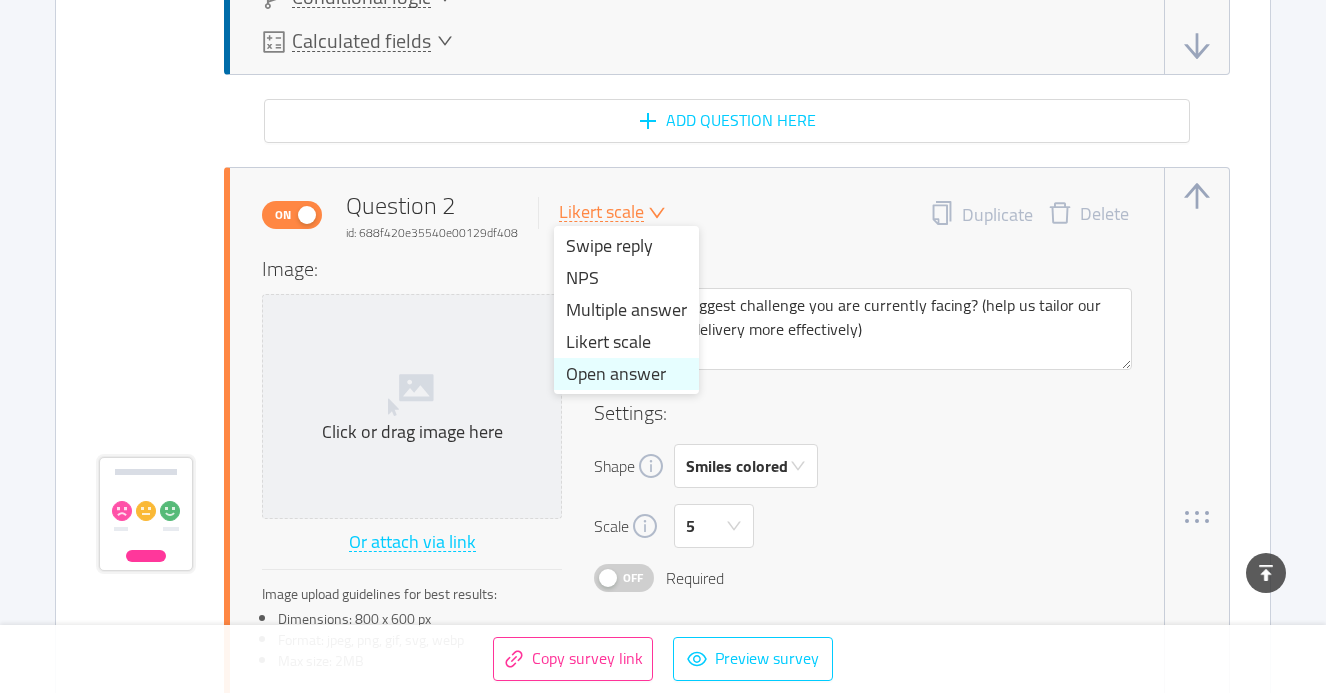 click on "Open answer" at bounding box center [626, 374] 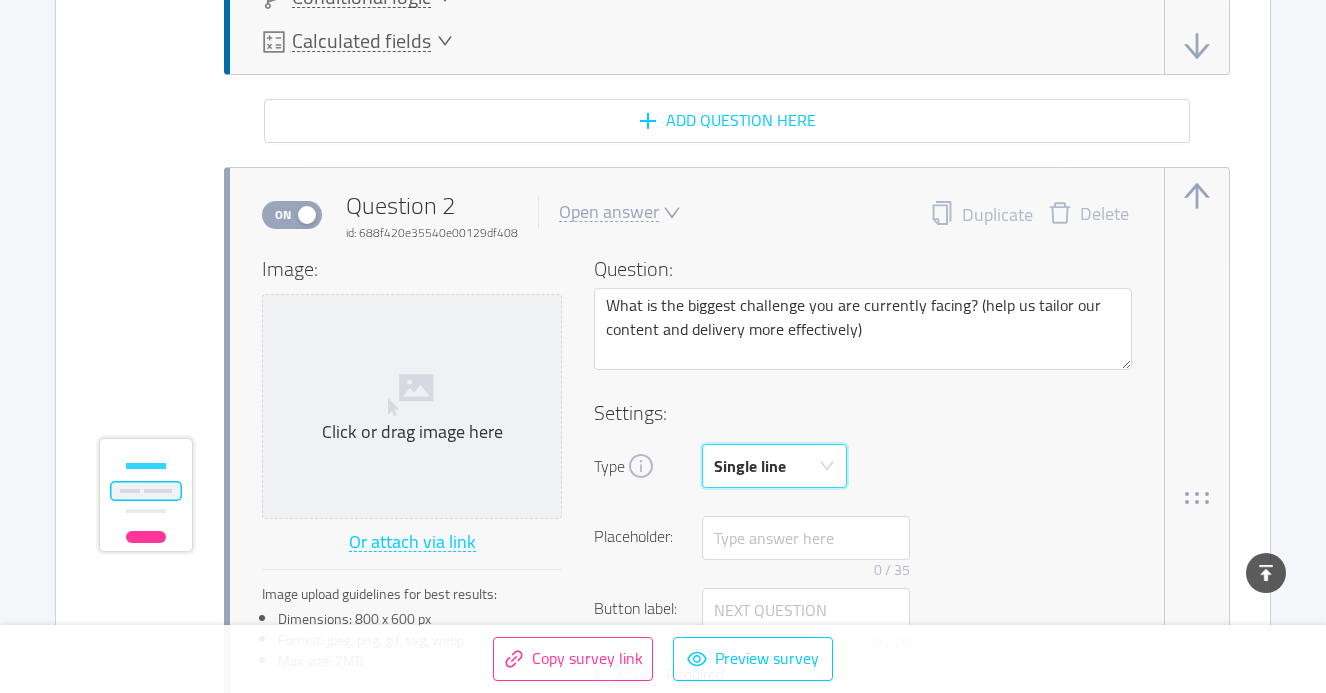 click 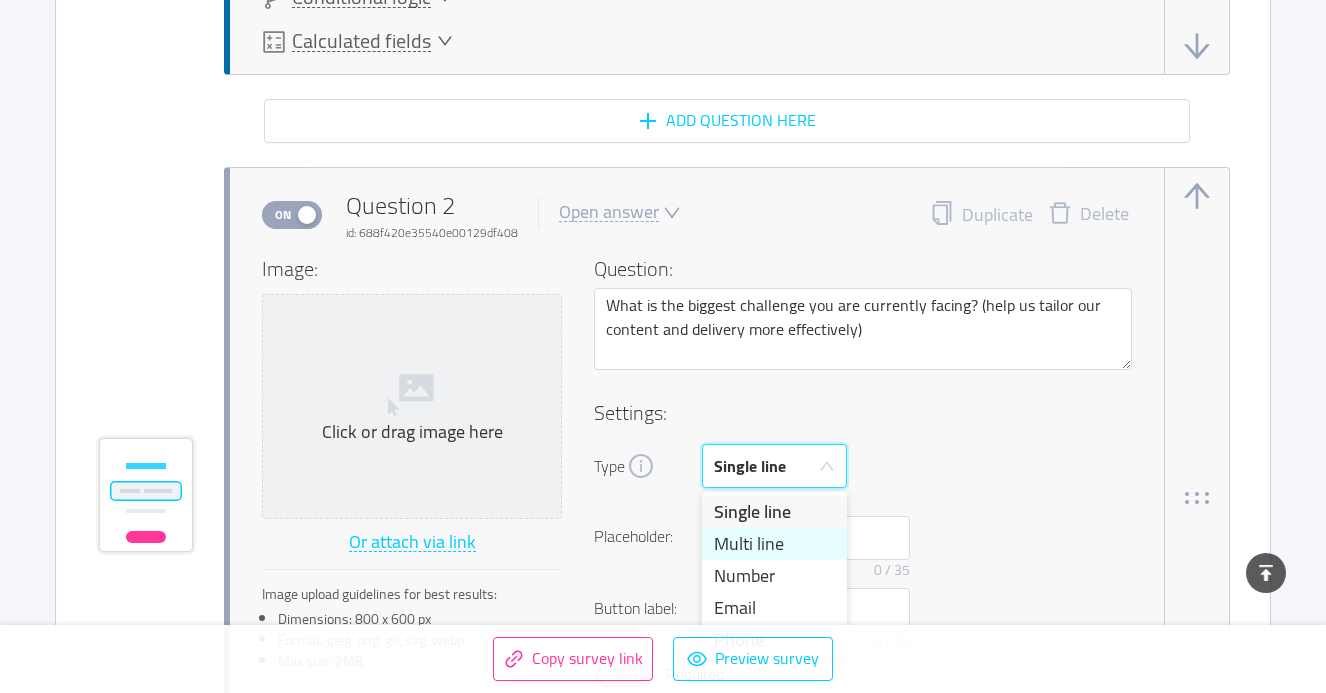click on "Multi line" at bounding box center (774, 544) 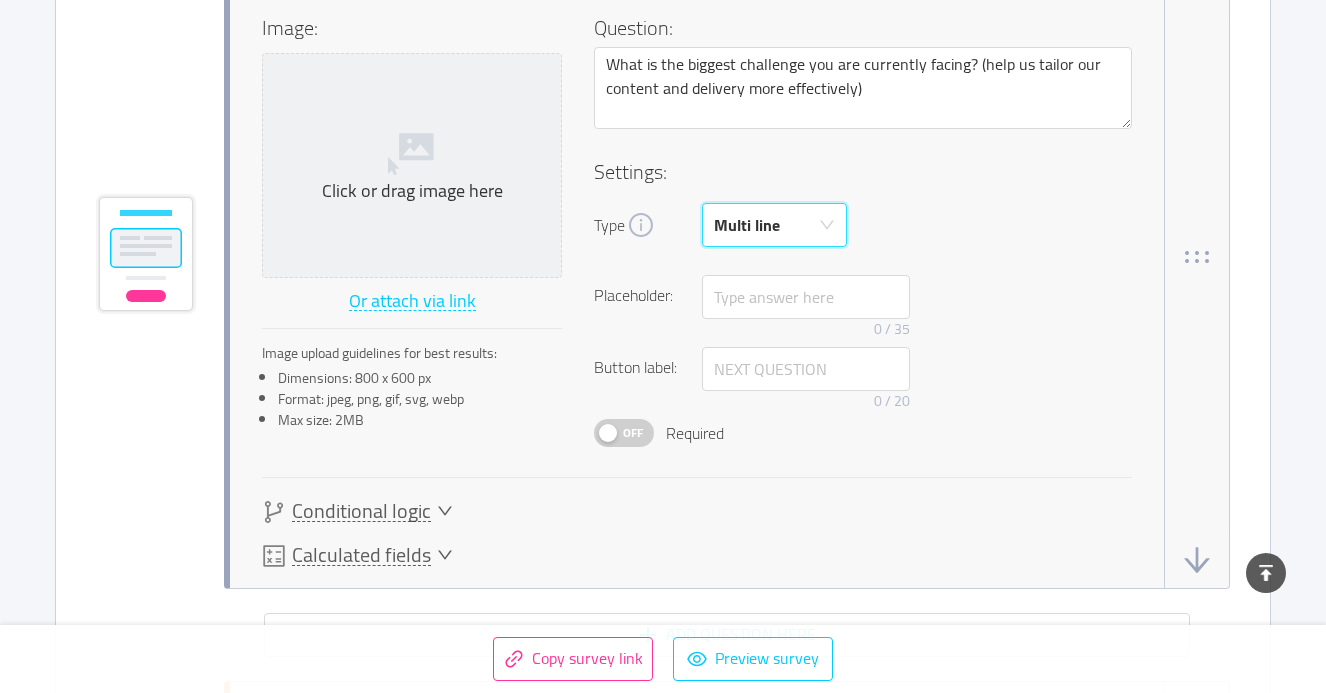 scroll, scrollTop: 2249, scrollLeft: 0, axis: vertical 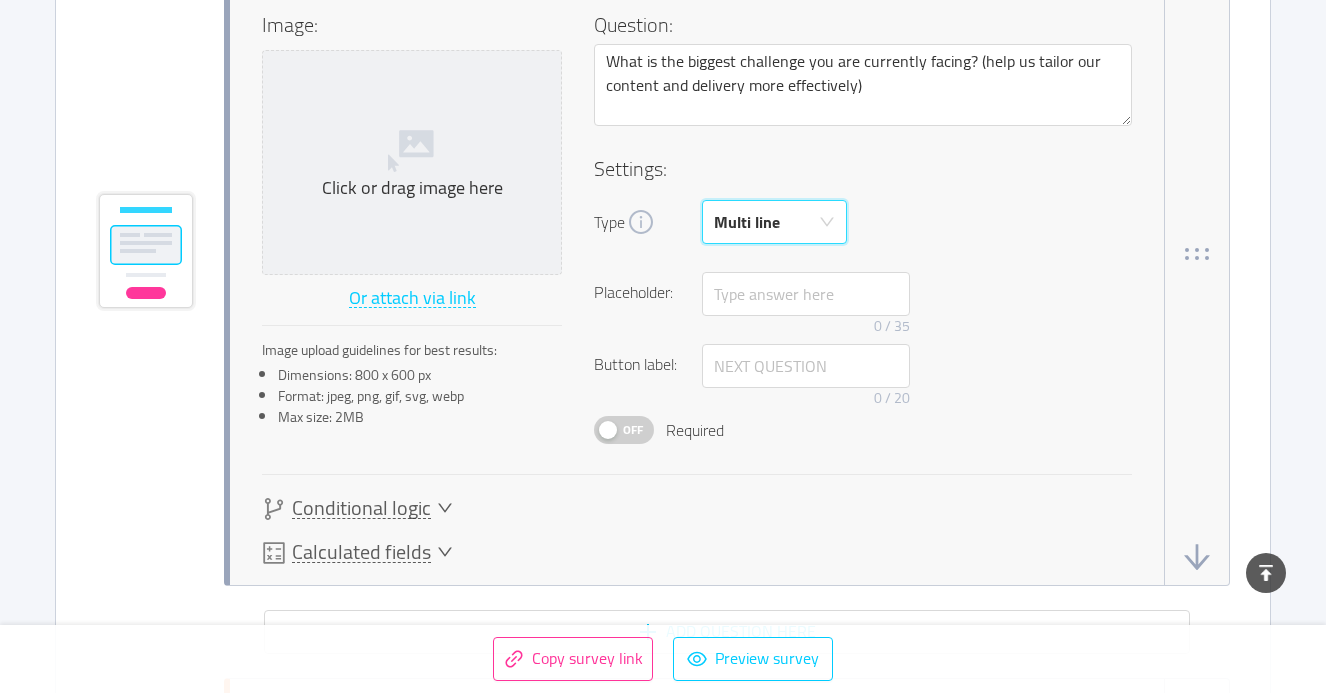 click on "Off" at bounding box center (633, 430) 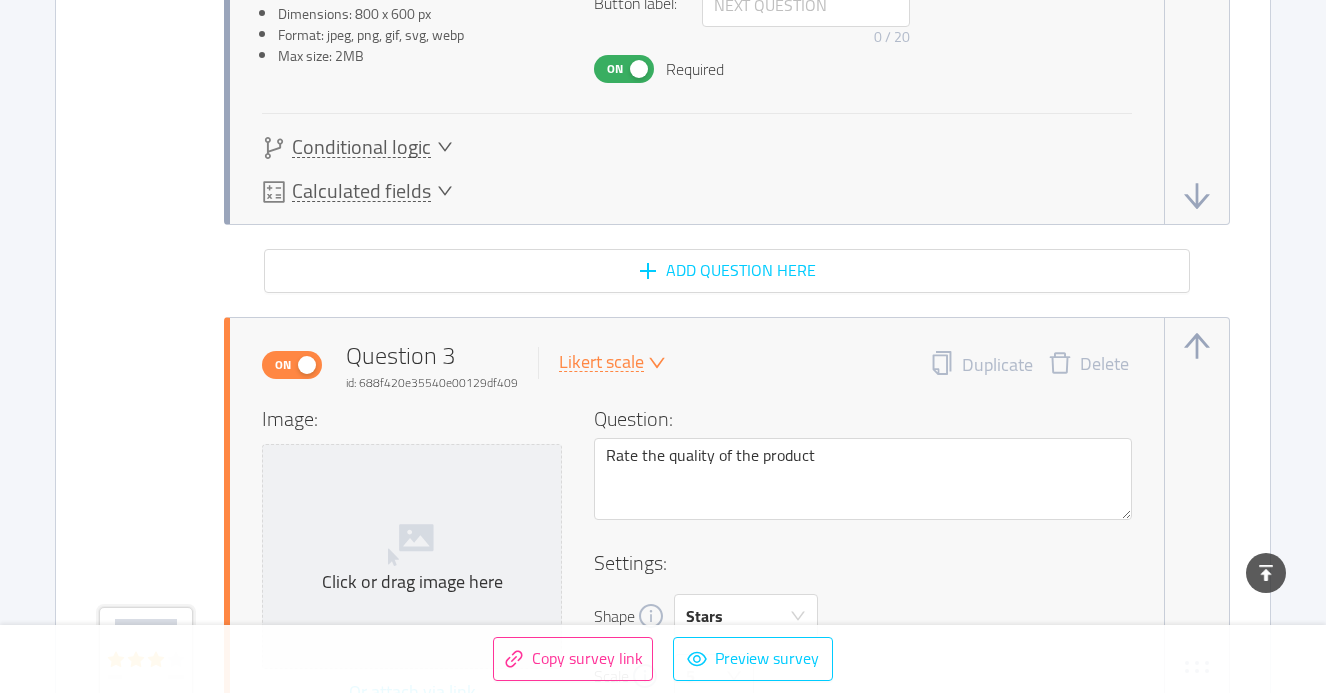 scroll, scrollTop: 2626, scrollLeft: 0, axis: vertical 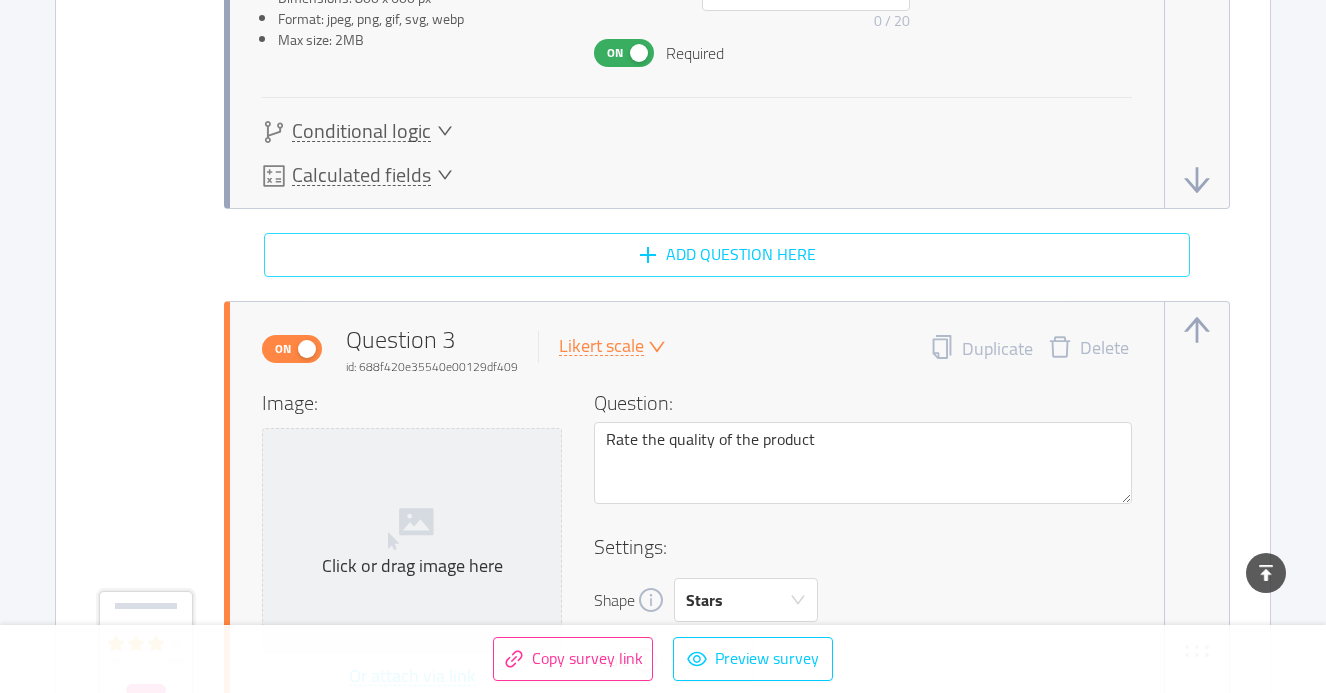 click on "Add question here" at bounding box center (727, 255) 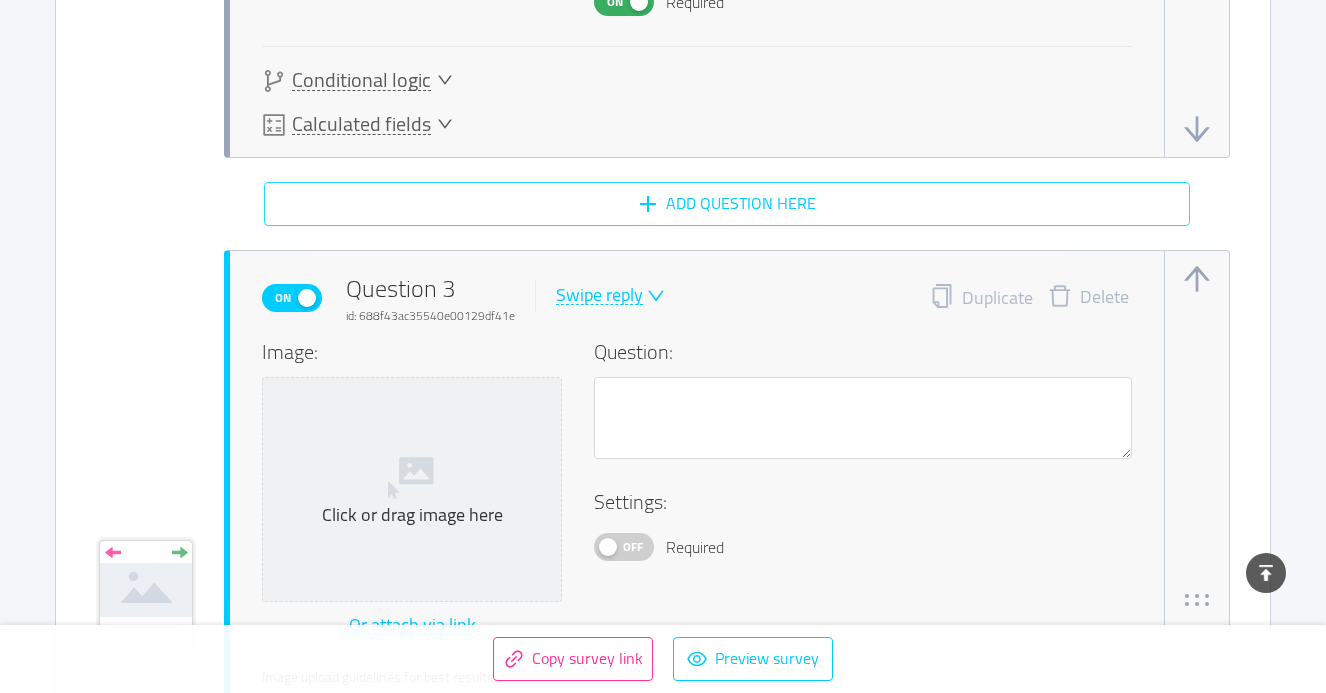 type 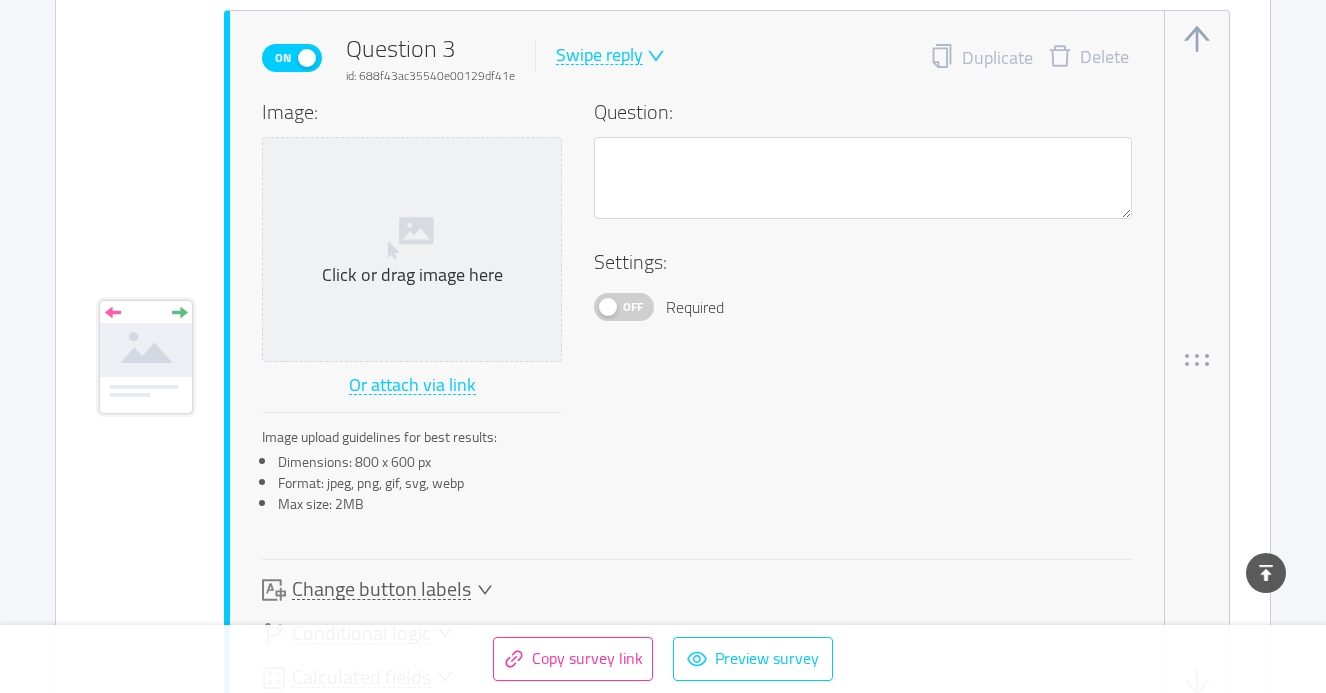 scroll, scrollTop: 2930, scrollLeft: 0, axis: vertical 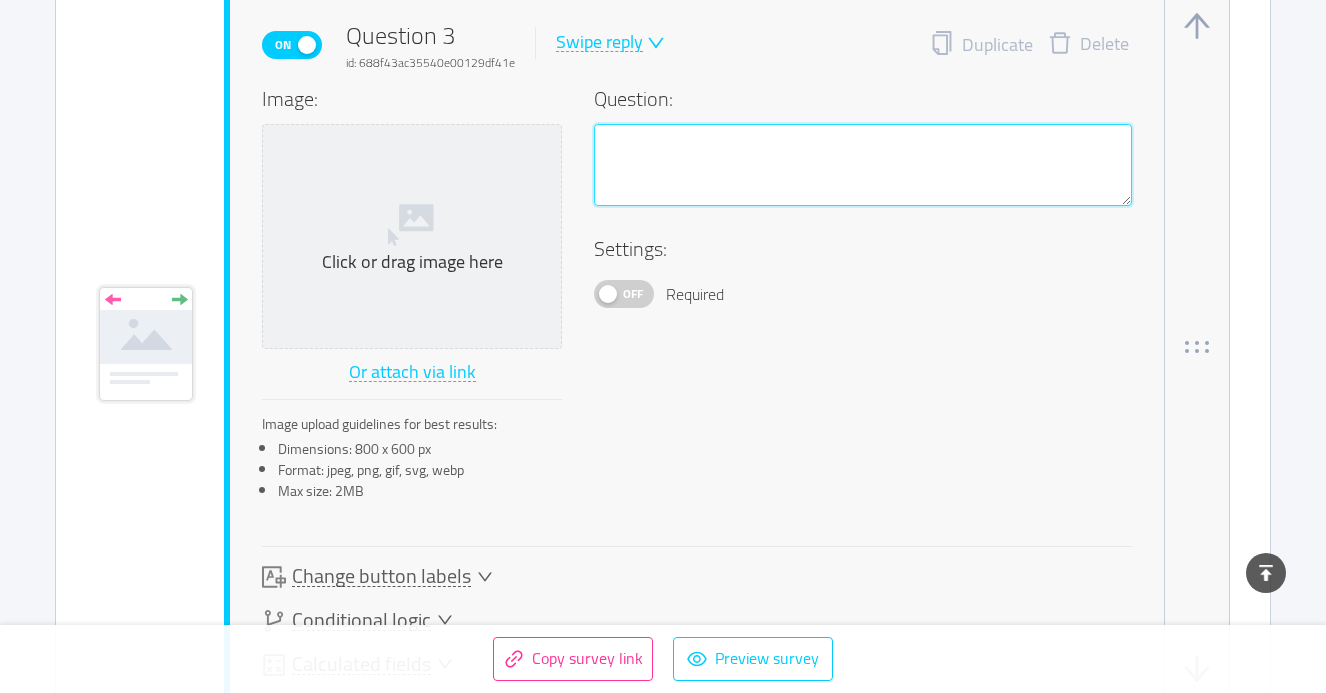 click at bounding box center (863, 165) 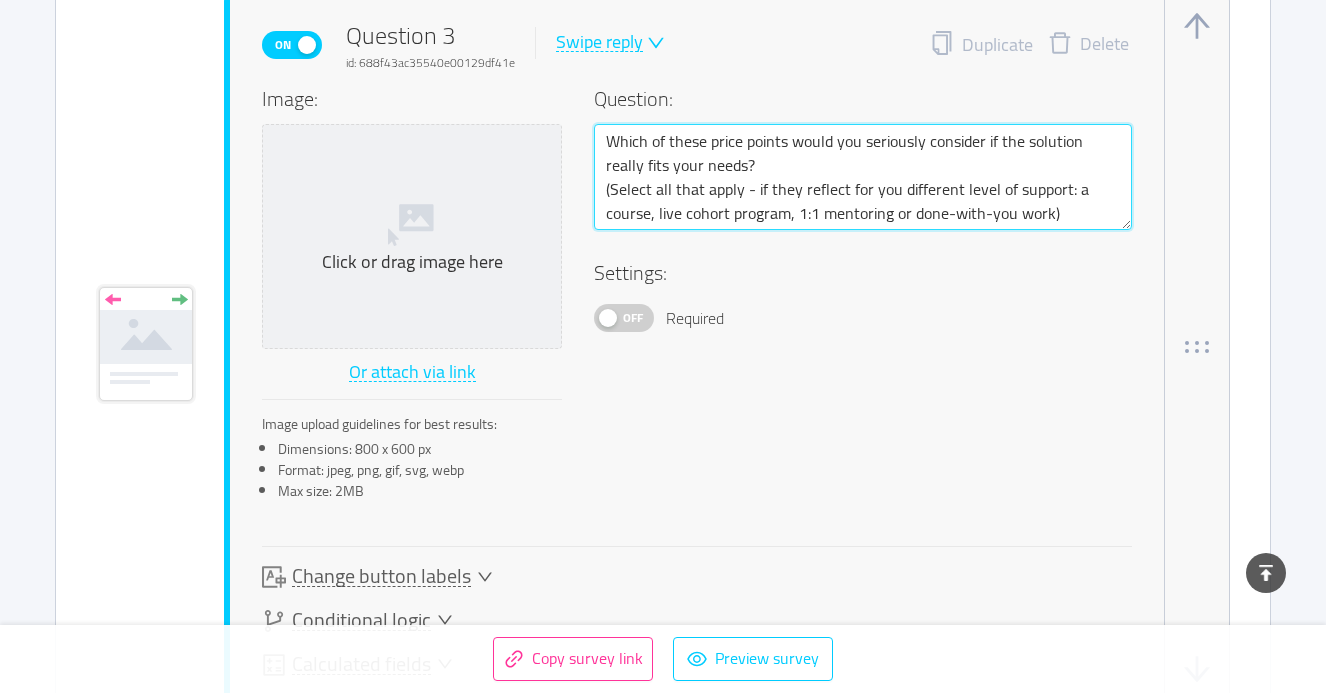 click on "Which of these price points would you seriously consider if the solution really fits your needs?
(Select all that apply - if they reflect for you different level of support: a course, live cohort program, 1:1 mentoring or done-with-you work)" at bounding box center (863, 177) 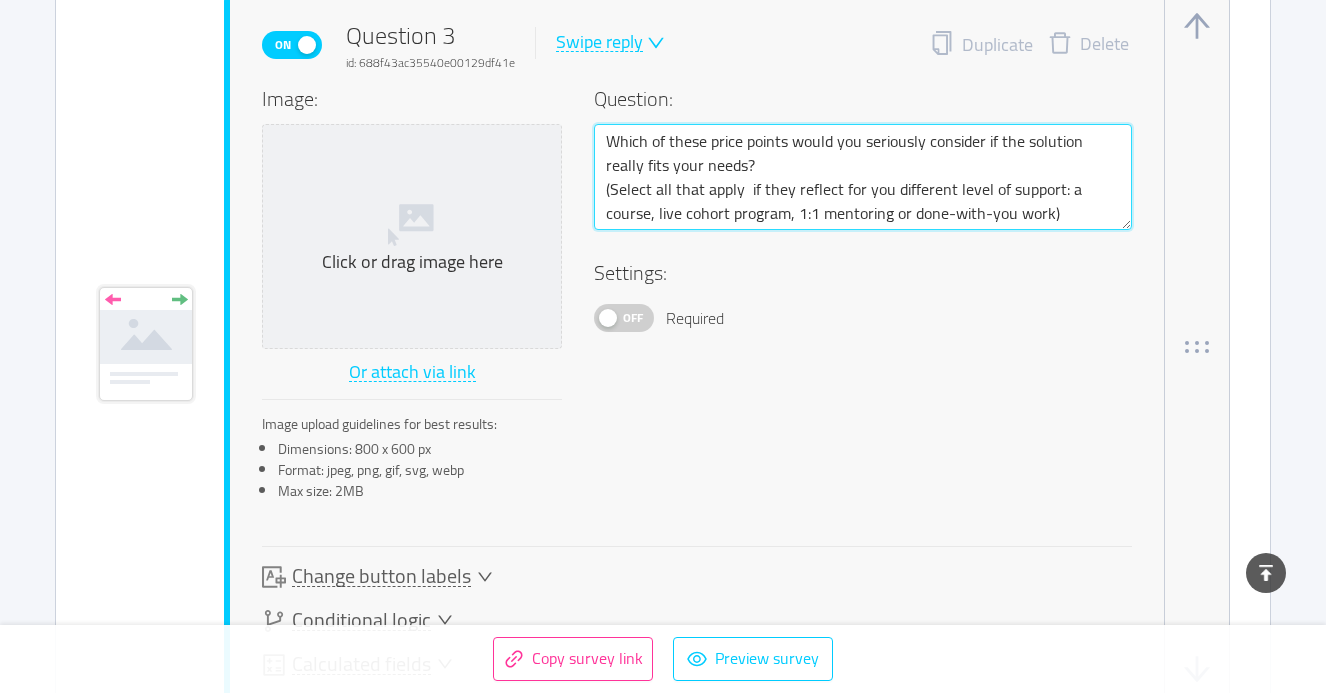 type 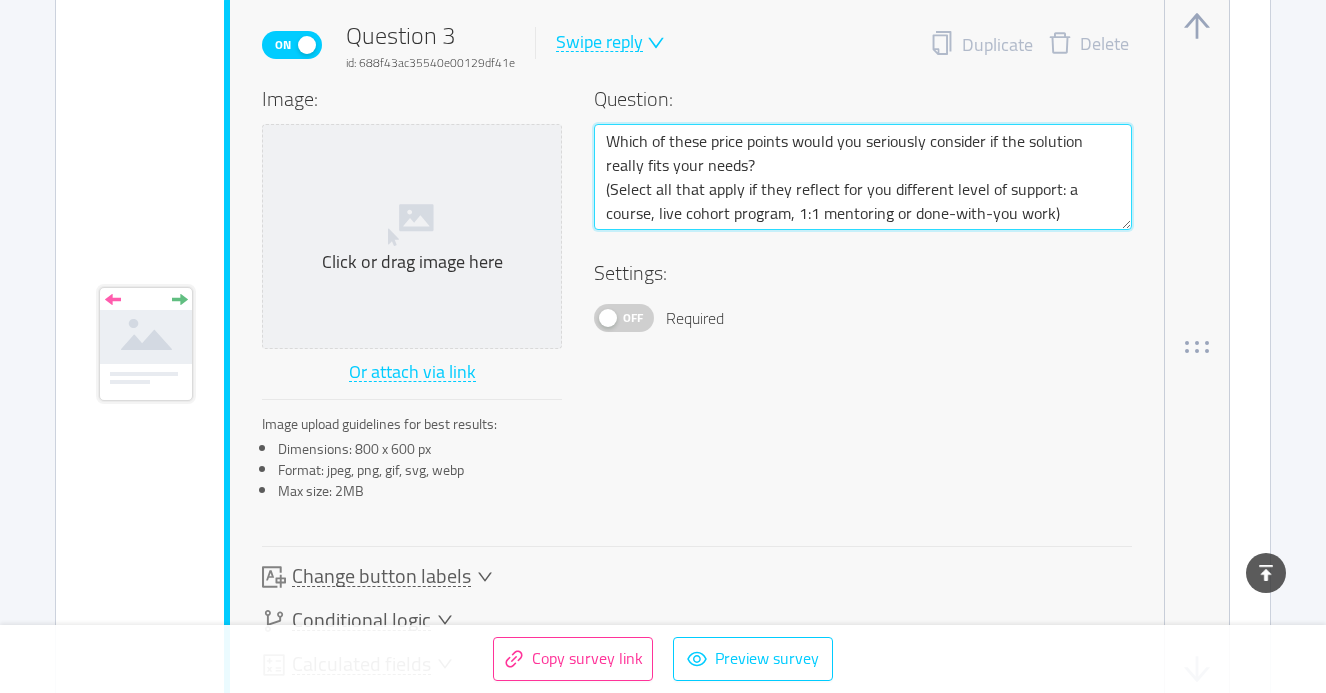 click on "Which of these price points would you seriously consider if the solution really fits your needs?
(Select all that apply if they reflect for you different level of support: a course, live cohort program, 1:1 mentoring or done-with-you work)" at bounding box center (863, 177) 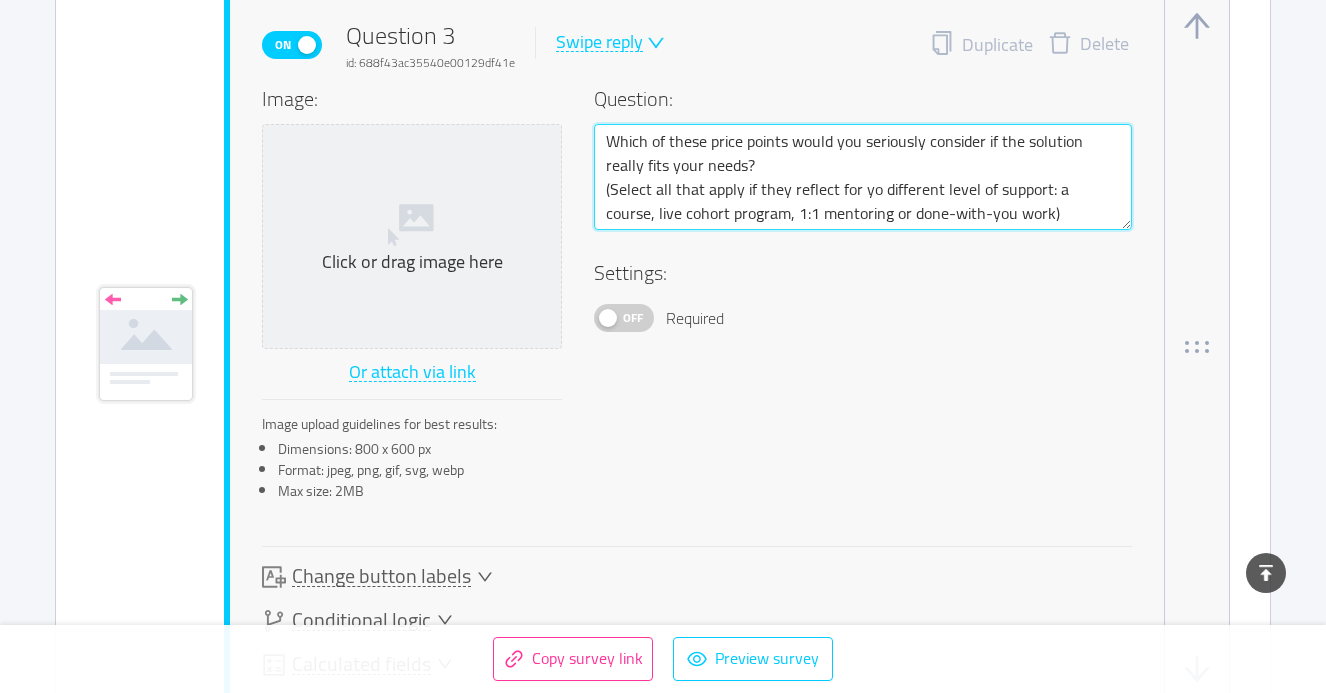 type 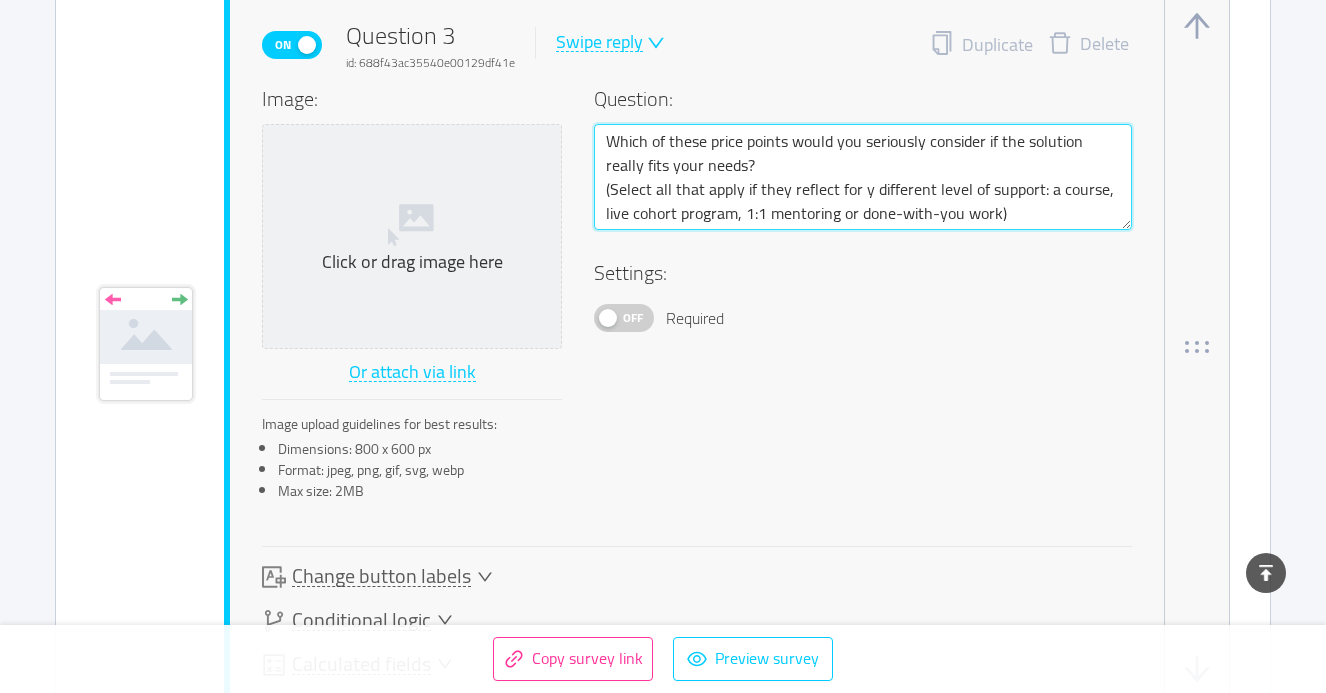 type 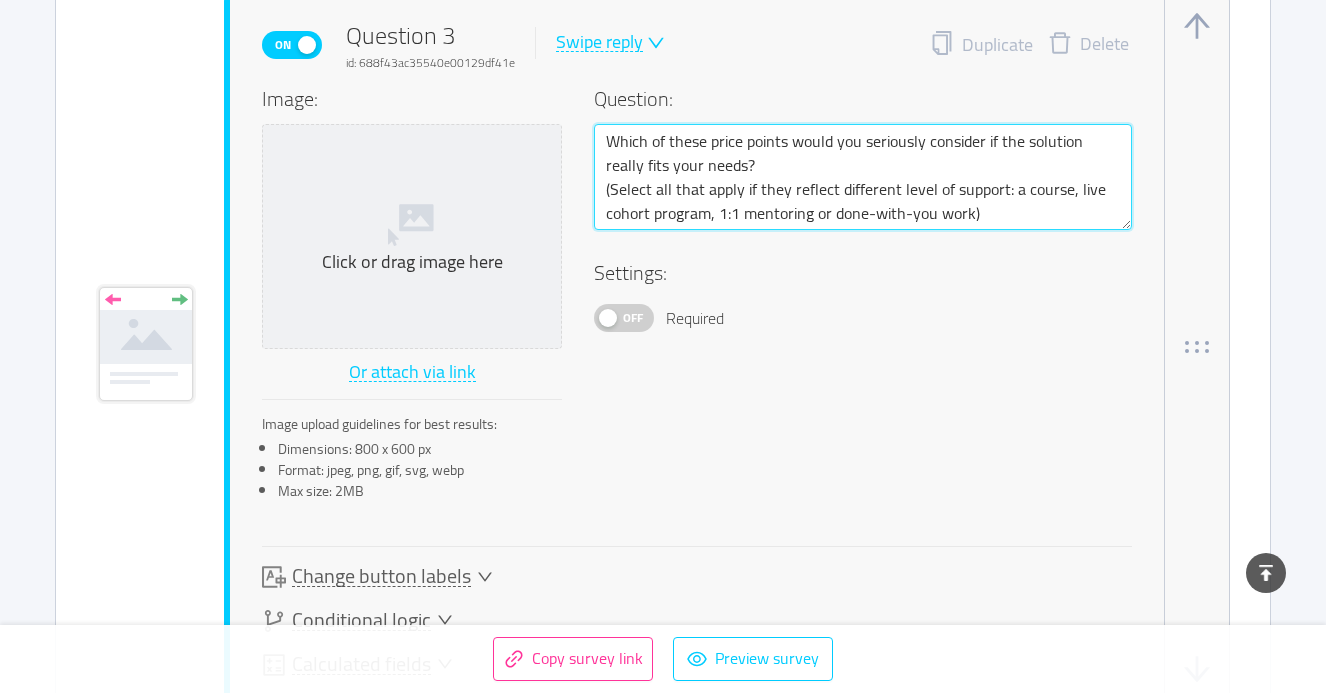 click on "Which of these price points would you seriously consider if the solution really fits your needs?
(Select all that apply if they reflect different level of support: a course, live cohort program, 1:1 mentoring or done-with-you work)" at bounding box center (863, 177) 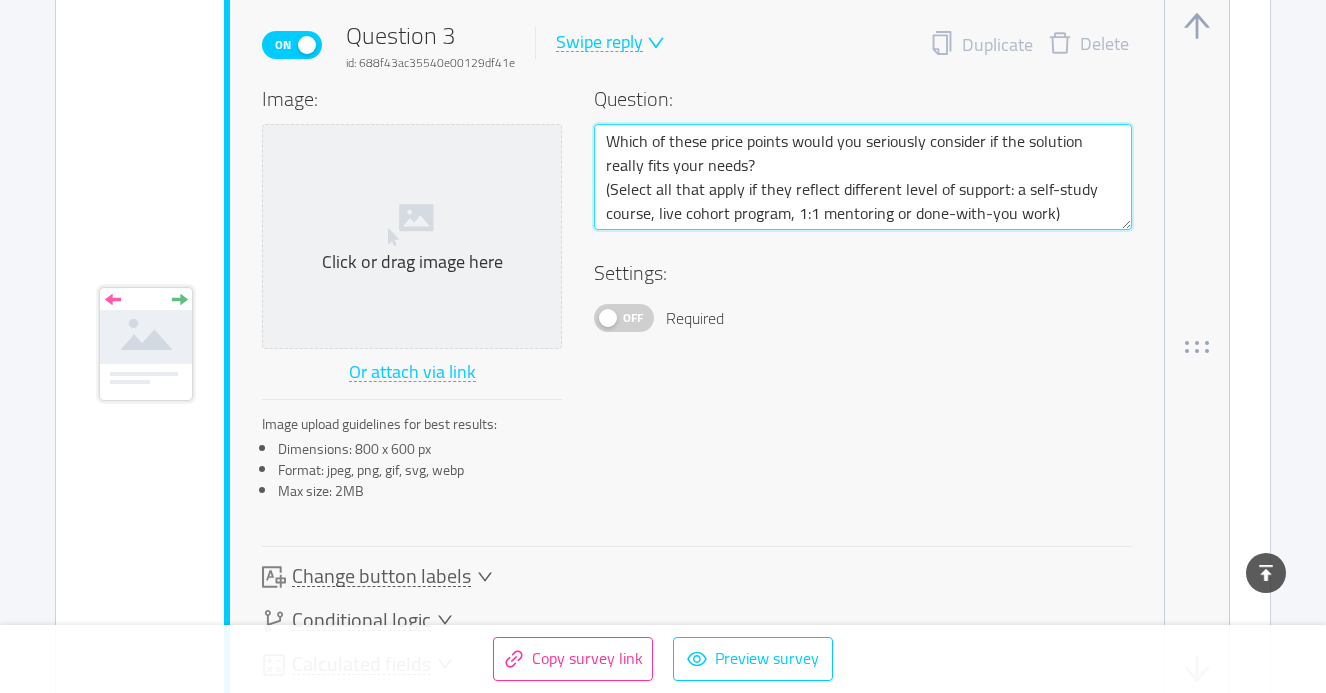click on "Which of these price points would you seriously consider if the solution really fits your needs?
(Select all that apply if they reflect different level of support: a self-study course, live cohort program, 1:1 mentoring or done-with-you work)" at bounding box center [863, 177] 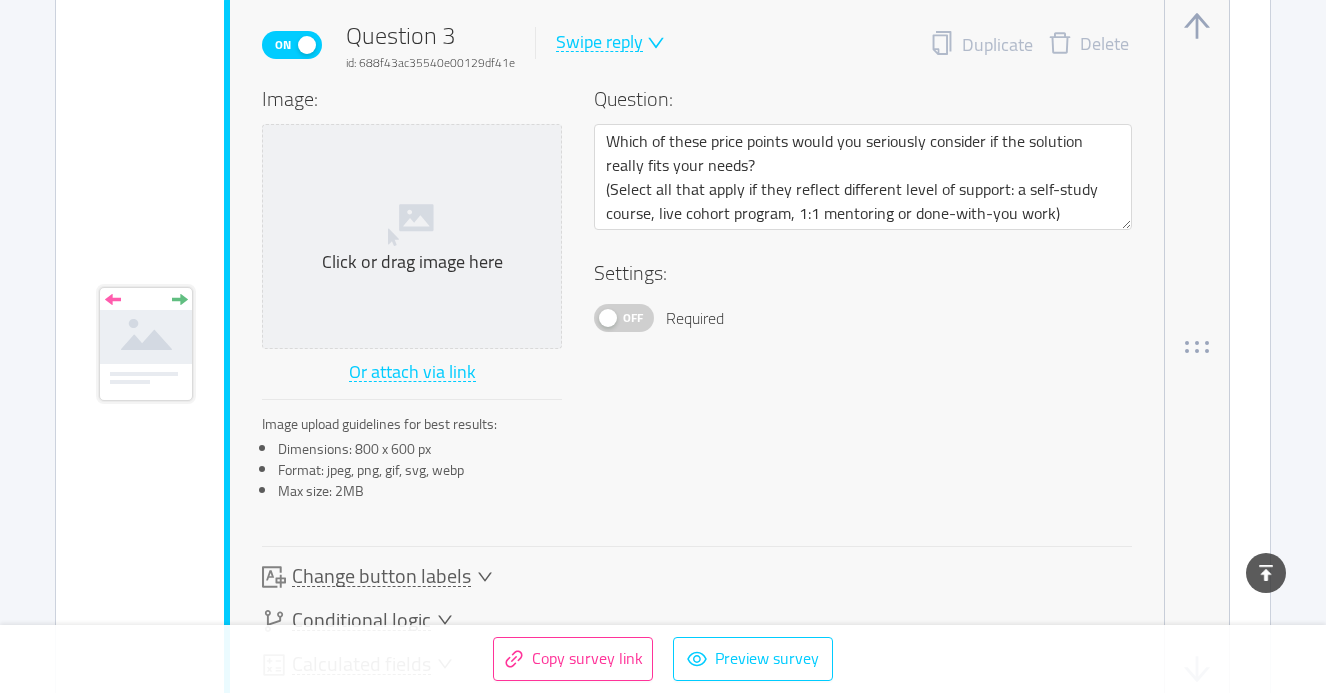 click on "Off" at bounding box center (633, 318) 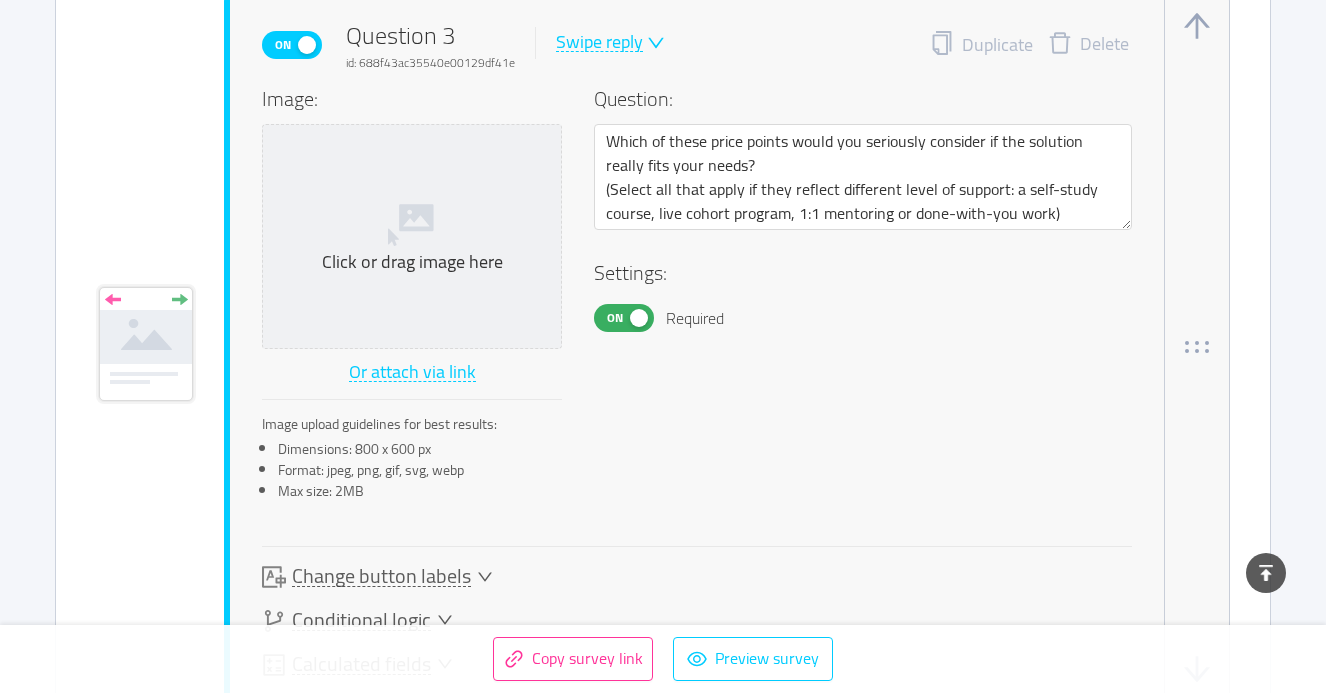 click 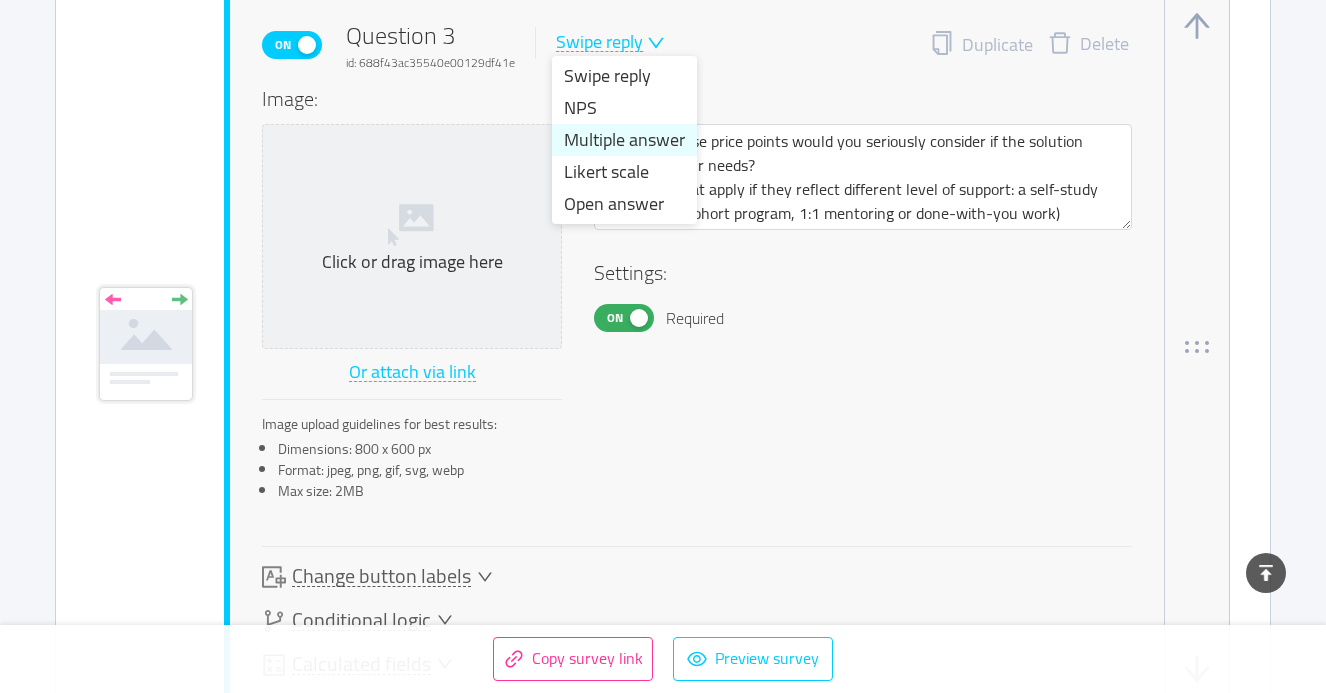 click on "Multiple answer" at bounding box center [624, 140] 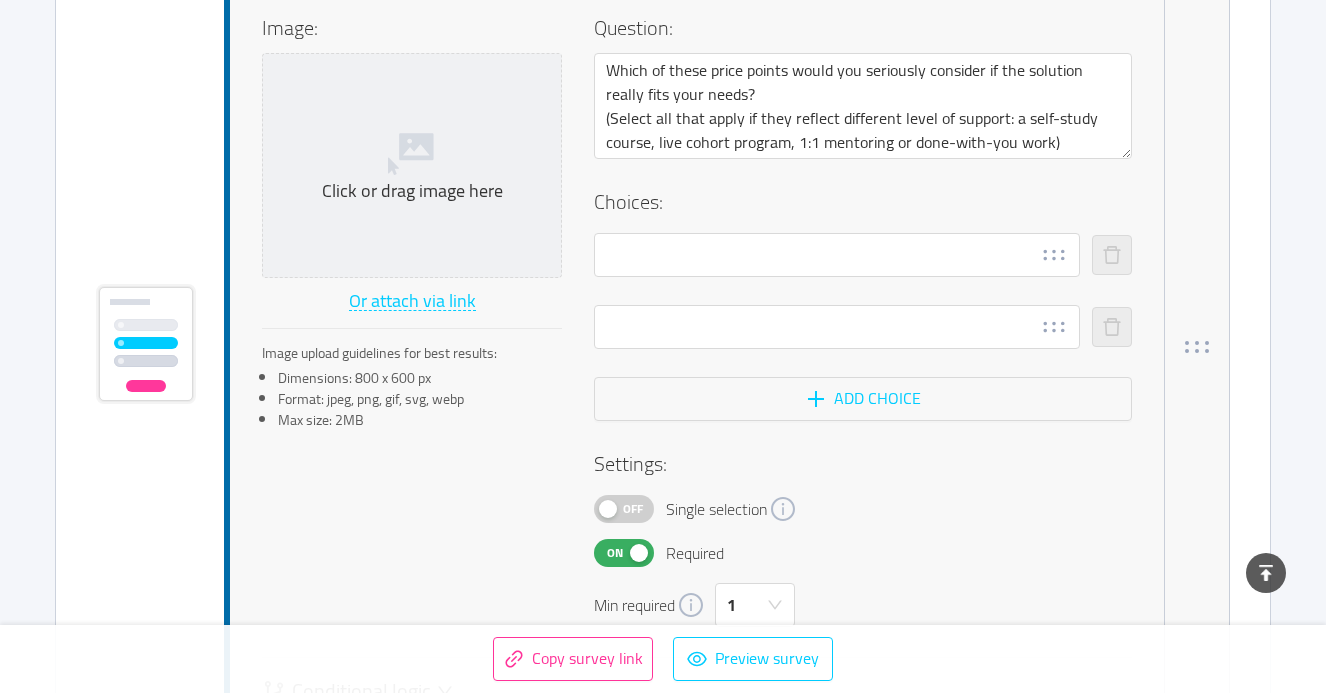 click on "Off" at bounding box center [633, 509] 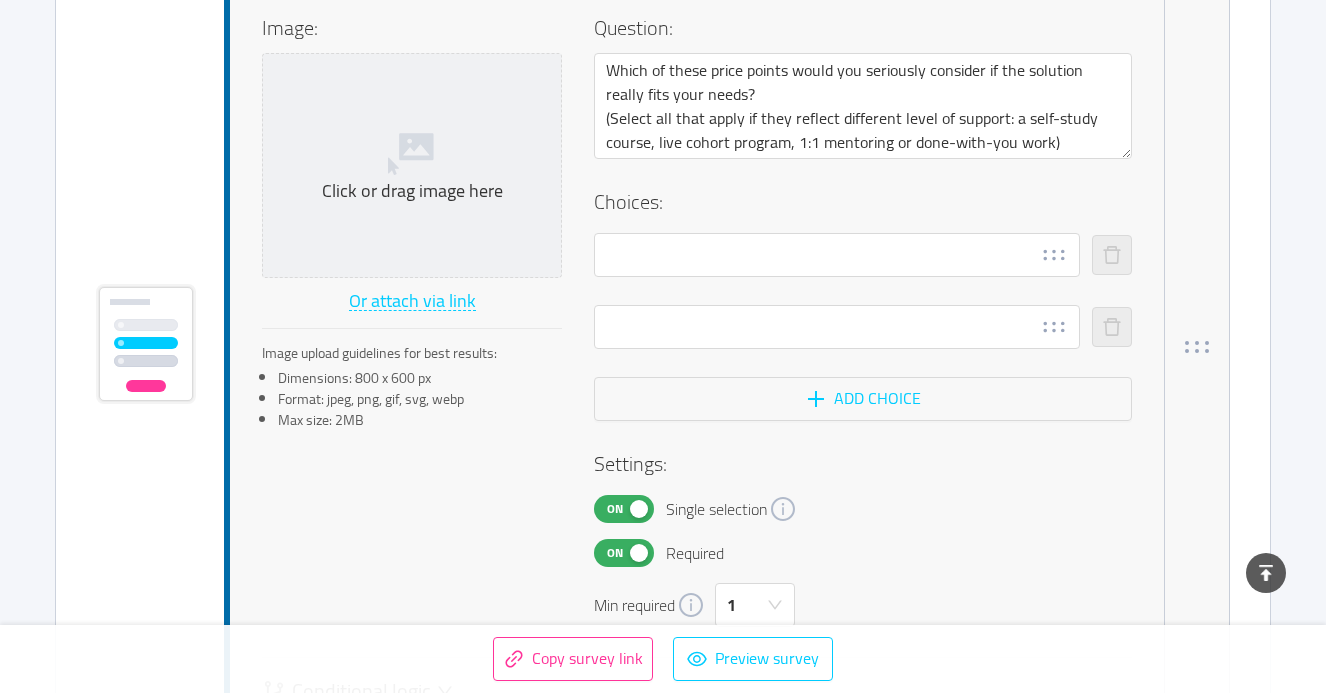 click on "On" at bounding box center [615, 509] 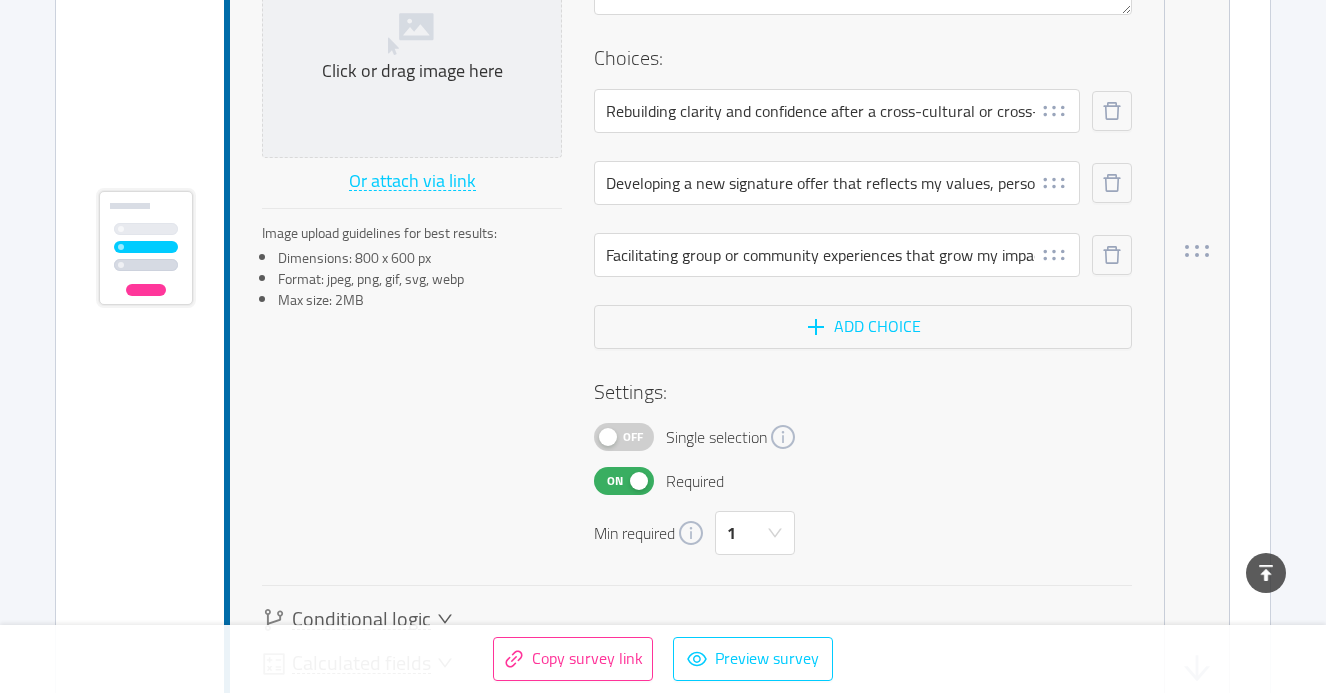 scroll, scrollTop: 1389, scrollLeft: 0, axis: vertical 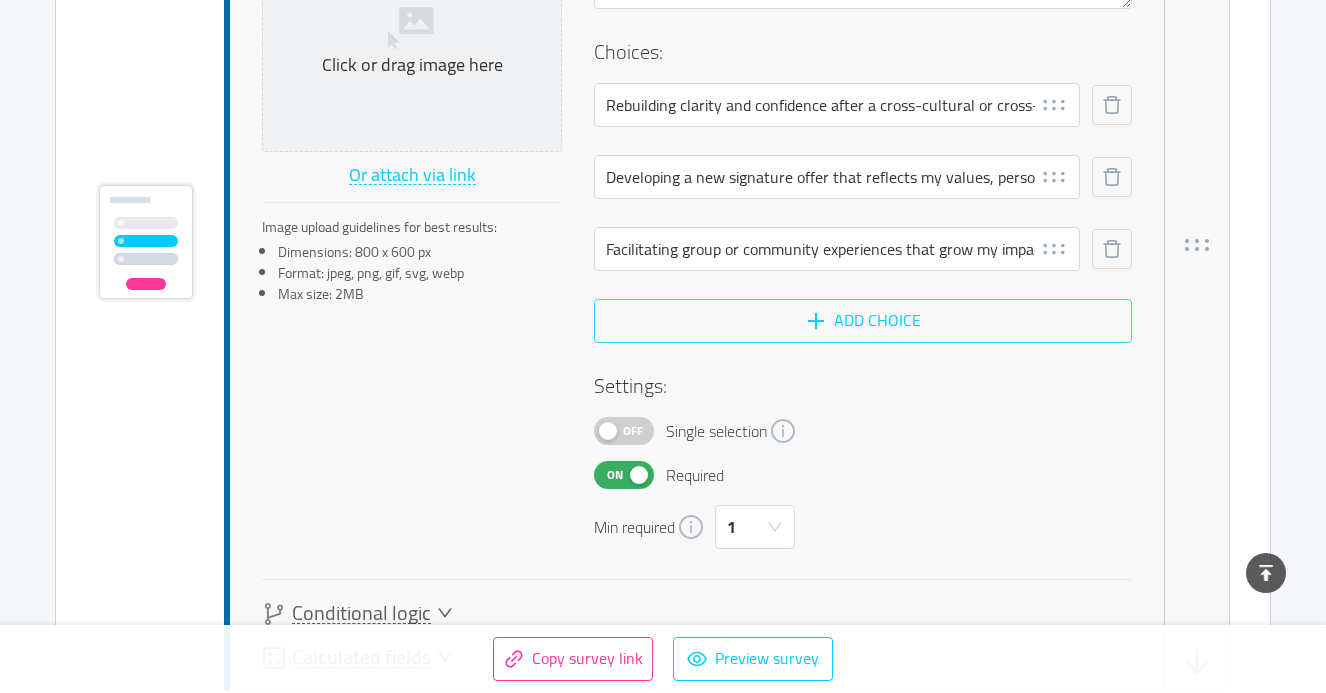 click on "Add choice" at bounding box center [863, 321] 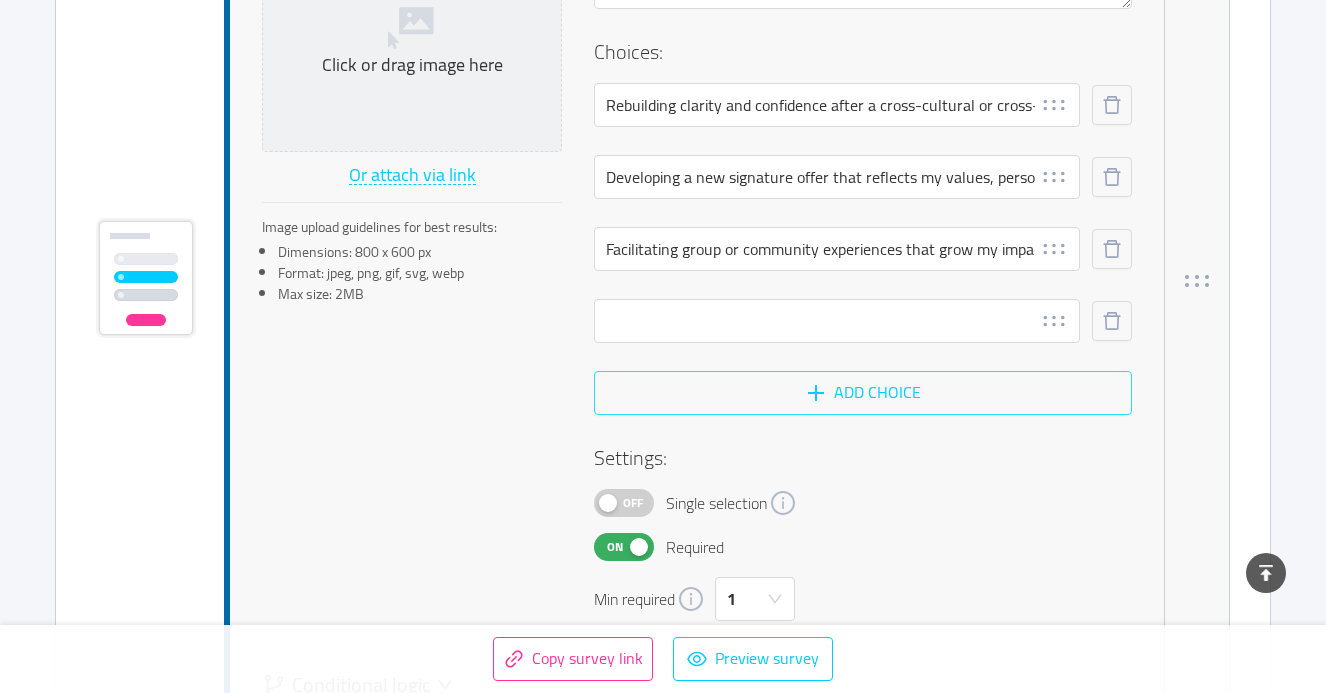 scroll, scrollTop: 1425, scrollLeft: 0, axis: vertical 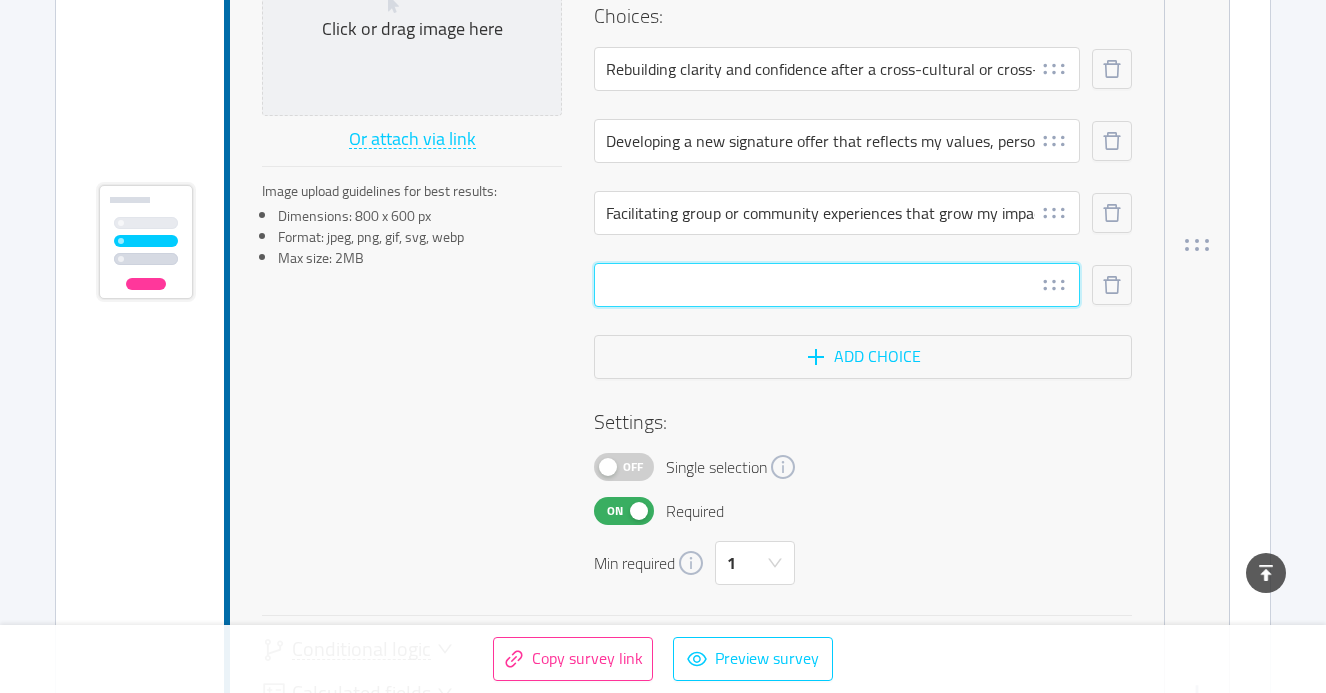 click at bounding box center (837, 285) 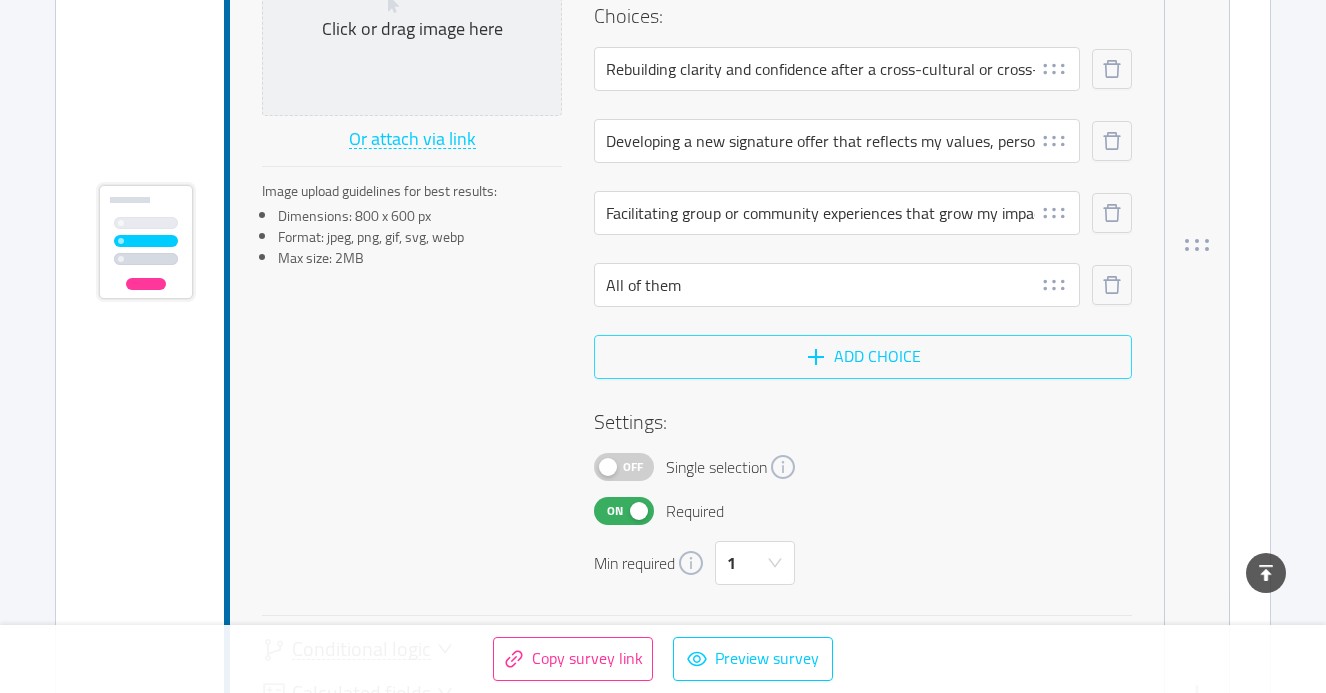 click on "Add choice" at bounding box center [863, 357] 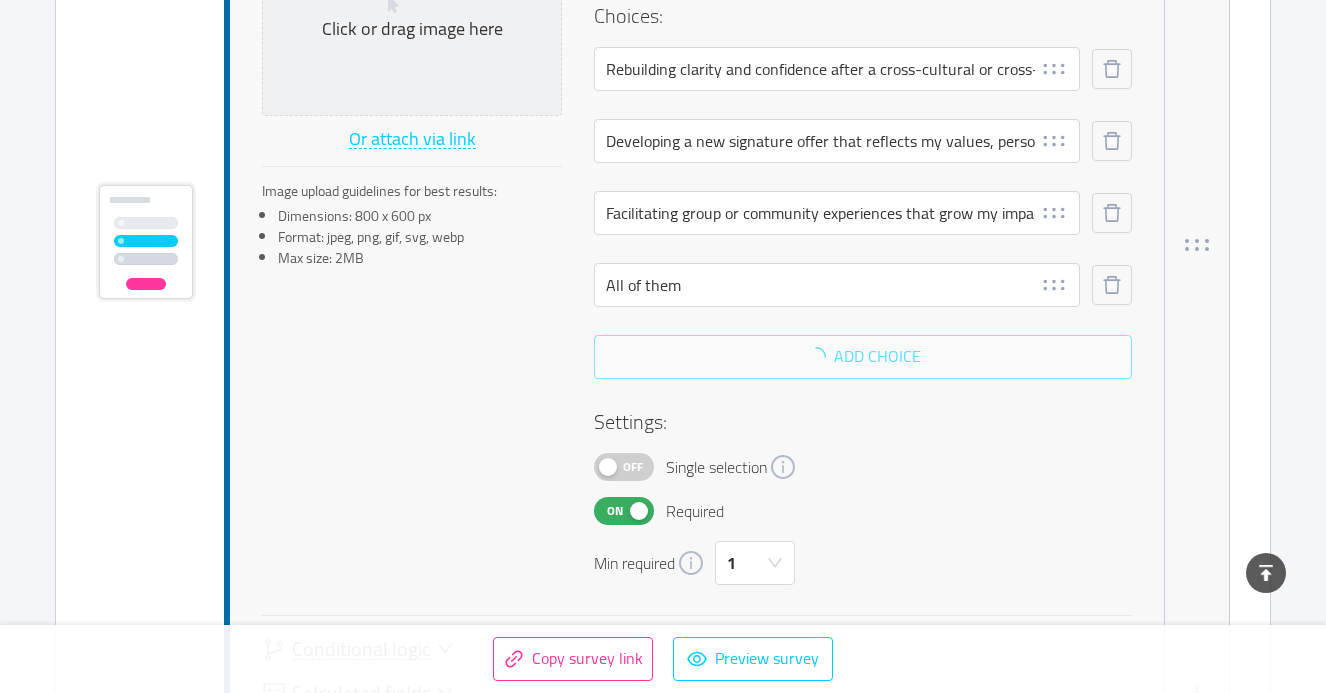scroll, scrollTop: 1461, scrollLeft: 0, axis: vertical 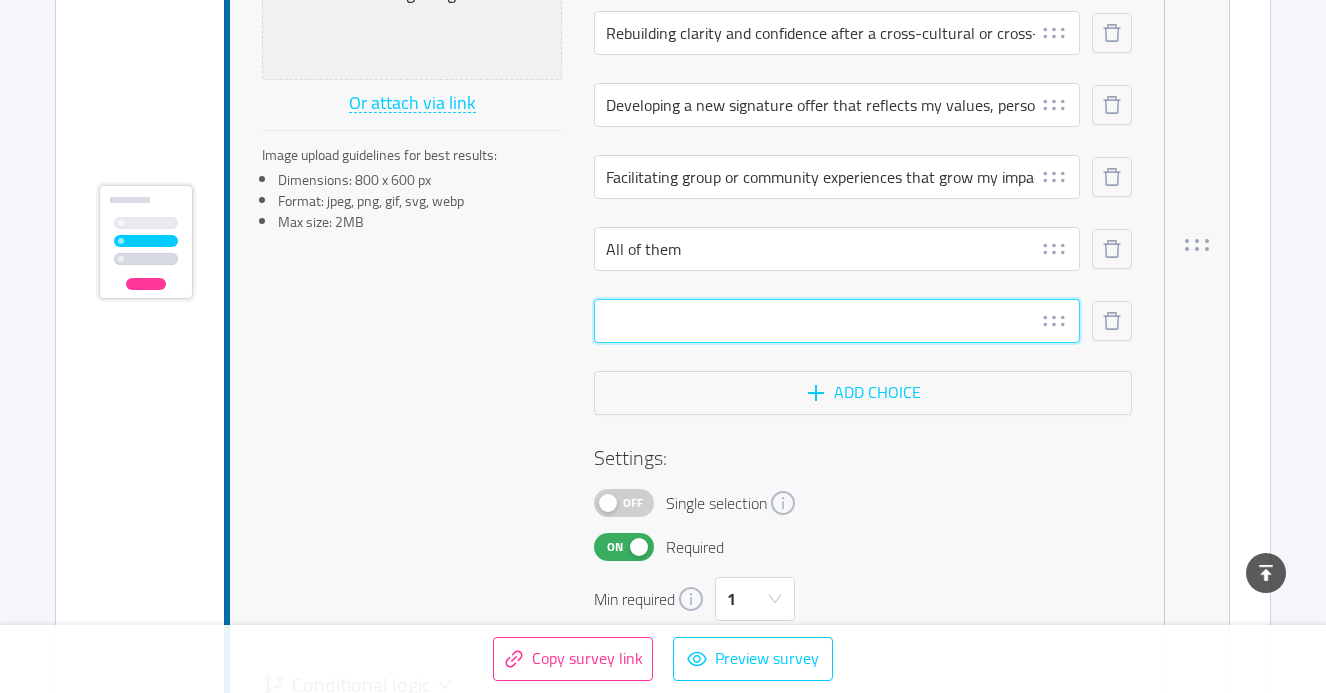 click at bounding box center (837, 321) 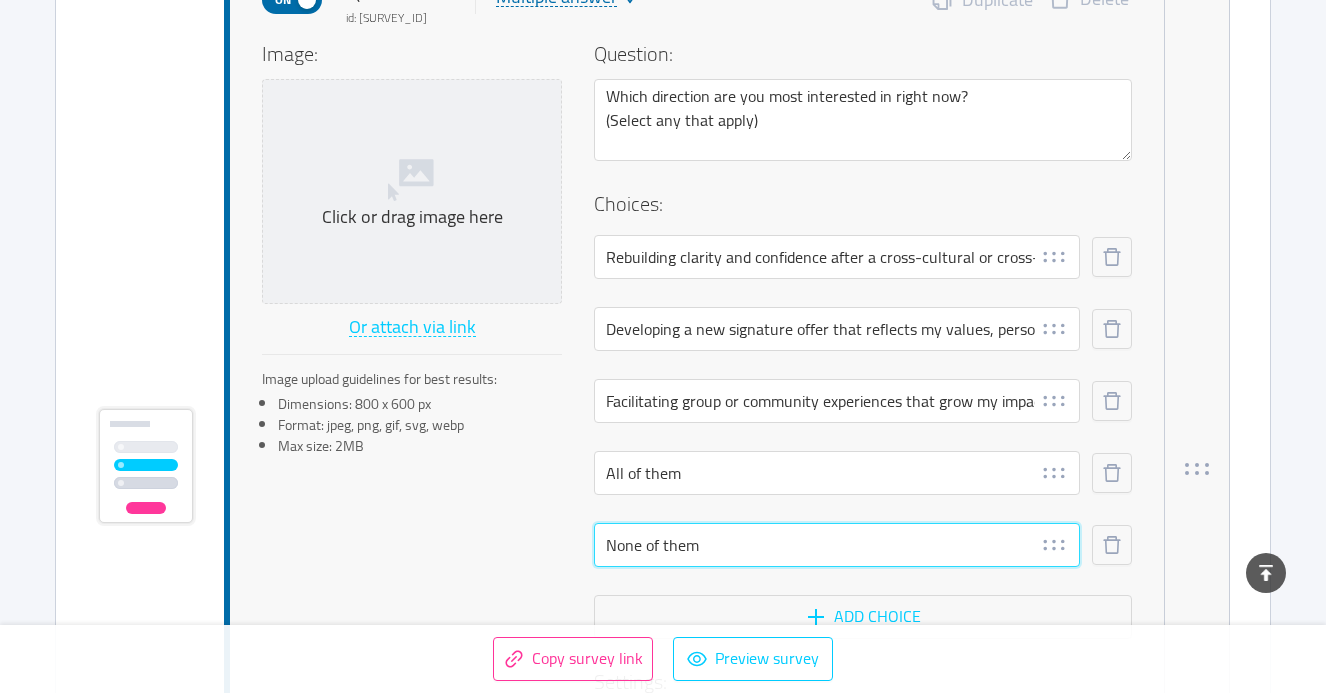 scroll, scrollTop: 1233, scrollLeft: 0, axis: vertical 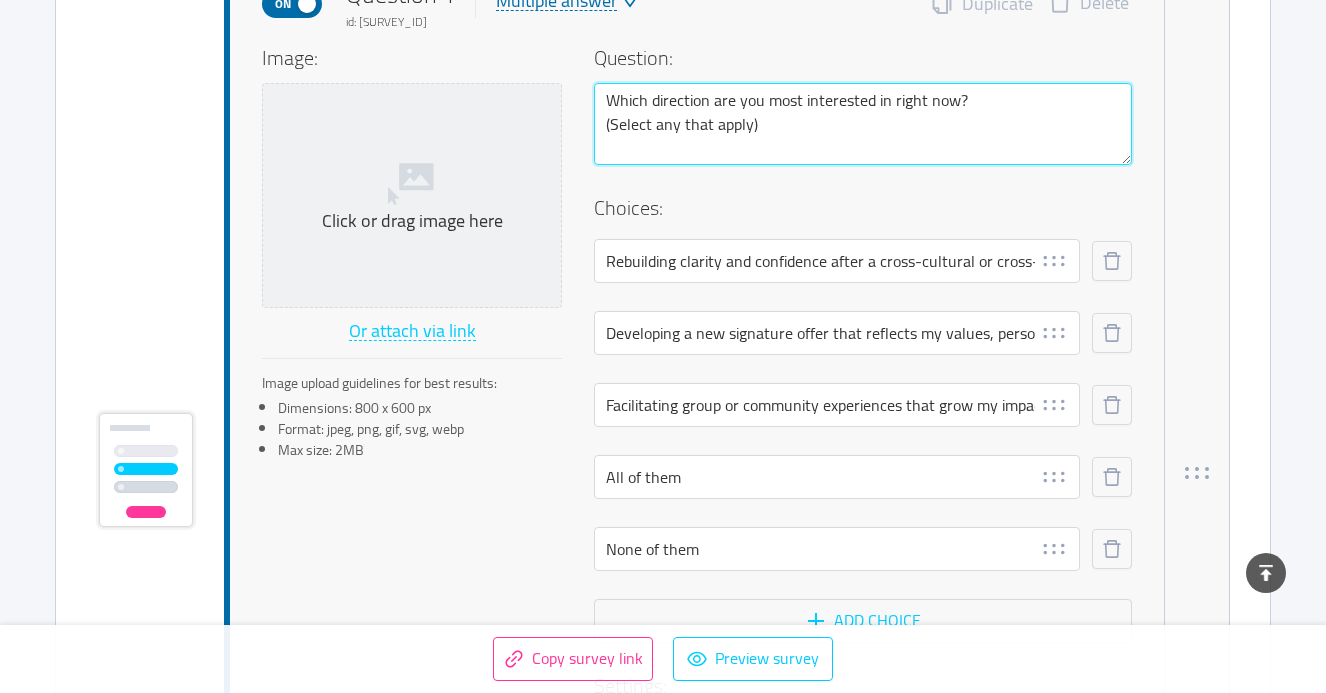 click on "Which direction are you most interested in right now?
(Select any that apply)" at bounding box center [863, 124] 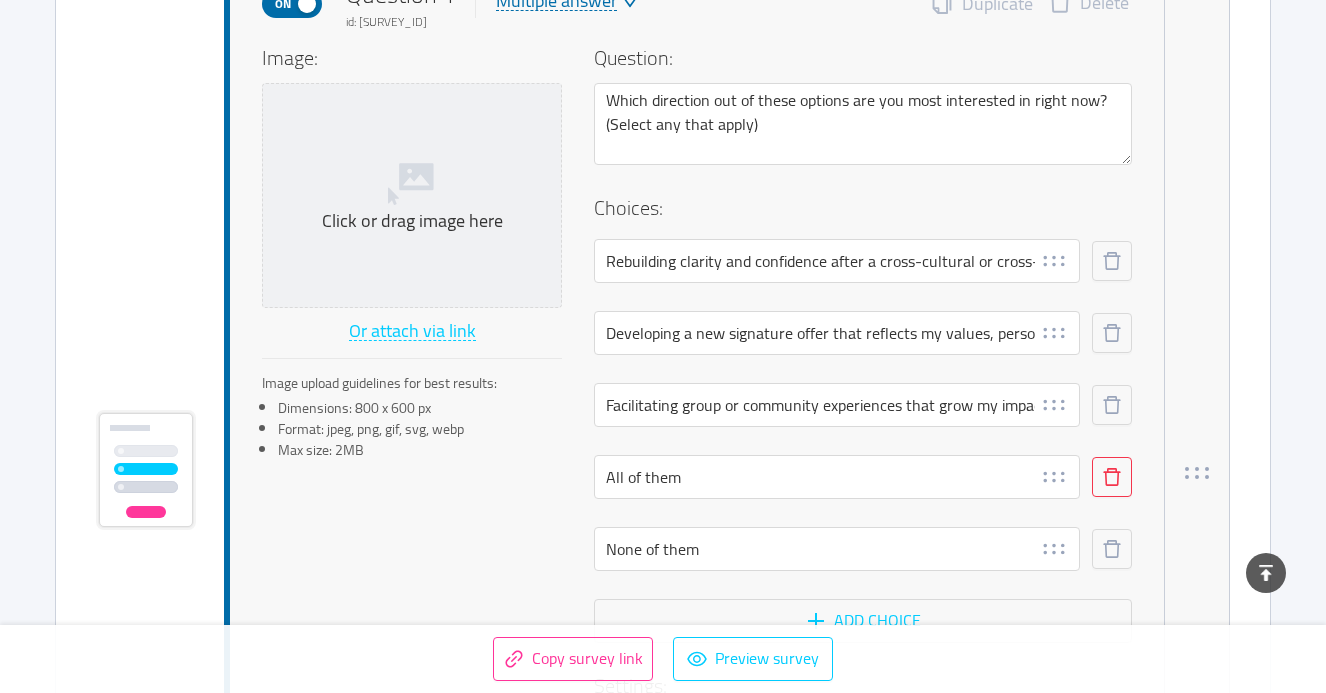 click at bounding box center (1112, 477) 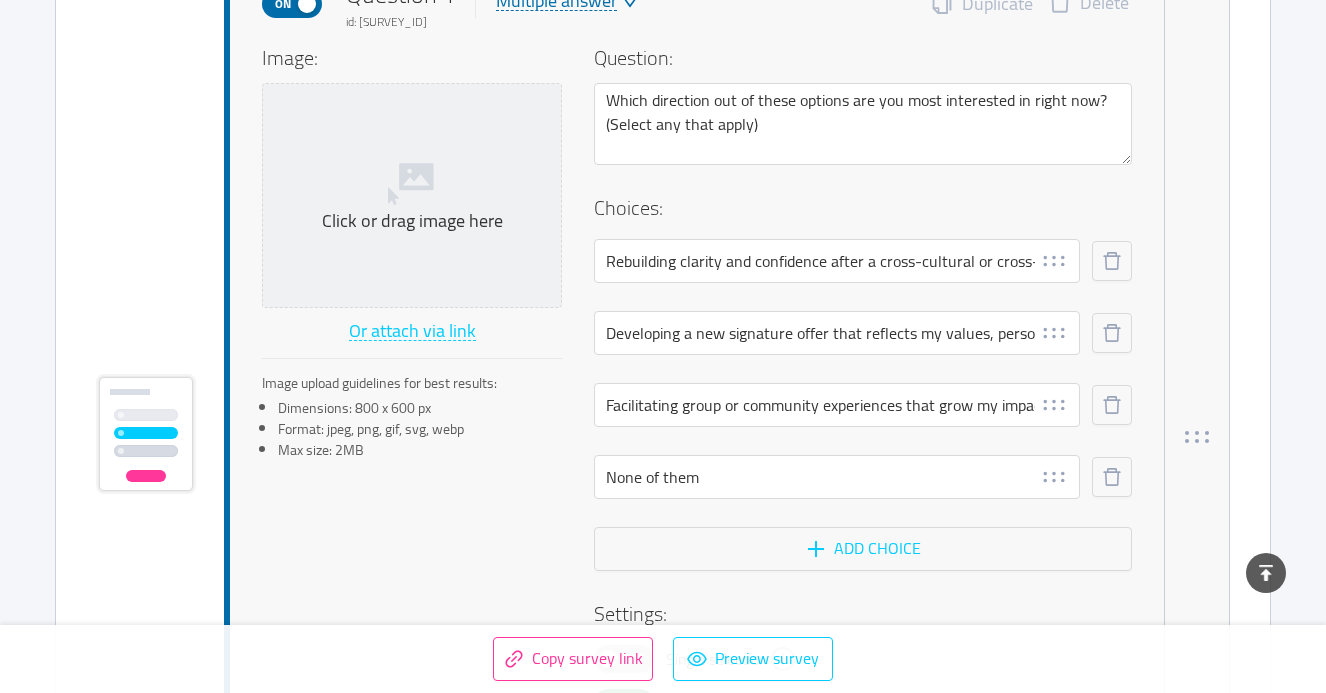 scroll, scrollTop: 1197, scrollLeft: 0, axis: vertical 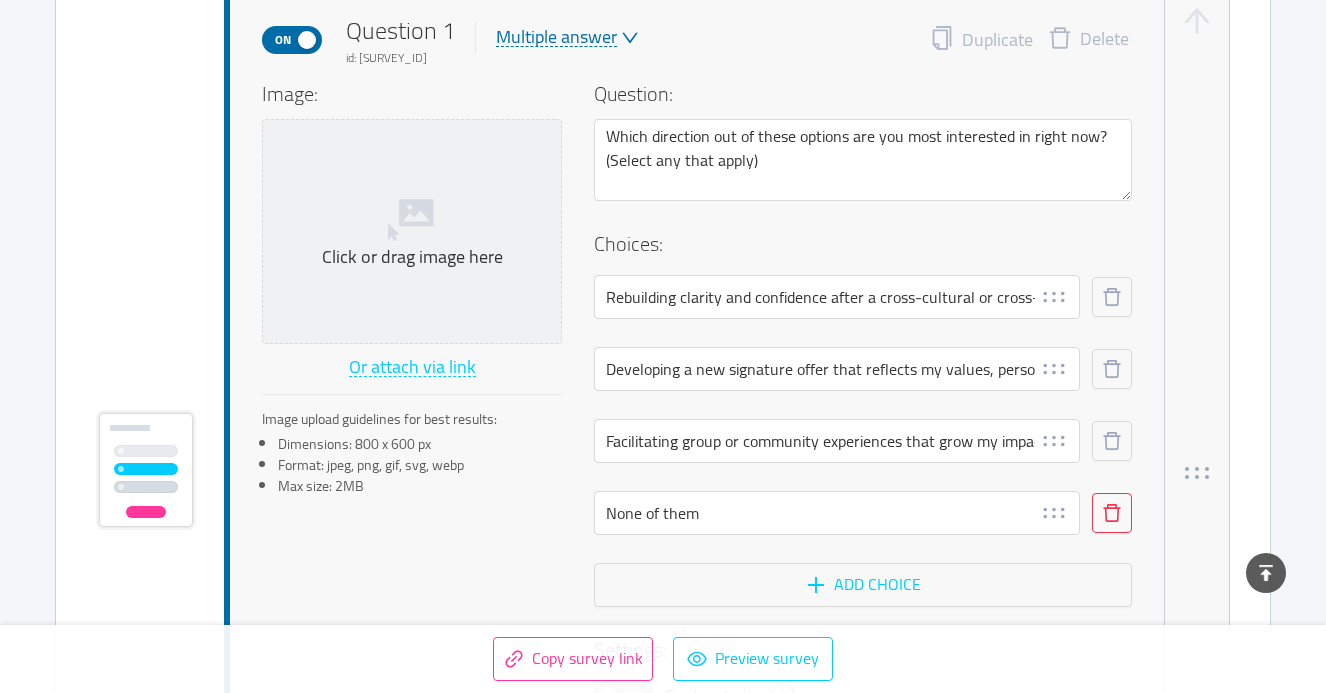 click at bounding box center (1112, 513) 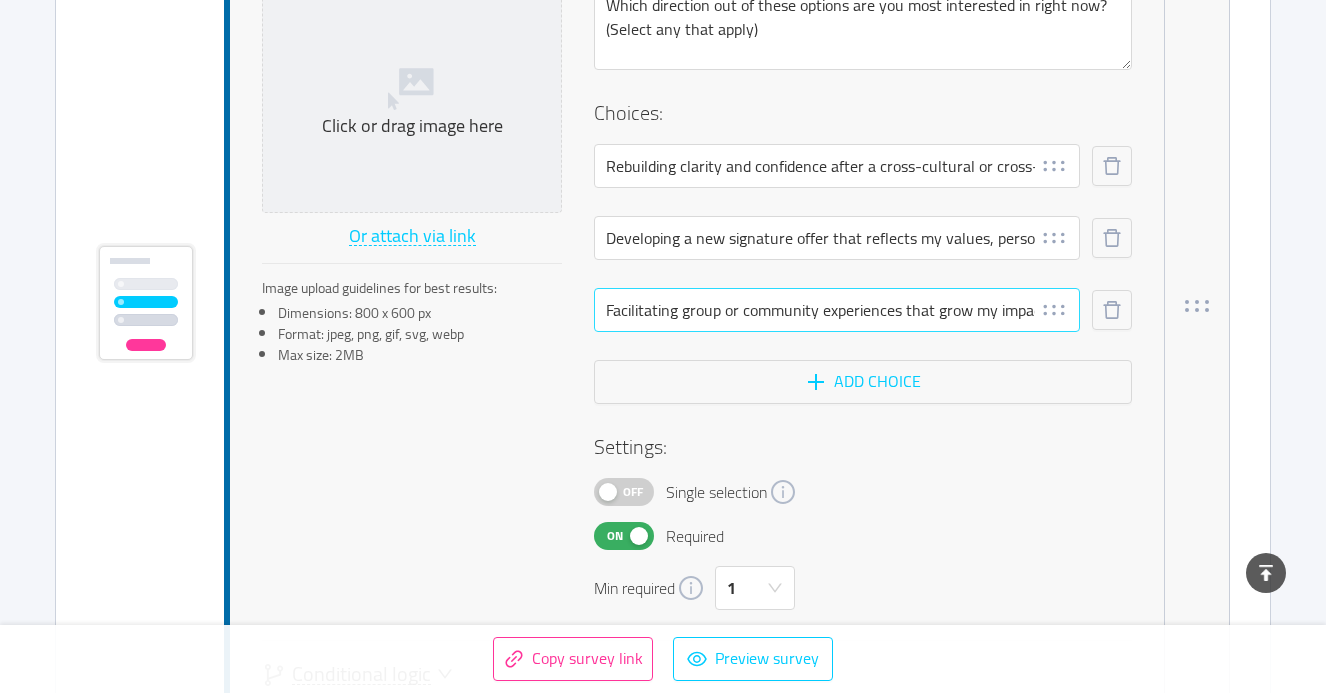 scroll, scrollTop: 1155, scrollLeft: 0, axis: vertical 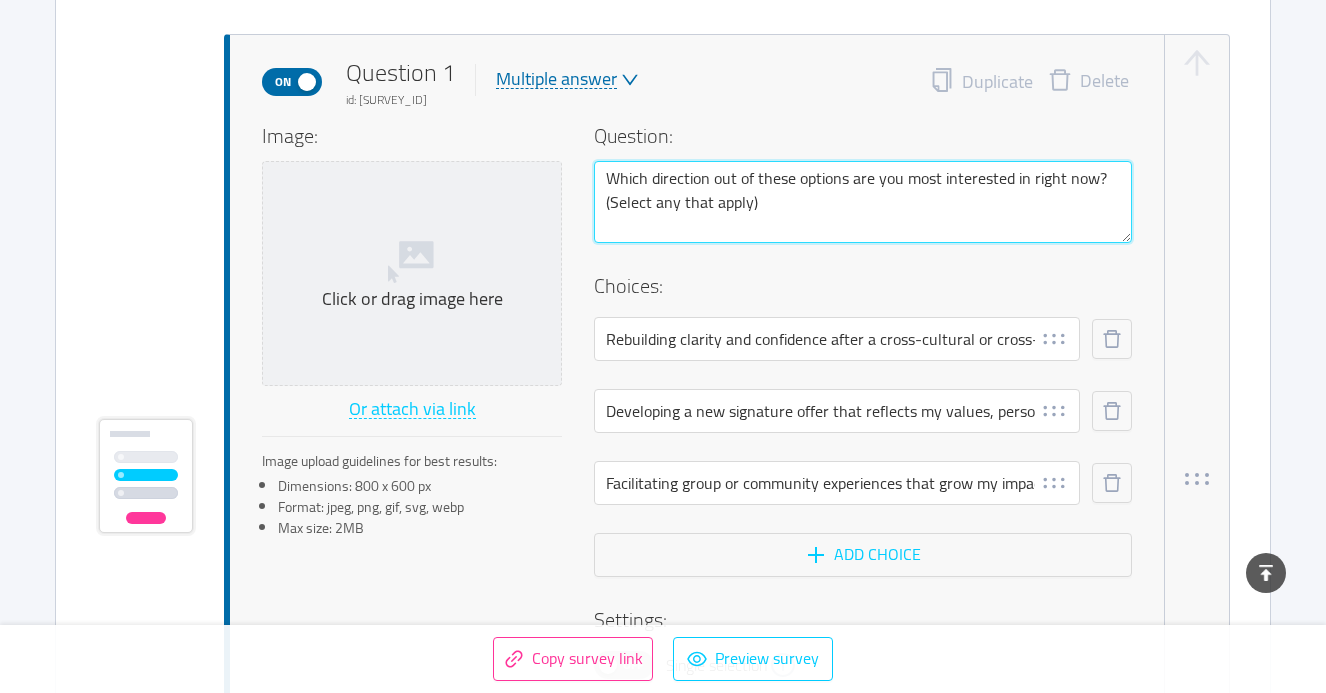 click on "Which direction out of these options are you most interested in right now?
(Select any that apply)" at bounding box center (863, 202) 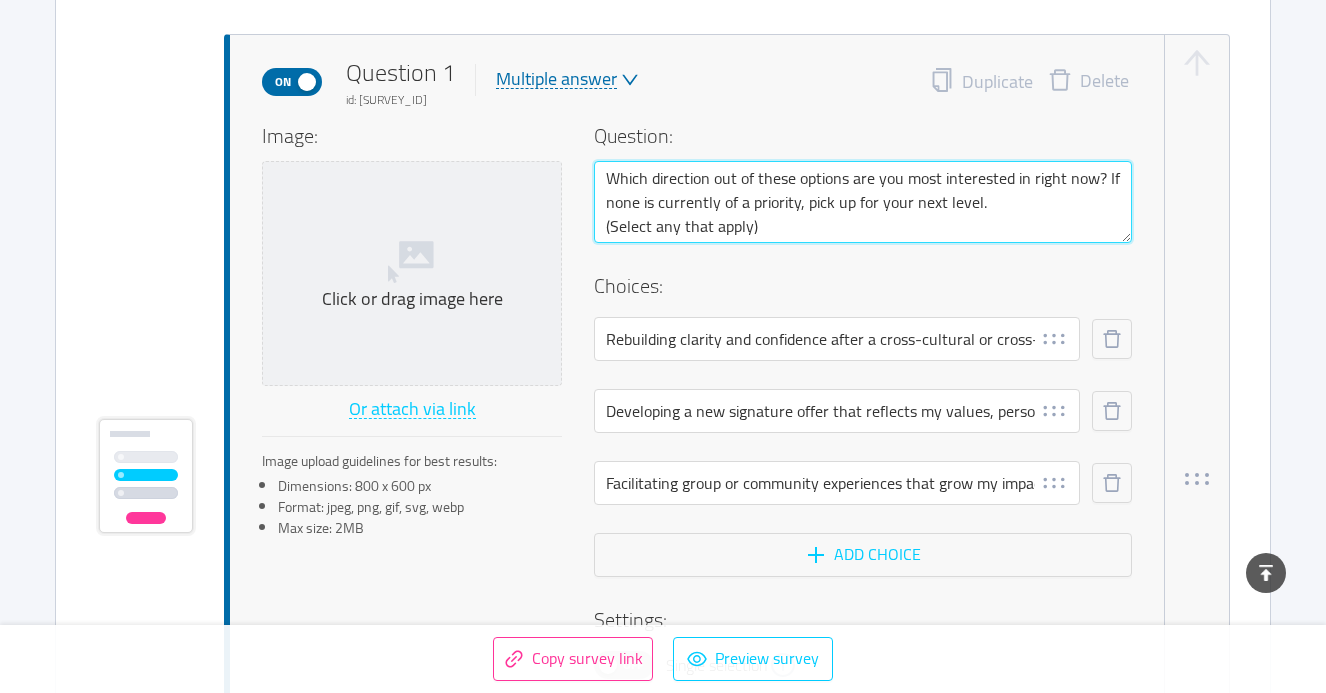 click on "Which direction out of these options are you most interested in right now? If none is currently of a priority, pick up for your next level.
(Select any that apply)" at bounding box center (863, 202) 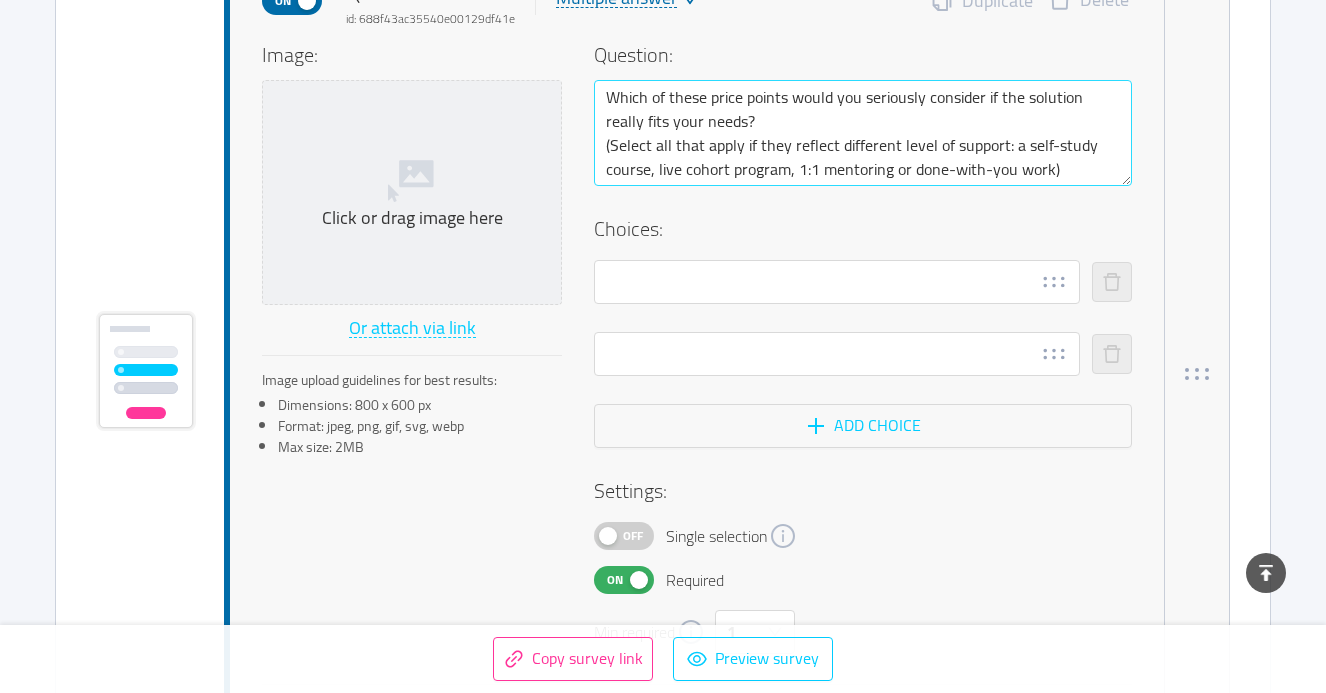 scroll, scrollTop: 2973, scrollLeft: 0, axis: vertical 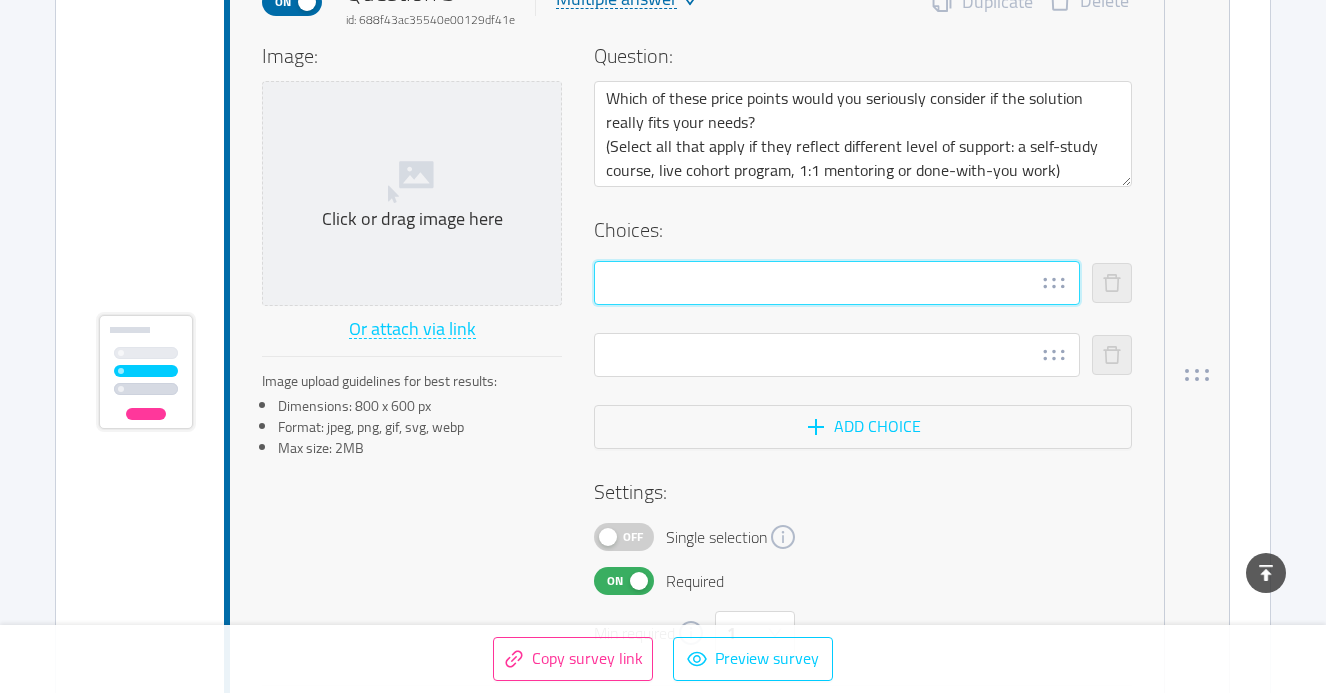 click at bounding box center [837, 283] 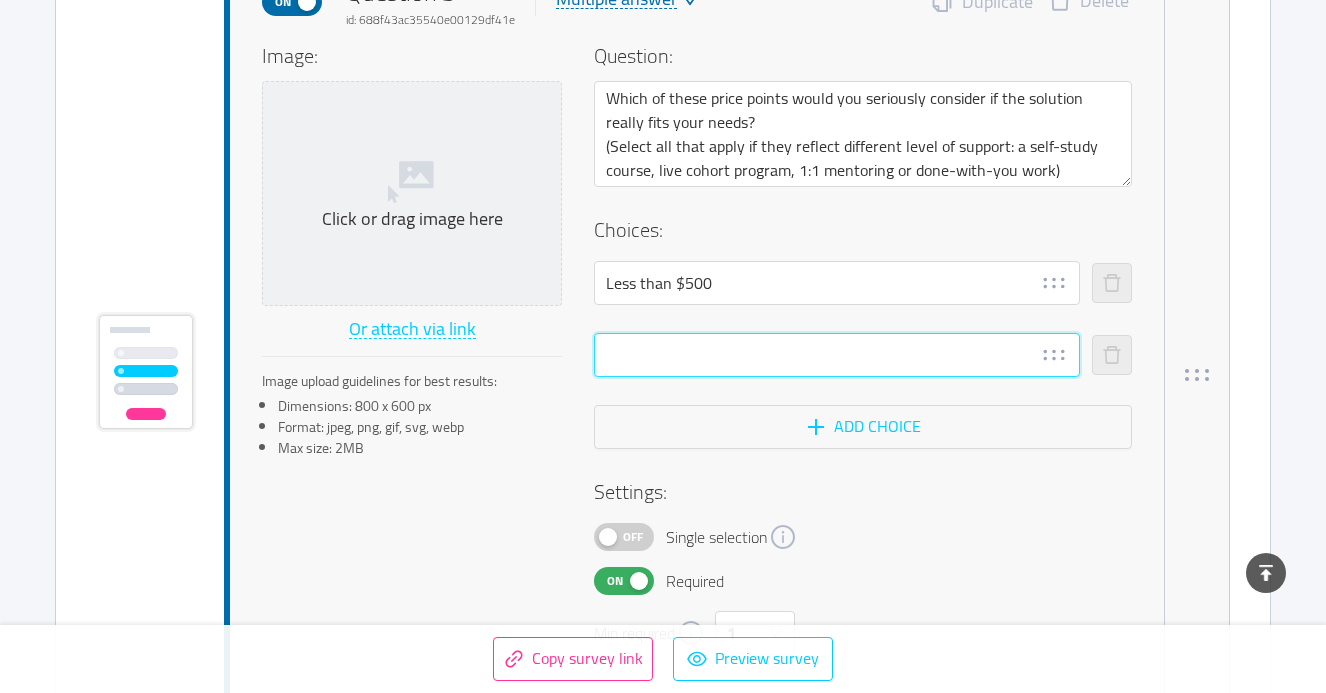 click at bounding box center (837, 355) 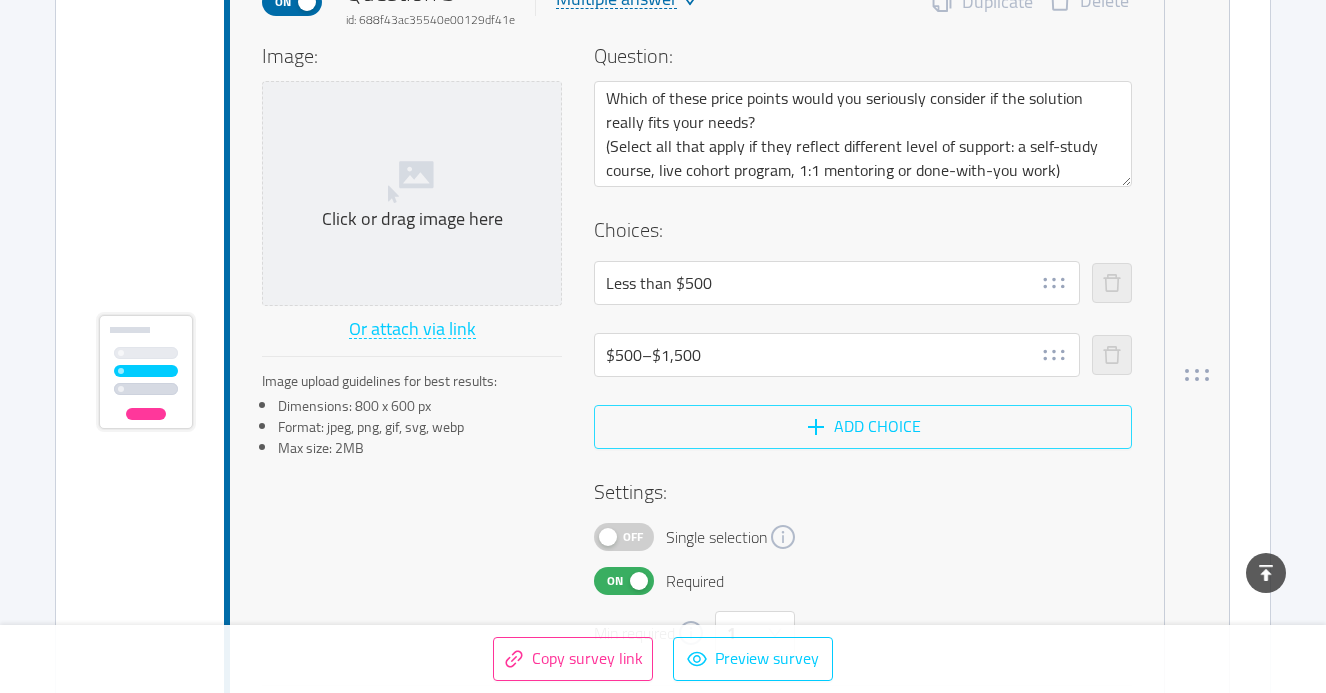 click on "Add choice" at bounding box center [863, 427] 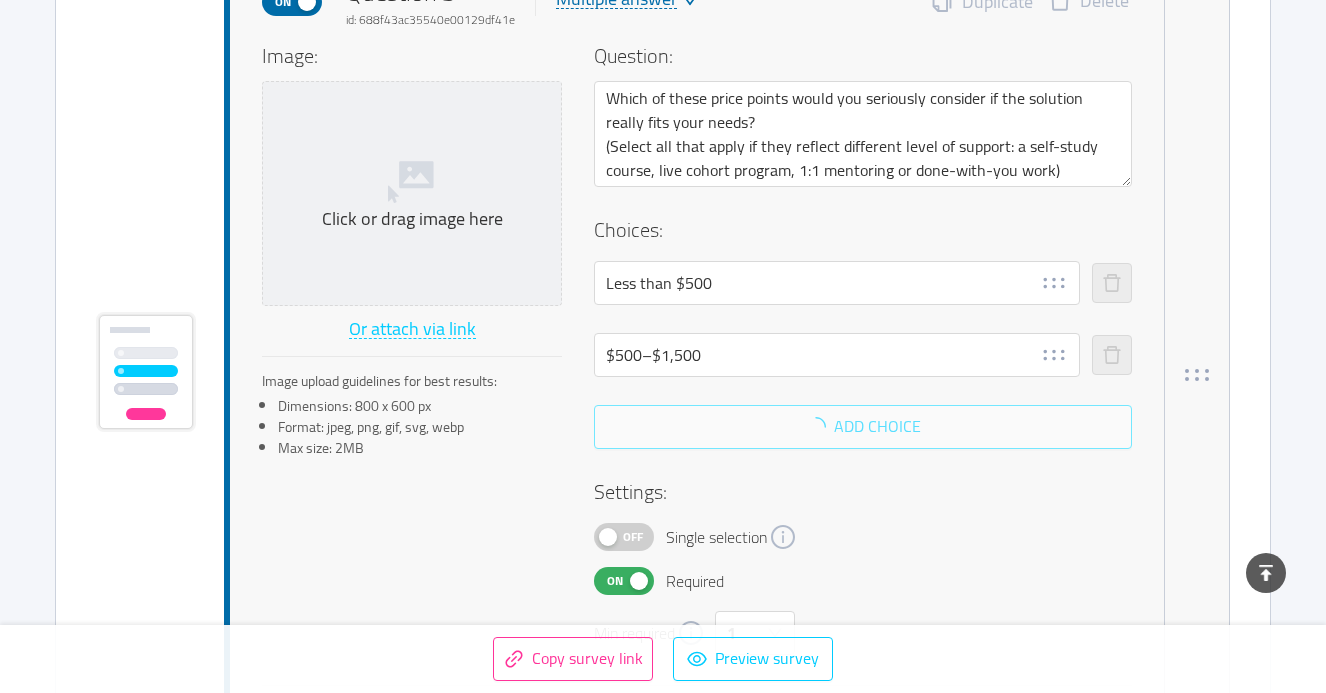scroll, scrollTop: 3009, scrollLeft: 0, axis: vertical 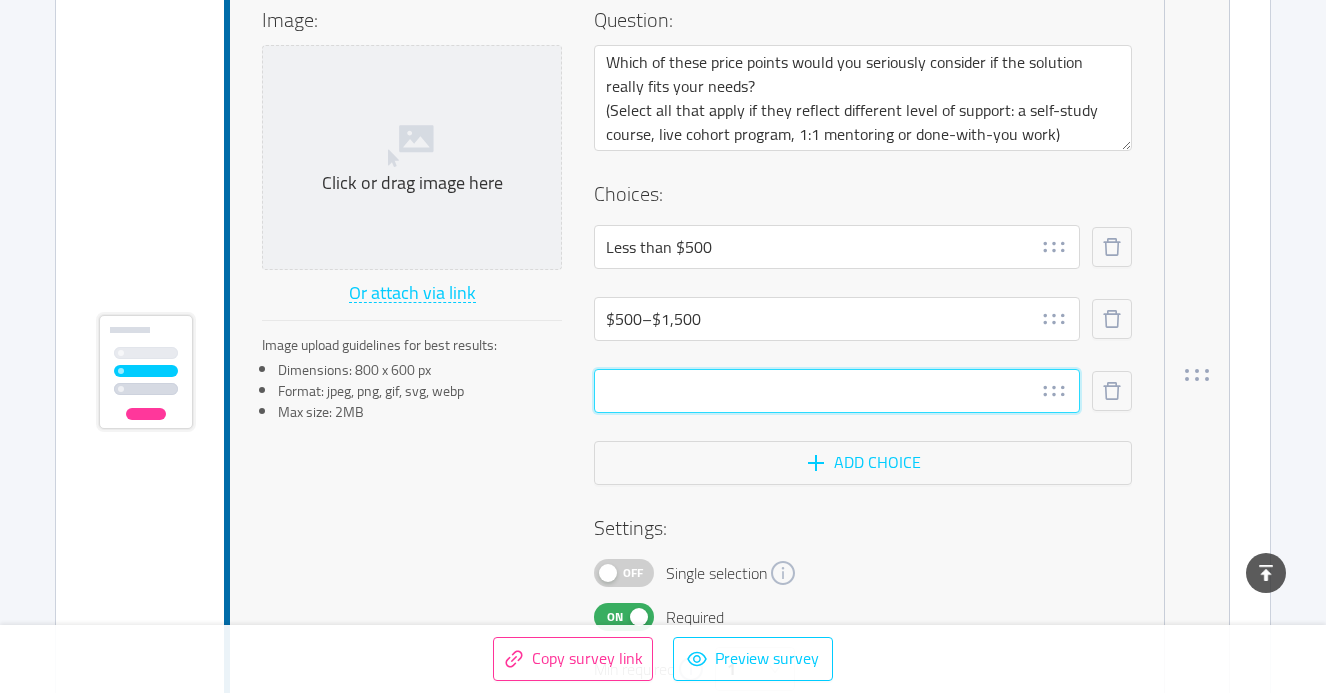click at bounding box center (837, 391) 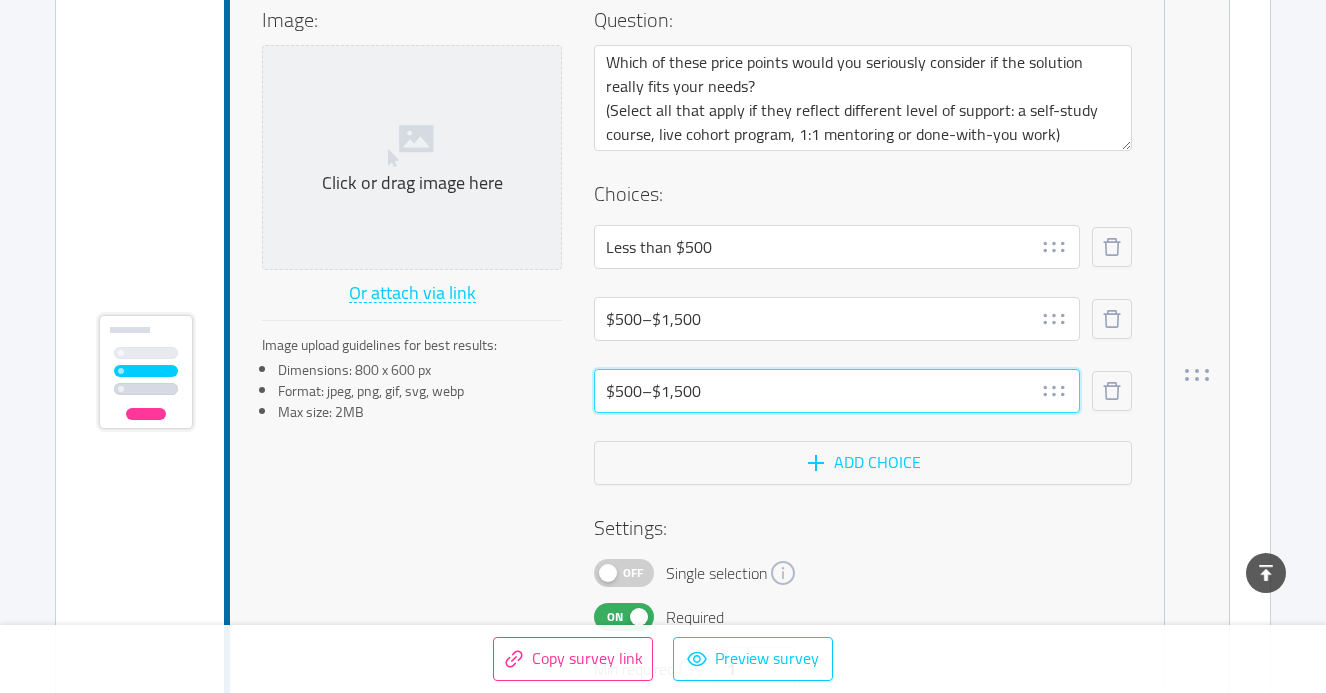 click on "$500–$1,500" at bounding box center (837, 391) 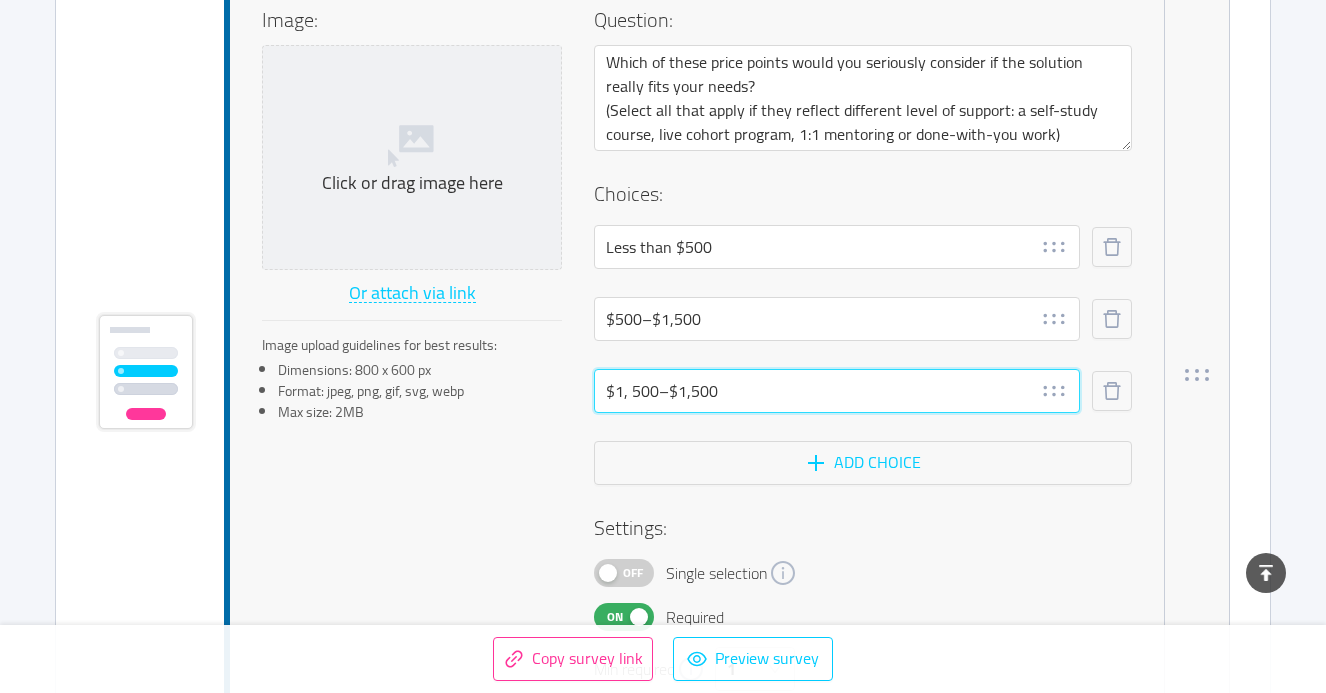 click on "$1, 500–$1,500" at bounding box center (837, 391) 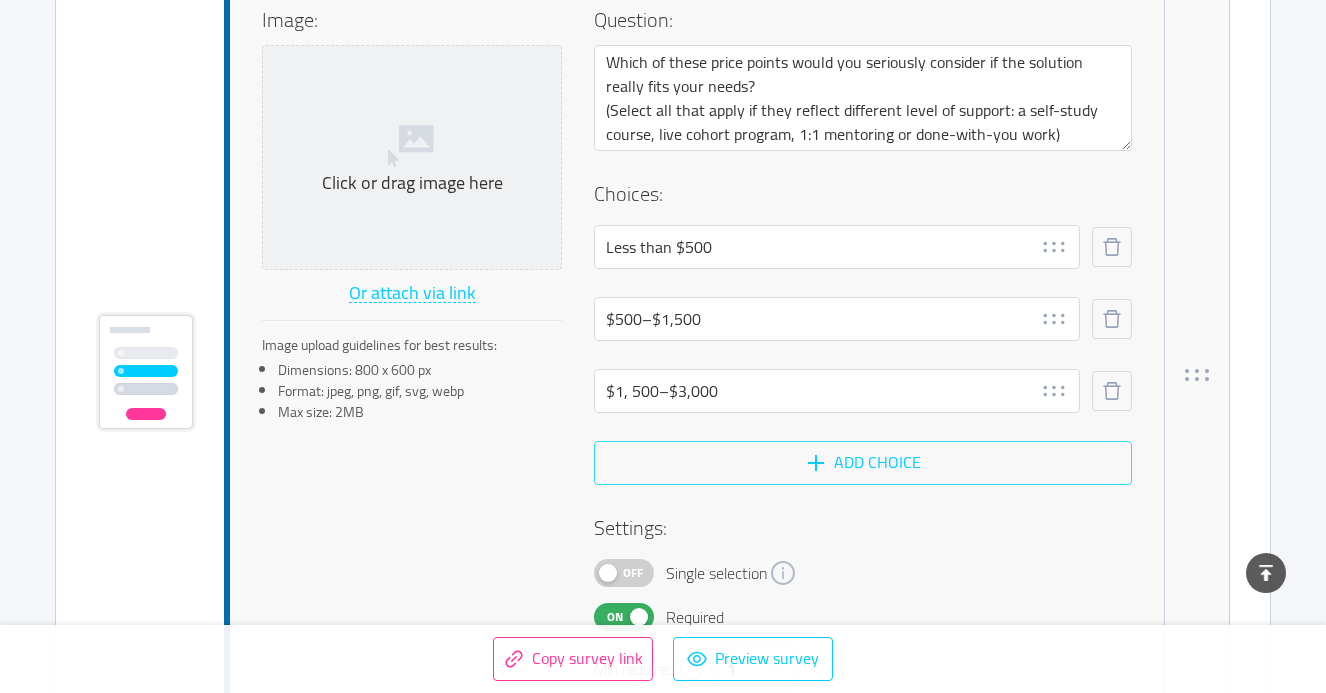click on "Add choice" at bounding box center [863, 463] 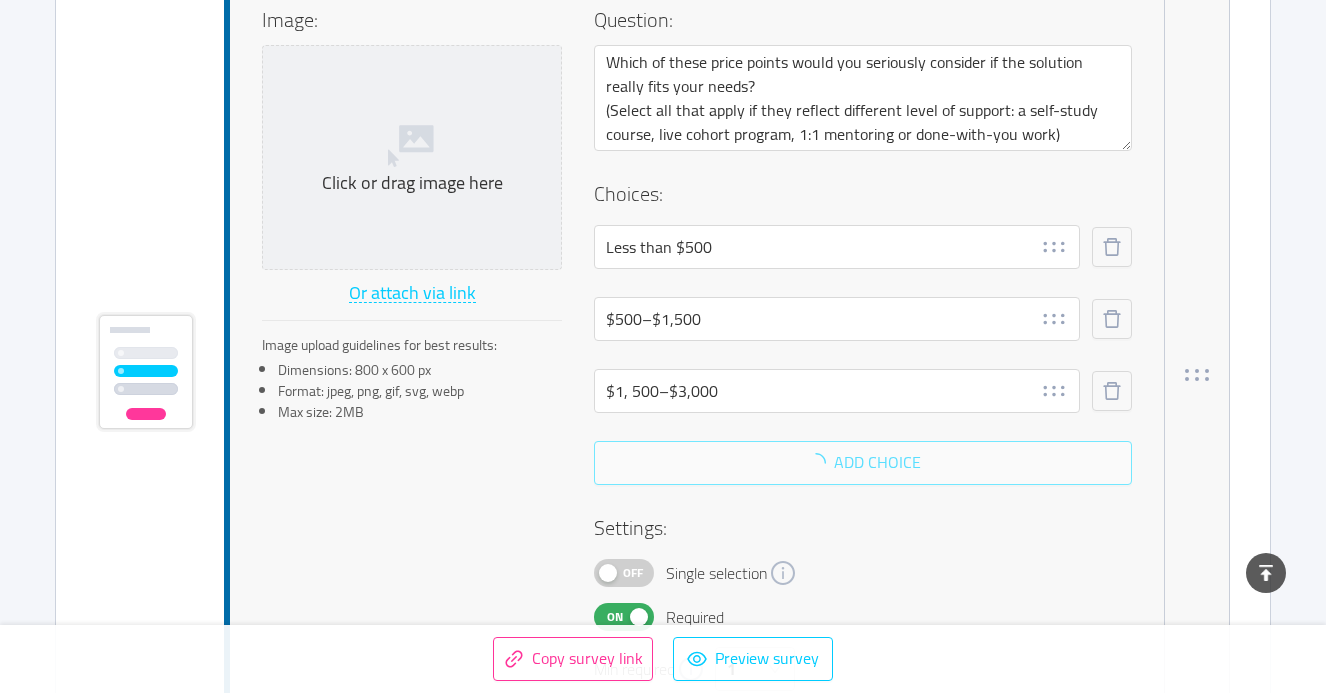 scroll, scrollTop: 3045, scrollLeft: 0, axis: vertical 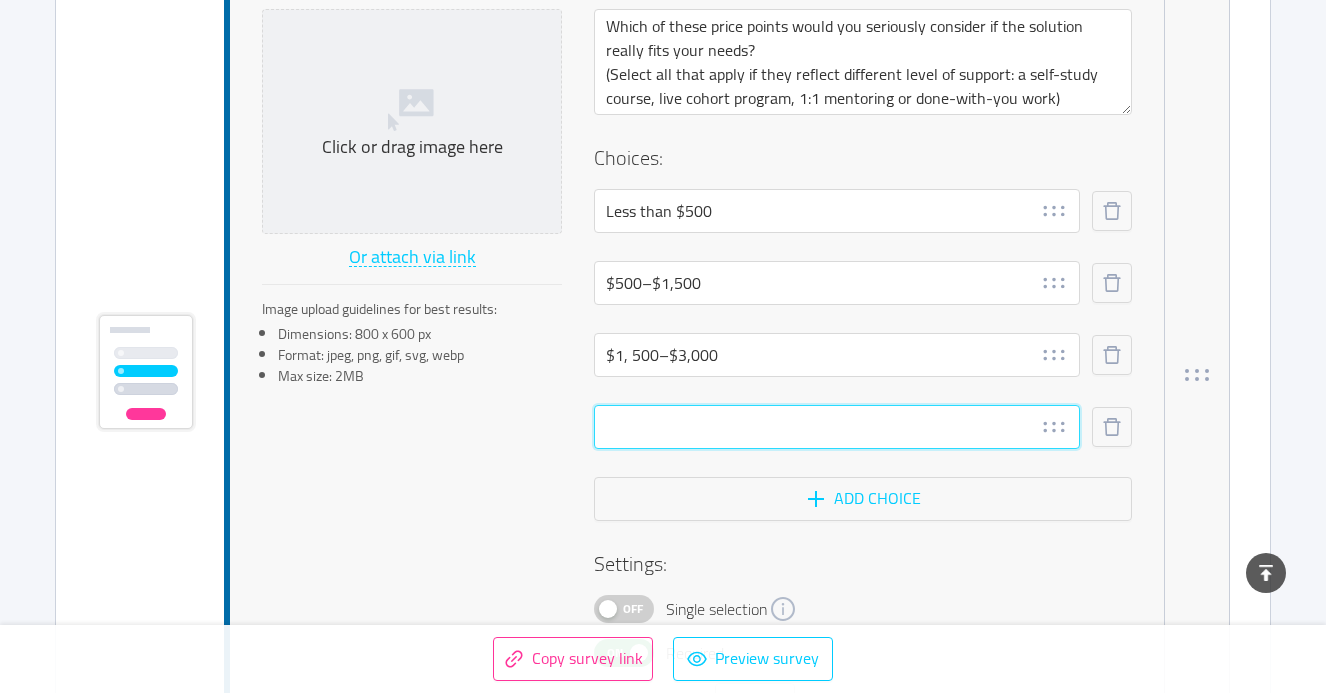 click at bounding box center (837, 427) 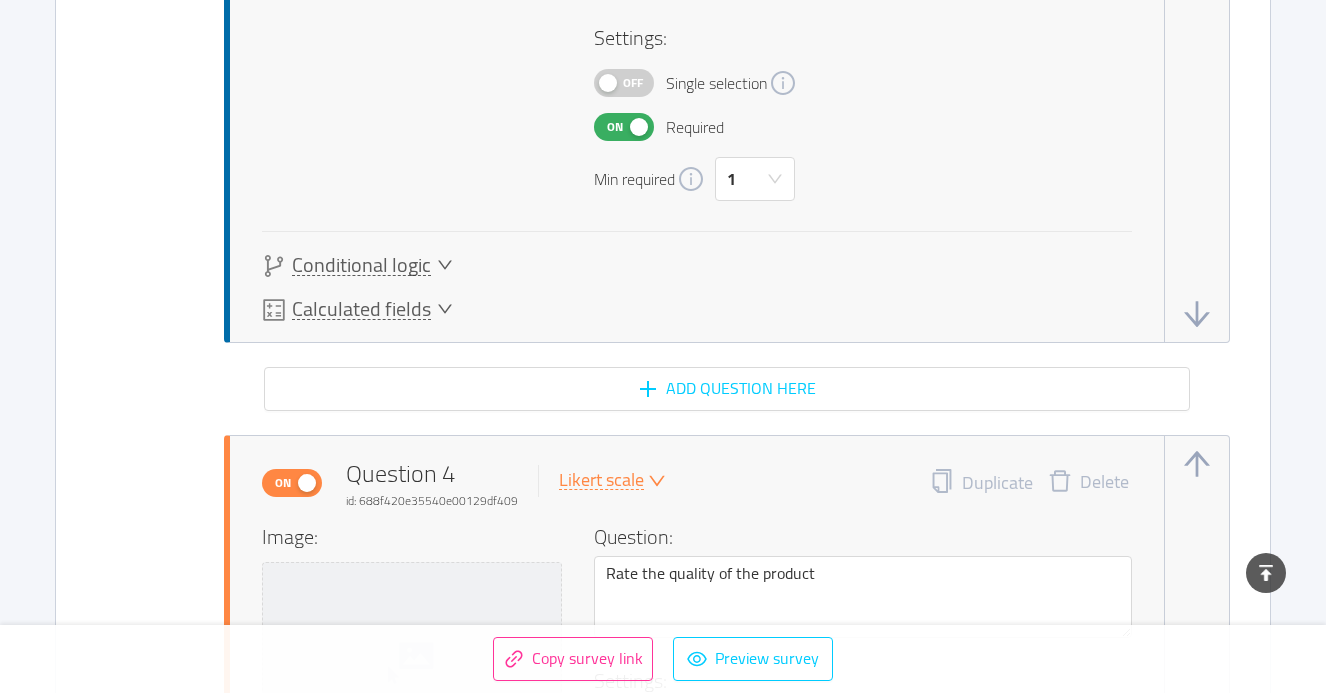 scroll, scrollTop: 3573, scrollLeft: 0, axis: vertical 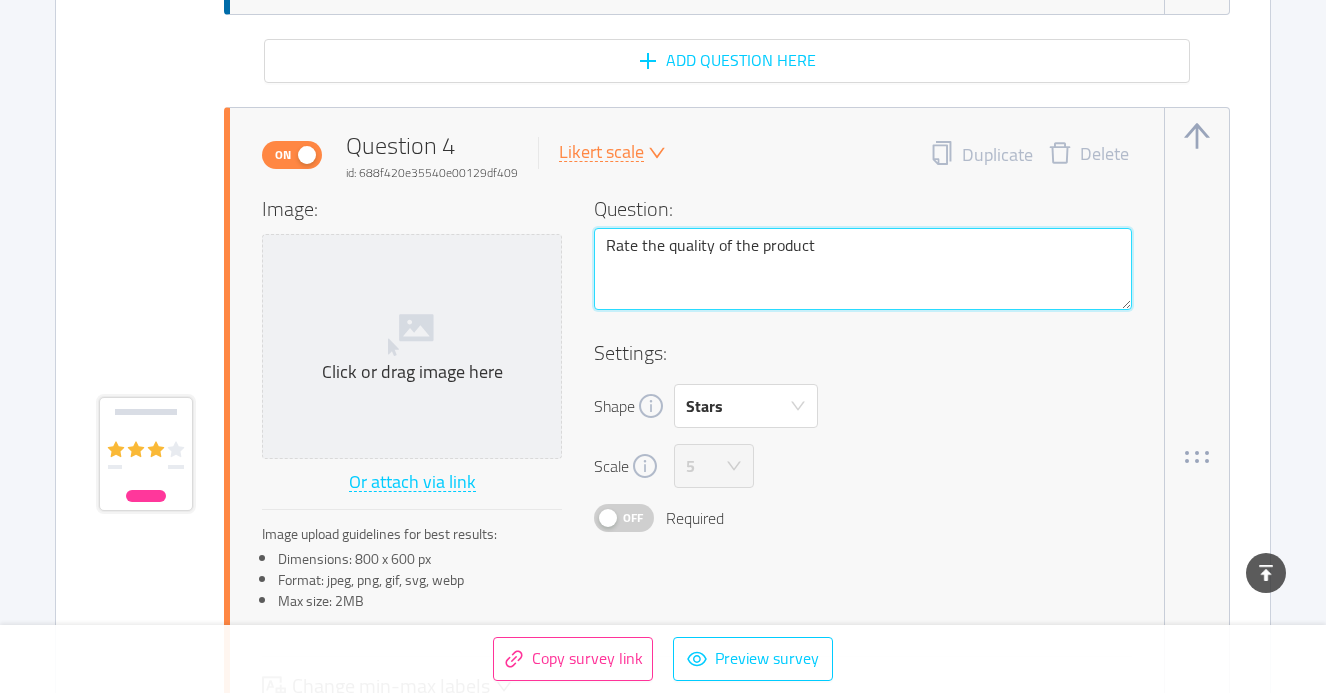 drag, startPoint x: 830, startPoint y: 249, endPoint x: 577, endPoint y: 239, distance: 253.19756 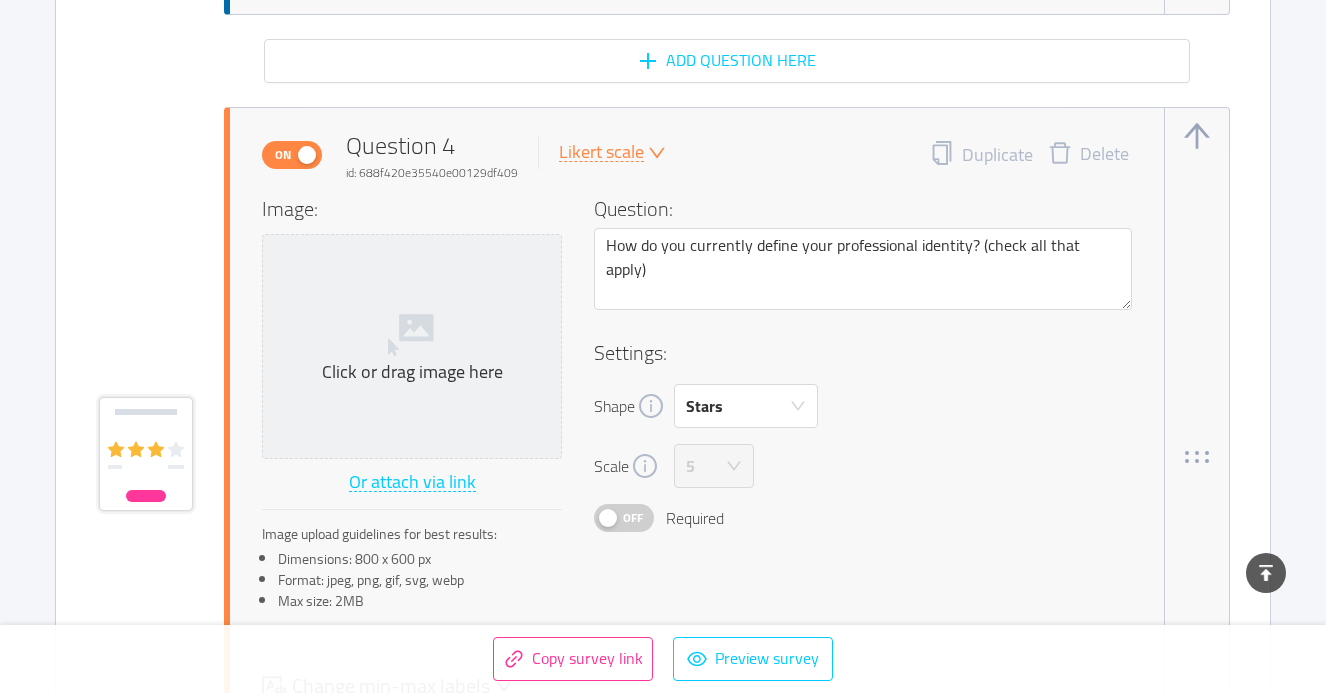 click 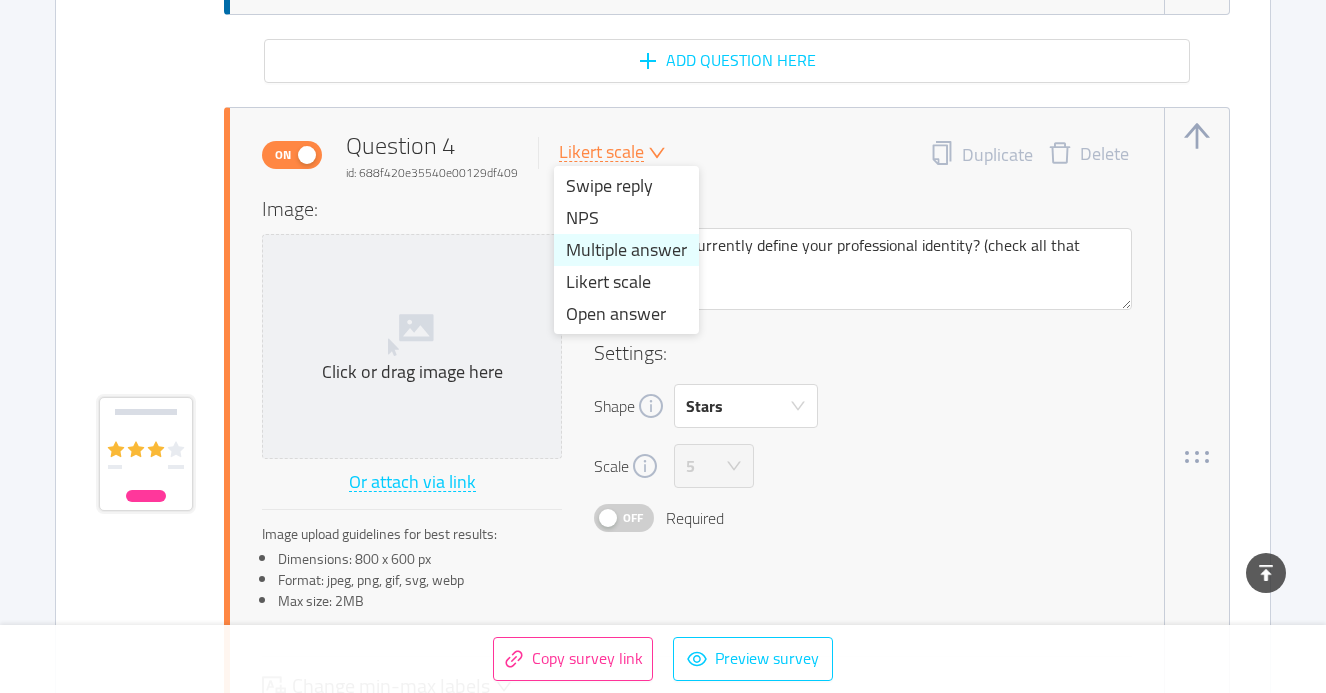 click on "Multiple answer" at bounding box center [626, 250] 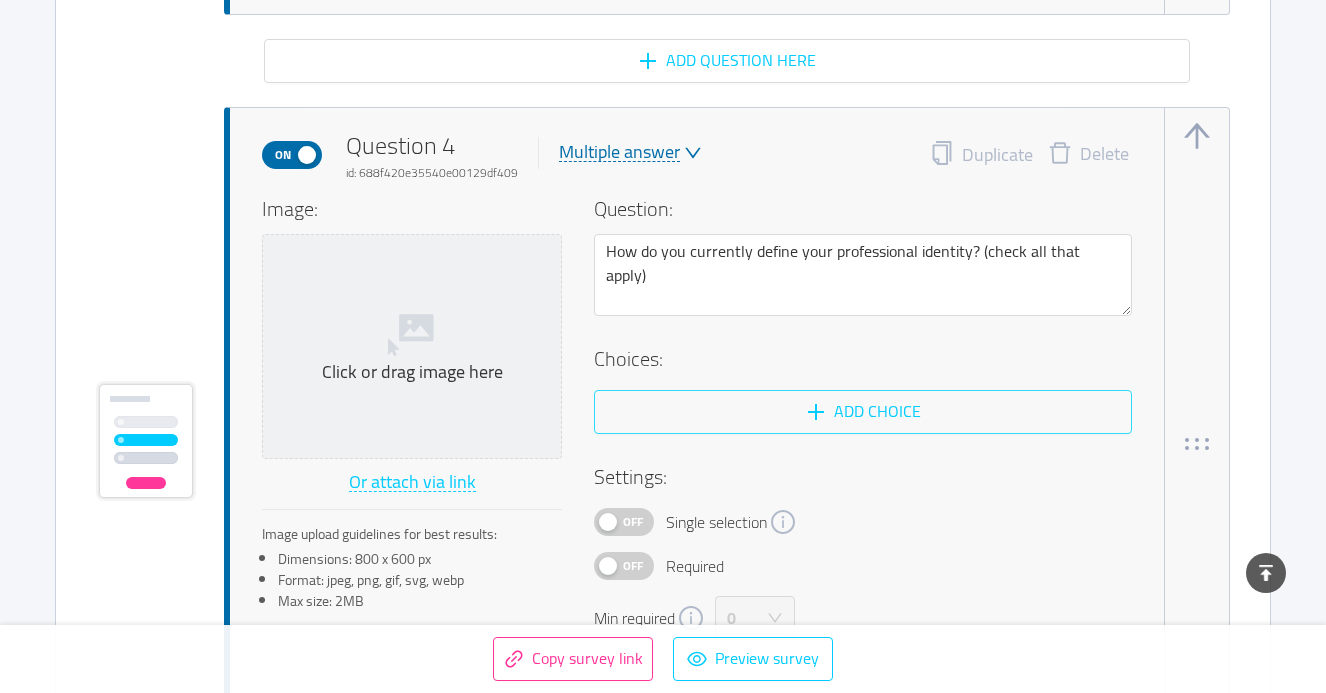 click on "Add choice" at bounding box center (863, 412) 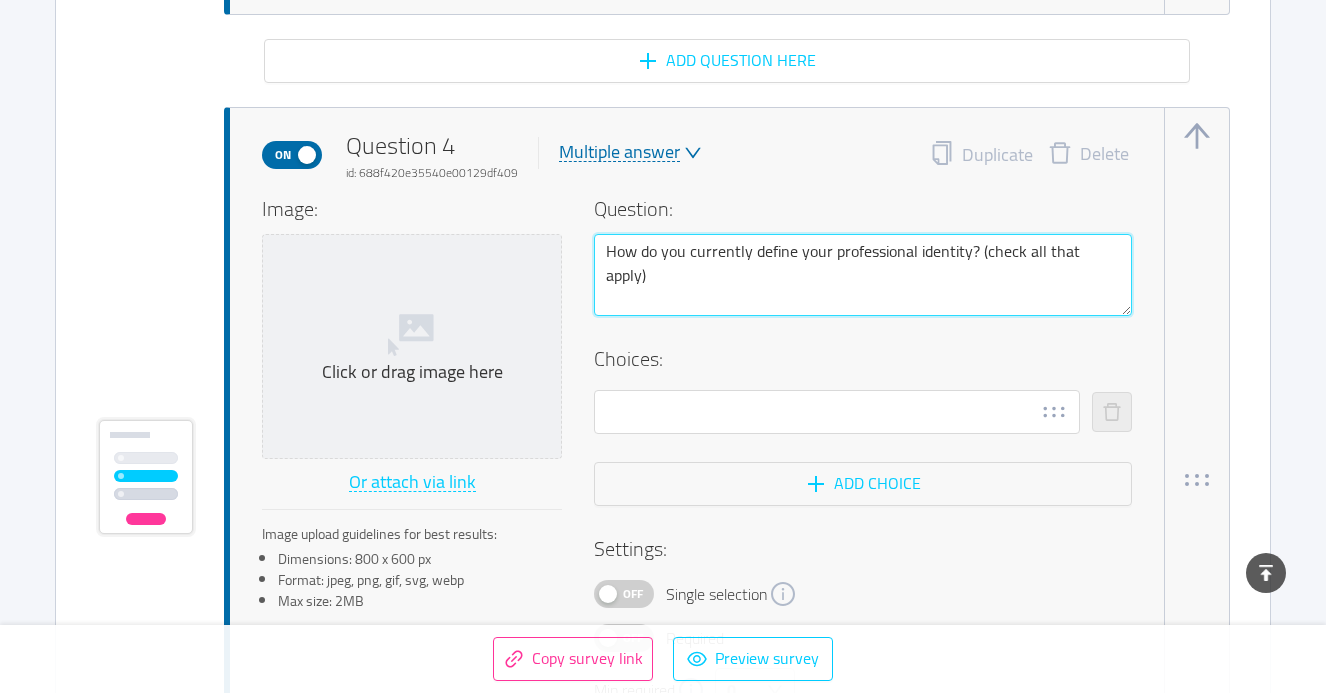click on "How do you currently define your professional identity? (check all that apply)" at bounding box center (863, 275) 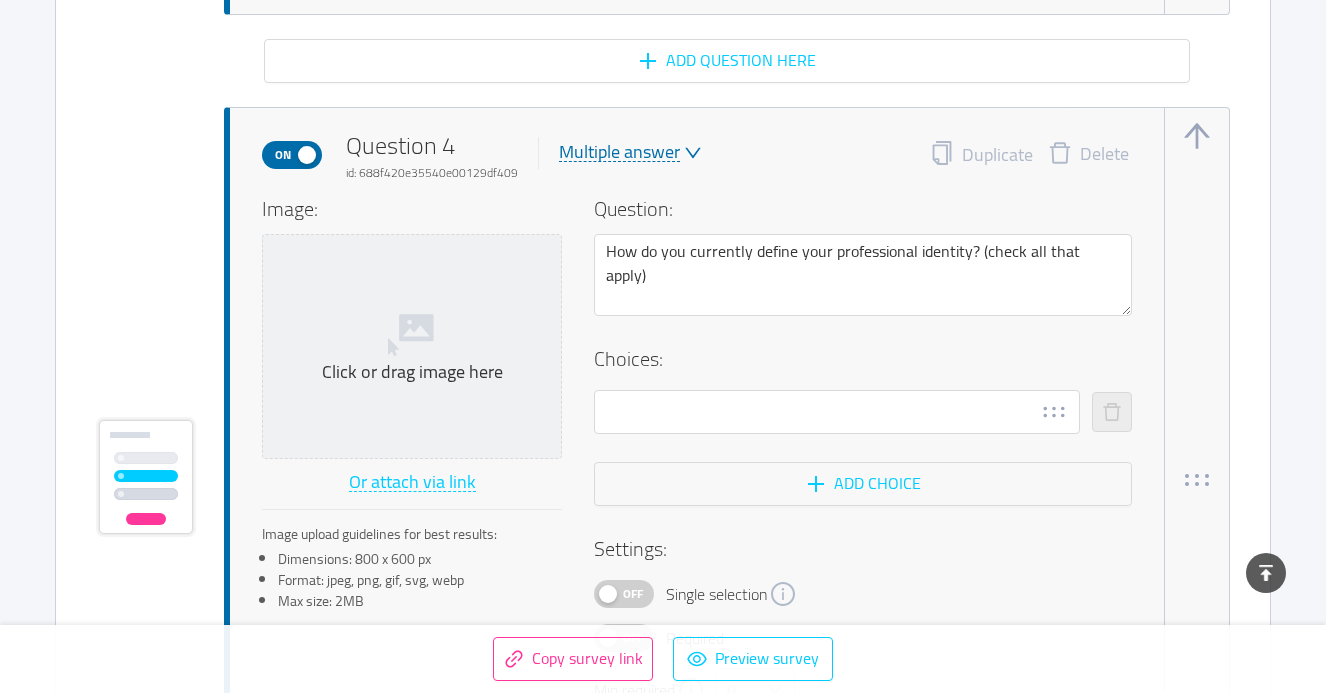 click on "Question: How do you currently define your professional identity? (check all that apply)" at bounding box center (863, 269) 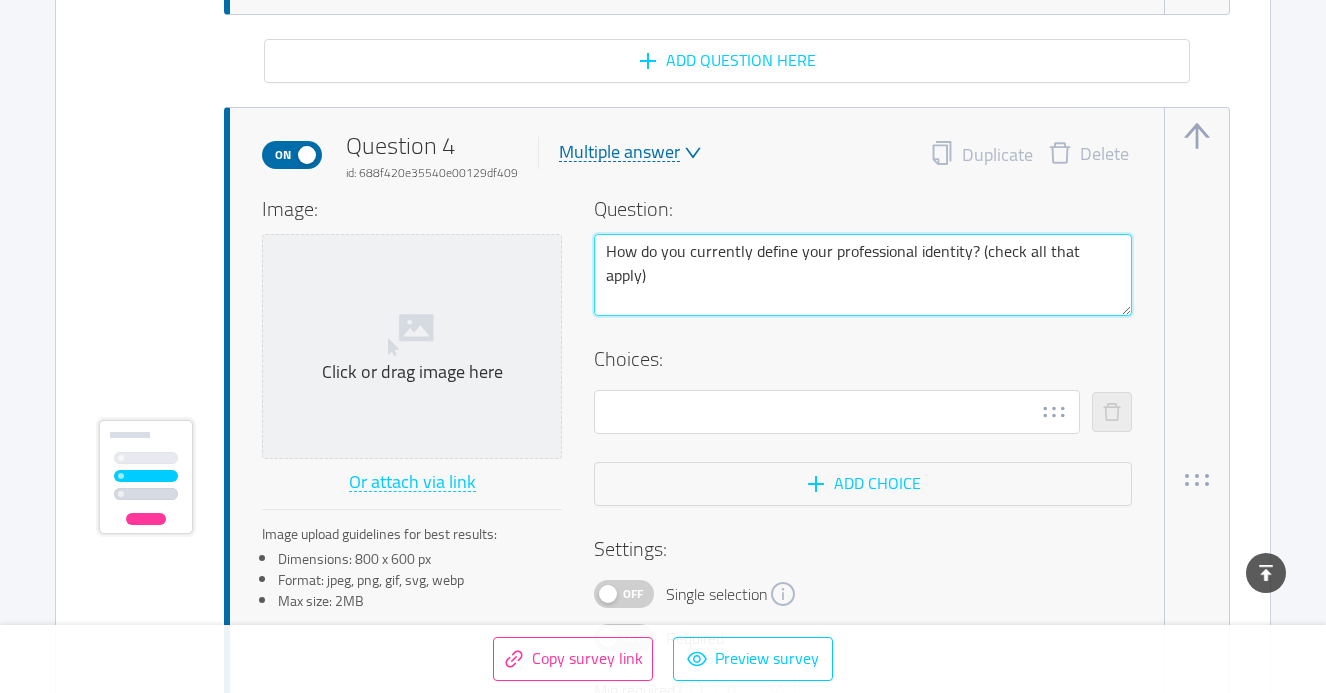 drag, startPoint x: 979, startPoint y: 252, endPoint x: 586, endPoint y: 246, distance: 393.0458 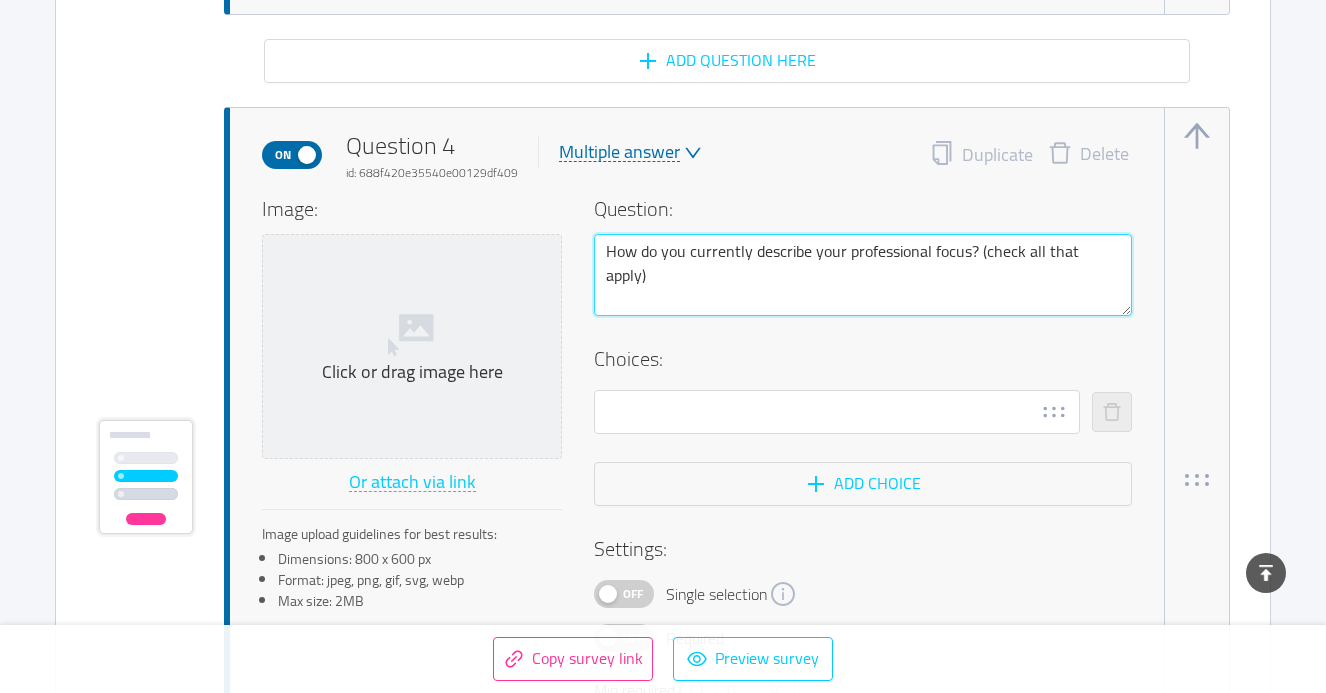 drag, startPoint x: 1110, startPoint y: 251, endPoint x: 1025, endPoint y: 257, distance: 85.2115 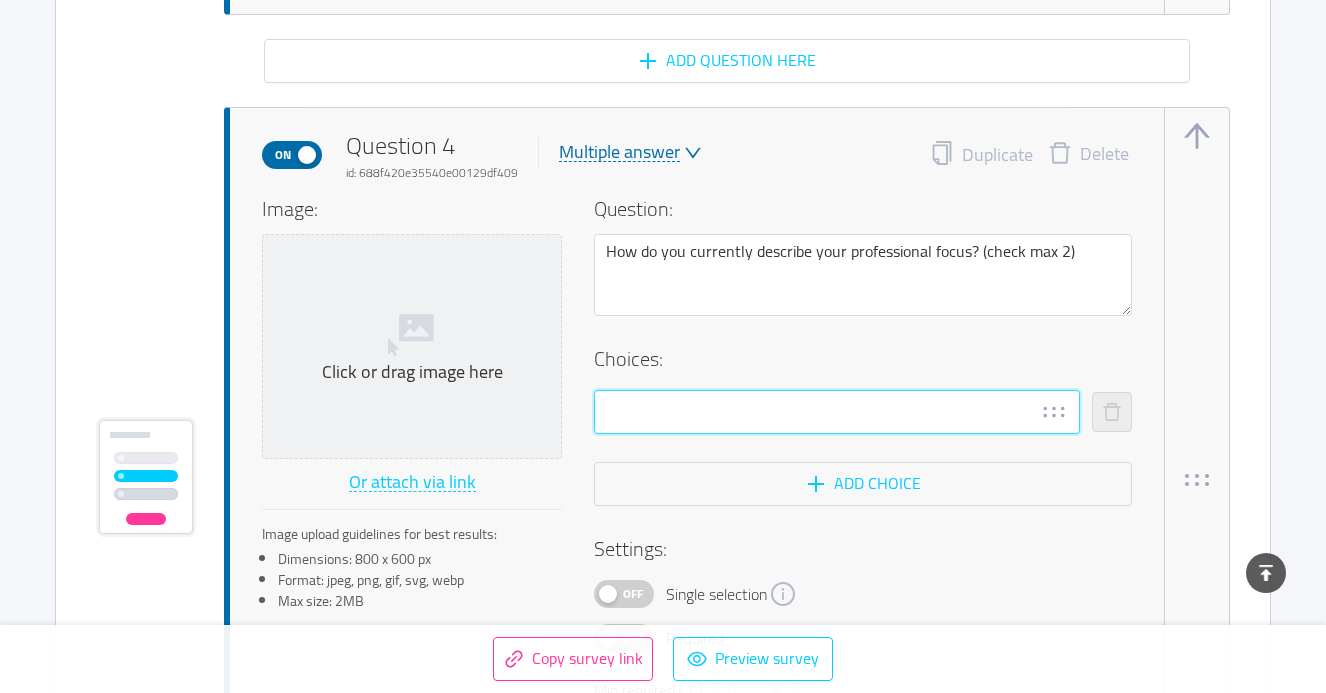 click at bounding box center [837, 412] 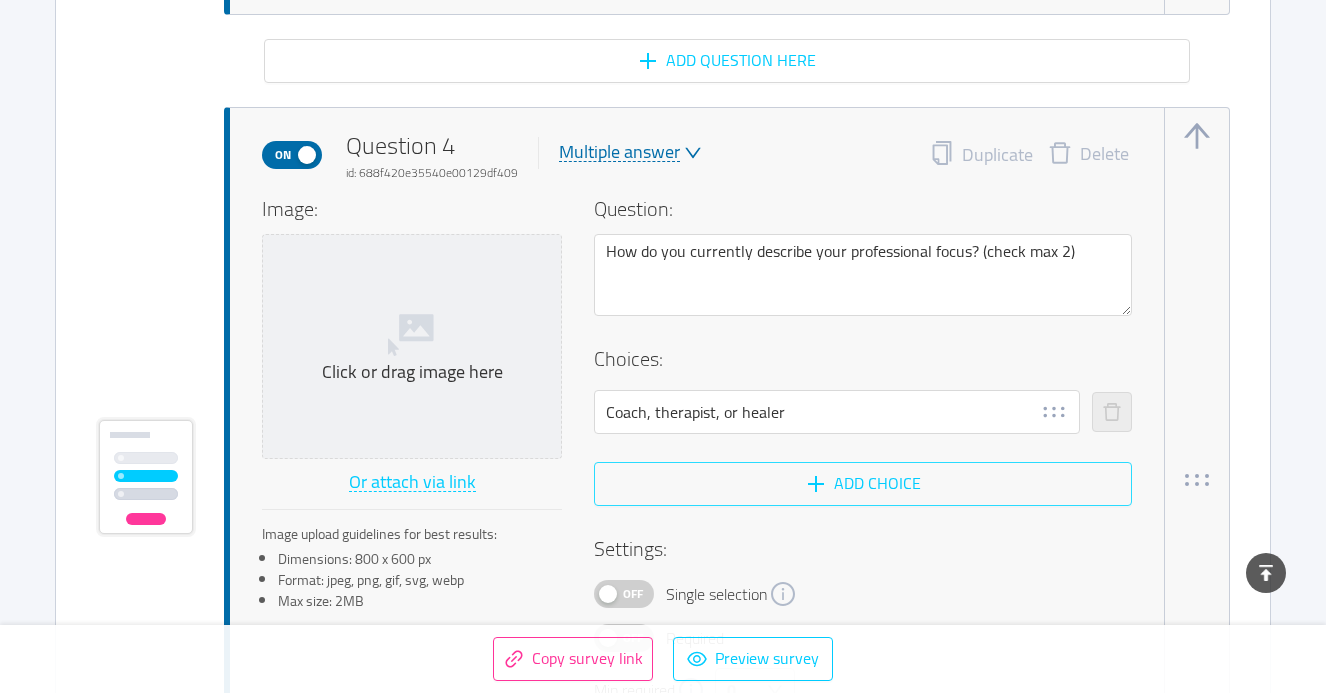 click on "Add choice" at bounding box center [863, 484] 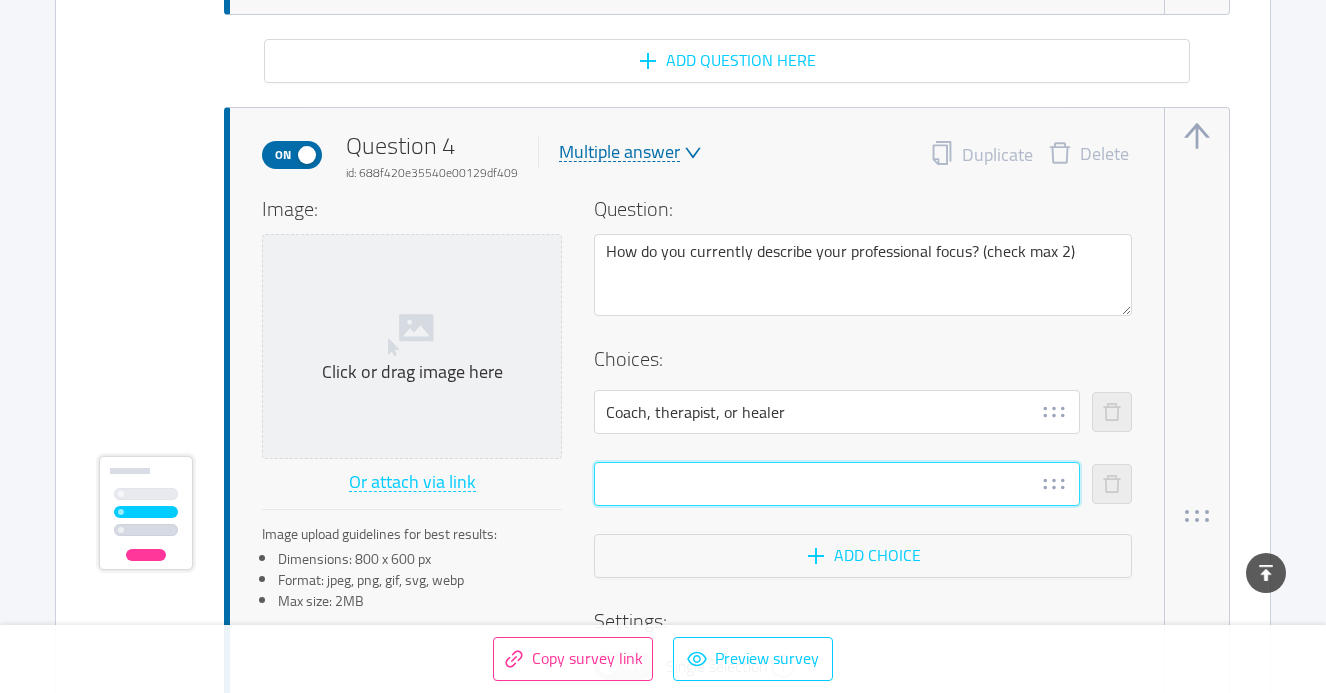click at bounding box center (837, 484) 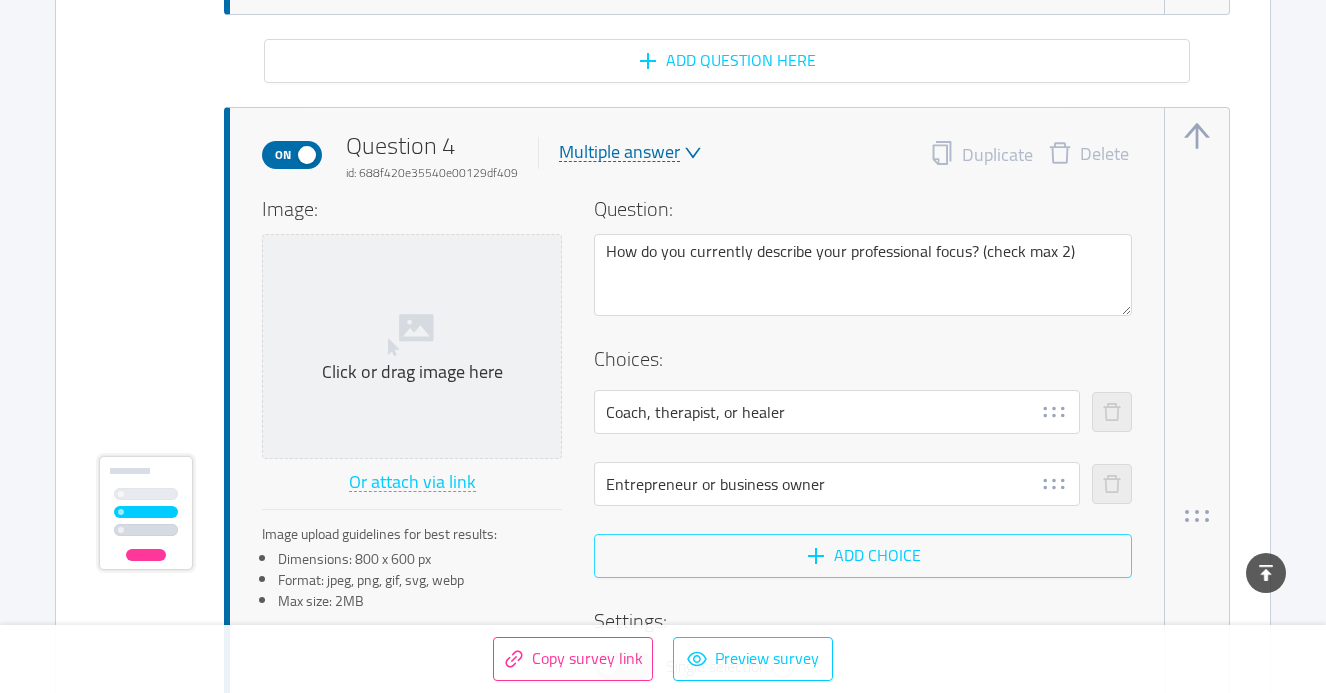 click on "Add choice" at bounding box center [863, 556] 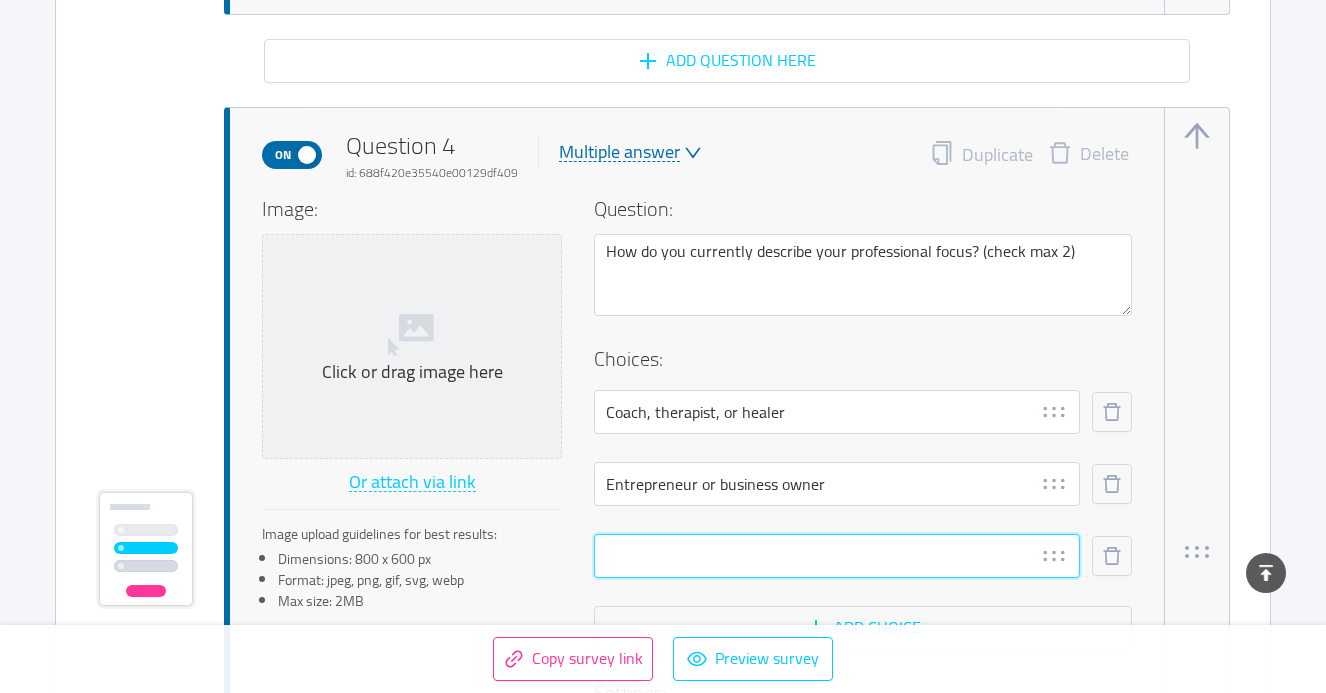 click at bounding box center [837, 556] 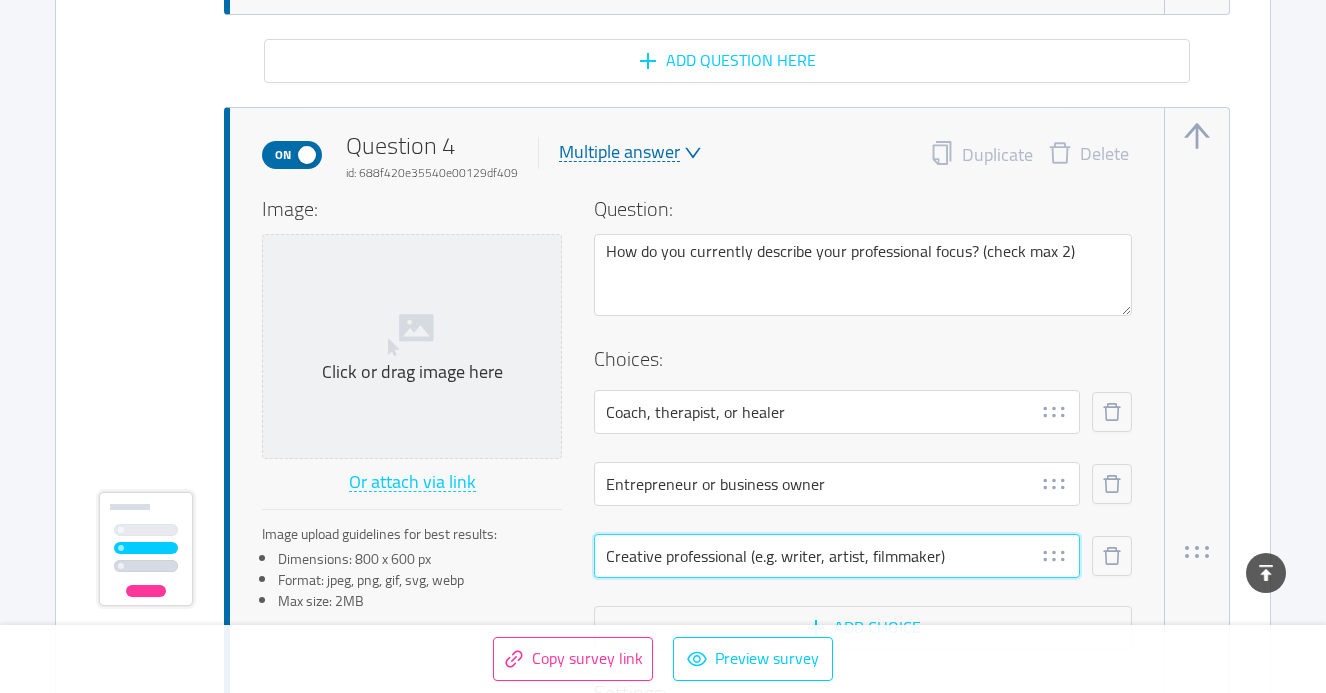 click on "Creative professional (e.g. writer, artist, filmmaker)" at bounding box center [837, 556] 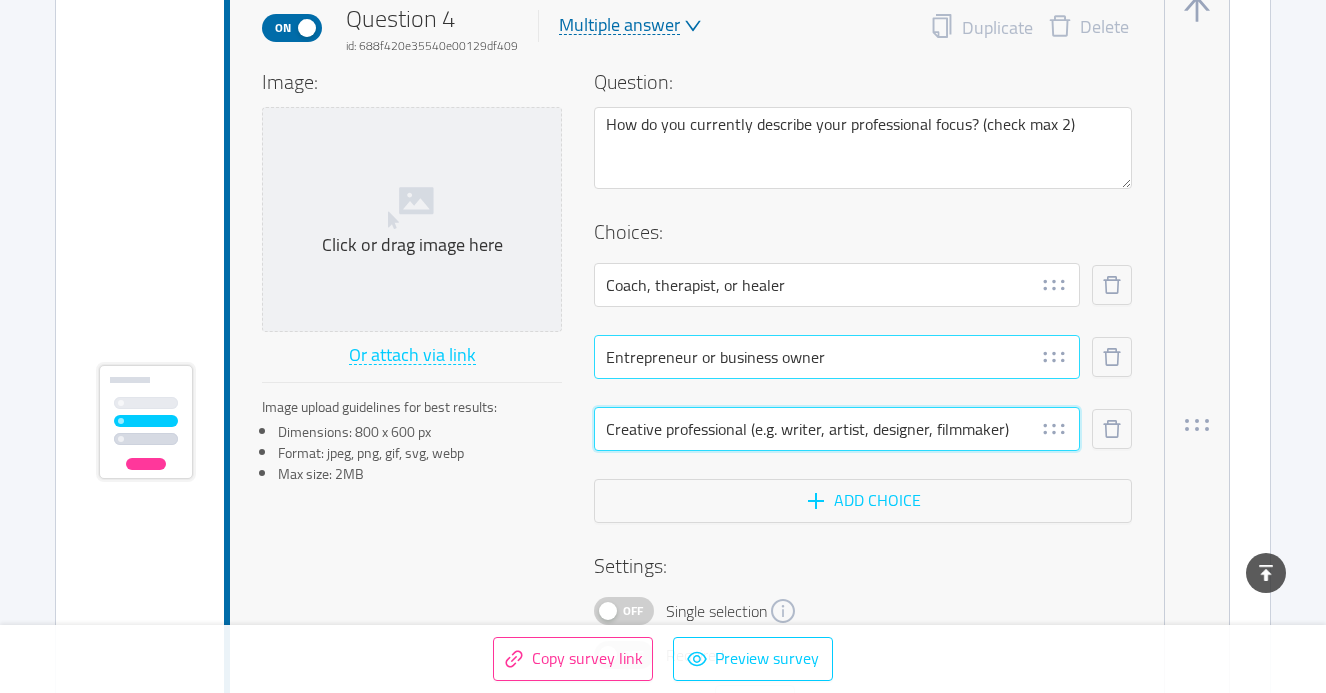 scroll, scrollTop: 4035, scrollLeft: 0, axis: vertical 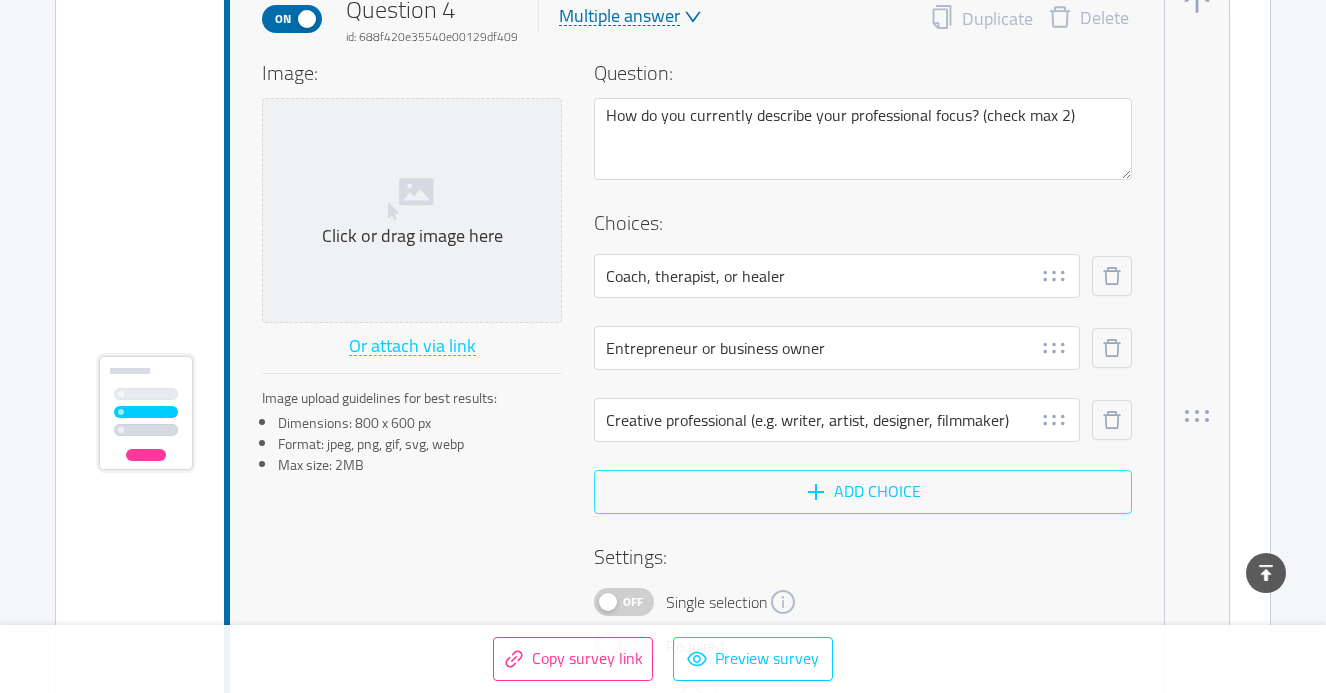 click on "Add choice" at bounding box center [863, 492] 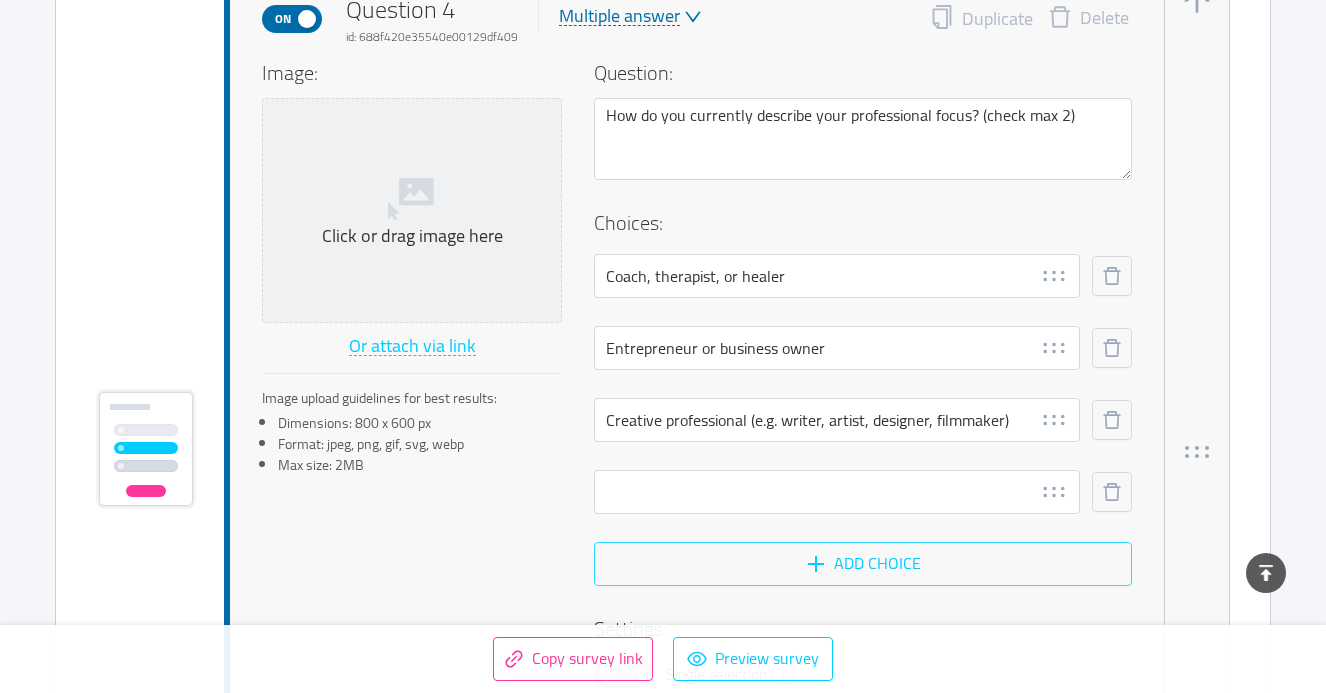 scroll, scrollTop: 4071, scrollLeft: 0, axis: vertical 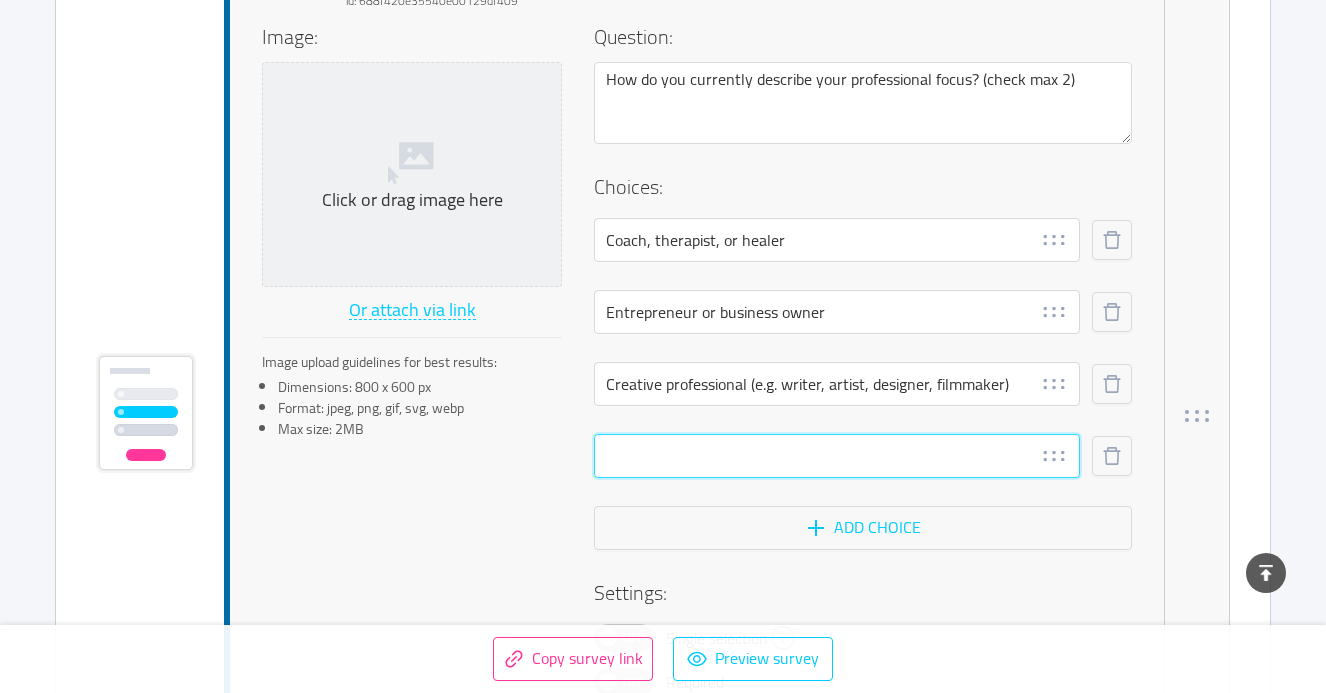 click at bounding box center [837, 456] 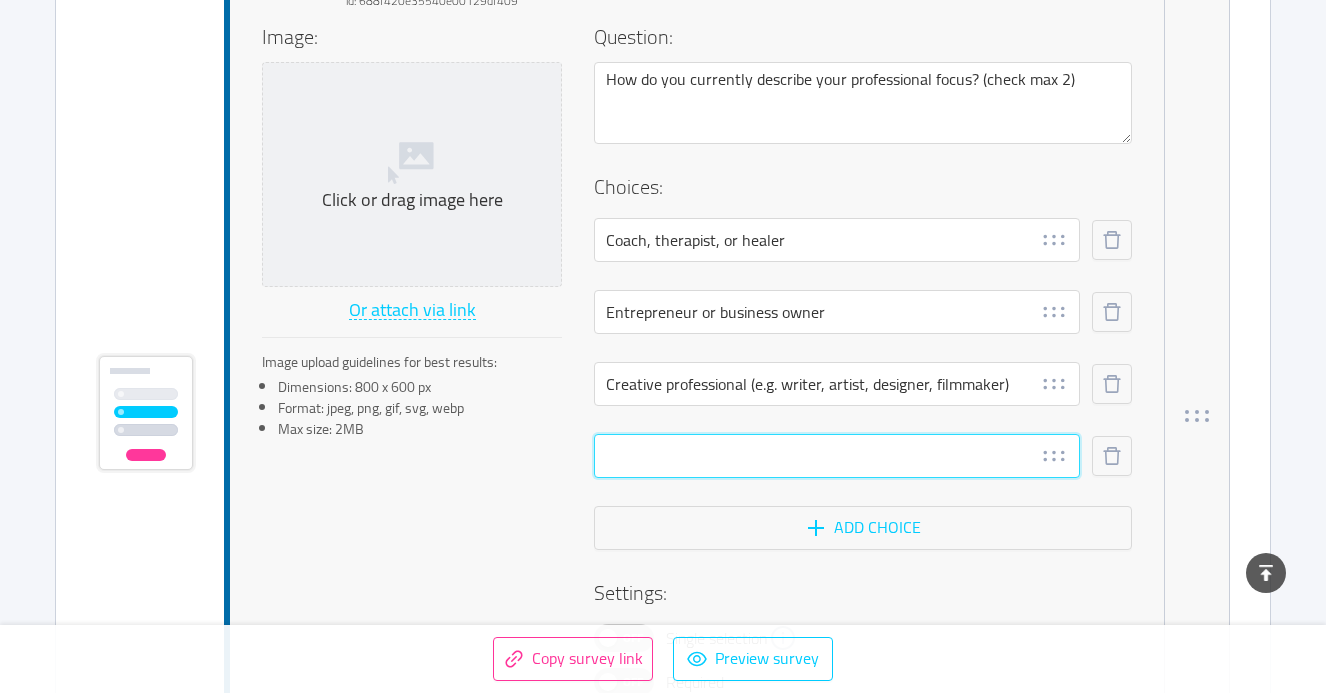 paste on "Educator, facilitator, or trainer" 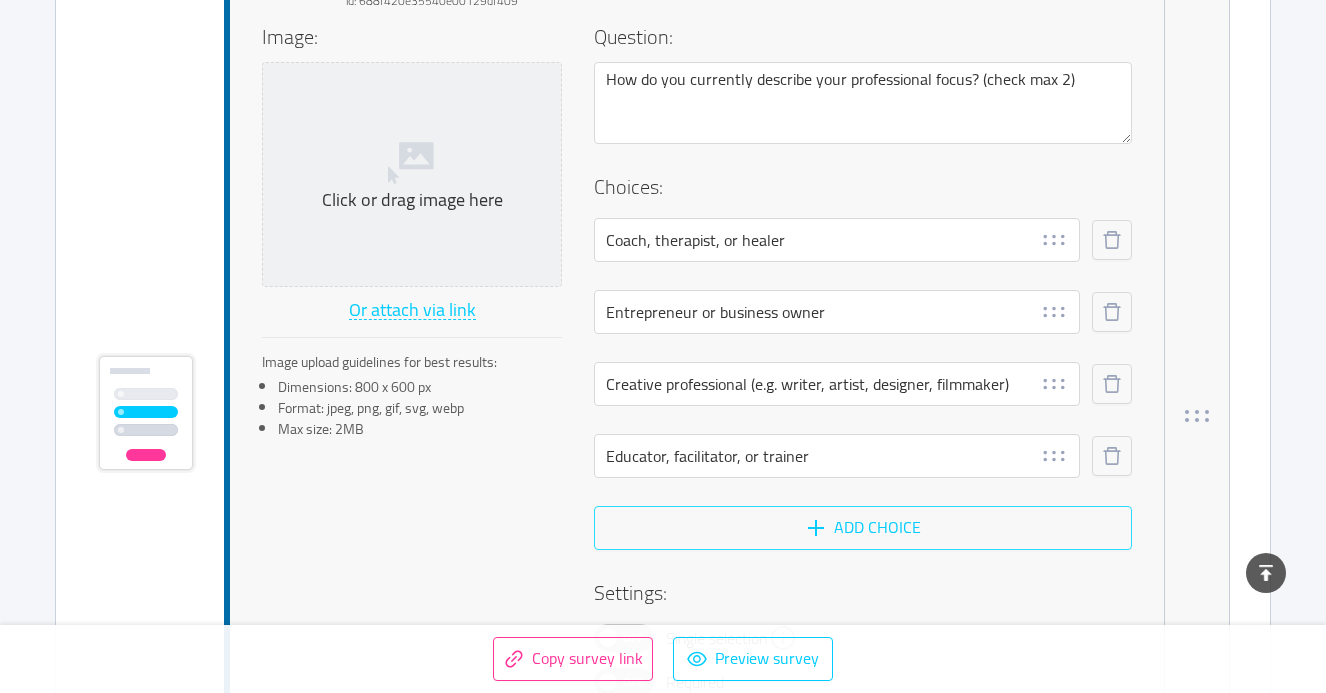 click on "Add choice" at bounding box center (863, 528) 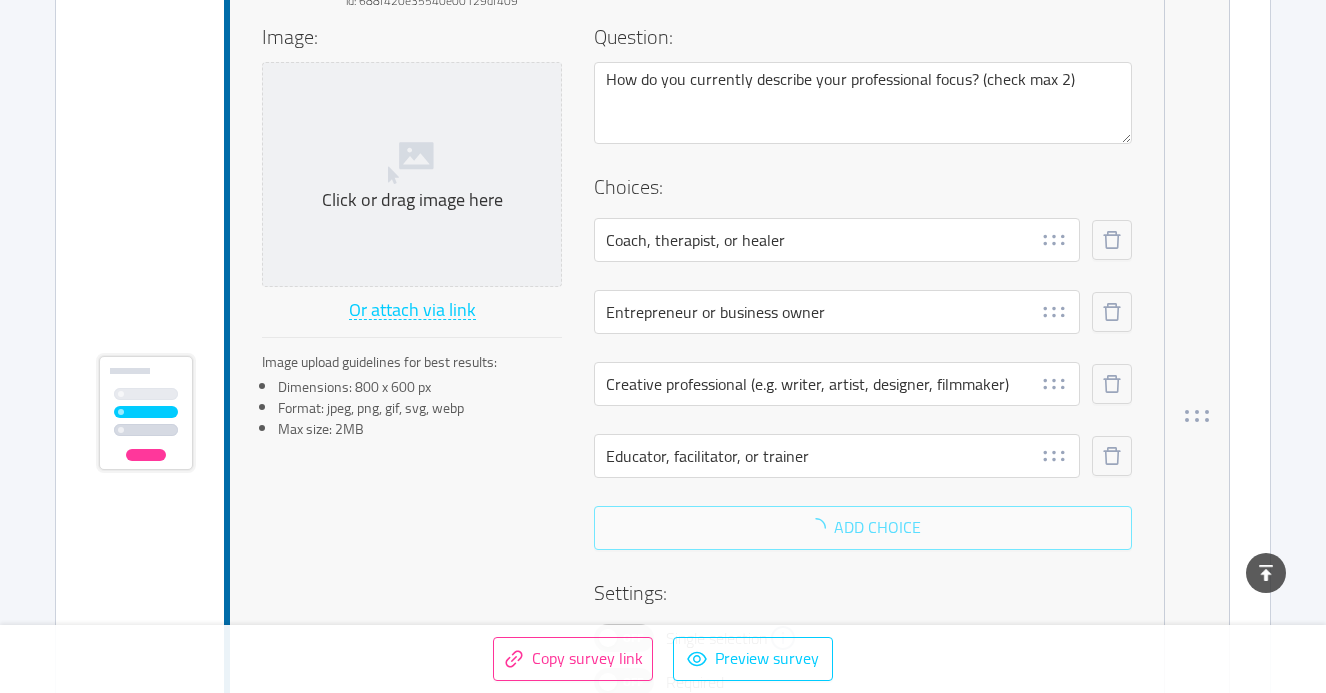 scroll, scrollTop: 4107, scrollLeft: 0, axis: vertical 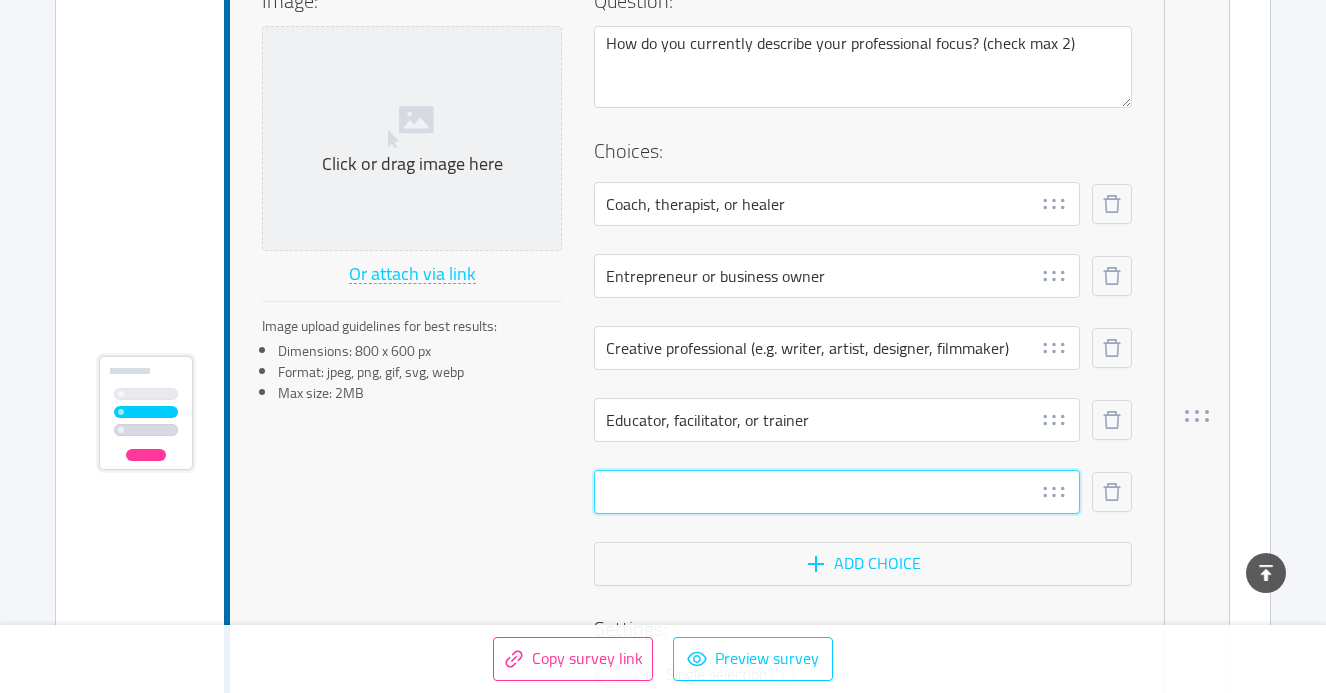 click at bounding box center [837, 492] 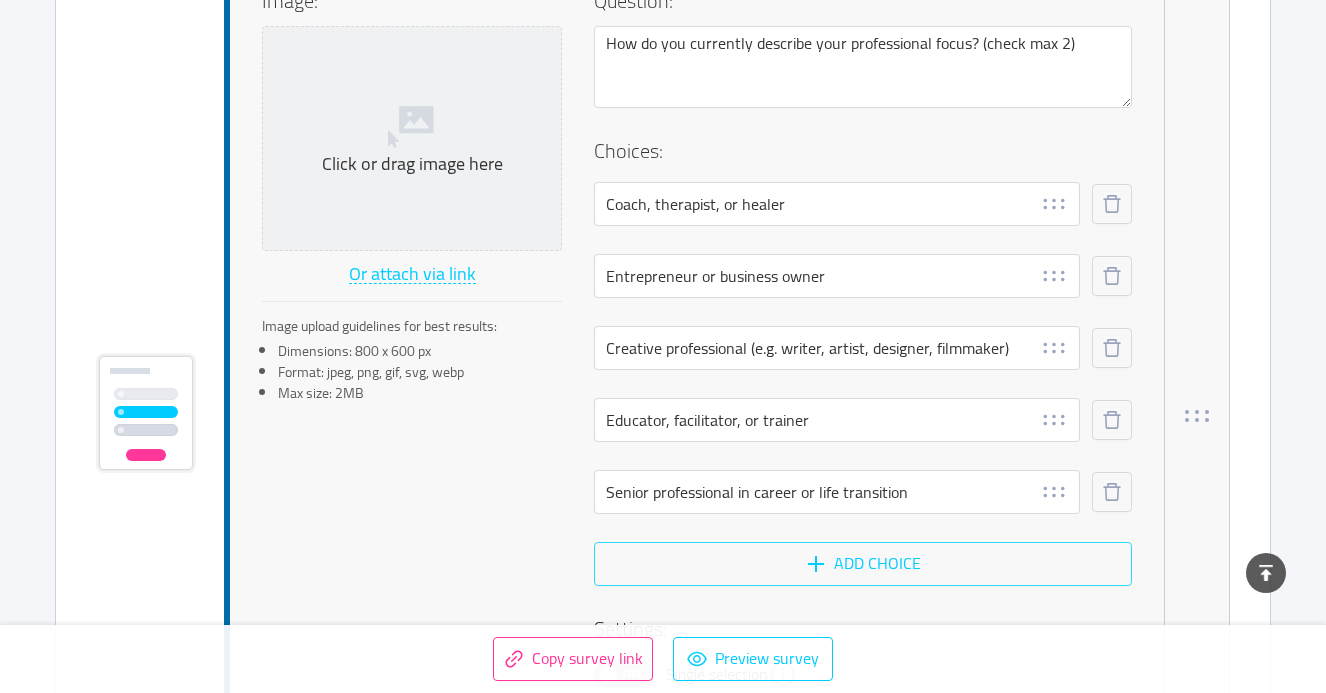 click on "Add choice" at bounding box center [863, 564] 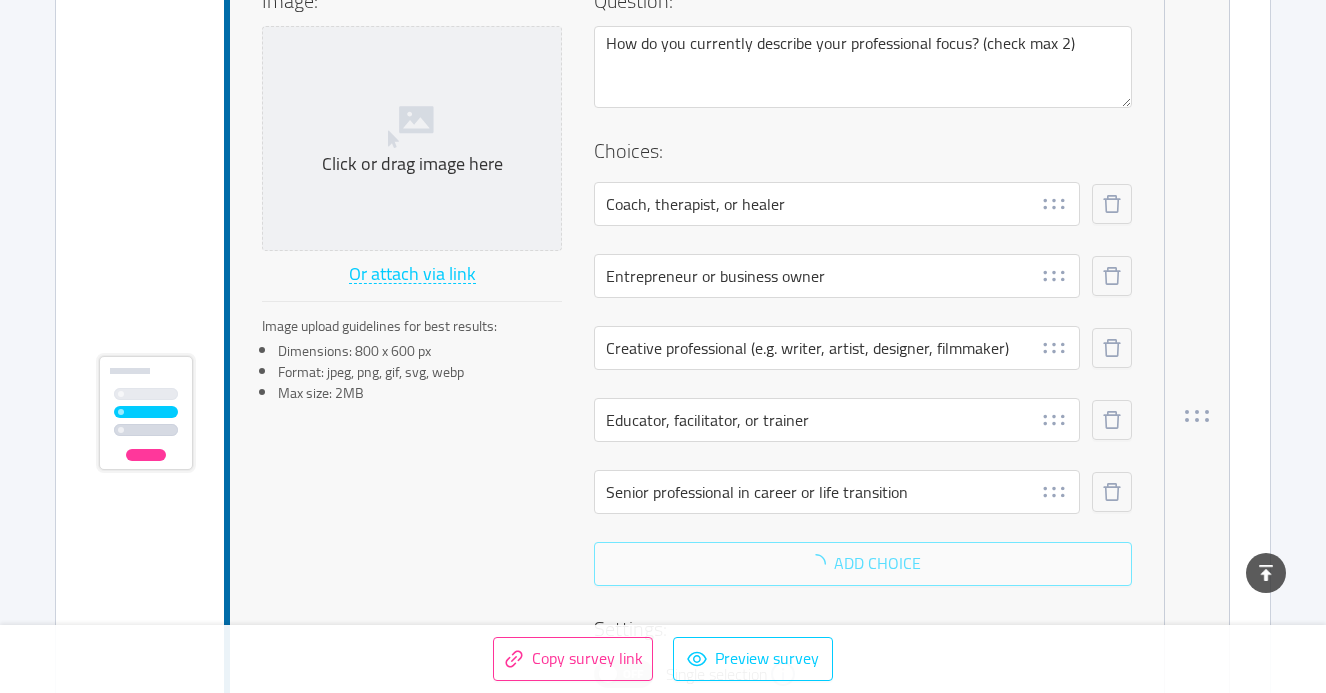 scroll, scrollTop: 4143, scrollLeft: 0, axis: vertical 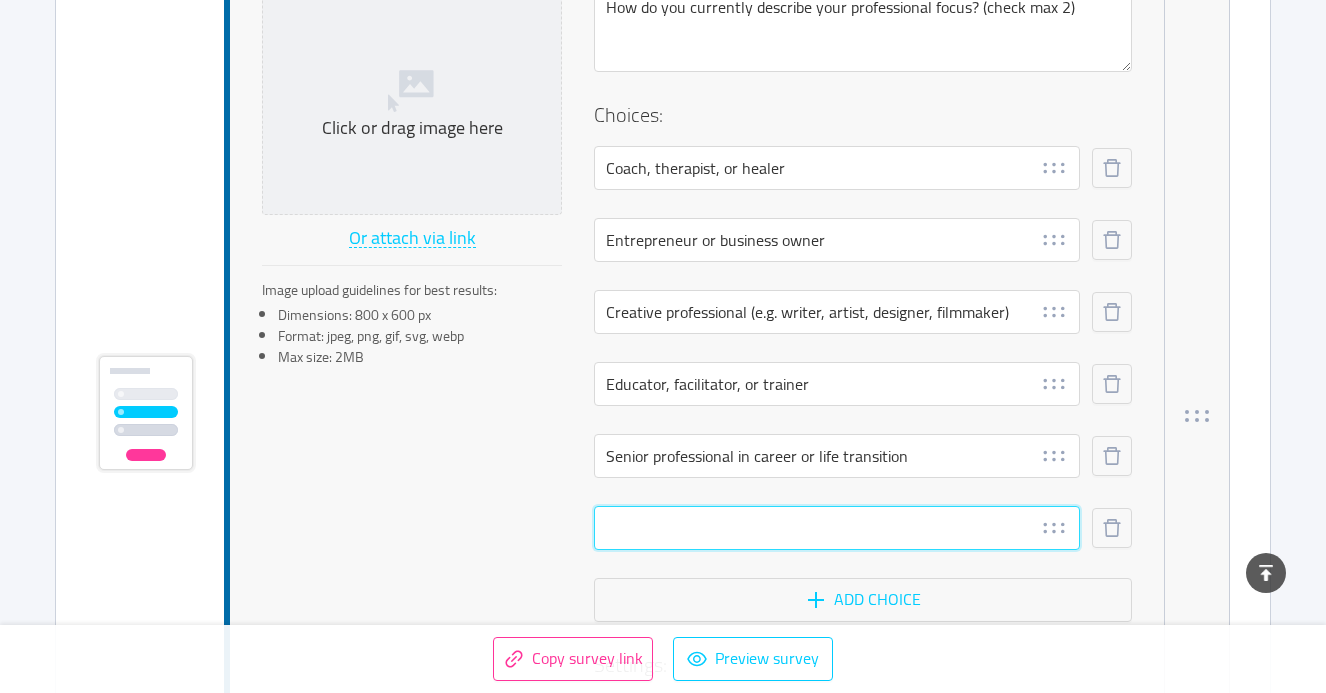 click at bounding box center [837, 528] 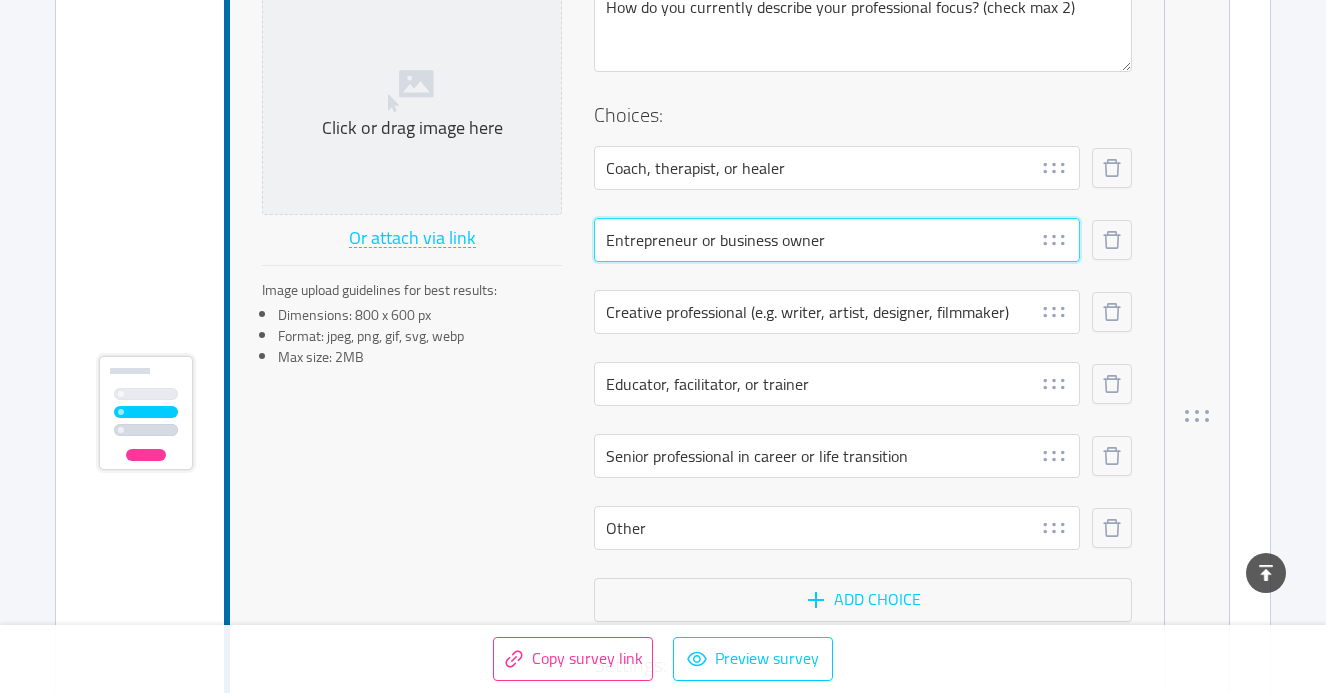 click on "Entrepreneur or business owner" at bounding box center [837, 240] 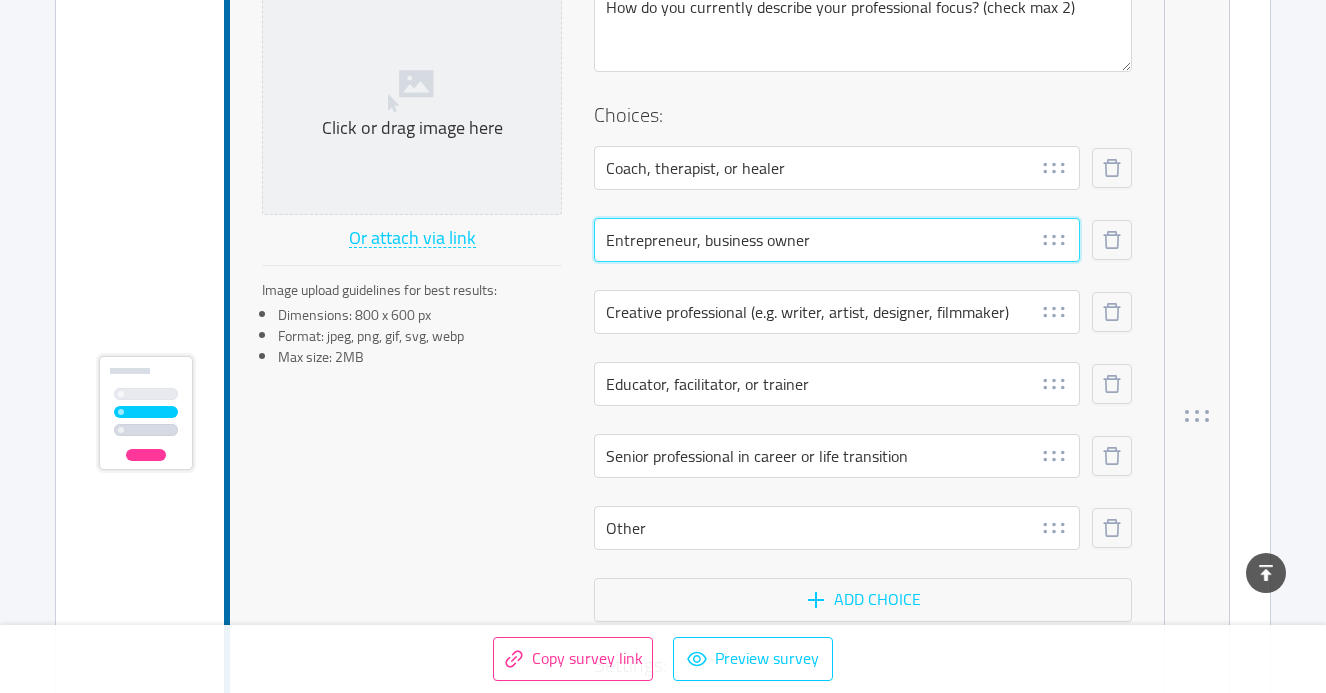 click on "Entrepreneur, business owner" at bounding box center [837, 240] 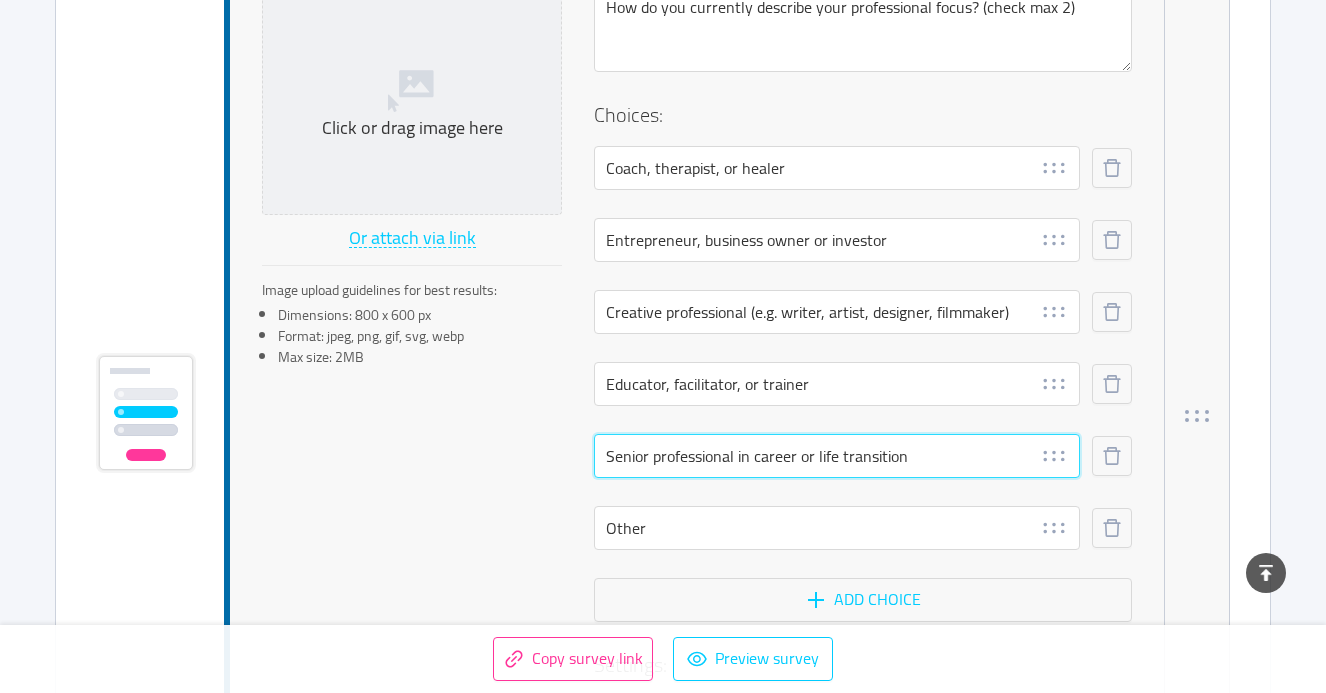 drag, startPoint x: 914, startPoint y: 454, endPoint x: 738, endPoint y: 454, distance: 176 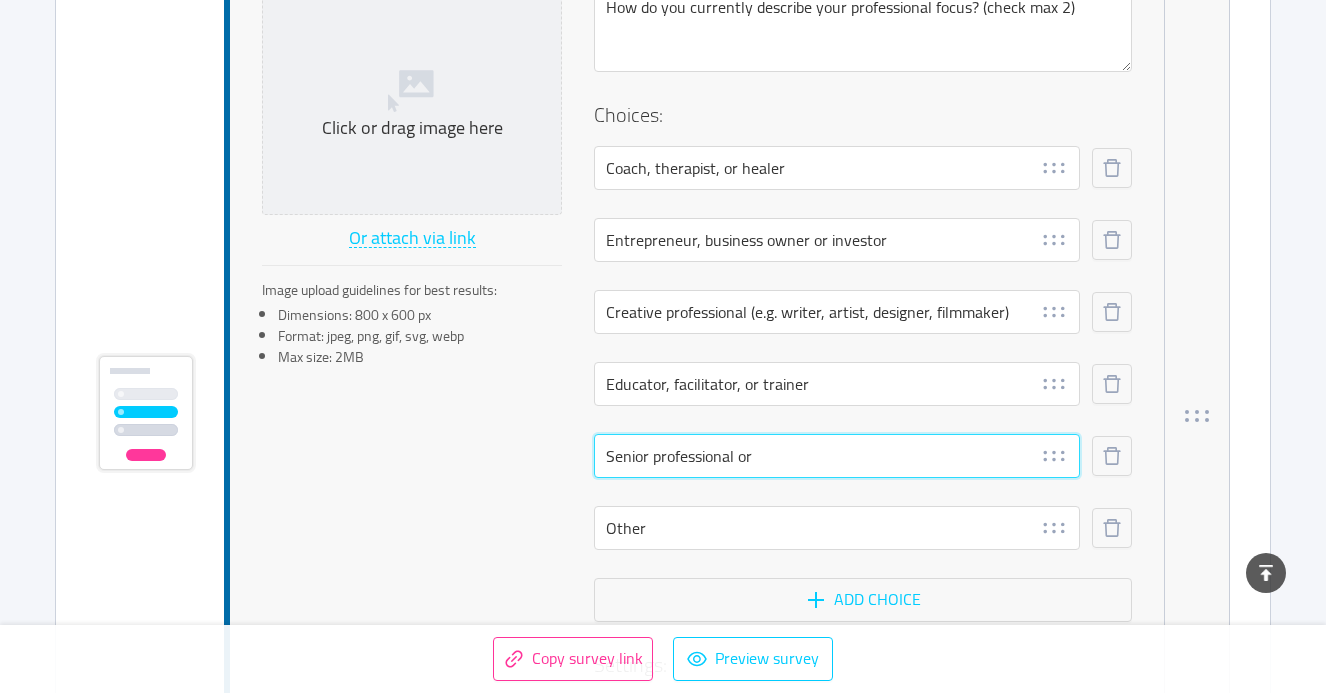 drag, startPoint x: 761, startPoint y: 451, endPoint x: 553, endPoint y: 442, distance: 208.19463 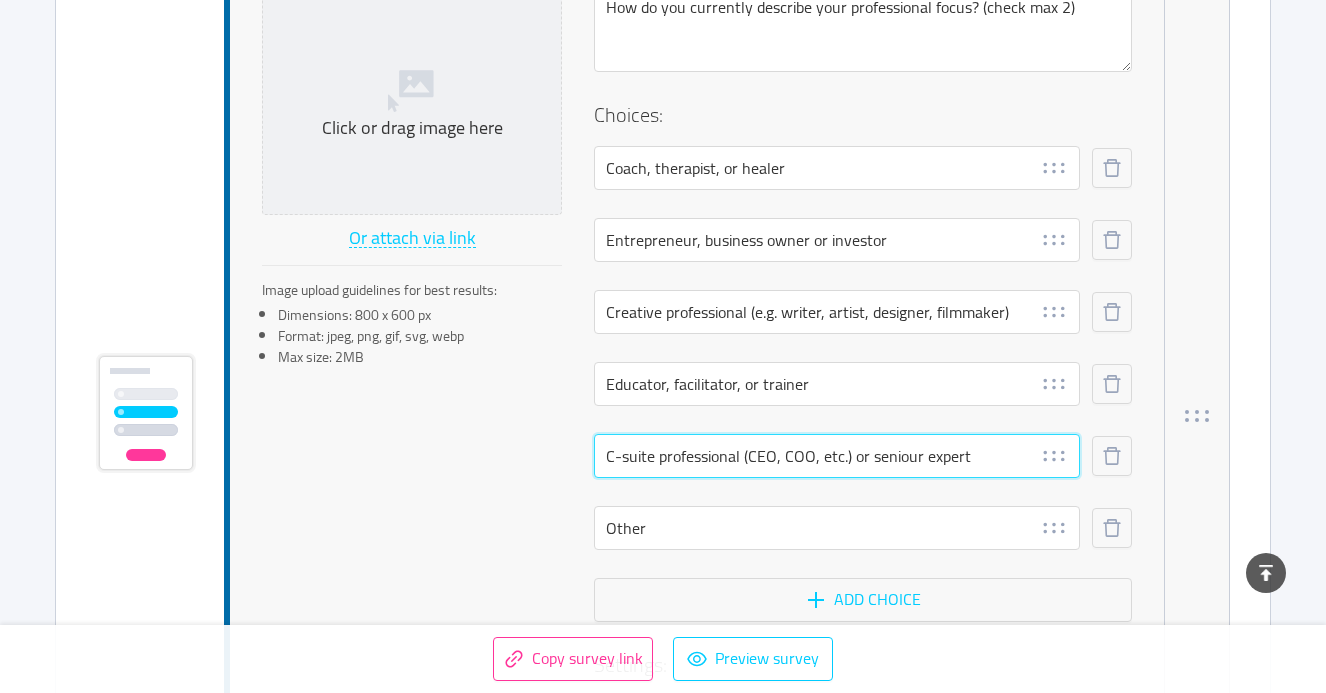 click on "C-suite professional (CEO, COO, etc.) or seniour expert" at bounding box center [837, 456] 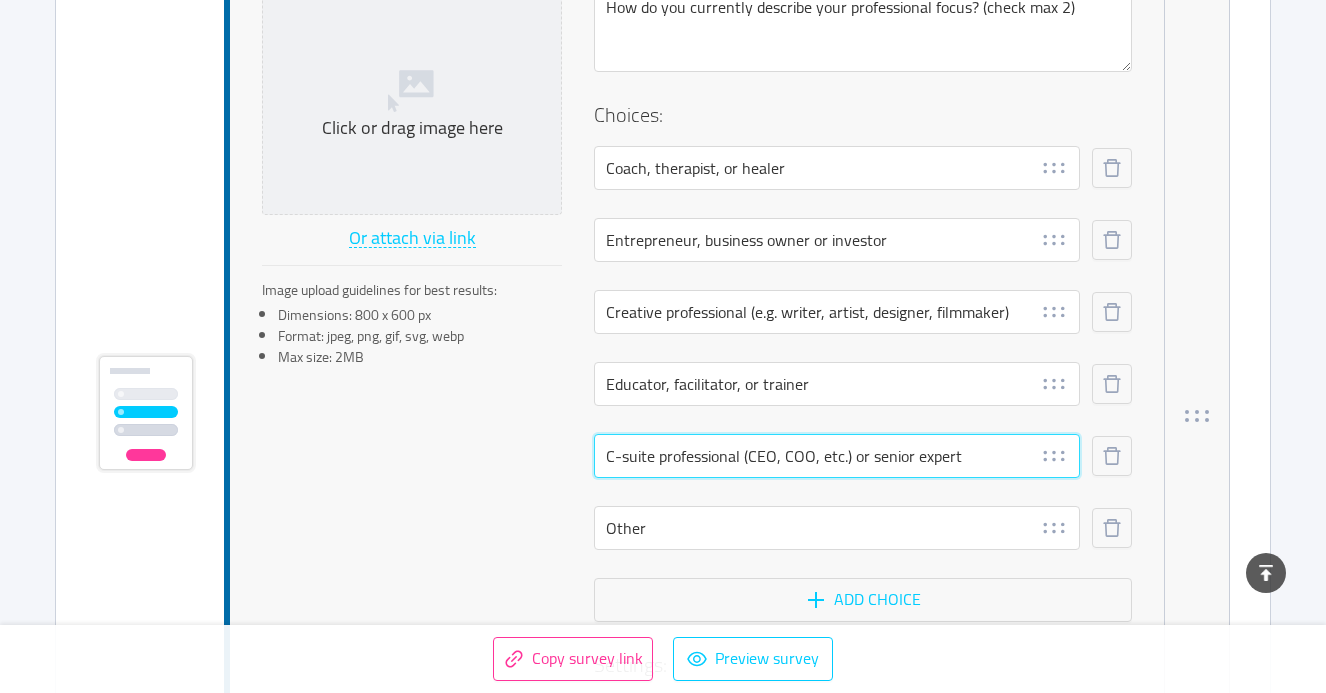 click on "C-suite professional (CEO, COO, etc.) or senior expert" at bounding box center (837, 456) 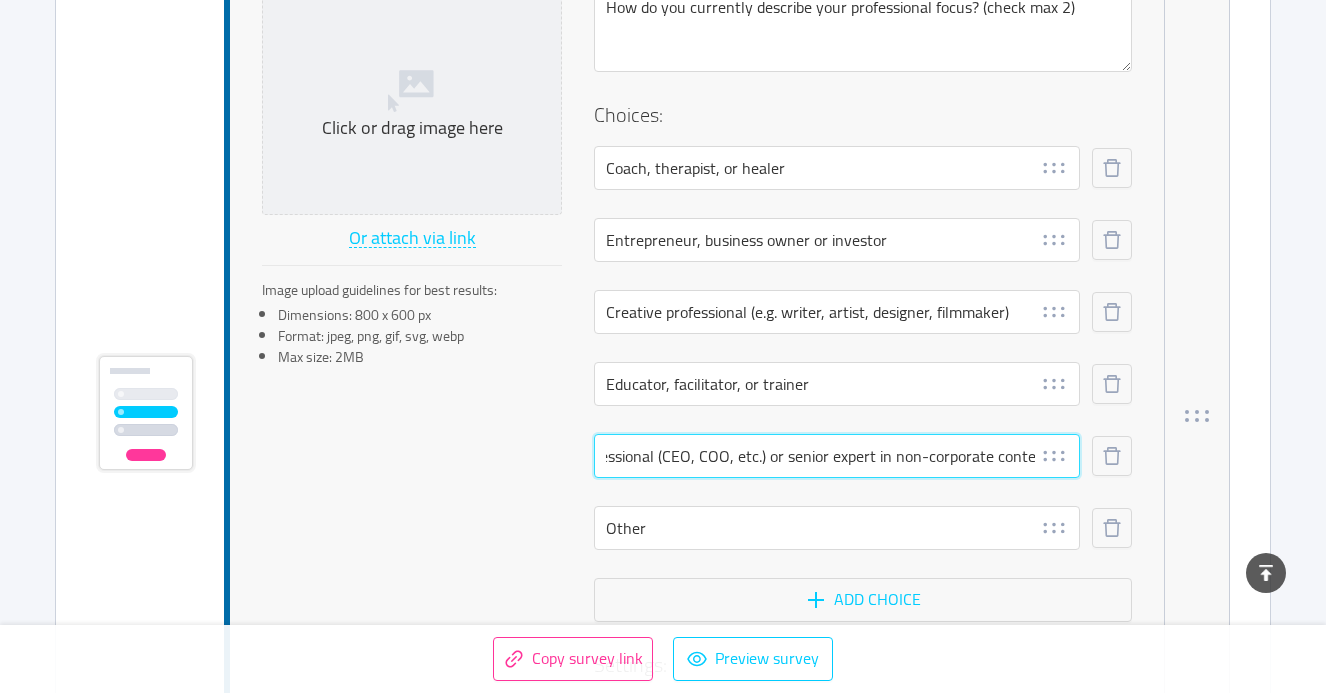 scroll, scrollTop: 0, scrollLeft: 91, axis: horizontal 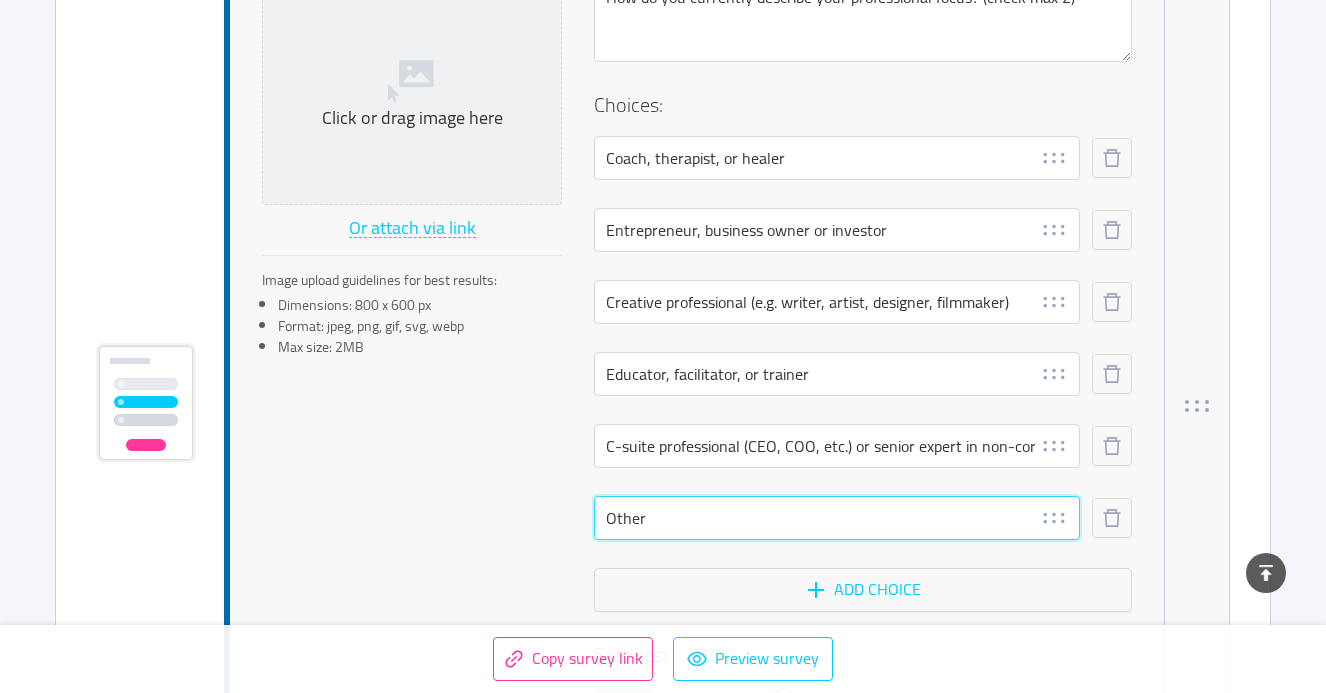 drag, startPoint x: 663, startPoint y: 515, endPoint x: 570, endPoint y: 515, distance: 93 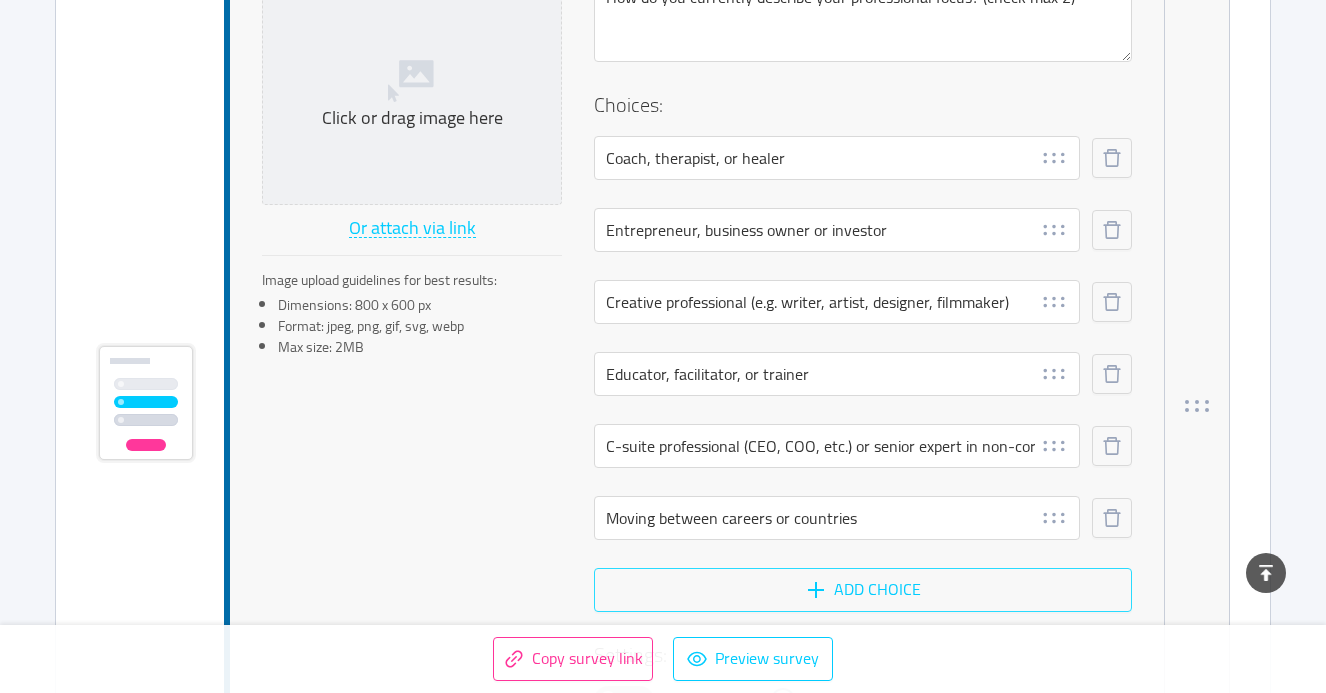 click on "Add choice" at bounding box center (863, 590) 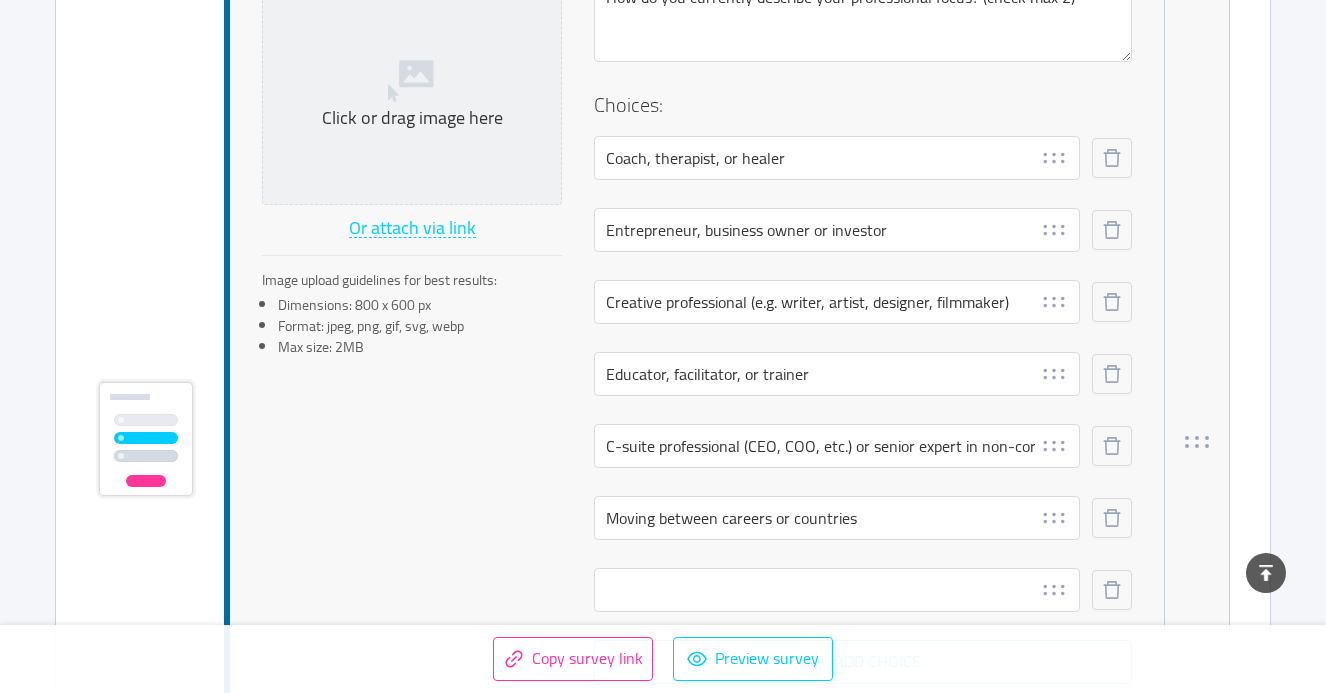 scroll, scrollTop: 4189, scrollLeft: 0, axis: vertical 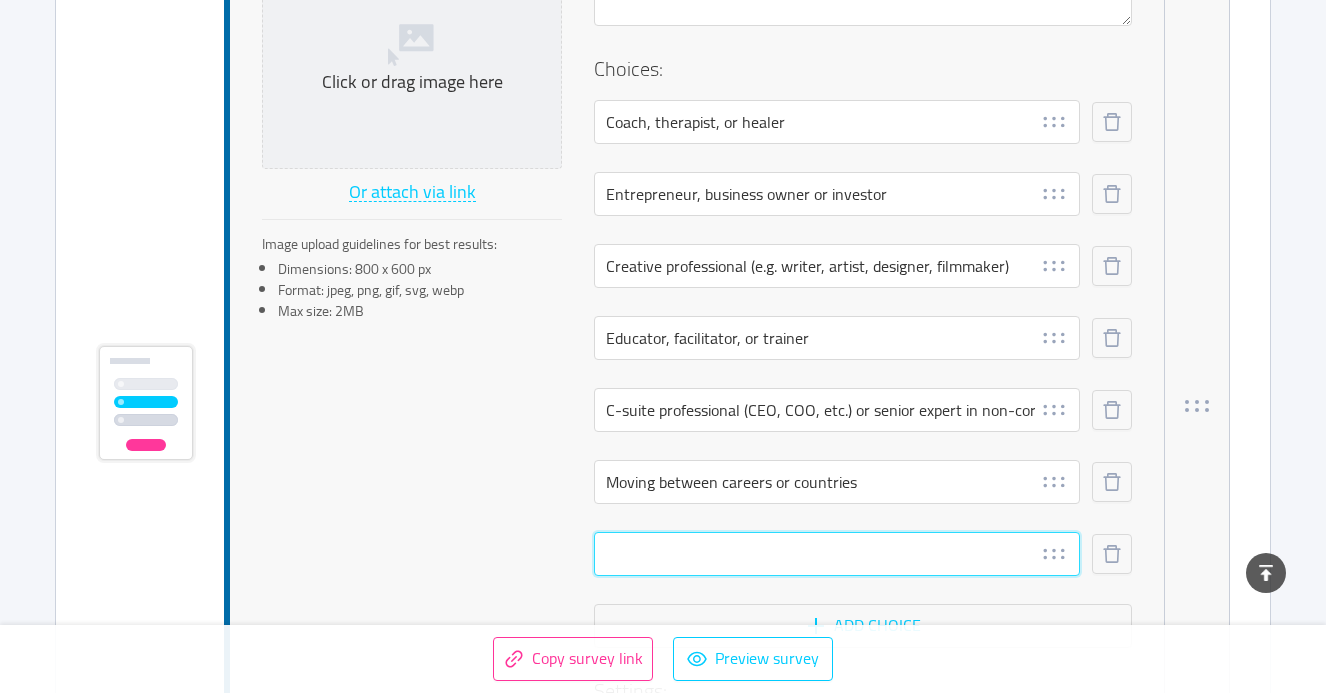click at bounding box center (837, 554) 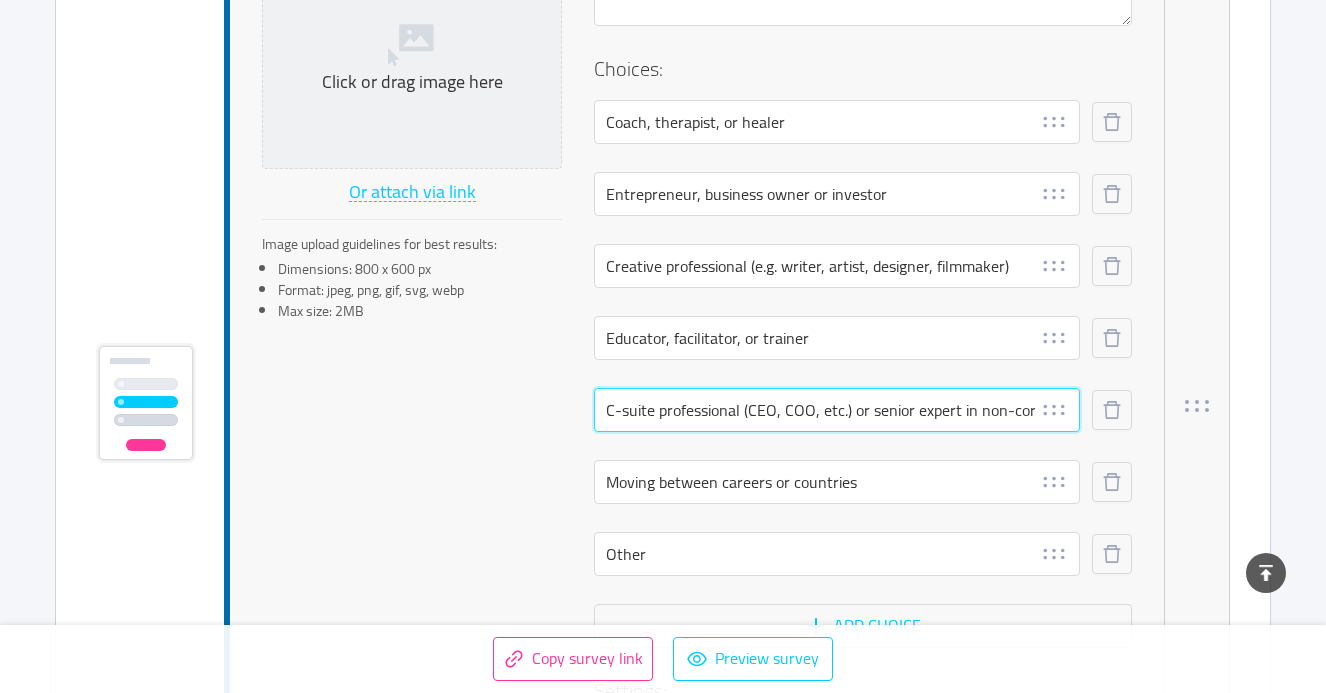 click on "C-suite professional (CEO, COO, etc.) or senior expert in non-corporate context" at bounding box center (837, 410) 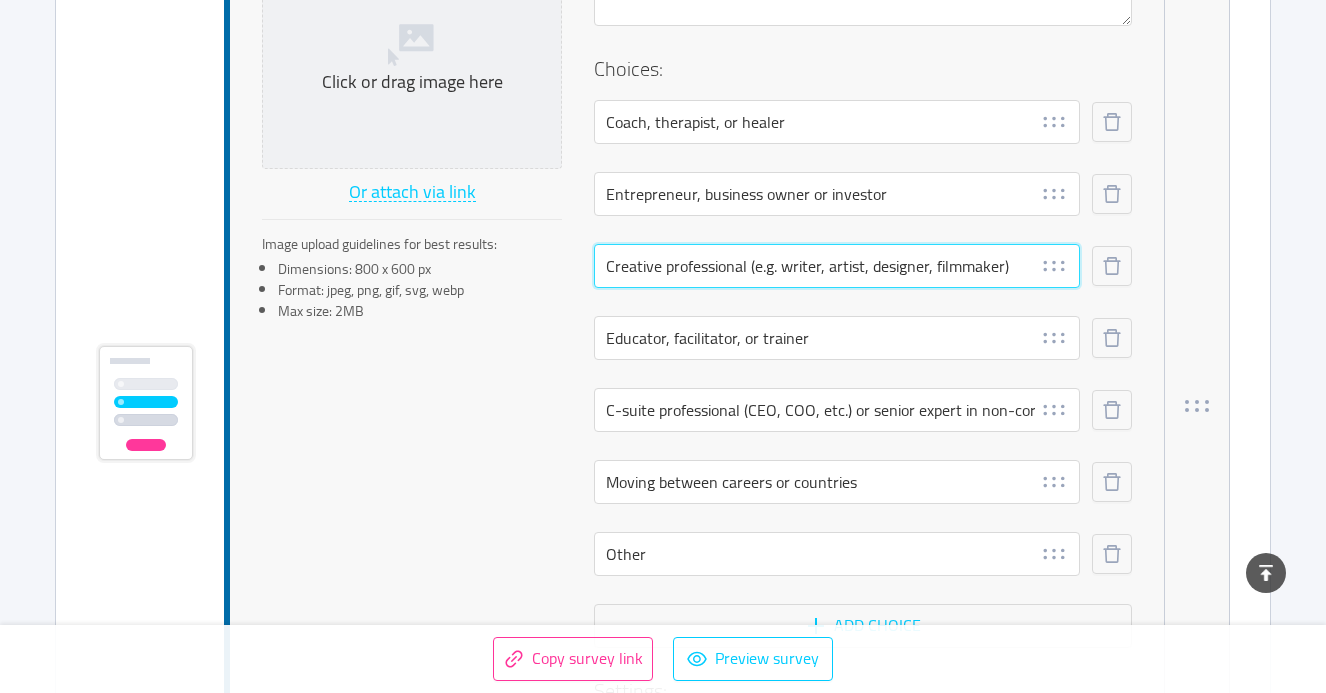 click on "Creative professional (e.g. writer, artist, designer, filmmaker)" at bounding box center [837, 266] 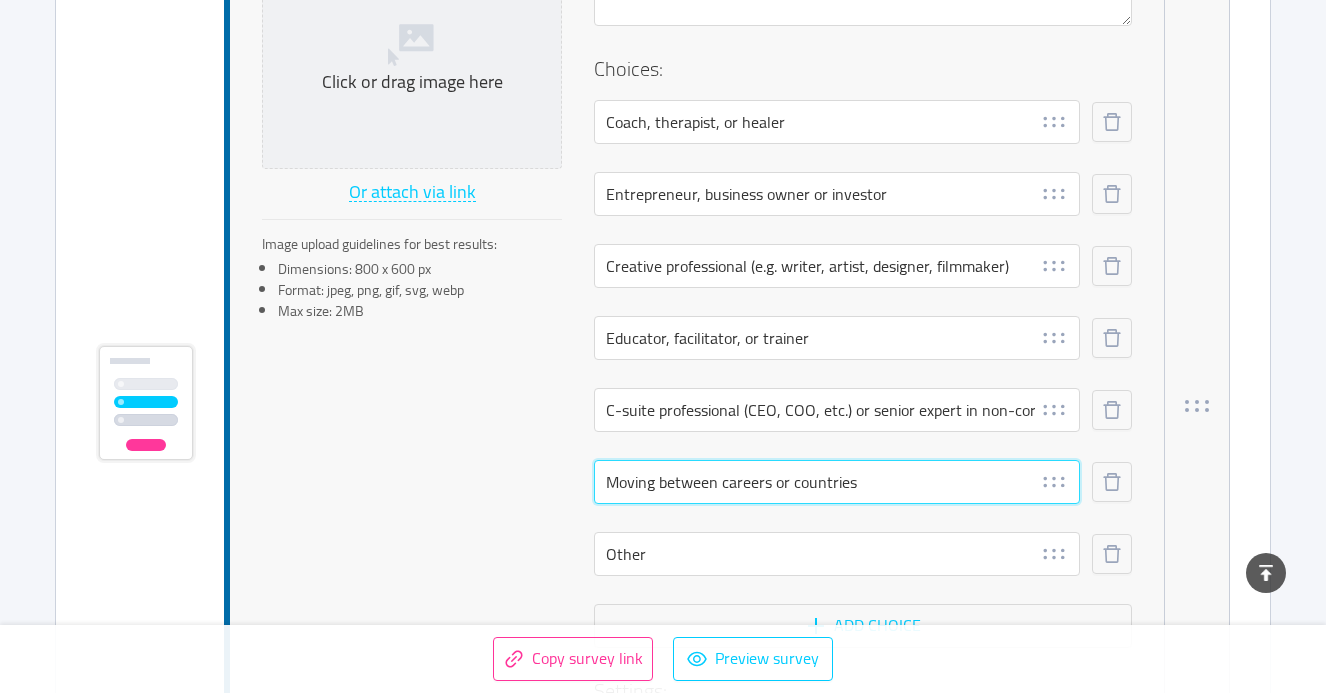 click on "Moving between careers or countries" at bounding box center (837, 482) 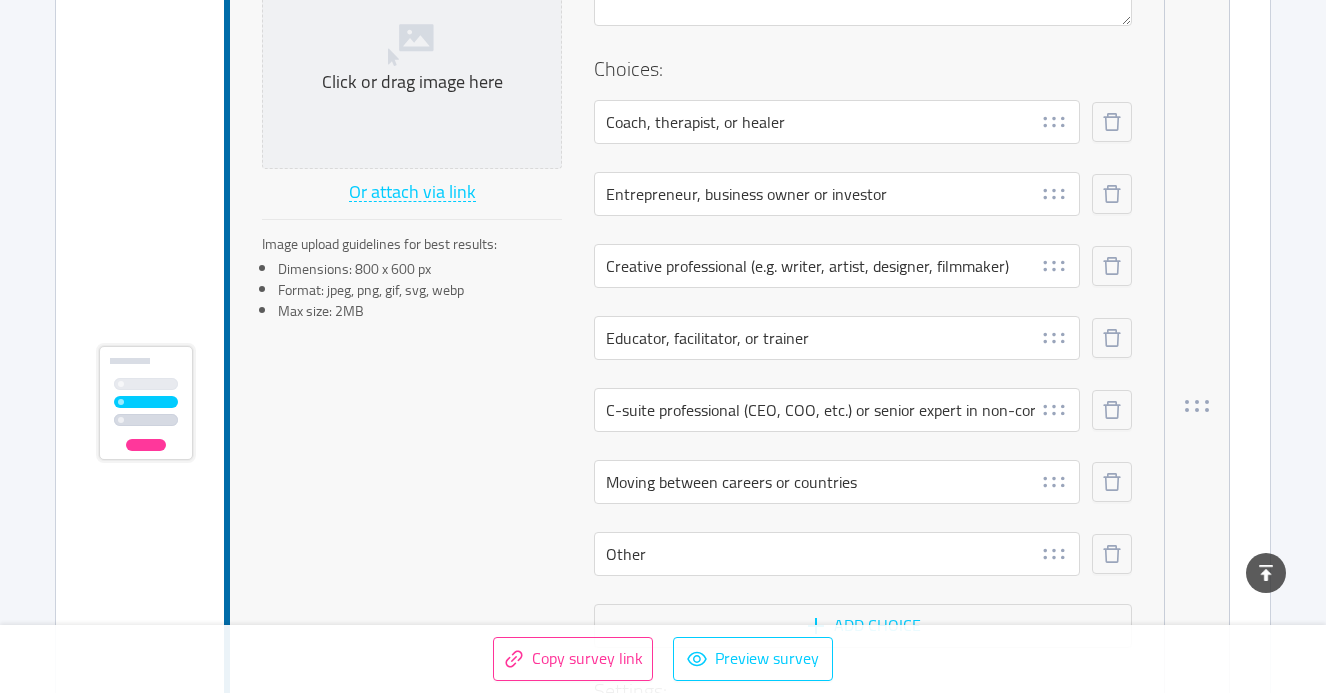 click at bounding box center [837, 374] 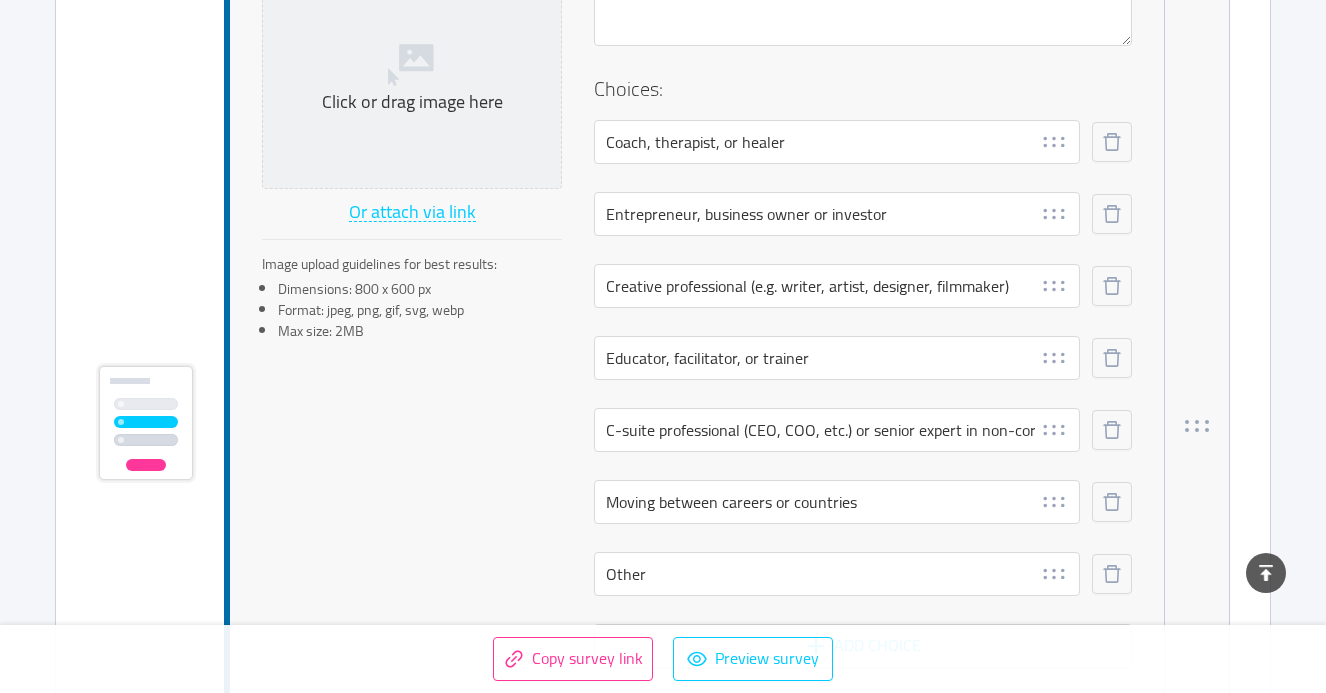 scroll, scrollTop: 4175, scrollLeft: 0, axis: vertical 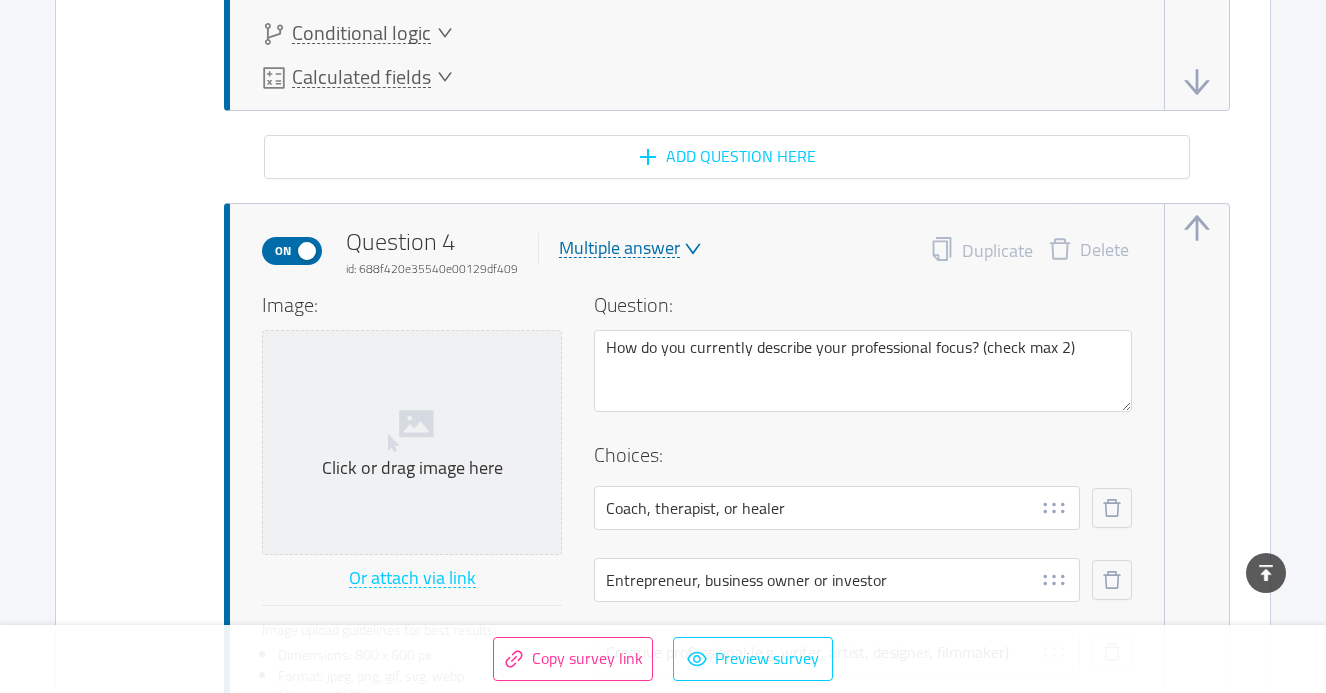 click at bounding box center (1197, 228) 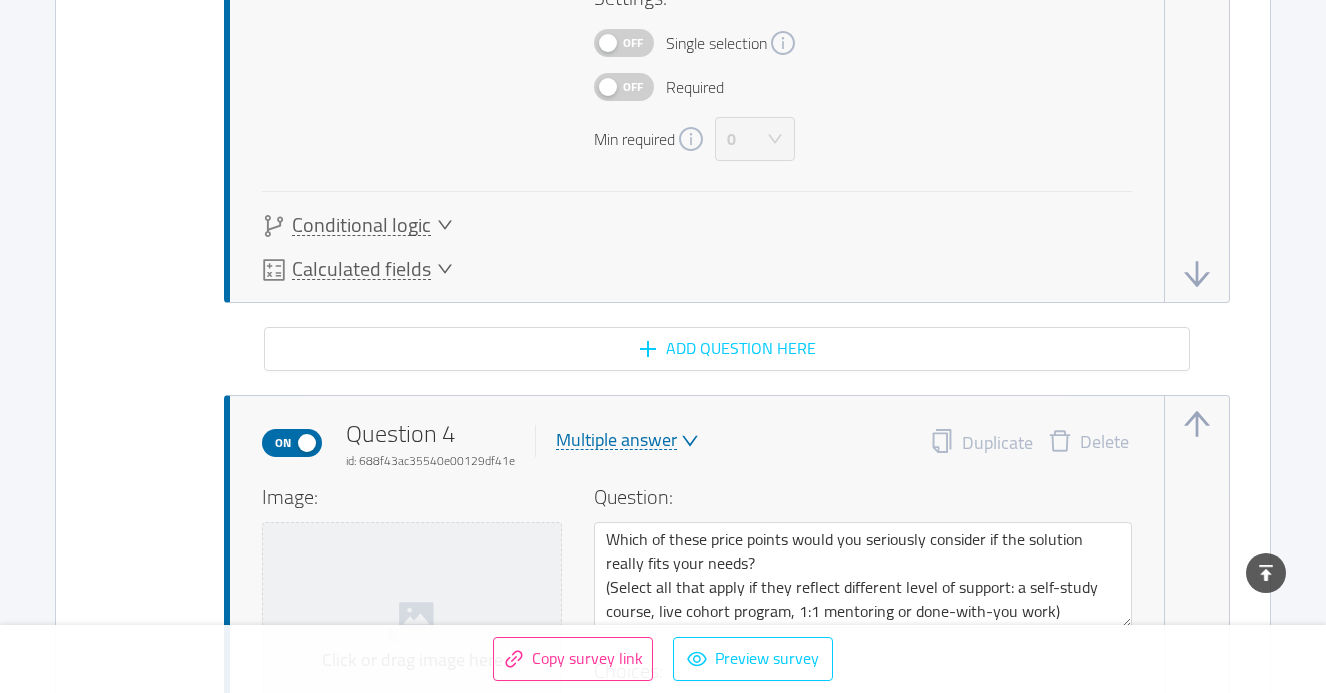 scroll, scrollTop: 2724, scrollLeft: 0, axis: vertical 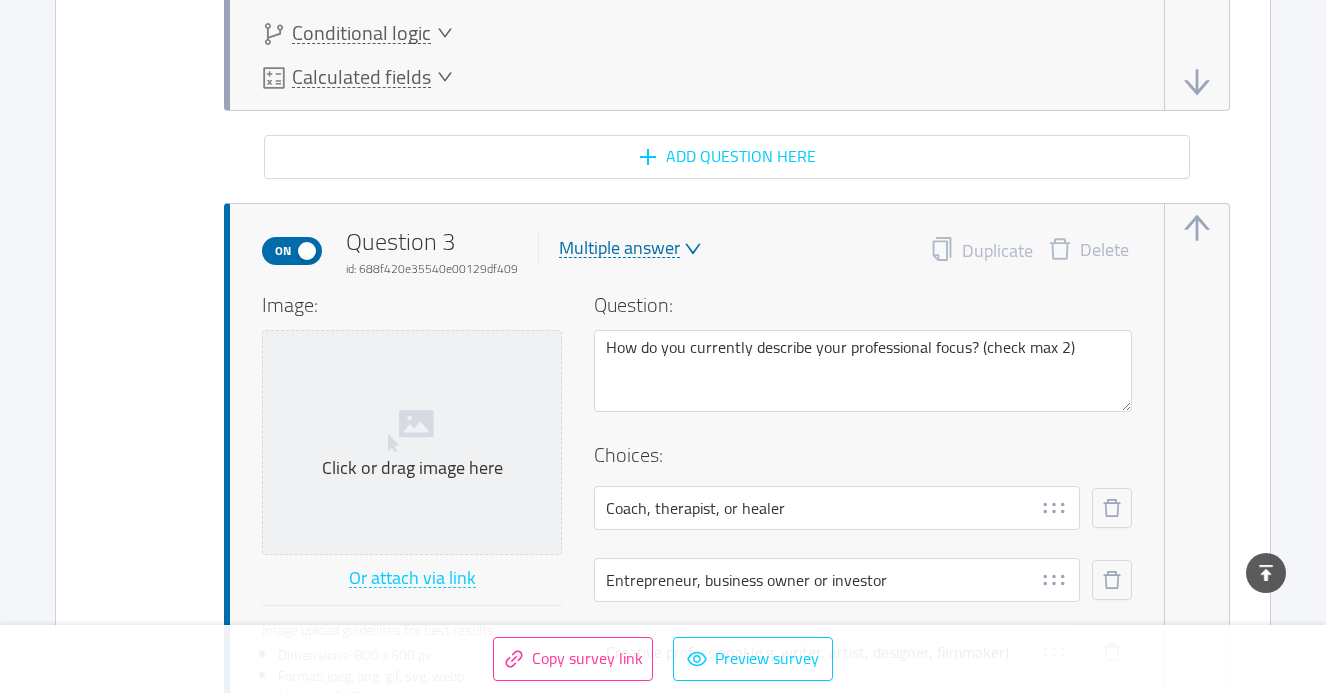 click at bounding box center (1197, 228) 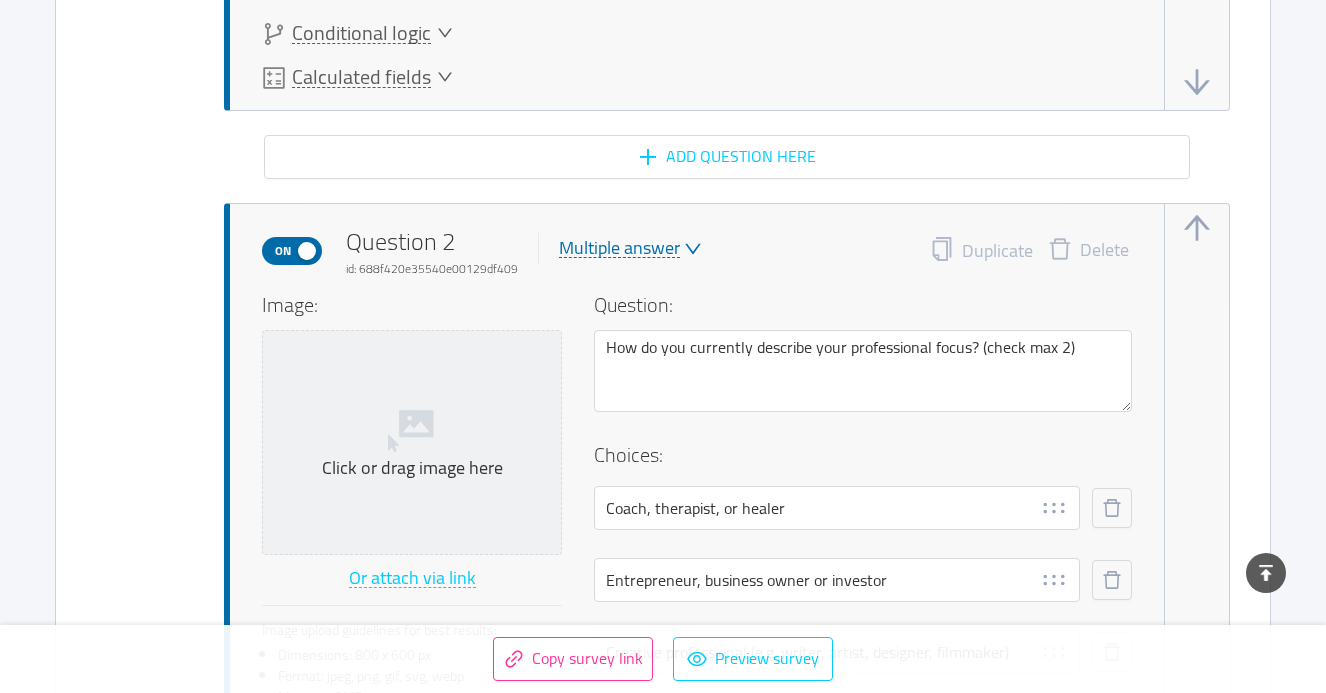 click at bounding box center (1197, 228) 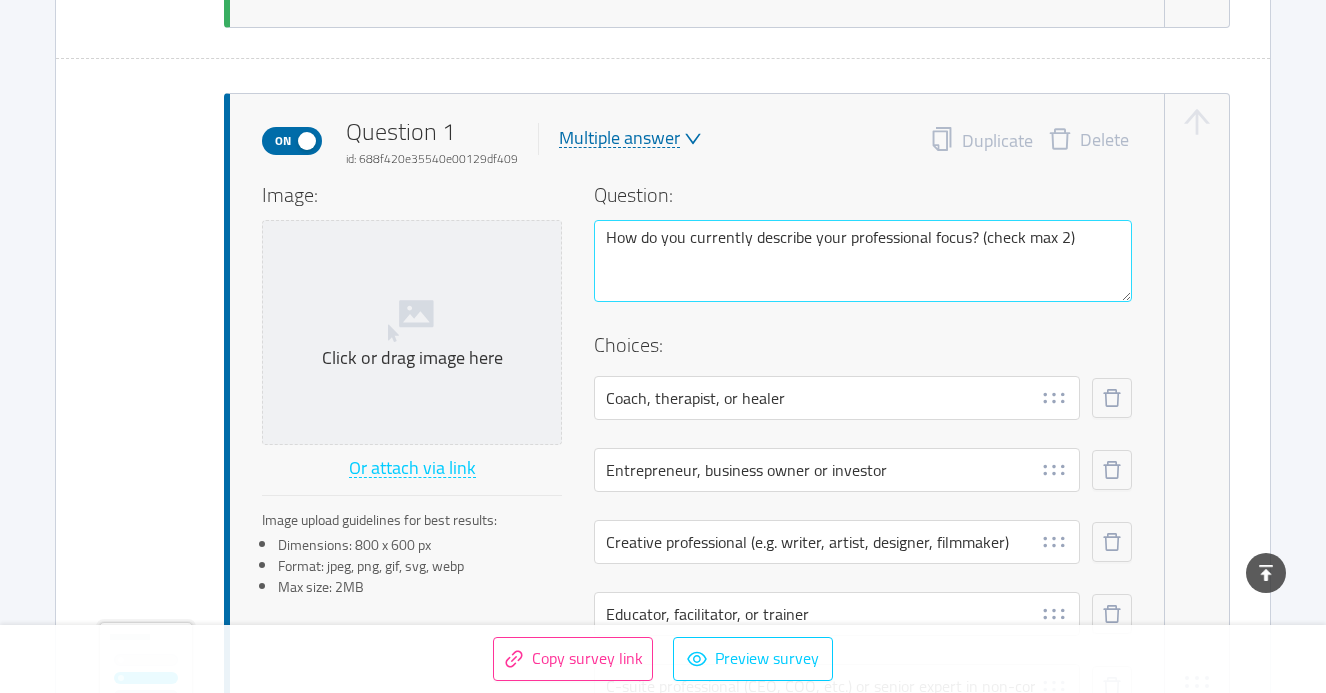 scroll, scrollTop: 1090, scrollLeft: 0, axis: vertical 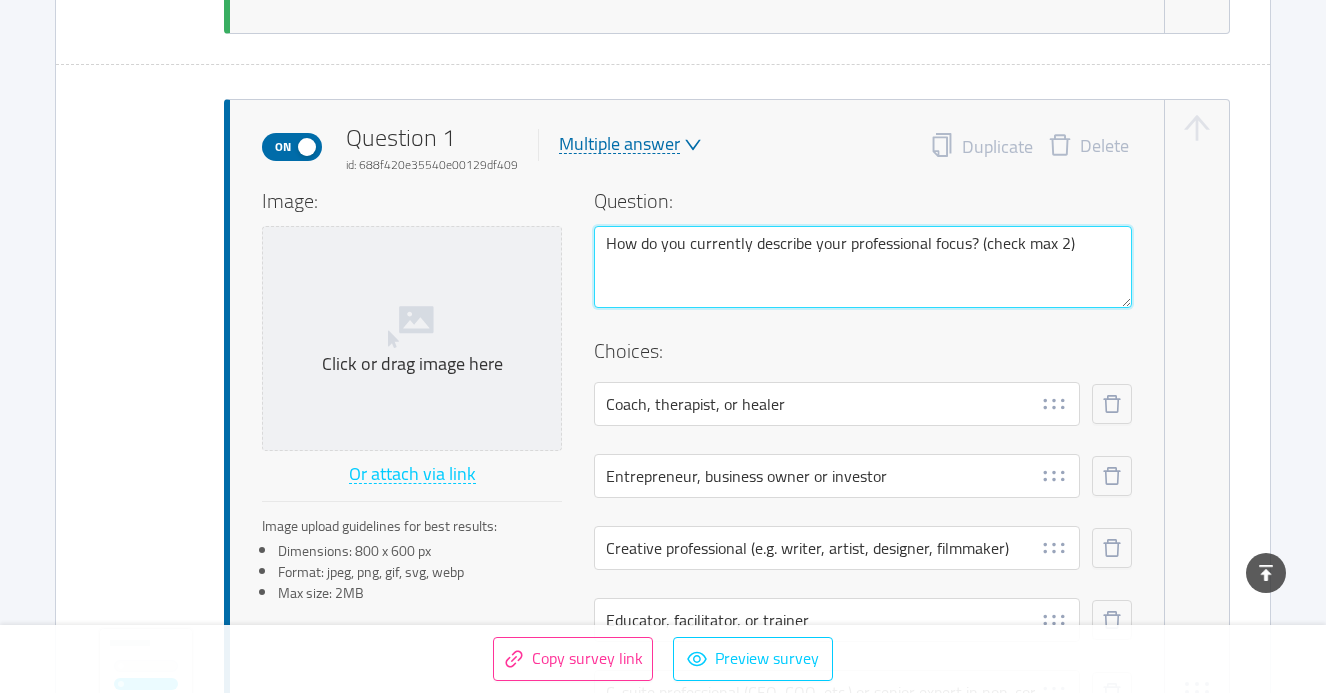 click on "How do you currently describe your professional focus? (check max 2)" at bounding box center (863, 267) 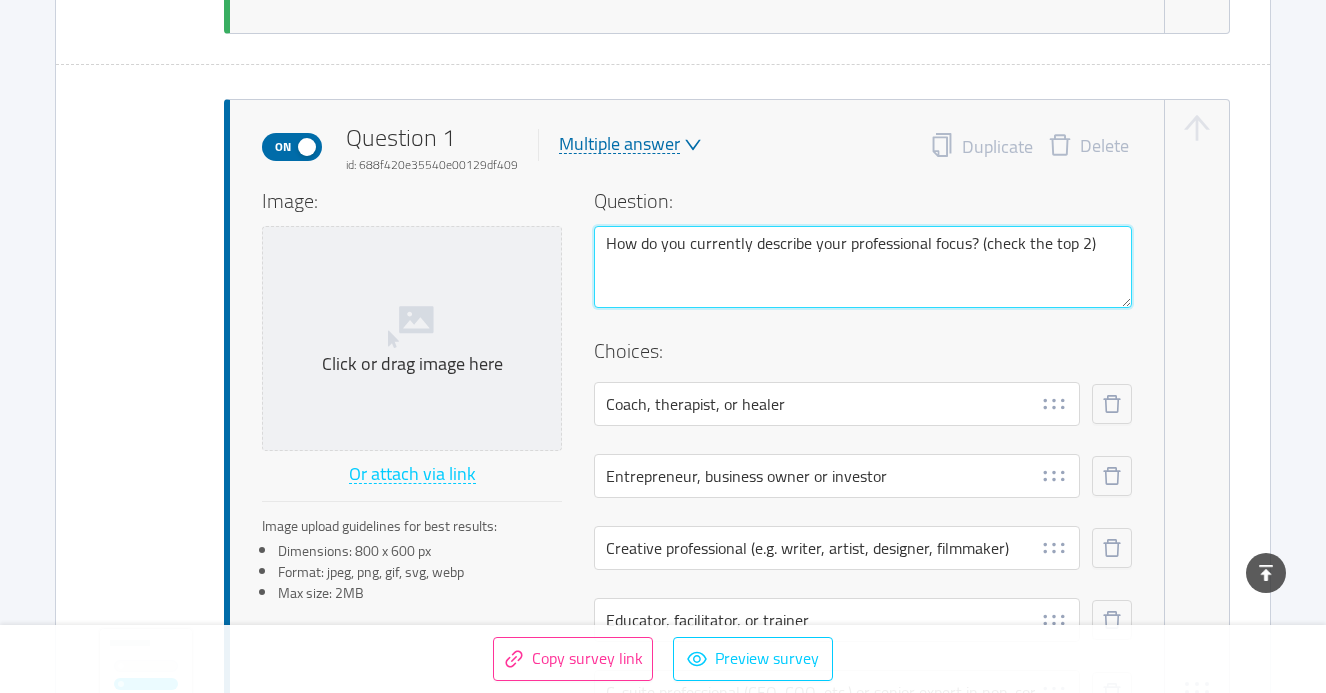 click on "How do you currently describe your professional focus? (check the top 2)" at bounding box center (863, 267) 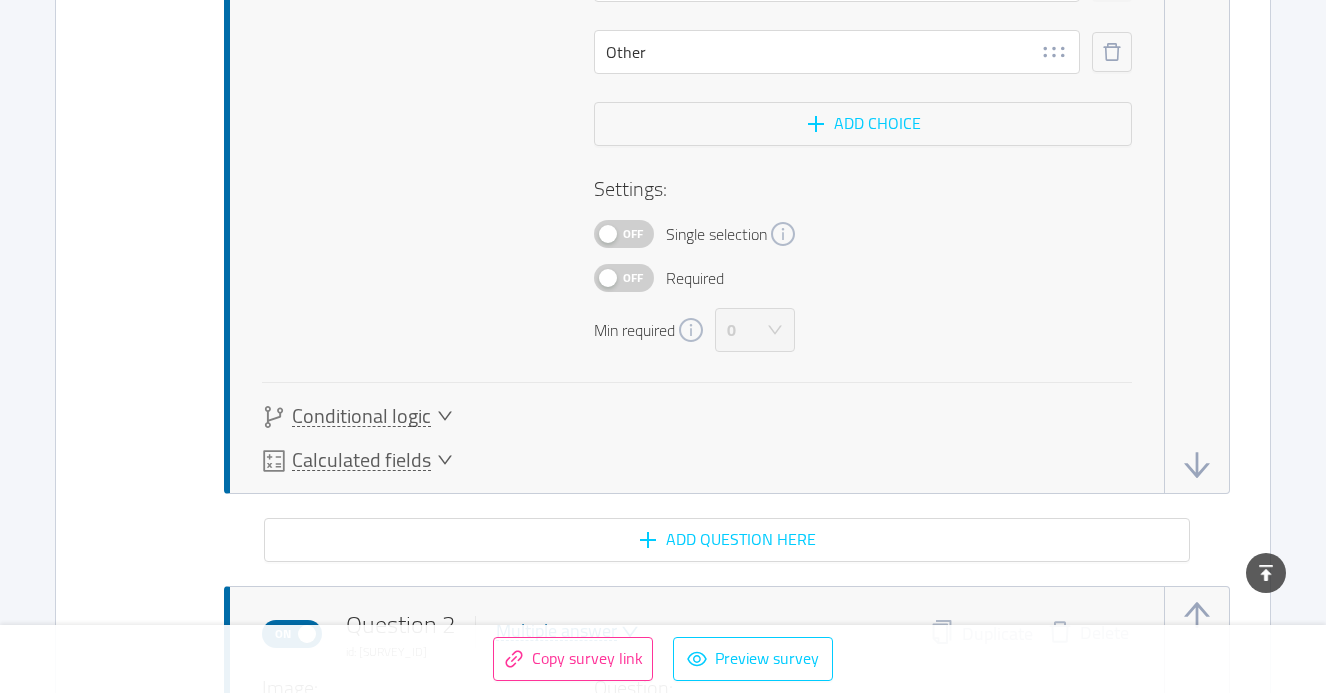 scroll, scrollTop: 1915, scrollLeft: 0, axis: vertical 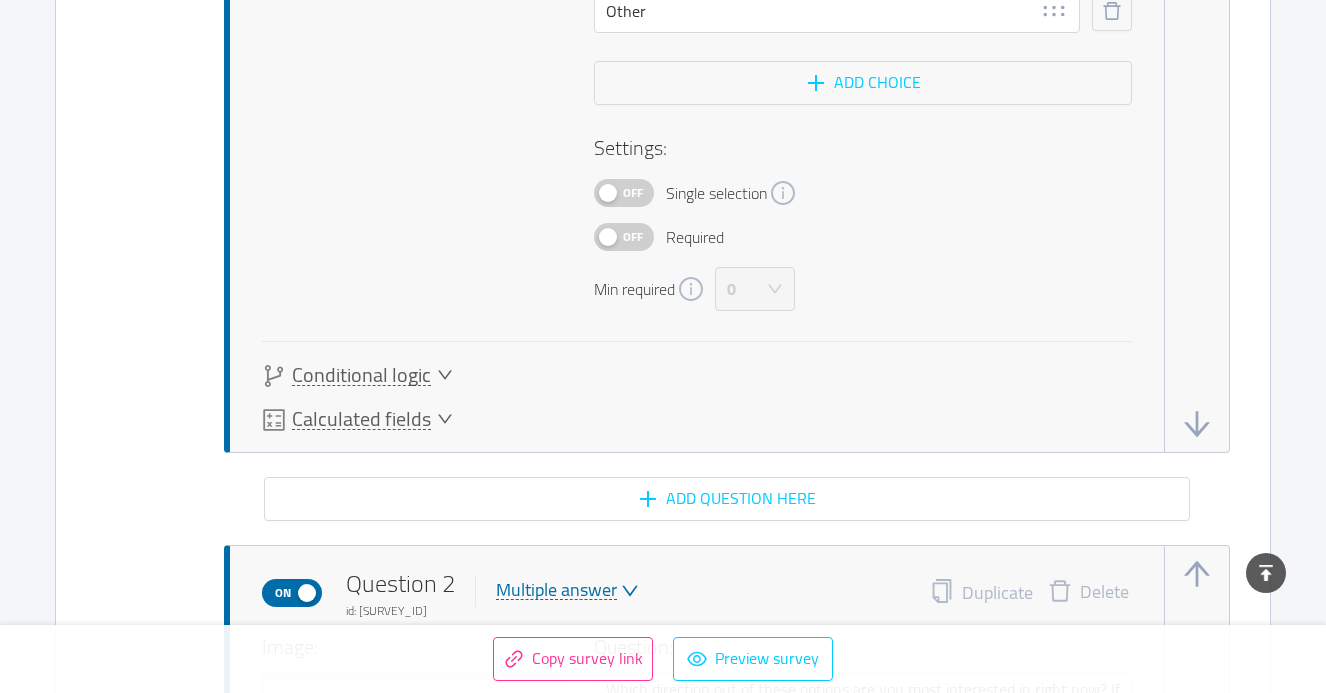 click on "Off" at bounding box center (633, 237) 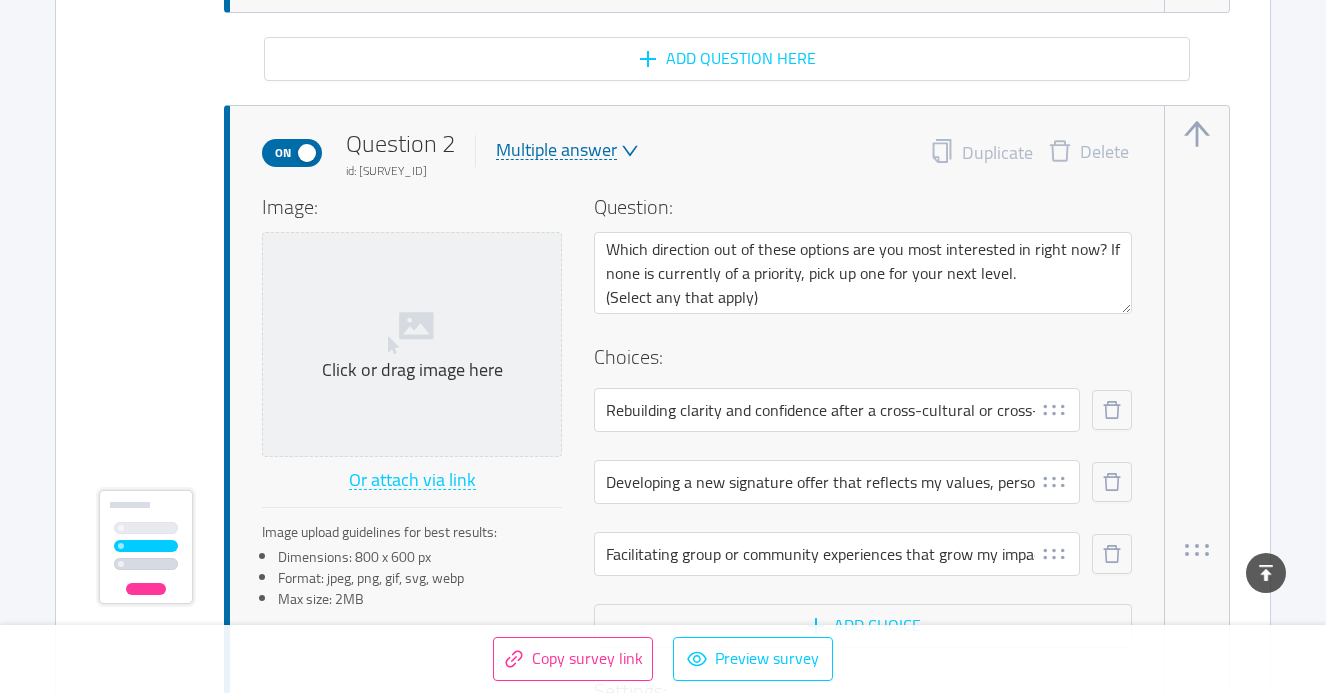 scroll, scrollTop: 2359, scrollLeft: 0, axis: vertical 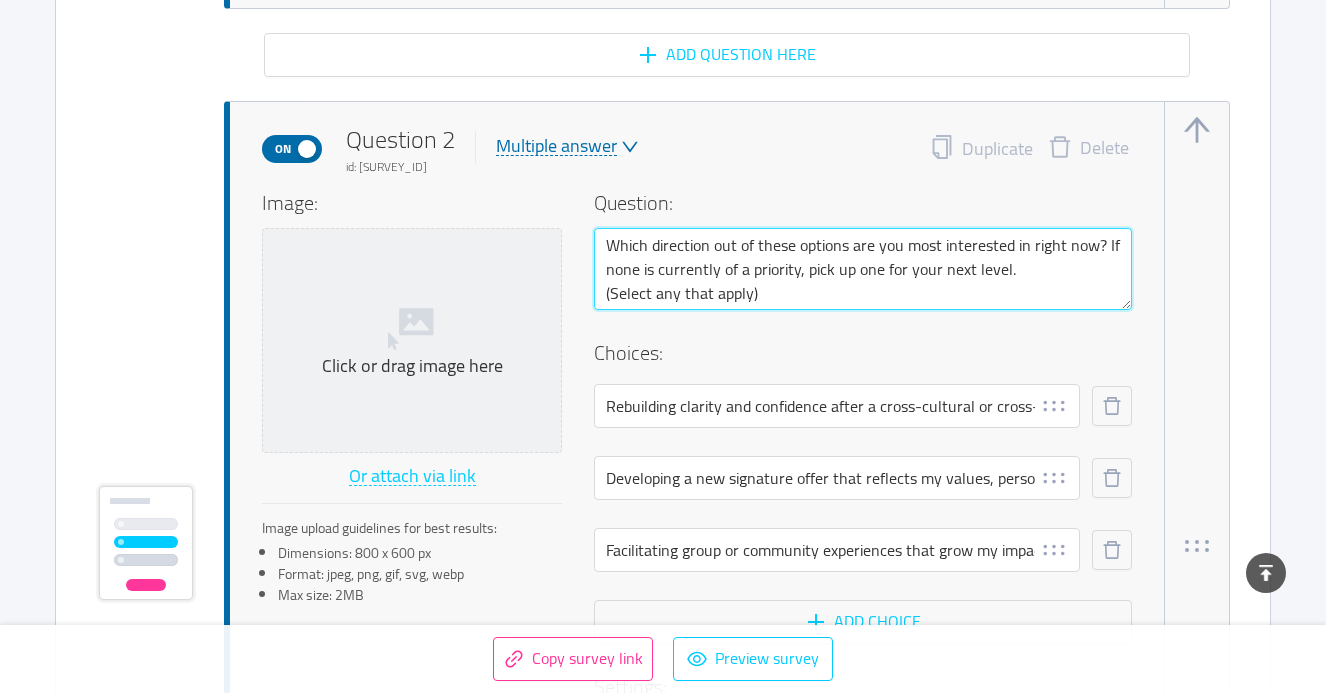 drag, startPoint x: 749, startPoint y: 293, endPoint x: 656, endPoint y: 298, distance: 93.13431 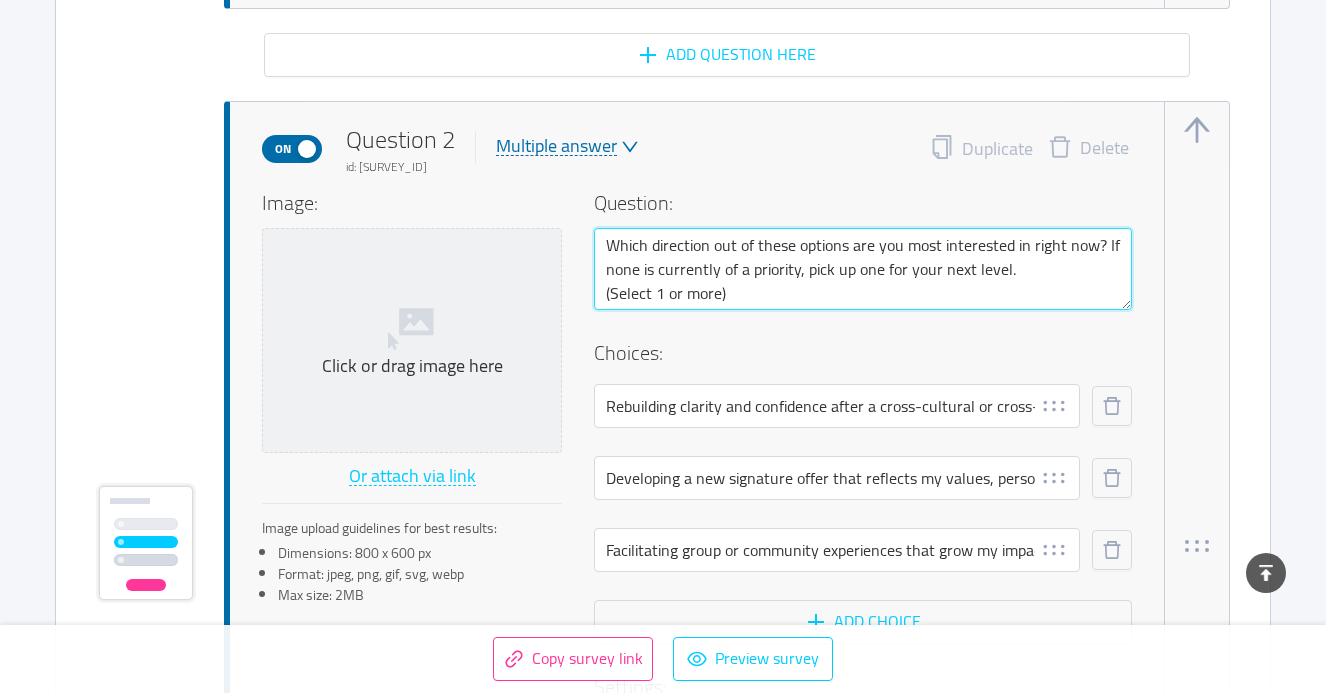 drag, startPoint x: 852, startPoint y: 245, endPoint x: 717, endPoint y: 251, distance: 135.13327 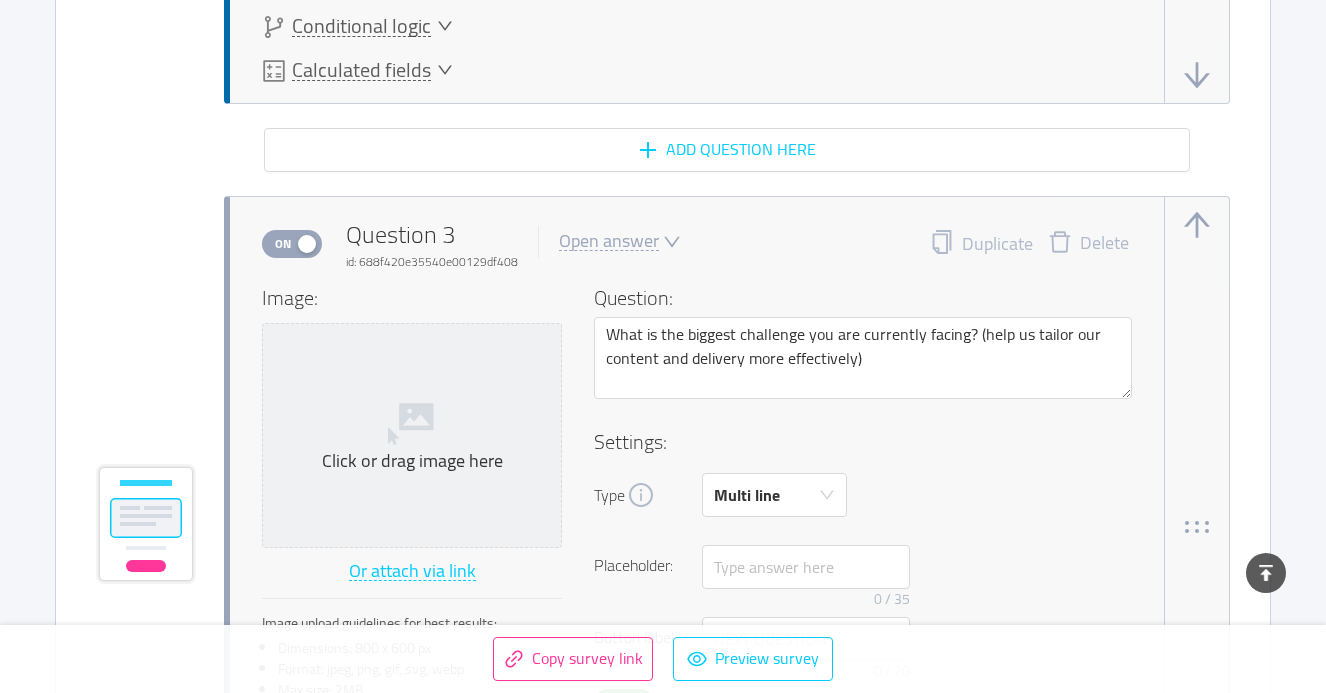 scroll, scrollTop: 3267, scrollLeft: 0, axis: vertical 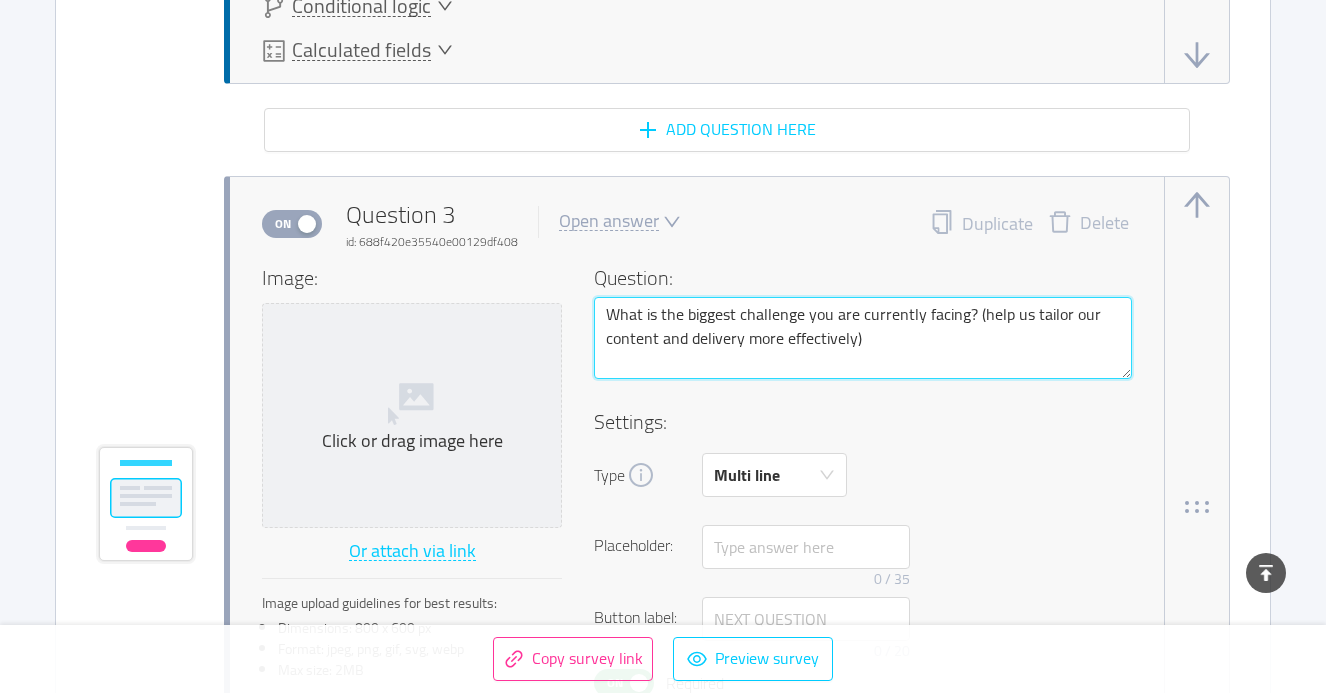 click on "What is the biggest challenge you are currently facing? (help us tailor our content and delivery more effectively)" at bounding box center (863, 338) 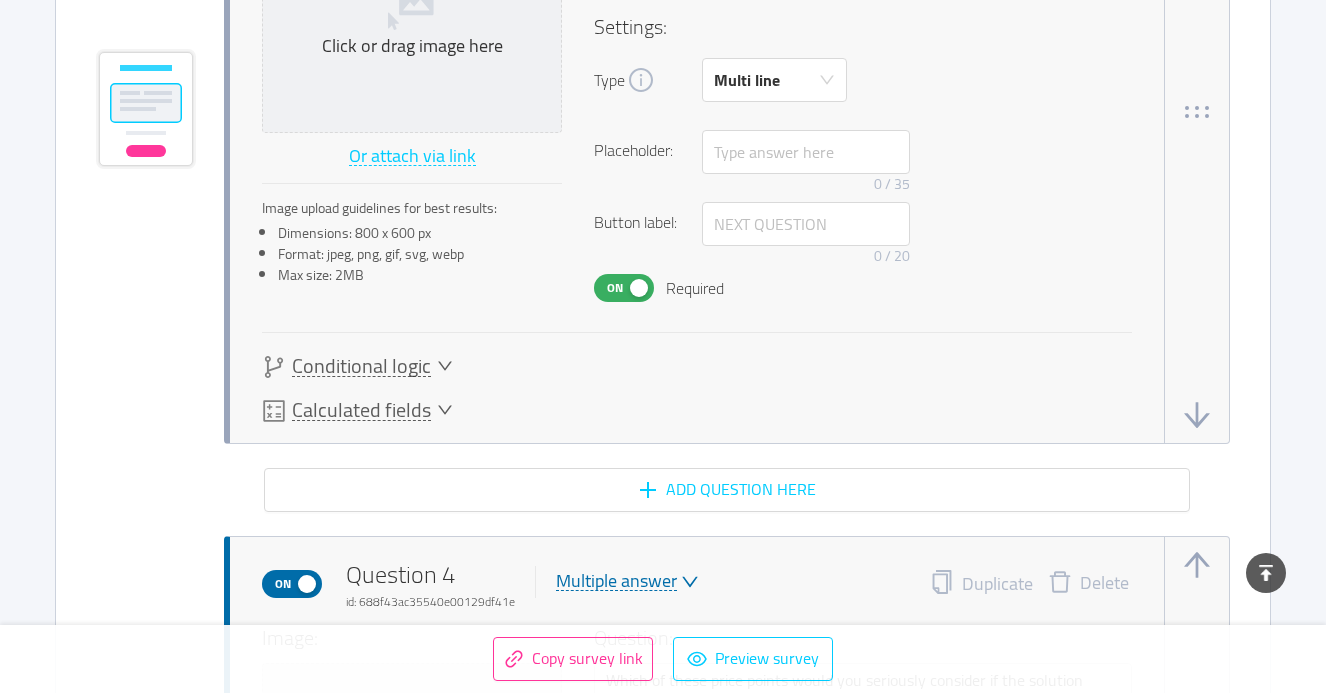 scroll, scrollTop: 3674, scrollLeft: 0, axis: vertical 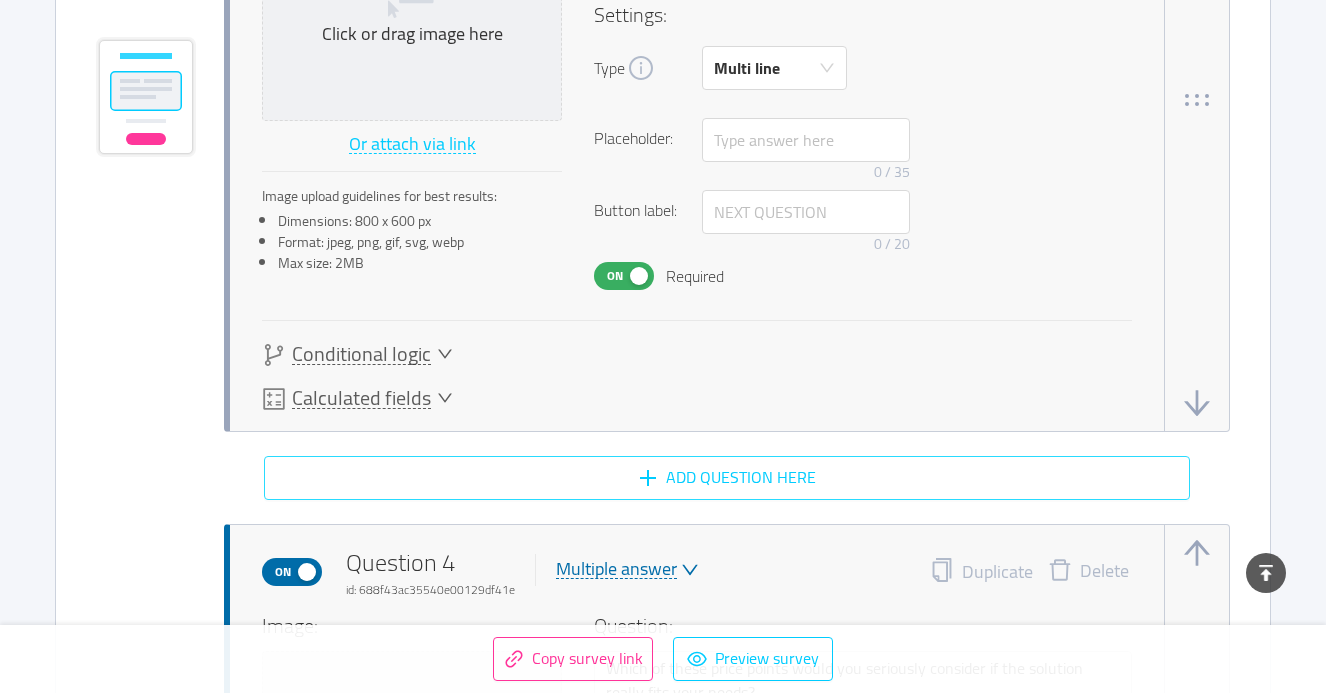 click on "Add question here" at bounding box center [727, 478] 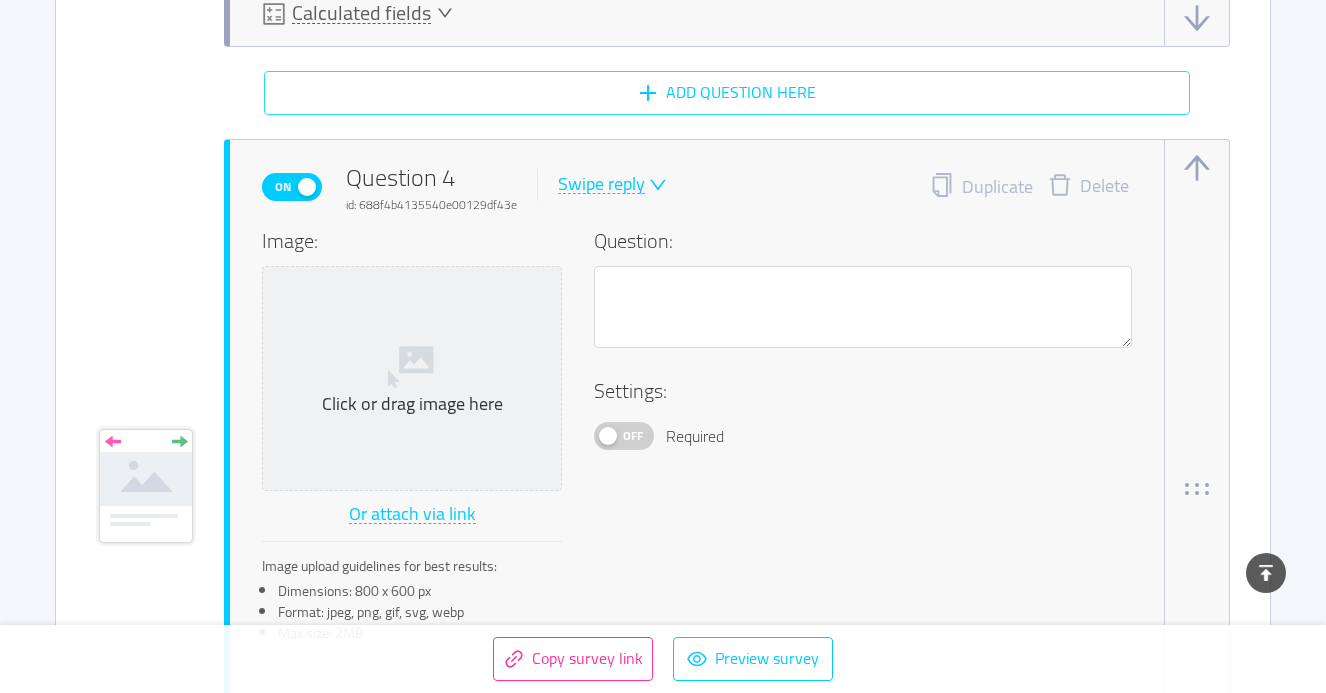 scroll, scrollTop: 4001, scrollLeft: 0, axis: vertical 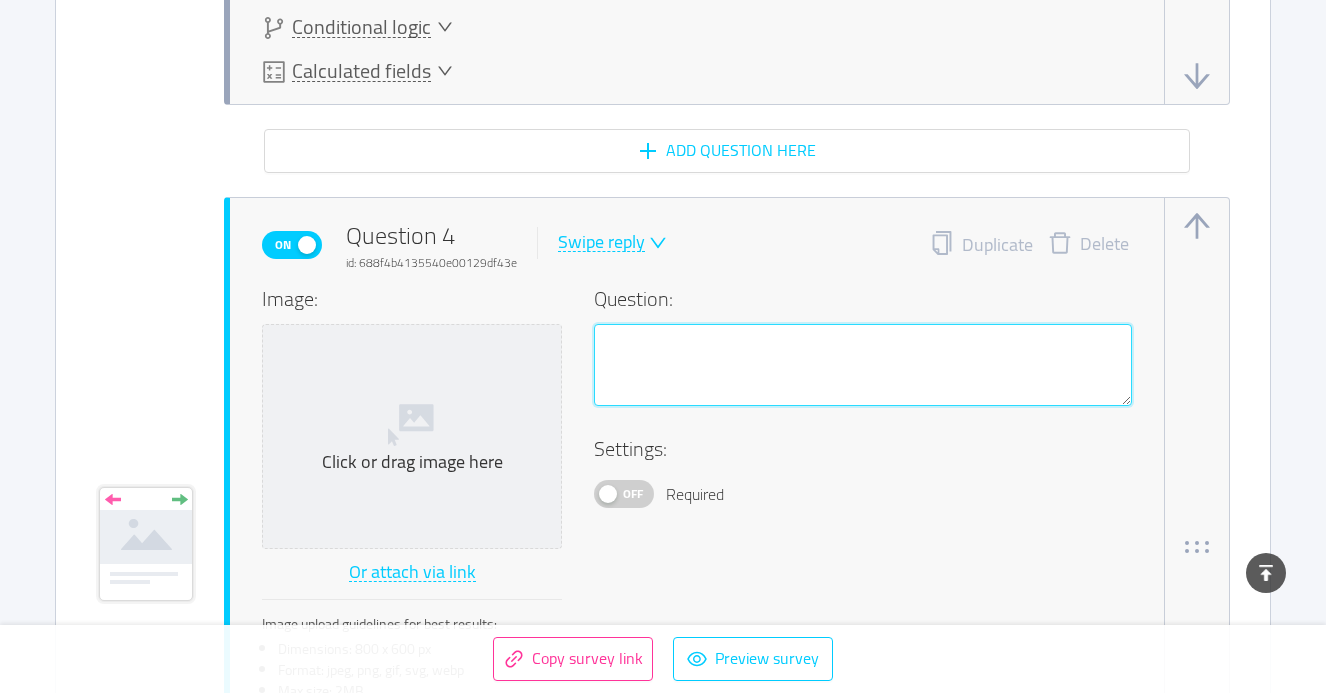 click at bounding box center (863, 365) 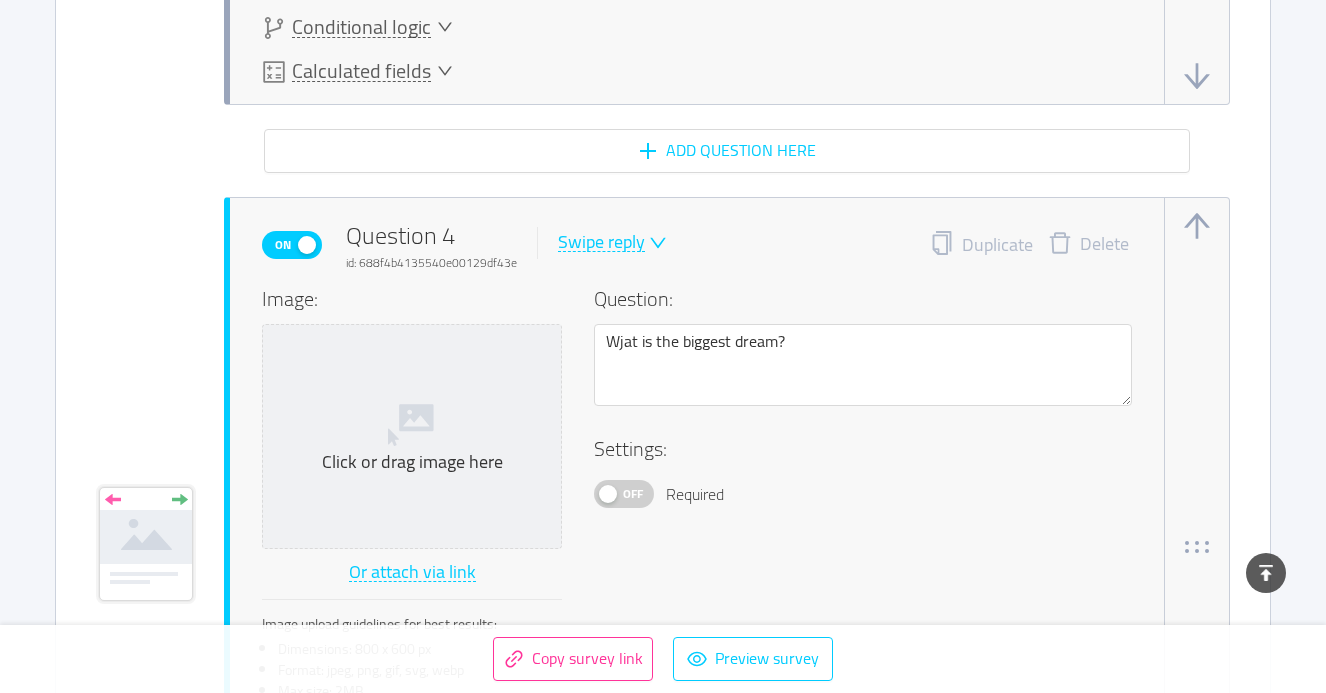 click on "Off" at bounding box center [633, 494] 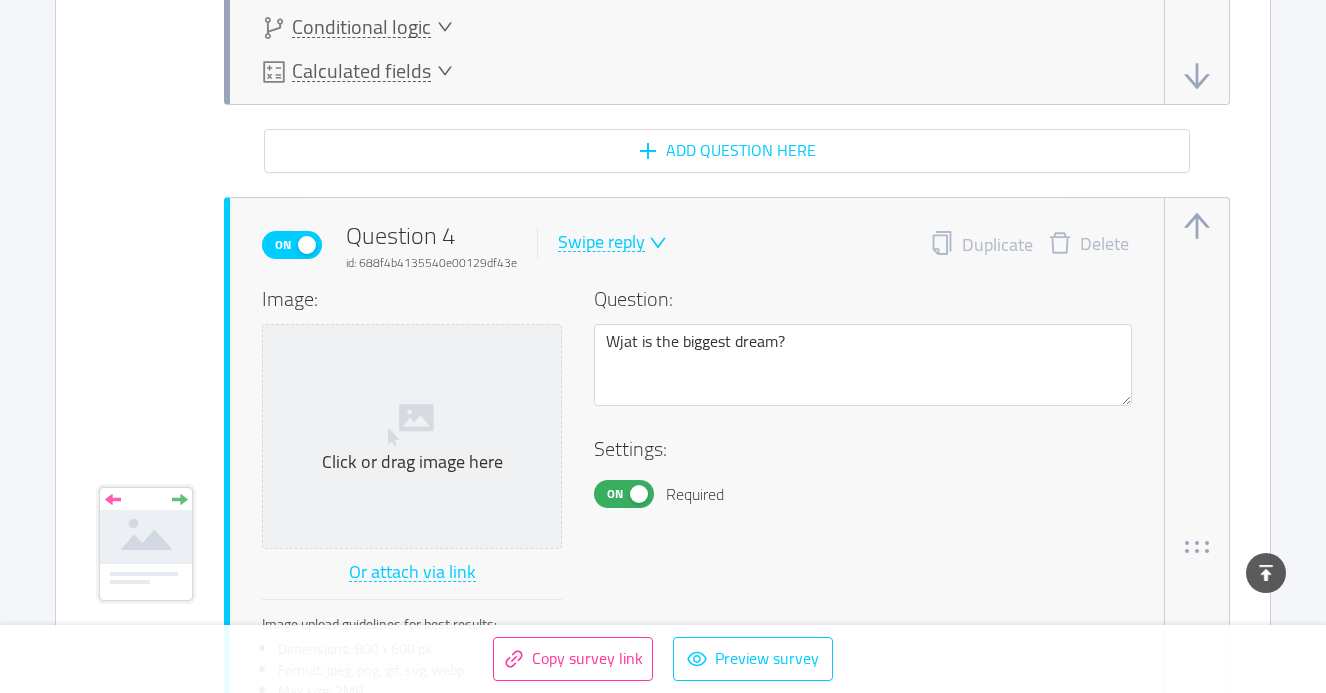 click 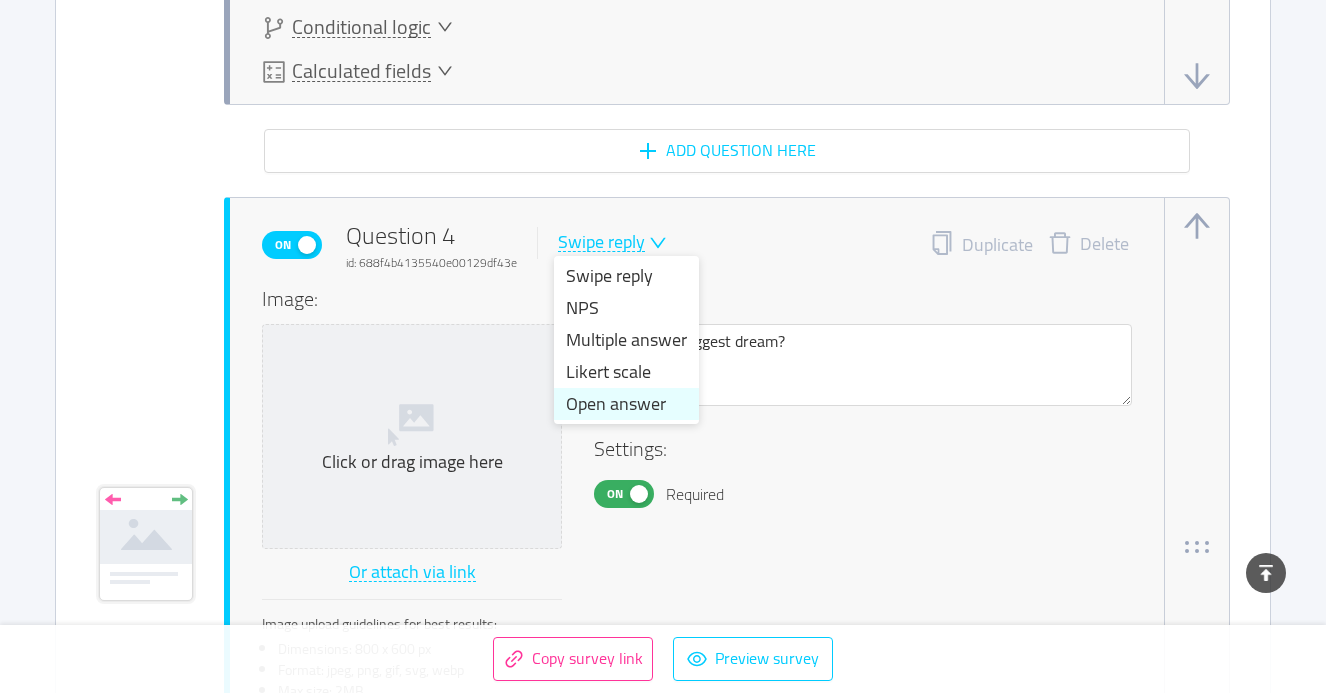click on "Open answer" at bounding box center (626, 404) 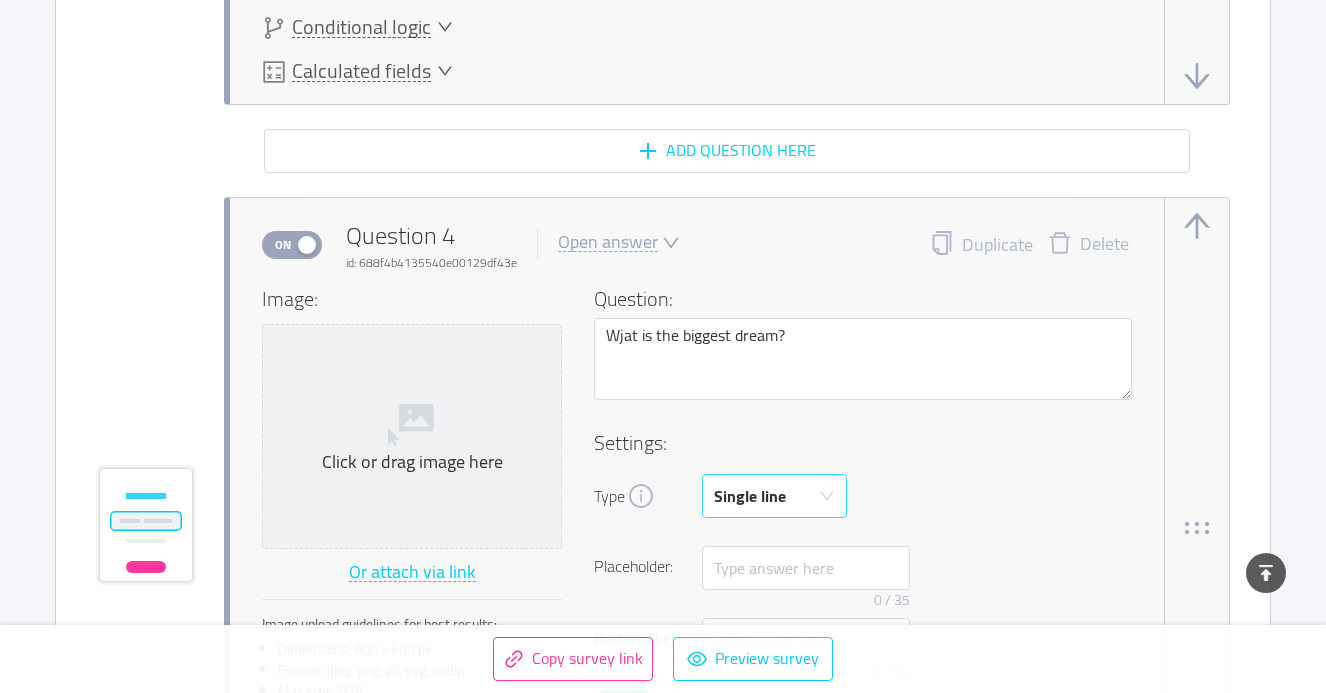 click 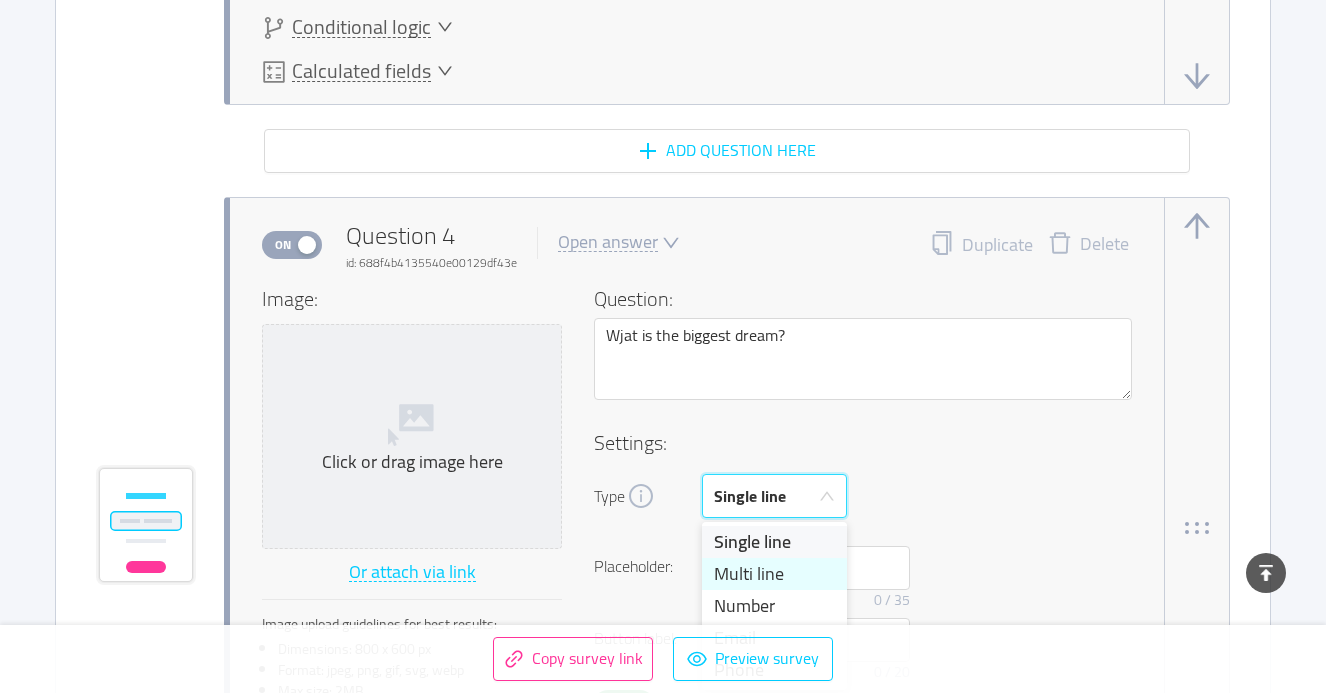 click on "Multi line" at bounding box center [774, 574] 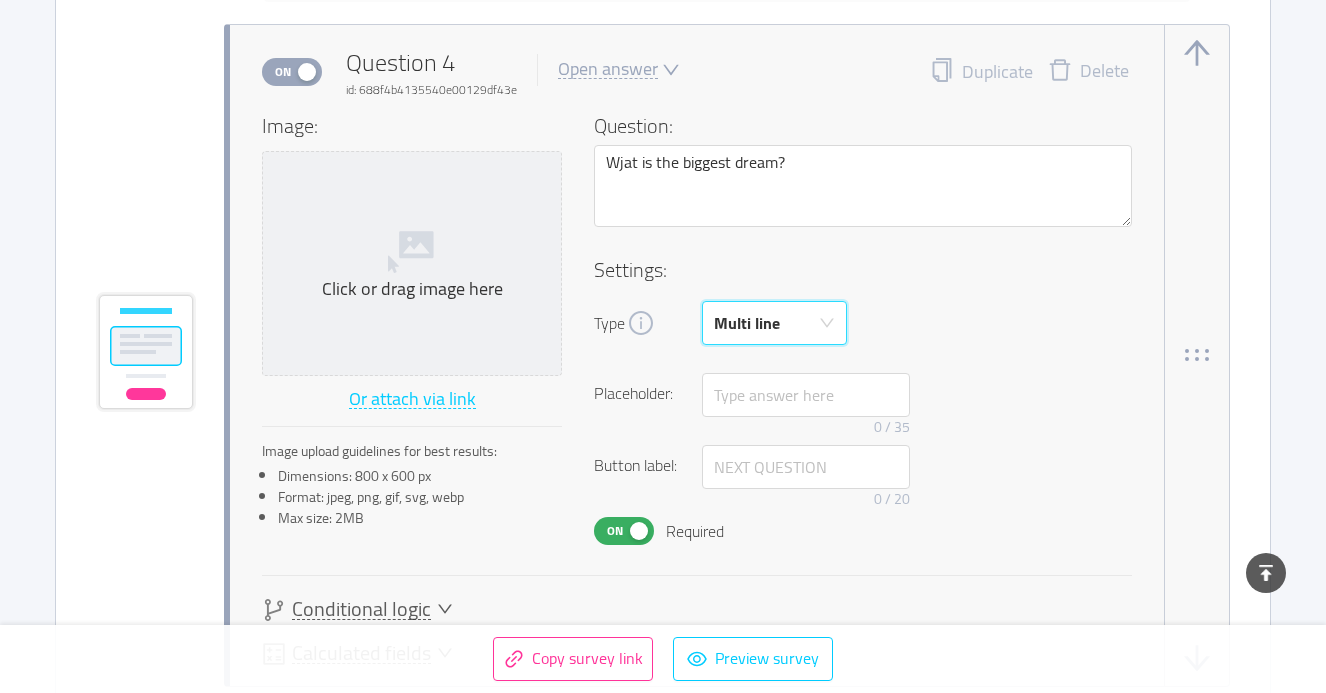 scroll, scrollTop: 4176, scrollLeft: 0, axis: vertical 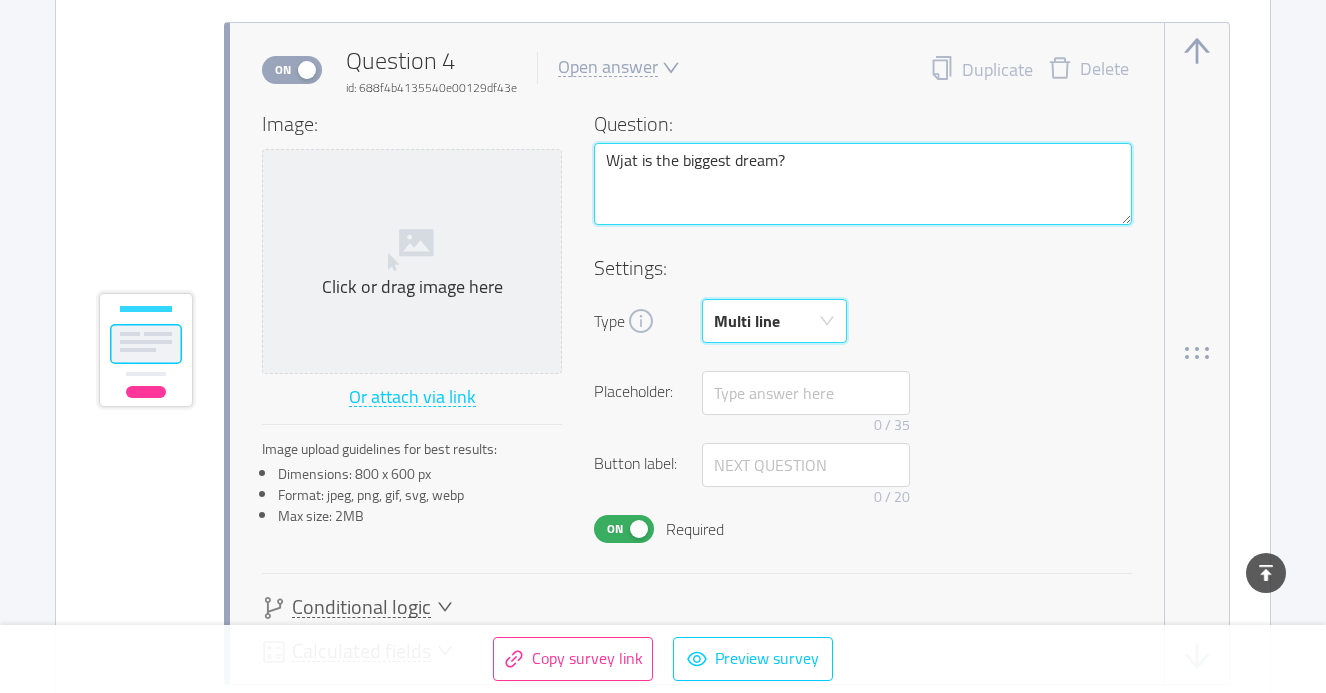 click on "Wjat is the biggest dream?" at bounding box center (863, 184) 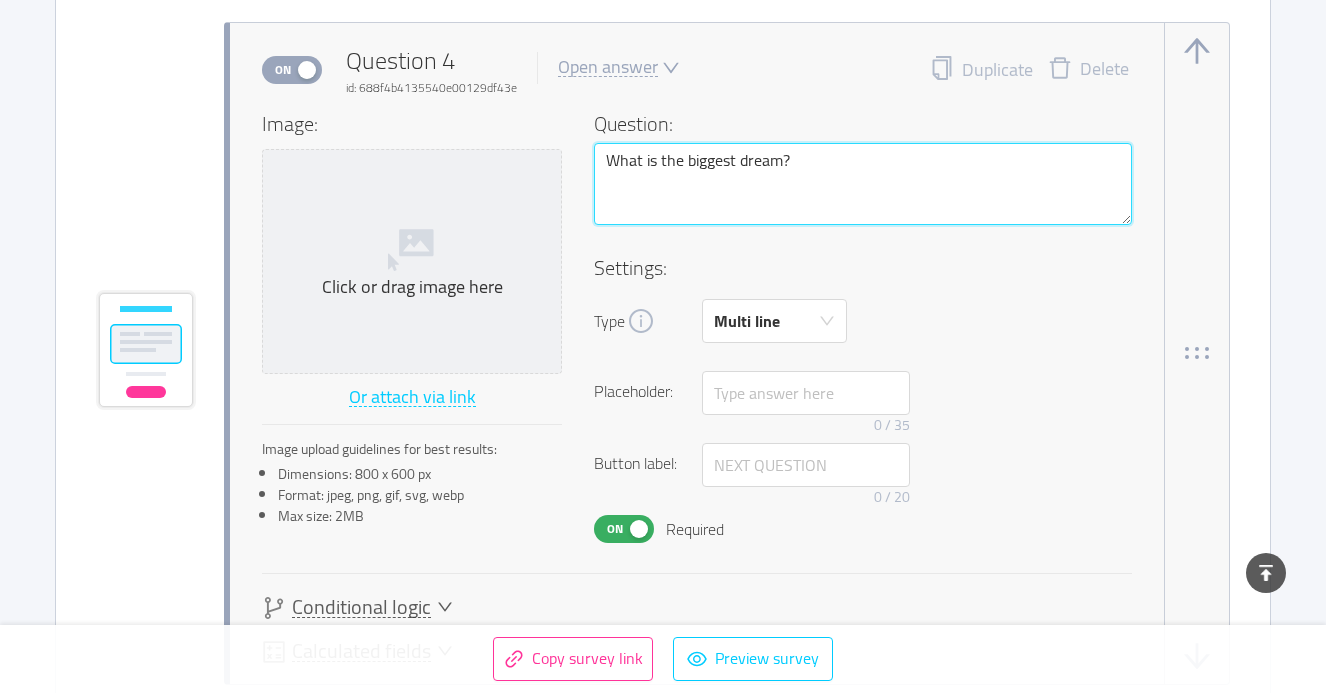 click on "What is the biggest dream?" at bounding box center [863, 184] 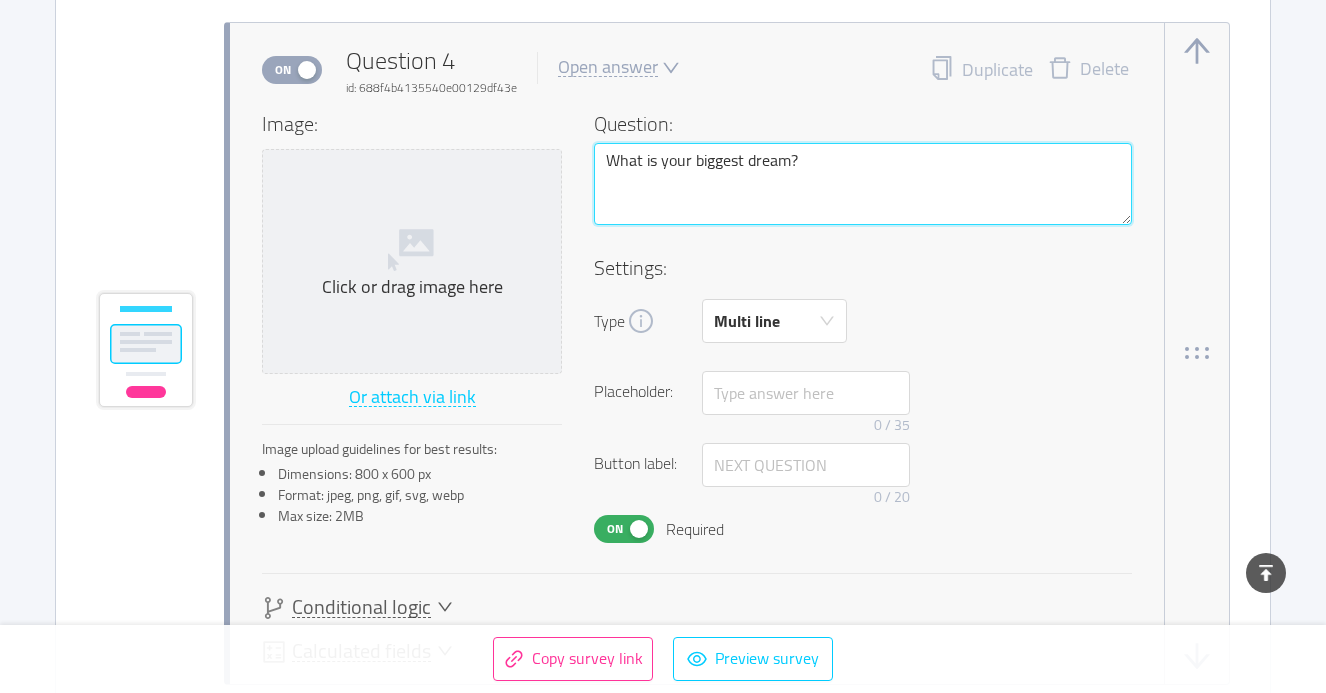 click on "What is your biggest dream?" at bounding box center [863, 184] 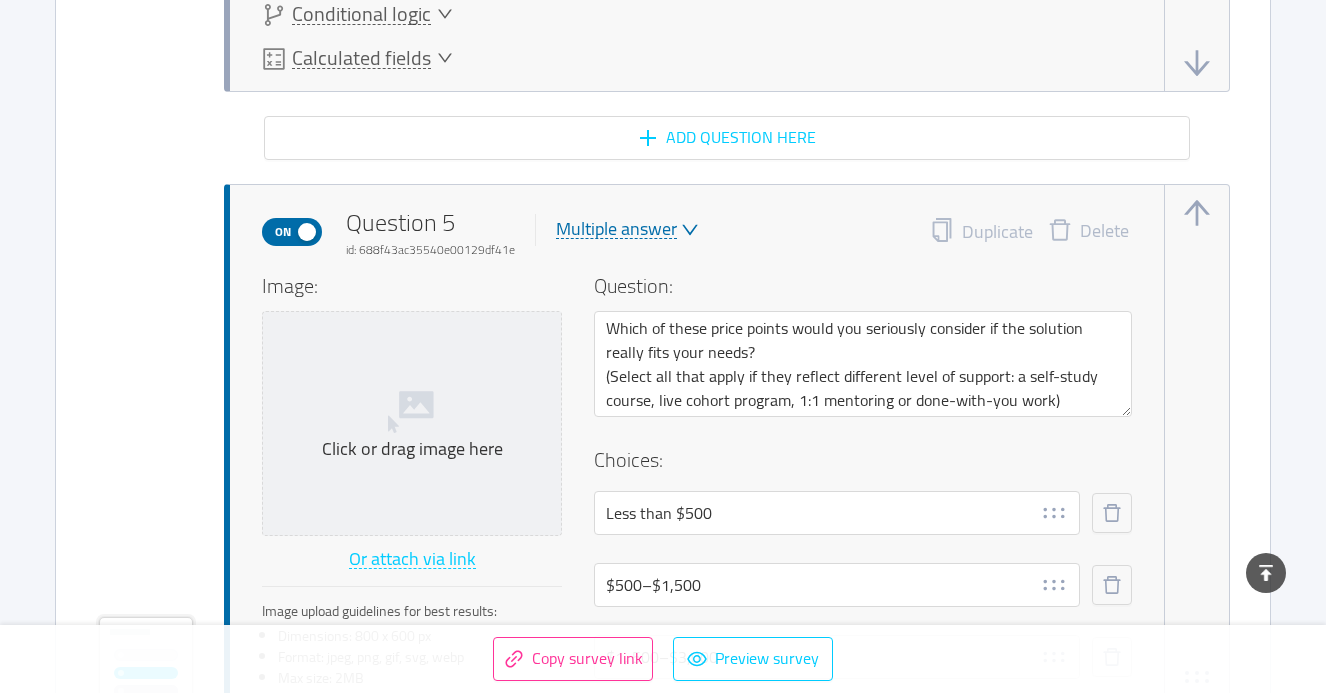 scroll, scrollTop: 4770, scrollLeft: 0, axis: vertical 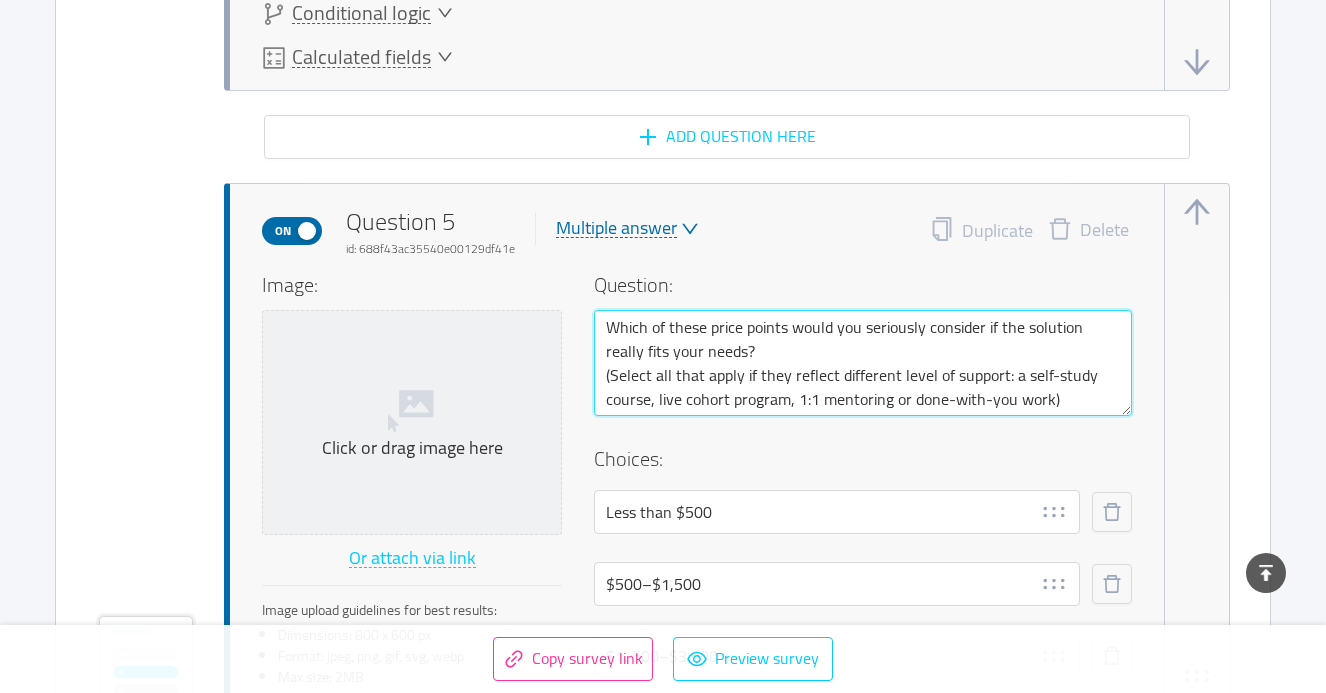 click on "Which of these price points would you seriously consider if the solution really fits your needs?
(Select all that apply if they reflect different level of support: a self-study course, live cohort program, 1:1 mentoring or done-with-you work)" at bounding box center [863, 363] 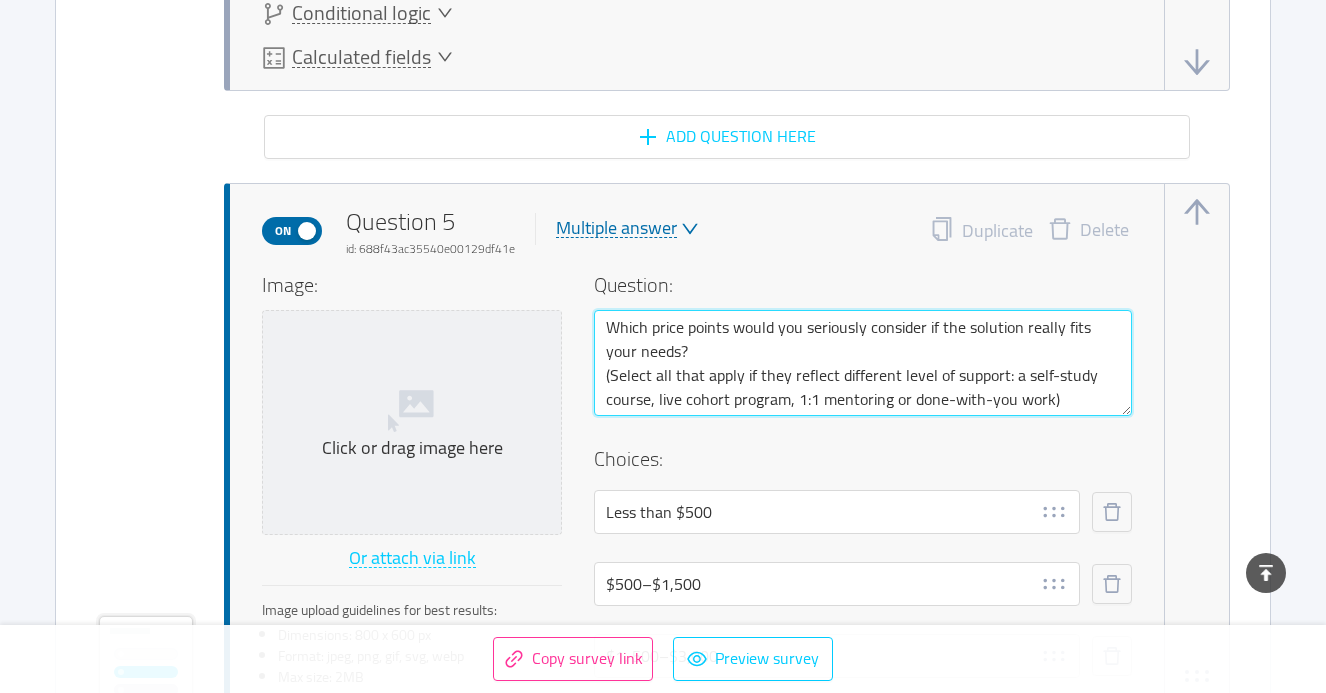 click on "Which price points would you seriously consider if the solution really fits your needs?
(Select all that apply if they reflect different level of support: a self-study course, live cohort program, 1:1 mentoring or done-with-you work)" at bounding box center [863, 363] 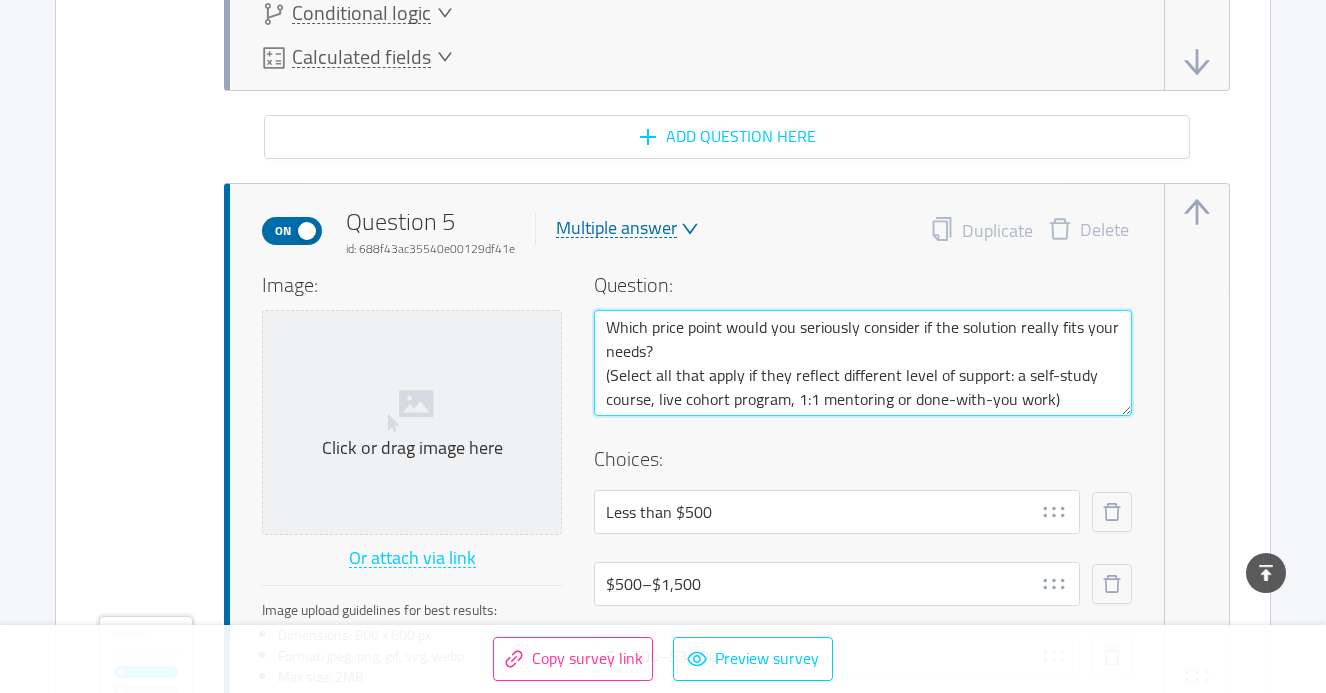 click on "Which price point would you seriously consider if the solution really fits your needs?
(Select all that apply if they reflect different level of support: a self-study course, live cohort program, 1:1 mentoring or done-with-you work)" at bounding box center (863, 363) 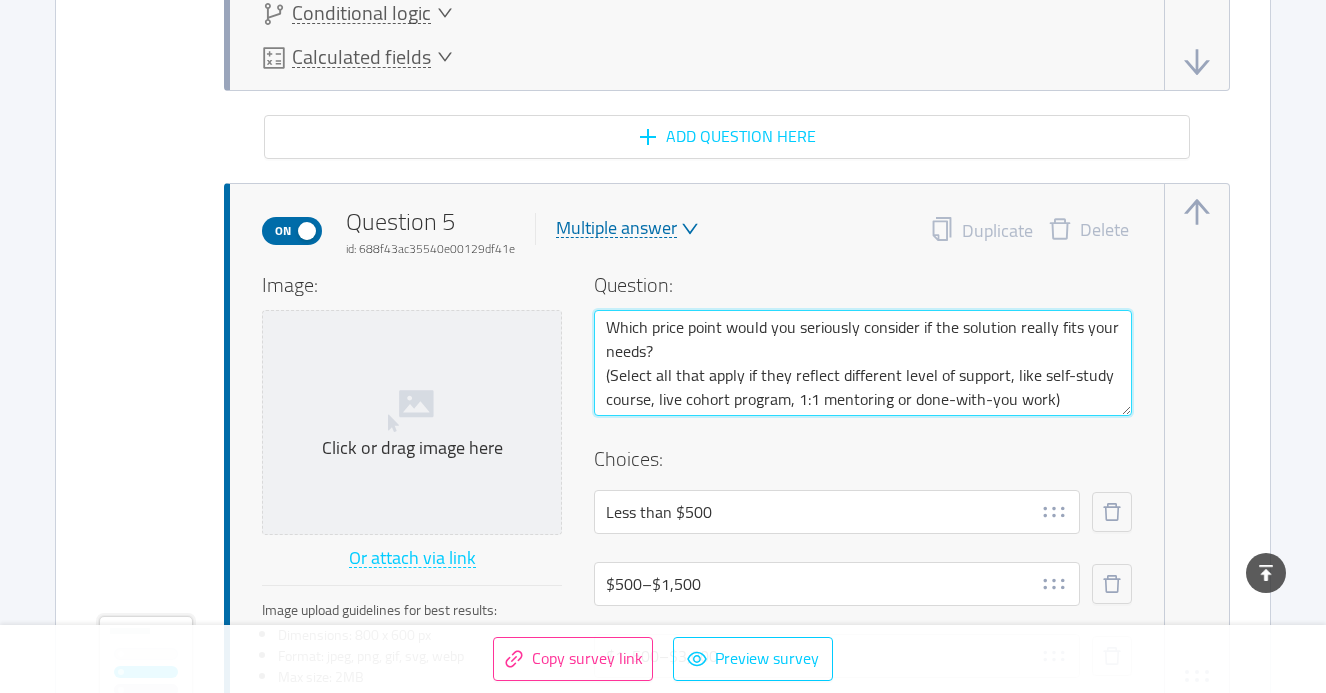 drag, startPoint x: 741, startPoint y: 377, endPoint x: 655, endPoint y: 384, distance: 86.28442 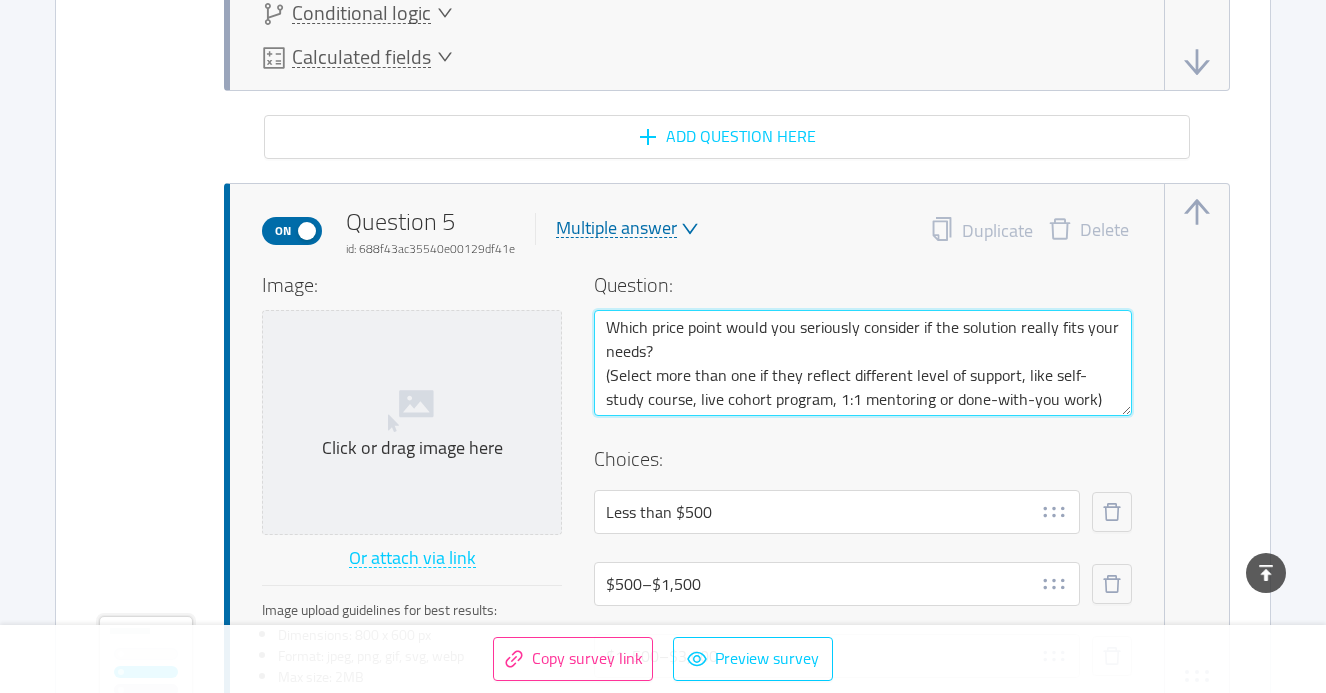 click on "Which price point would you seriously consider if the solution really fits your needs?
(Select more than one if they reflect different level of support, like self-study course, live cohort program, 1:1 mentoring or done-with-you work)" at bounding box center (863, 363) 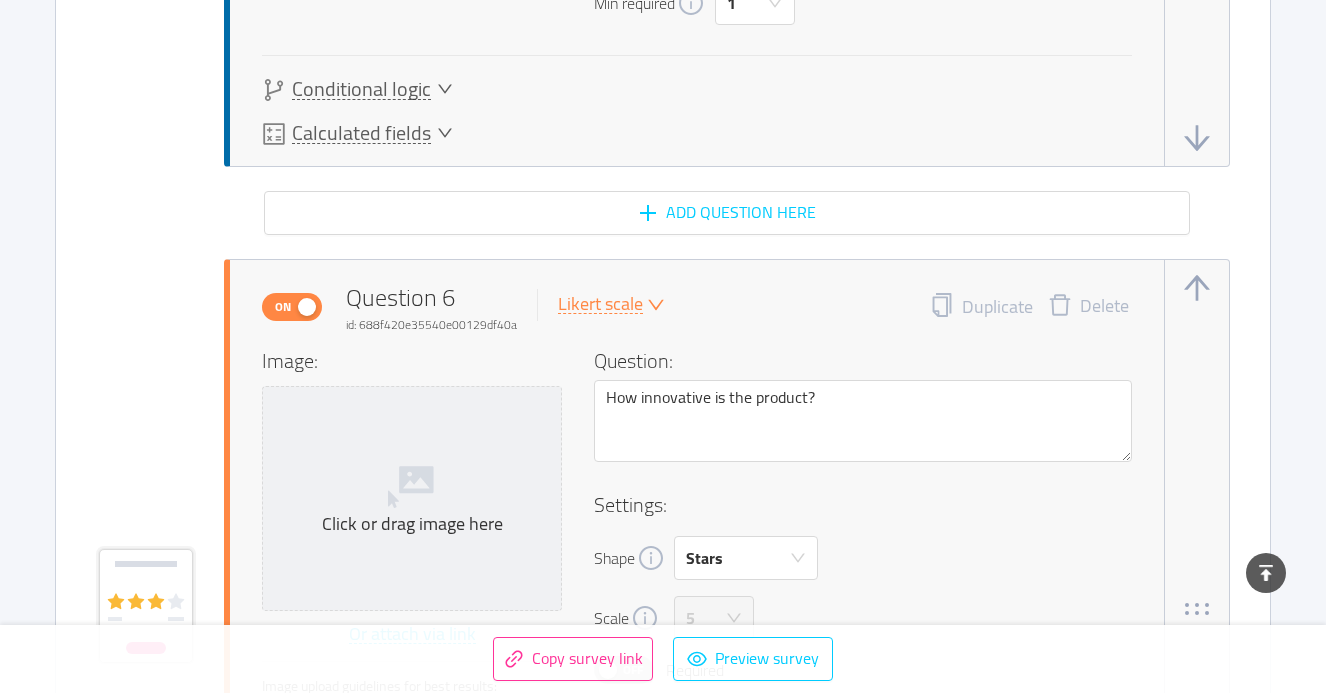 scroll, scrollTop: 5796, scrollLeft: 0, axis: vertical 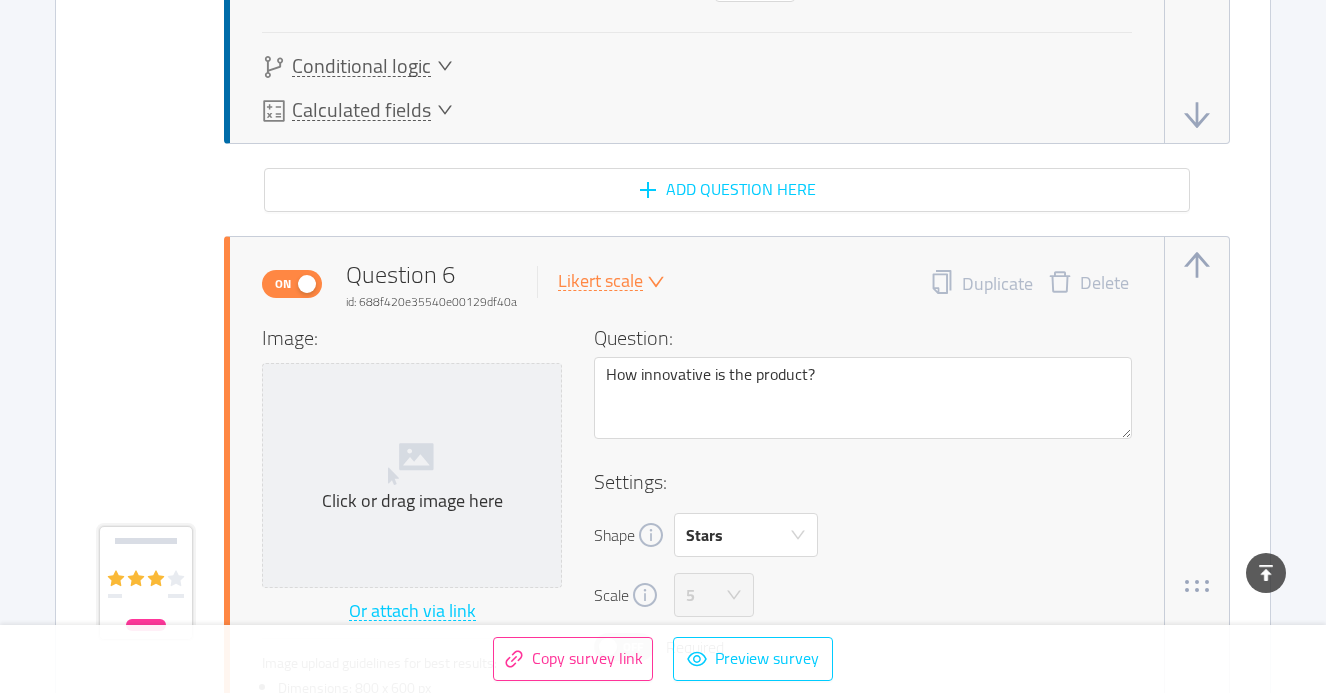 click on "Delete" at bounding box center (1088, 284) 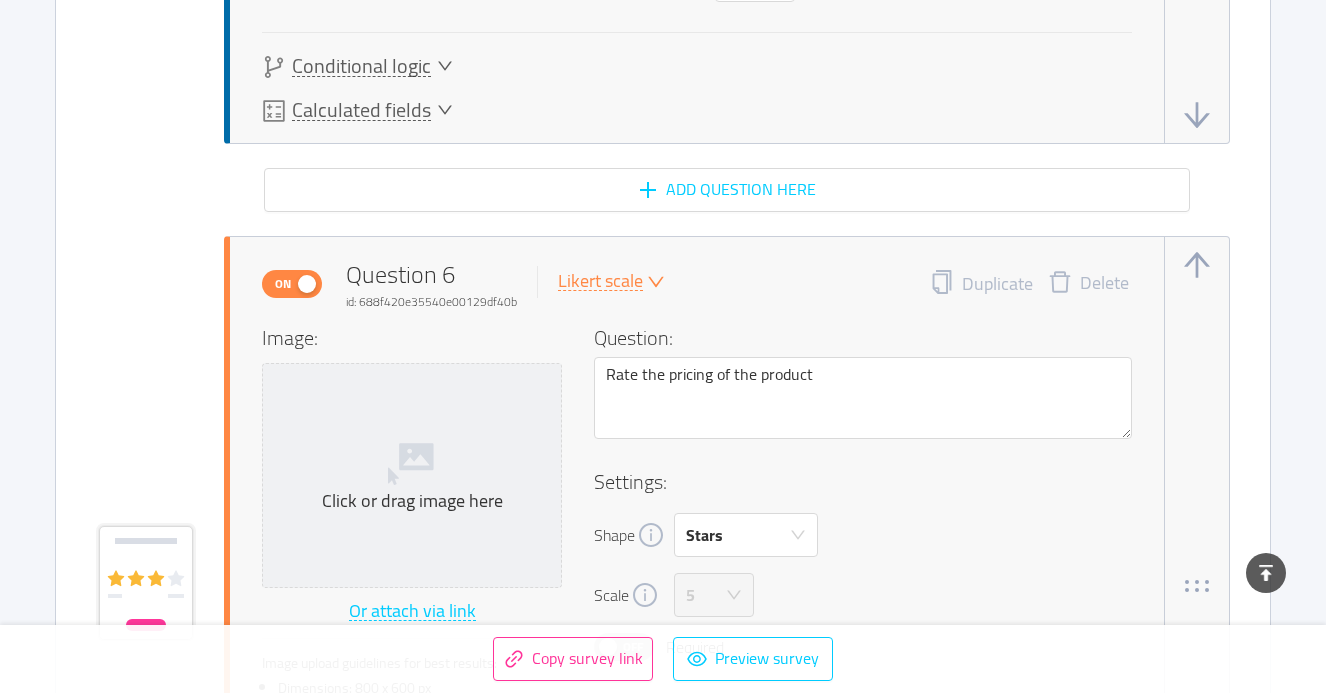 click on "Delete" at bounding box center [1088, 284] 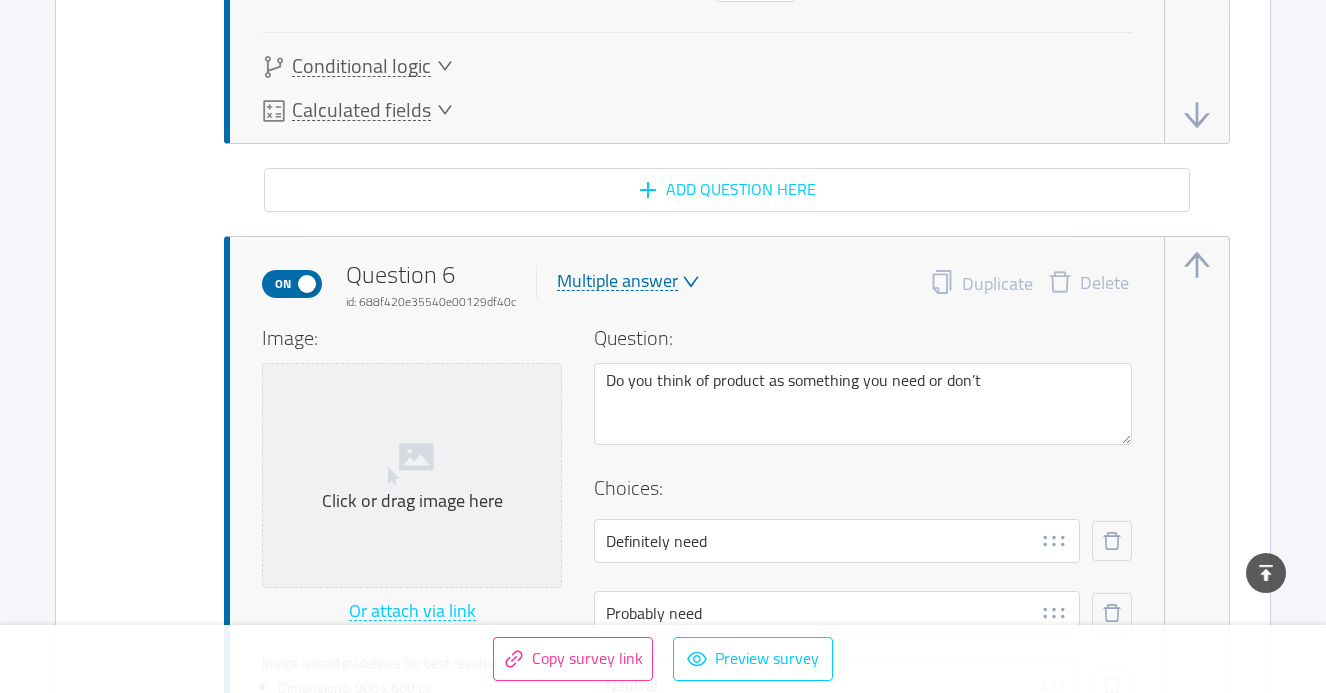 click on "Delete" at bounding box center (1088, 284) 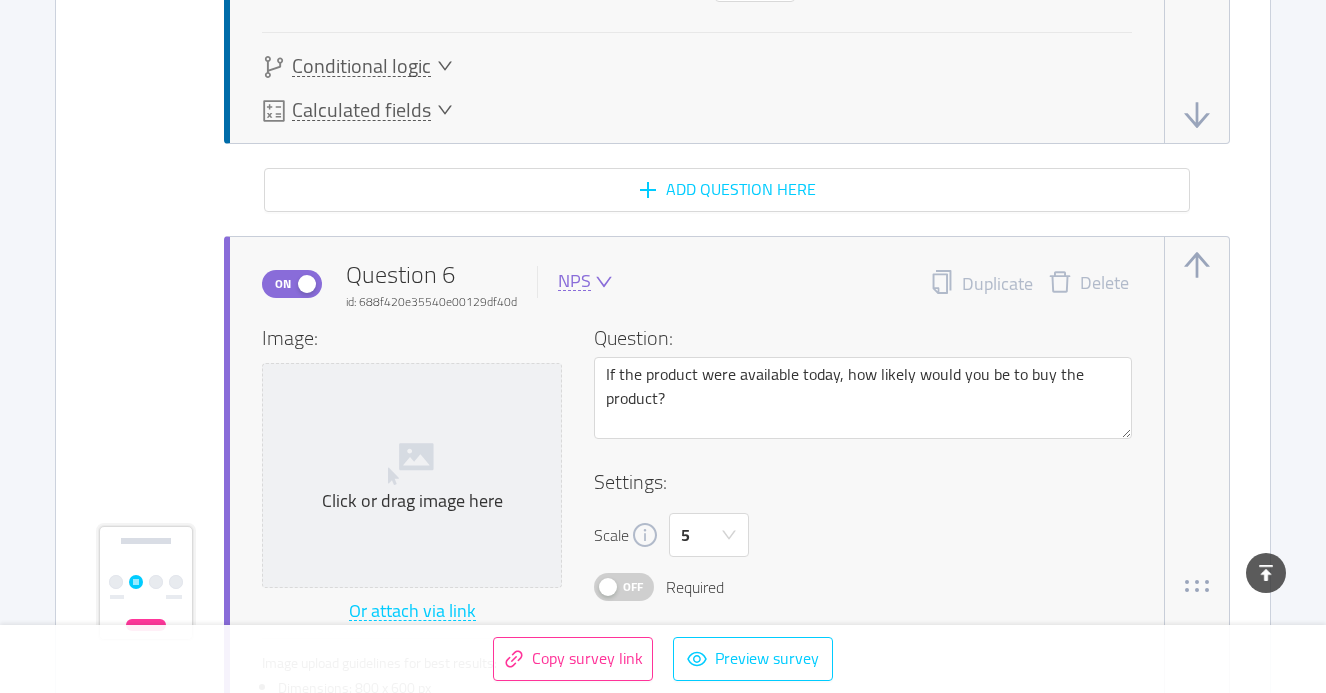 click on "Delete" at bounding box center [1088, 284] 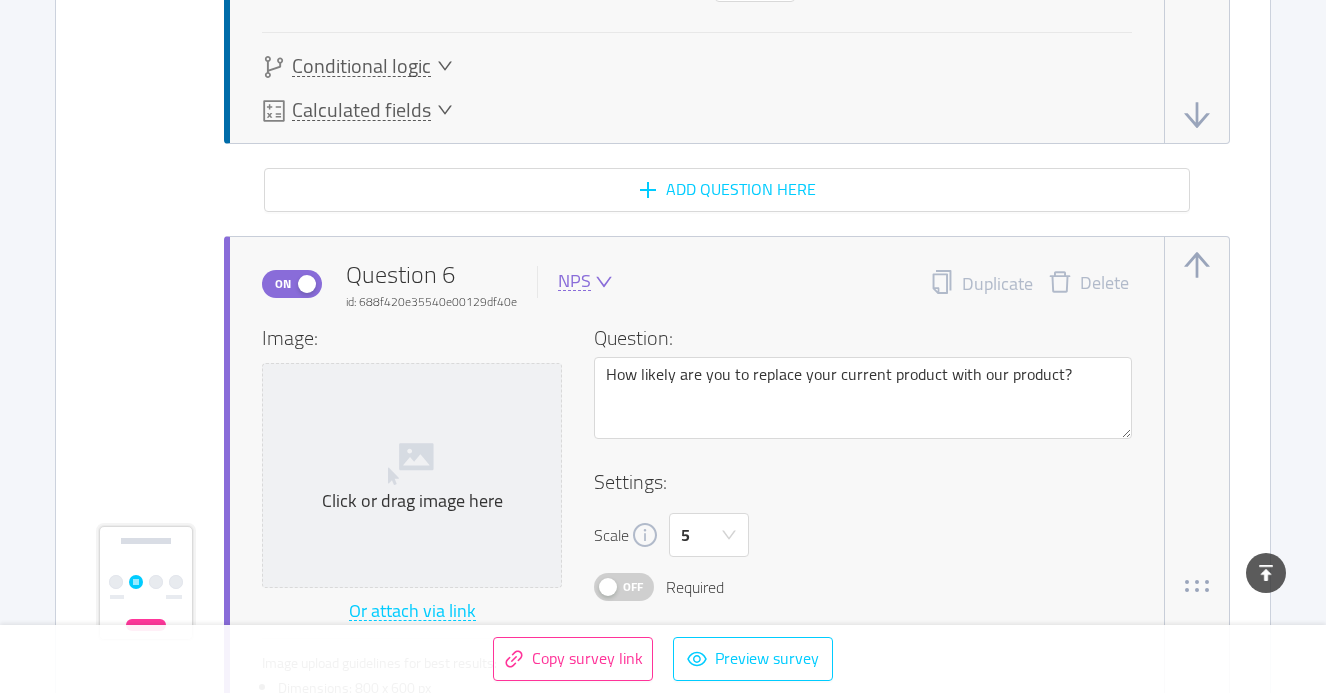click on "Delete" at bounding box center [1088, 284] 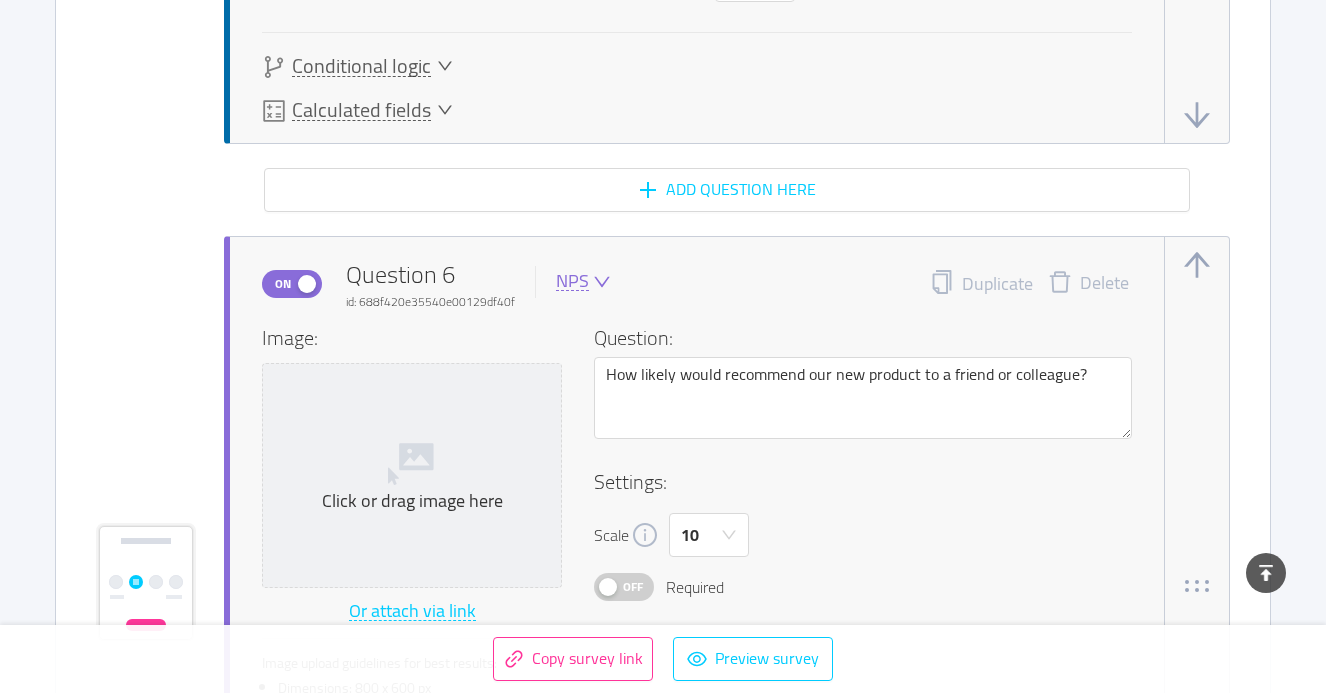 click on "Delete" at bounding box center [1088, 284] 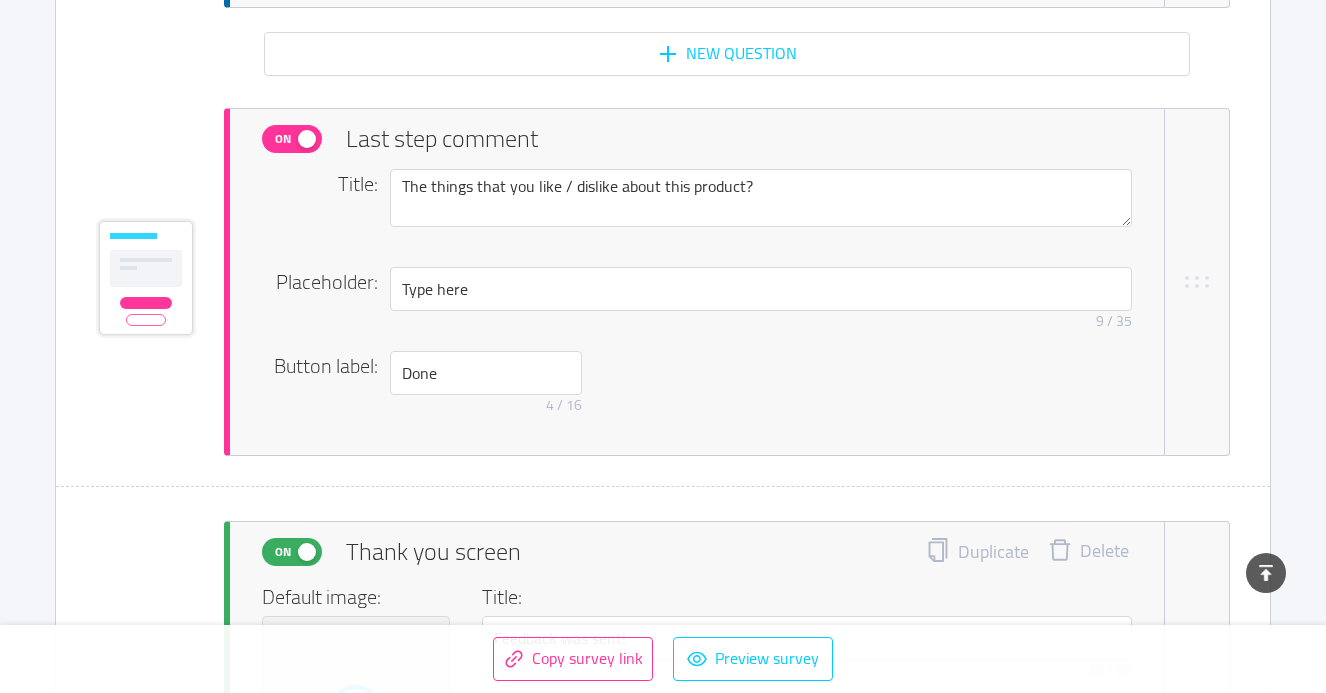 scroll, scrollTop: 5927, scrollLeft: 0, axis: vertical 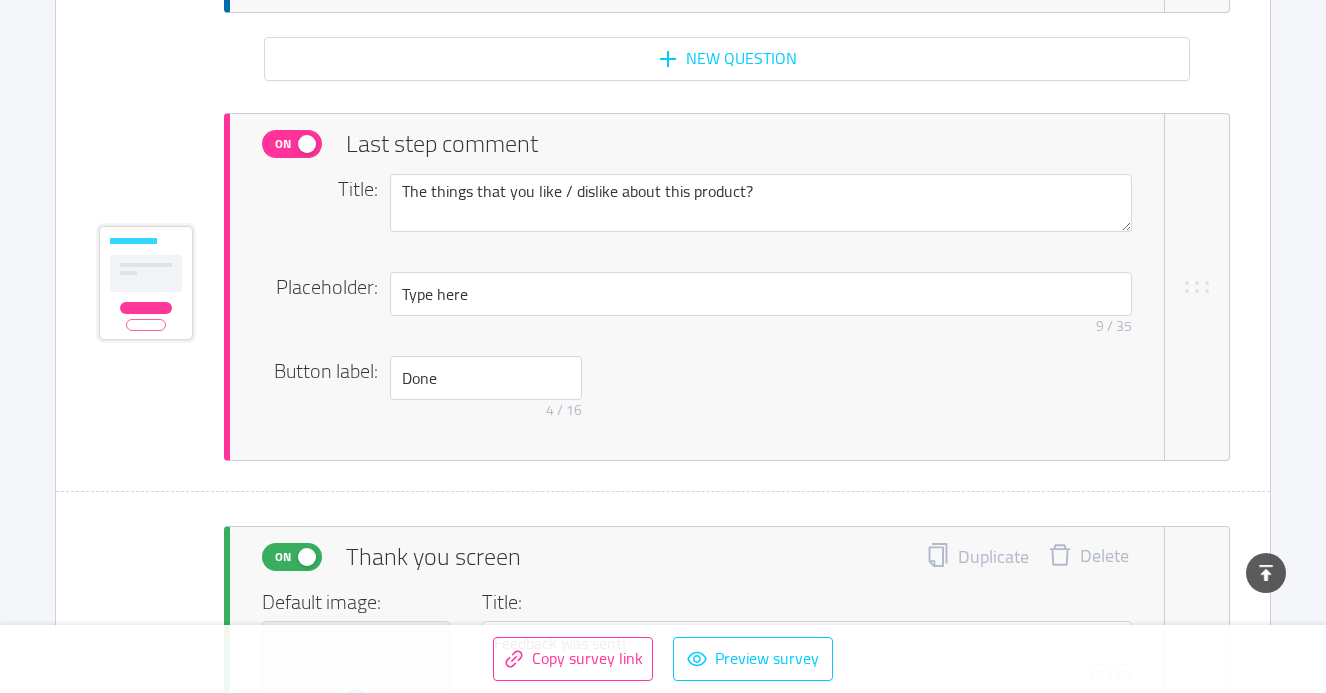 click on "On" at bounding box center [283, 144] 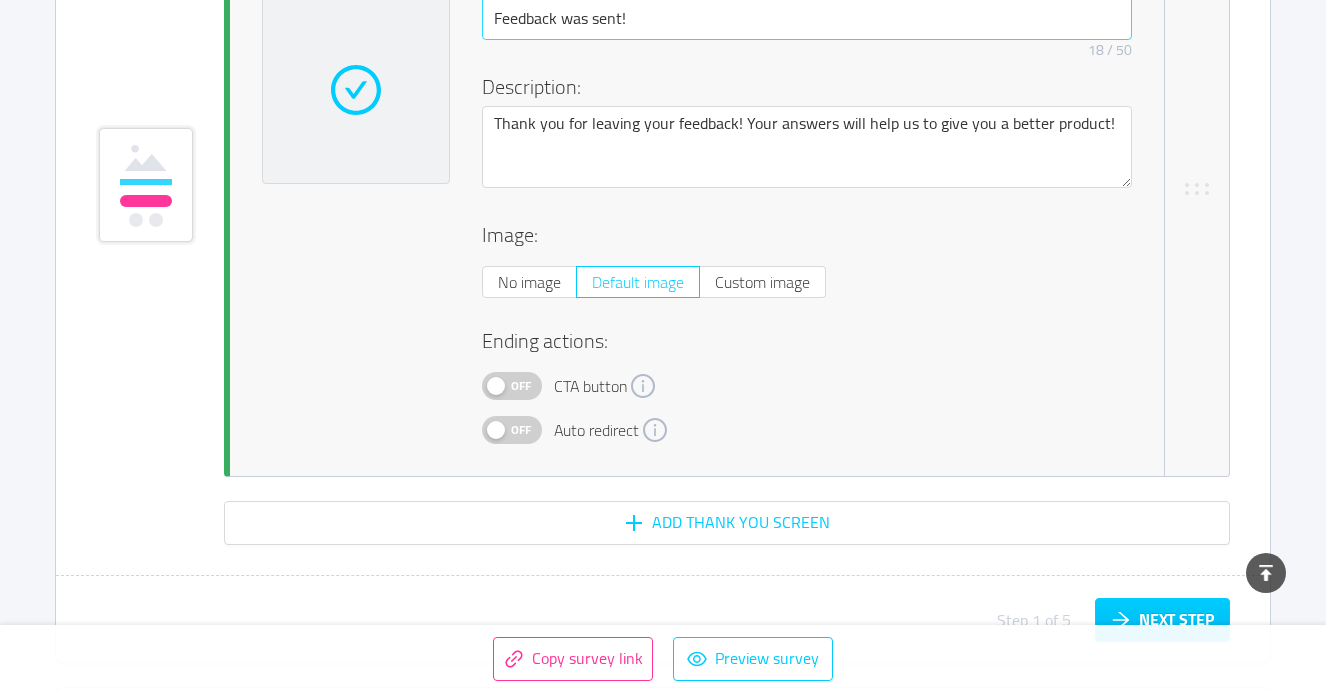 scroll, scrollTop: 6270, scrollLeft: 0, axis: vertical 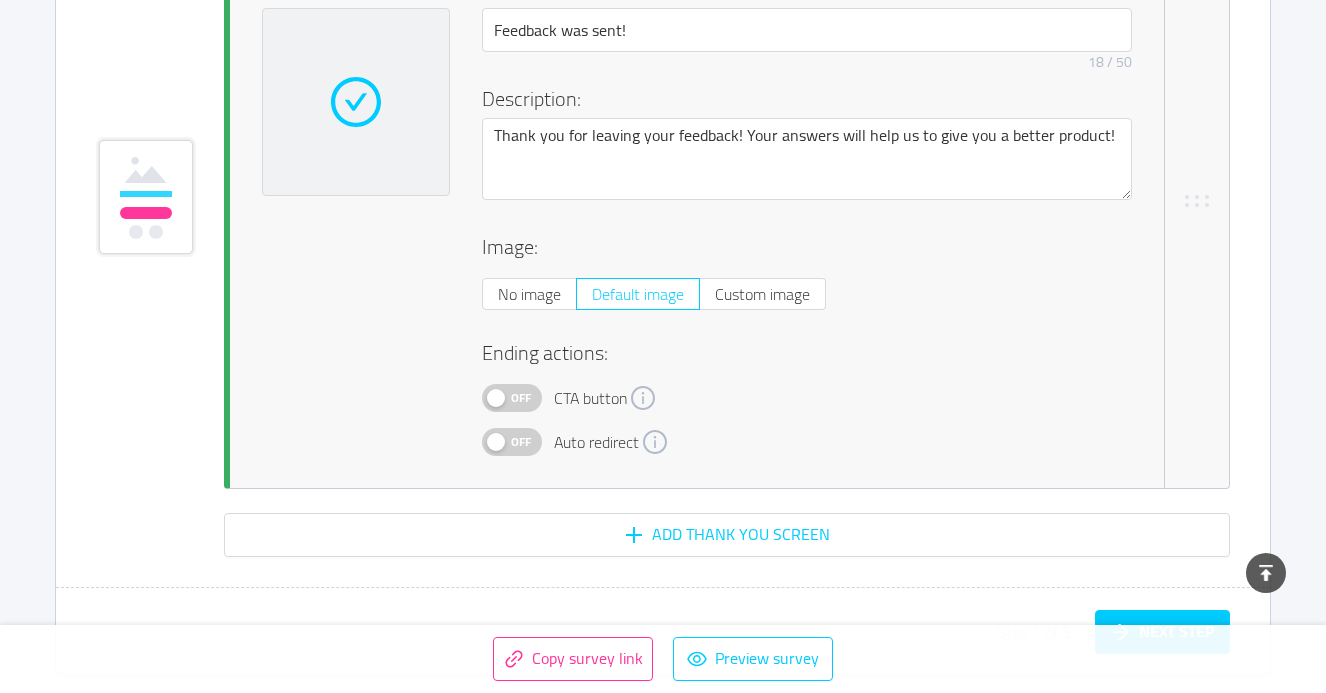 click on "Off" at bounding box center [521, 398] 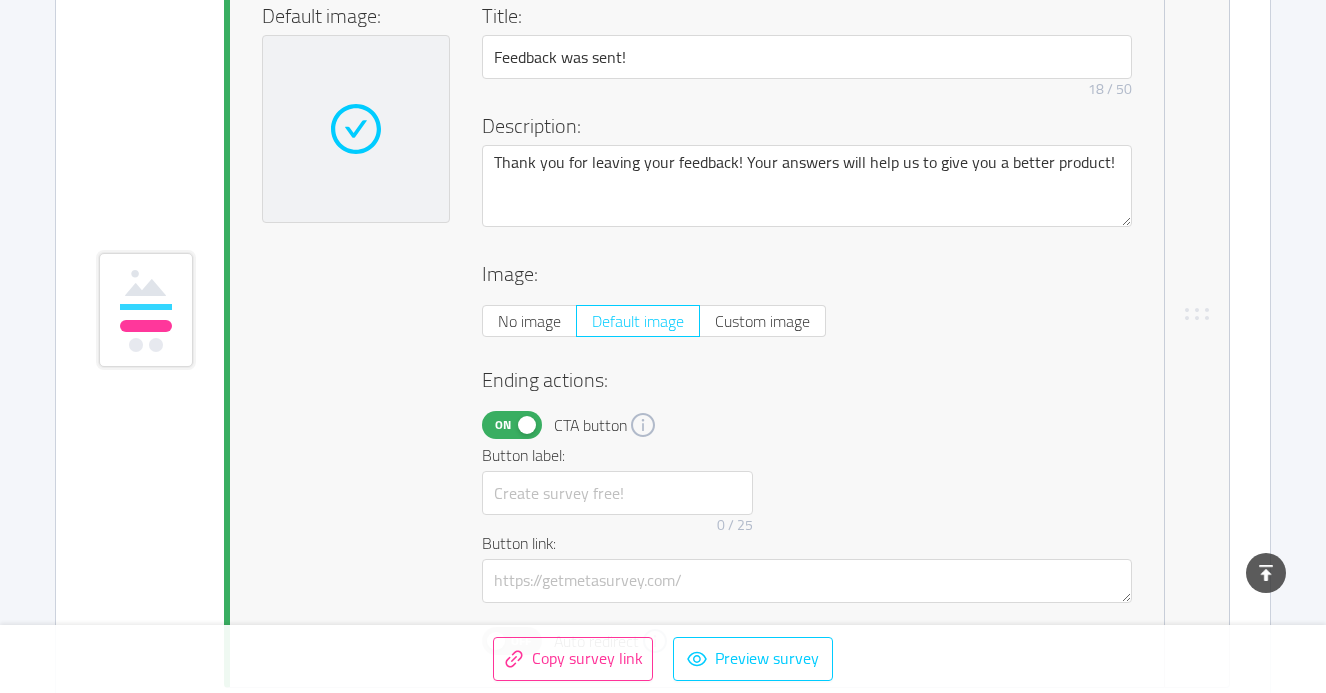 scroll, scrollTop: 6111, scrollLeft: 0, axis: vertical 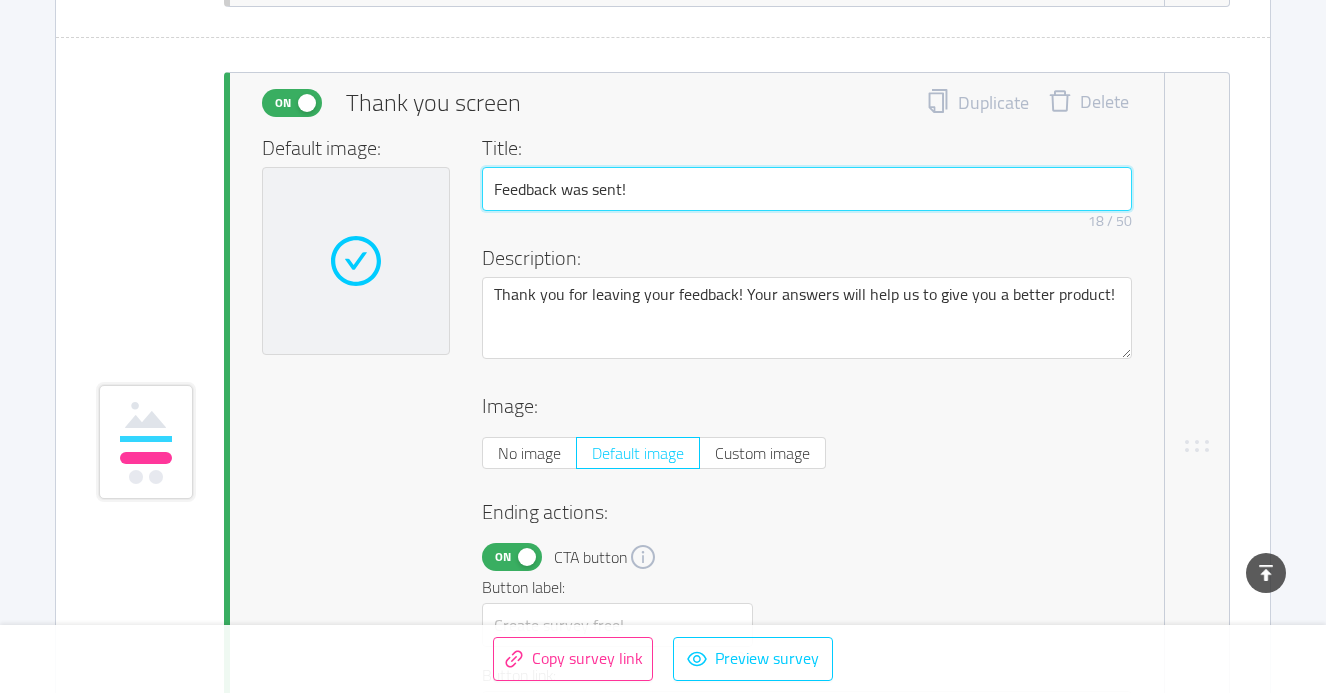 drag, startPoint x: 638, startPoint y: 188, endPoint x: 455, endPoint y: 182, distance: 183.09833 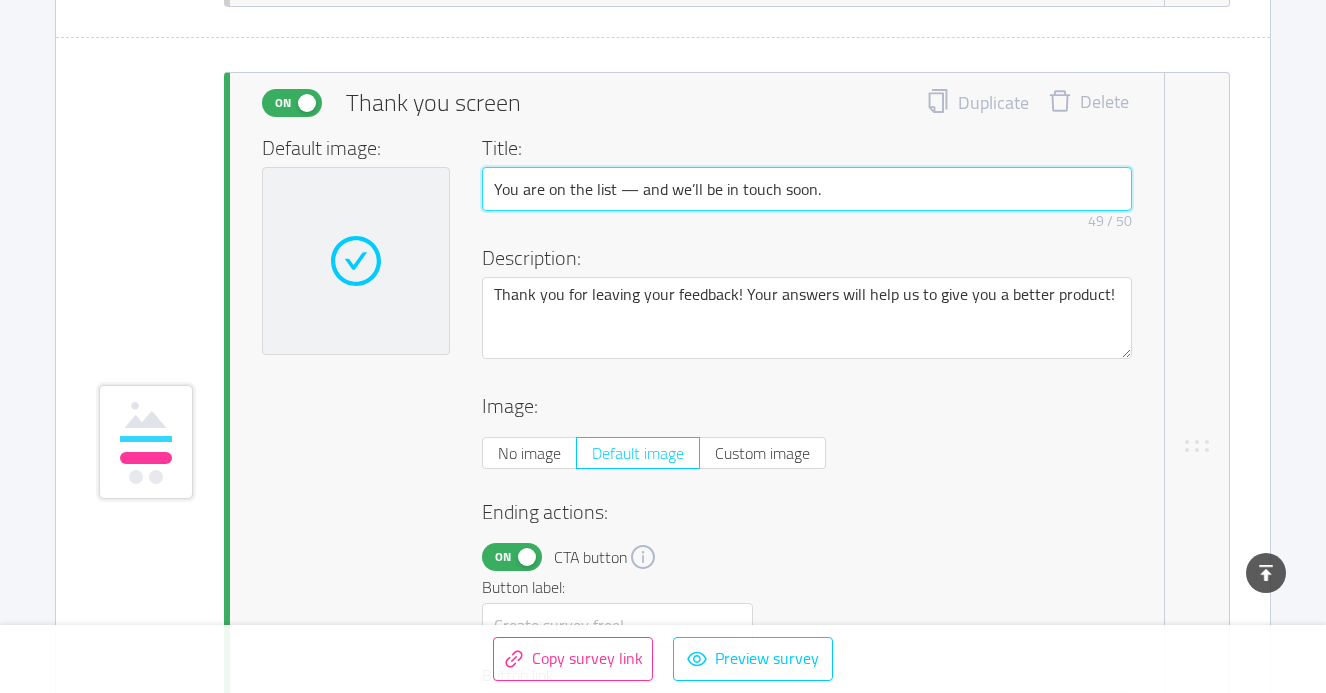 click on "You are on the list — and we’ll be in touch soon." at bounding box center (807, 189) 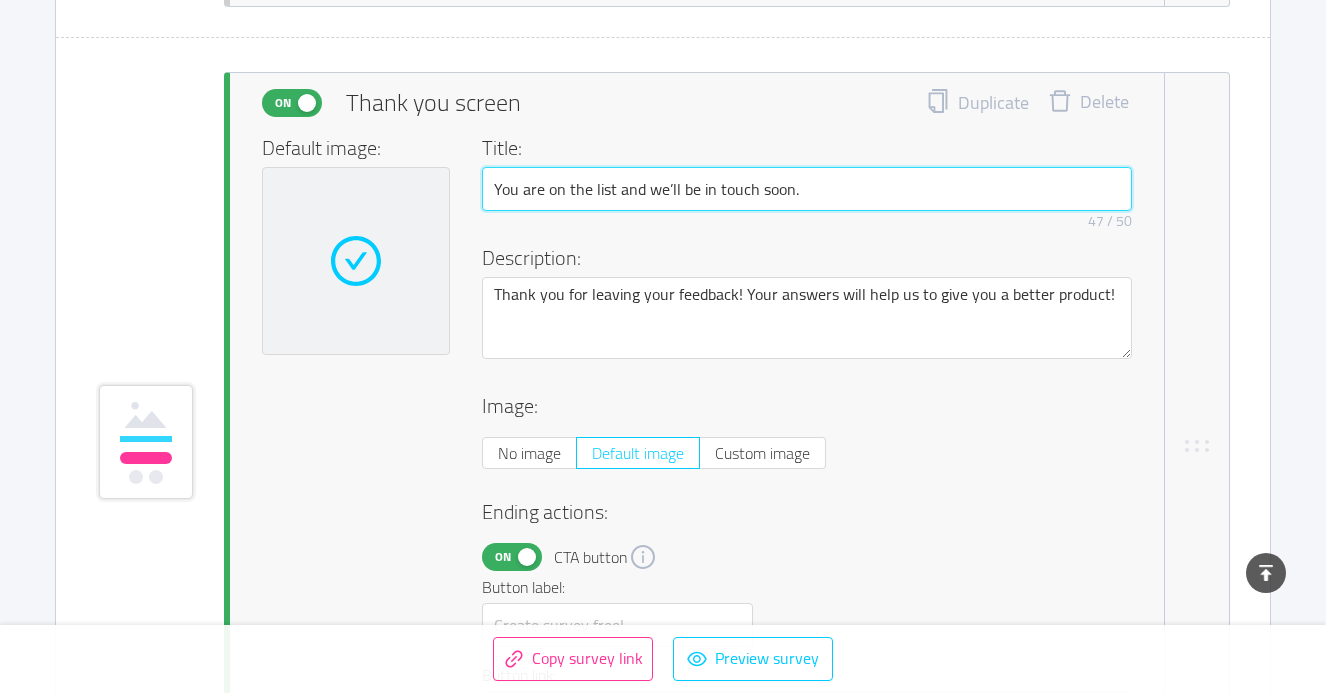 click on "You are on the list and we’ll be in touch soon." at bounding box center [807, 189] 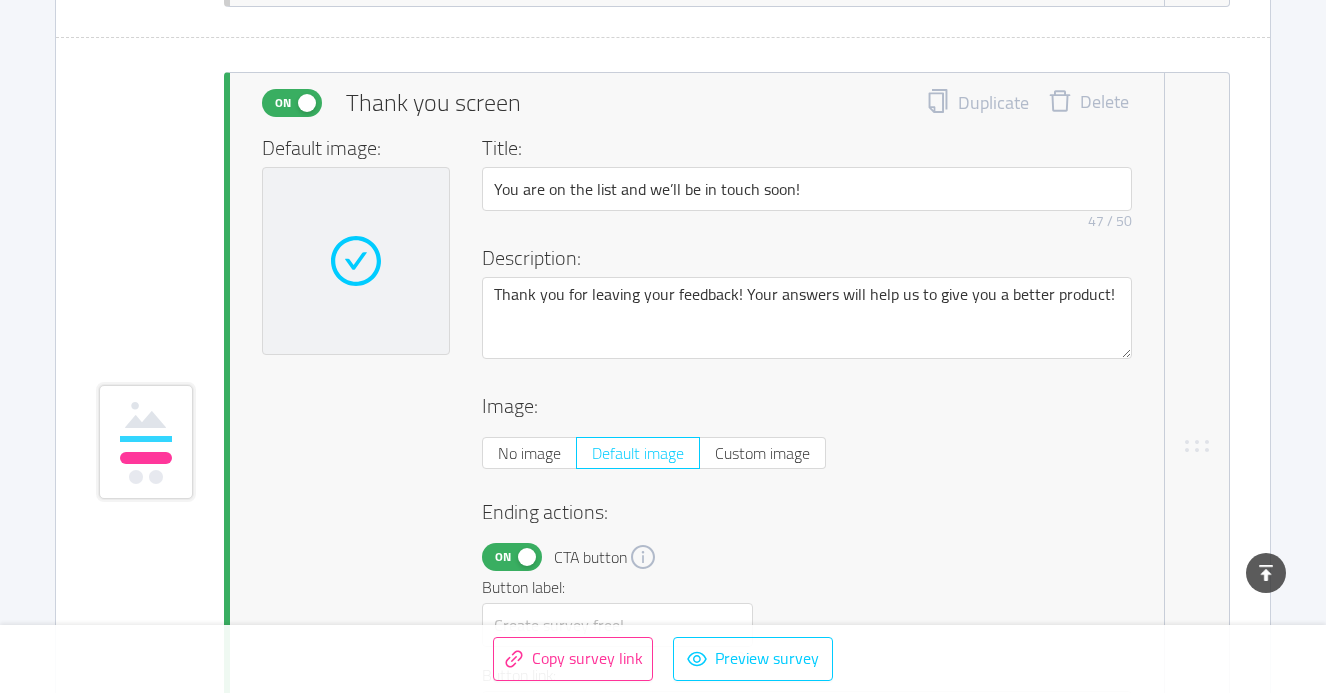 click on "Thank you screen" at bounding box center (433, 103) 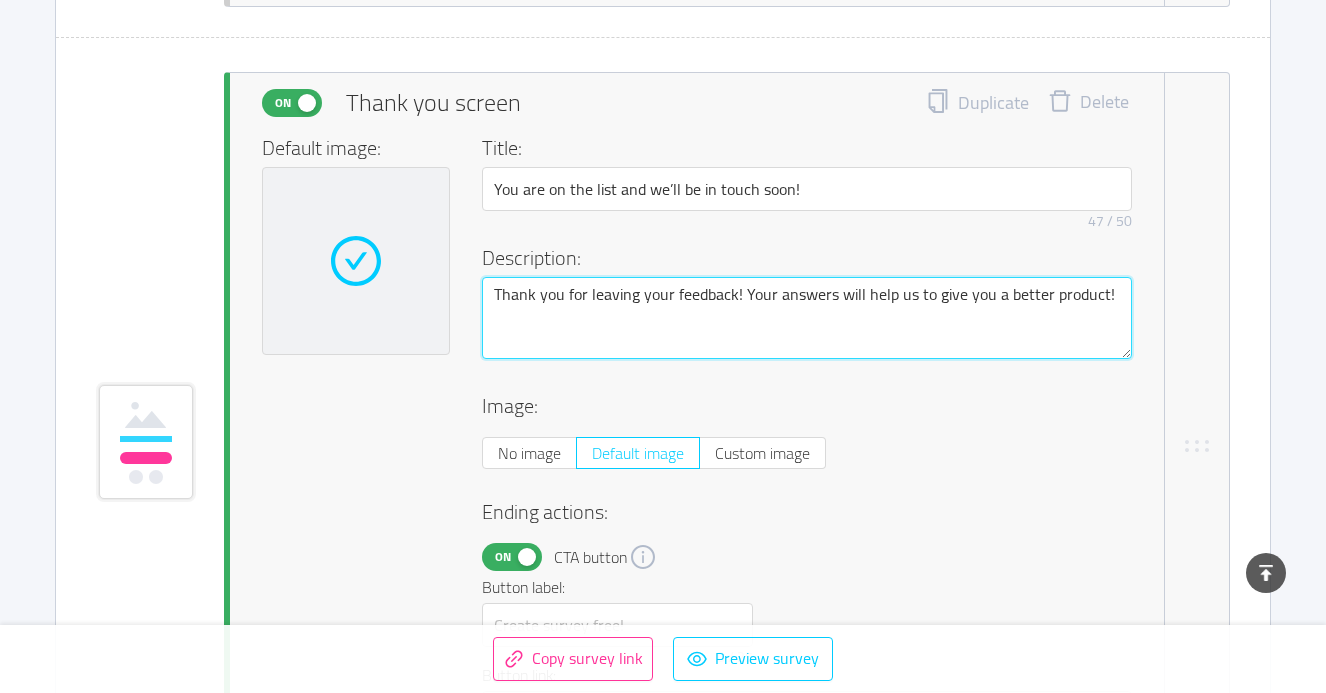 click on "Thank you for leaving your feedback! Your answers will help us to give you a better product!" at bounding box center (807, 318) 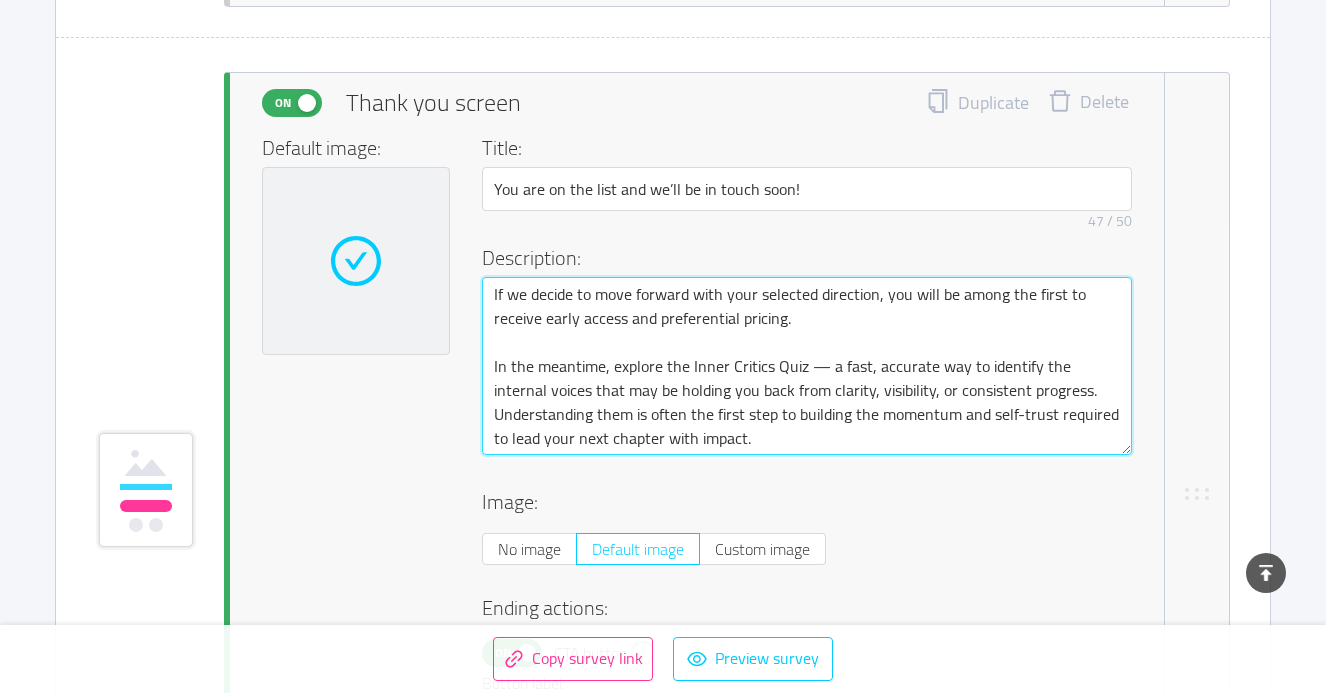 click on "If we decide to move forward with your selected direction, you will be among the first to receive early access and preferential pricing.
In the meantime, explore the Inner Critics Quiz — a fast, accurate way to identify the internal voices that may be holding you back from clarity, visibility, or consistent progress.
Understanding them is often the first step to building the momentum and self-trust required to lead your next chapter with impact." at bounding box center [807, 366] 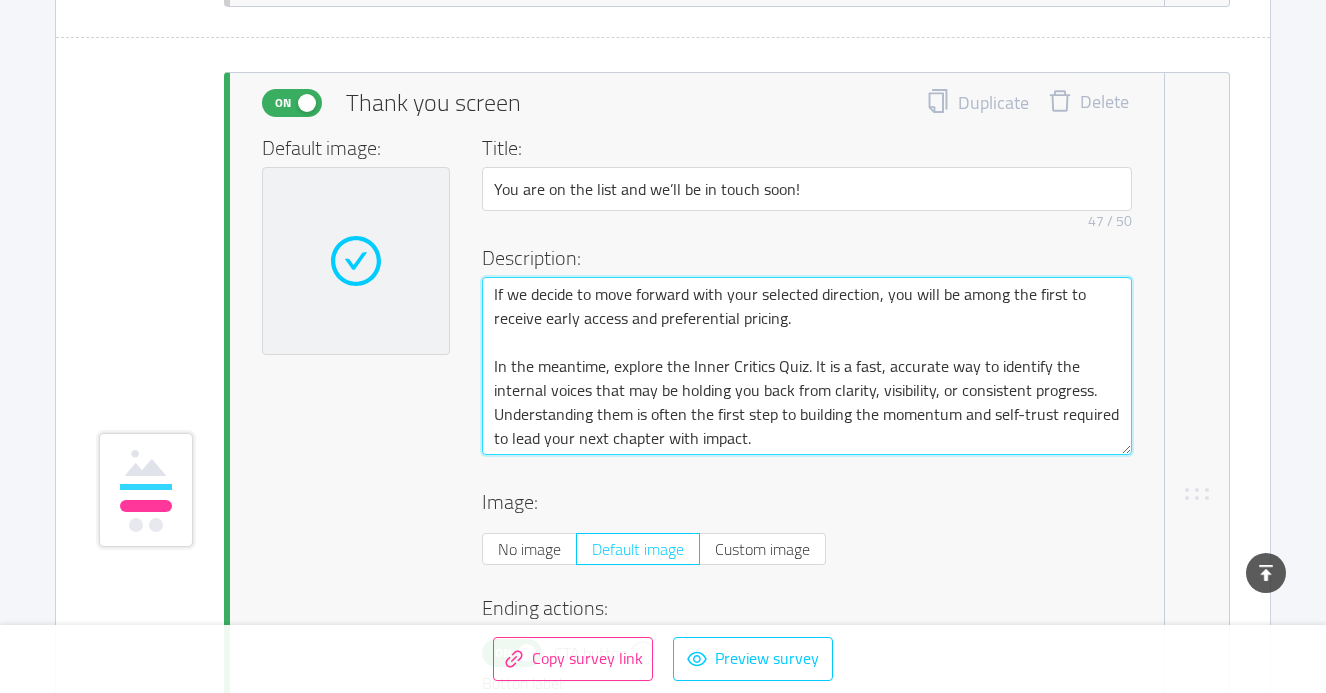 click on "If we decide to move forward with your selected direction, you will be among the first to receive early access and preferential pricing.
In the meantime, explore the Inner Critics Quiz. It is a fast, accurate way to identify the internal voices that may be holding you back from clarity, visibility, or consistent progress.
Understanding them is often the first step to building the momentum and self-trust required to lead your next chapter with impact." at bounding box center (807, 366) 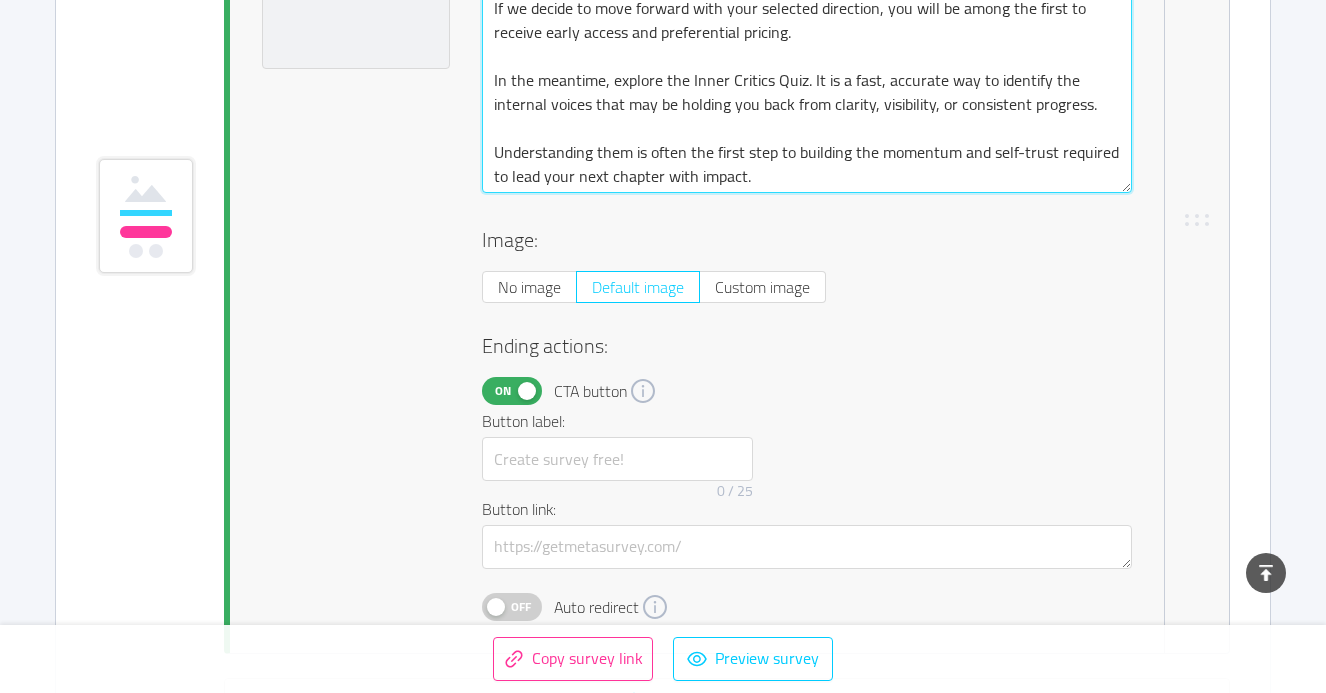 scroll, scrollTop: 6404, scrollLeft: 0, axis: vertical 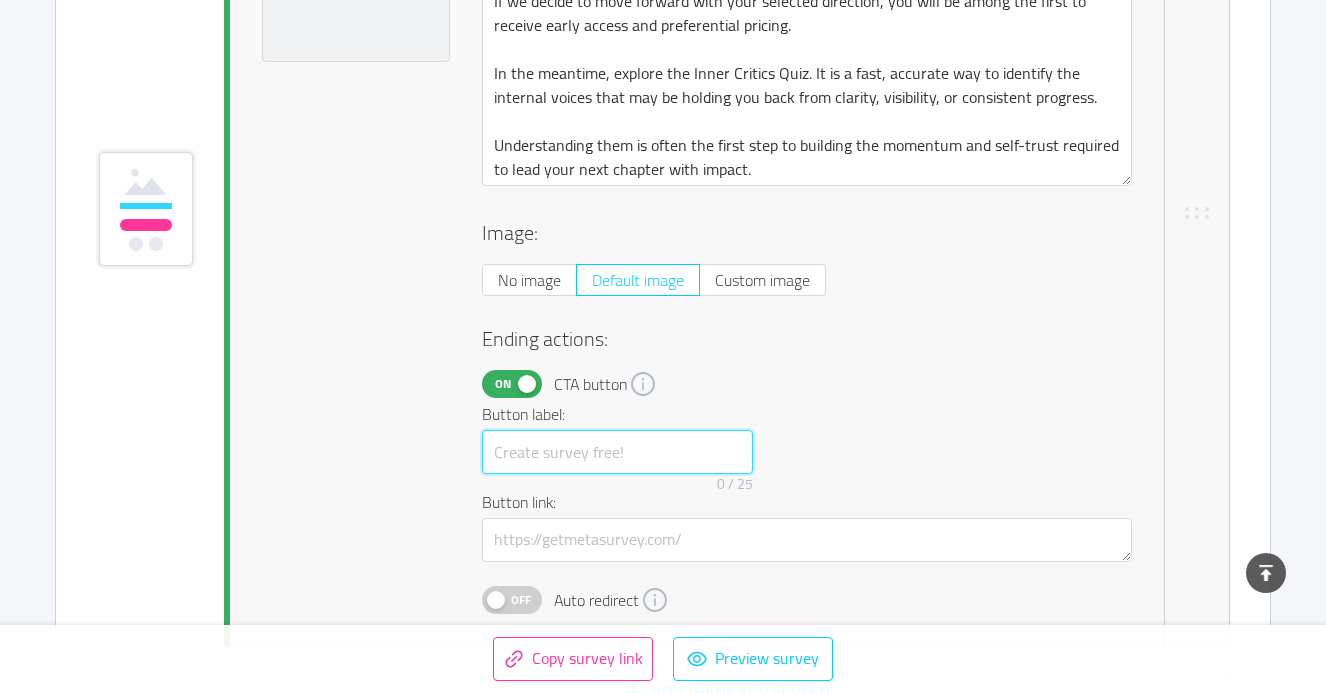 click at bounding box center [617, 452] 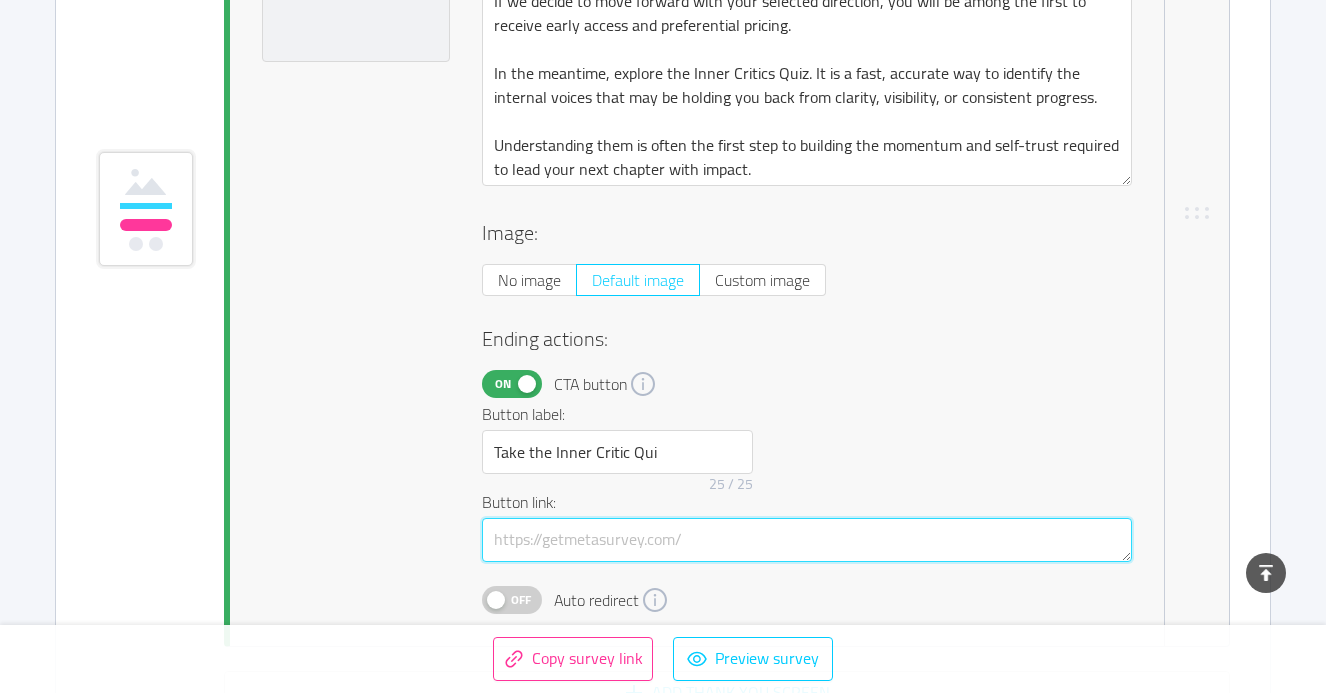 click at bounding box center (807, 540) 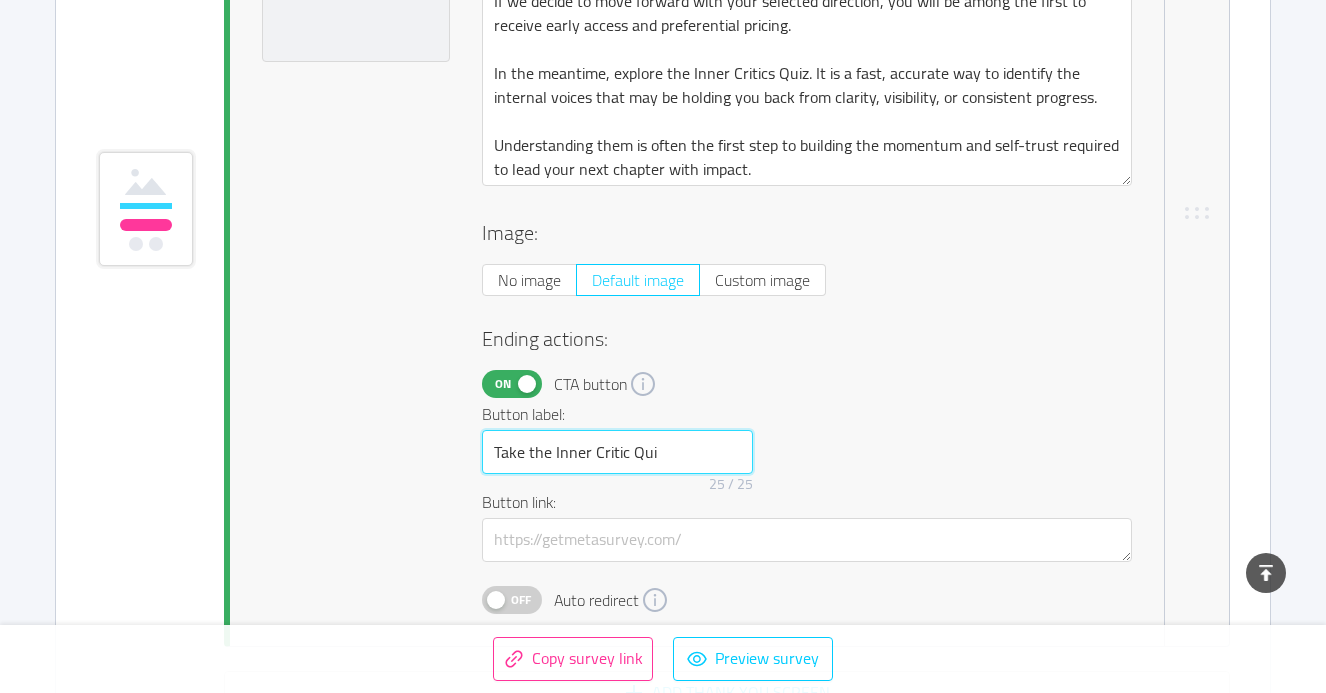 click on "Take the Inner Critic Qui" at bounding box center (617, 452) 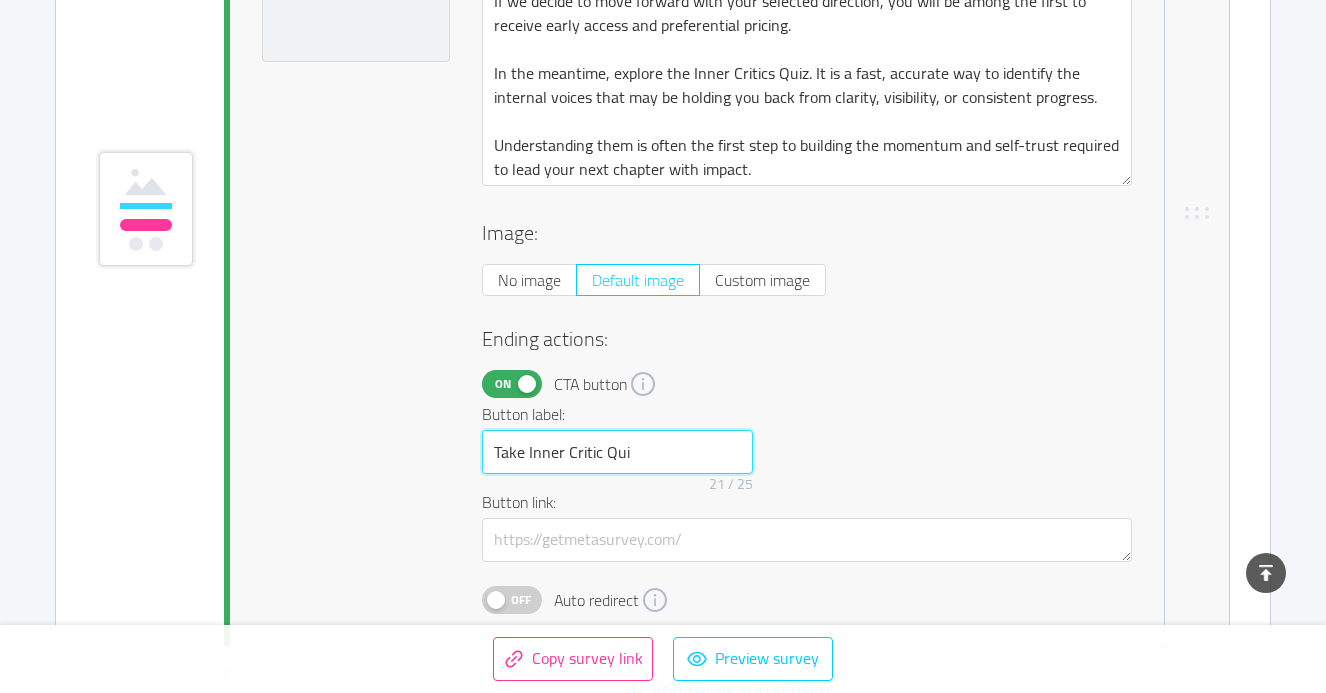 click on "Take Inner Critic Qui" at bounding box center [617, 452] 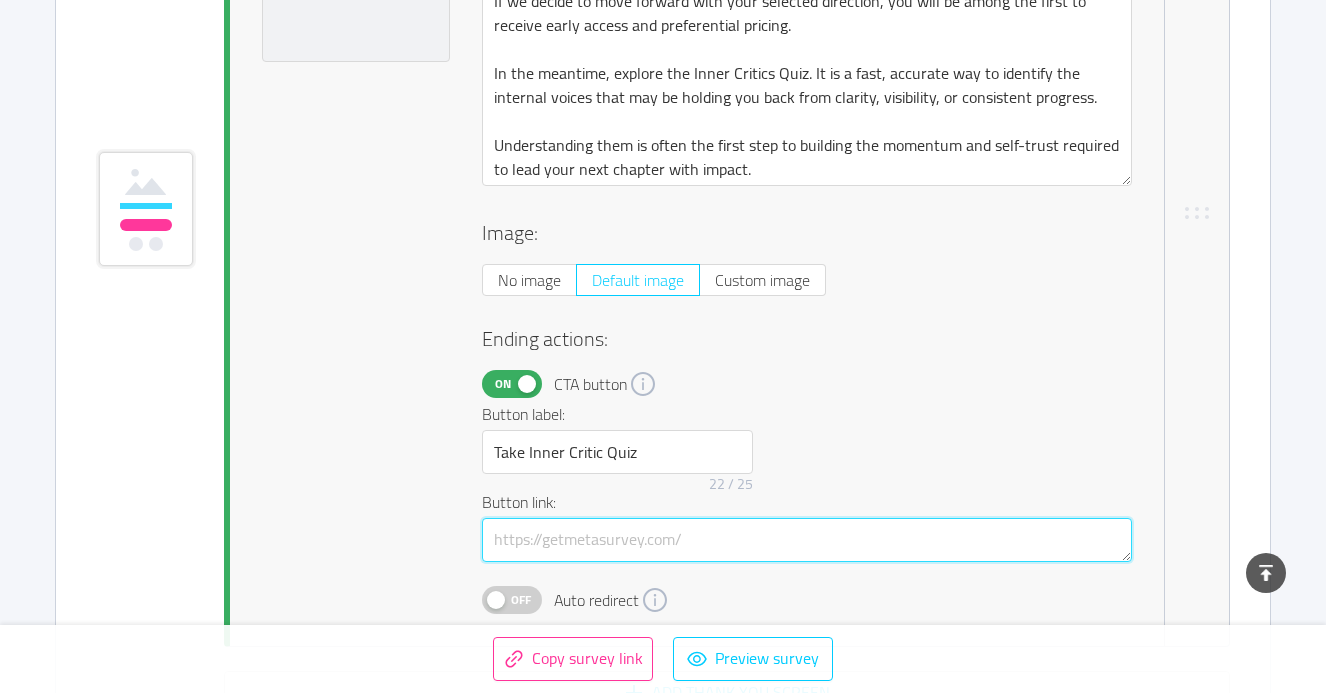 click at bounding box center [807, 540] 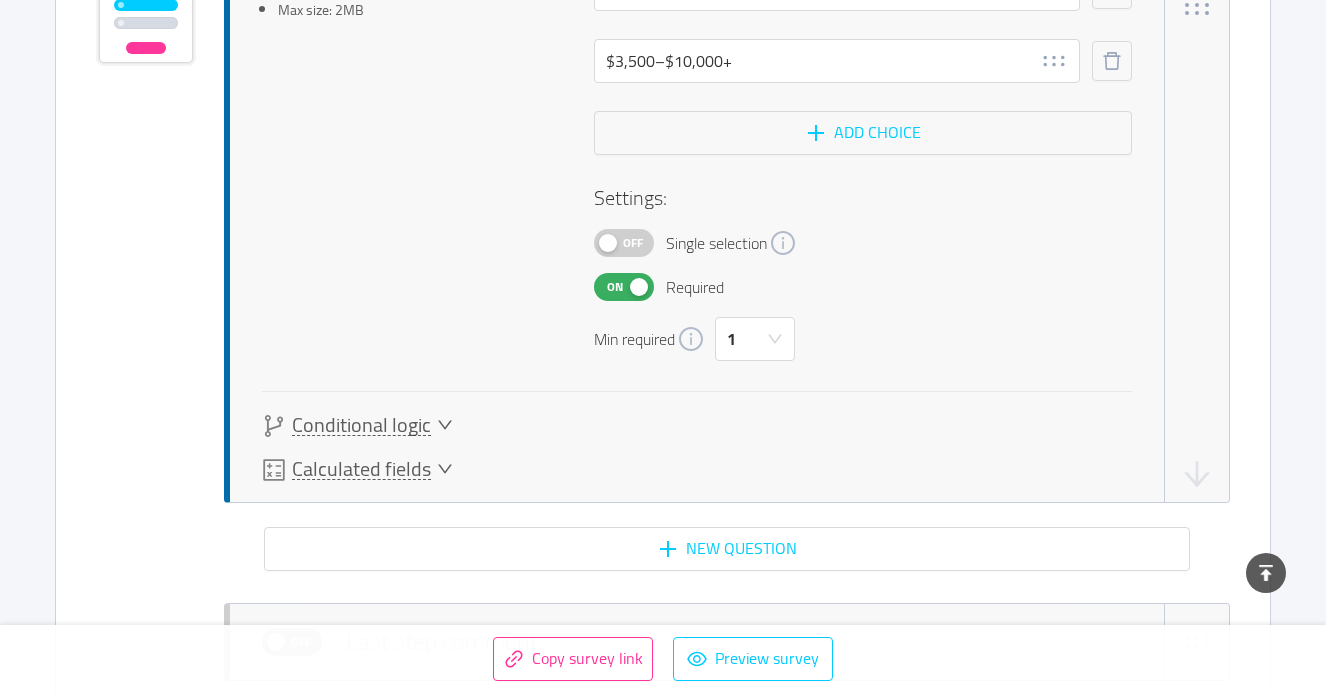 scroll, scrollTop: 5439, scrollLeft: 0, axis: vertical 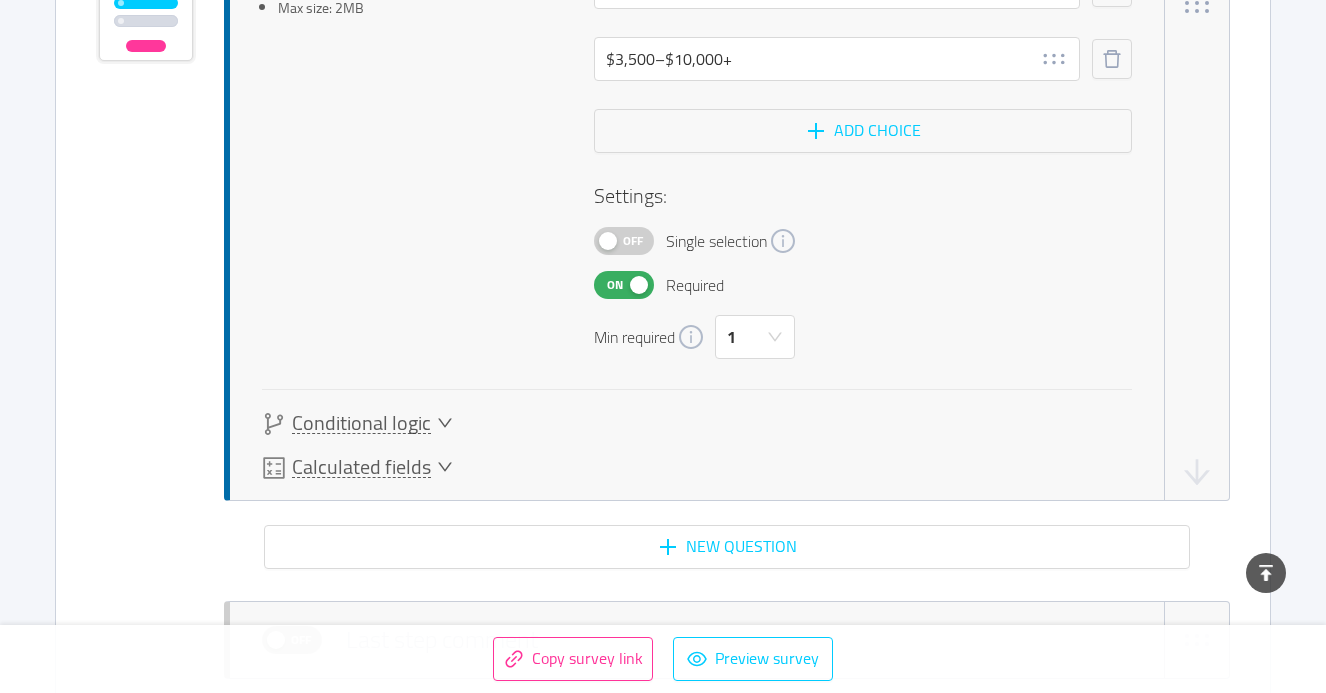 click 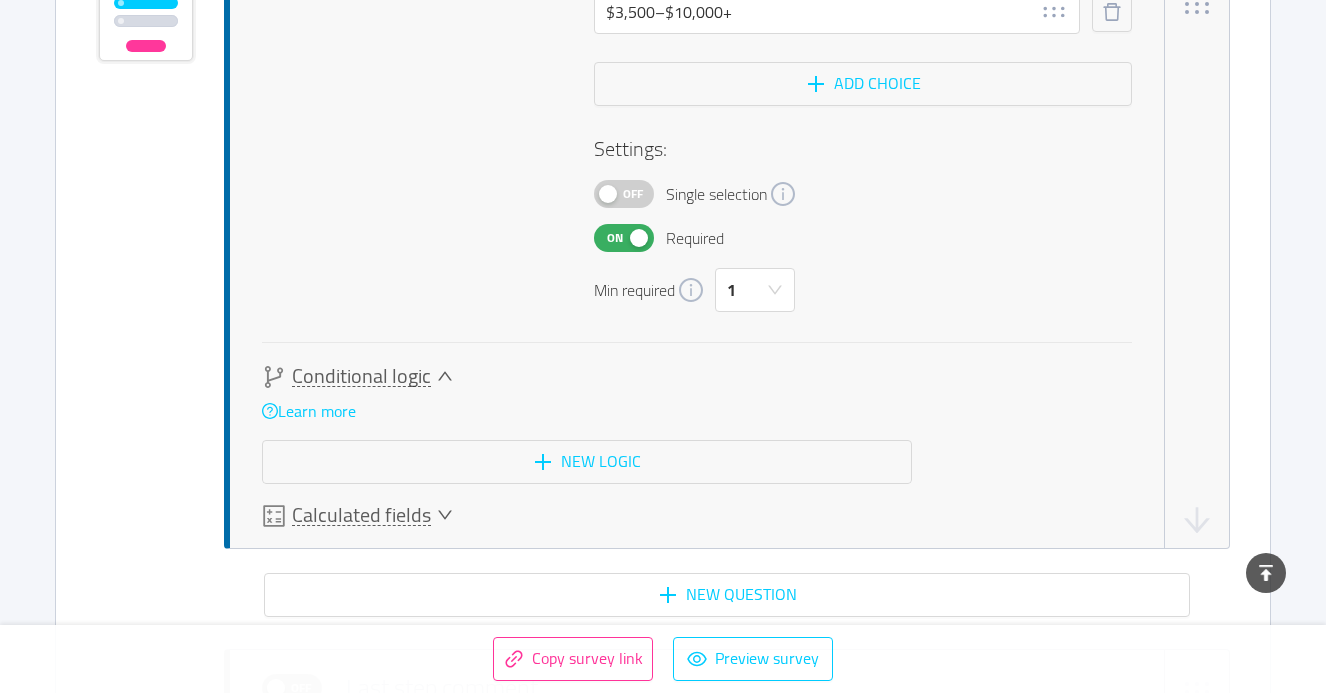 scroll, scrollTop: 5487, scrollLeft: 0, axis: vertical 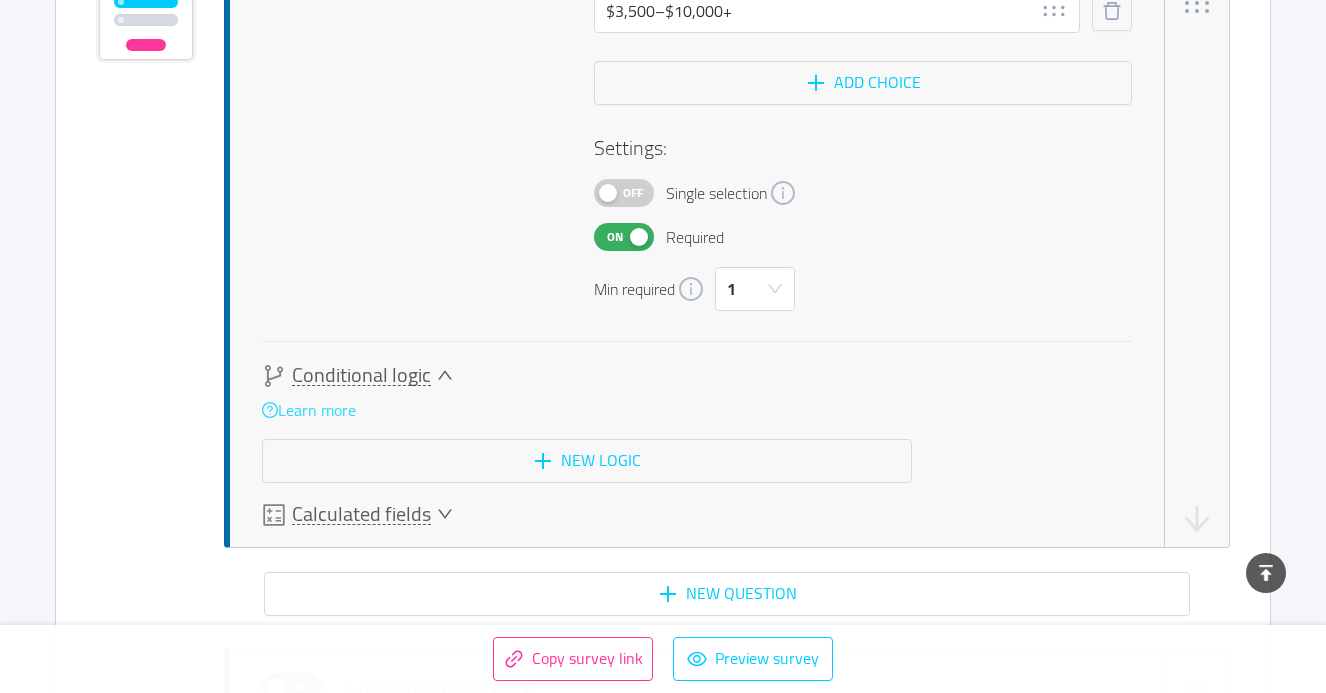 click 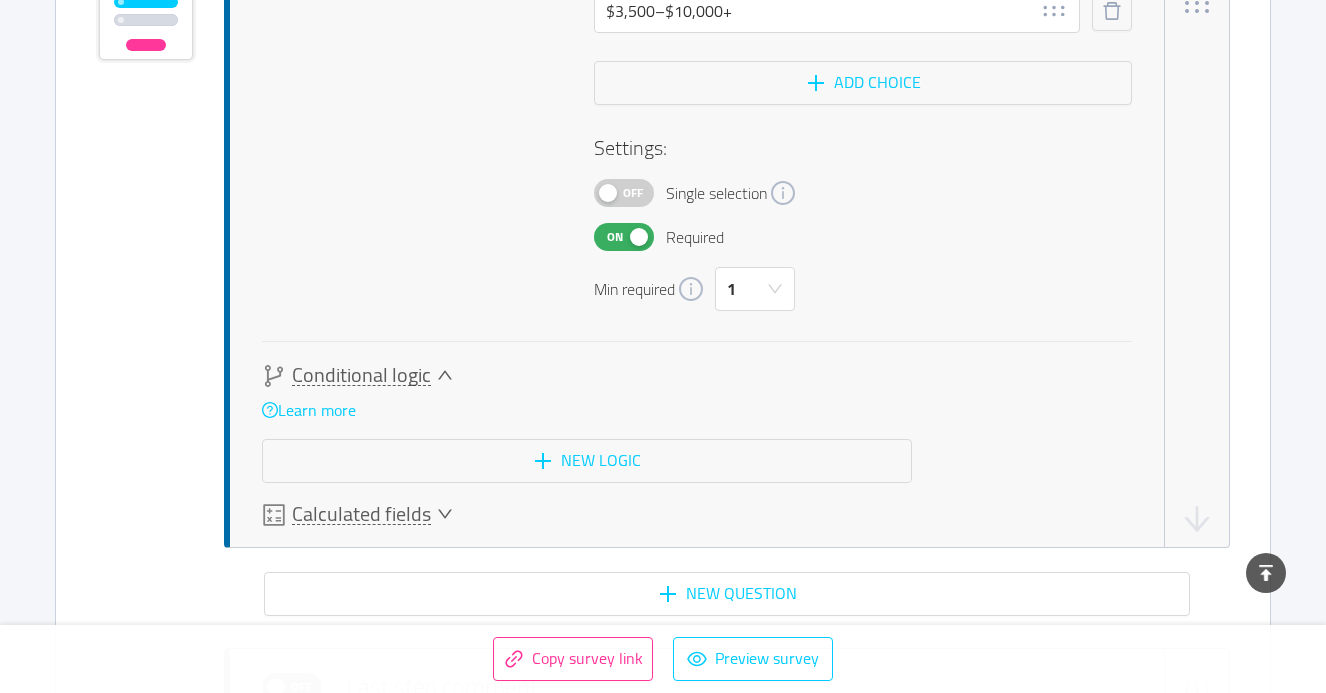 click on "Conditional logic" at bounding box center [587, 376] 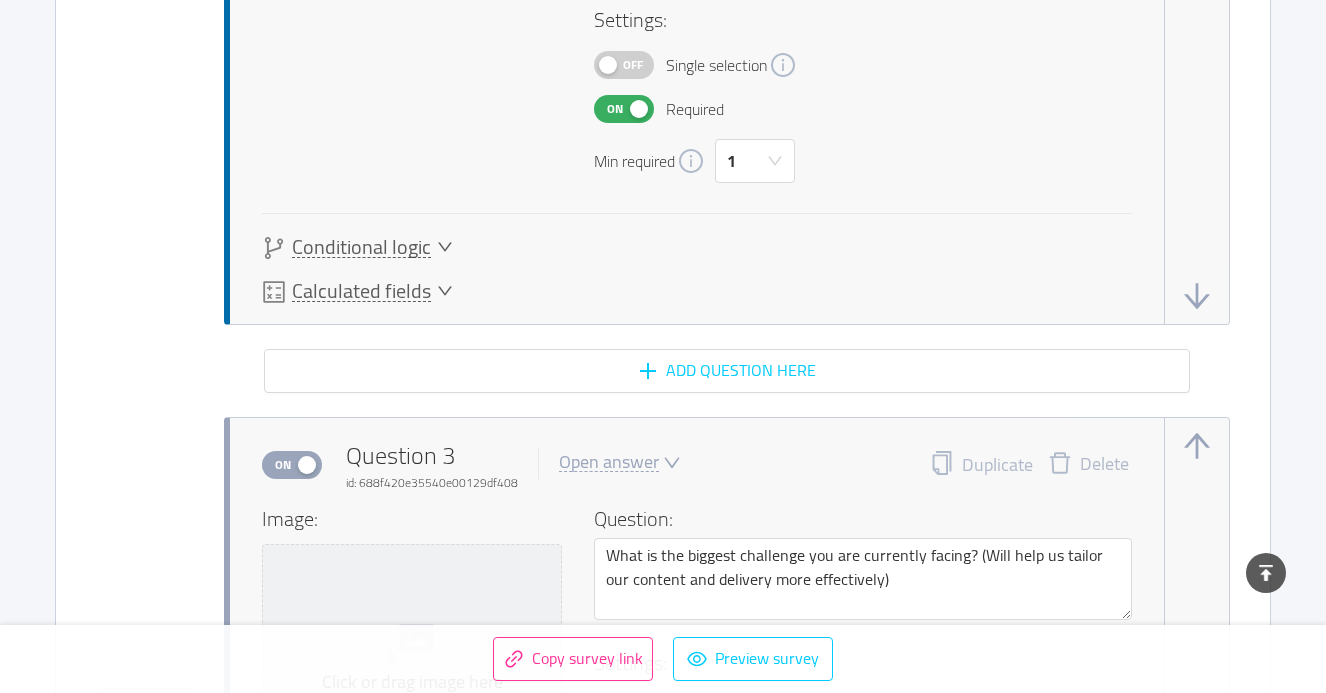 scroll, scrollTop: 3030, scrollLeft: 0, axis: vertical 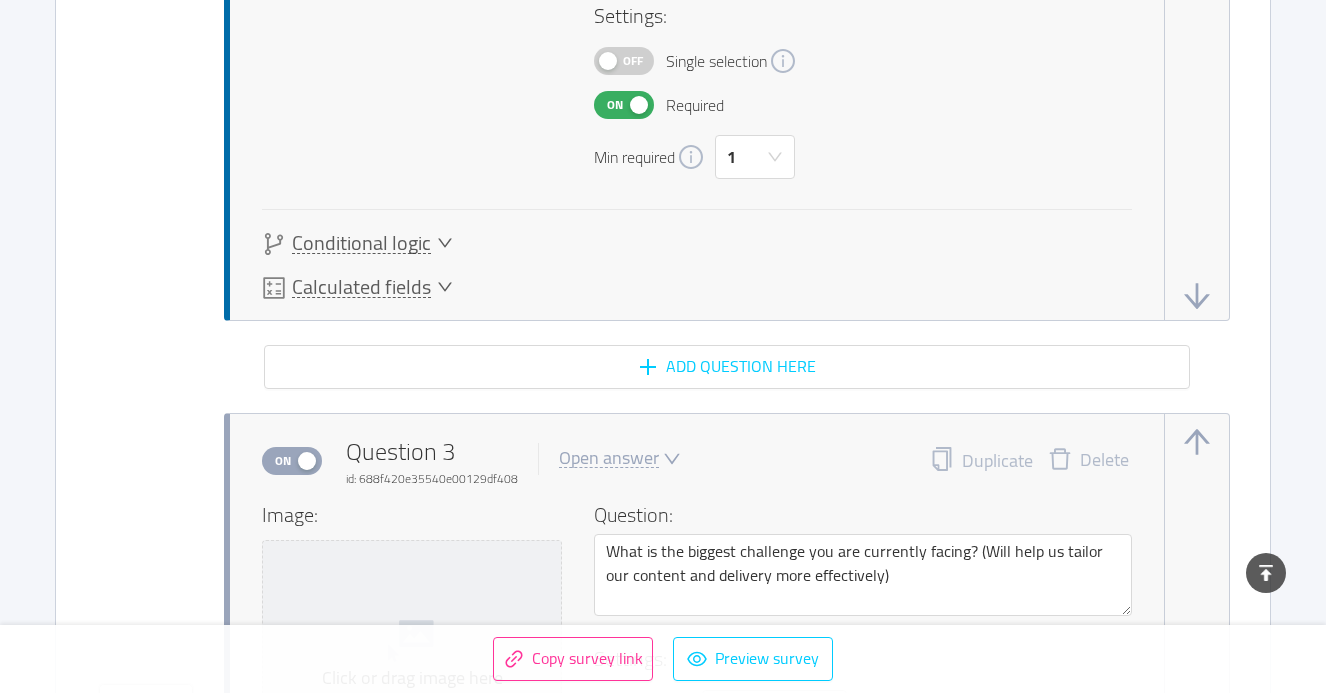 click at bounding box center (1197, 296) 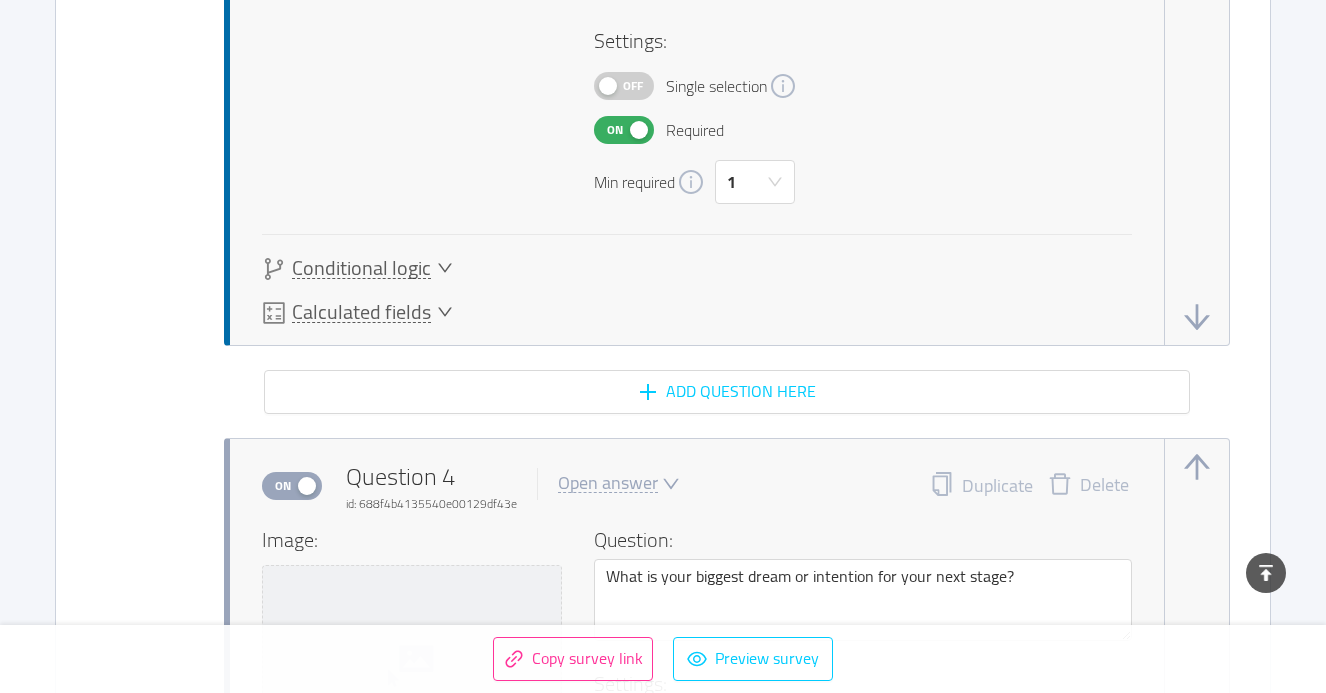 scroll, scrollTop: 3814, scrollLeft: 0, axis: vertical 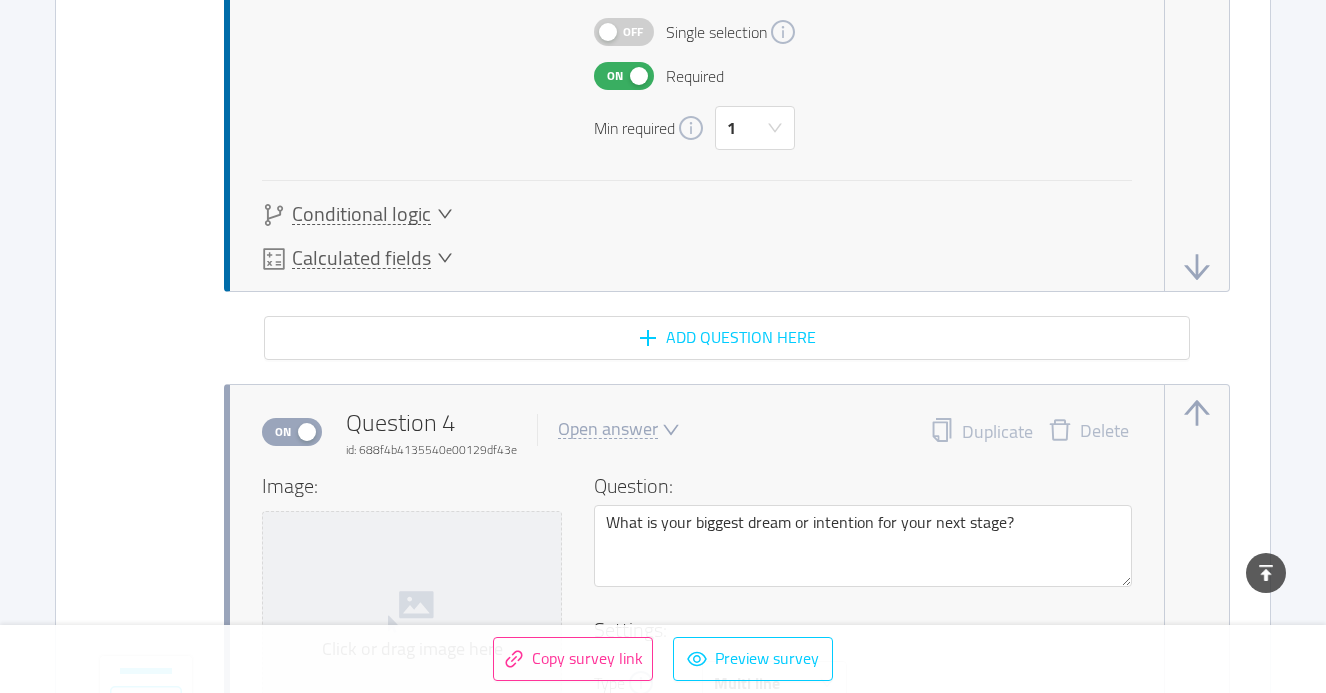 click at bounding box center (1197, 267) 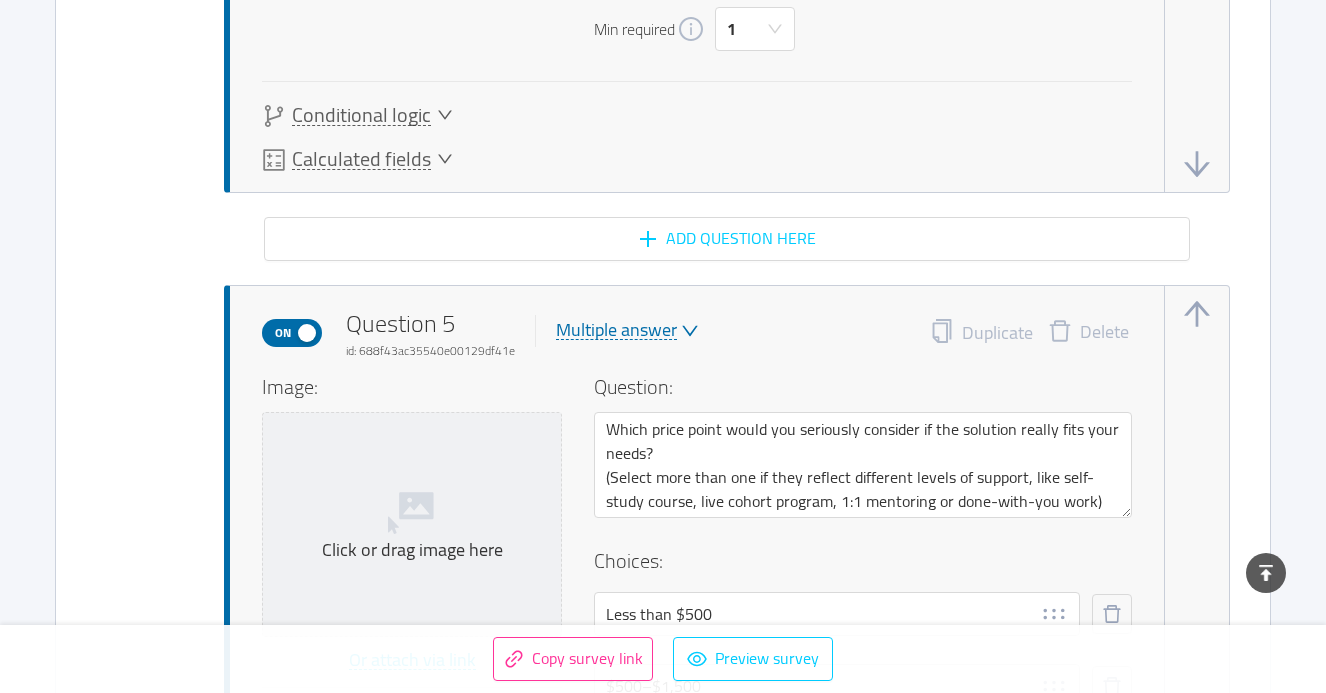 scroll, scrollTop: 4684, scrollLeft: 0, axis: vertical 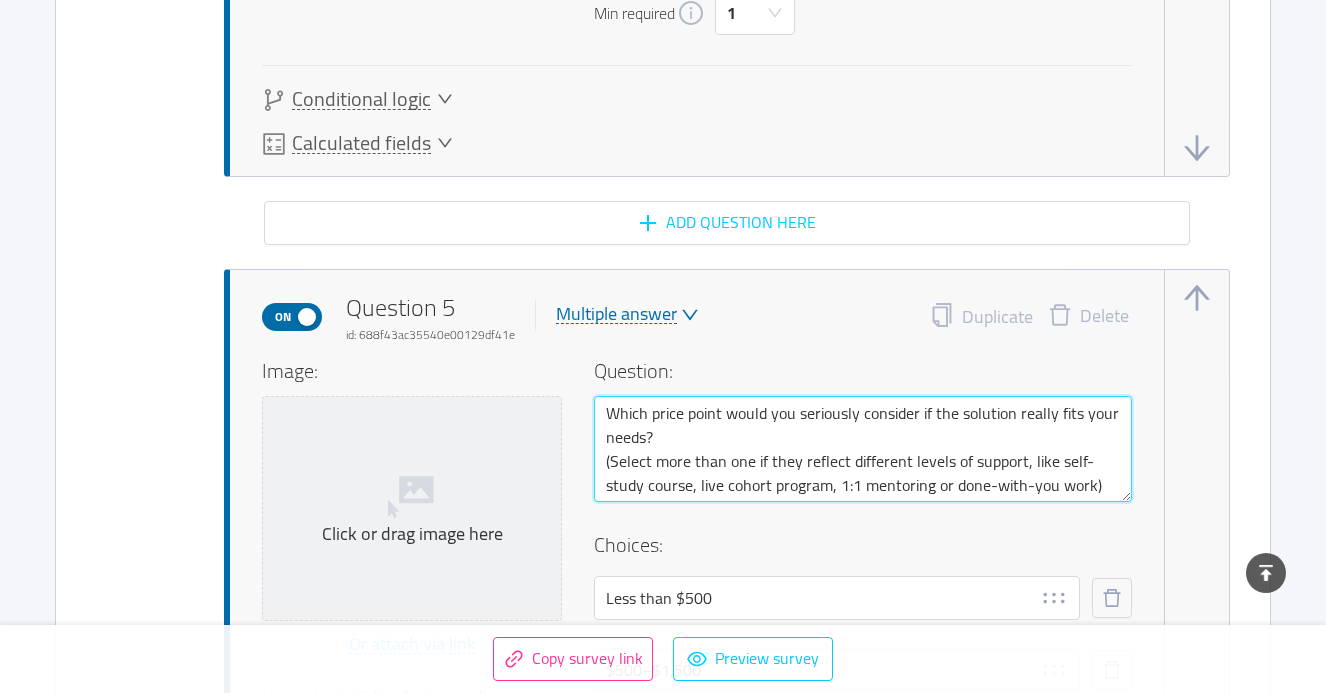 click on "Which price point would you seriously consider if the solution really fits your needs?
(Select more than one if they reflect different levels of support, like self-study course, live cohort program, 1:1 mentoring or done-with-you work)" at bounding box center (863, 449) 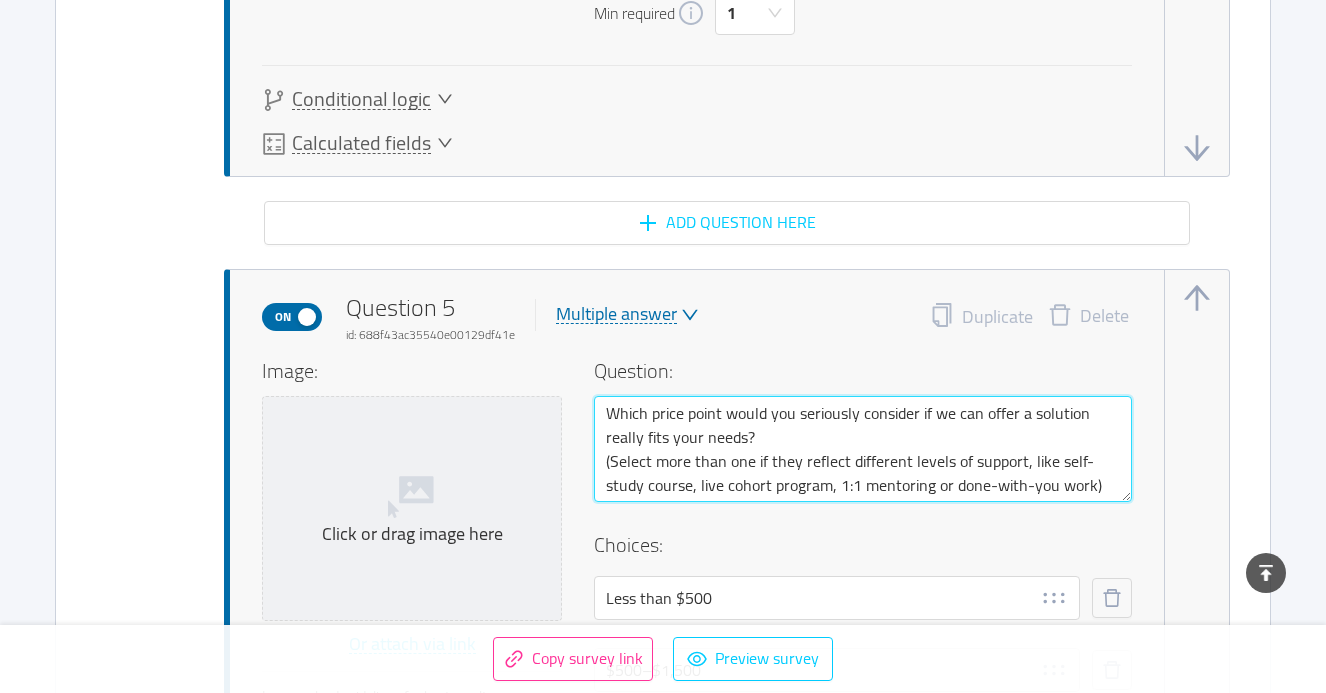 click on "Which price point would you seriously consider if we can offer a solution really fits your needs?
(Select more than one if they reflect different levels of support, like self-study course, live cohort program, 1:1 mentoring or done-with-you work)" at bounding box center (863, 449) 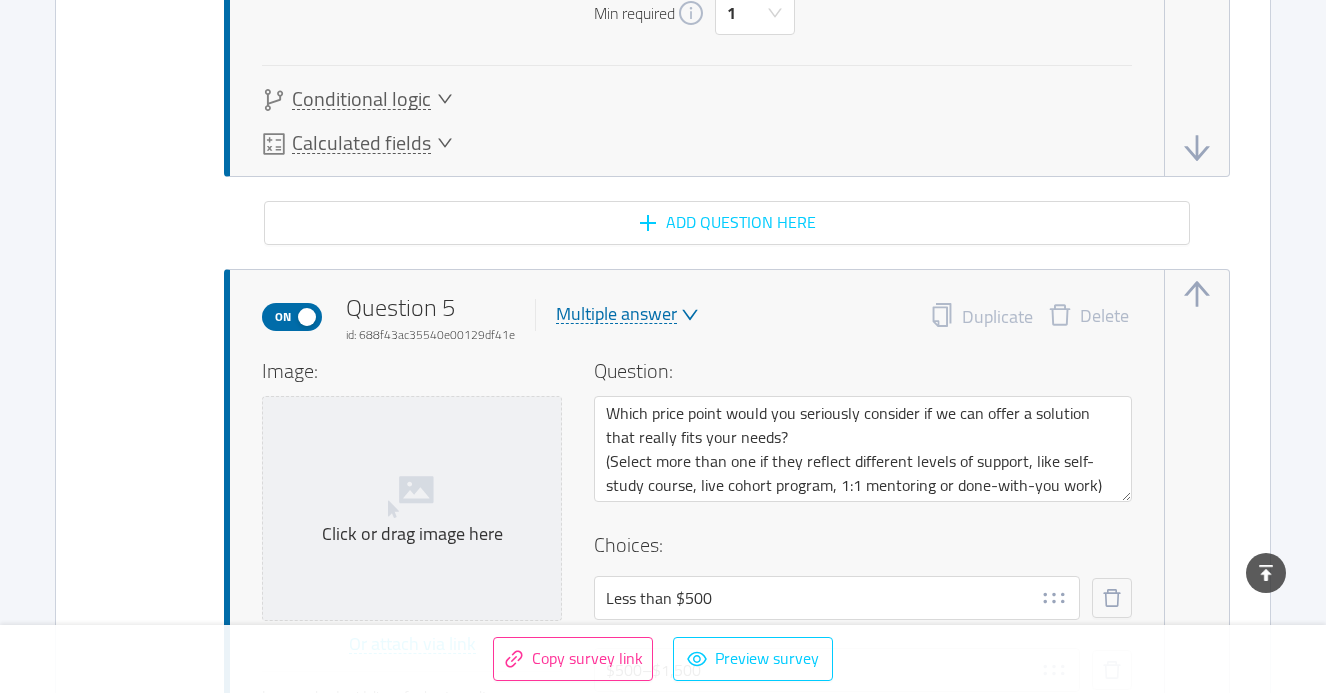 click at bounding box center [1197, 294] 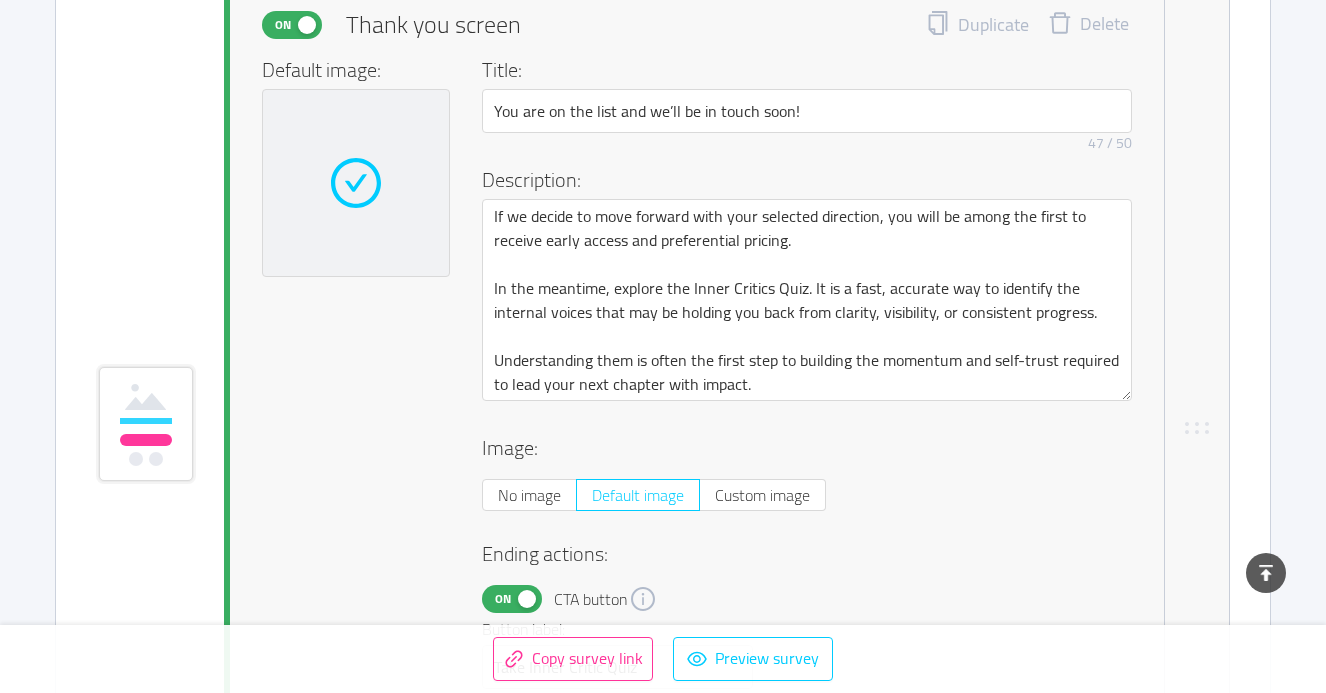 scroll, scrollTop: 6184, scrollLeft: 0, axis: vertical 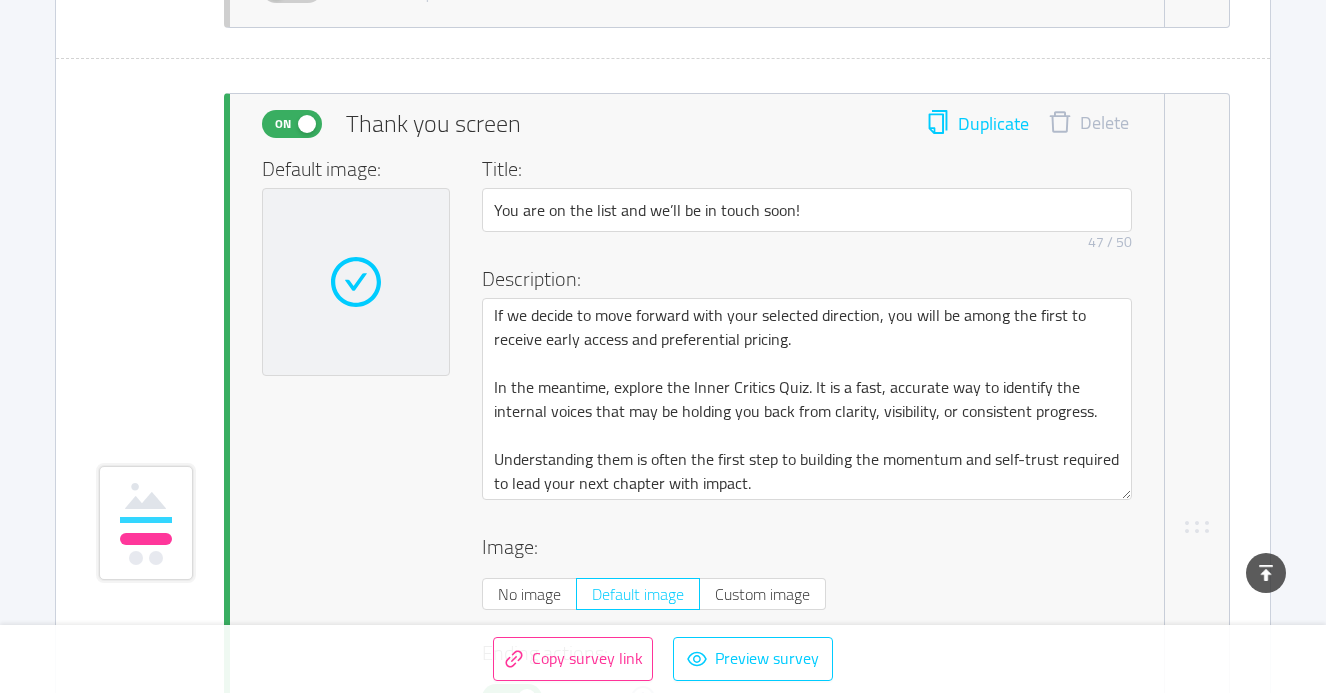 click on "Duplicate" at bounding box center [977, 124] 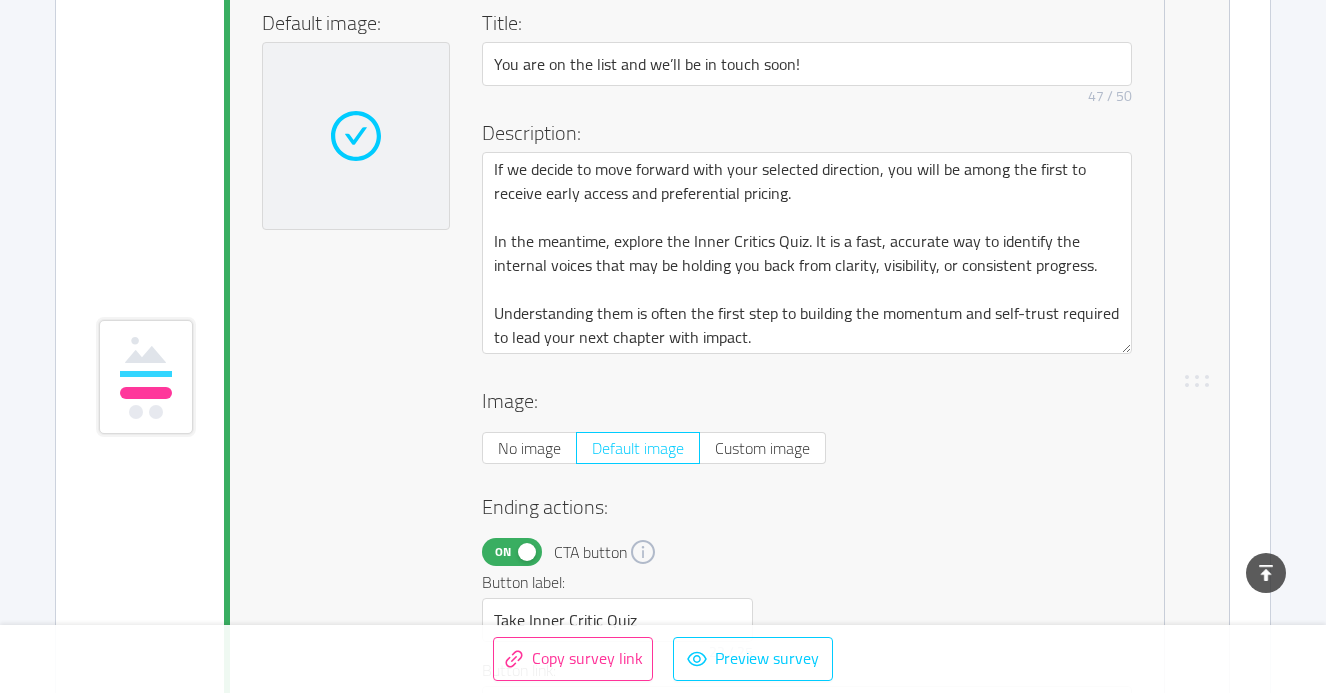 scroll, scrollTop: 7117, scrollLeft: 0, axis: vertical 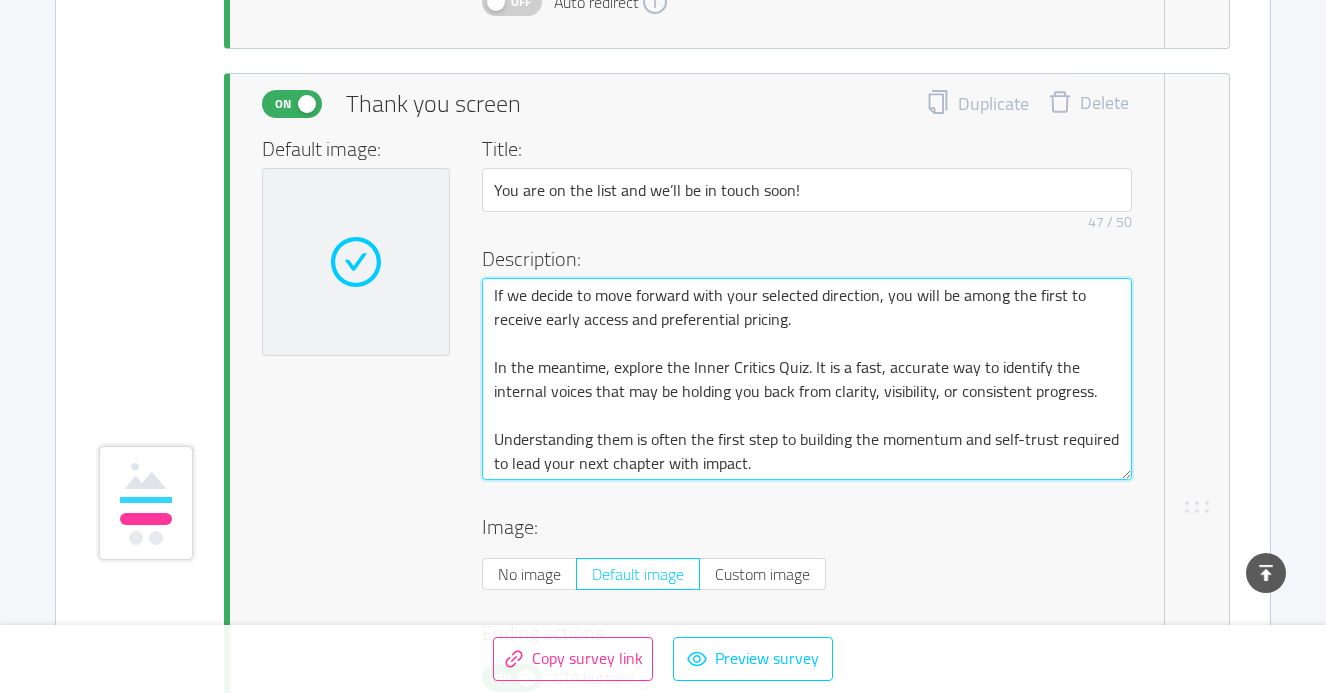 drag, startPoint x: 758, startPoint y: 457, endPoint x: 479, endPoint y: 367, distance: 293.15695 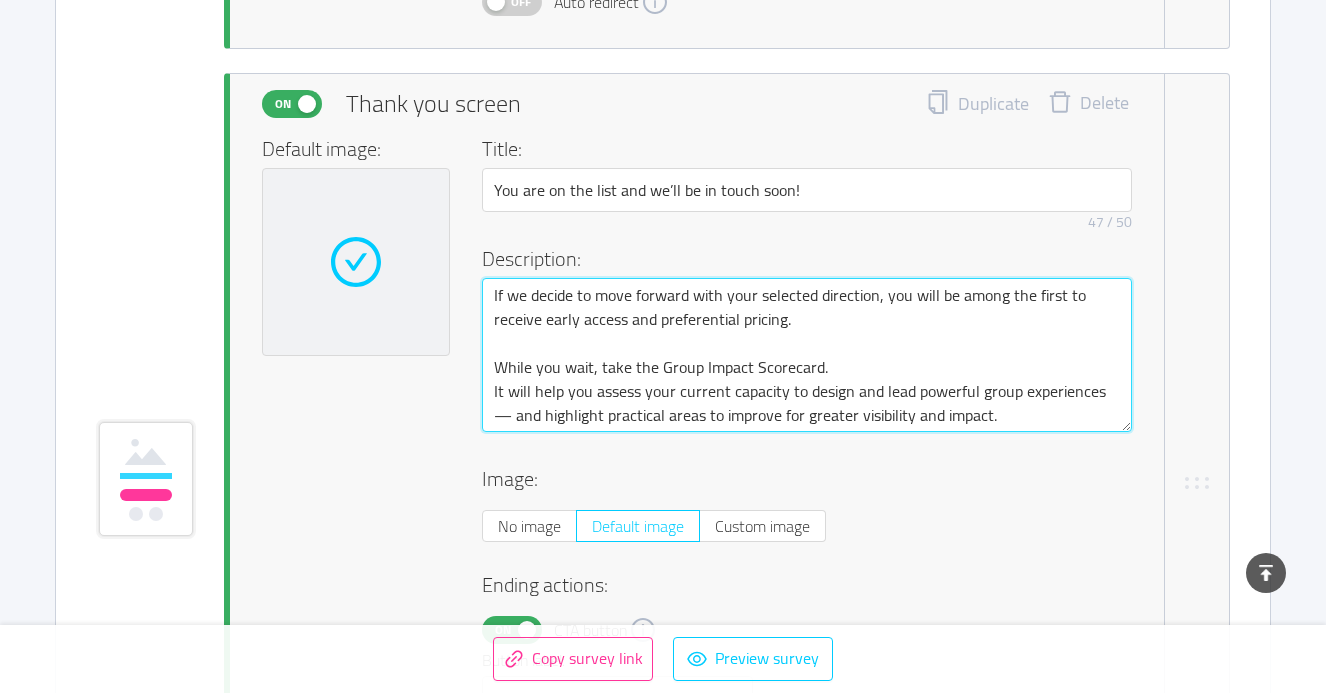 click on "If we decide to move forward with your selected direction, you will be among the first to receive early access and preferential pricing.
While you wait, take the Group Impact Scorecard.
It will help you assess your current capacity to design and lead powerful group experiences — and highlight practical areas to improve for greater visibility and impact." at bounding box center (807, 355) 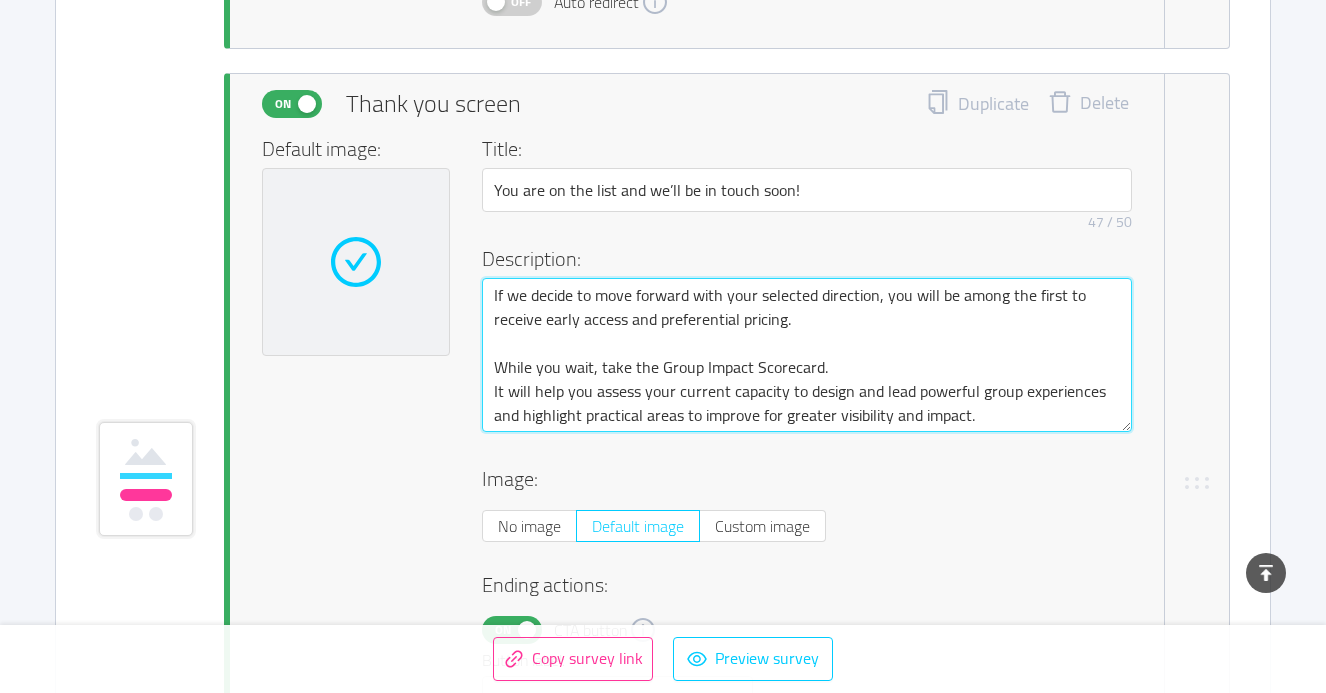click on "If we decide to move forward with your selected direction, you will be among the first to receive early access and preferential pricing.
While you wait, take the Group Impact Scorecard.
It will help you assess your current capacity to design and lead powerful group experiences and highlight practical areas to improve for greater visibility and impact." at bounding box center (807, 355) 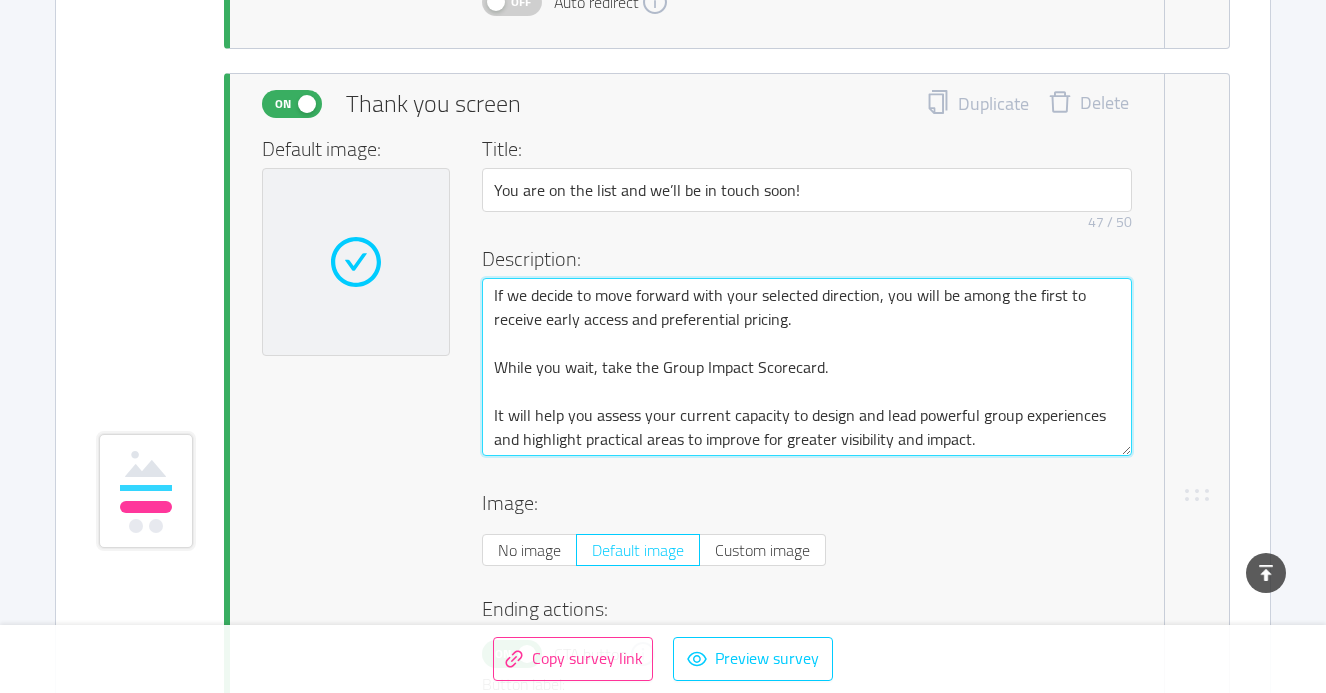 drag, startPoint x: 983, startPoint y: 442, endPoint x: 501, endPoint y: 451, distance: 482.084 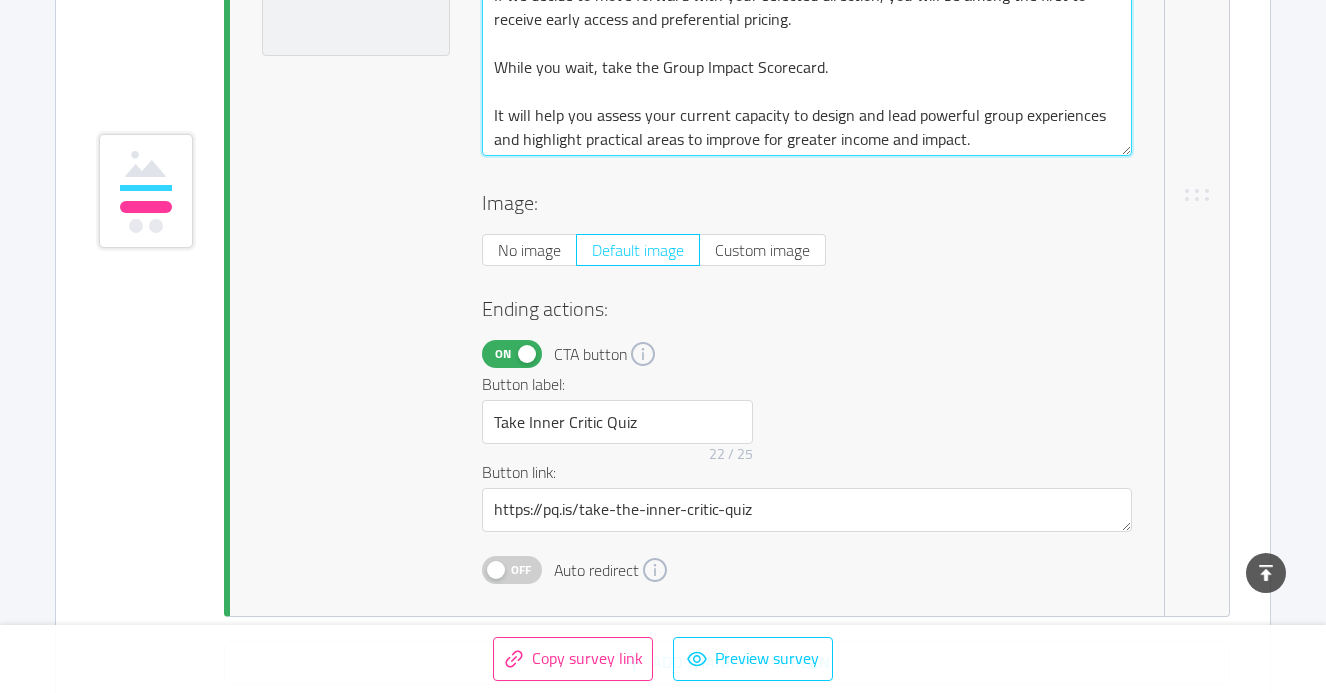 scroll, scrollTop: 7312, scrollLeft: 0, axis: vertical 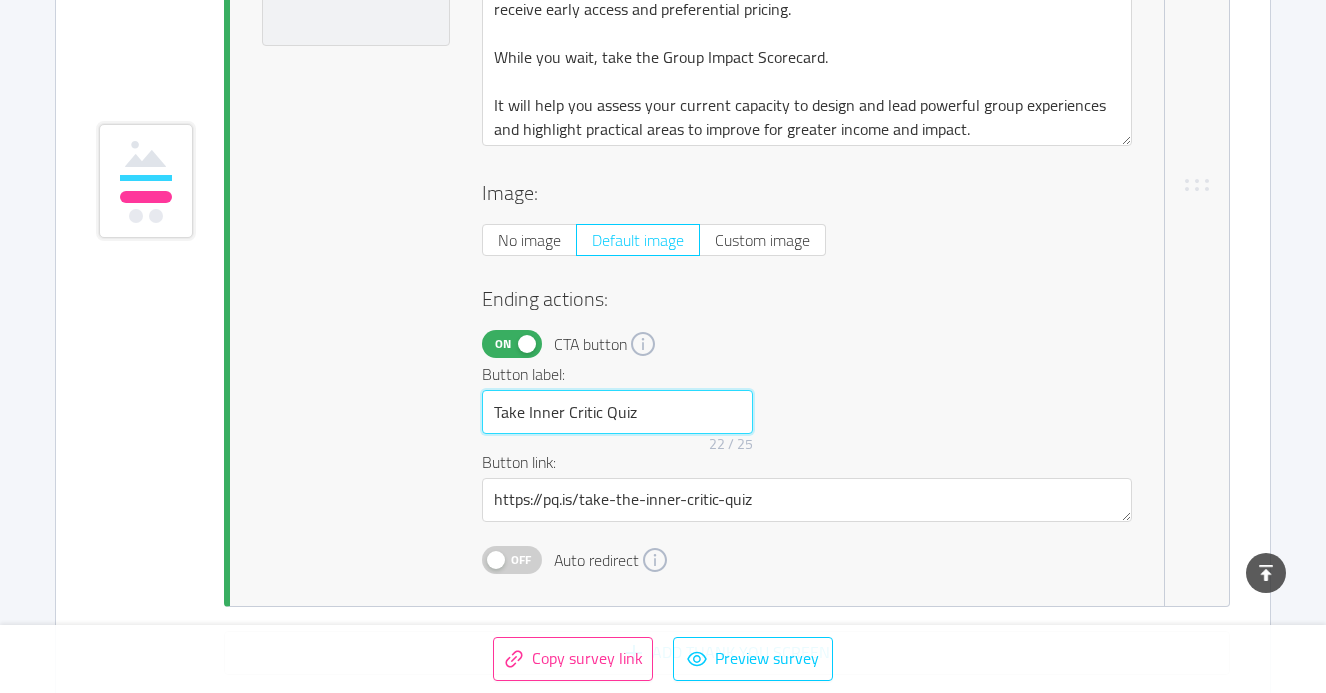 drag, startPoint x: 639, startPoint y: 411, endPoint x: 528, endPoint y: 417, distance: 111.16204 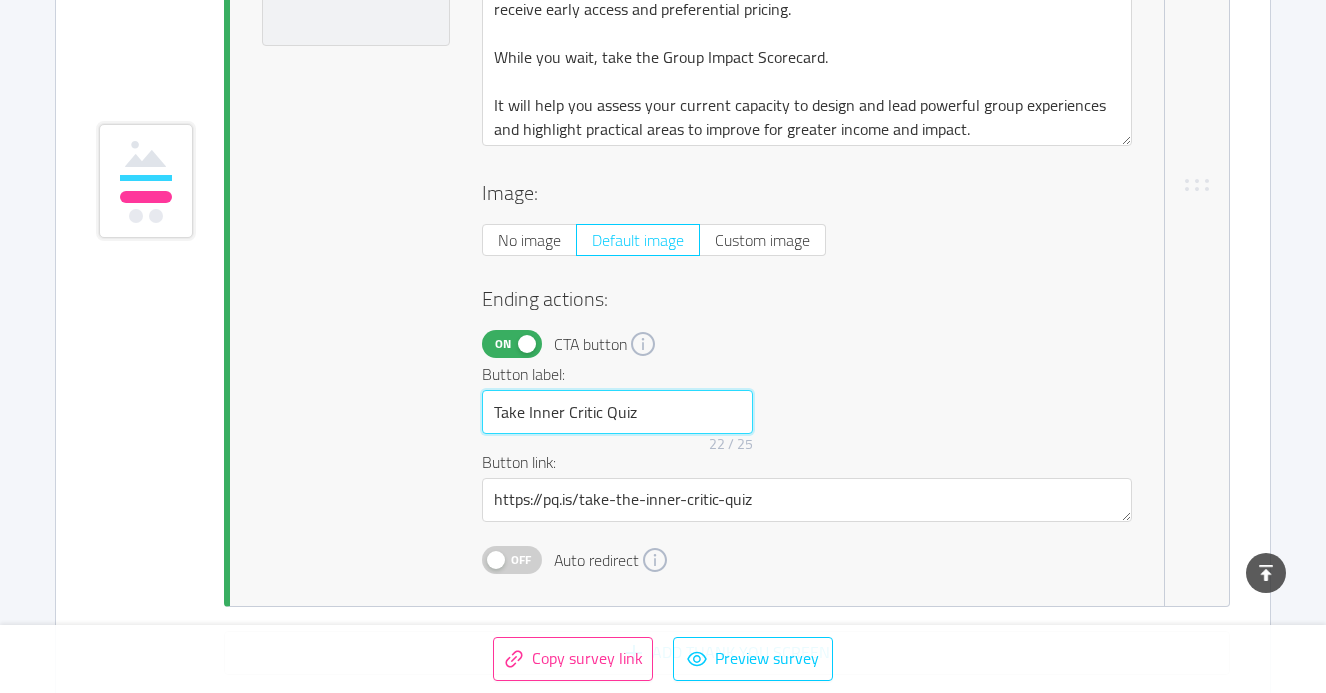 click on "Take Inner Critic Quiz" at bounding box center [617, 412] 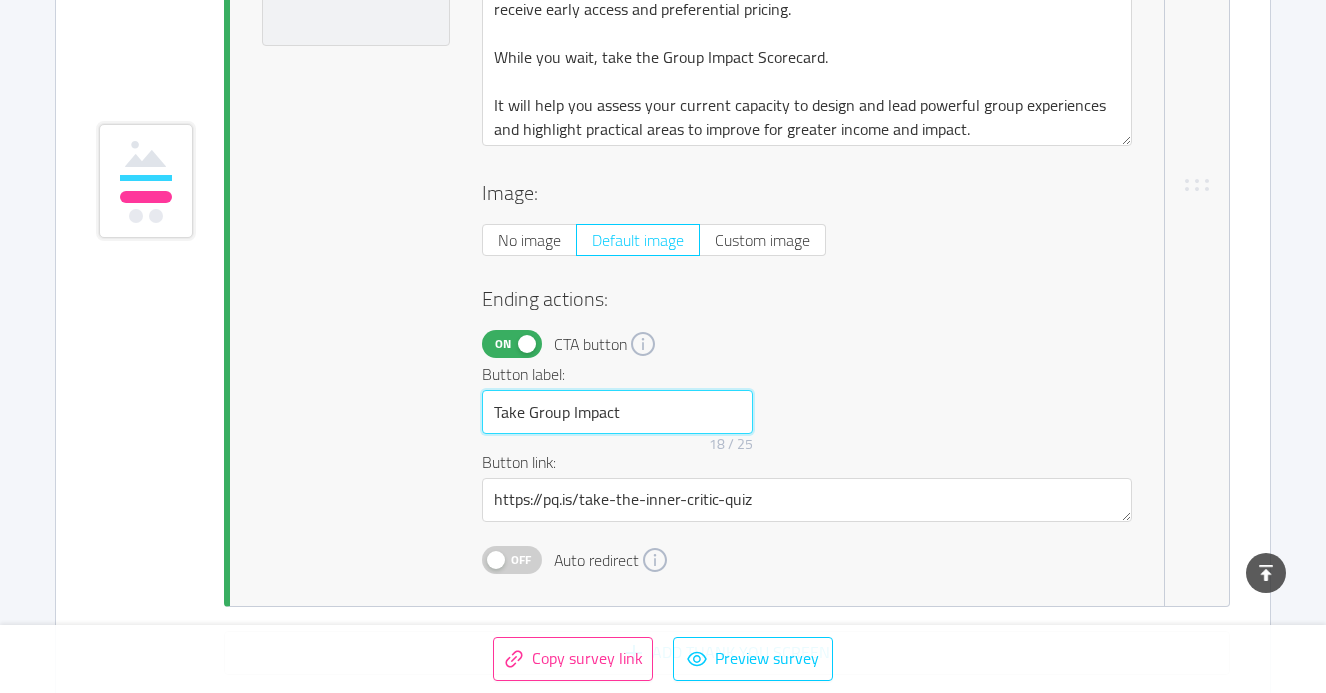 click on "Take Group Impact" at bounding box center [617, 412] 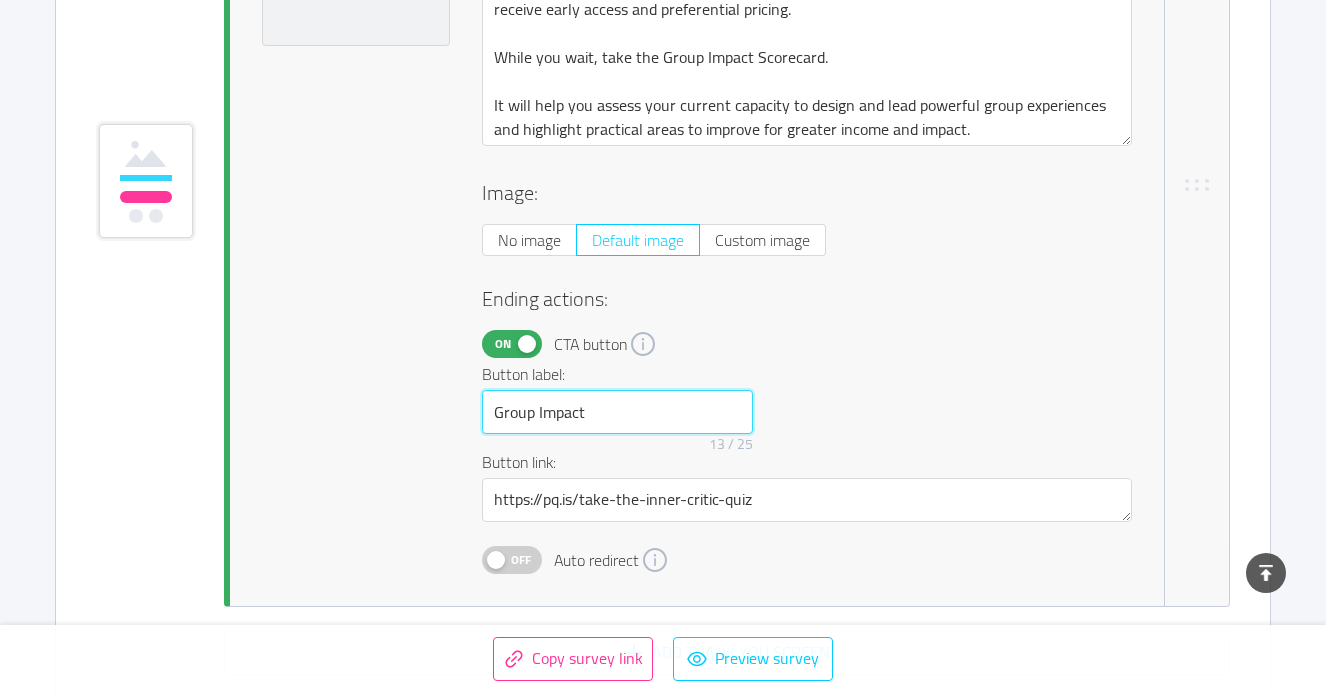 click on "Group Impact" at bounding box center [617, 412] 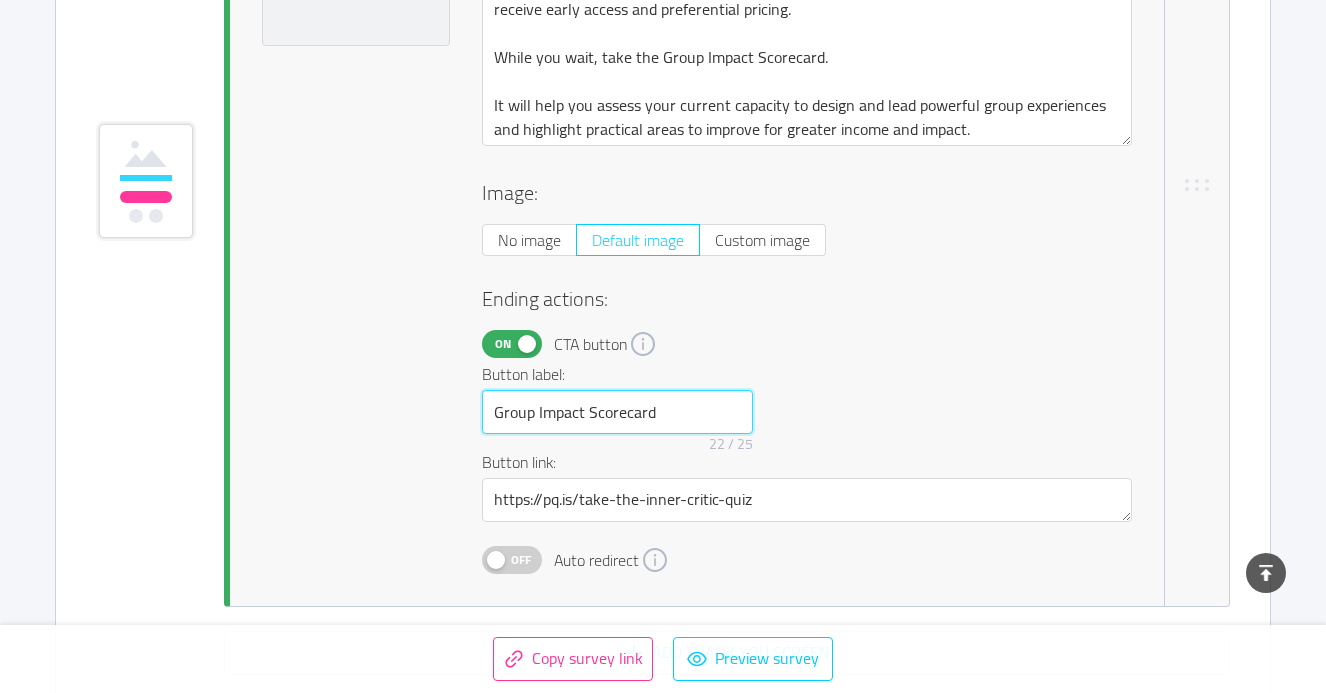 click on "Group Impact Scorecard" at bounding box center (617, 412) 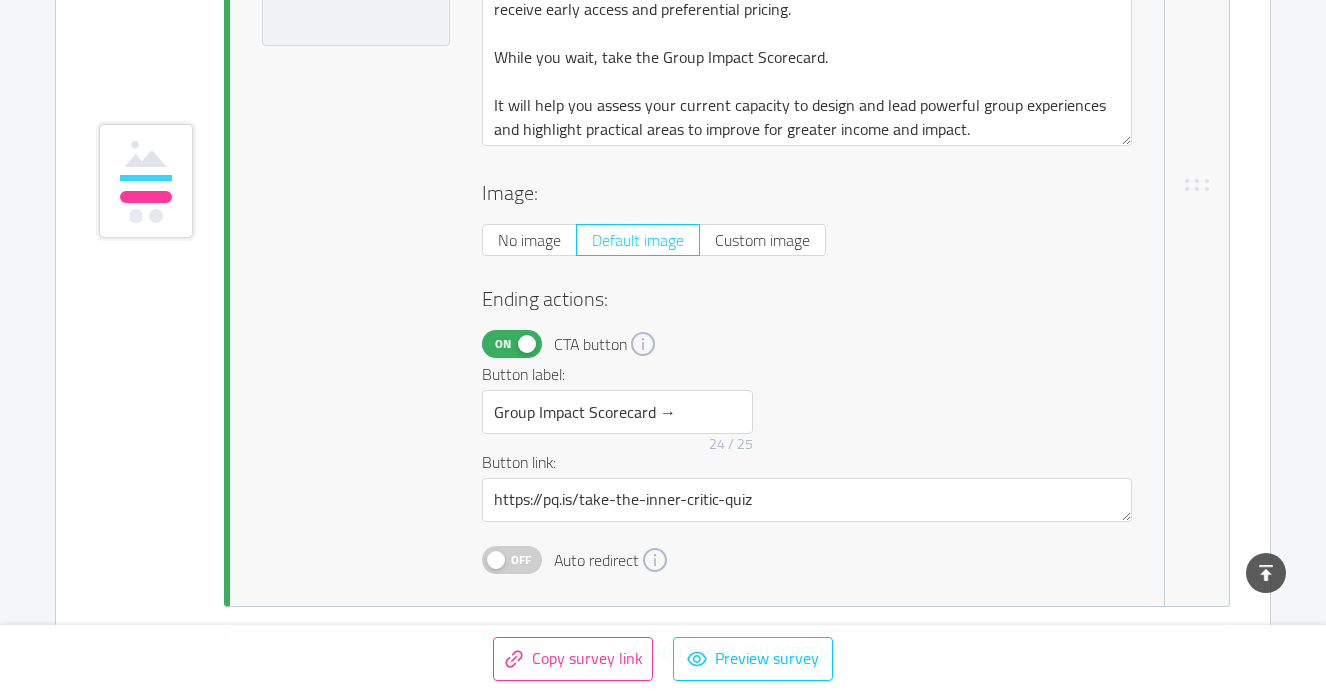 click on "Button label: Group Impact Scorecard →  24 / 25  Button link: https://pq.is/take-the-inner-critic-quiz" at bounding box center (807, 442) 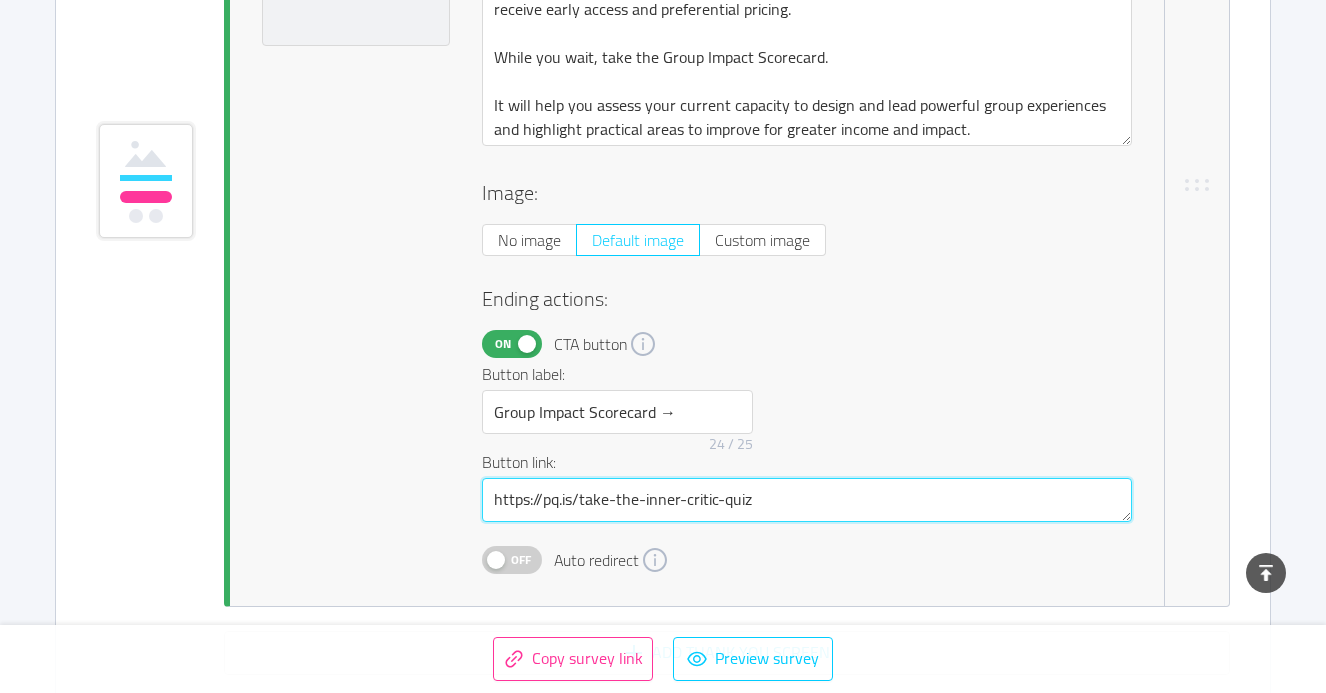 click on "https://pq.is/take-the-inner-critic-quiz" at bounding box center (807, 500) 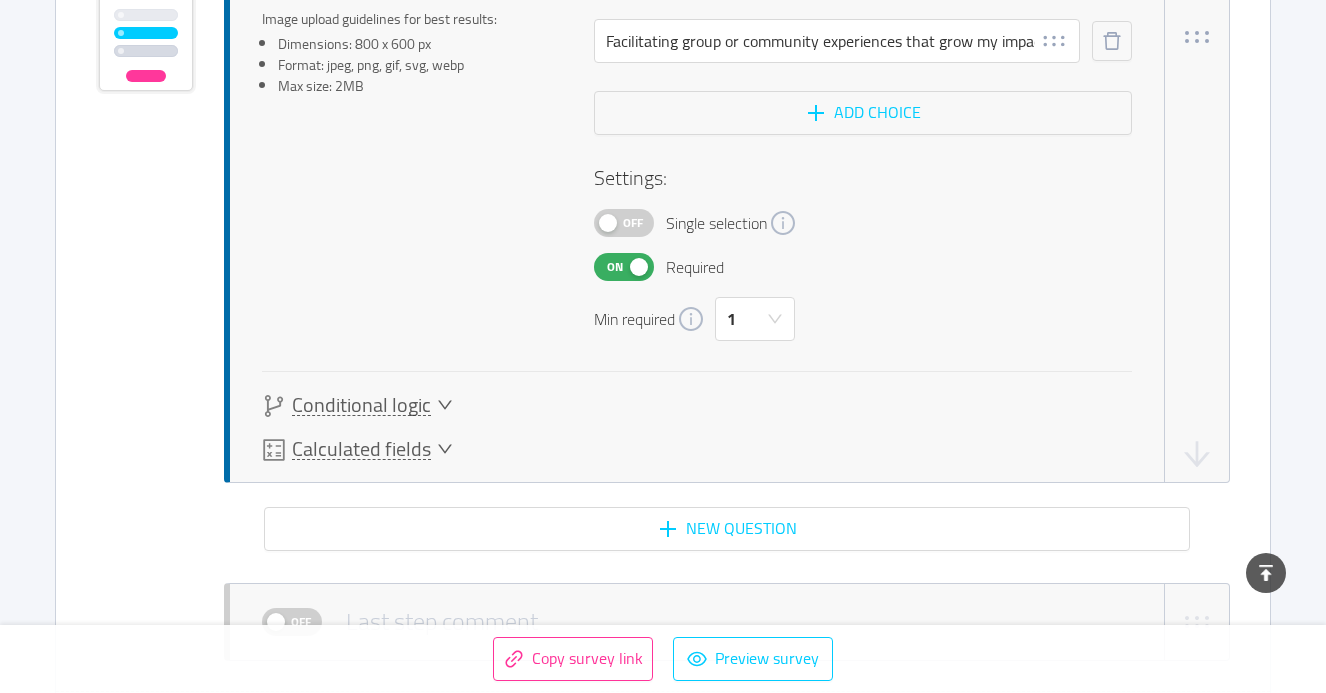 scroll, scrollTop: 5466, scrollLeft: 0, axis: vertical 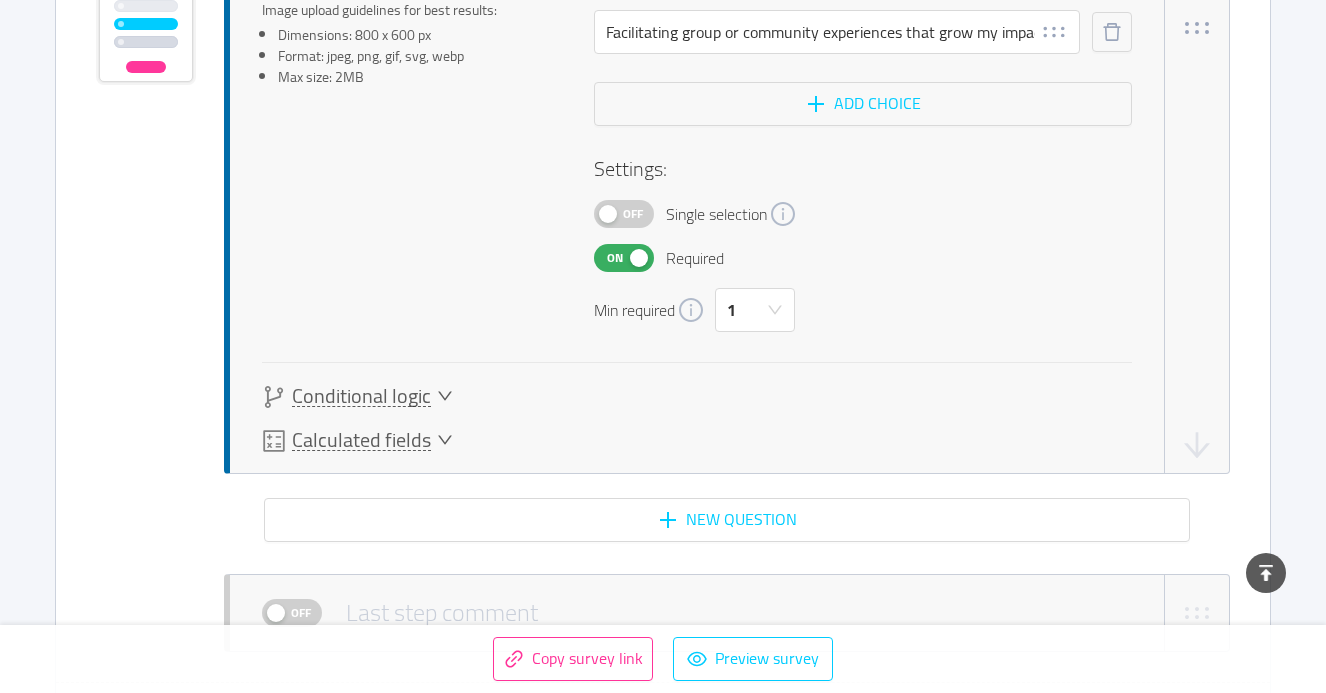click 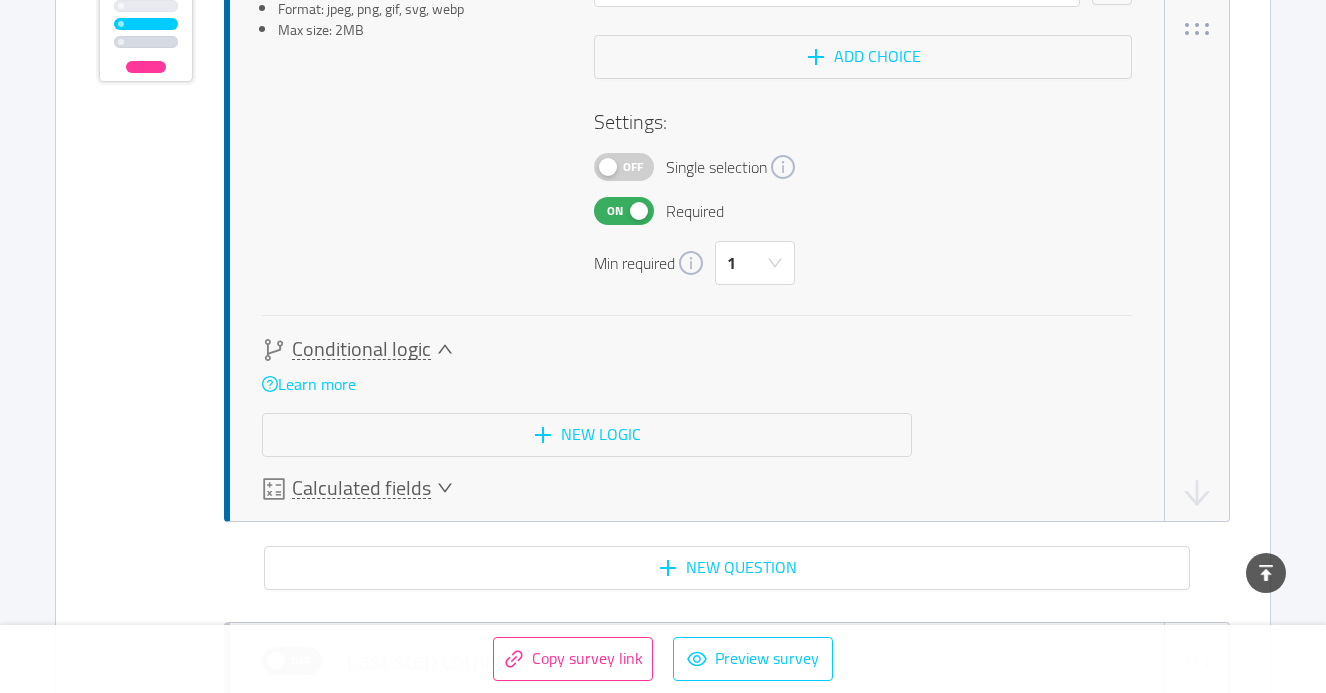 scroll, scrollTop: 5513, scrollLeft: 0, axis: vertical 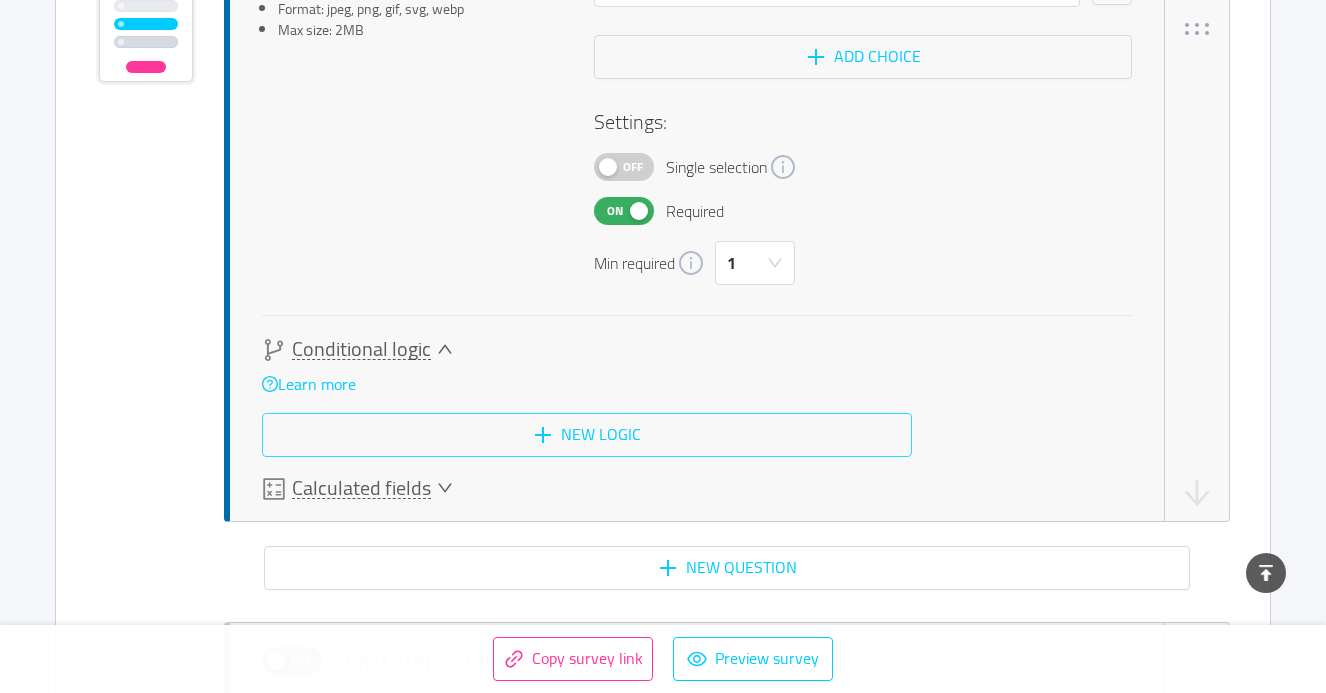 click on "New logic" at bounding box center (587, 435) 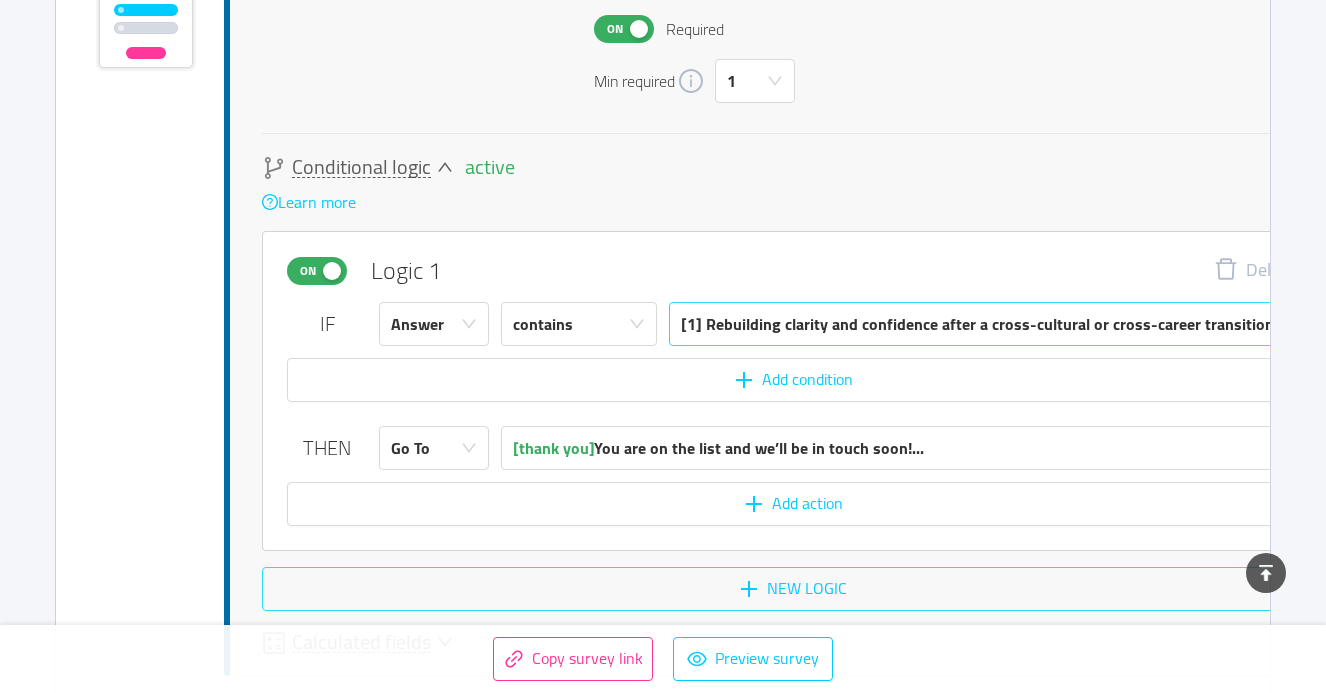scroll, scrollTop: 5692, scrollLeft: 0, axis: vertical 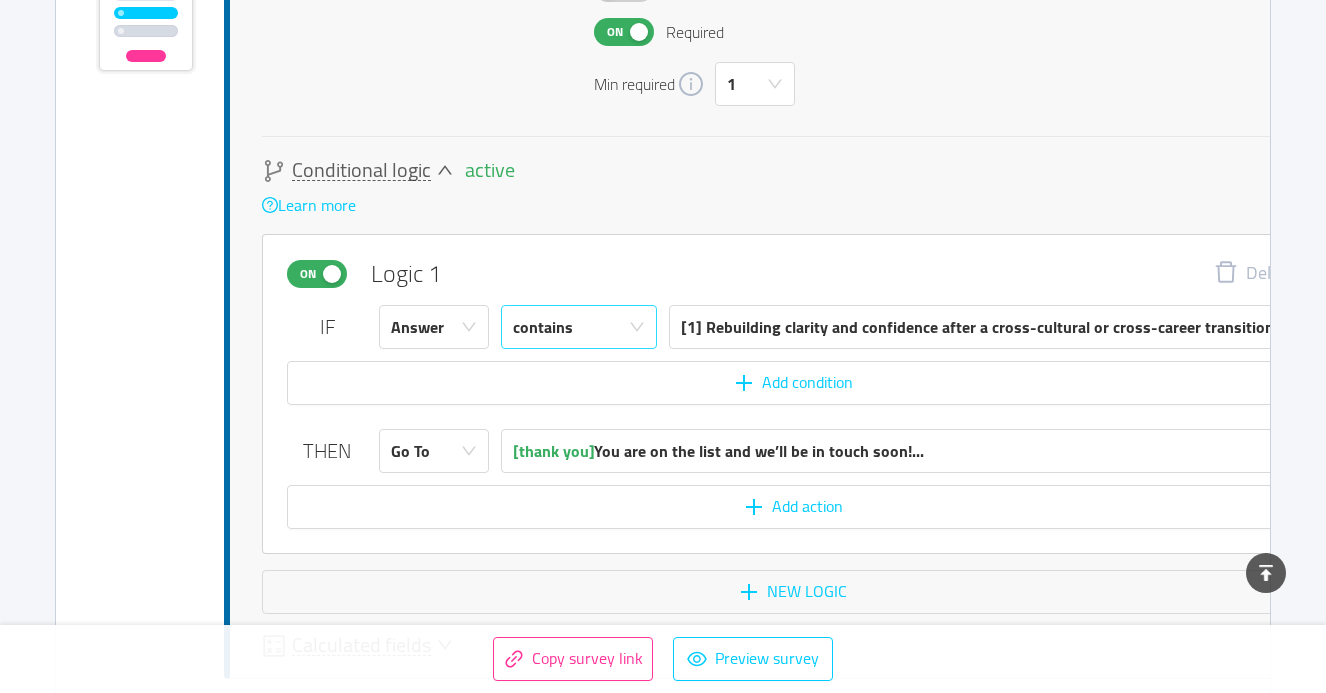 click 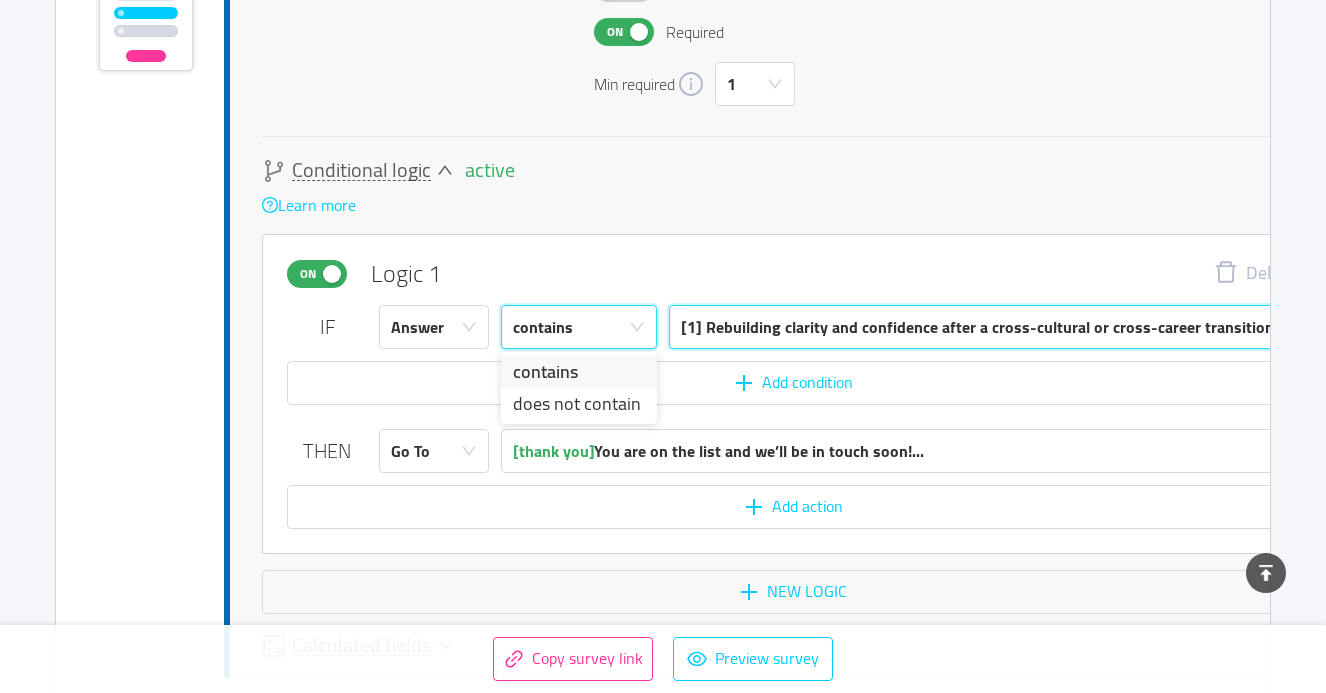 click on "[1] Rebuilding clarity and confidence after a cross-cultural or cross-career transition" at bounding box center [977, 327] 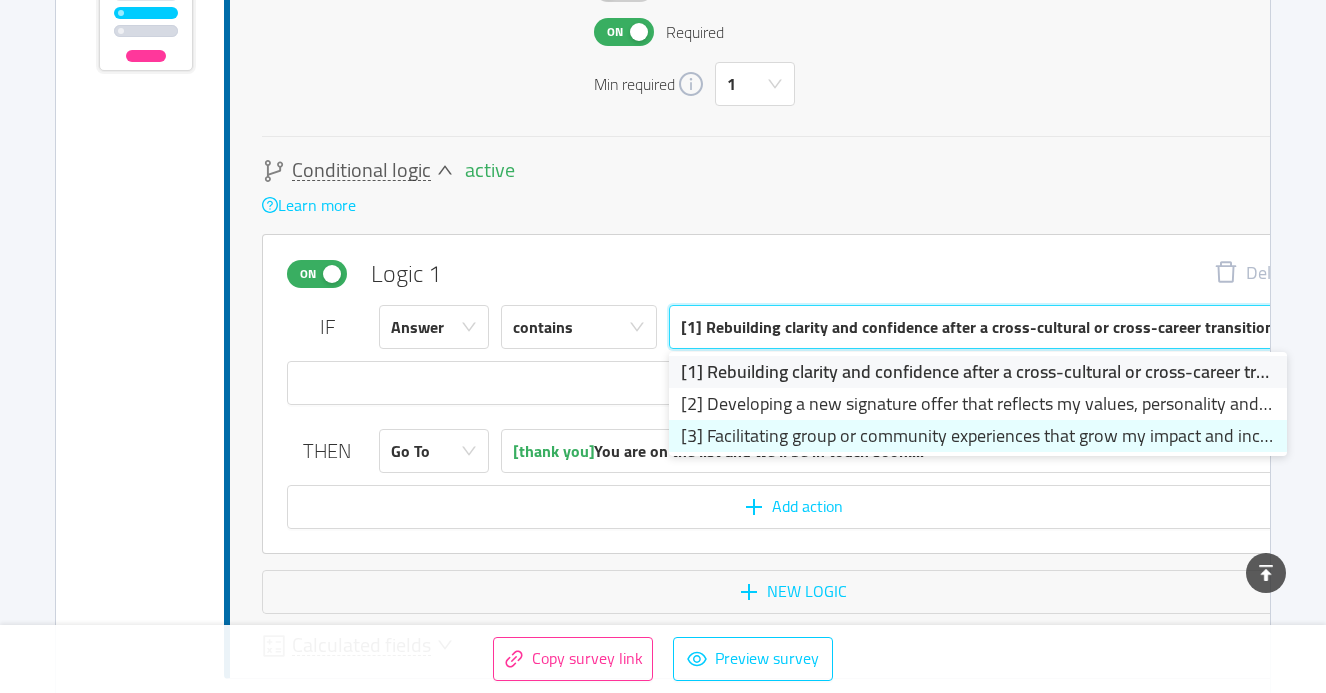 click on "[3] Facilitating group or community experiences that grow my impact and income, and future-proofs my work in the expanding AI landscape" at bounding box center [978, 436] 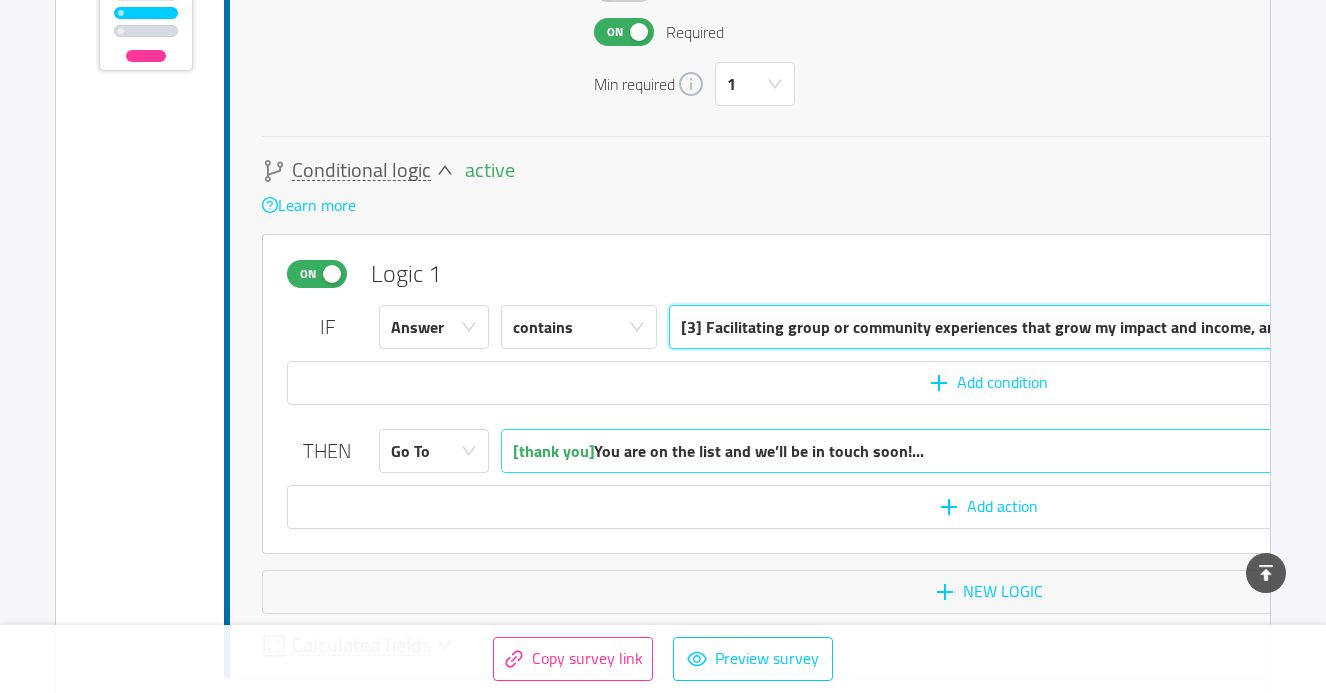 click on "[thank you]   You are on the list and we’ll be in touch soon!..." at bounding box center (718, 451) 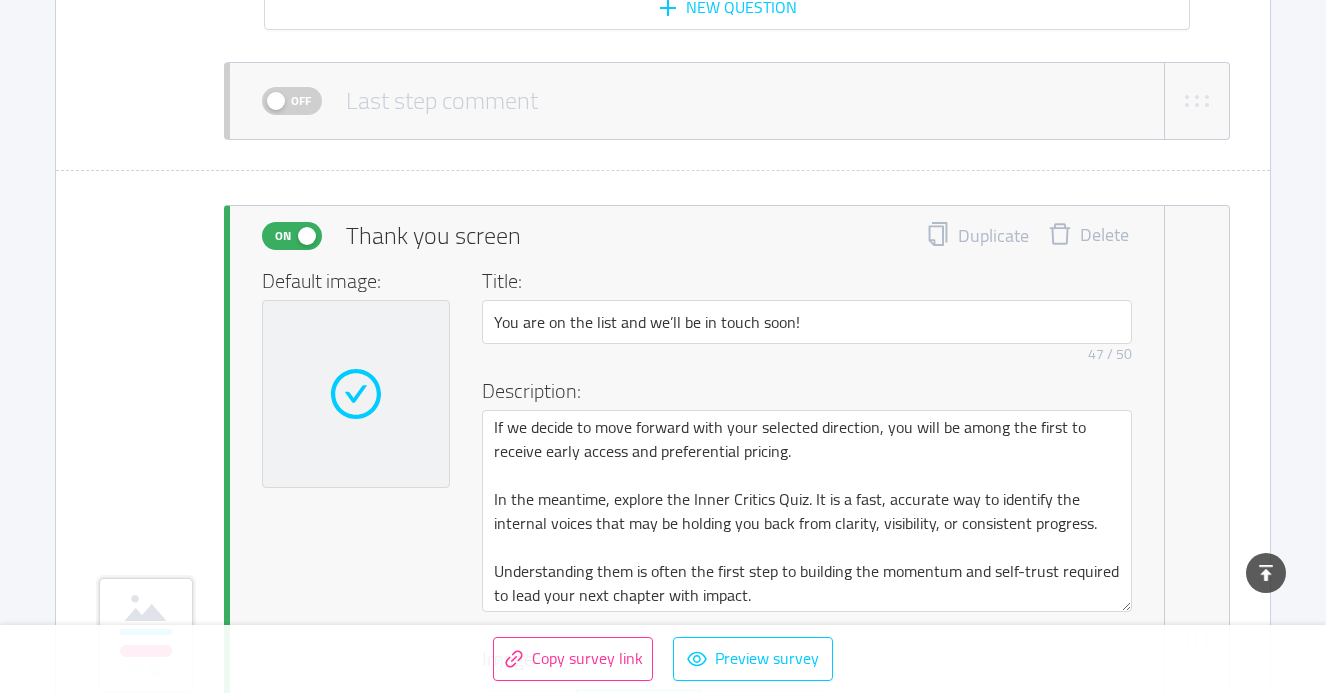 scroll, scrollTop: 6417, scrollLeft: 0, axis: vertical 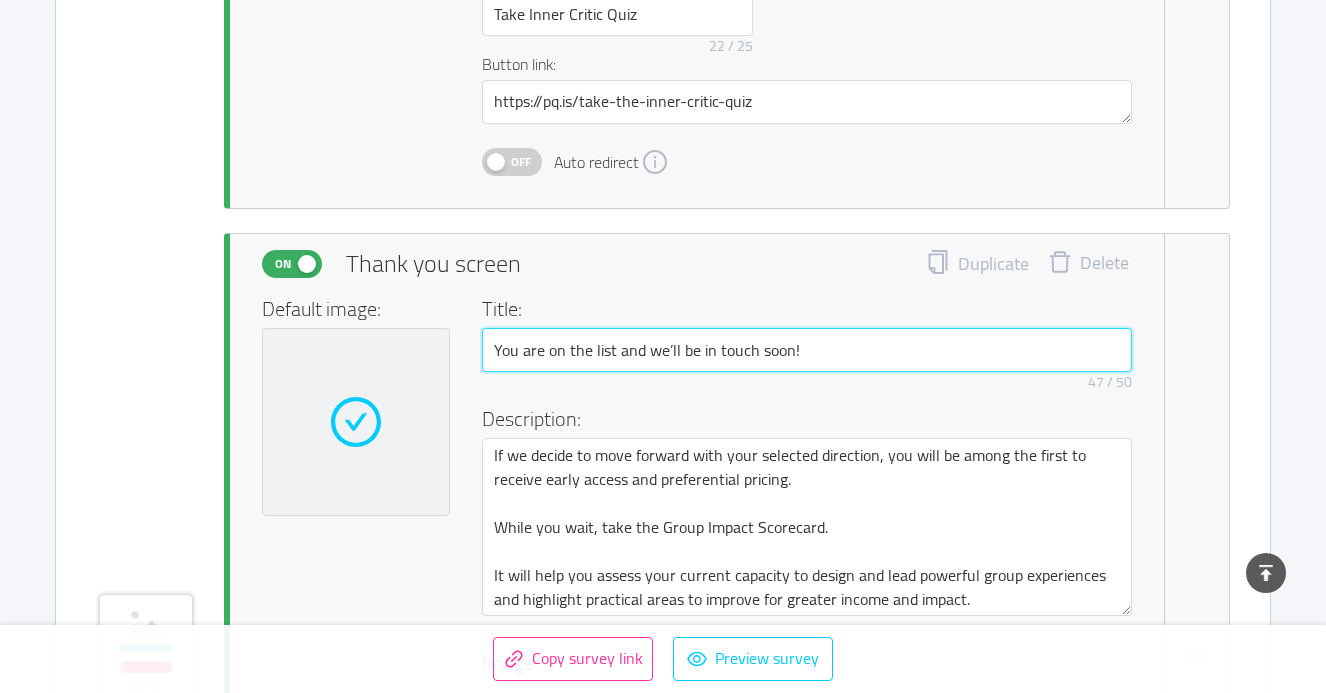 drag, startPoint x: 810, startPoint y: 351, endPoint x: 466, endPoint y: 352, distance: 344.00146 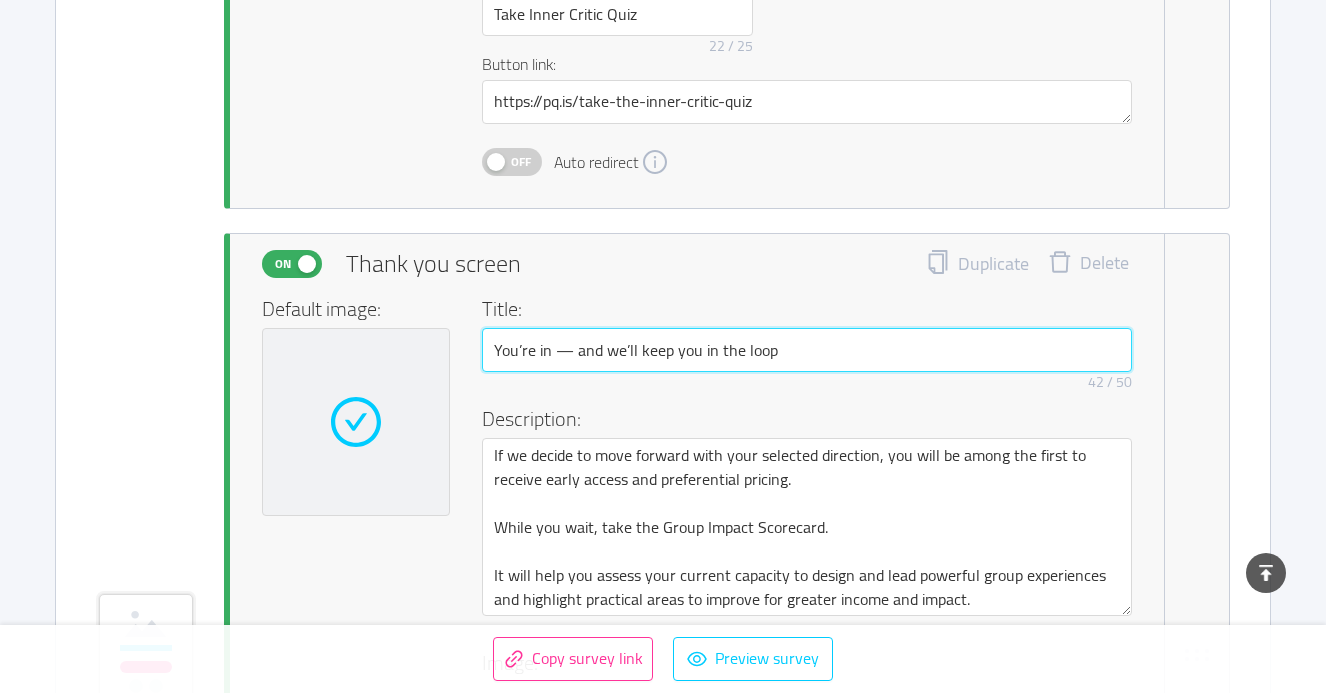 click on "You’re in — and we’ll keep you in the loop" at bounding box center (807, 350) 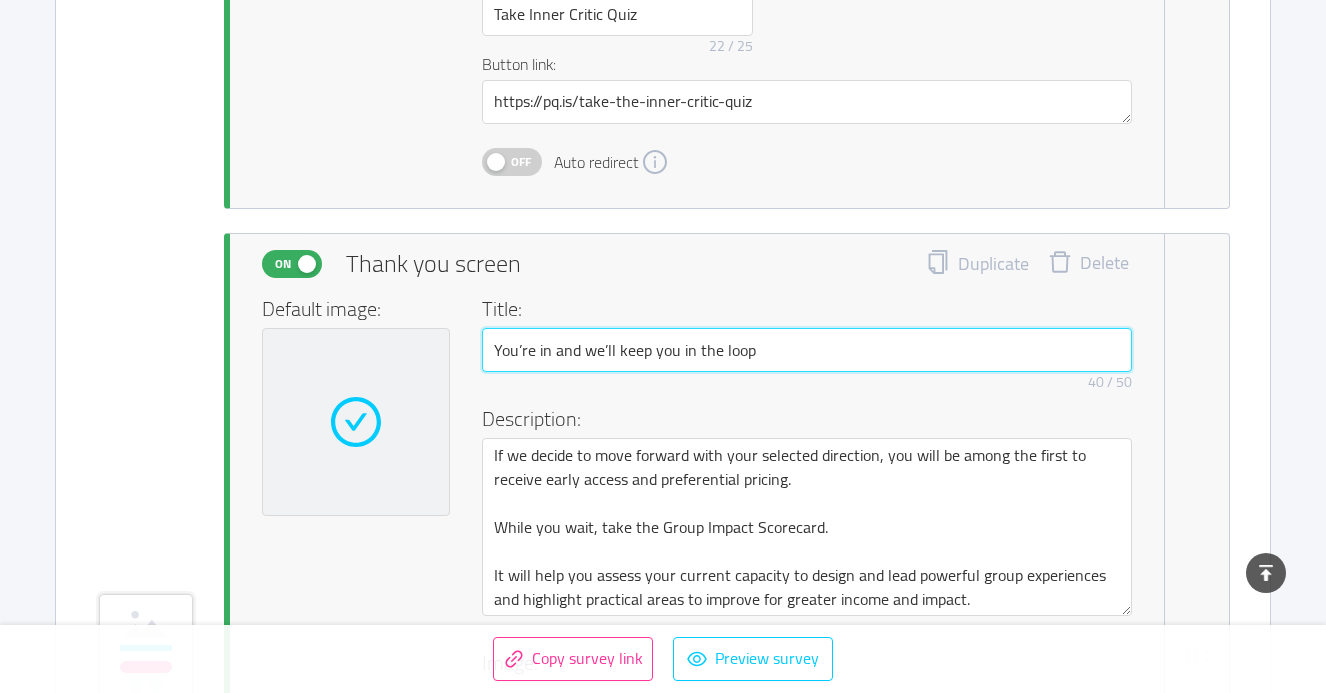 click on "You’re in and we’ll keep you in the loop" at bounding box center (807, 350) 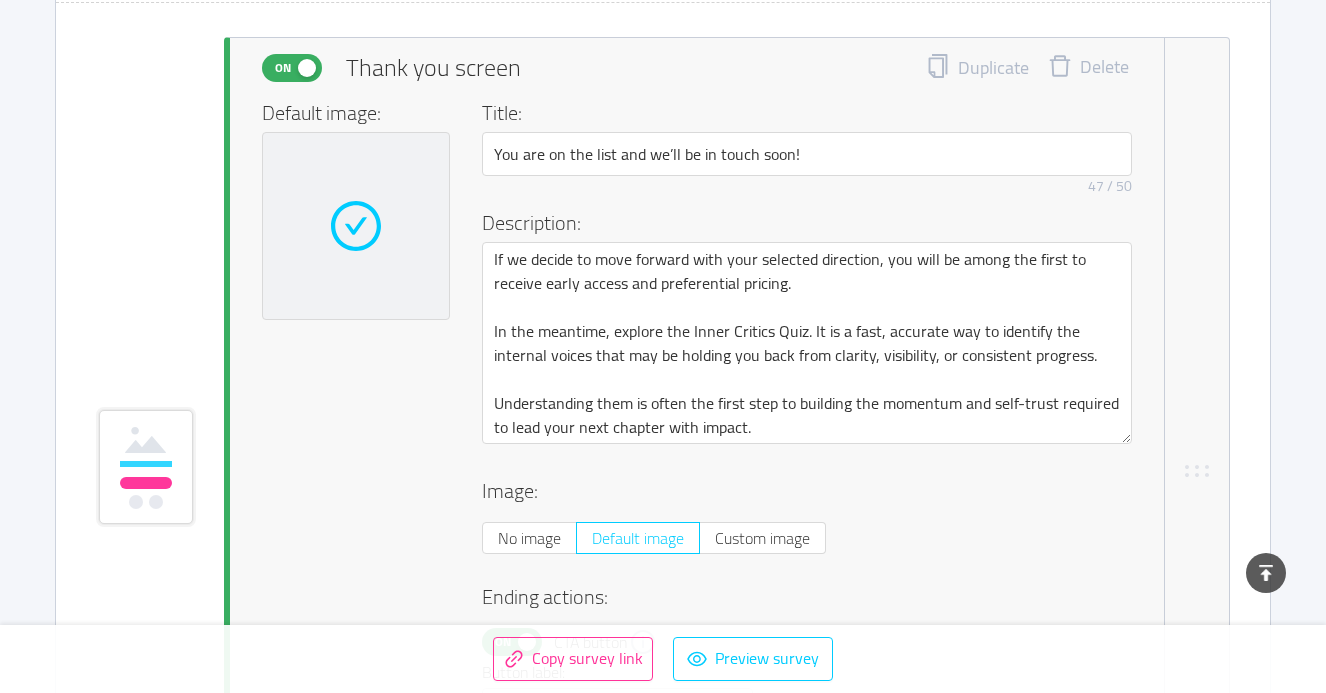 scroll, scrollTop: 6567, scrollLeft: 0, axis: vertical 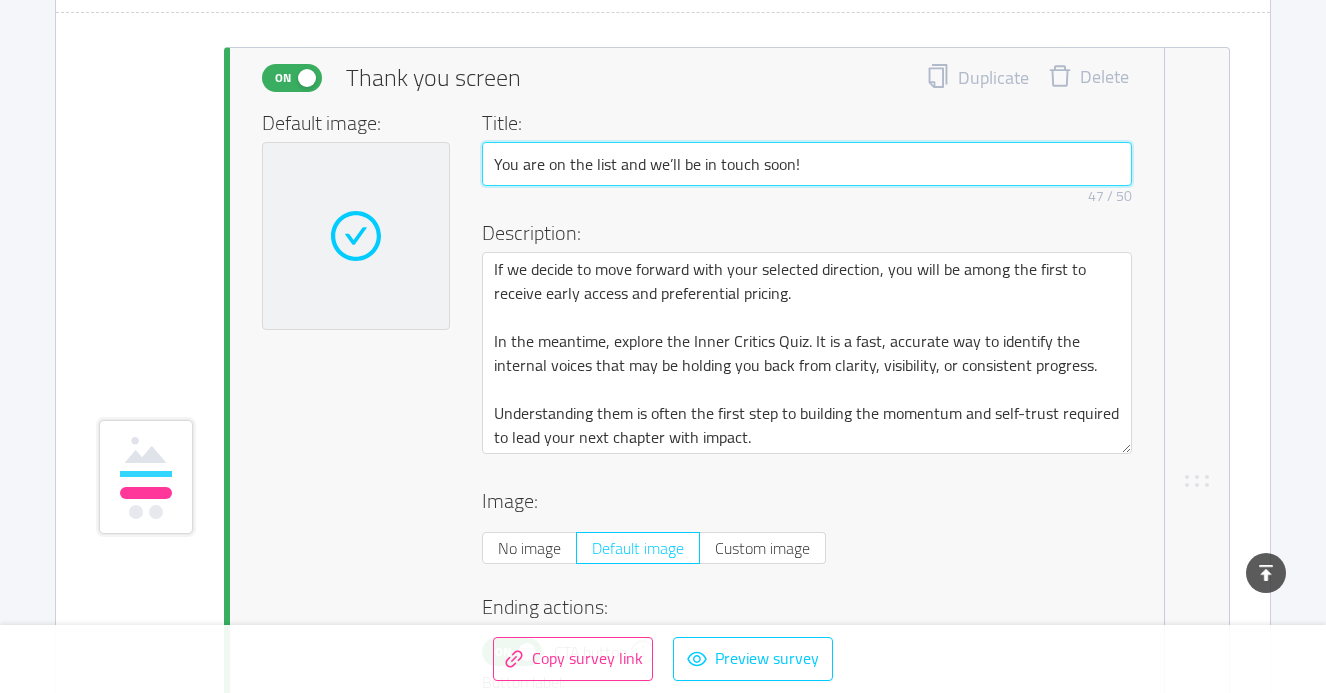 click on "You are on the list and we’ll be in touch soon!" at bounding box center (807, 164) 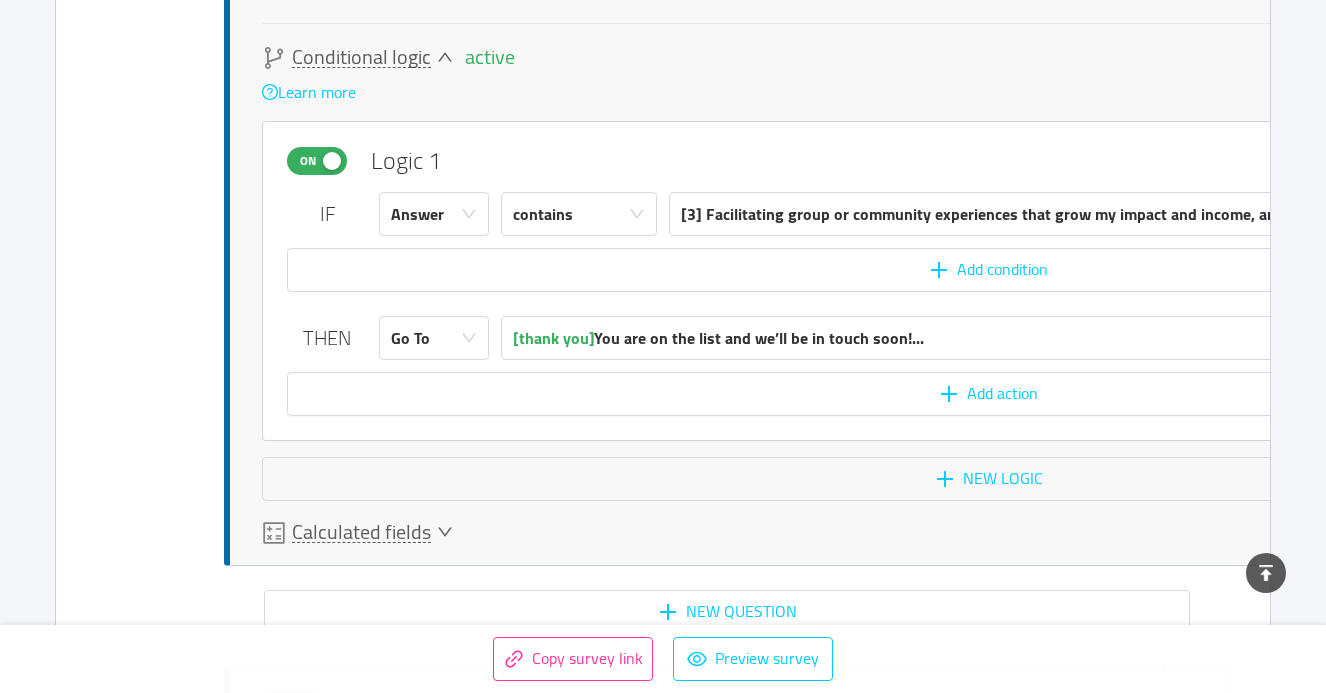 scroll, scrollTop: 5797, scrollLeft: 0, axis: vertical 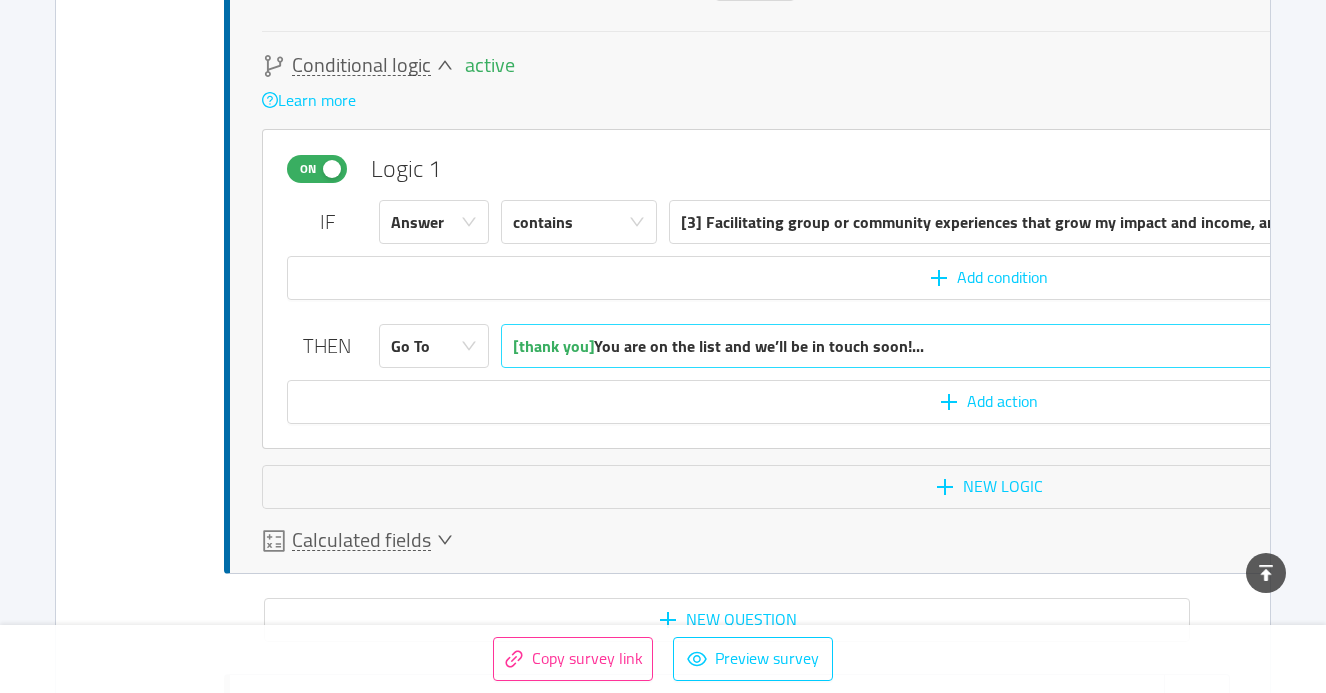 click on "[thank you]   You are on the list and we’ll be in touch soon!..." at bounding box center (718, 346) 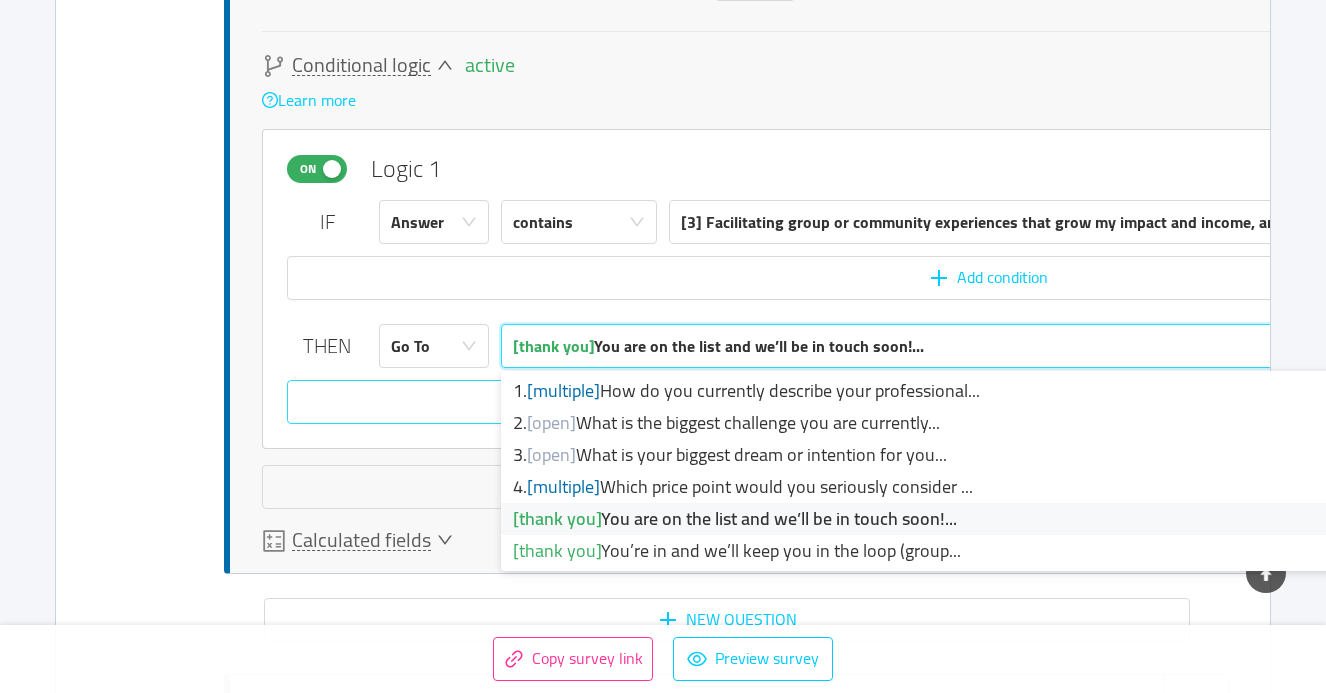 click on "Add action" at bounding box center [988, 402] 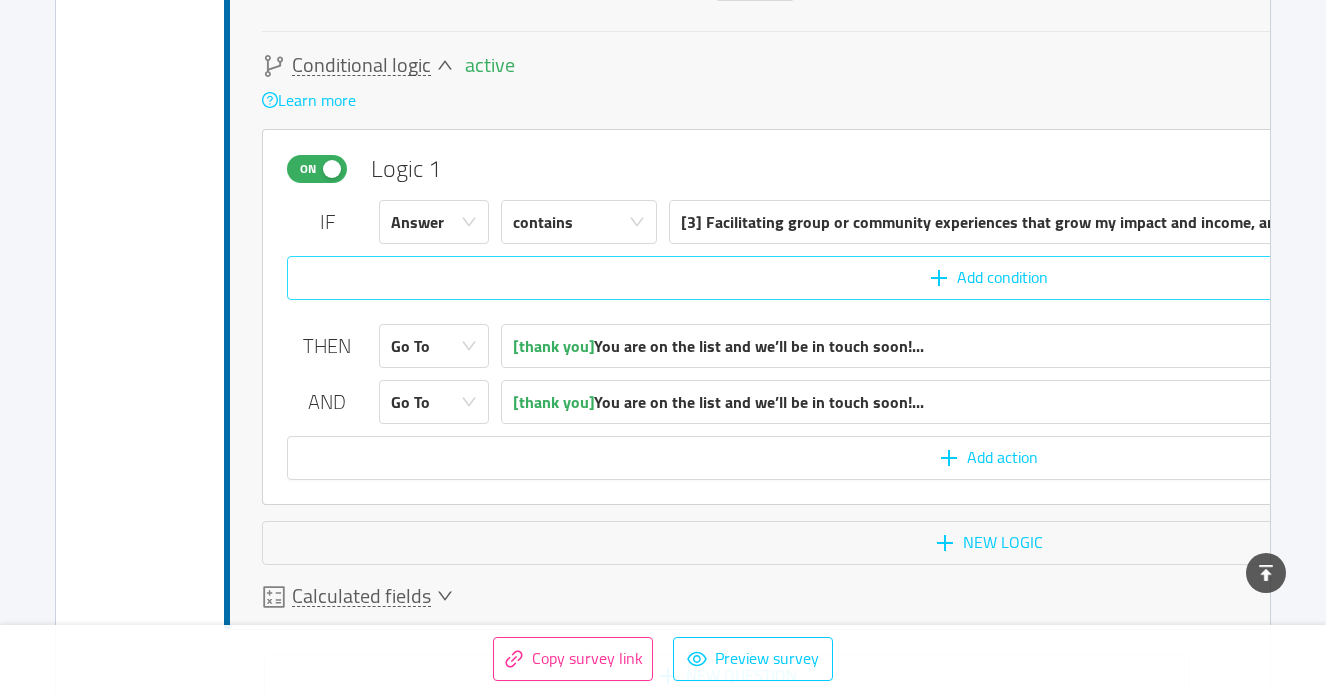 click on "Add condition" at bounding box center (988, 278) 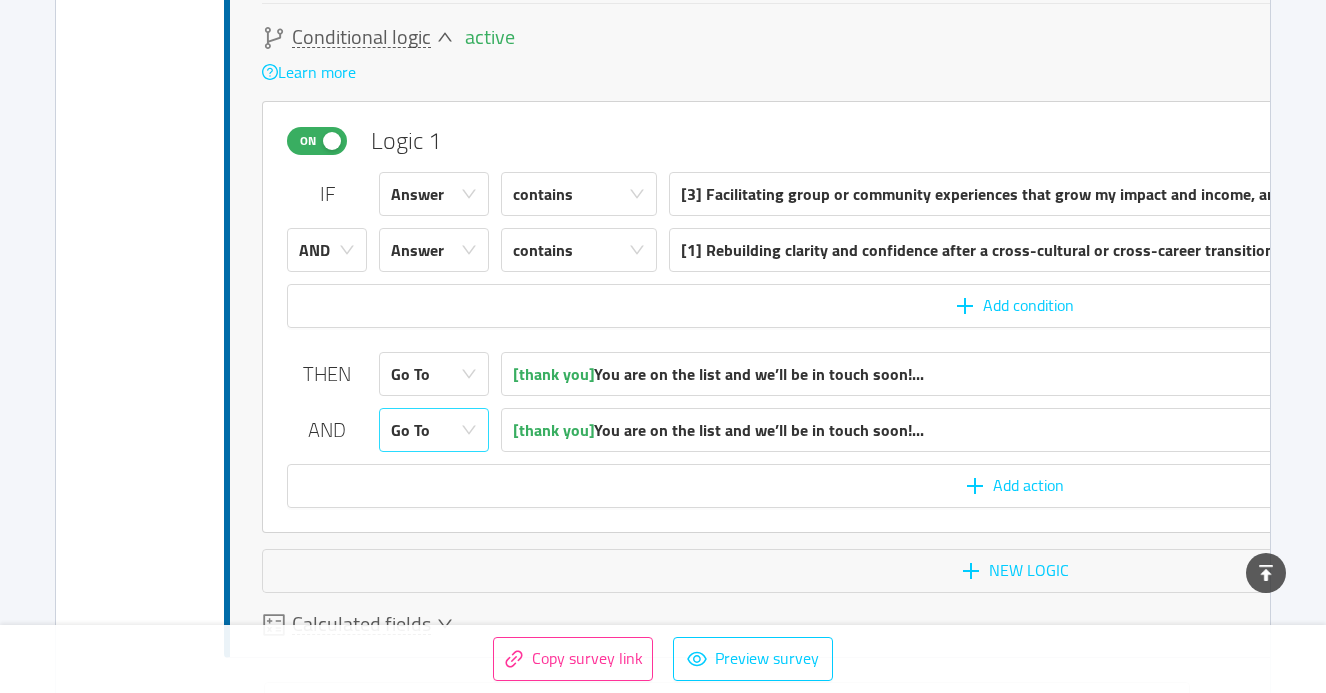 click 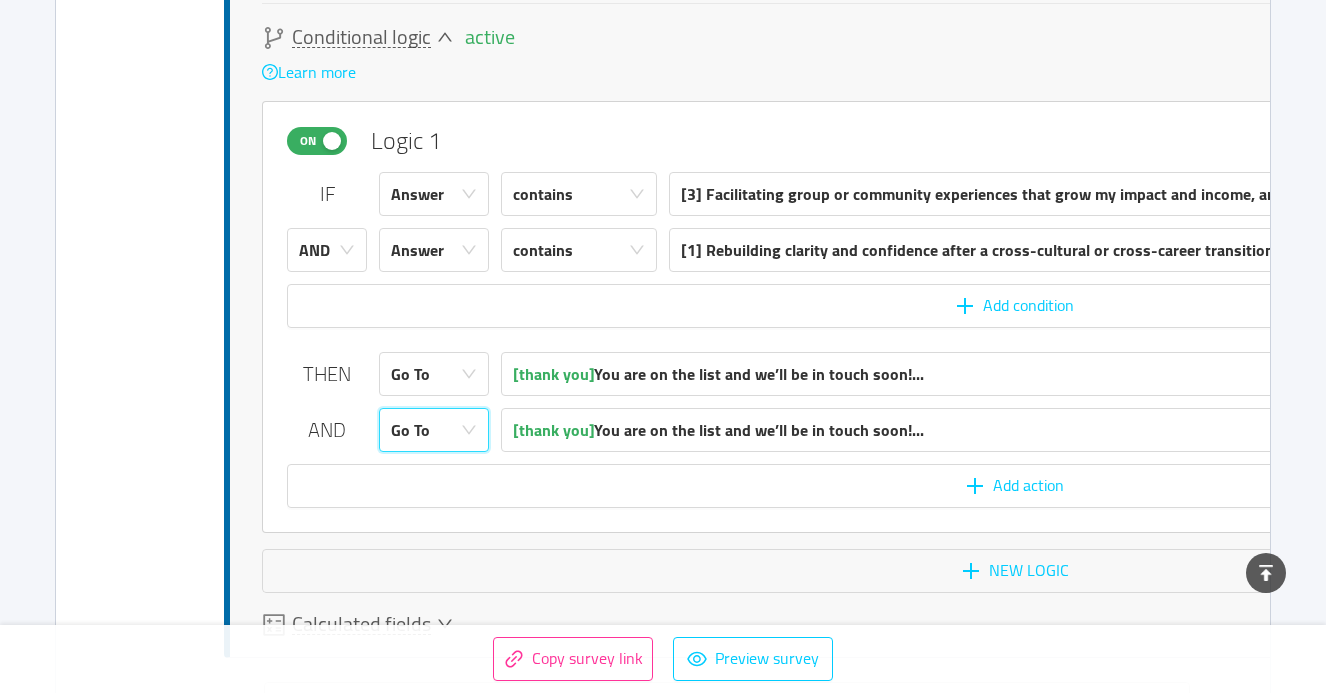 click on "AND" at bounding box center (327, 430) 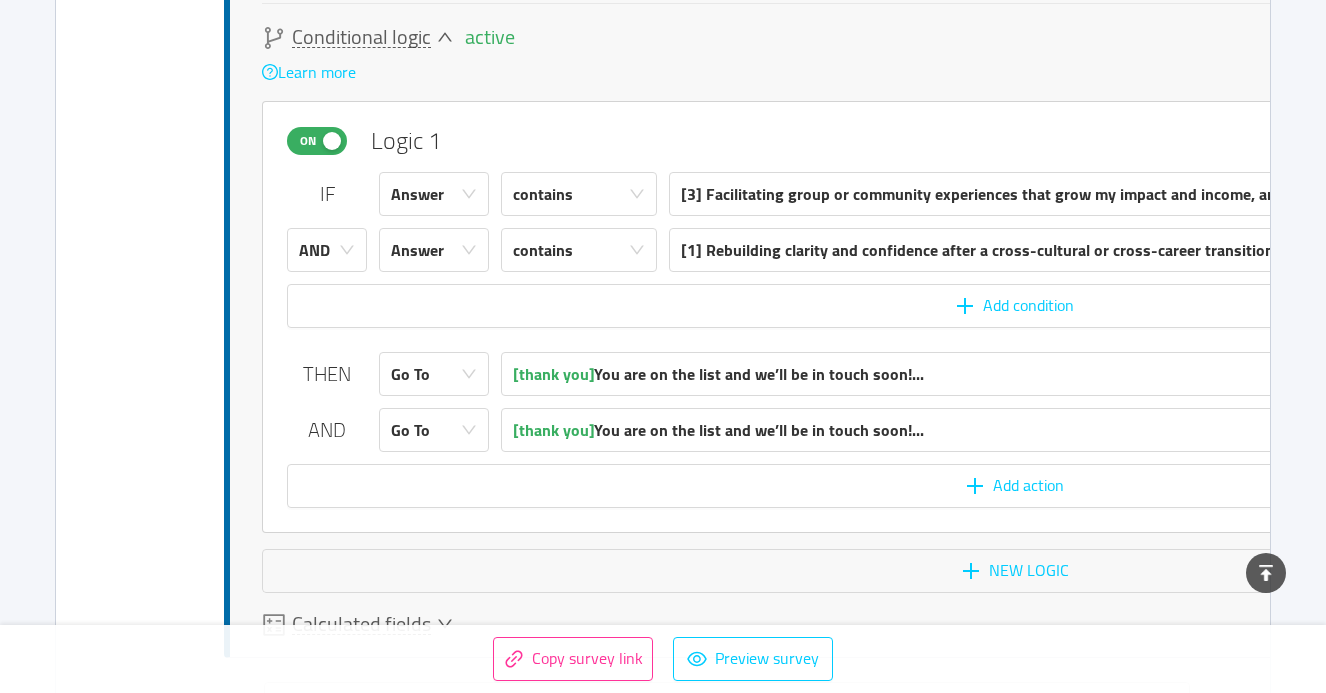 click on "AND" at bounding box center [327, 430] 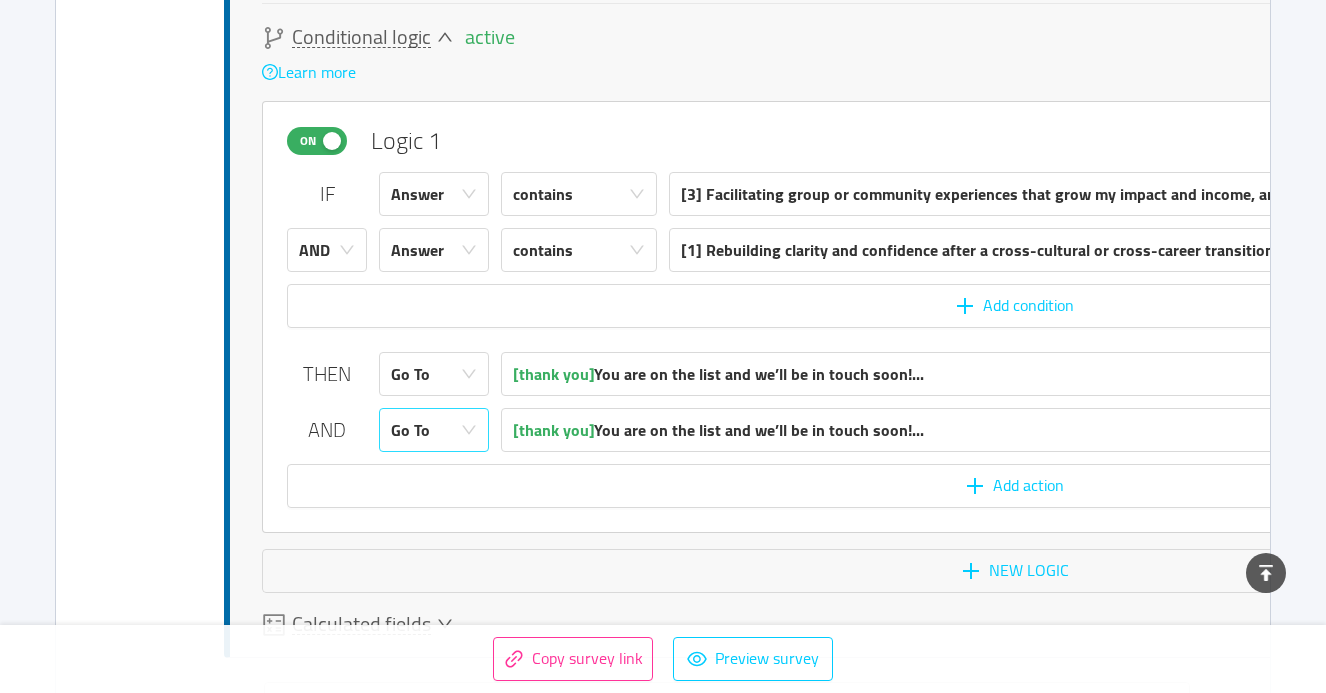 click 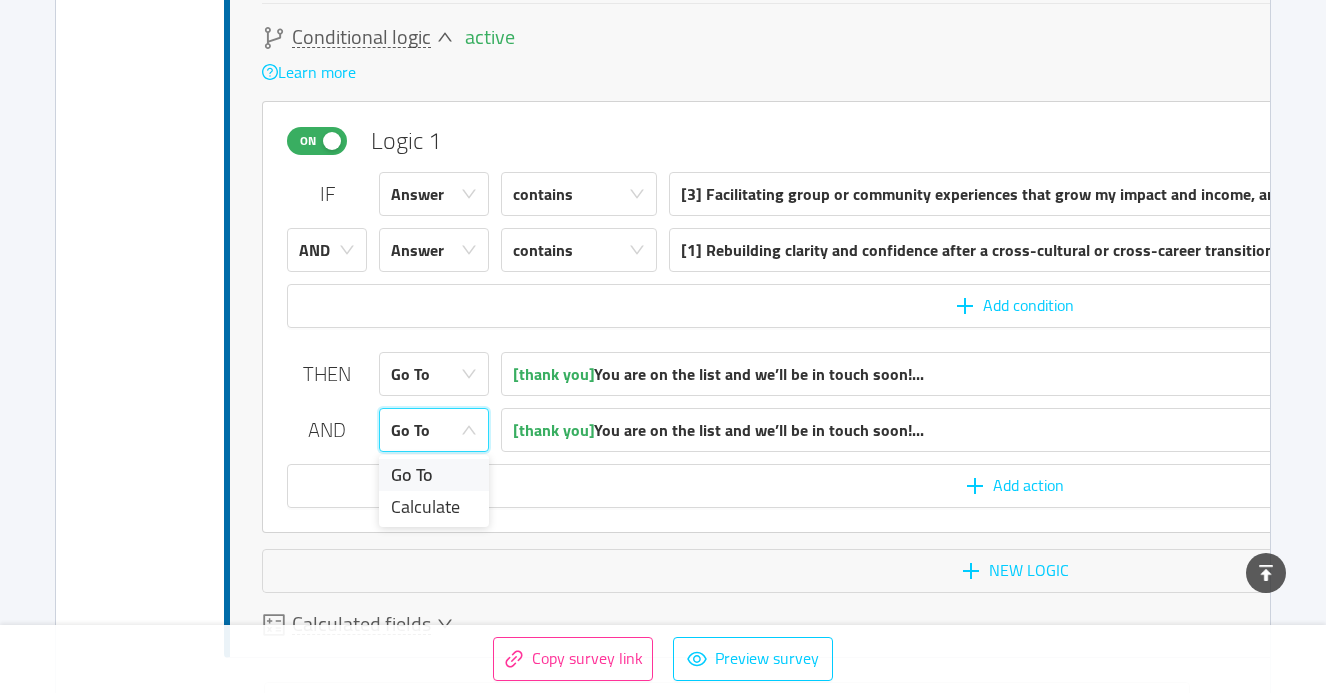 click on "AND" at bounding box center [327, 430] 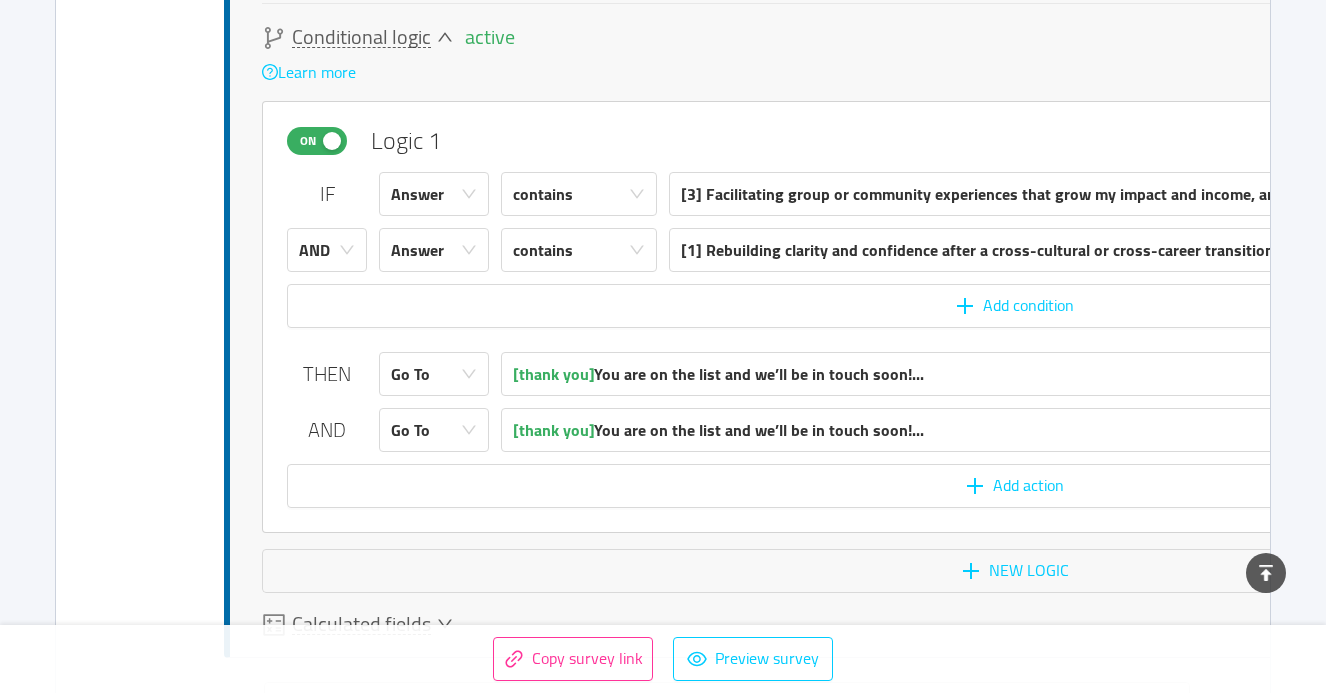 drag, startPoint x: 350, startPoint y: 424, endPoint x: 291, endPoint y: 397, distance: 64.884514 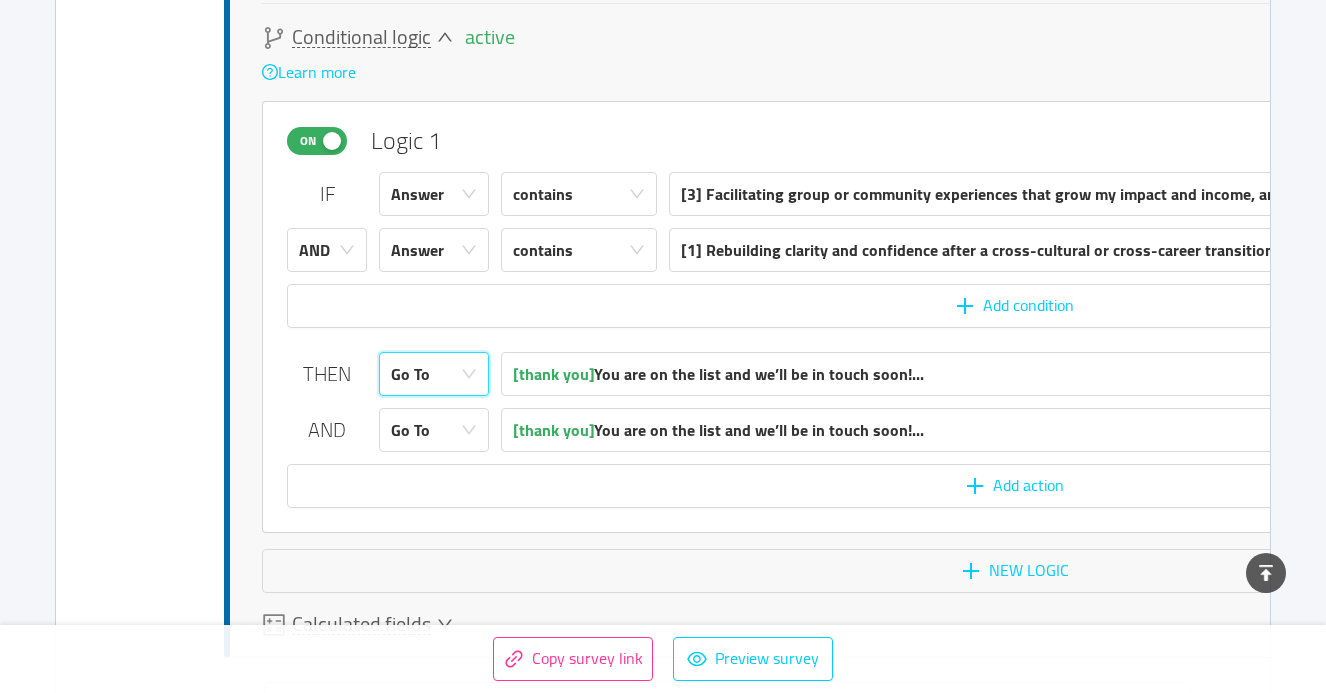 click 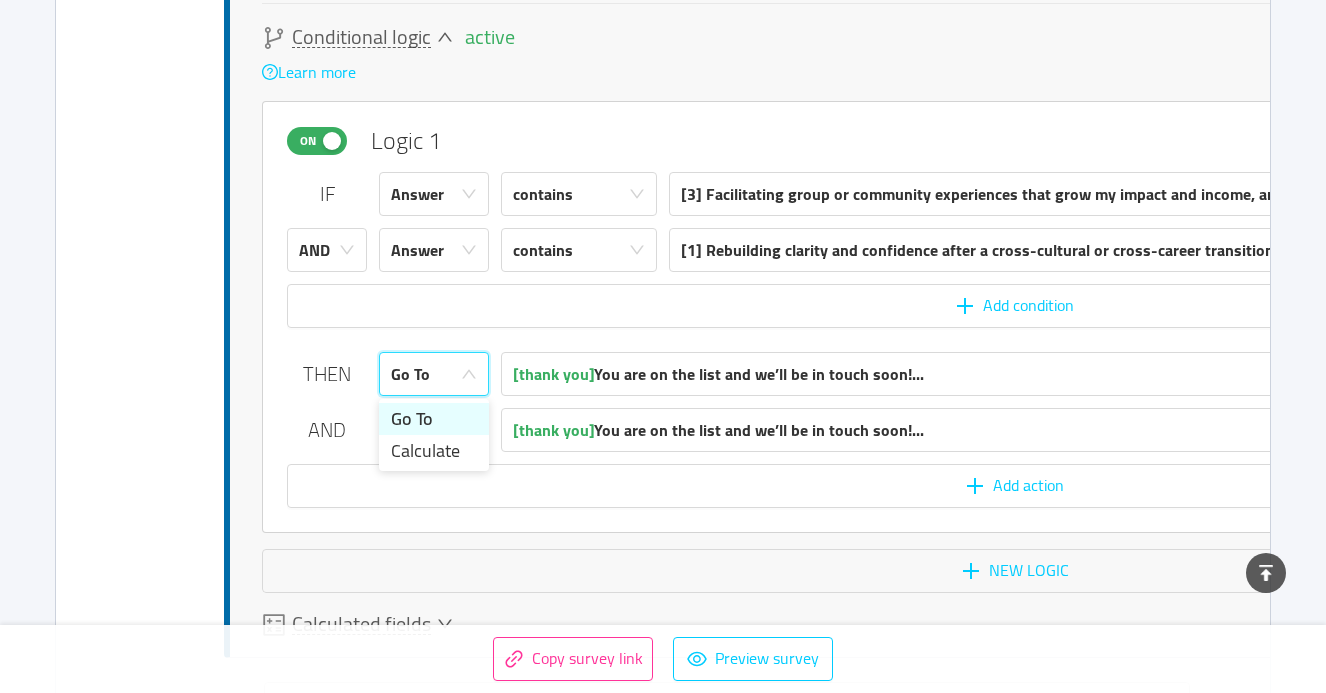 click 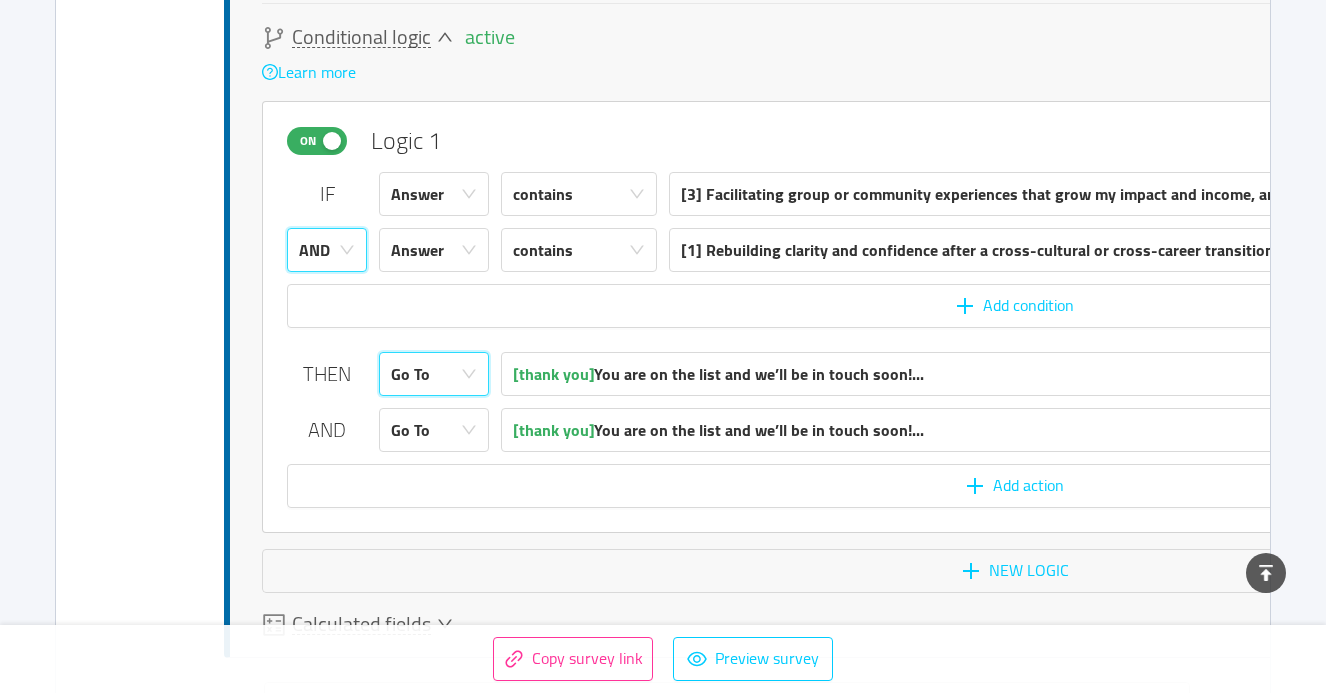 click 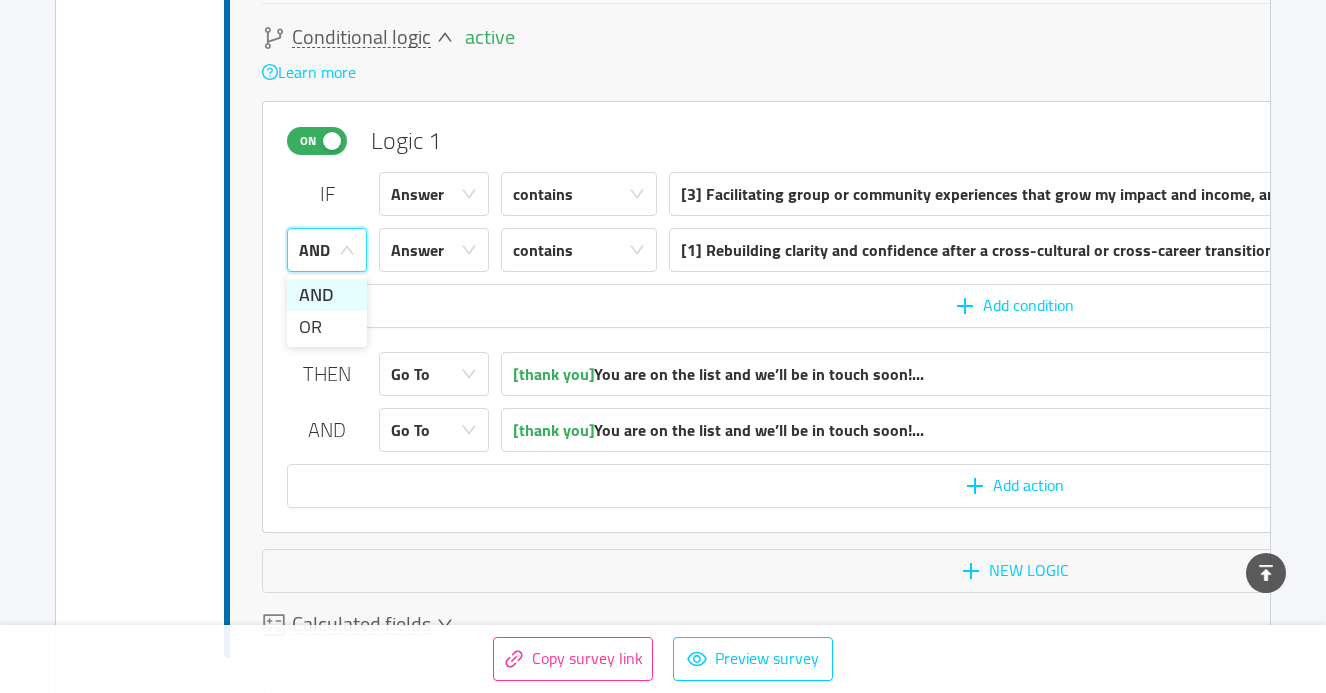 click 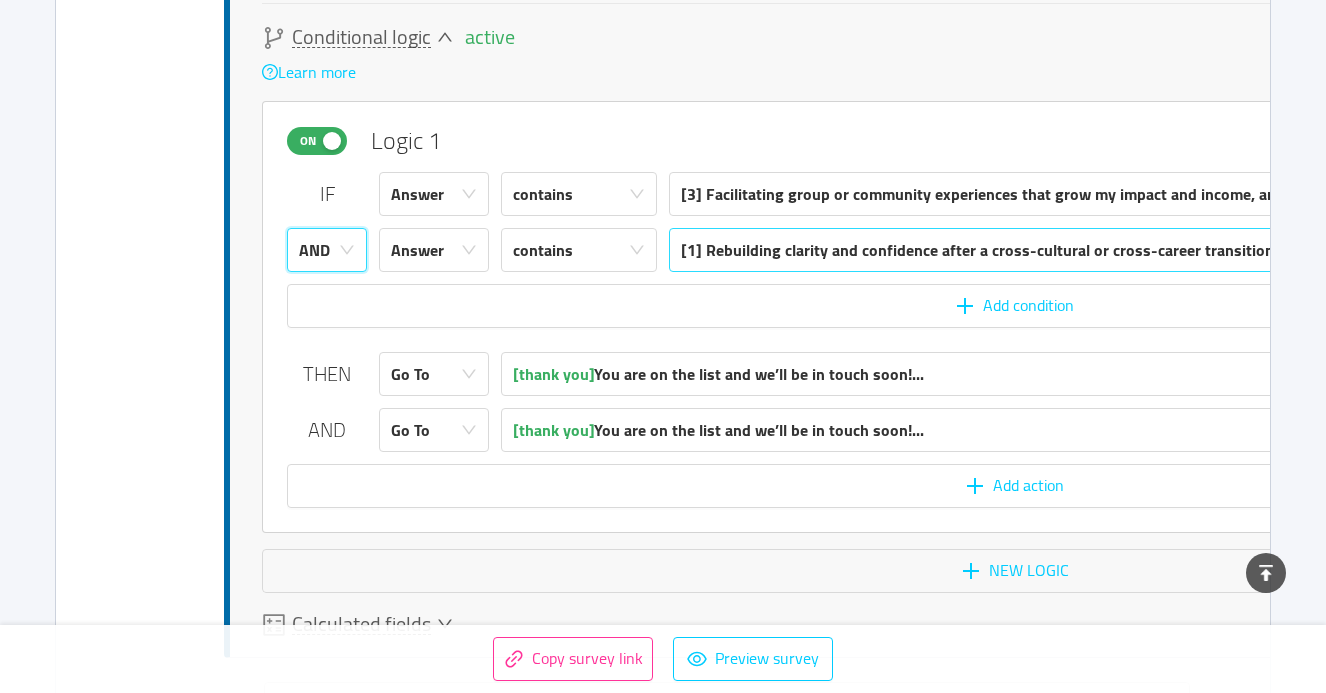 click on "[1] Rebuilding clarity and confidence after a cross-cultural or cross-career transition" at bounding box center [977, 250] 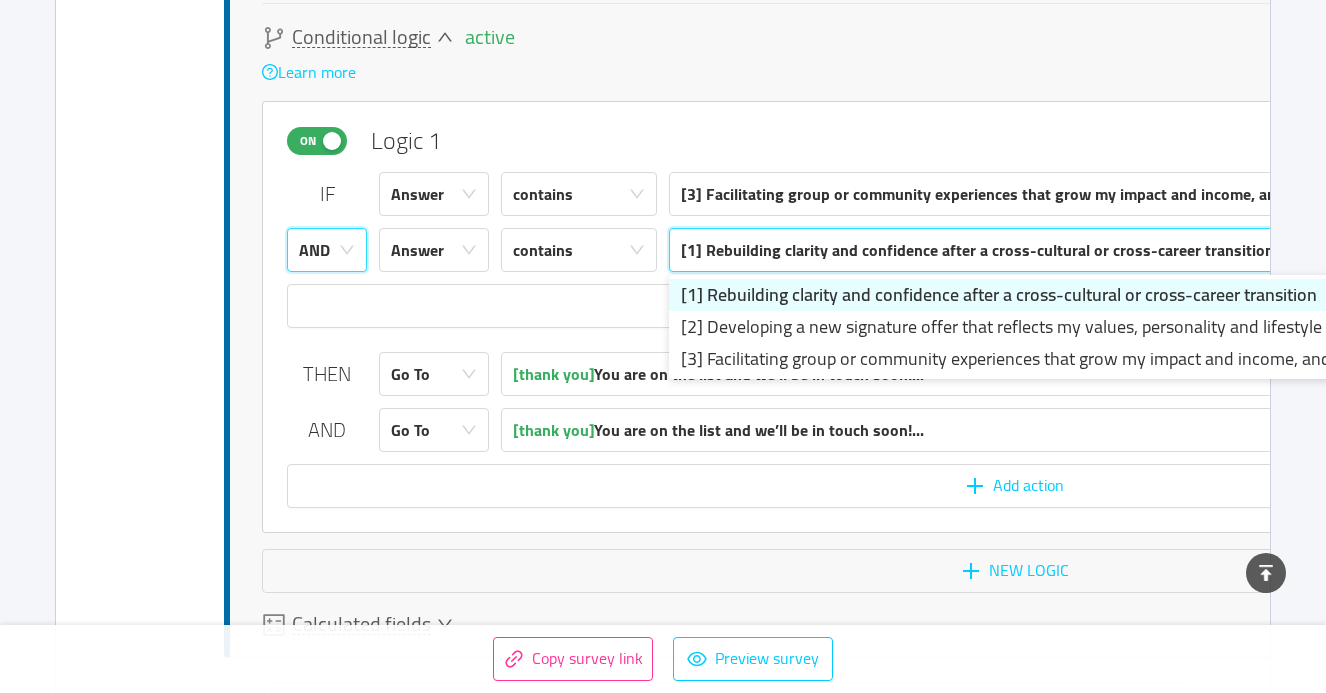 click on "[1] Rebuilding clarity and confidence after a cross-cultural or cross-career transition" at bounding box center [977, 250] 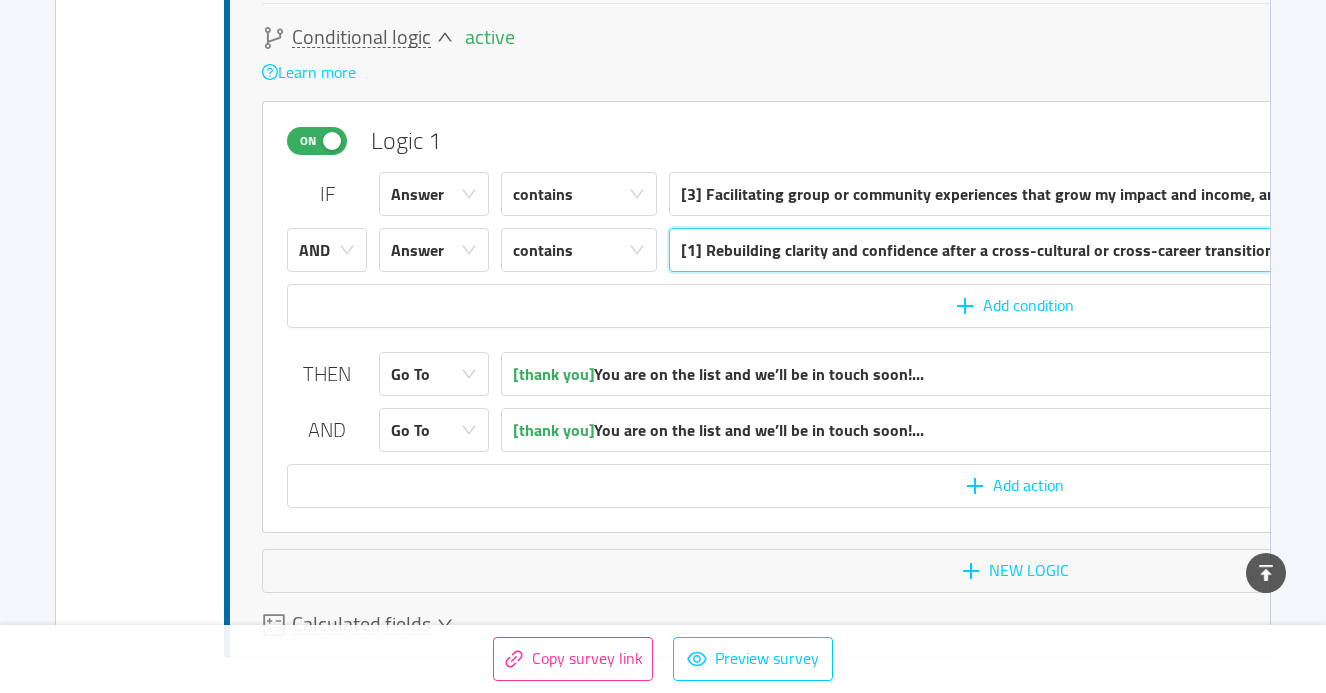 click on "[1] Rebuilding clarity and confidence after a cross-cultural or cross-career transition" at bounding box center [977, 250] 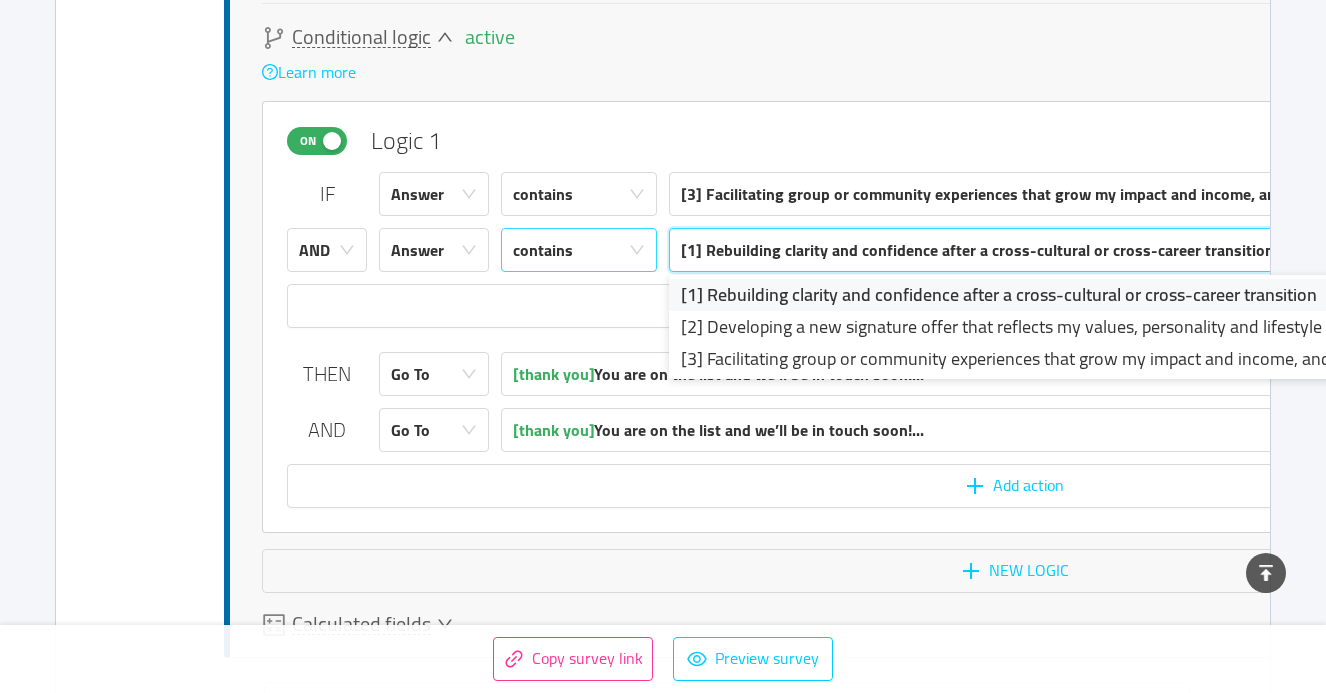 click 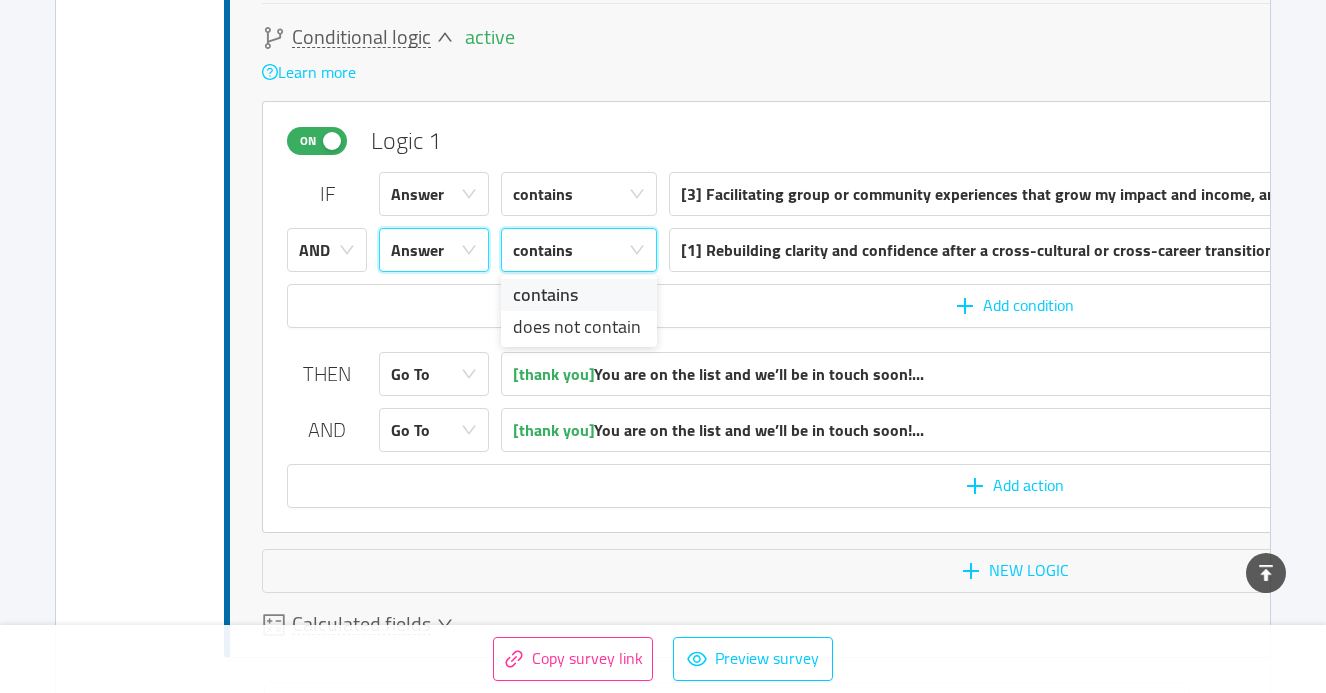 click 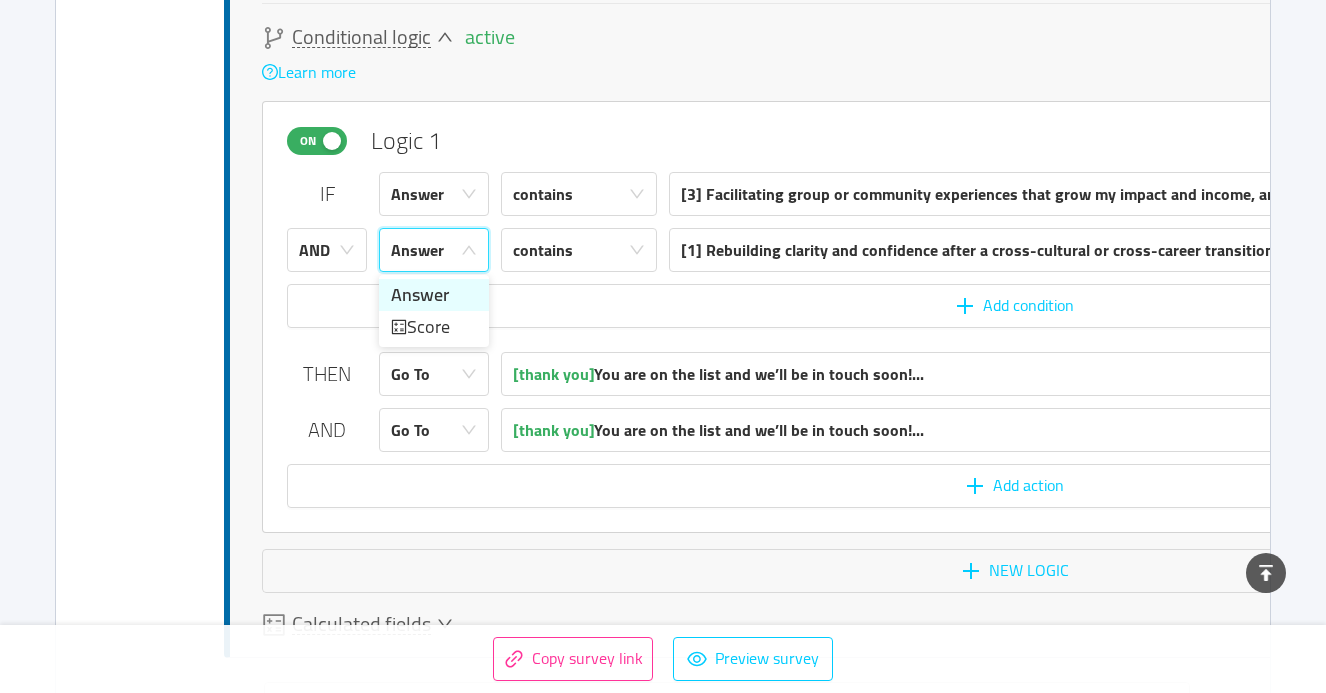 click on "On Logic 1 Delete IF Answer contains [3] Facilitating group or community experiences that grow my impact and income, and future-proofs my work in the expanding AI landscape AND Answer contains [1] Rebuilding clarity and confidence after a cross-cultural or cross-career transition Add condition THEN Go To [thank you] You are on the list and we’ll be in touch soon!... AND Go To [thank you] You are on the list and we’ll be in touch soon!... Add action" at bounding box center (1014, 317) 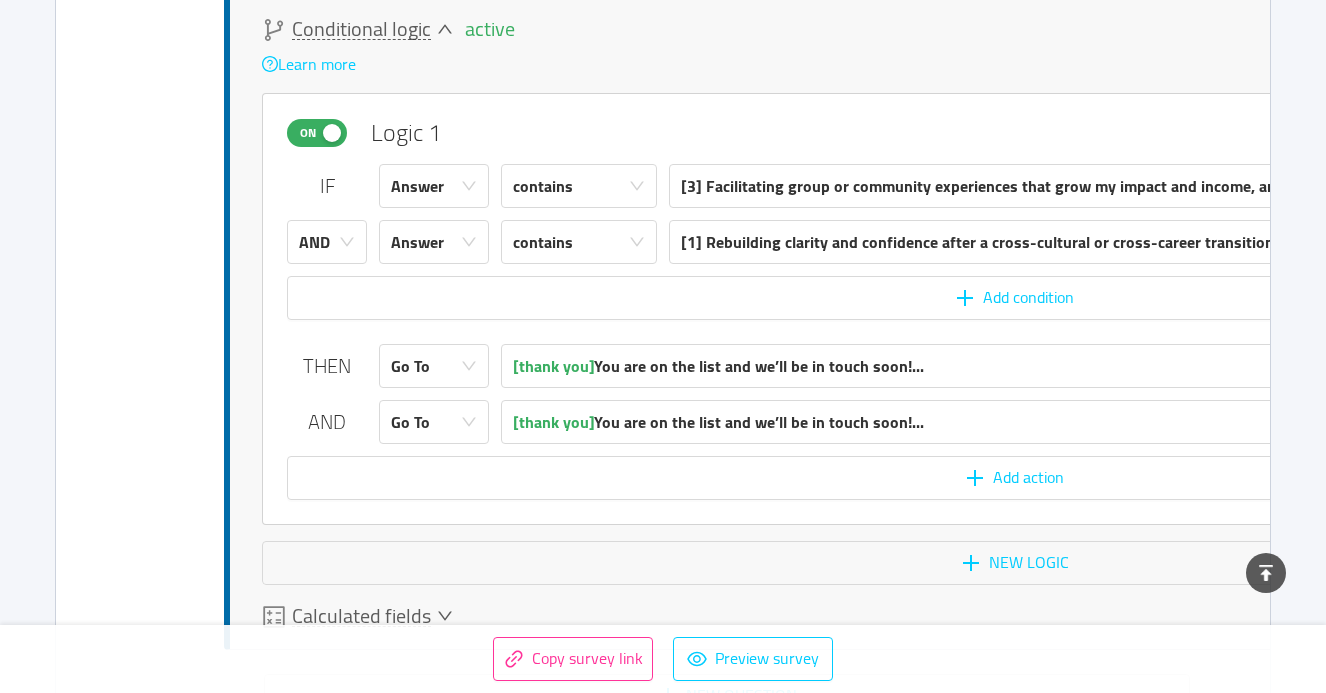 scroll, scrollTop: 5831, scrollLeft: 0, axis: vertical 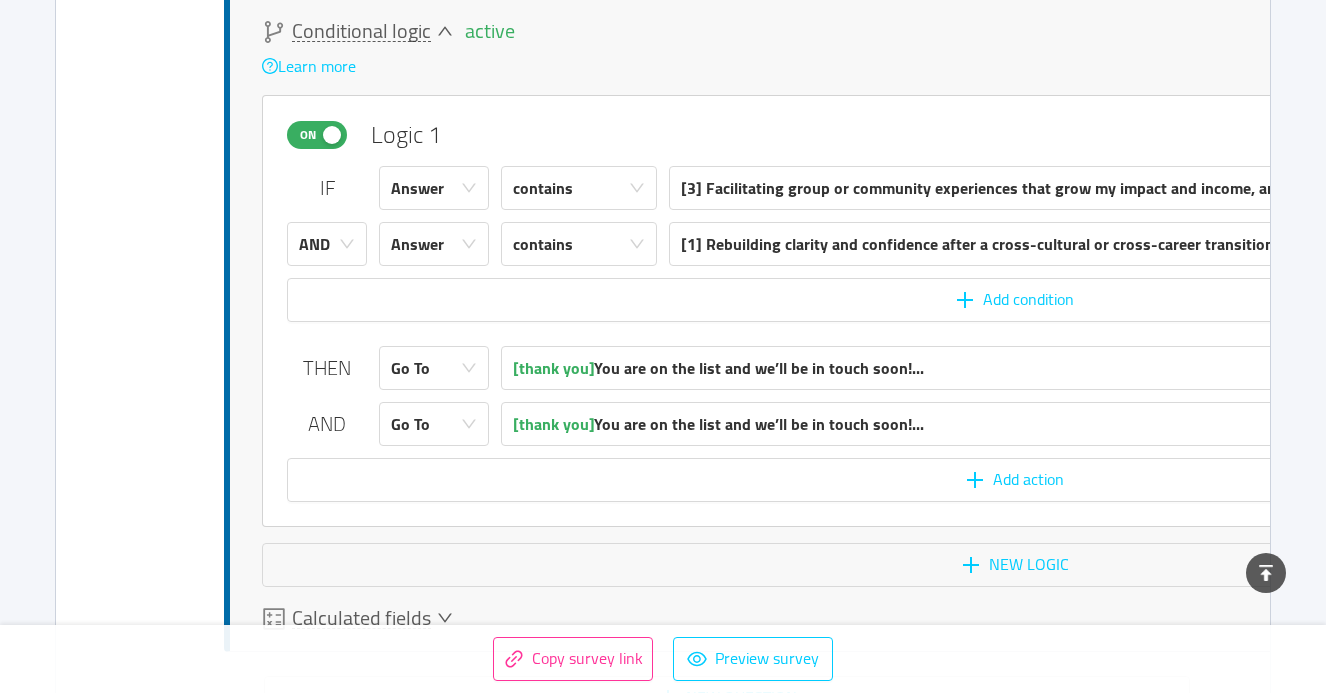 click on "On" at bounding box center (308, 135) 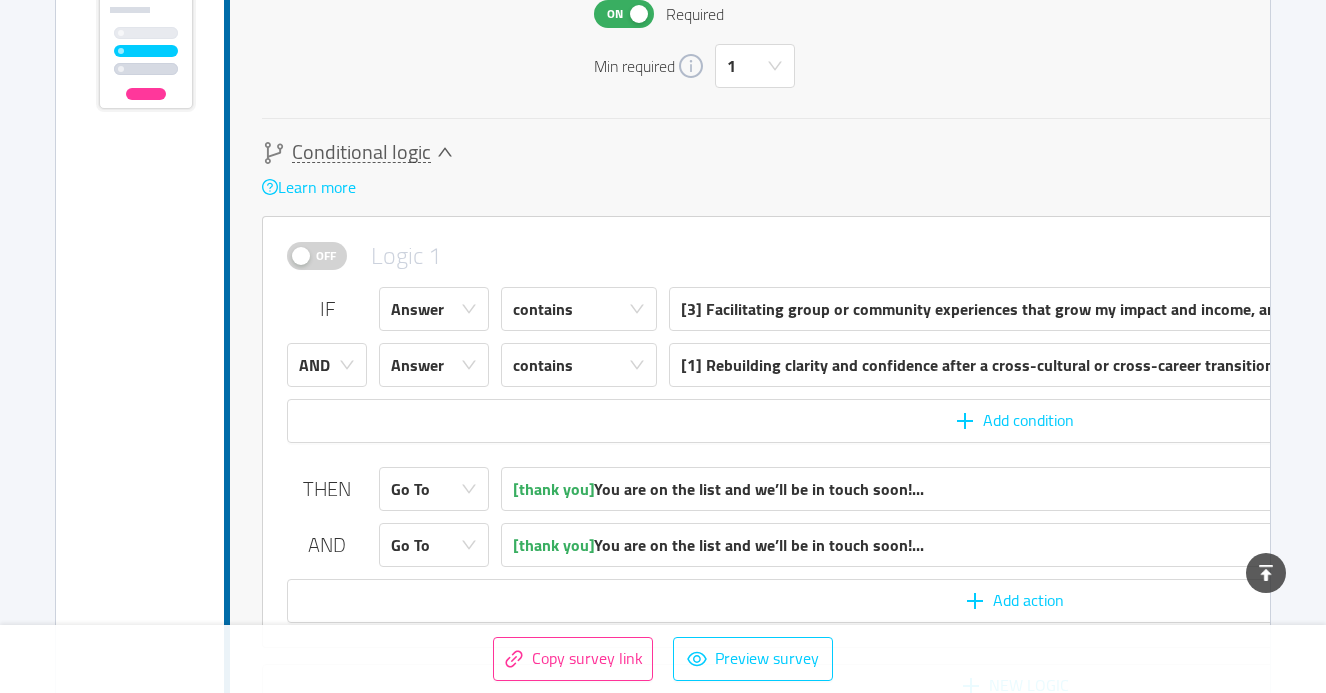 scroll, scrollTop: 5713, scrollLeft: 0, axis: vertical 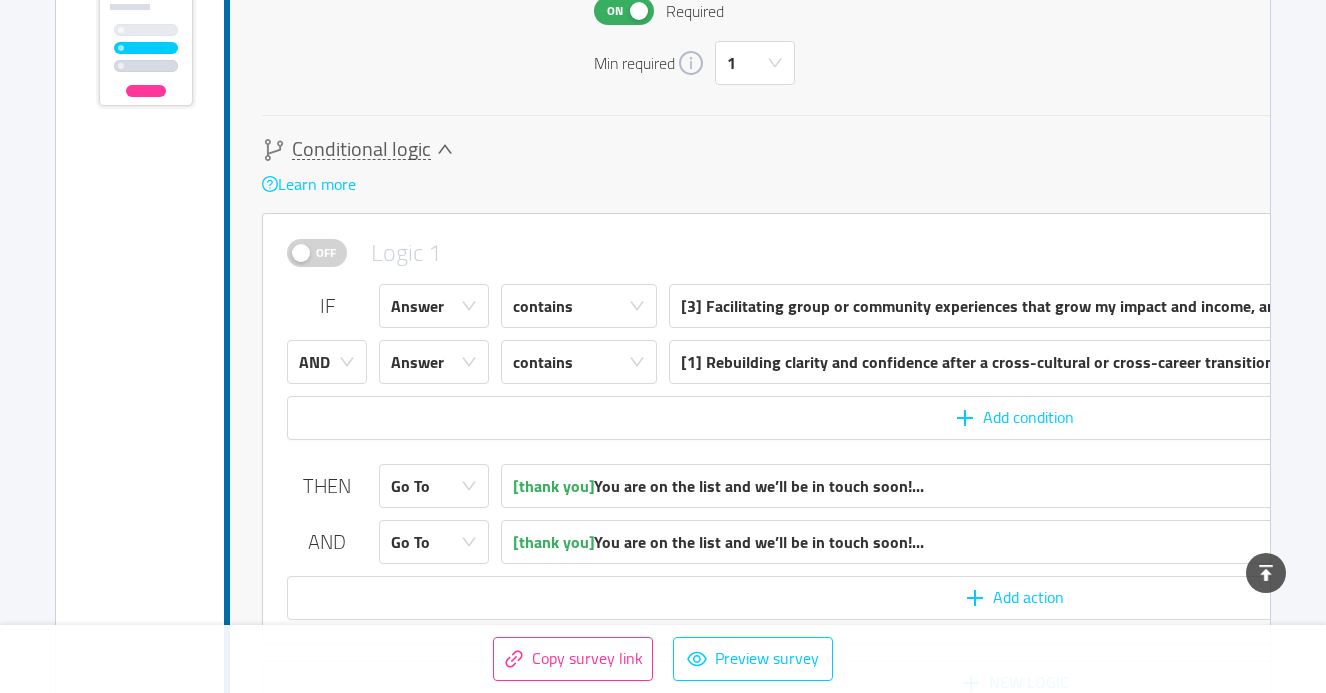 click 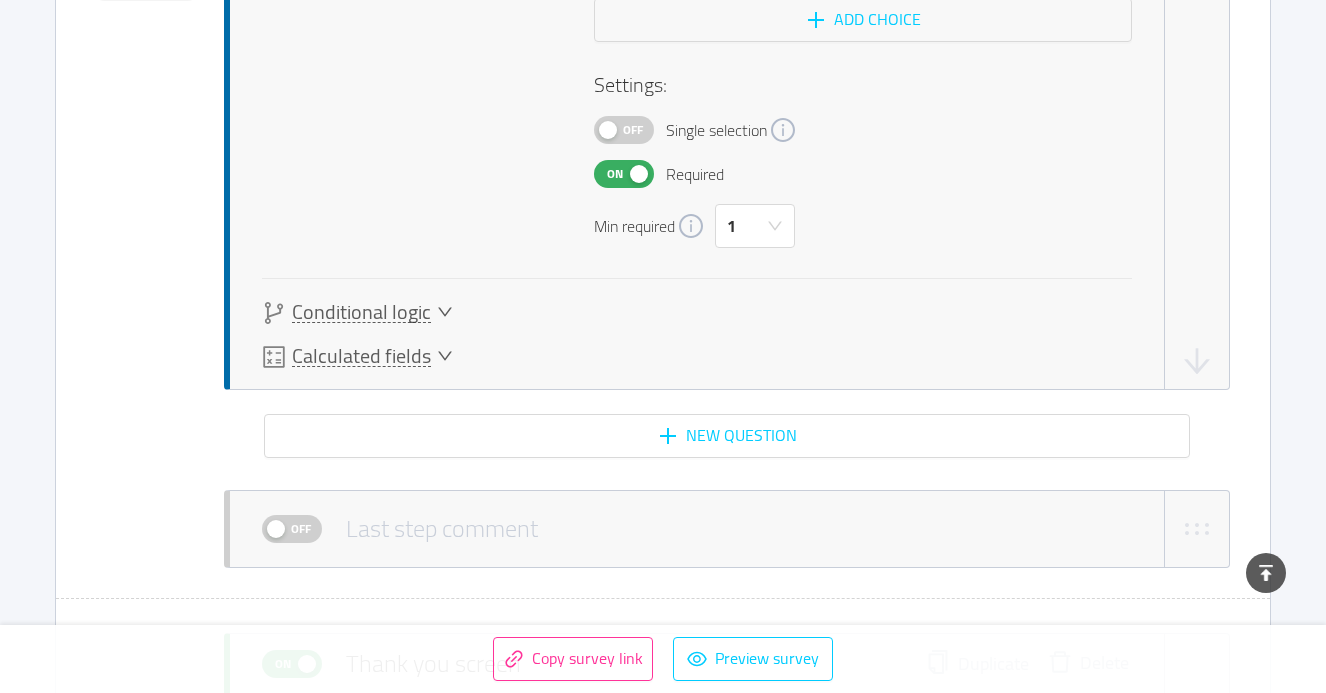 scroll, scrollTop: 5564, scrollLeft: 0, axis: vertical 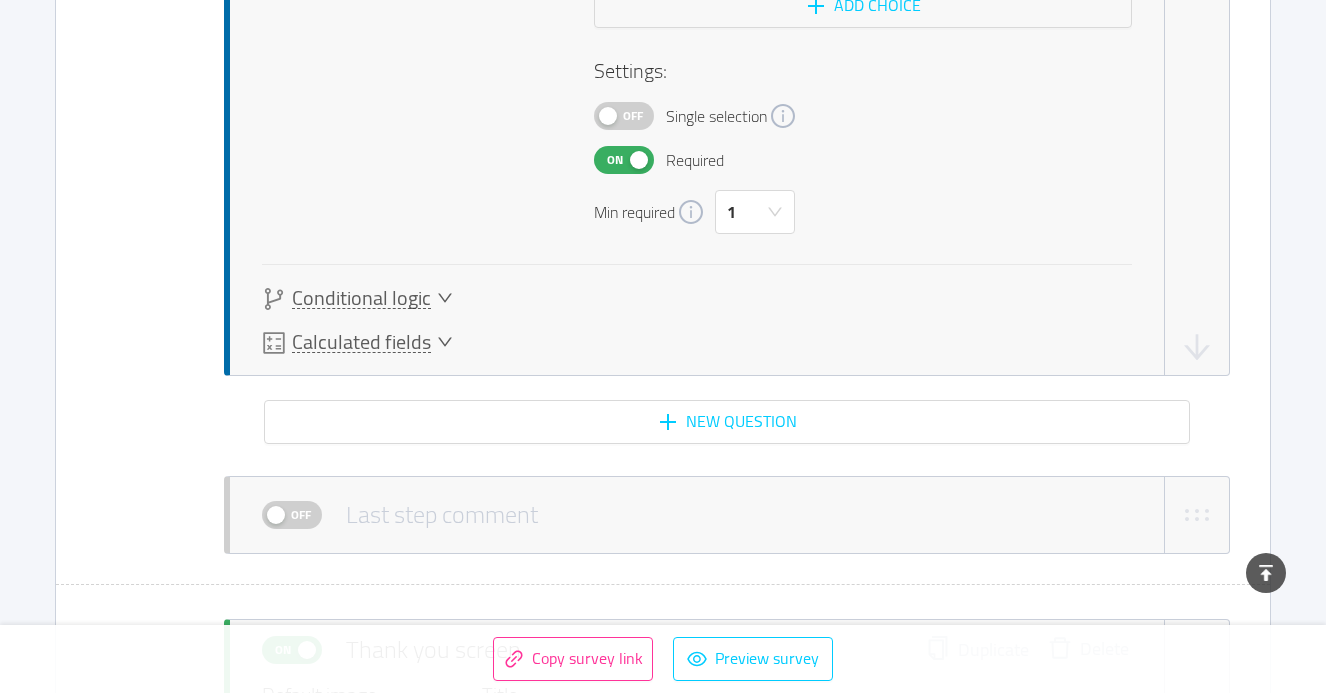 click 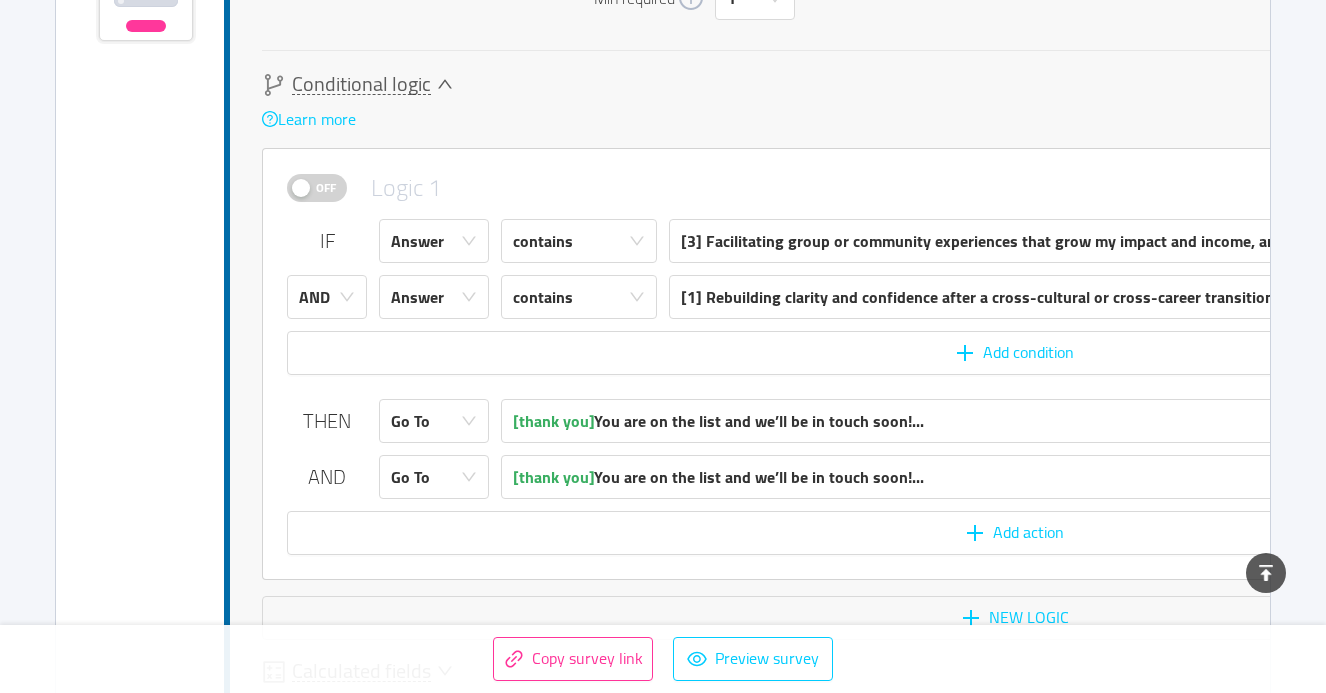 scroll, scrollTop: 5784, scrollLeft: 0, axis: vertical 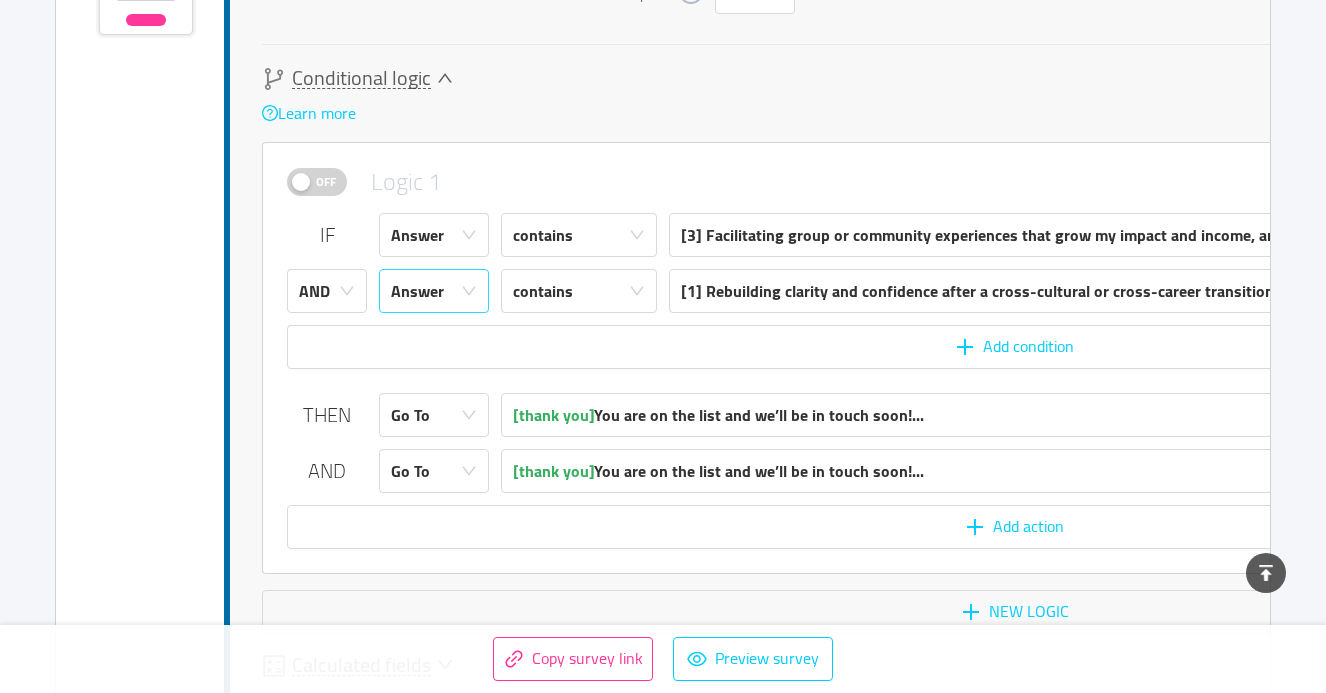 click 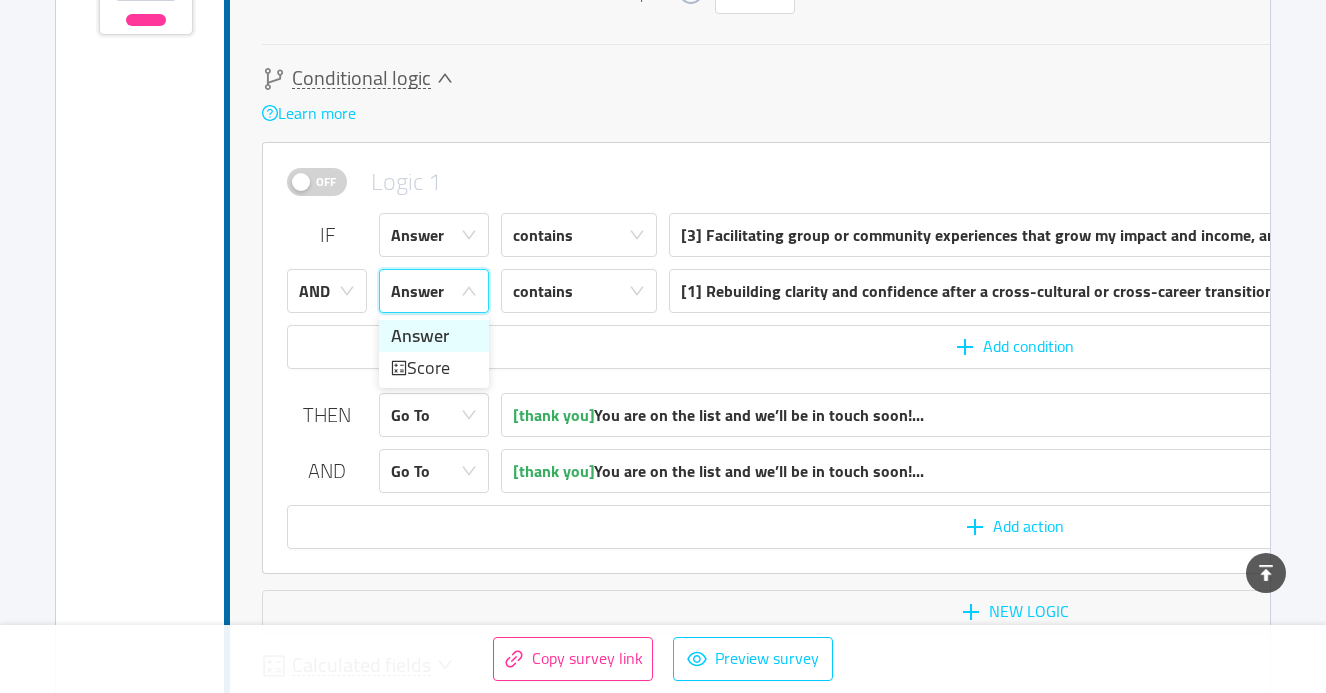 click 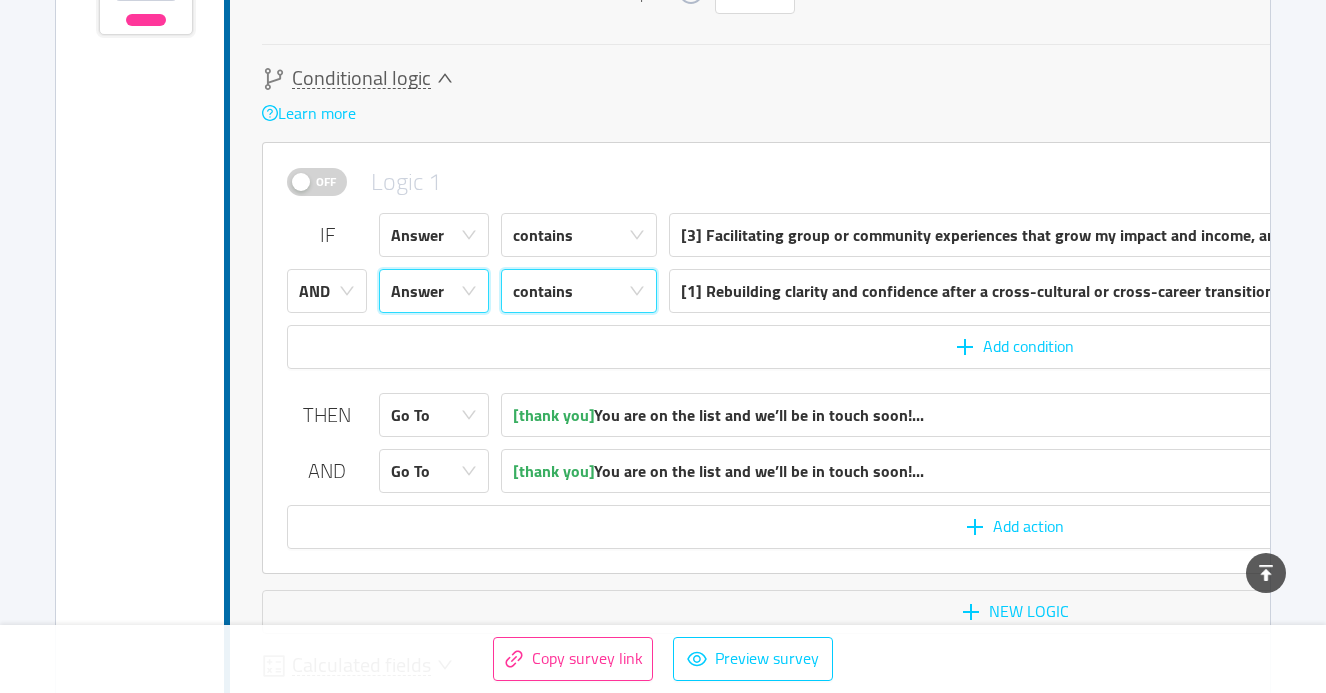 click 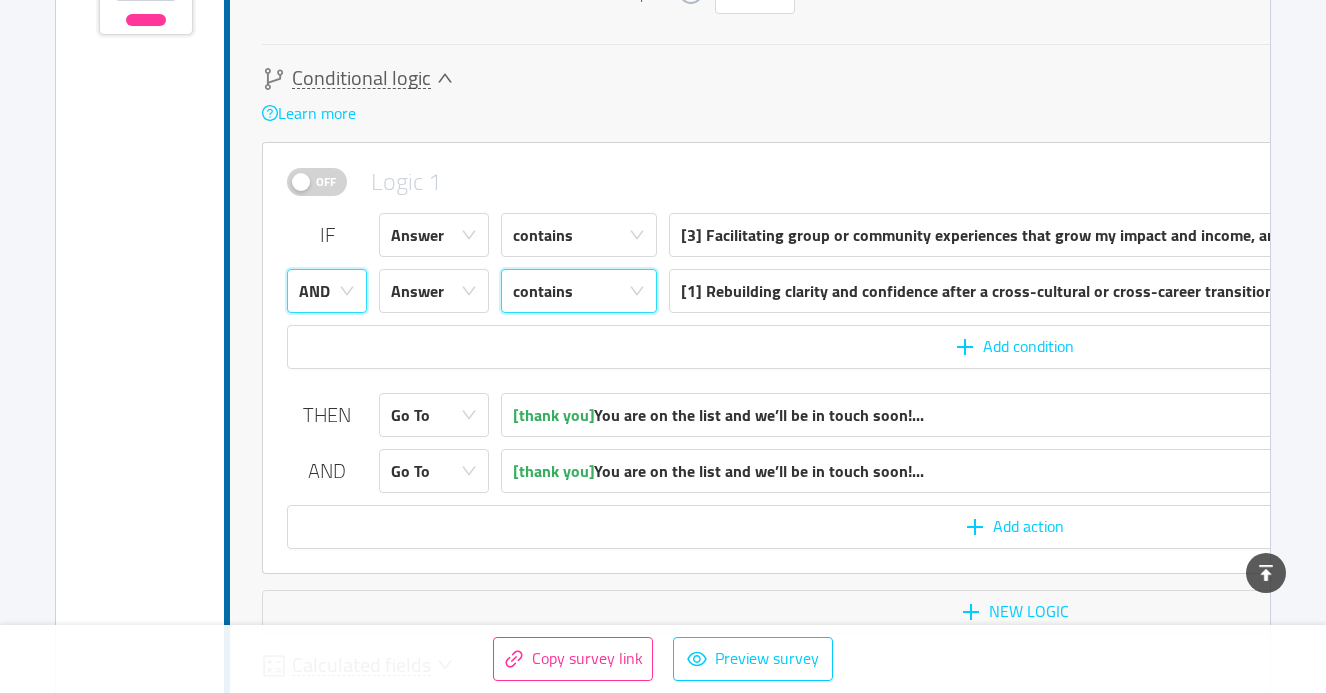 click 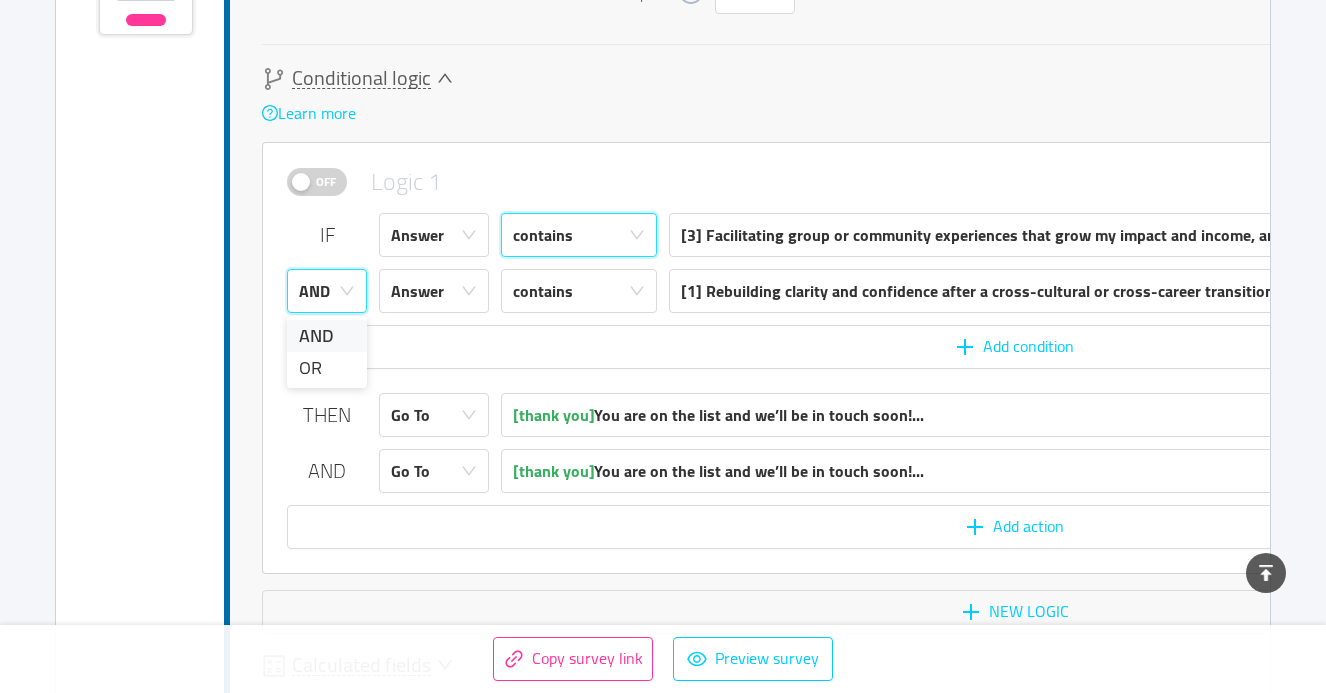 click 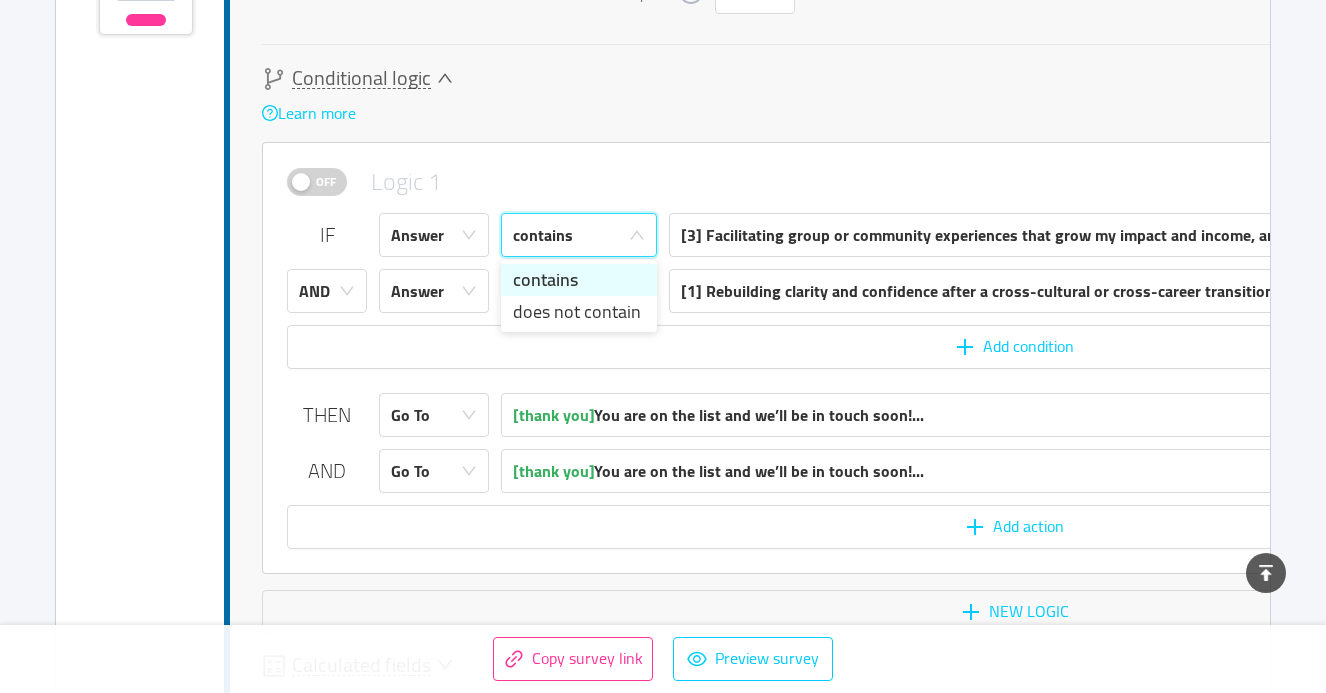 click 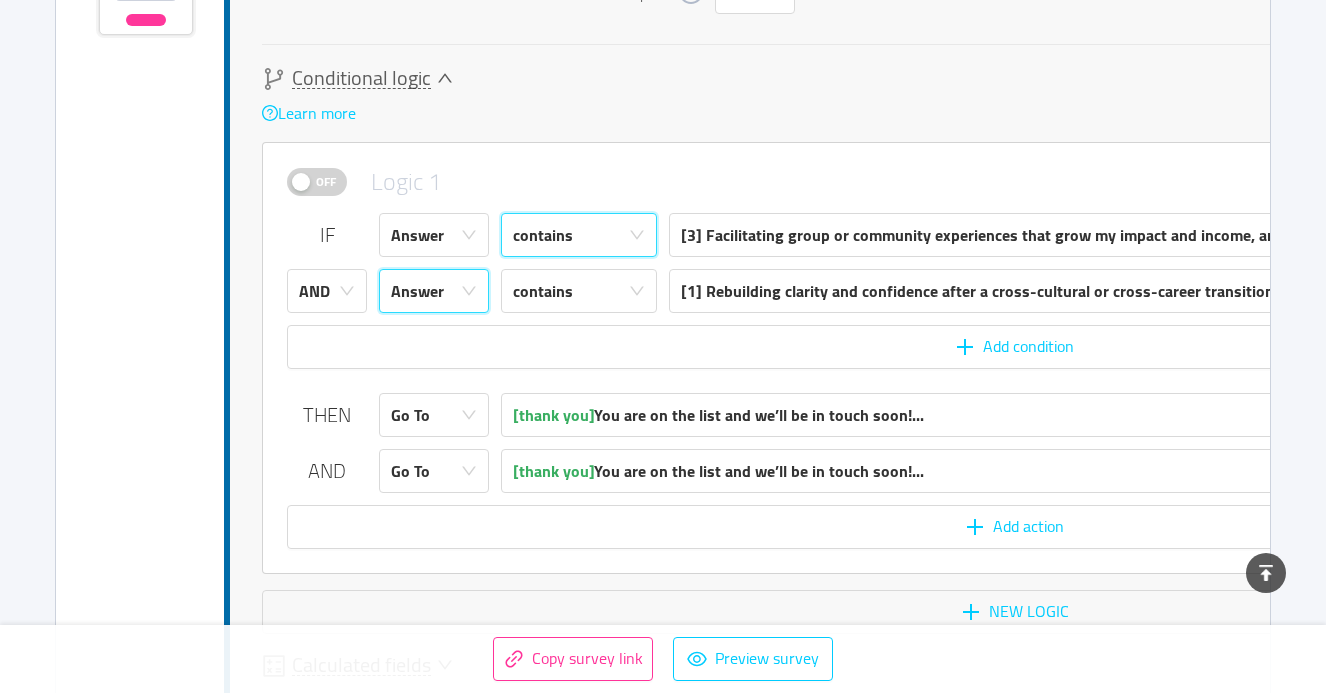 click 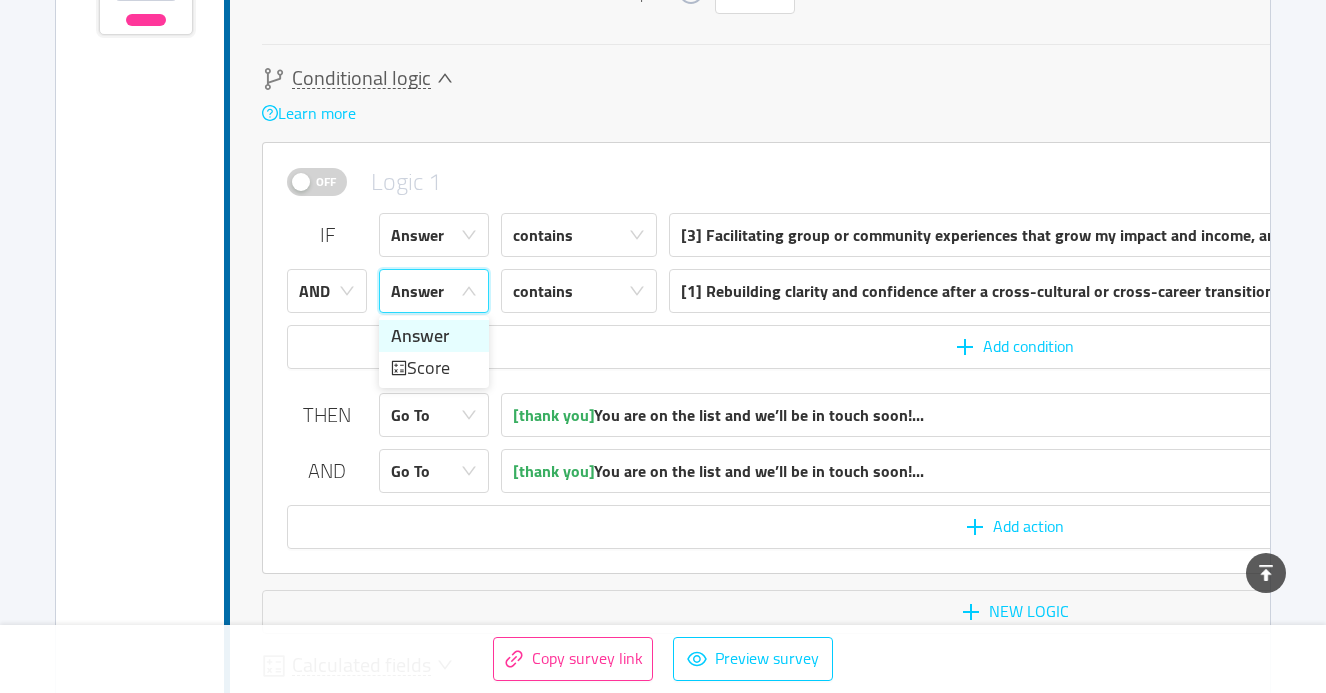 click 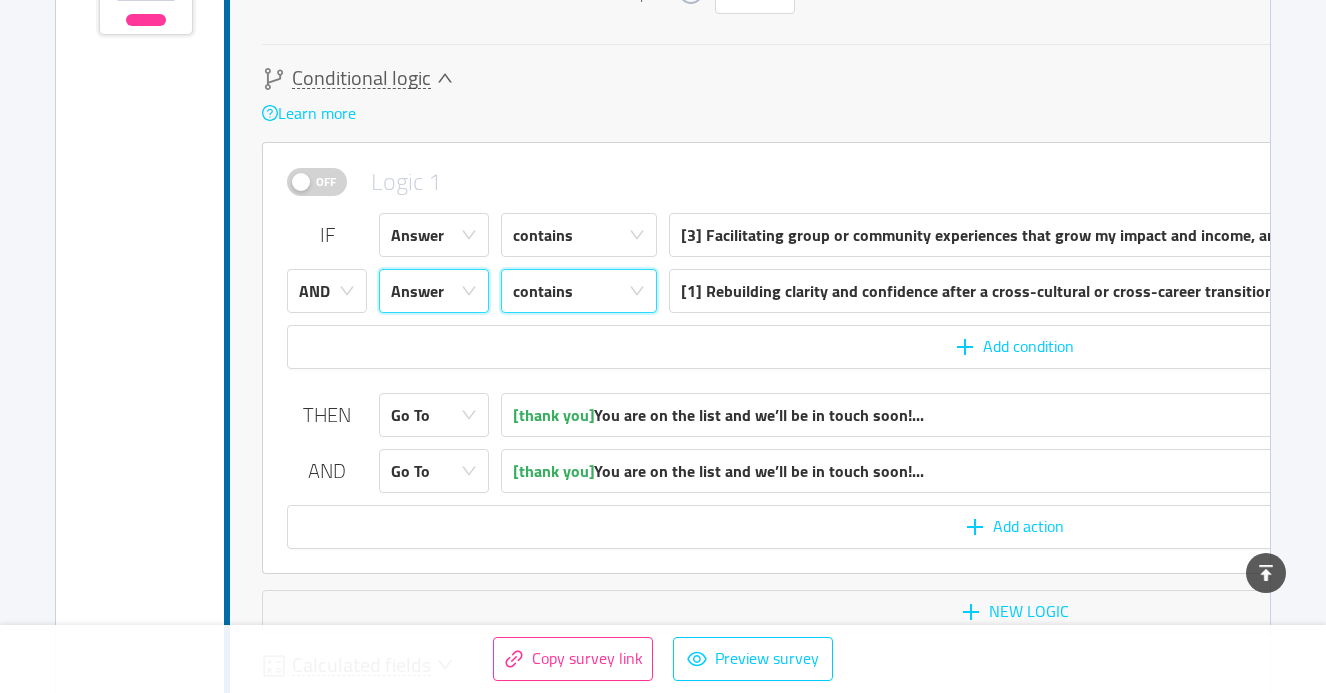 click 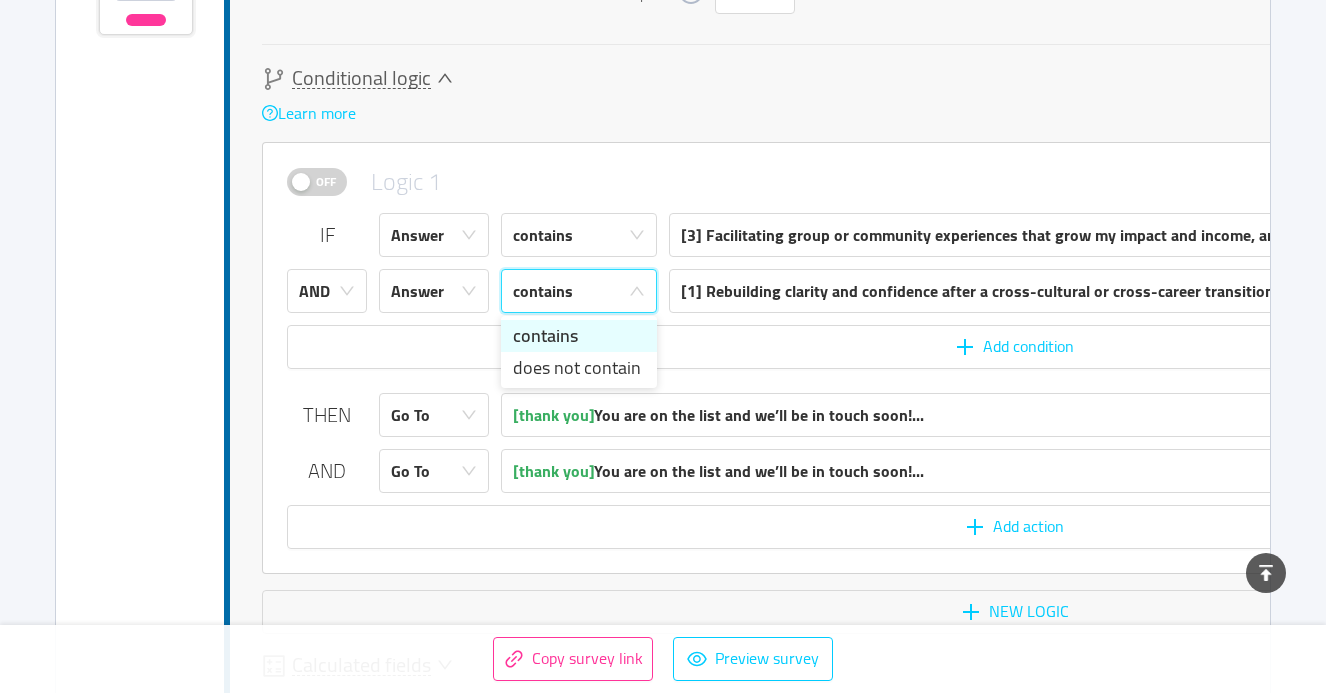 click 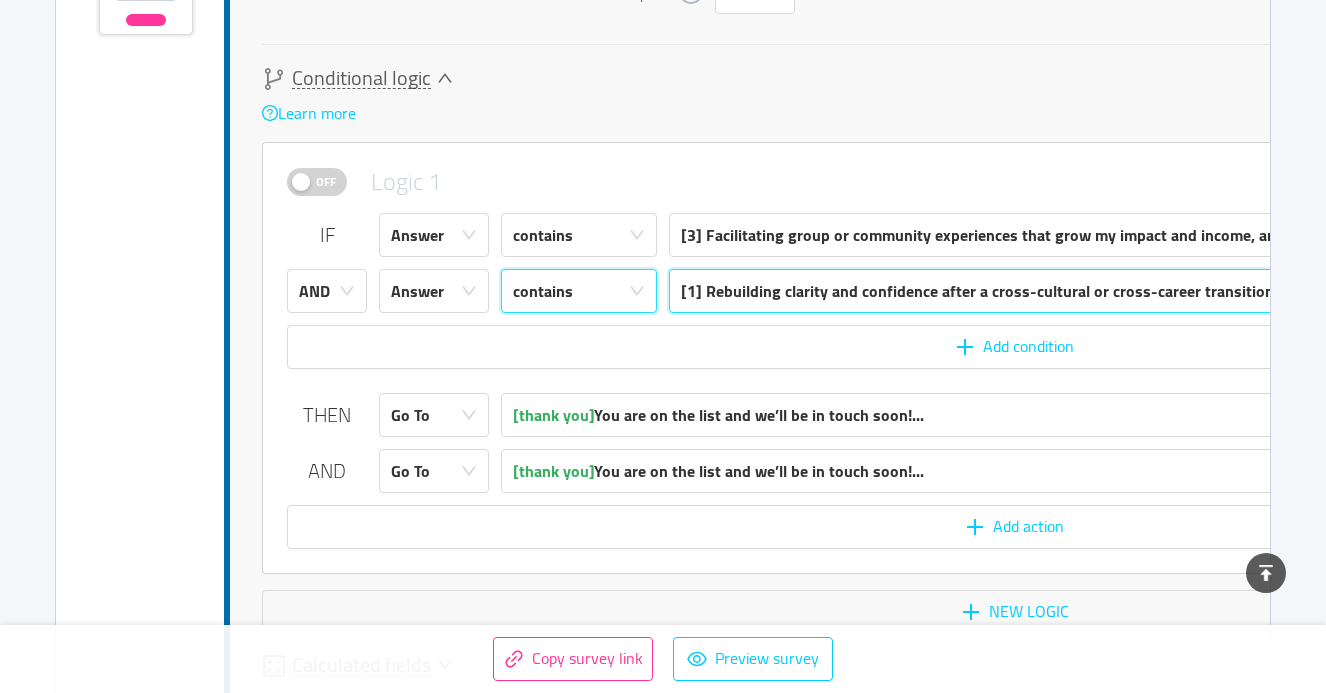 click on "[1] Rebuilding clarity and confidence after a cross-cultural or cross-career transition" at bounding box center (977, 291) 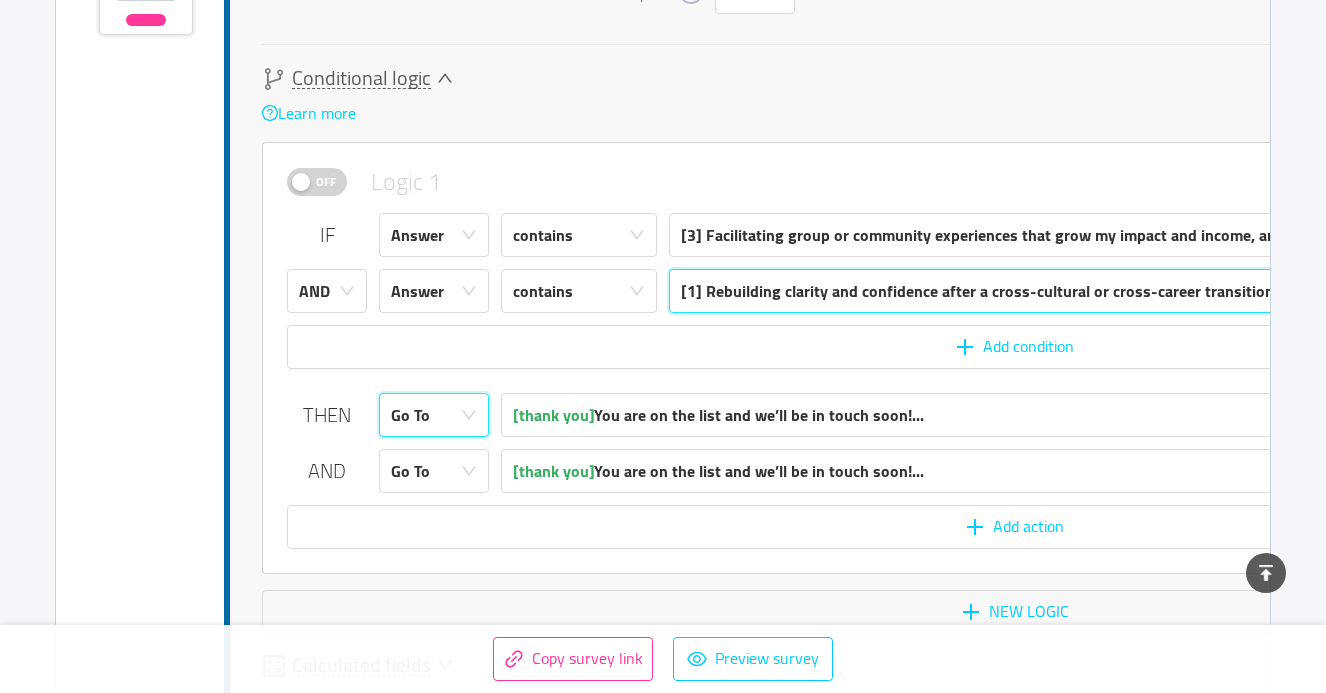 click 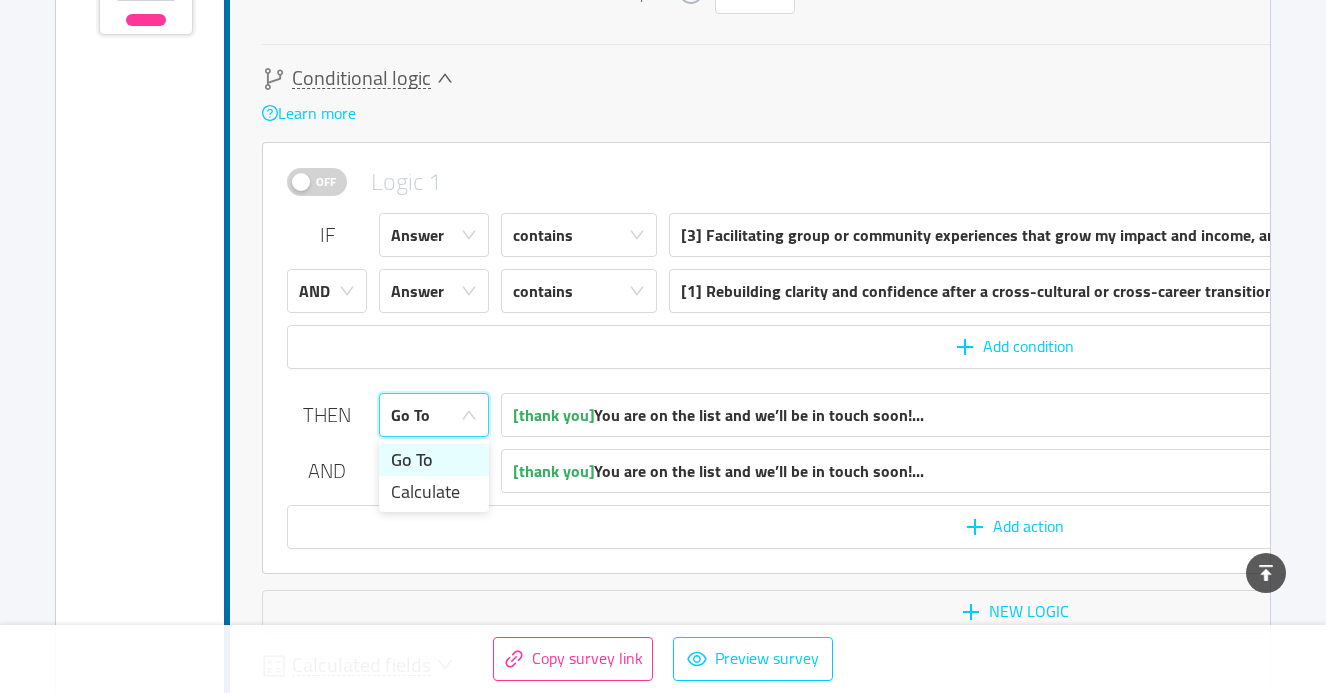 click 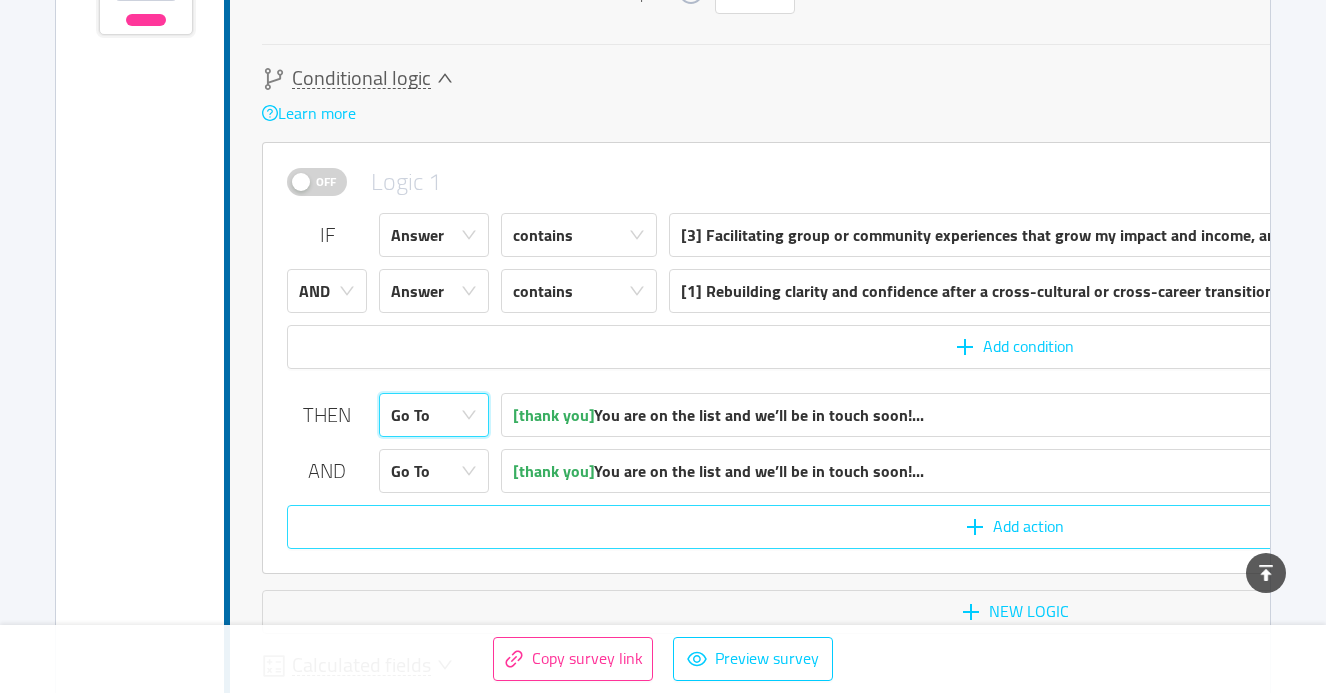 click on "Add action" at bounding box center [1014, 527] 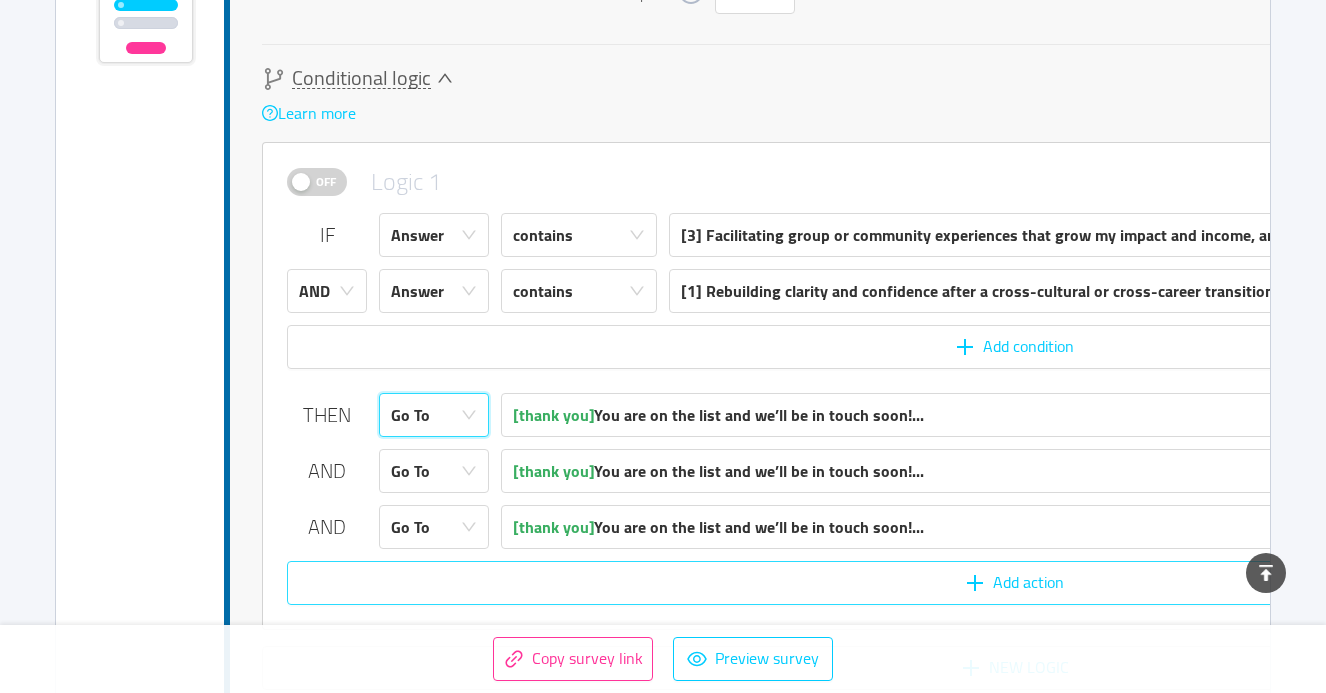 scroll, scrollTop: 5812, scrollLeft: 0, axis: vertical 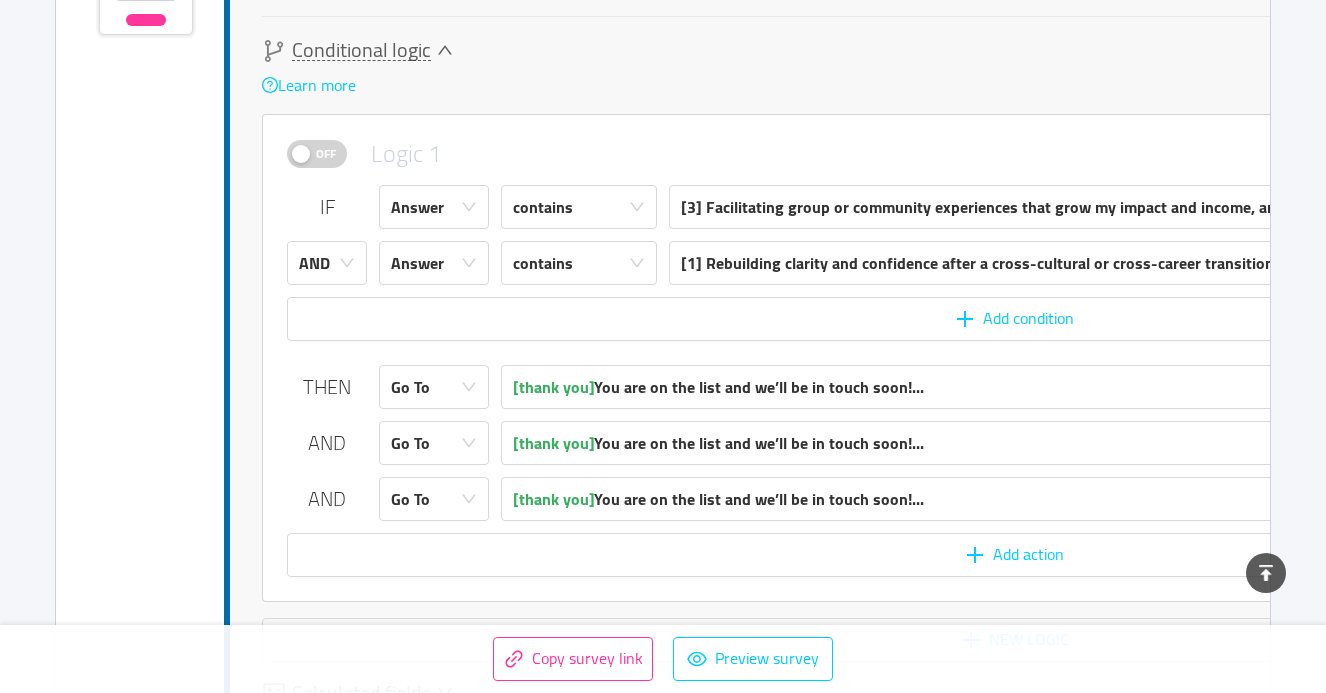 click on "AND" at bounding box center [327, 499] 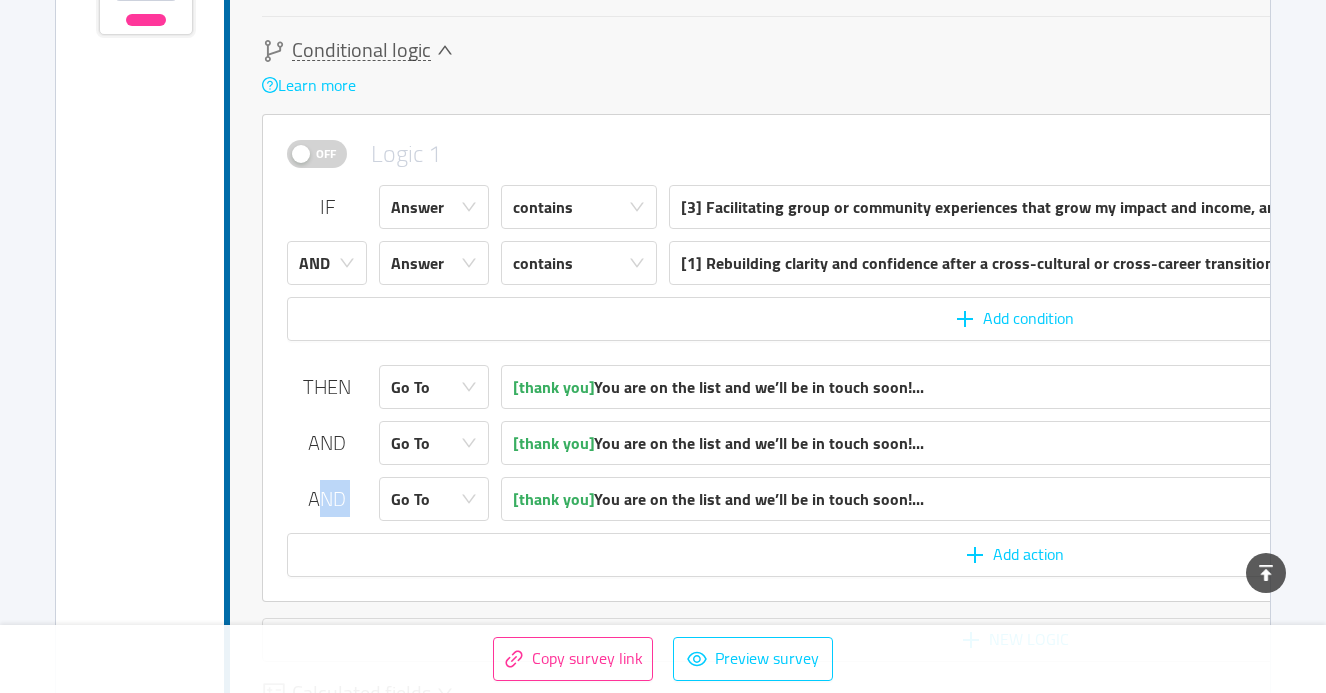click on "AND" at bounding box center [327, 499] 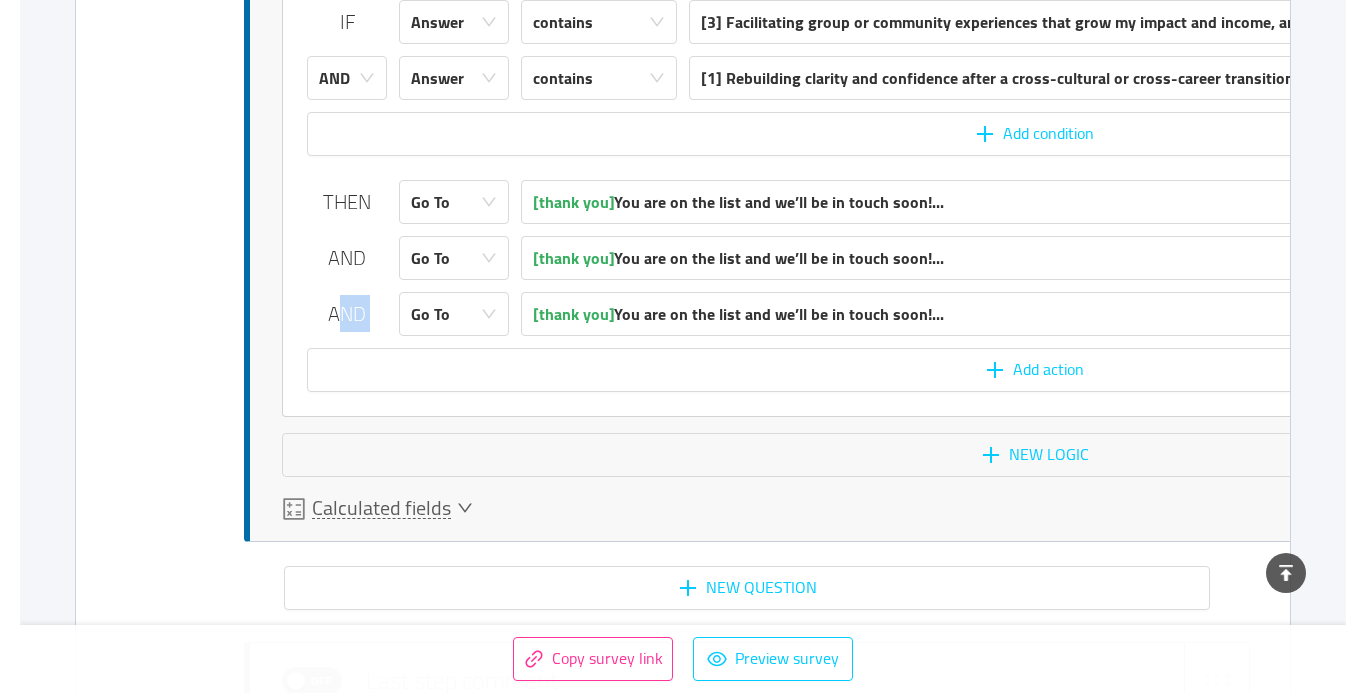 scroll, scrollTop: 5994, scrollLeft: 0, axis: vertical 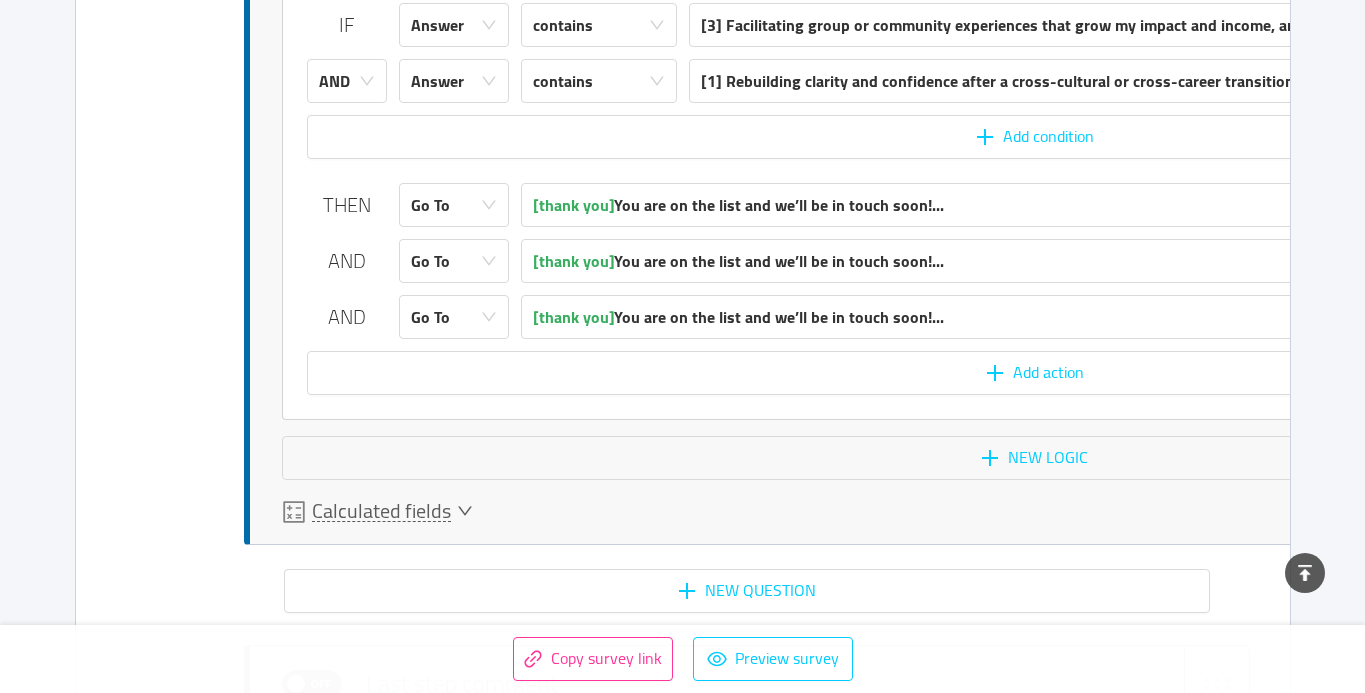 click on "Which program do you want first? Saved  Survey   Results   Status:   active   Questions:   5   No password   1  Questions Import from CSV Images to questions On  Welcome screen  Delete Your logo    Drag logo here  Or attach via link Image upload guidelines for best results: Dimensions: 100 x 100 px Format: jpeg, png, gif, svg, webp Max size: 2MB Title: Which program do you want first? Join the waitlist  50 / 50  Description: We are developing 3 mentoring programs for experienced professionals navigating life  and career transitions in international environment.
Each program solves a specific set of problems. If one program idea receives enough interest, it will be developed and launched - with early access and bonuses offered exclusively to this wait list.
Answer these 3 quick questions to stay in the loop and help us prioritise what comes next. Button label: Rate (⏱1 min)  13 / 20    On  Question 1  id: 688f420e35540e00129df409  Multiple answer  Duplicate Delete Image:    Click or drag image here" at bounding box center (682, -1374) 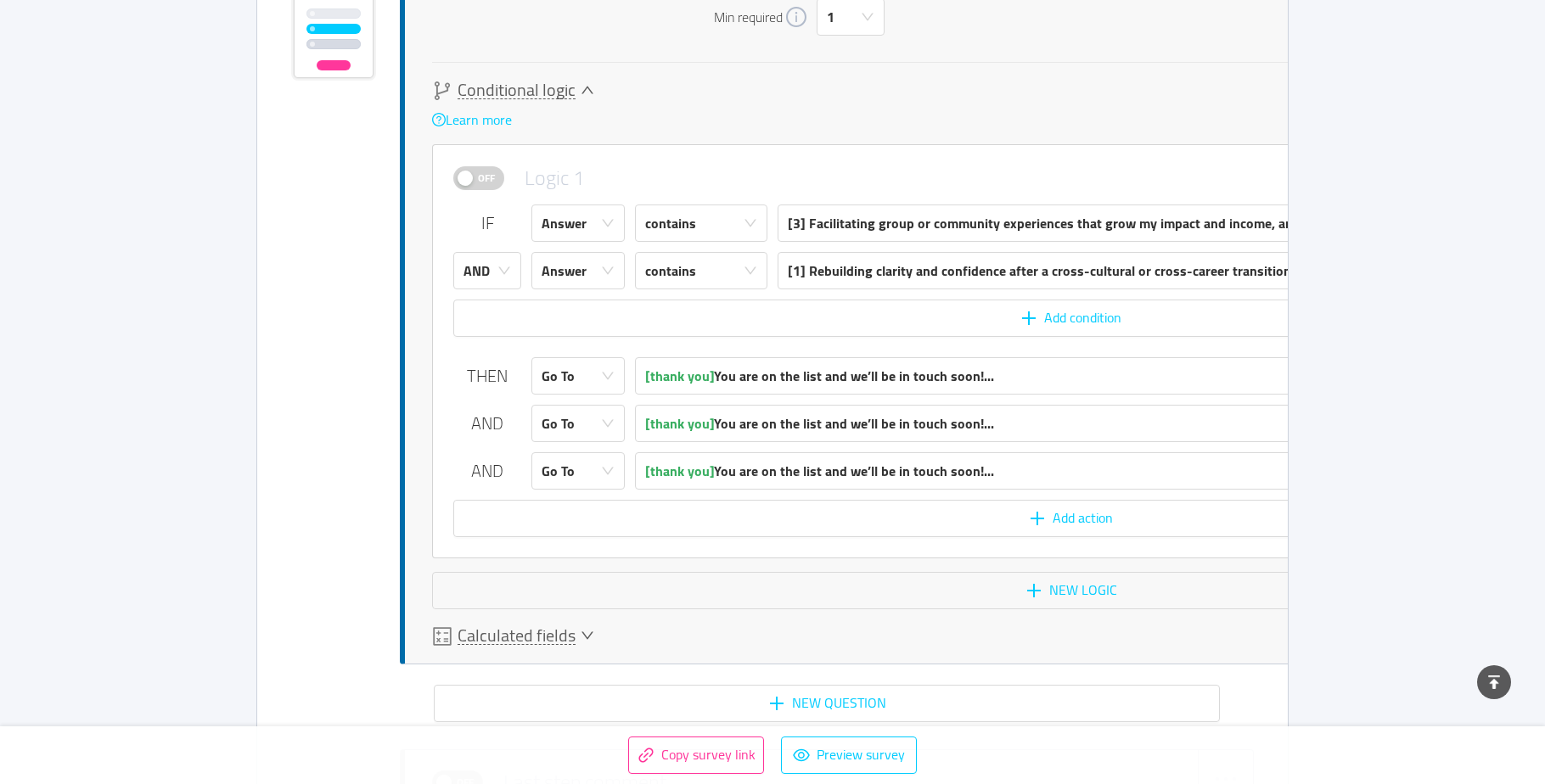 scroll, scrollTop: 4813, scrollLeft: 0, axis: vertical 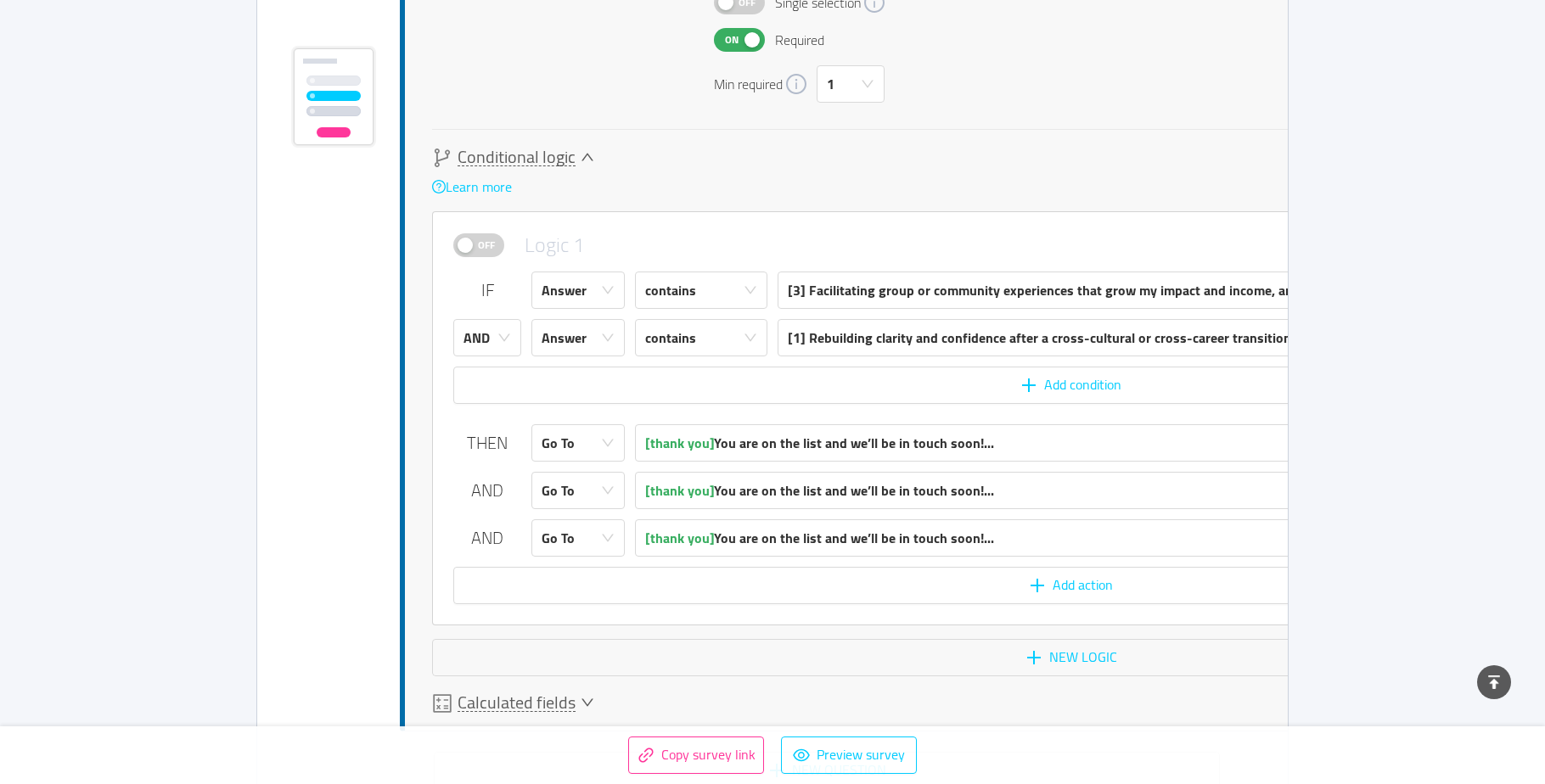 click on "AND" at bounding box center (487, 538) 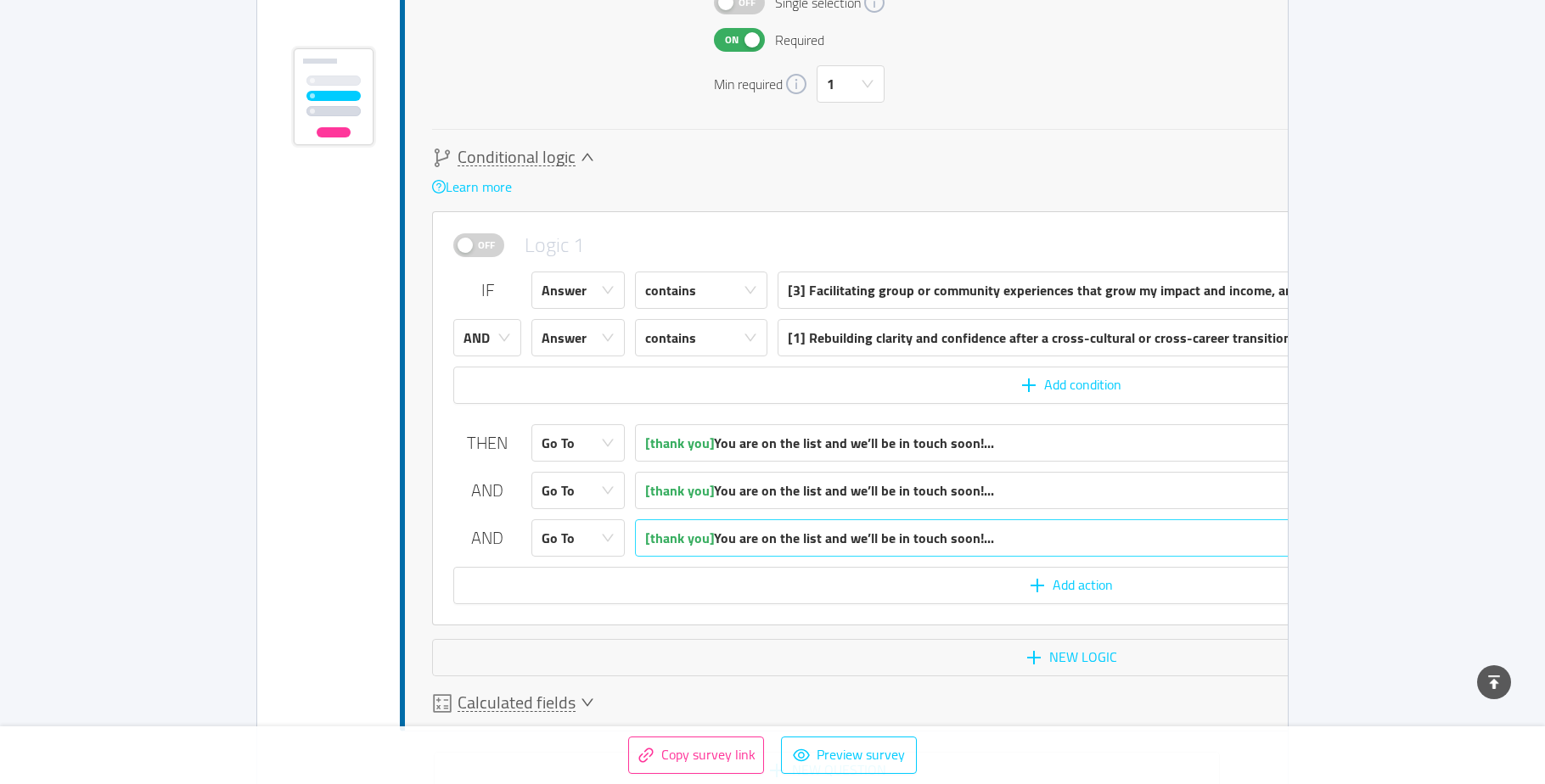 click on "[thank you]   You are on the list and we’ll be in touch soon!..." at bounding box center (1134, 538) 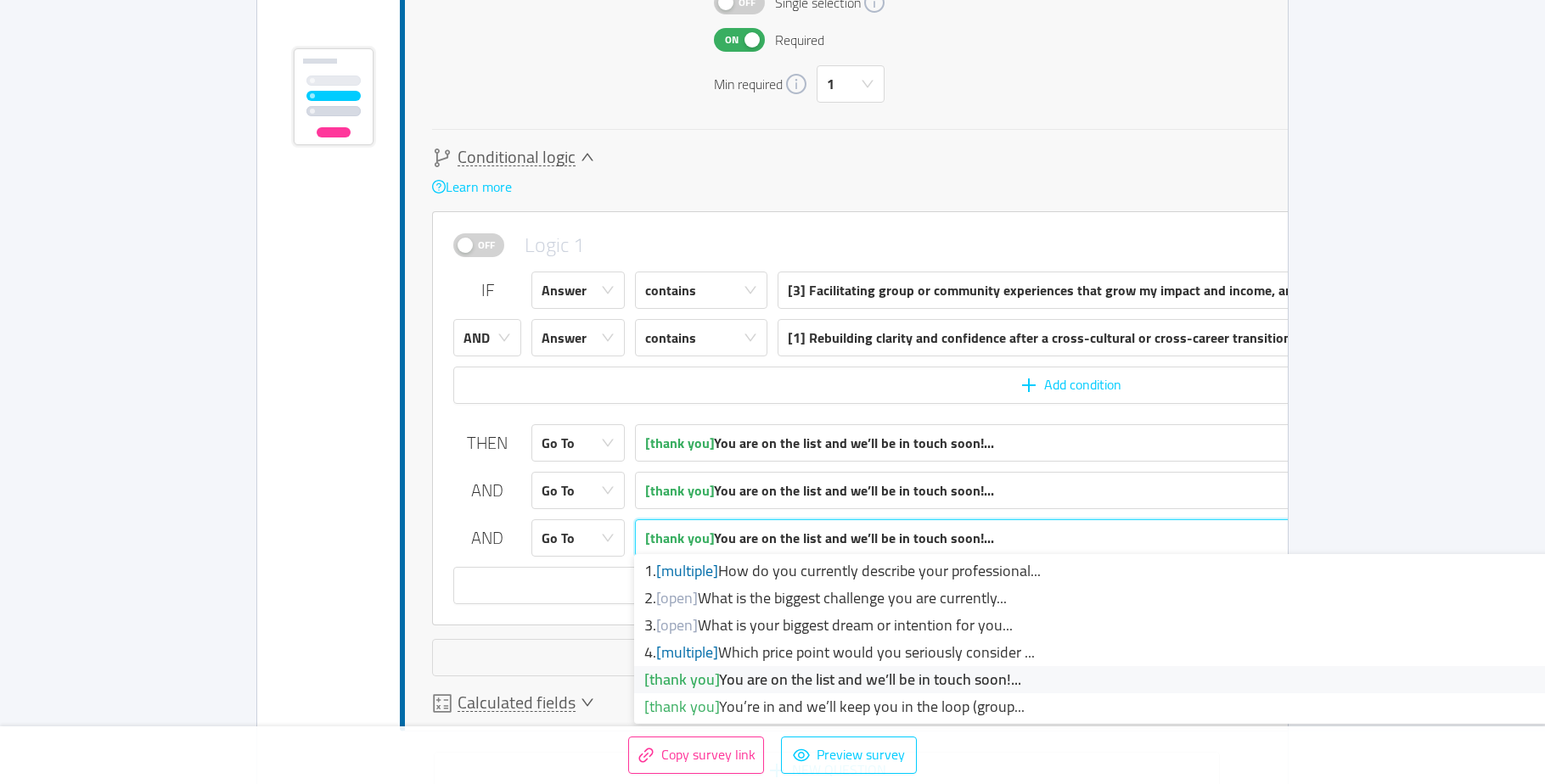 click on "Off" at bounding box center (486, 245) 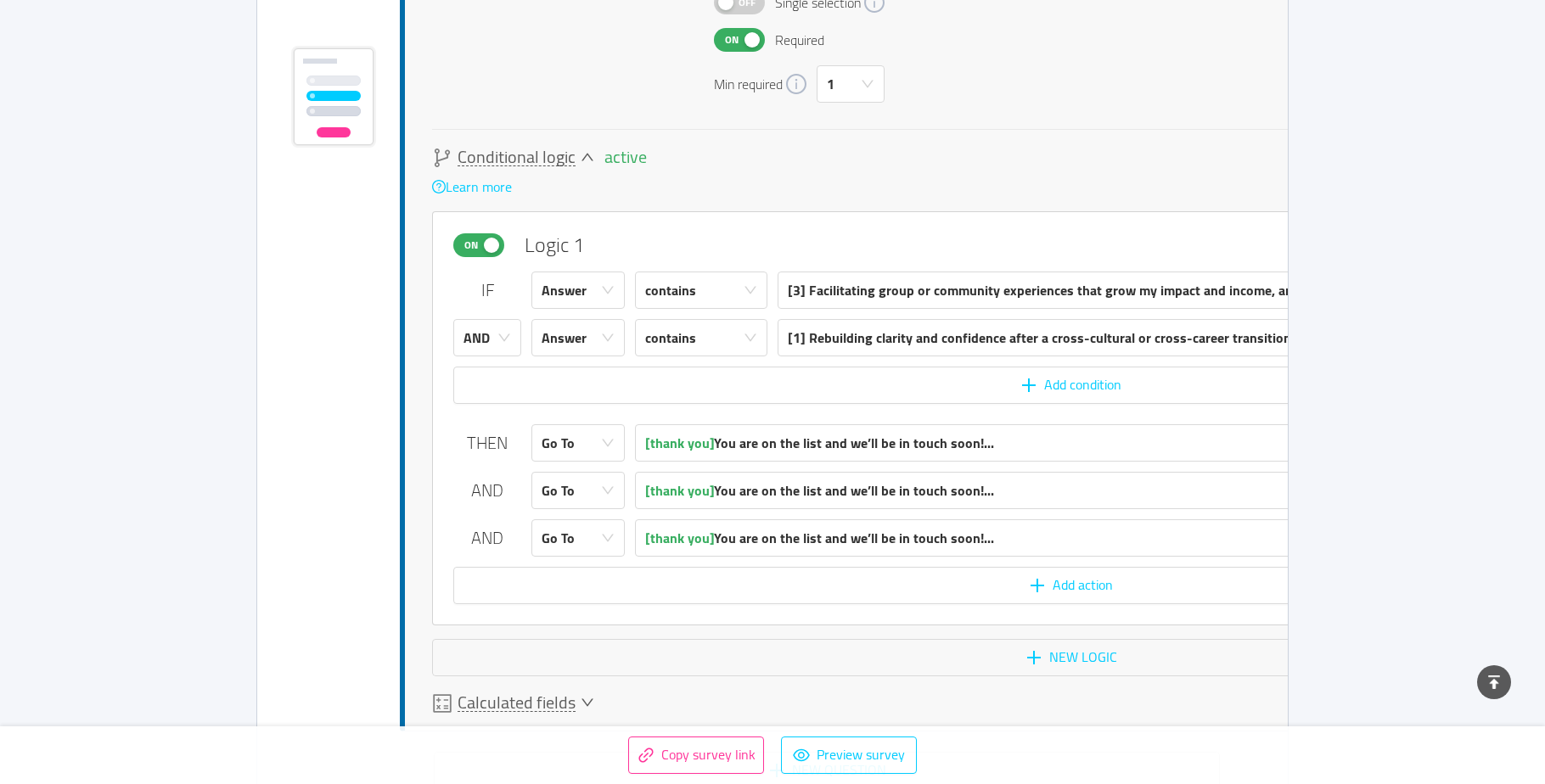 click on "On" at bounding box center (471, 245) 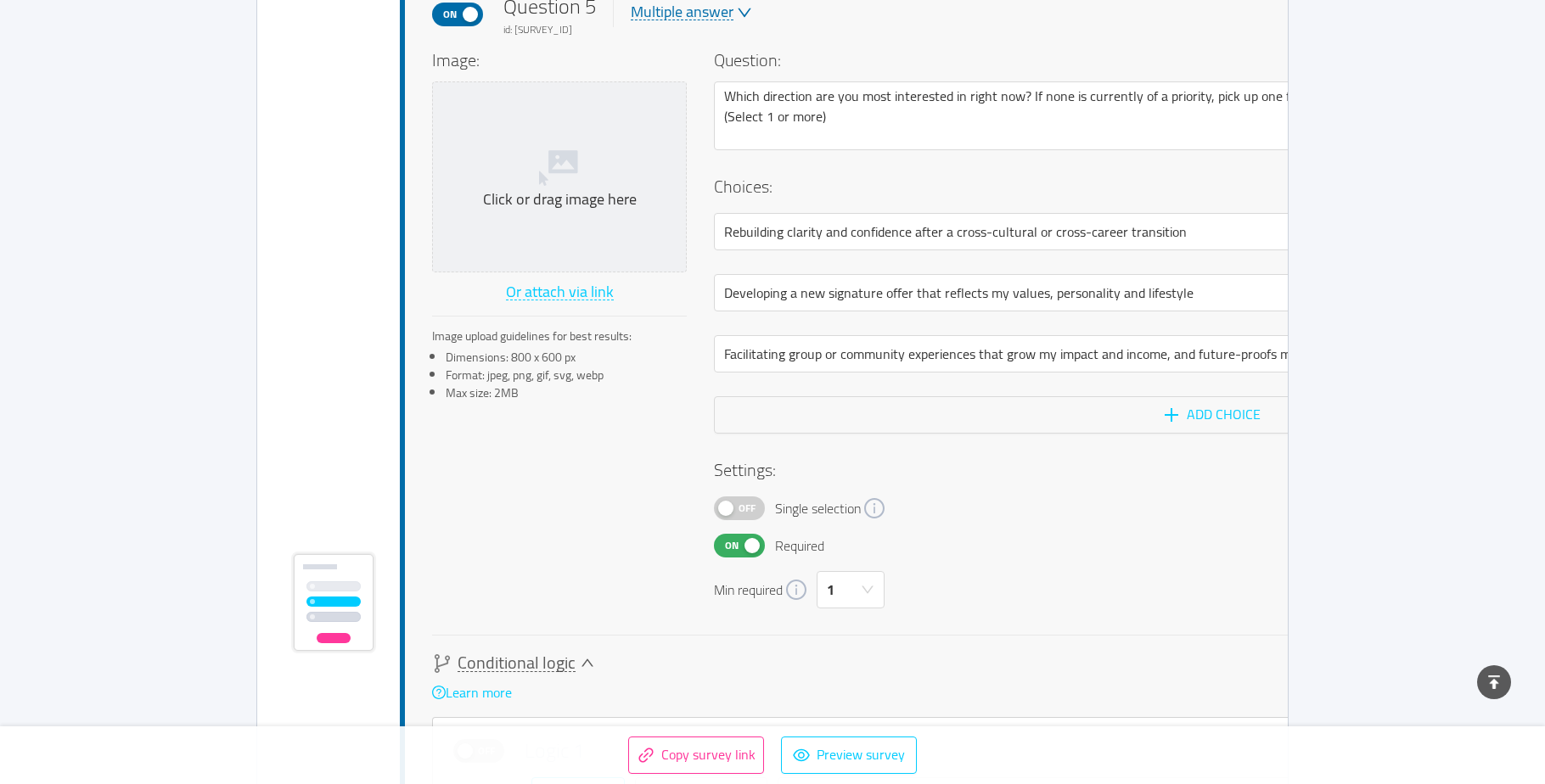 scroll, scrollTop: 4332, scrollLeft: 0, axis: vertical 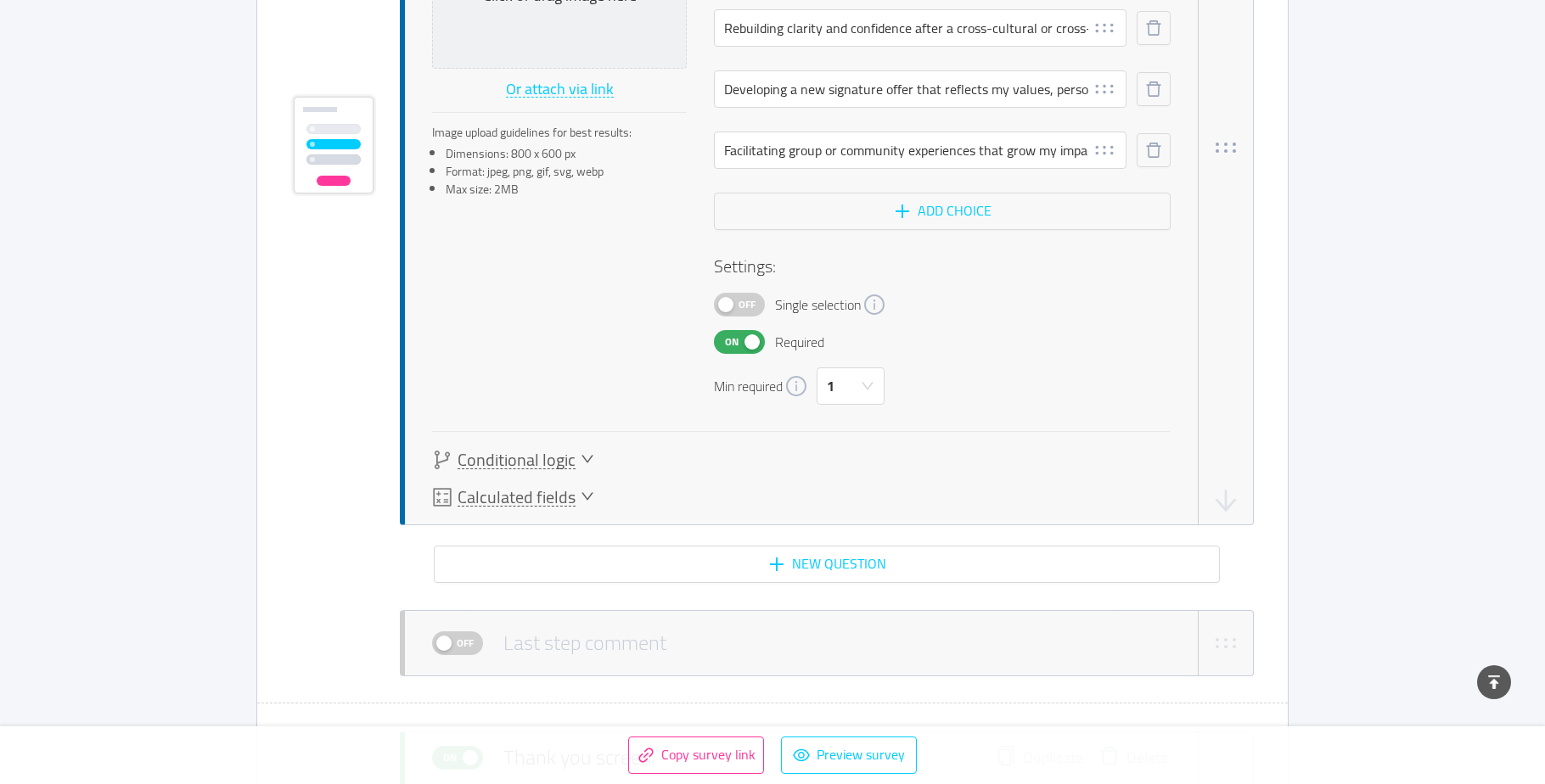 click 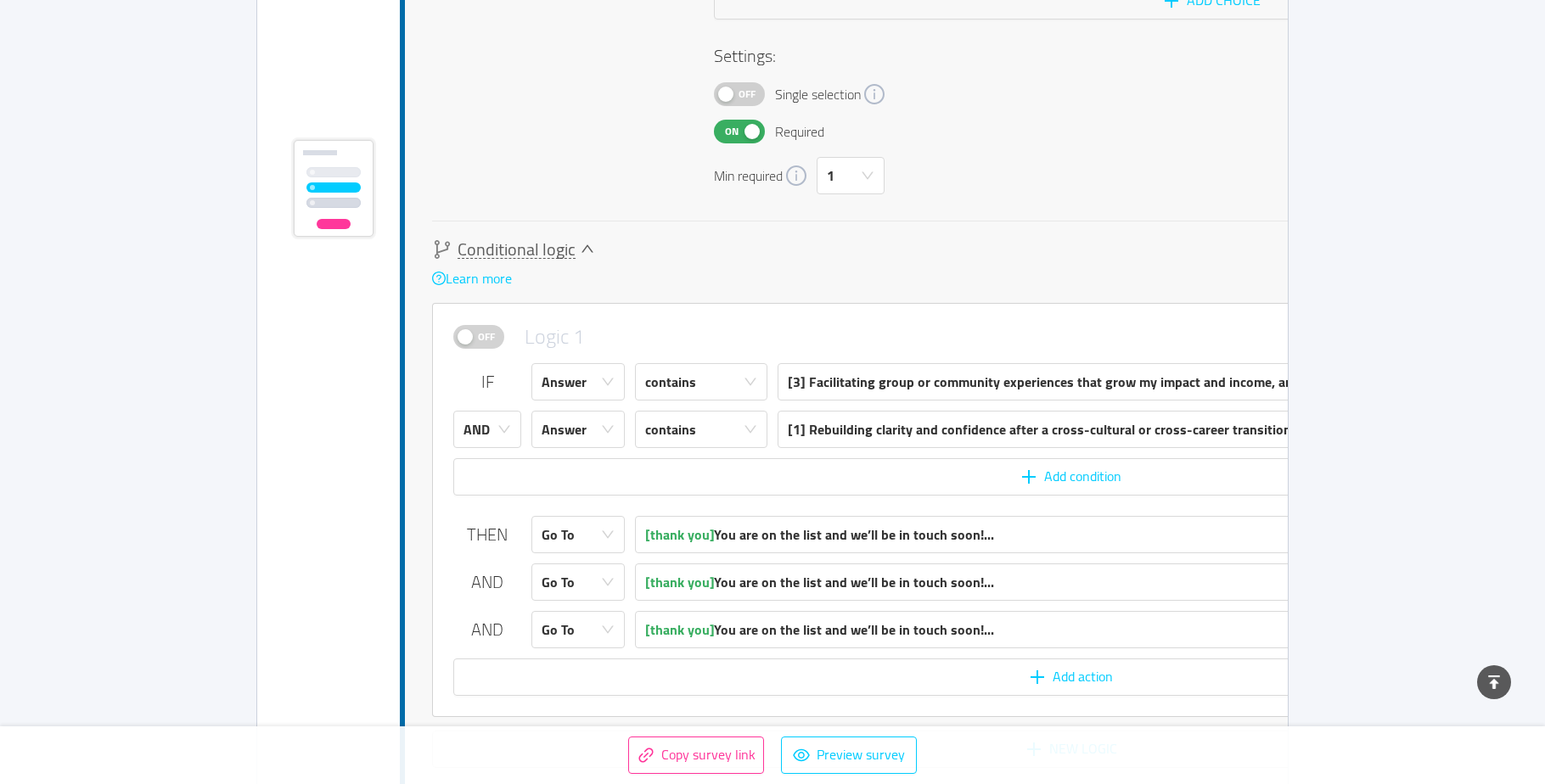 scroll, scrollTop: 4723, scrollLeft: 0, axis: vertical 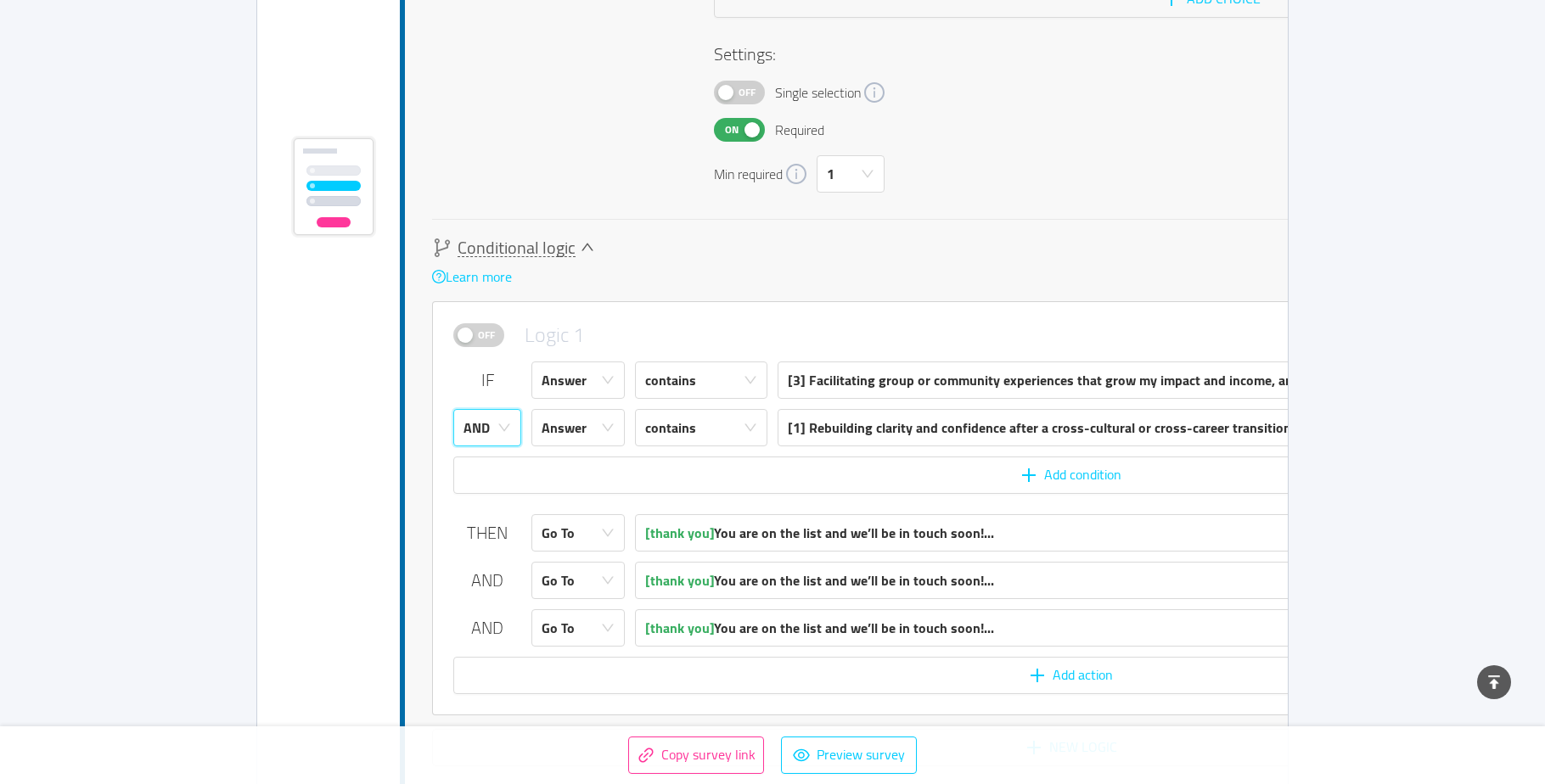 click 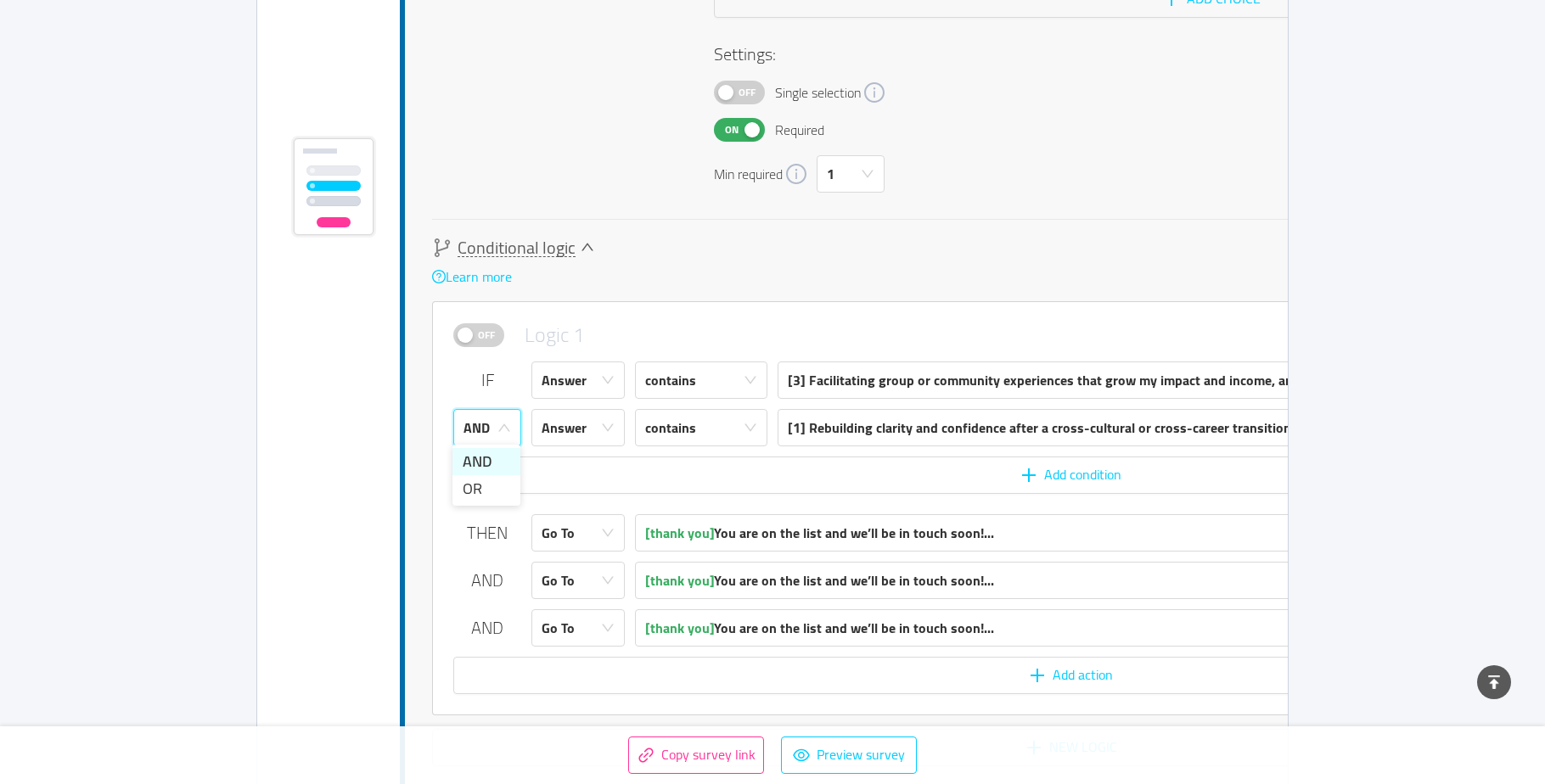click 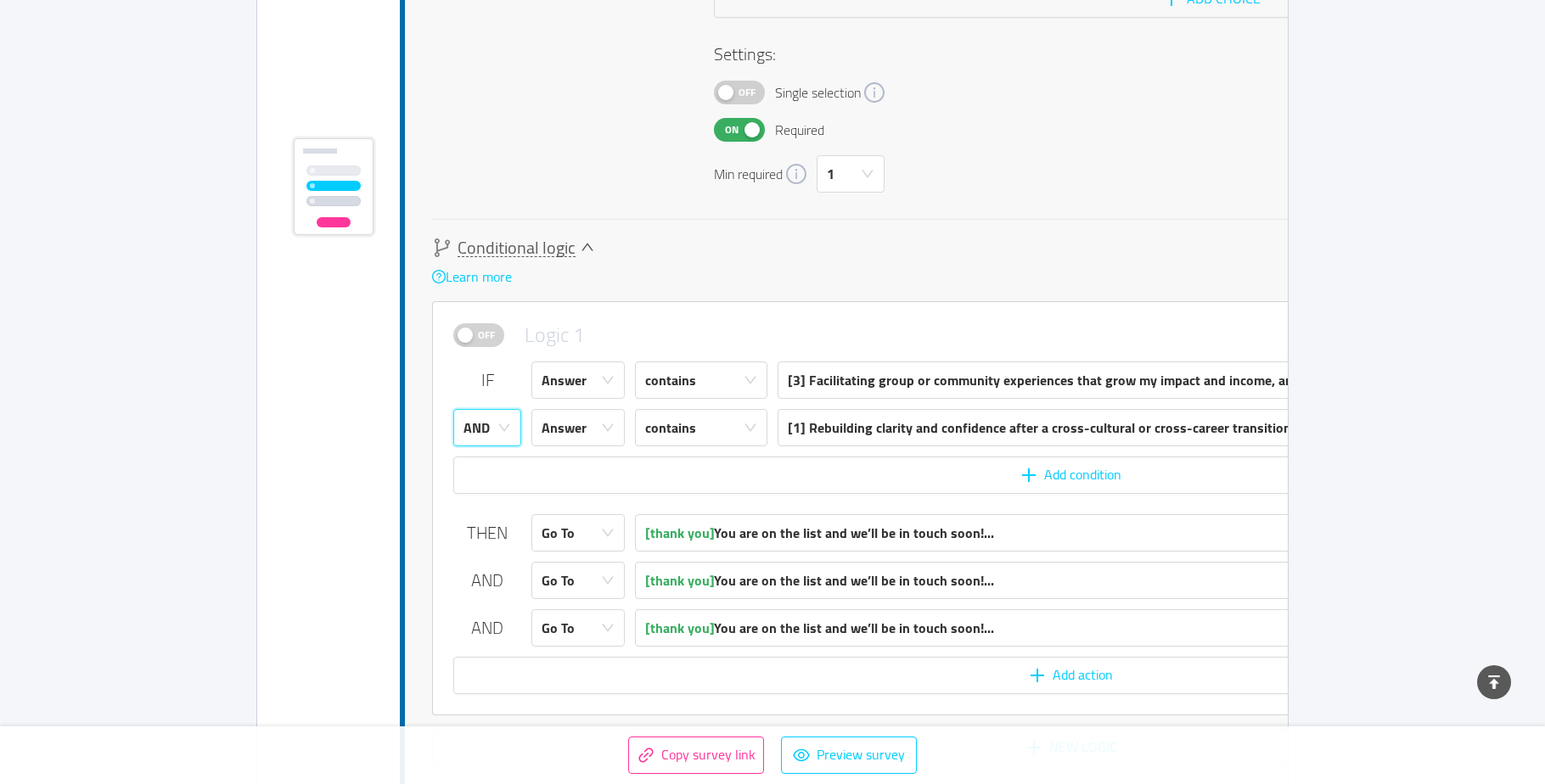 click on "Off" at bounding box center (486, 335) 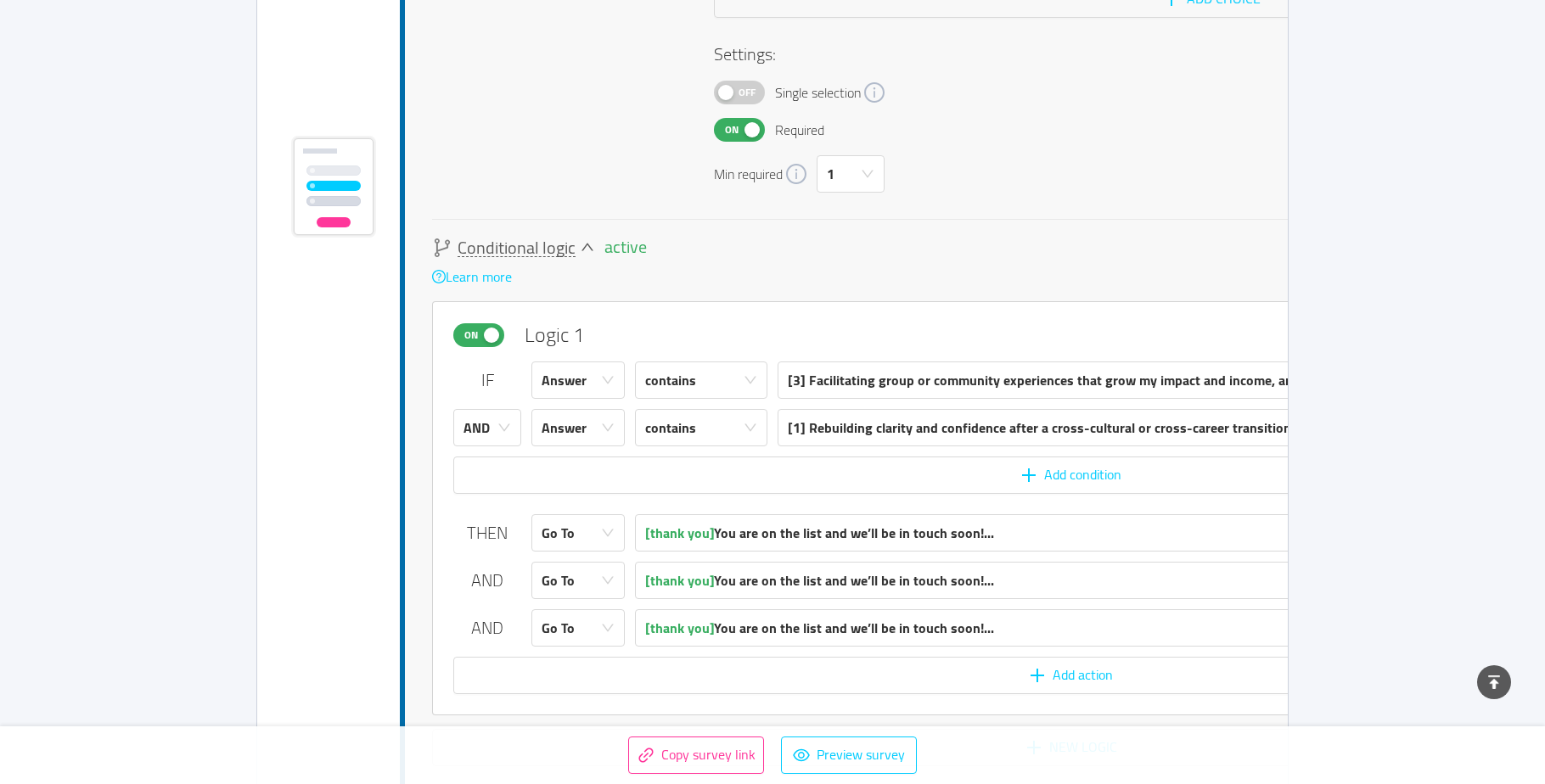 click on "AND" at bounding box center (487, 580) 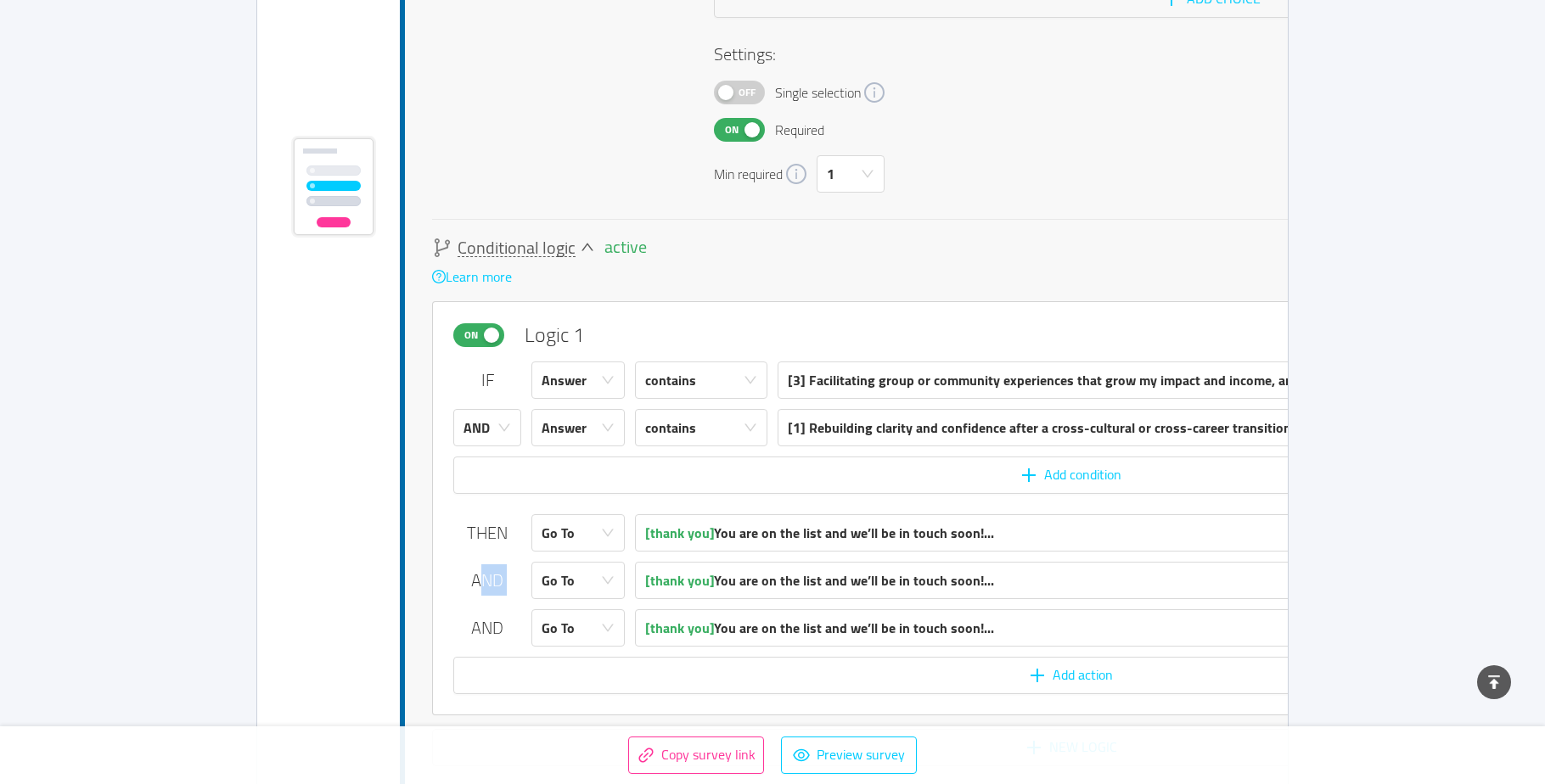 click on "AND" at bounding box center (487, 580) 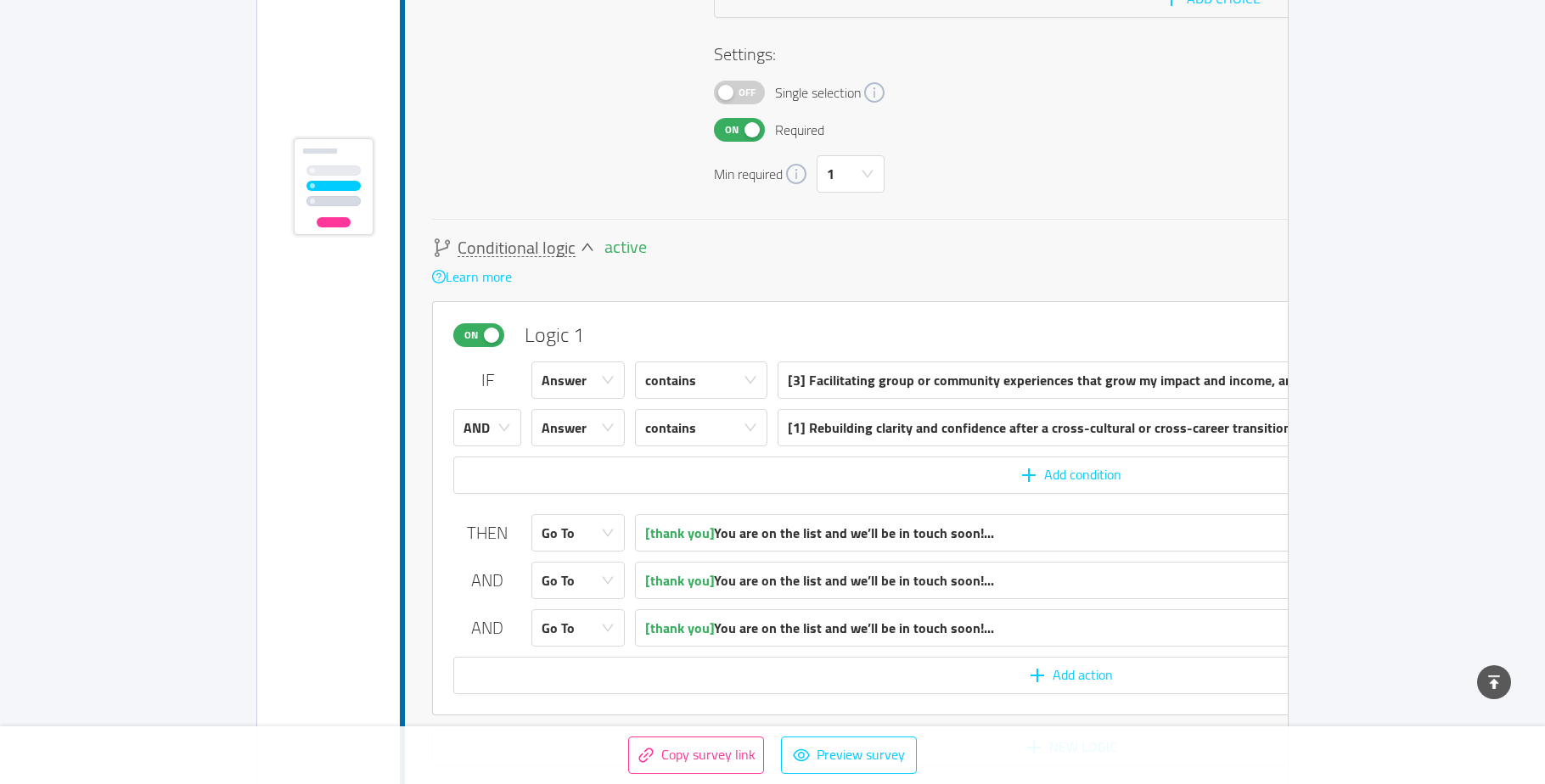 click on "On Logic 1 Delete IF  Answer   contains   [3] Facilitating group or community experiences that grow my impact and income, and future-proofs my work in the expanding AI landscape   AND   Answer   contains   [1] Rebuilding clarity and confidence after a cross-cultural or cross-career transition  Add condition  THEN   Go To   [thank you]   You are on the list and we’ll be in touch soon!...   AND   Go To   [thank you]   You are on the list and we’ll be in touch soon!...   AND   Go To   [thank you]   You are on the list and we’ll be in touch soon!...  Add action" at bounding box center [1070, 508] 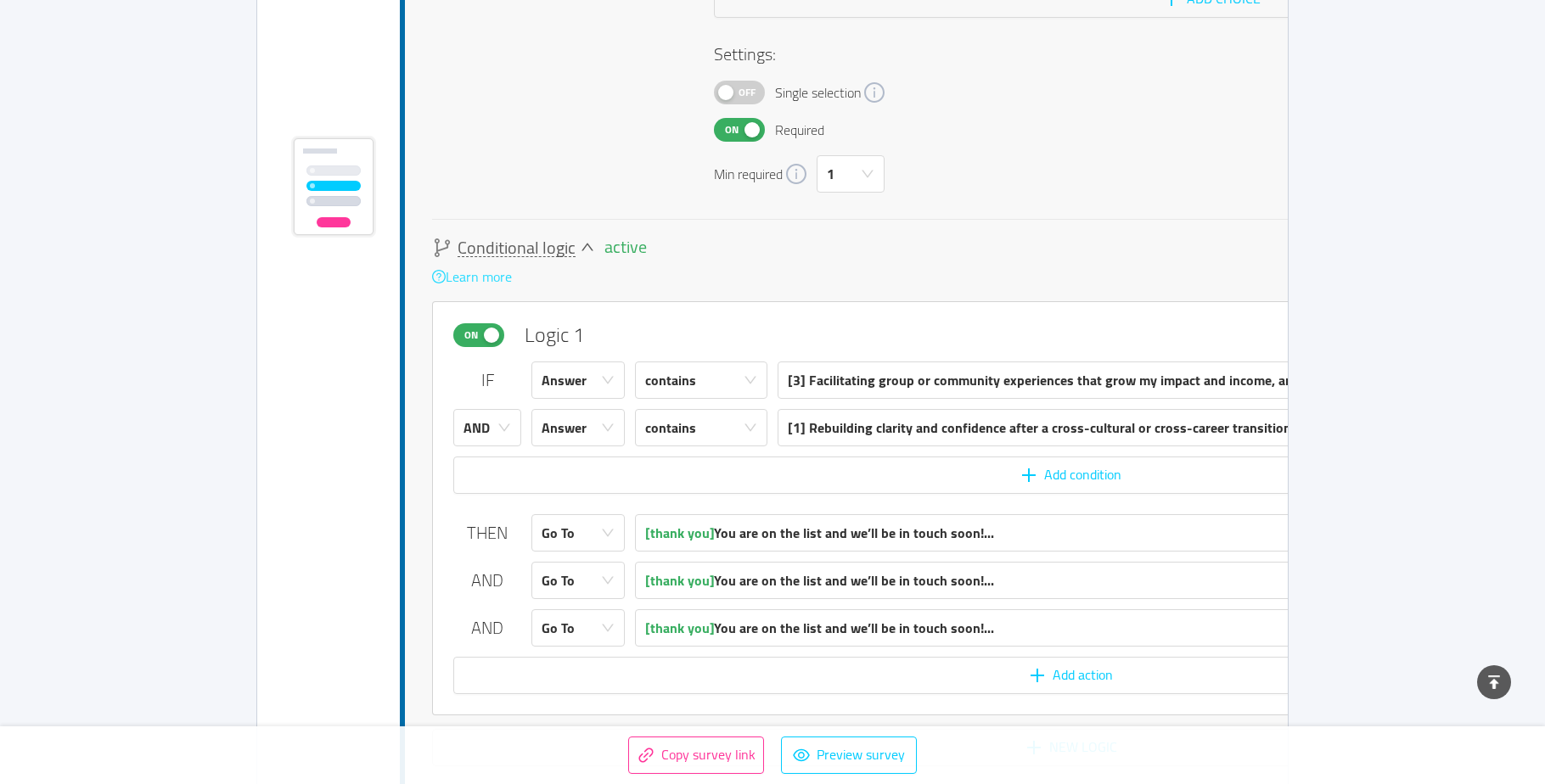 click on "Learn more" at bounding box center (472, 277) 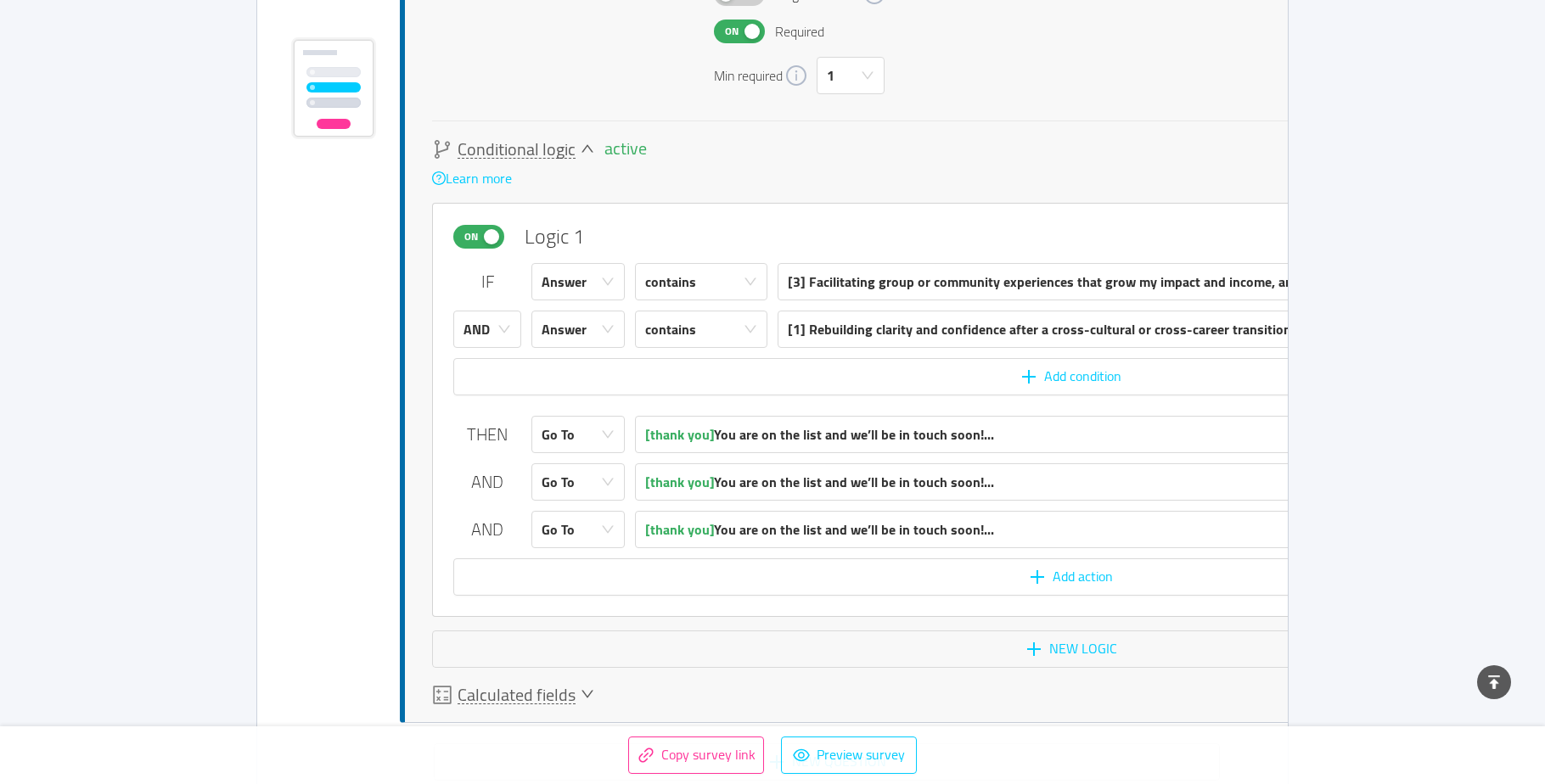 scroll, scrollTop: 4803, scrollLeft: 0, axis: vertical 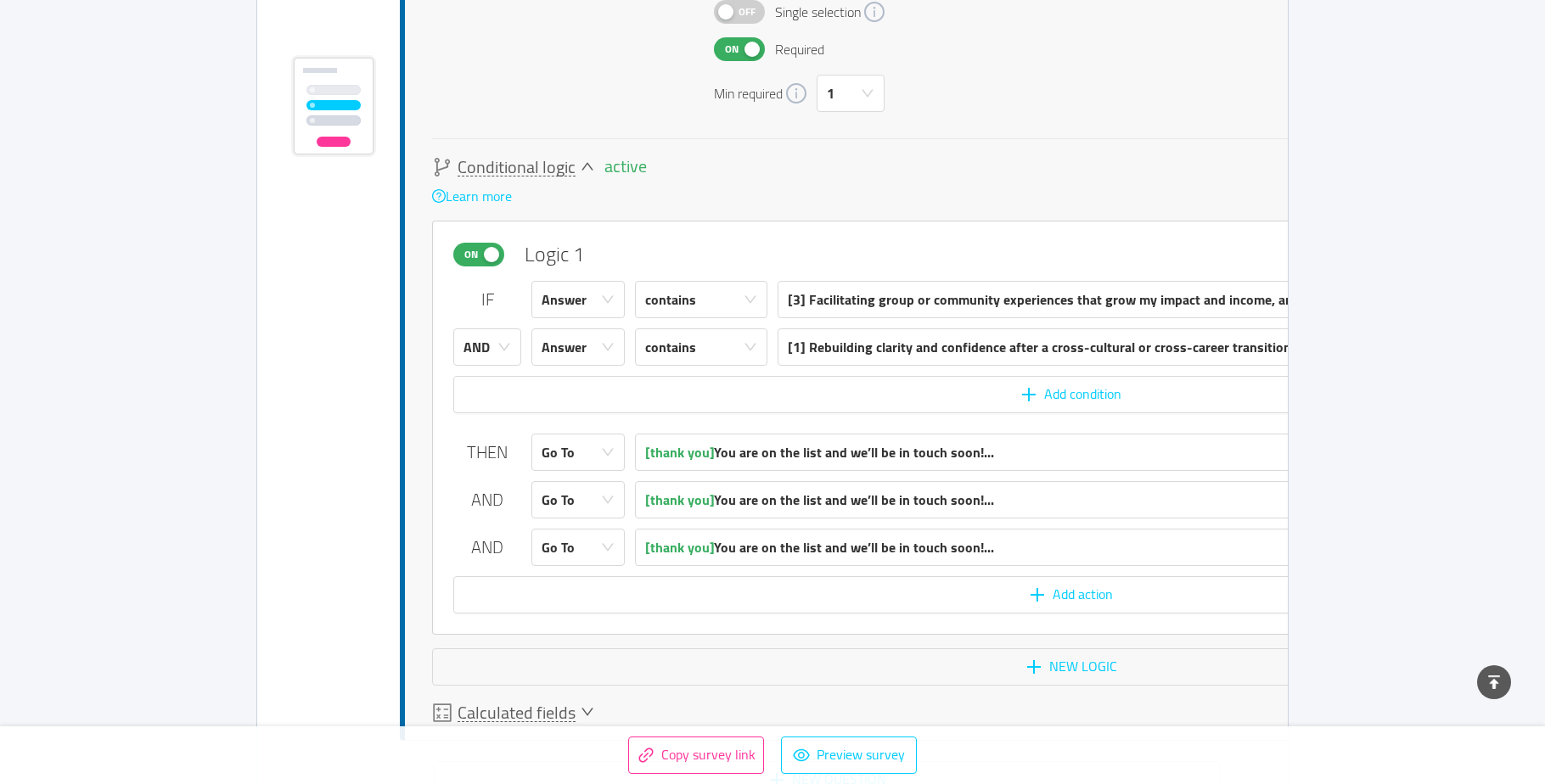 click on "On" at bounding box center [471, 255] 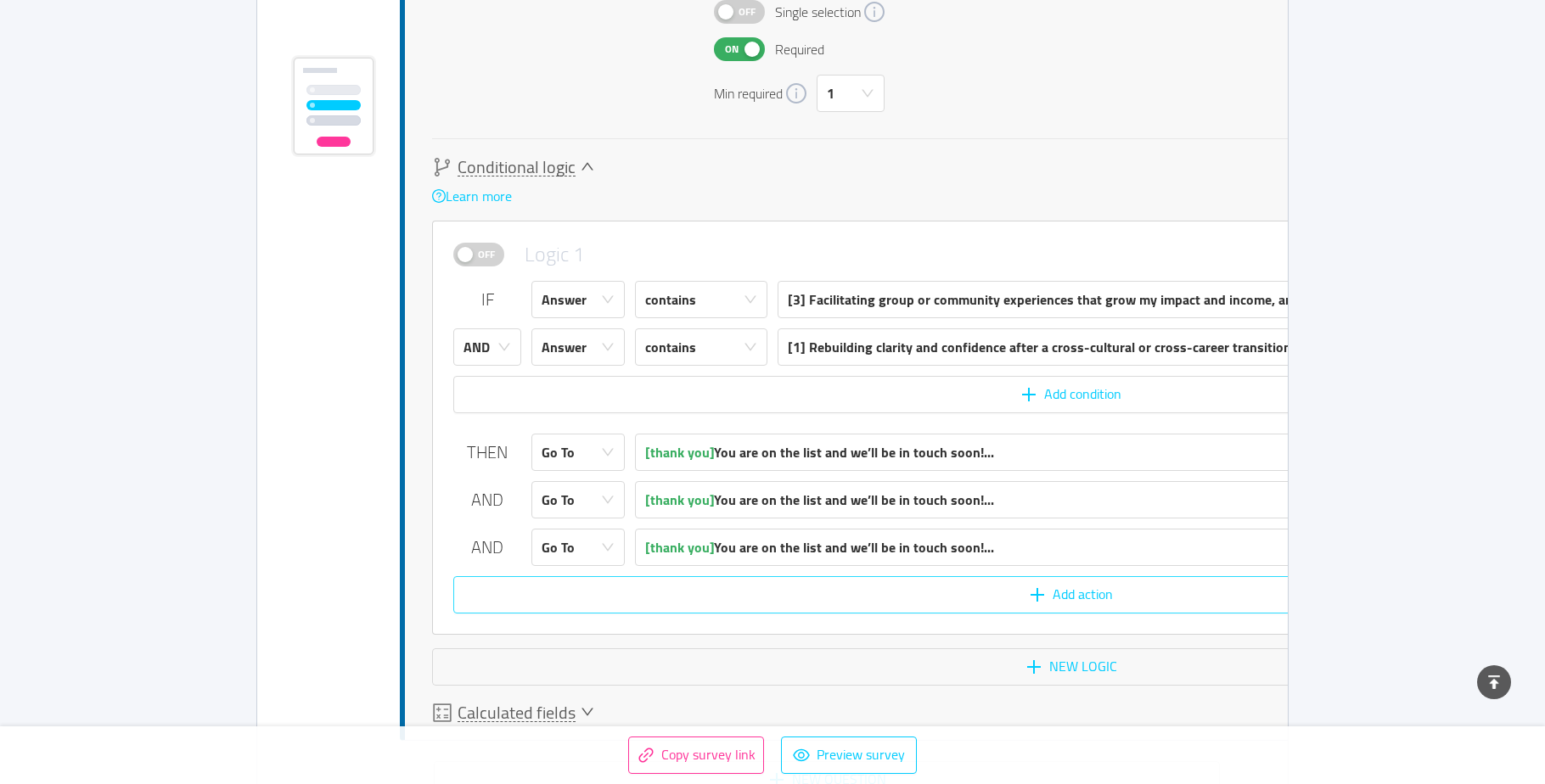 click on "Add action" at bounding box center [1070, 595] 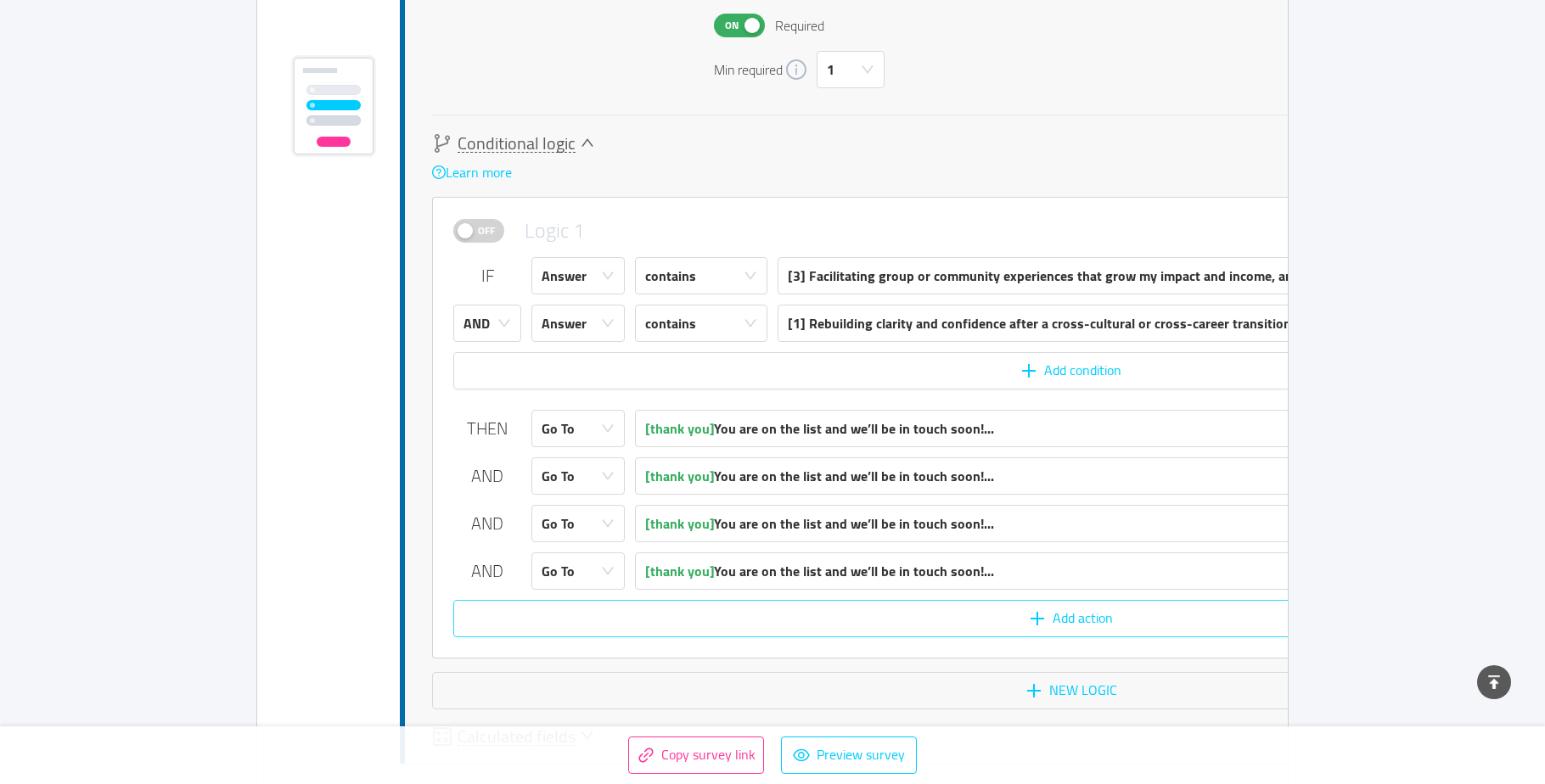 scroll, scrollTop: 4830, scrollLeft: 0, axis: vertical 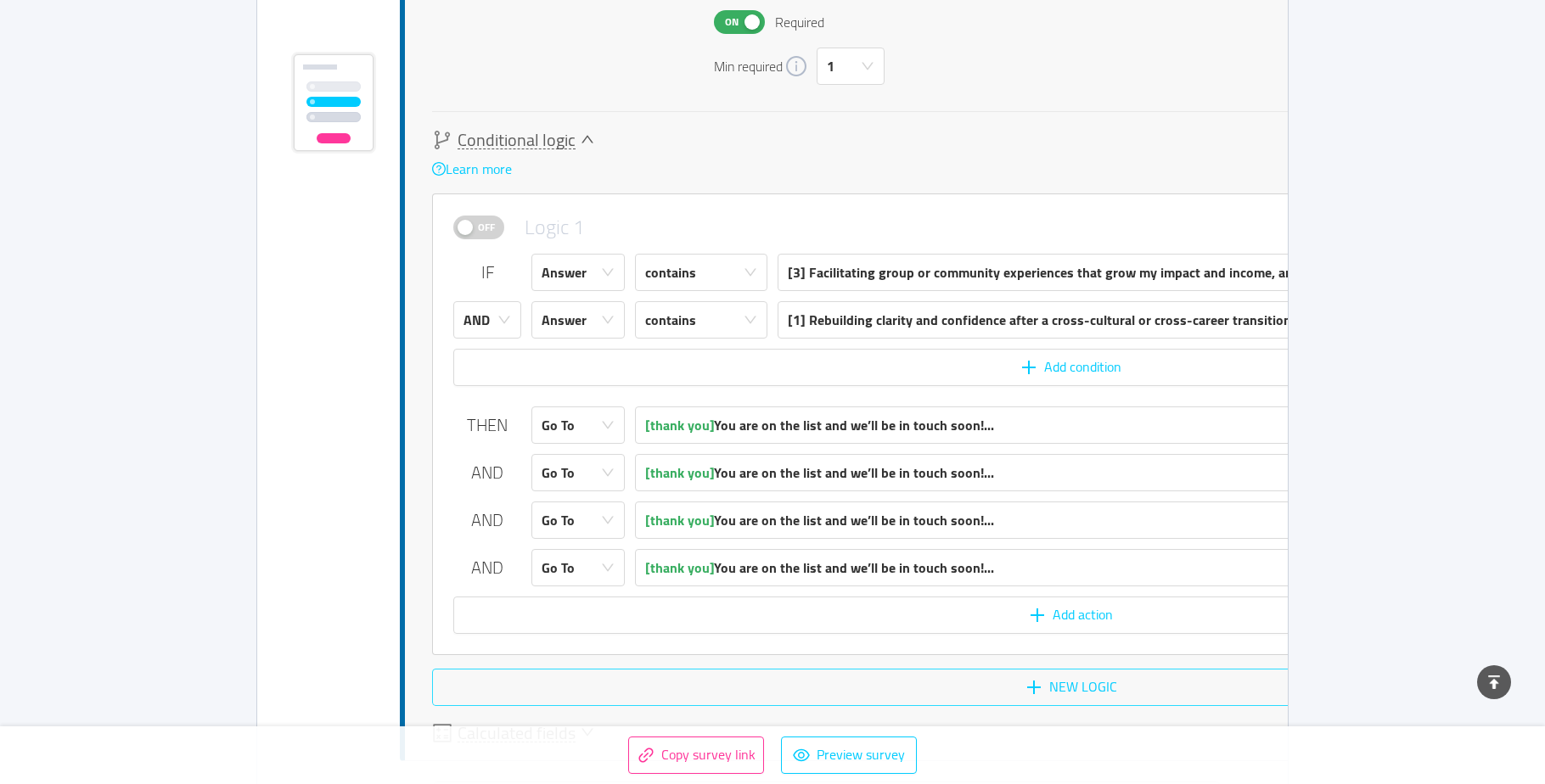 click on "New logic" at bounding box center (1070, 687) 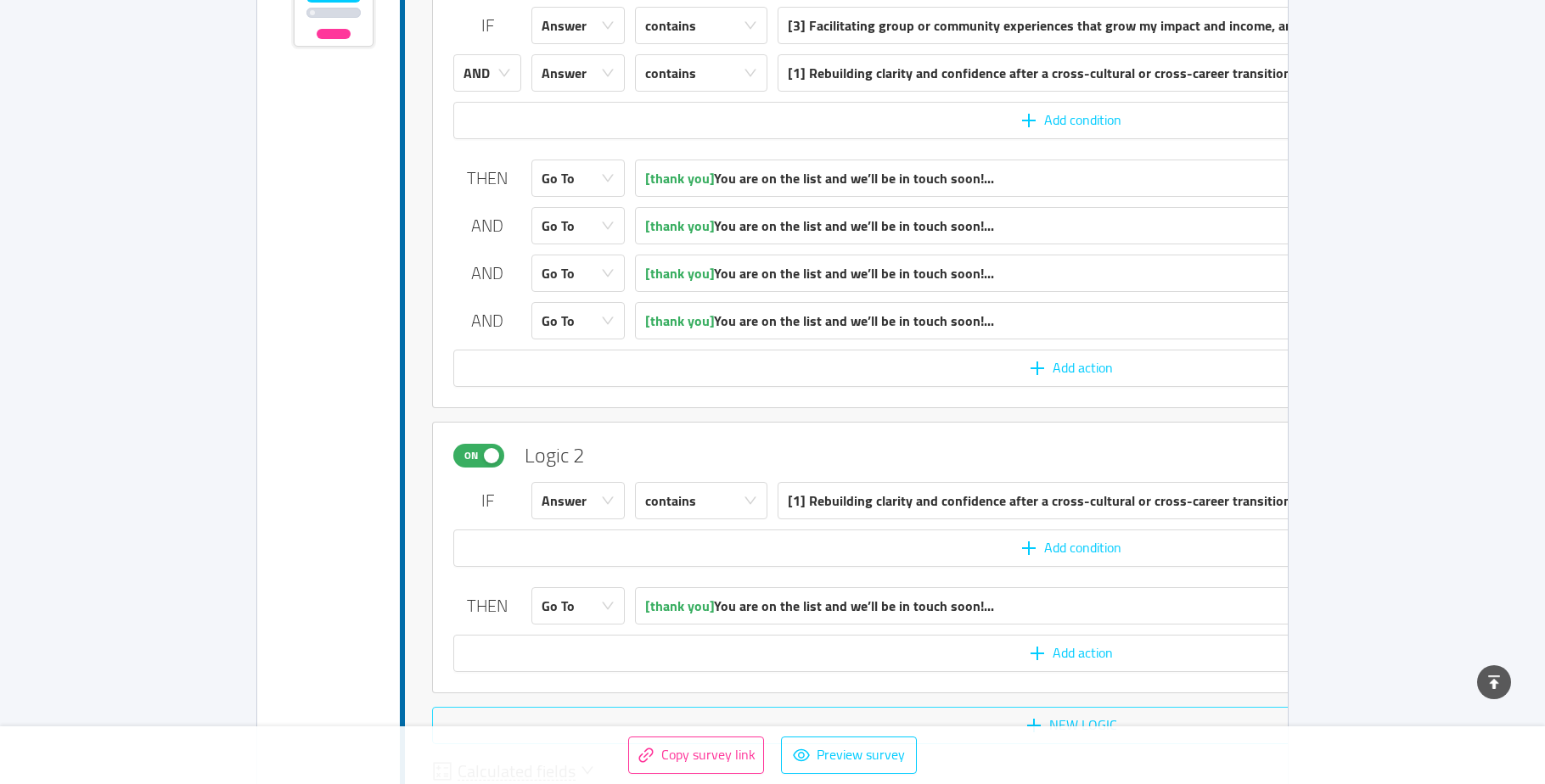scroll, scrollTop: 5076, scrollLeft: 0, axis: vertical 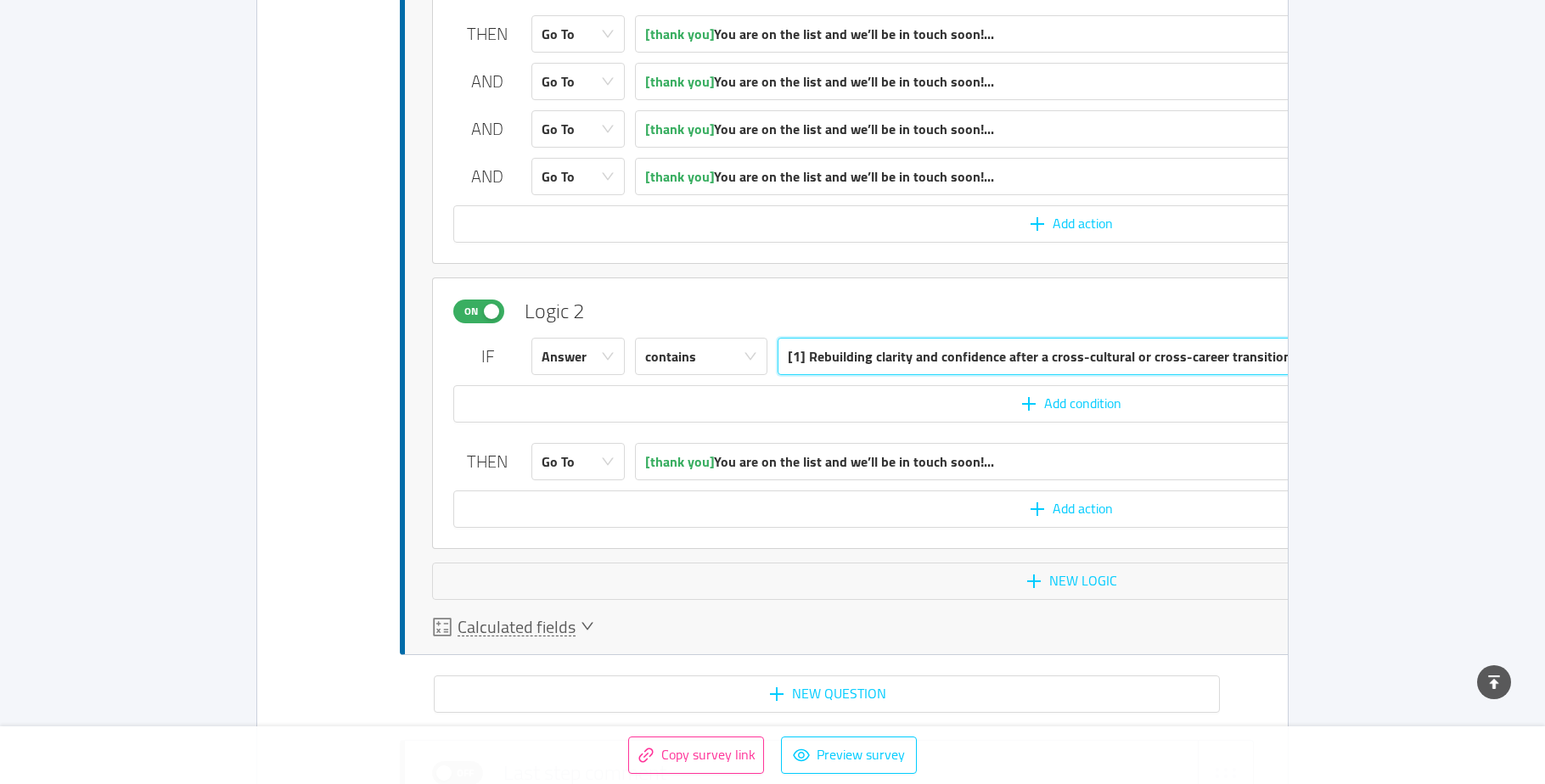 click on "[1] Rebuilding clarity and confidence after a cross-cultural or cross-career transition" at bounding box center [1039, 356] 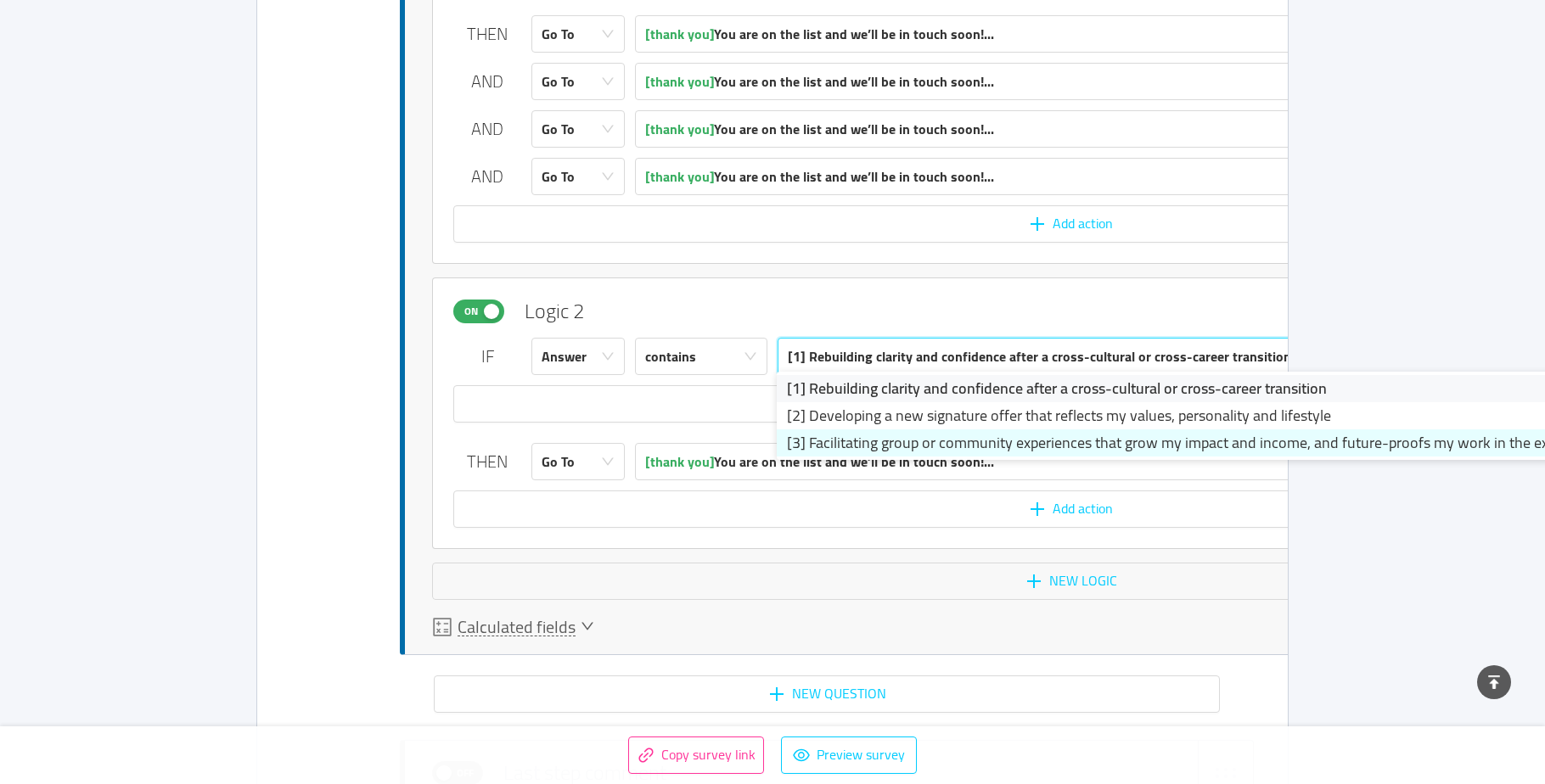 click on "[3] Facilitating group or community experiences that grow my impact and income, and future-proofs my work in the expanding AI landscape" at bounding box center (1223, 443) 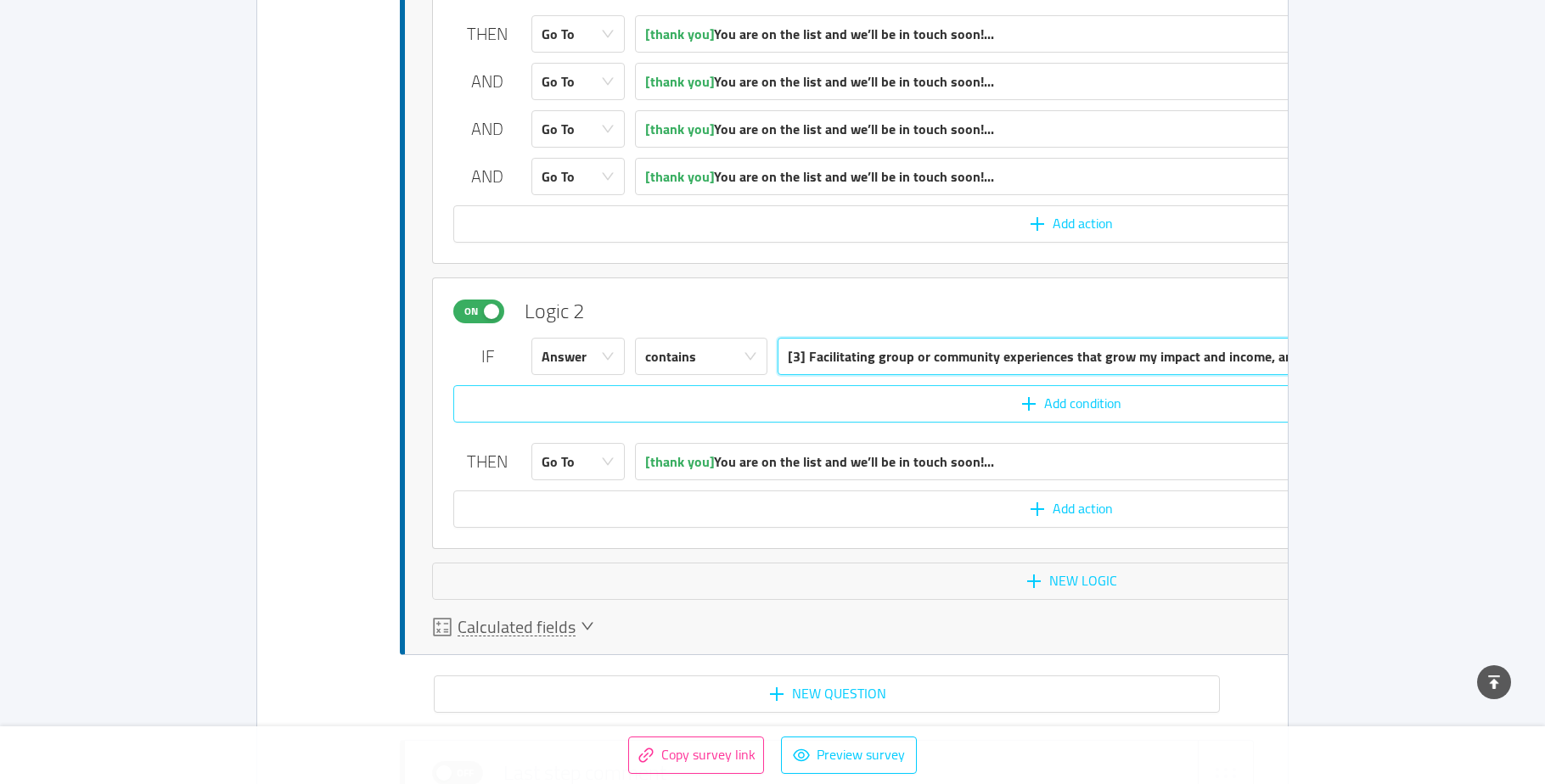 click on "Add condition" at bounding box center (1070, 404) 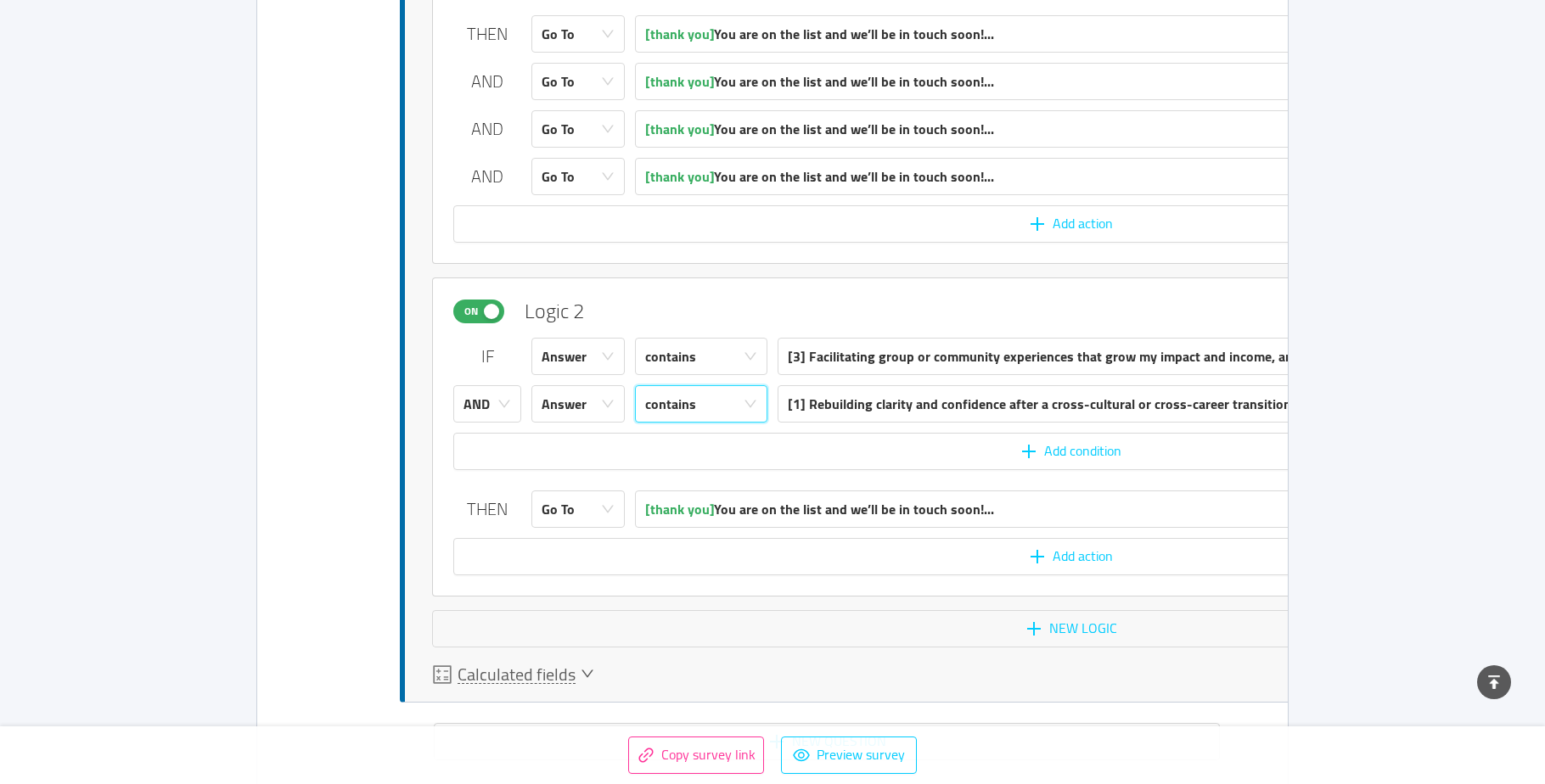 click 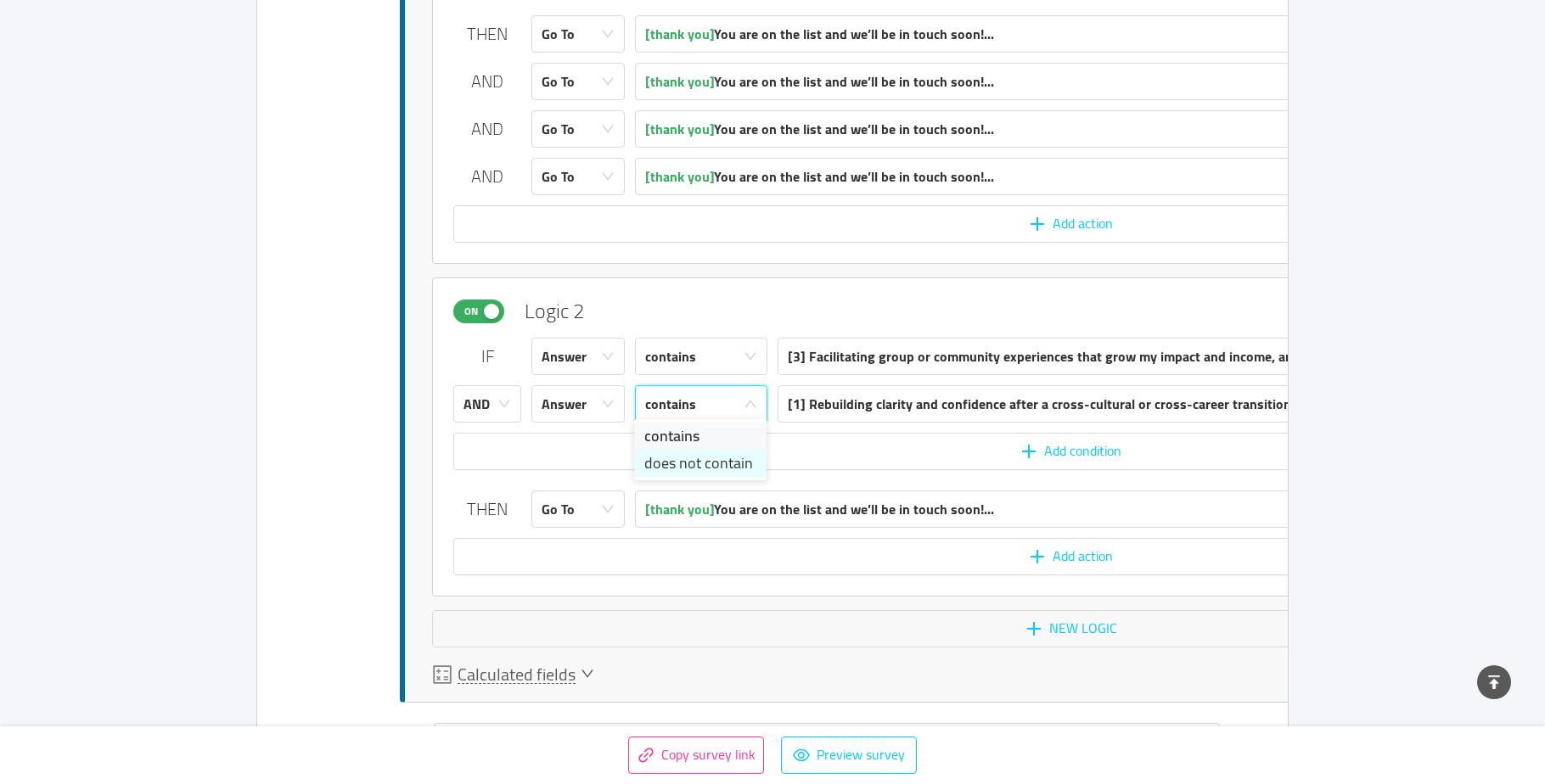 click on "does not contain" at bounding box center (700, 463) 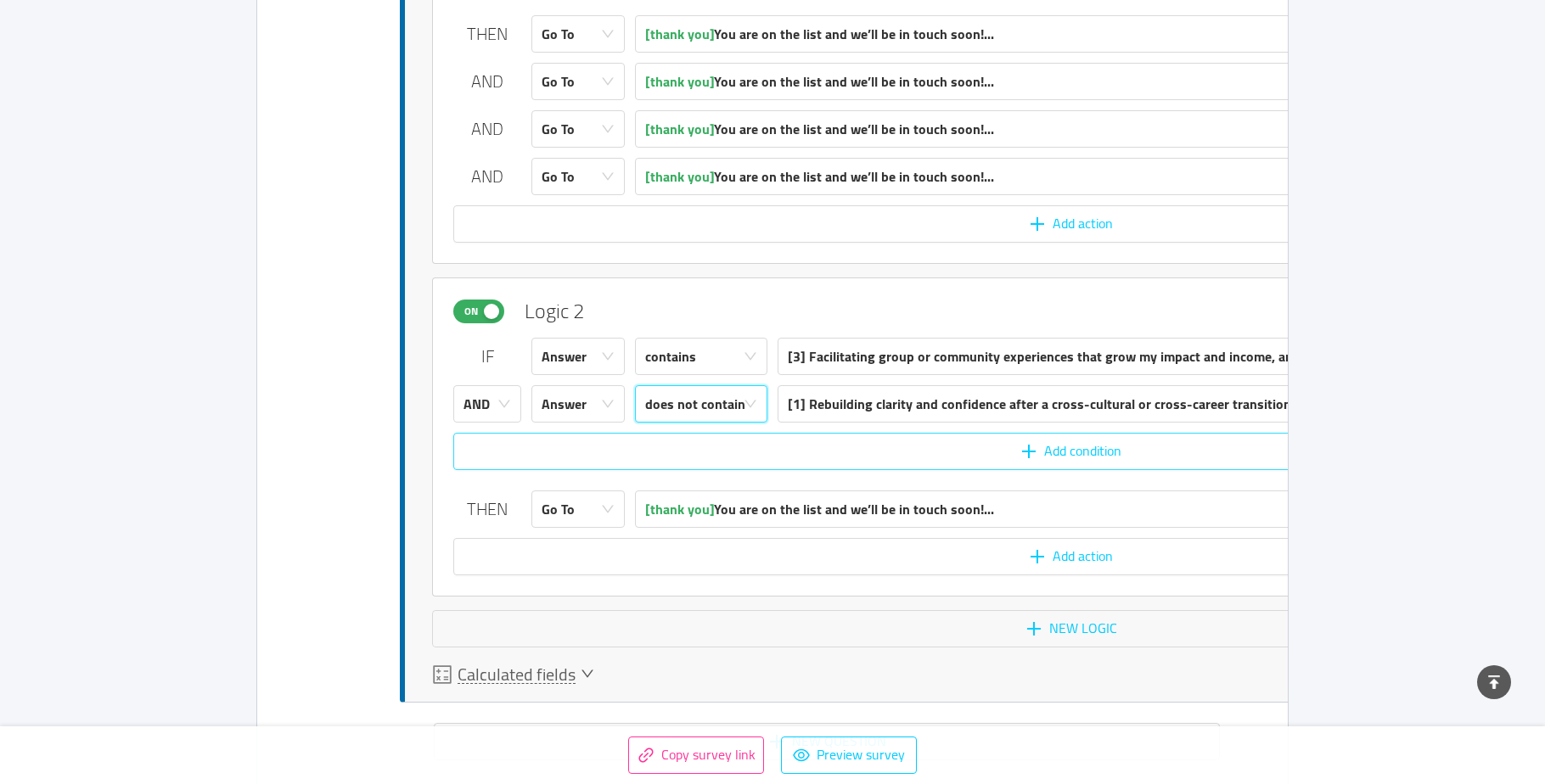 click on "Add condition" at bounding box center (1070, 451) 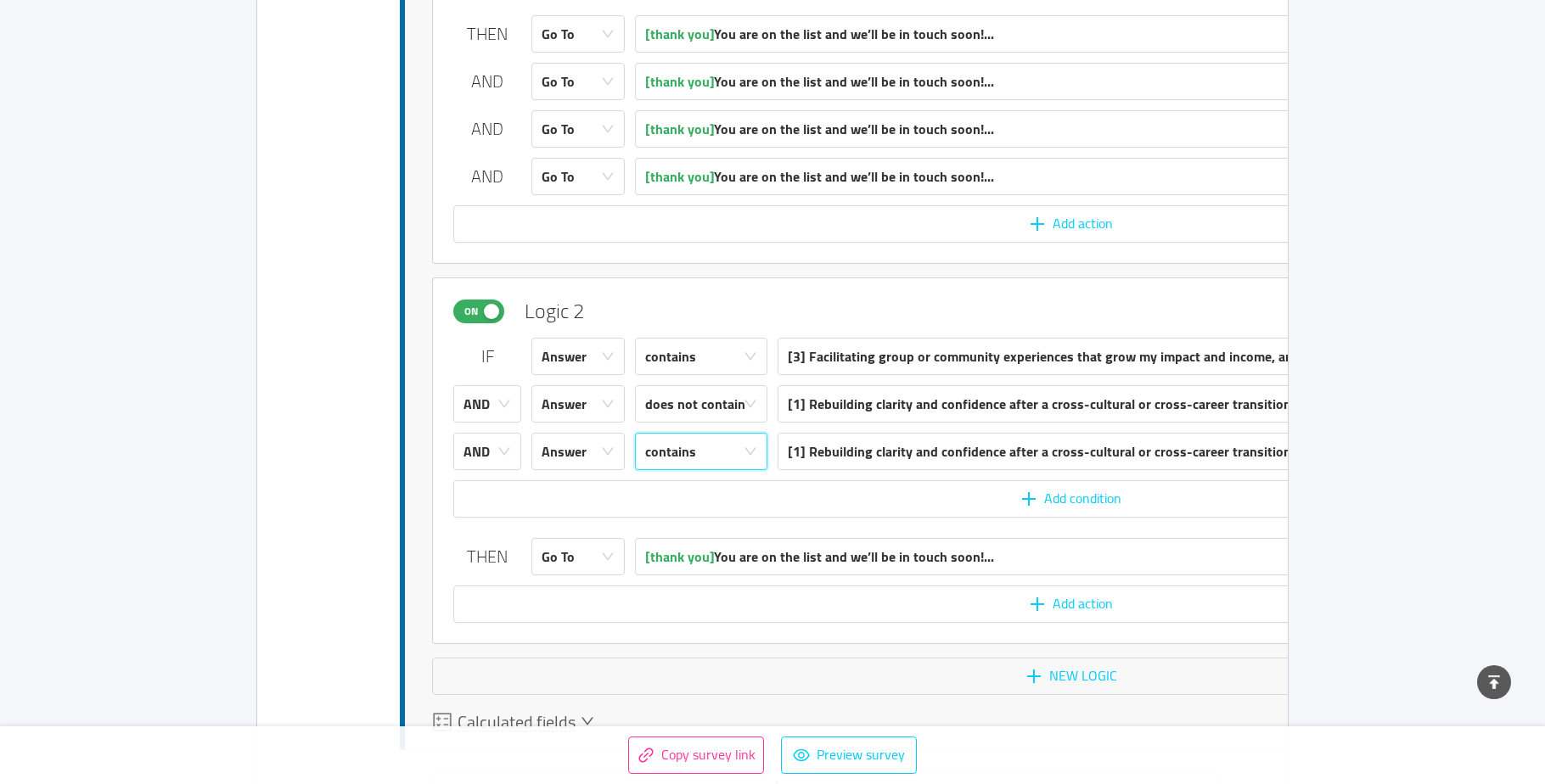 click 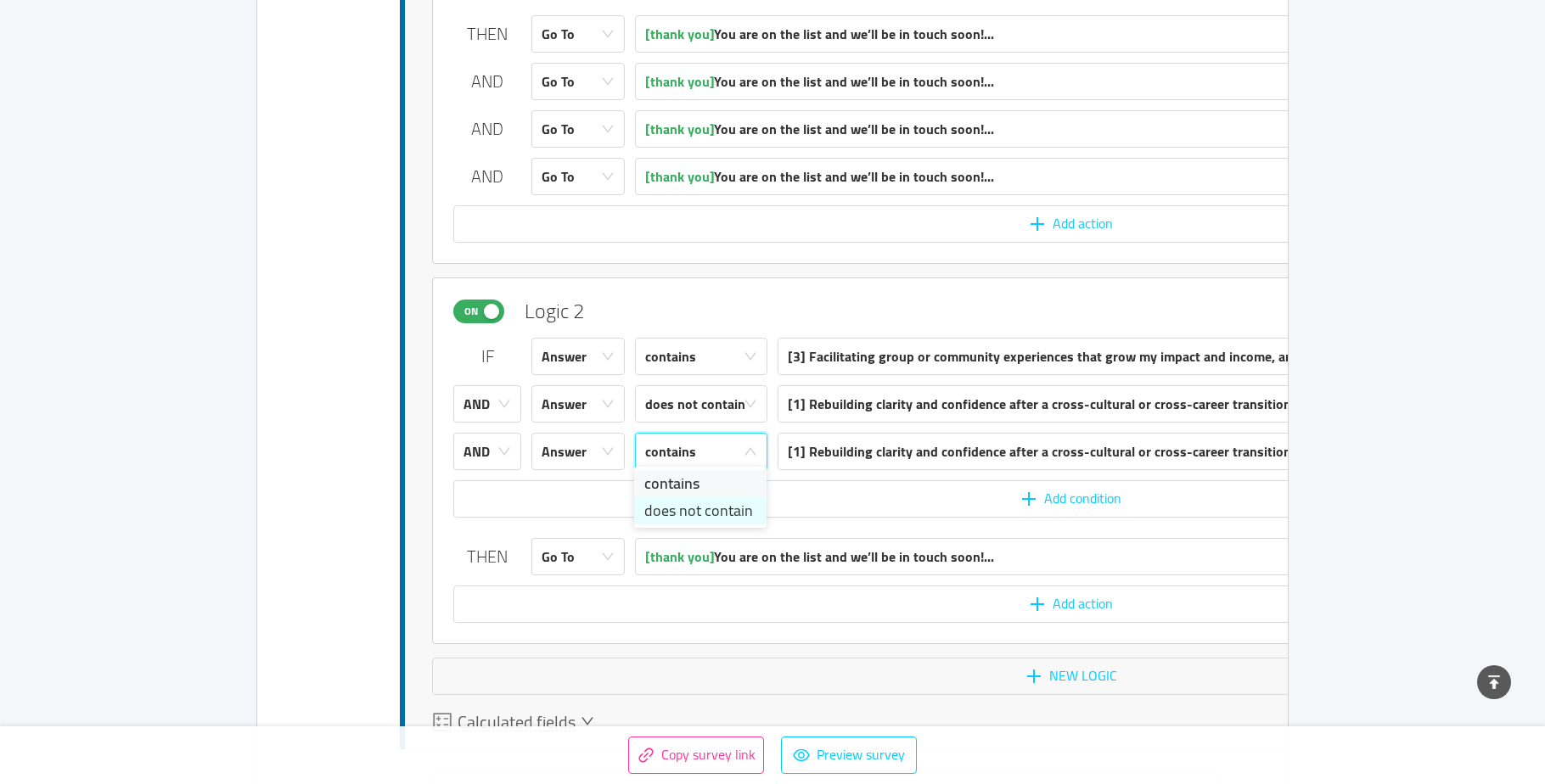 click on "does not contain" at bounding box center [700, 511] 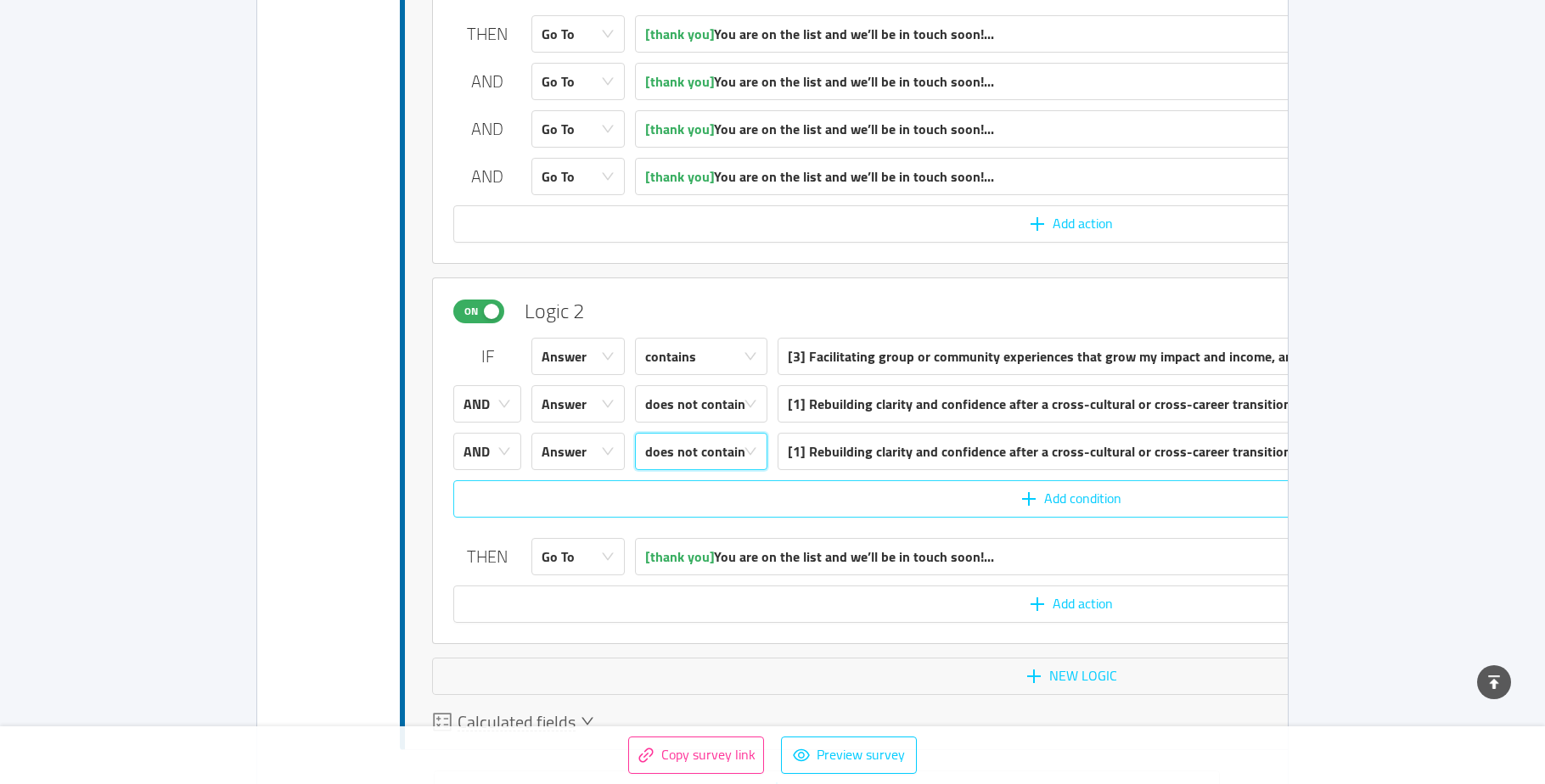 click on "Add condition" at bounding box center [1070, 499] 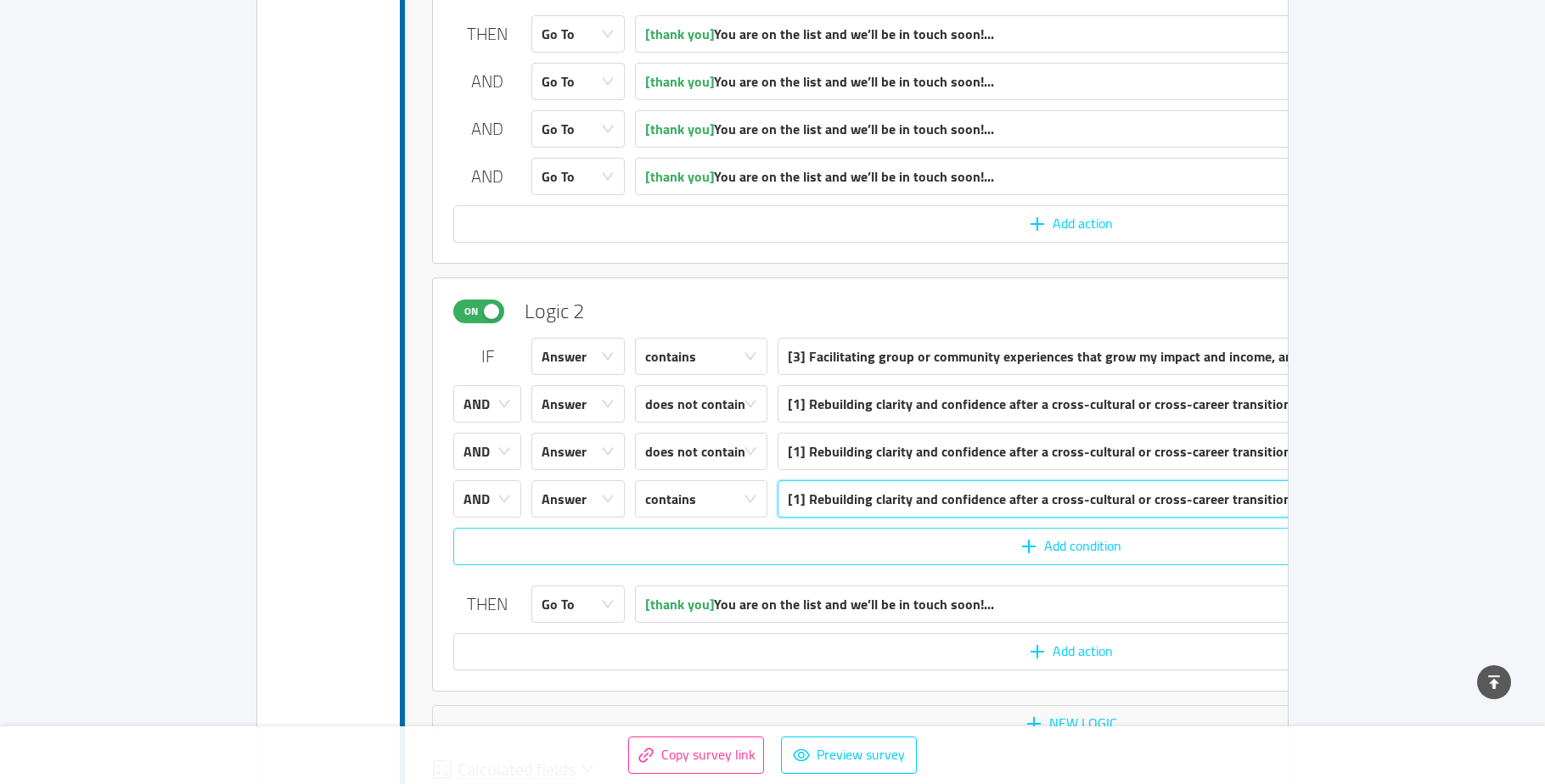 click on "[1] Rebuilding clarity and confidence after a cross-cultural or cross-career transition" at bounding box center (1039, 499) 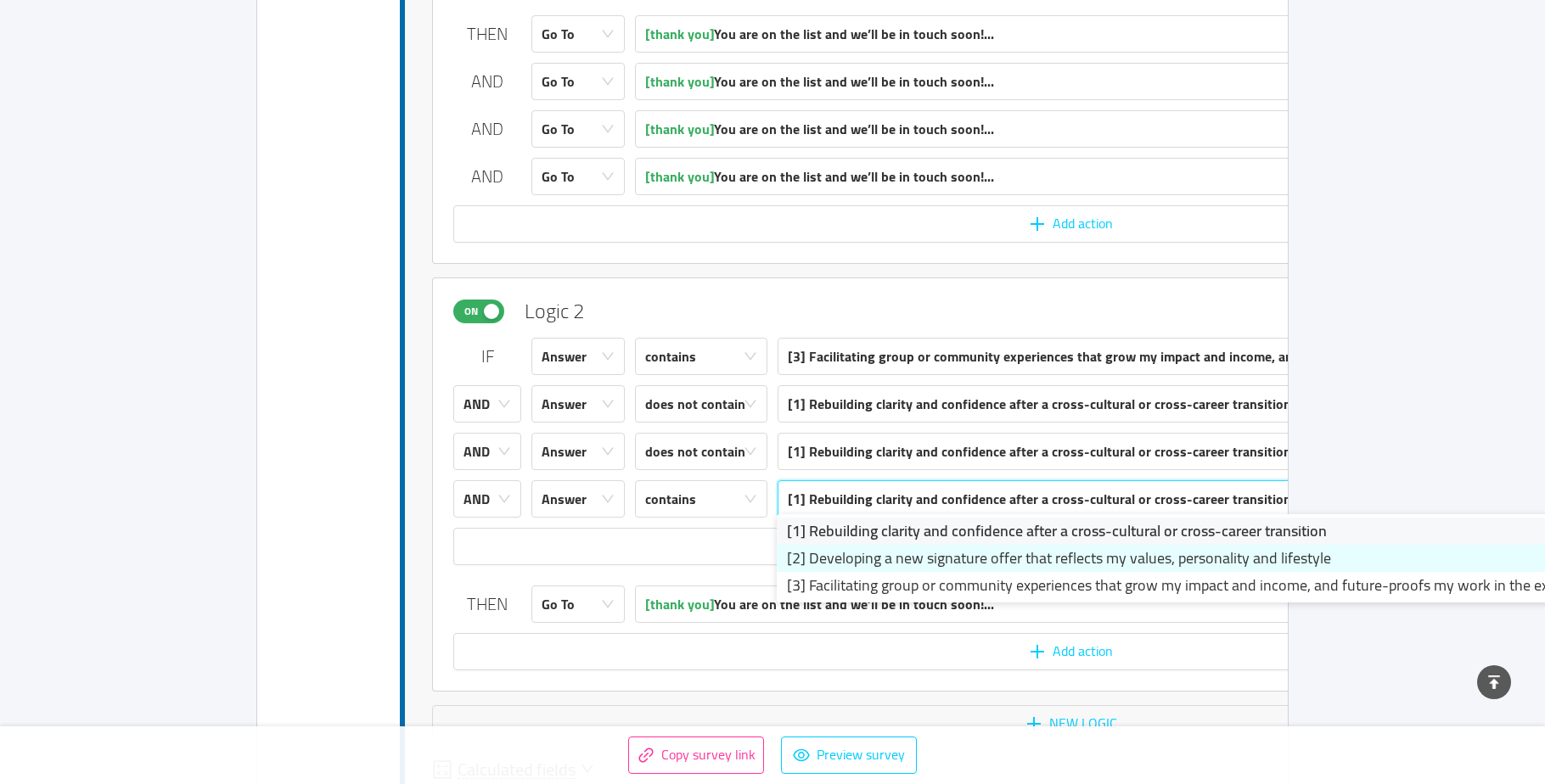 click on "[2] Developing a new signature offer that reflects my values, personality and lifestyle" at bounding box center [1201, 558] 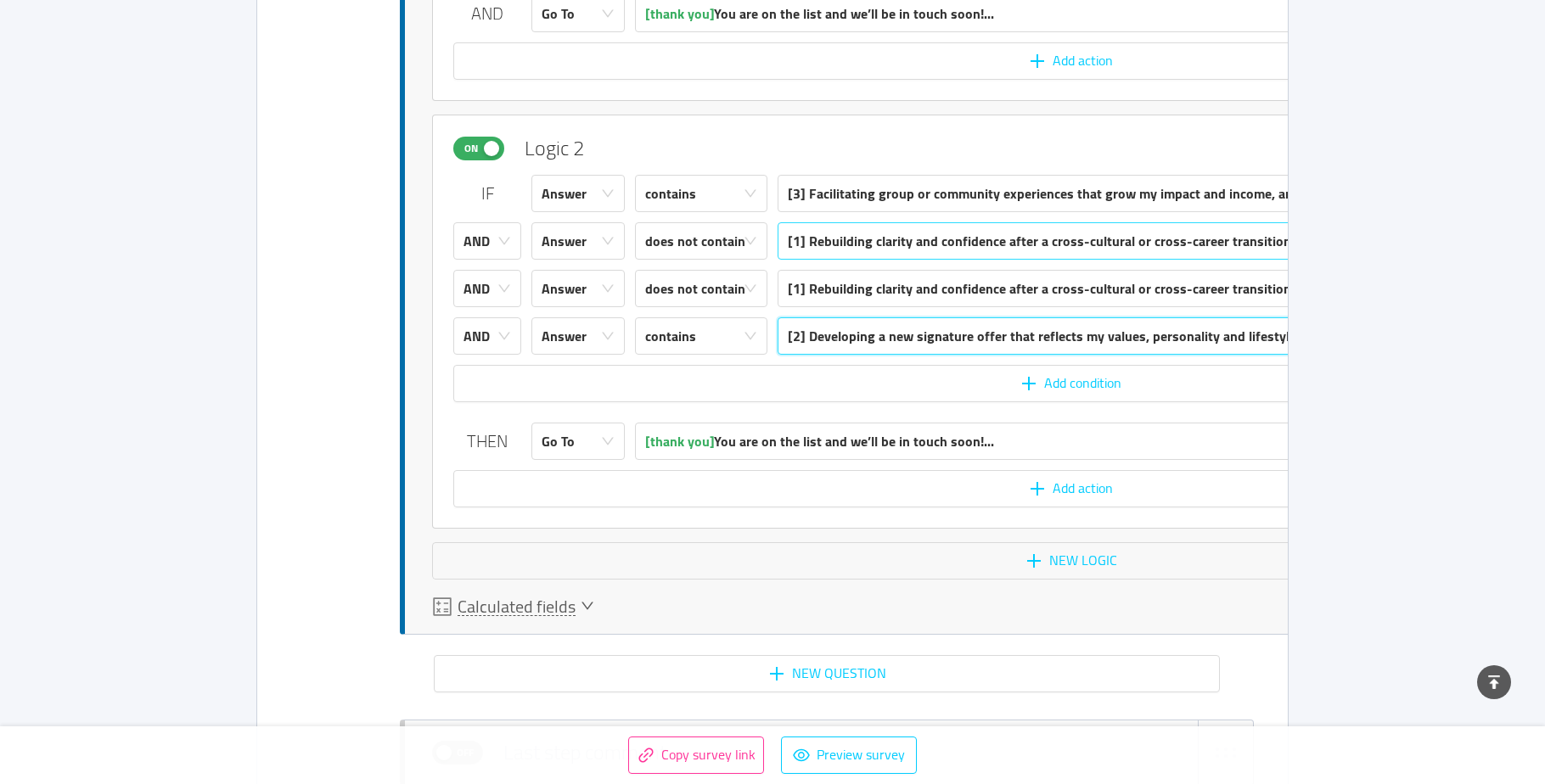 scroll, scrollTop: 5393, scrollLeft: 0, axis: vertical 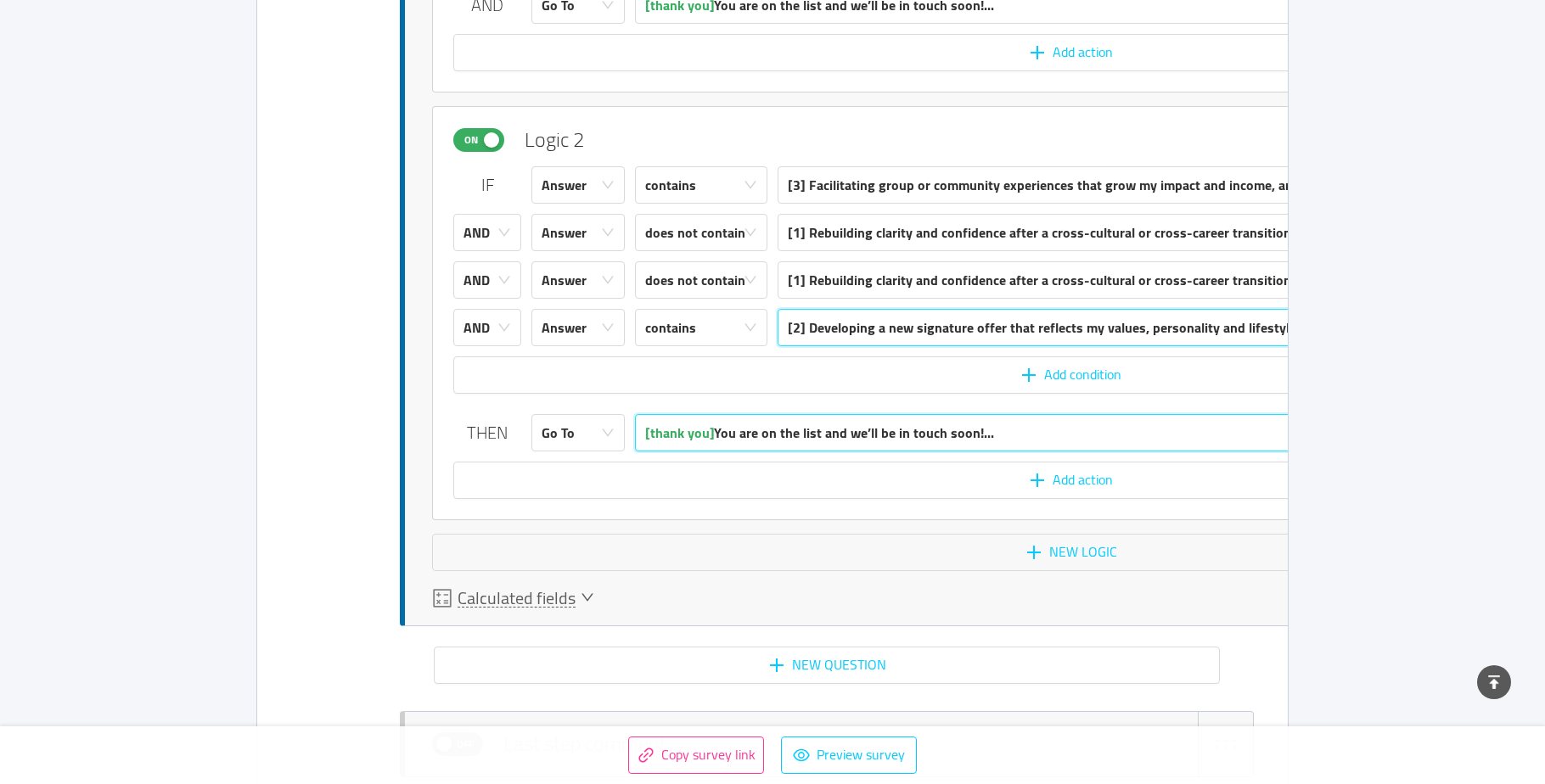 click on "[thank you]   You are on the list and we’ll be in touch soon!..." at bounding box center [1156, 433] 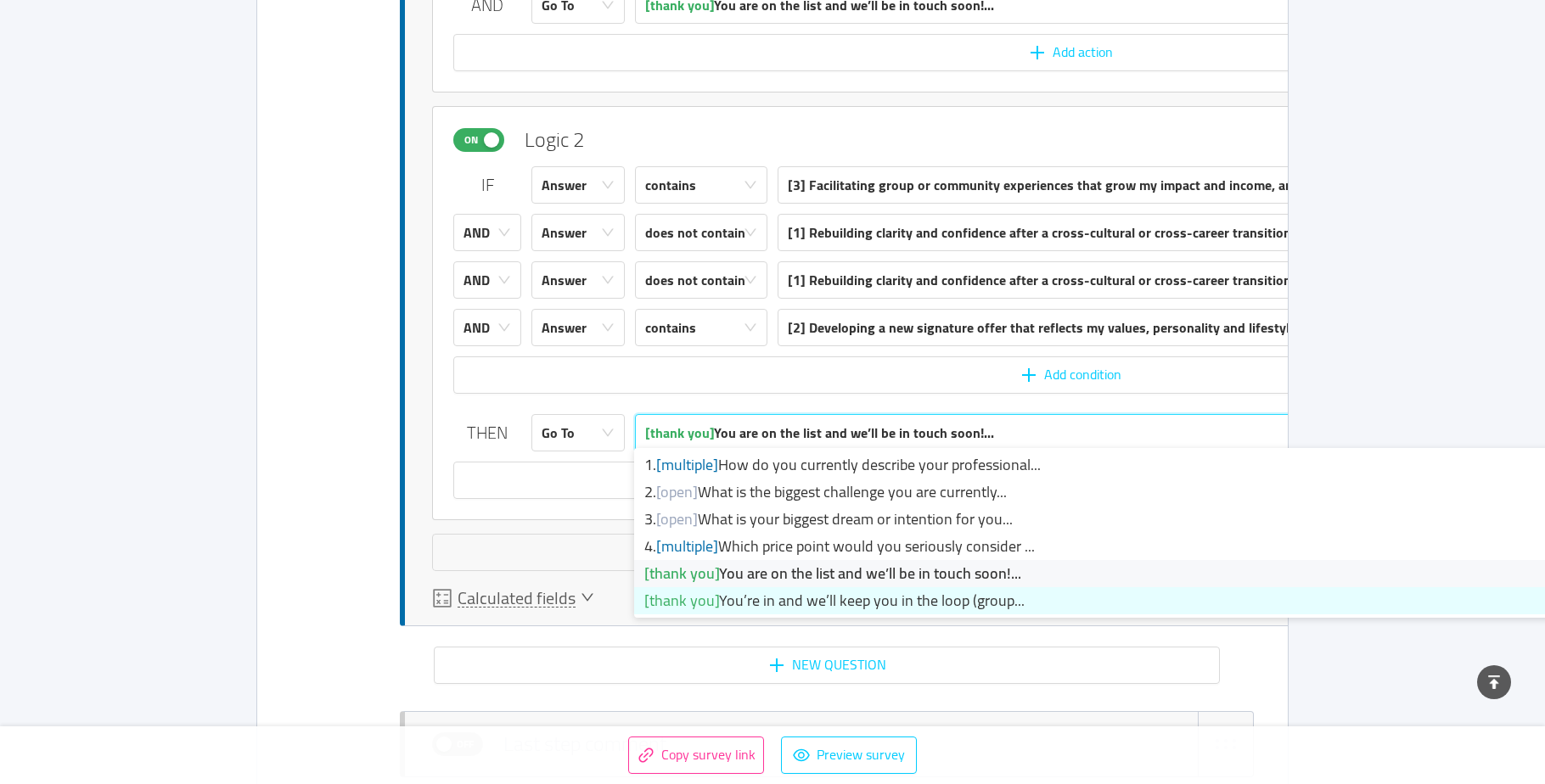 click on "[thank you]   You’re in and we’ll keep you in the loop (group..." at bounding box center [1152, 601] 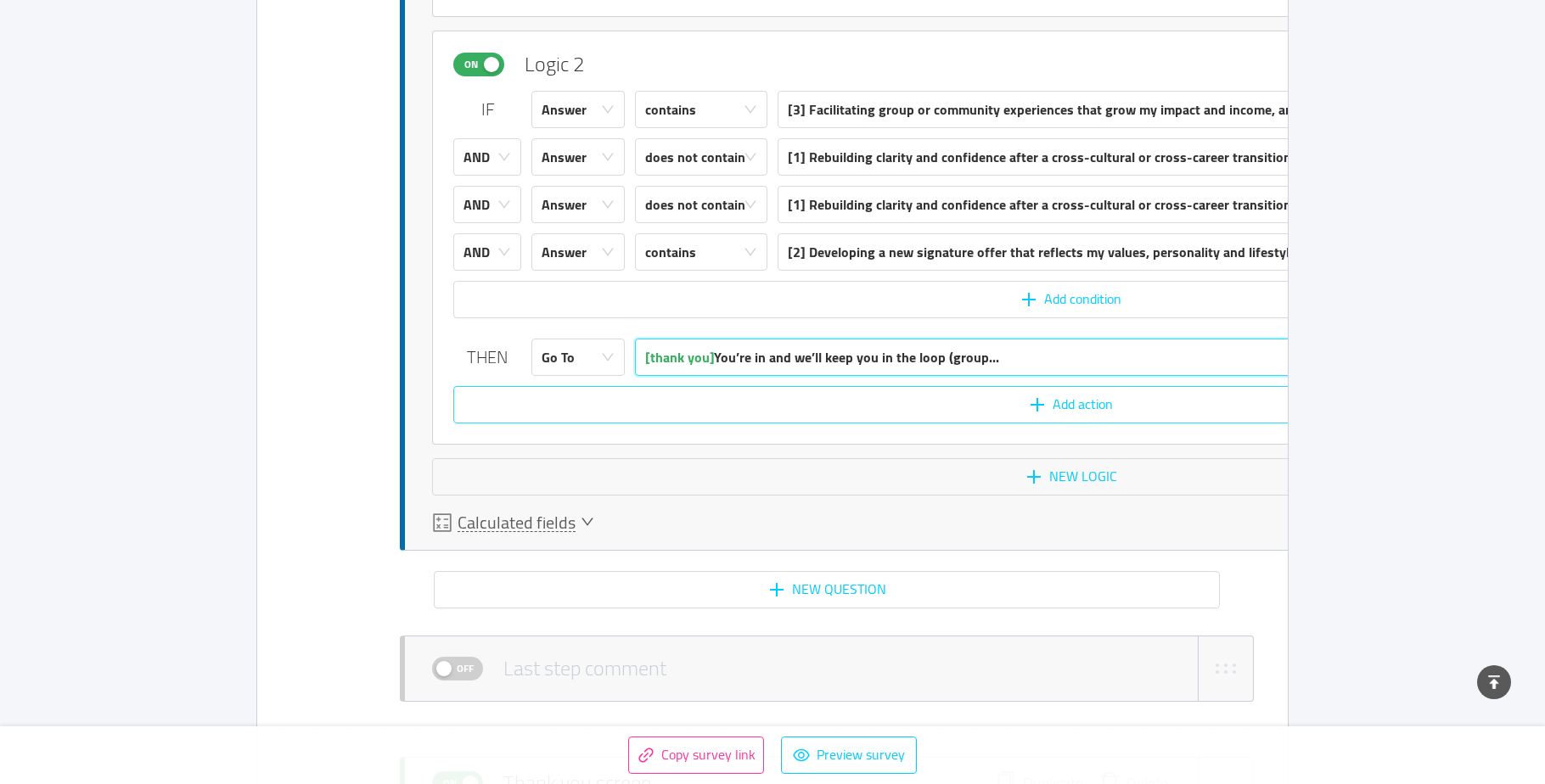 scroll, scrollTop: 5478, scrollLeft: 0, axis: vertical 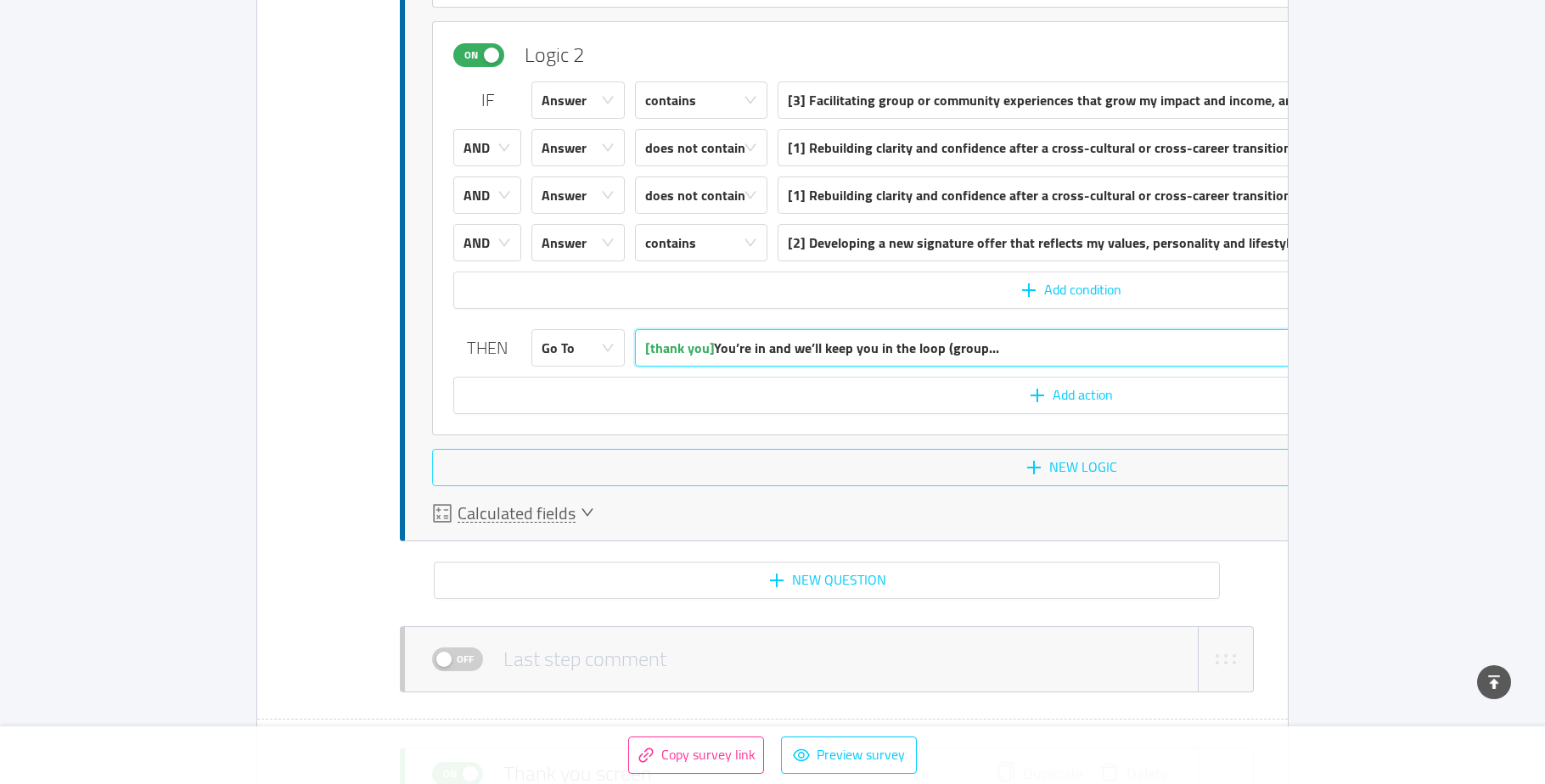 click on "New logic" at bounding box center [1070, 468] 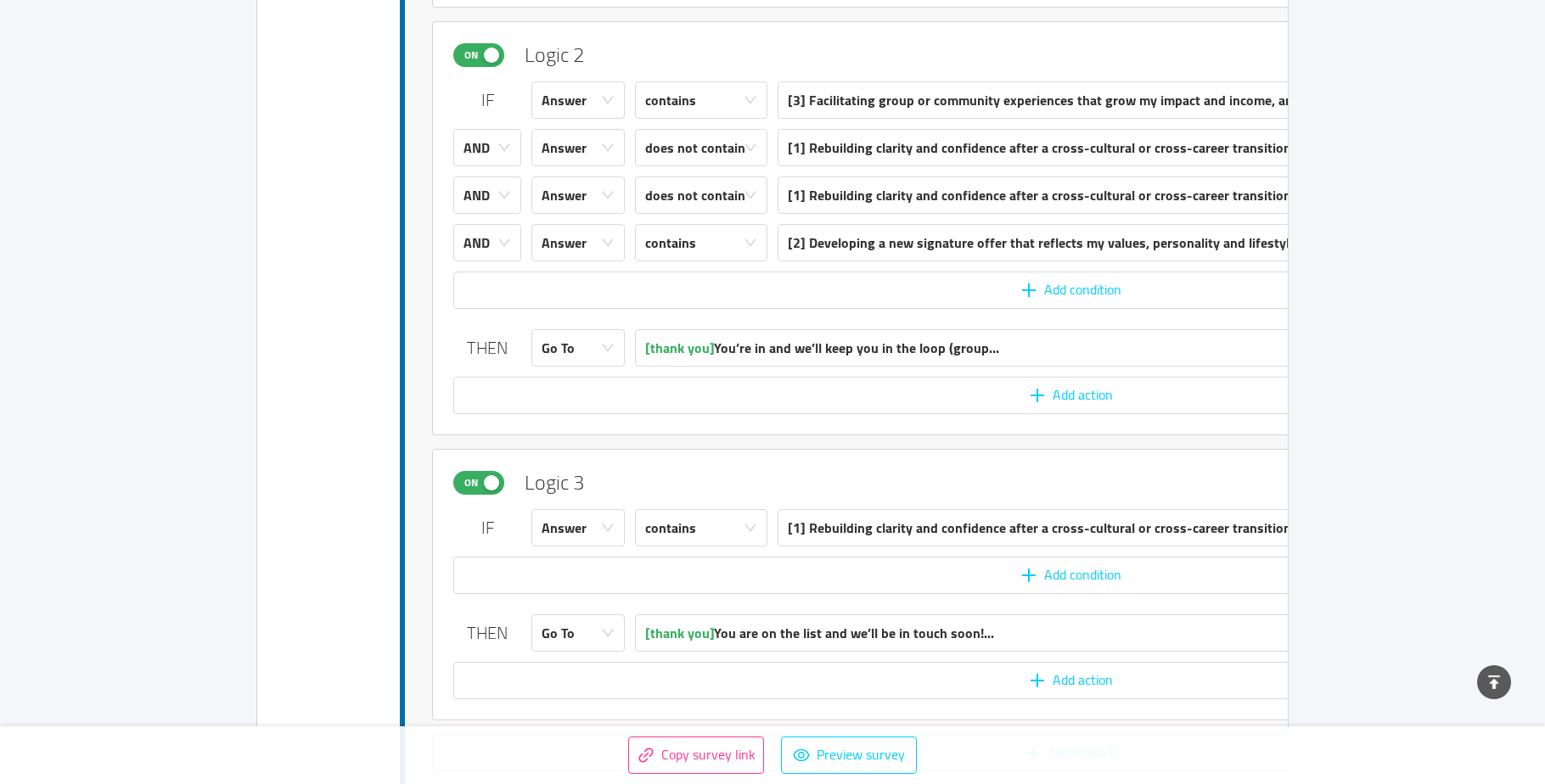 scroll, scrollTop: 5761, scrollLeft: 0, axis: vertical 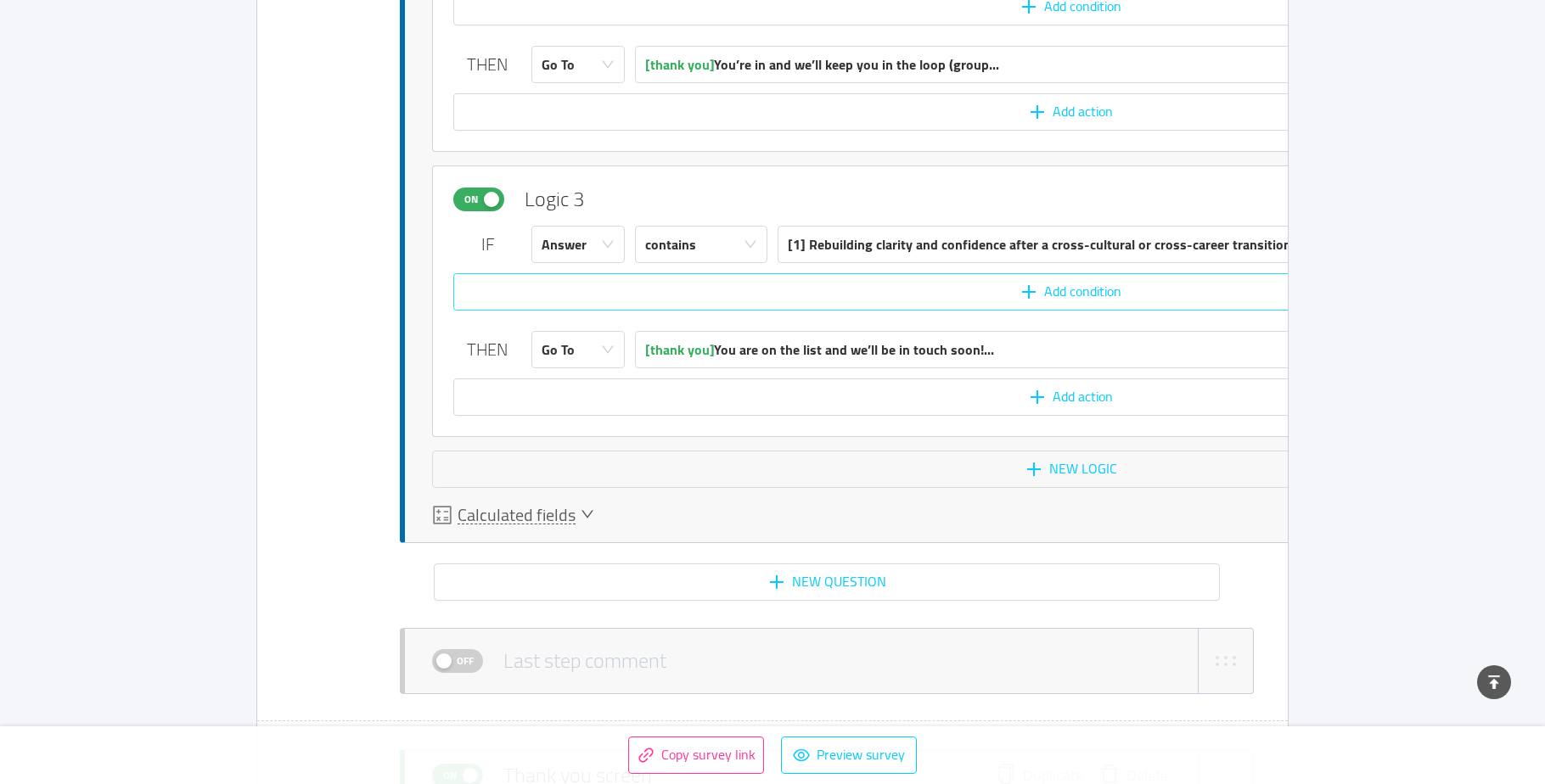 click on "Add condition" at bounding box center (1070, 292) 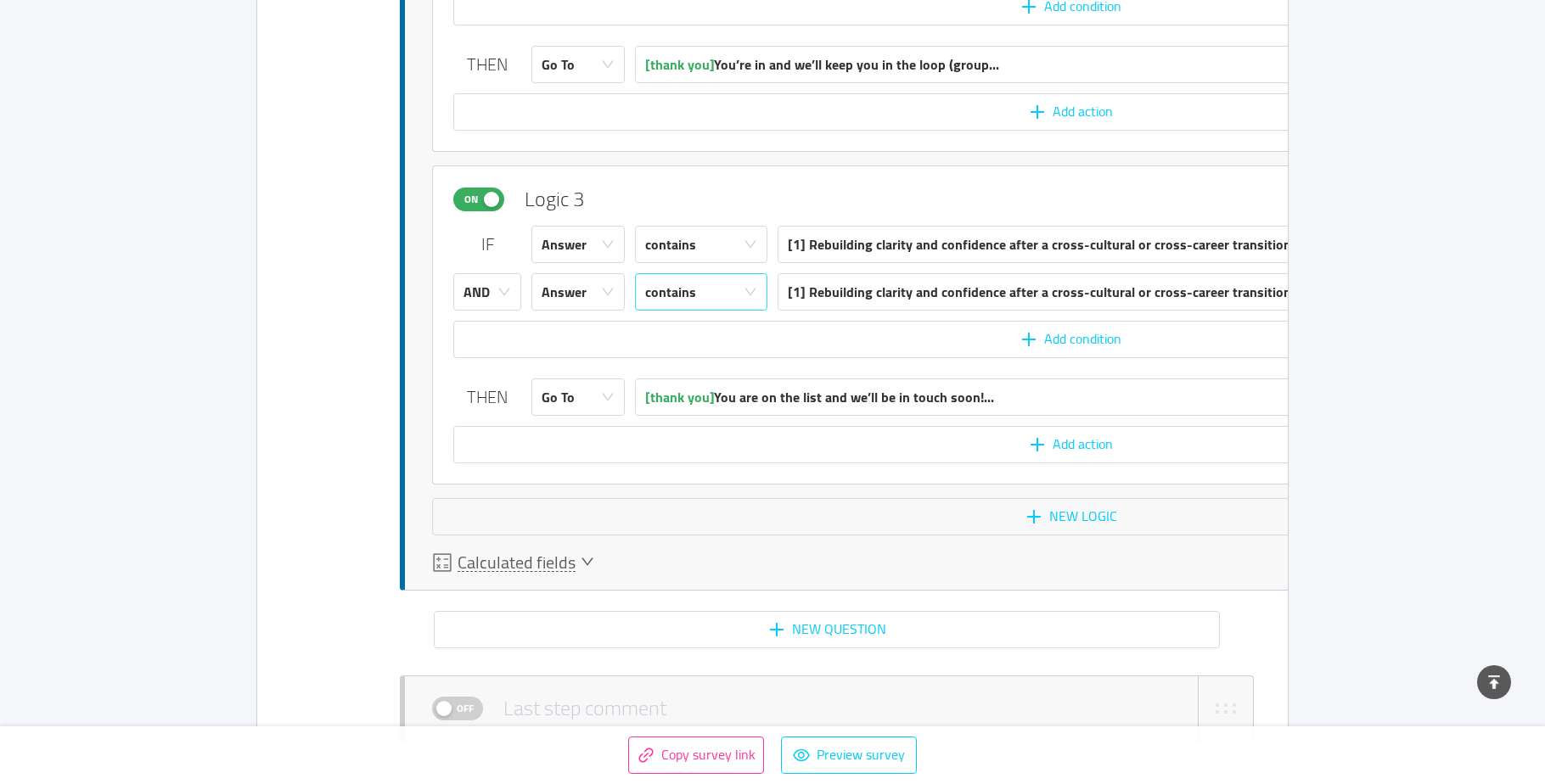click 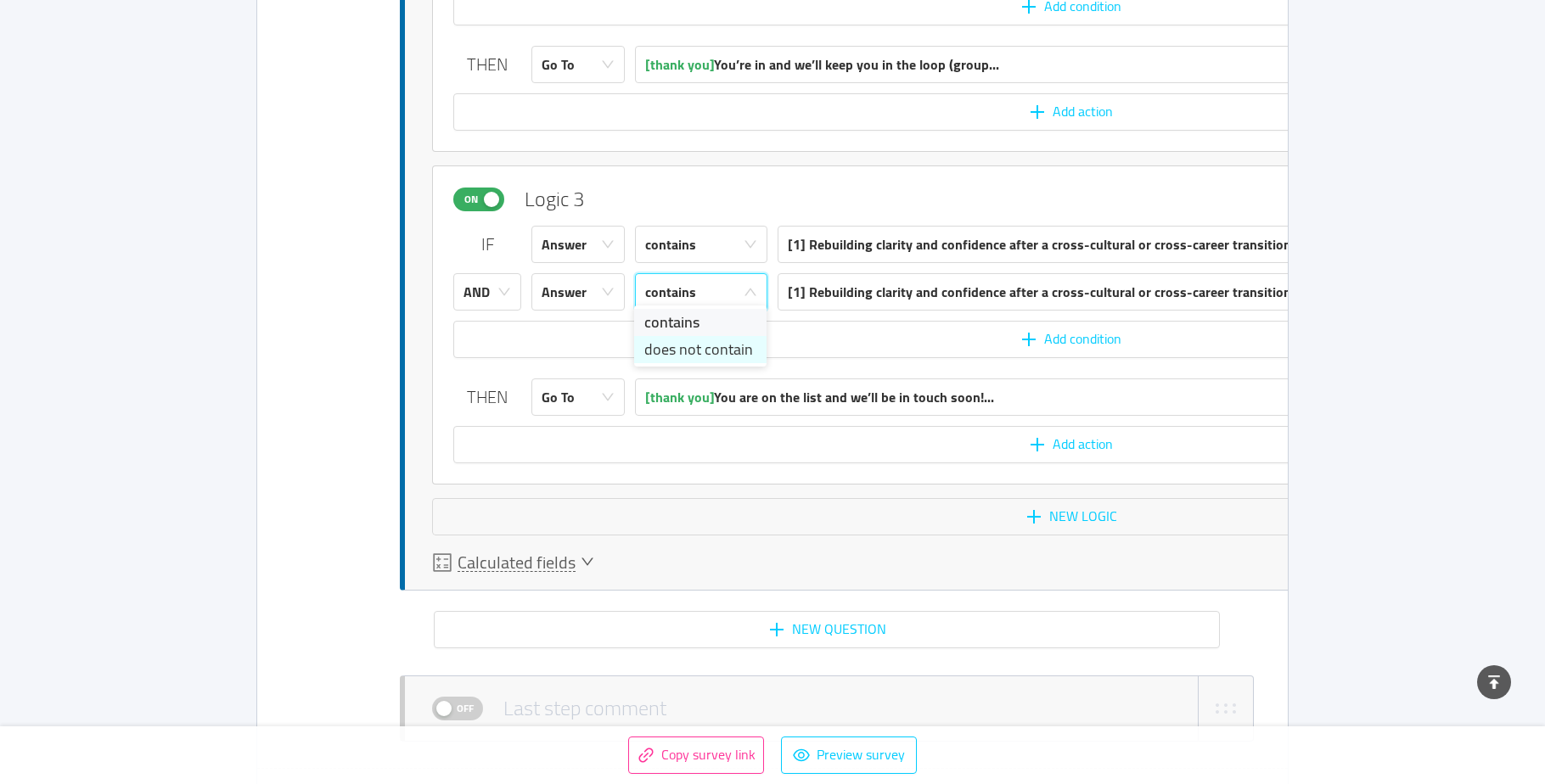 click on "does not contain" at bounding box center (700, 350) 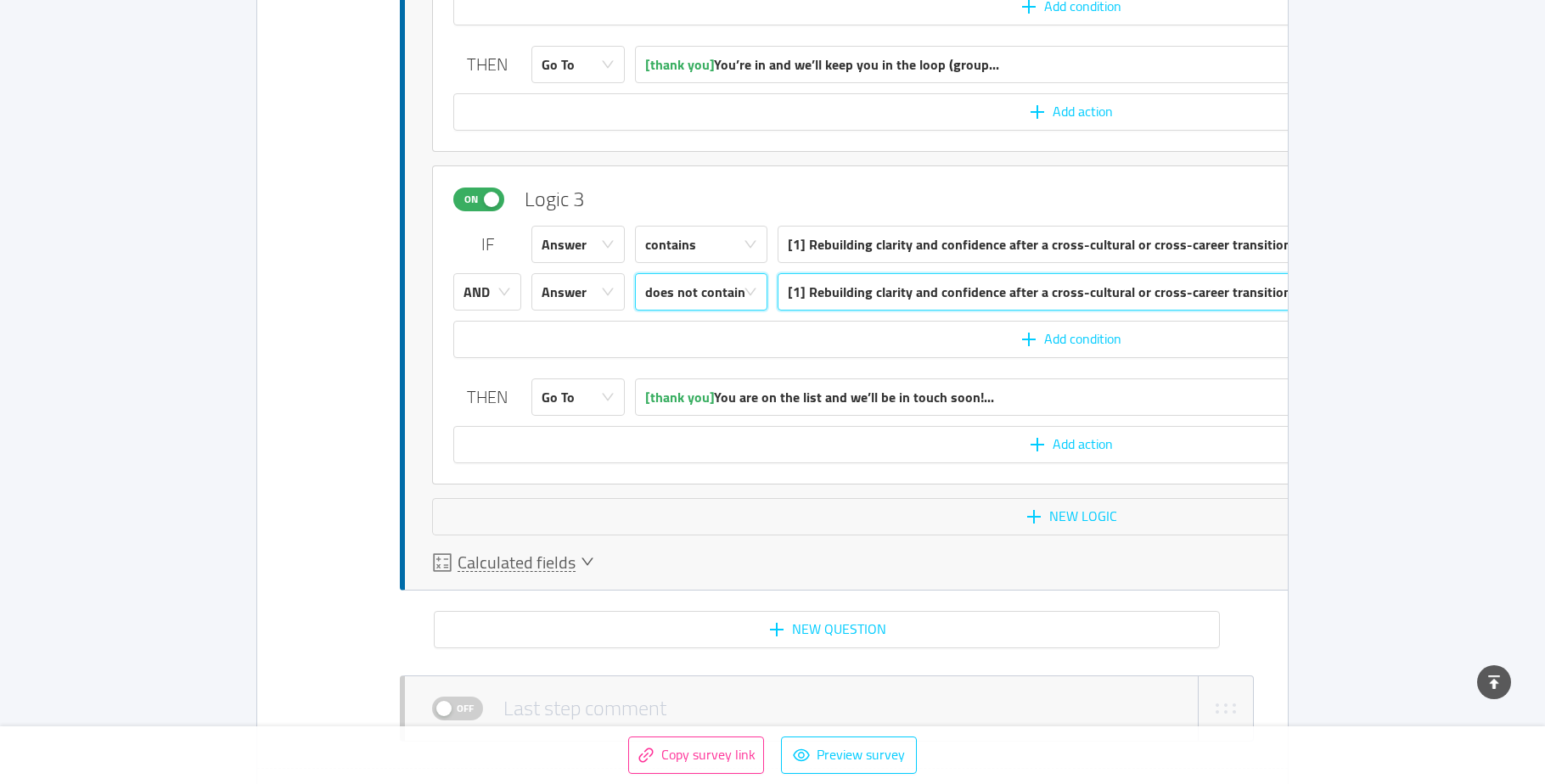 click on "[1] Rebuilding clarity and confidence after a cross-cultural or cross-career transition" at bounding box center [1039, 292] 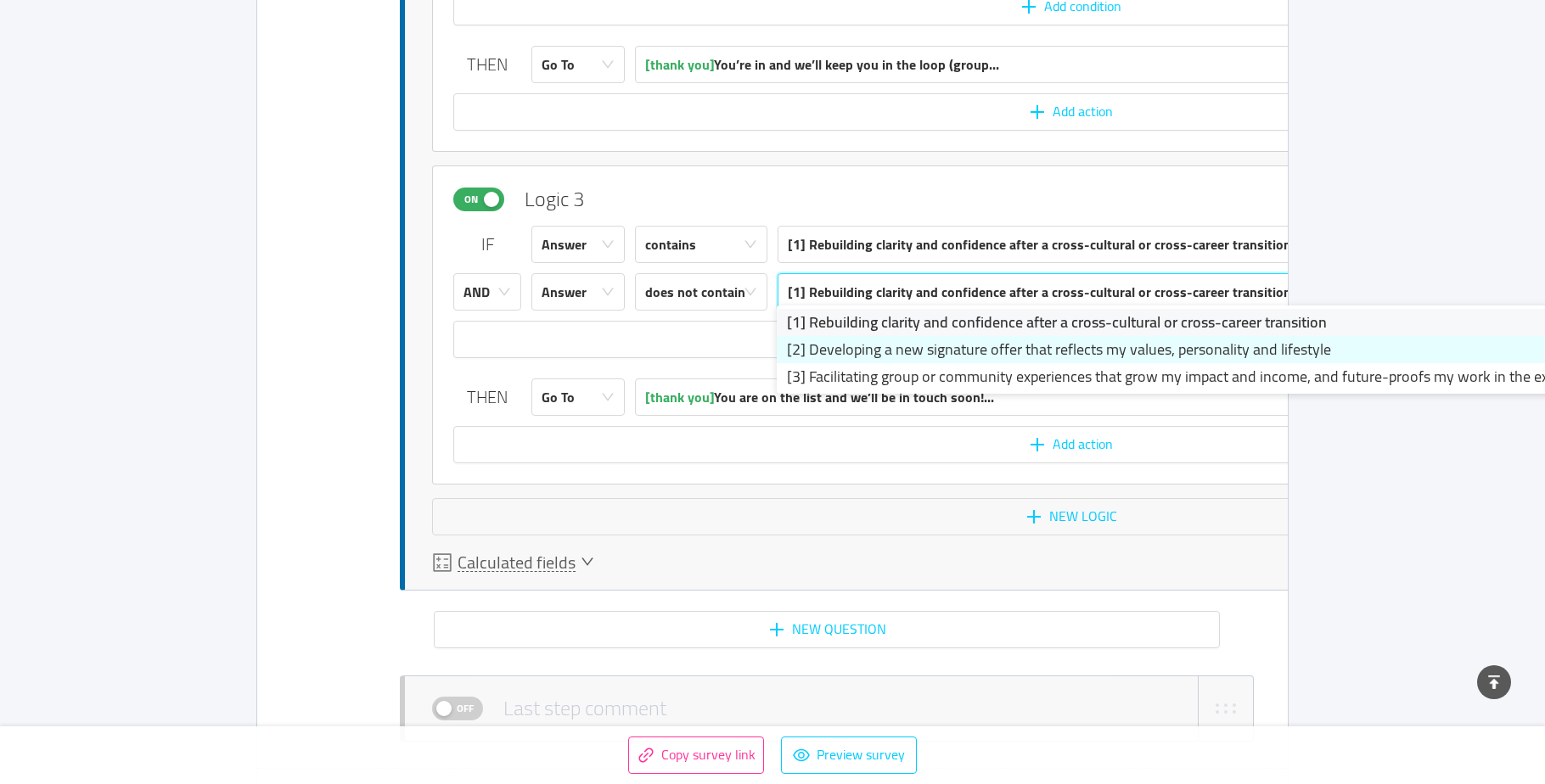 click on "[2] Developing a new signature offer that reflects my values, personality and lifestyle" at bounding box center [1201, 350] 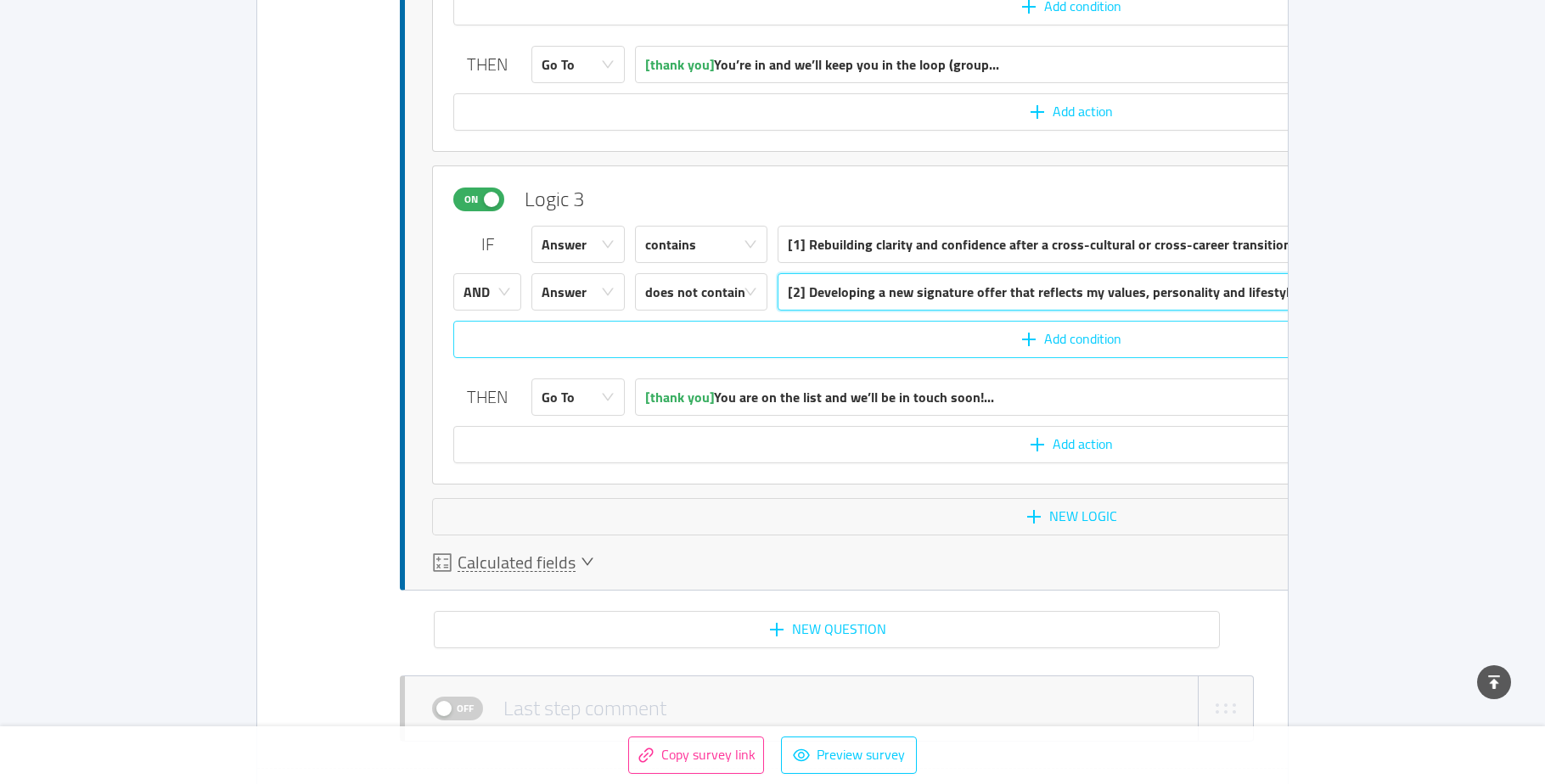 click on "Add condition" at bounding box center [1070, 339] 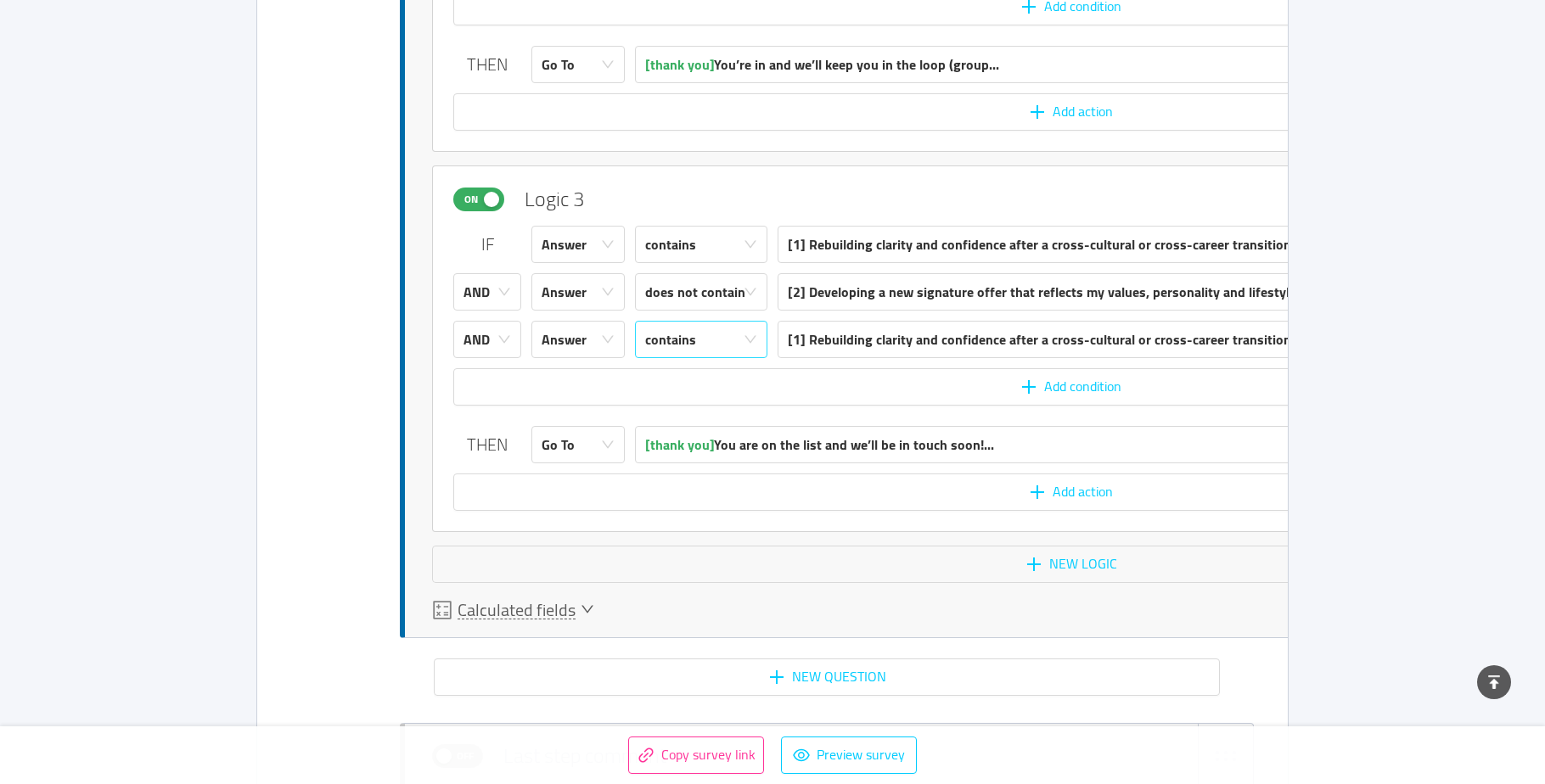click 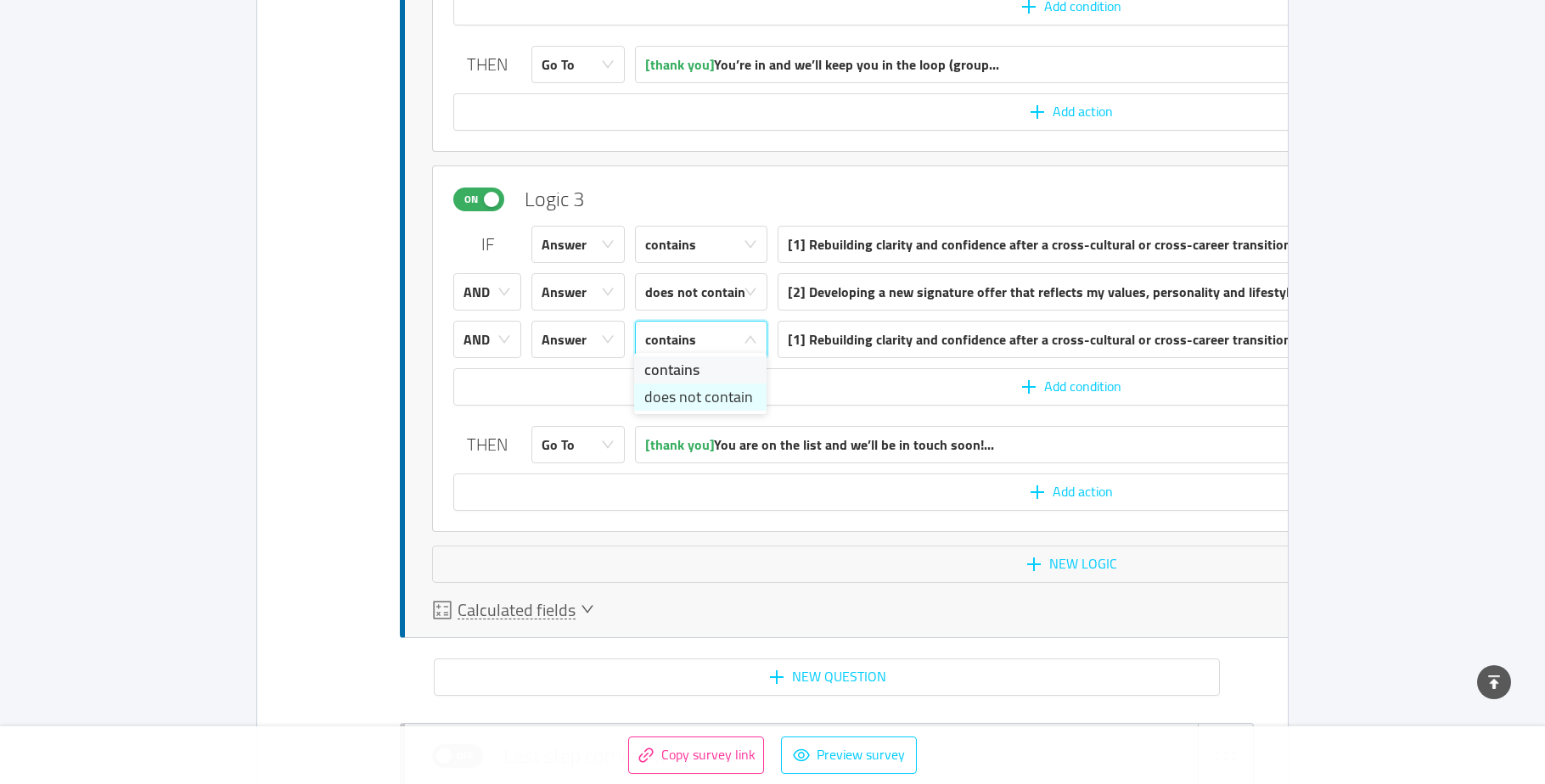 click on "does not contain" at bounding box center (700, 397) 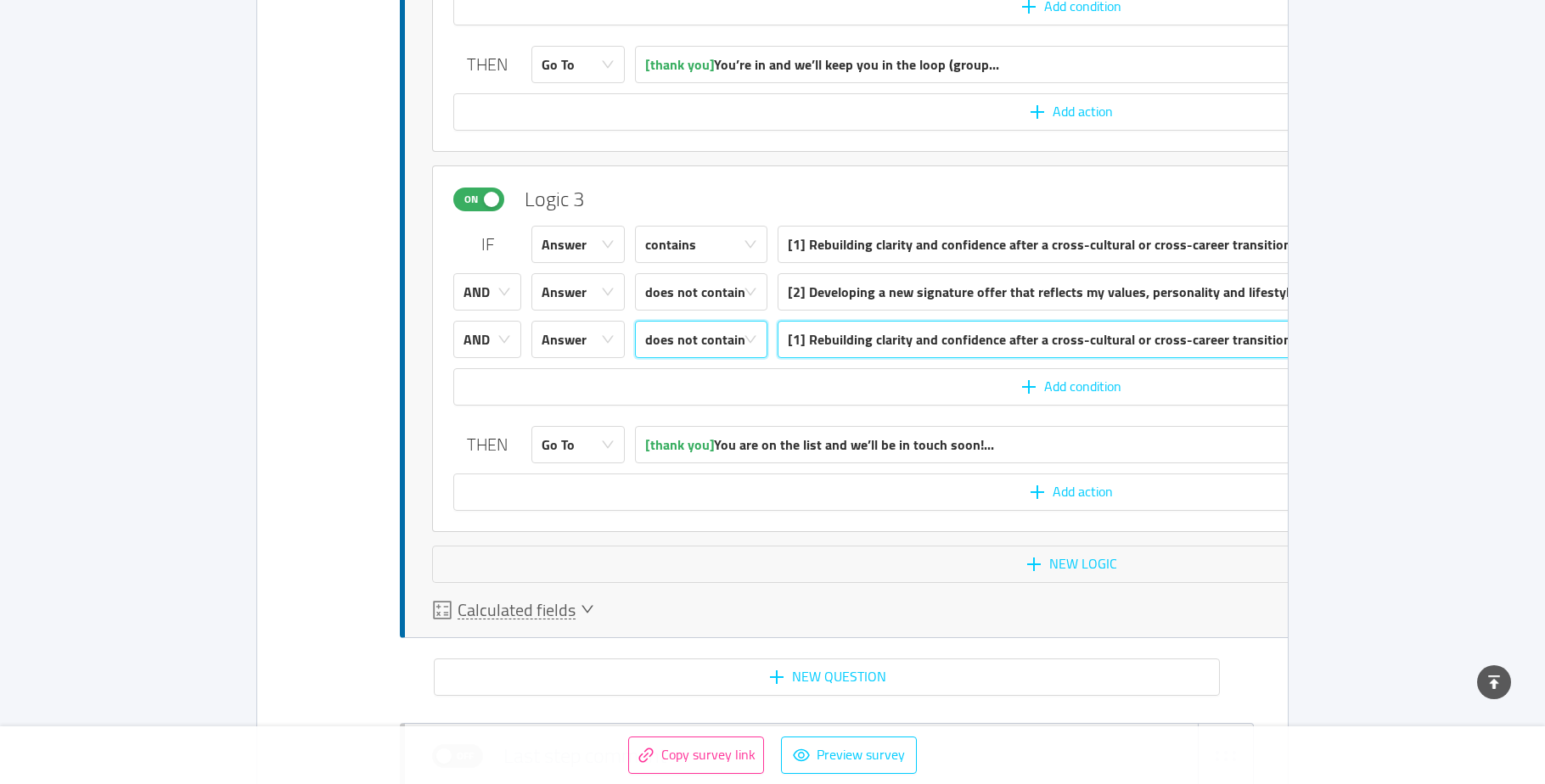 click on "[1] Rebuilding clarity and confidence after a cross-cultural or cross-career transition" at bounding box center [1039, 339] 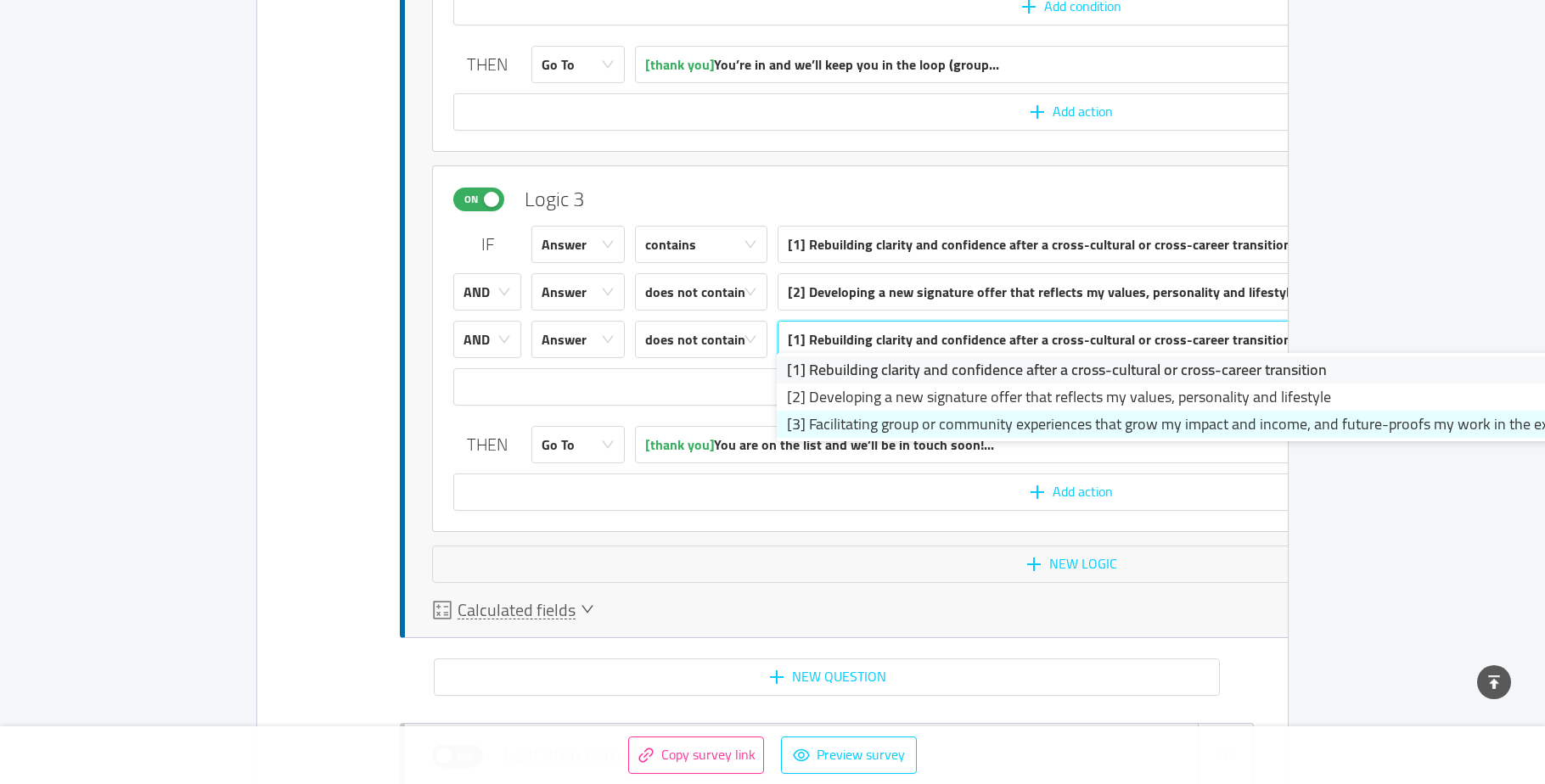 click on "[3] Facilitating group or community experiences that grow my impact and income, and future-proofs my work in the expanding AI landscape" at bounding box center [1201, 424] 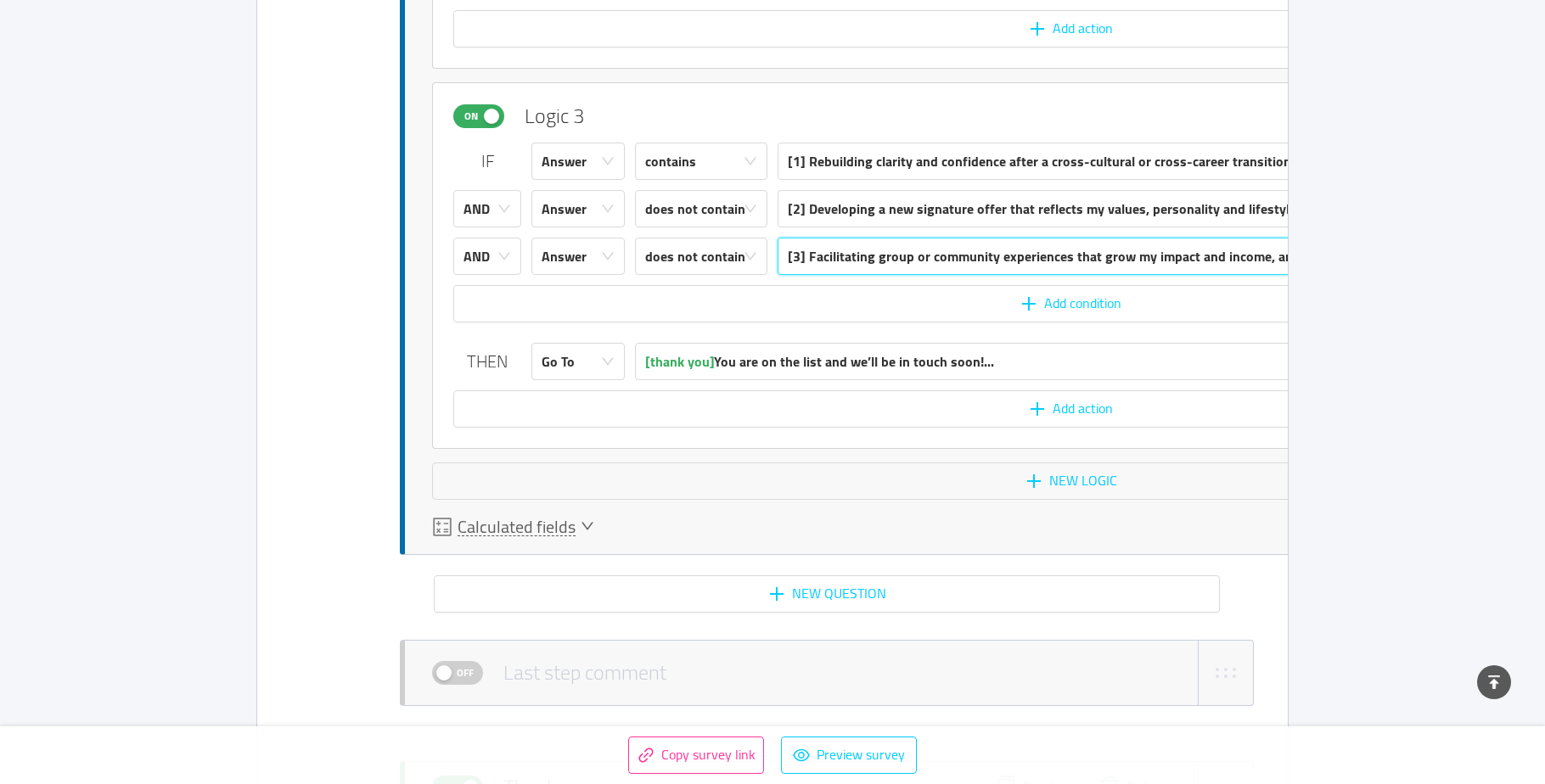 scroll, scrollTop: 5860, scrollLeft: 0, axis: vertical 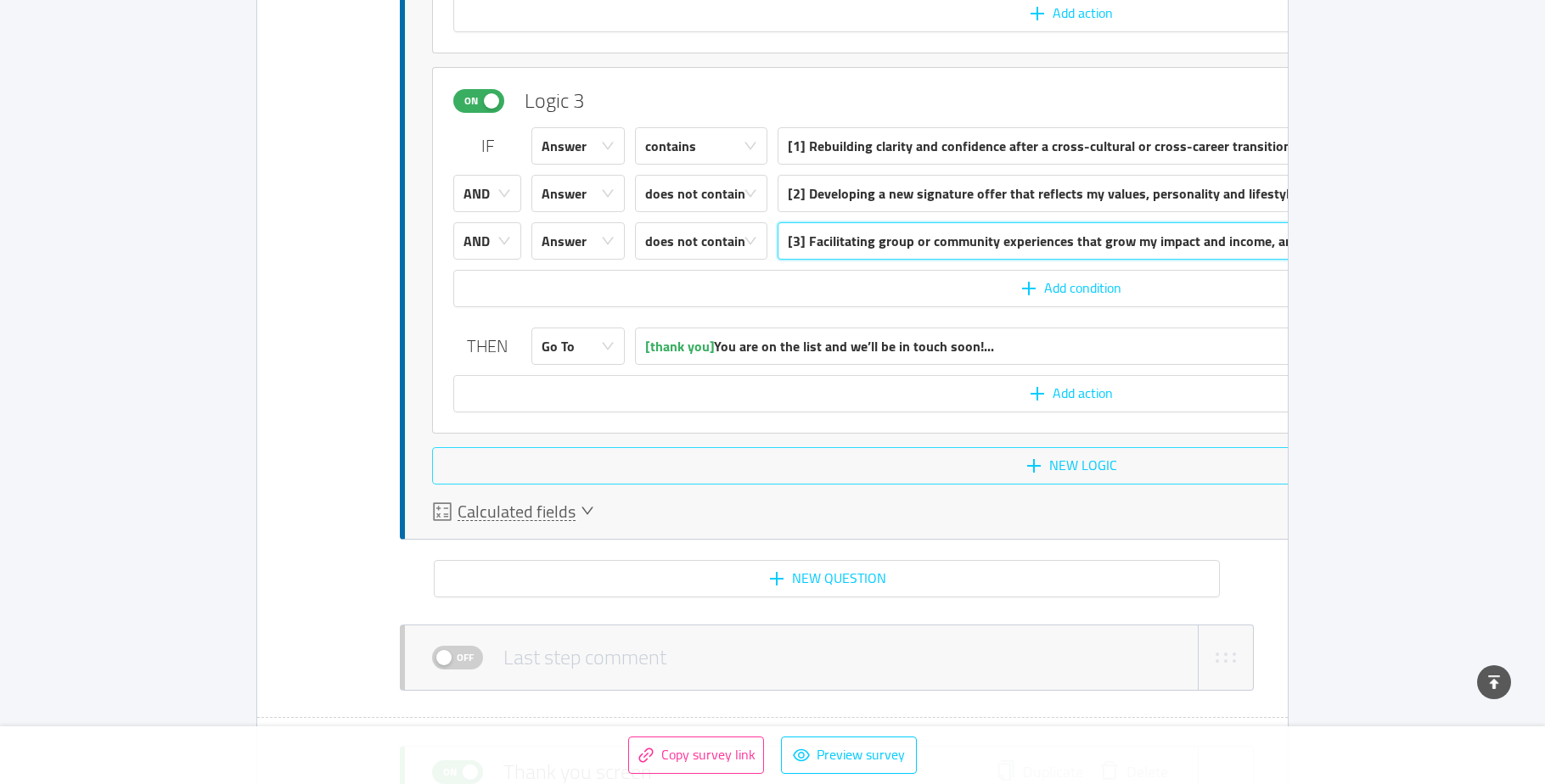 click on "New logic" at bounding box center [1070, 466] 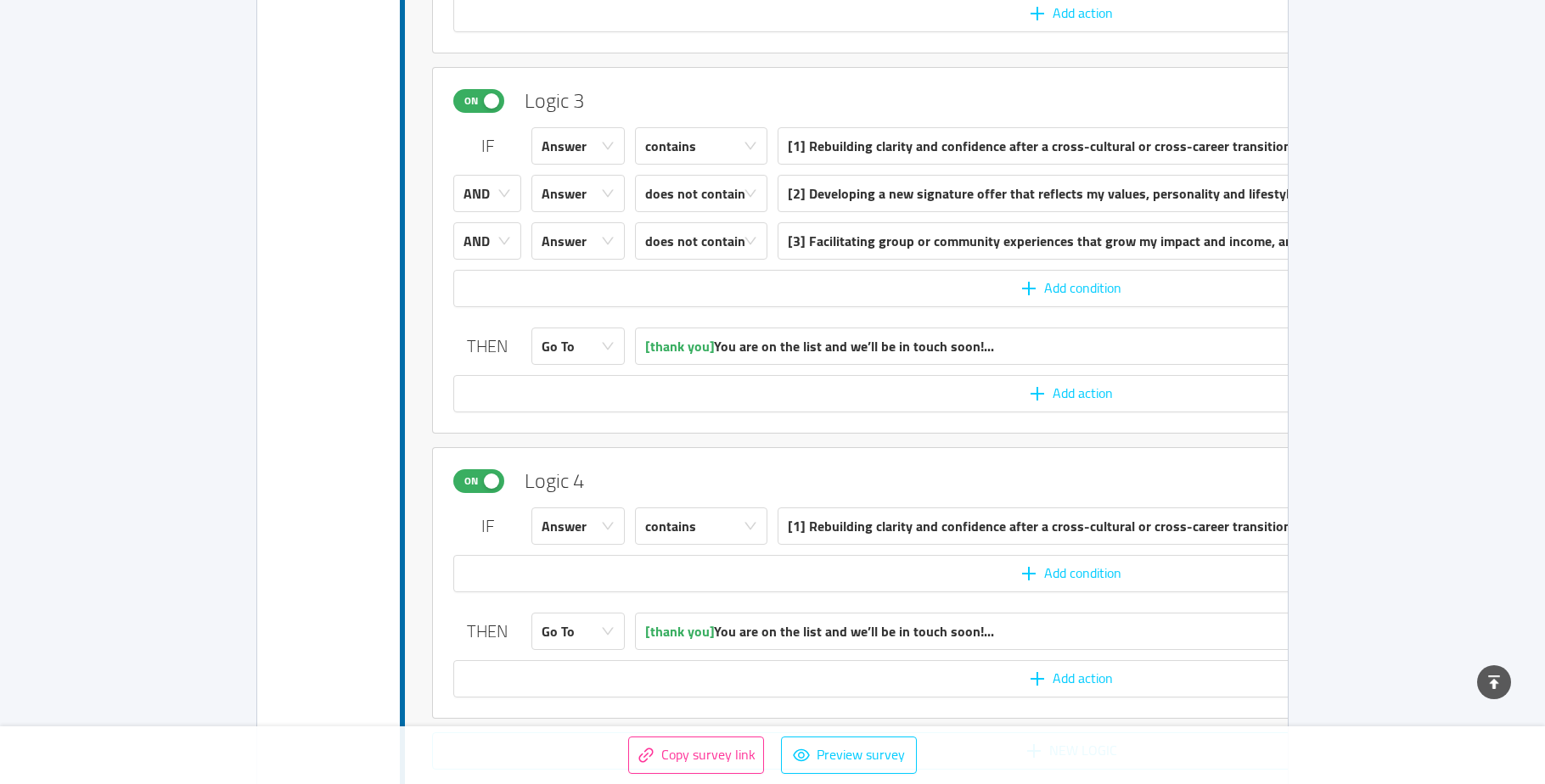 scroll, scrollTop: 6143, scrollLeft: 0, axis: vertical 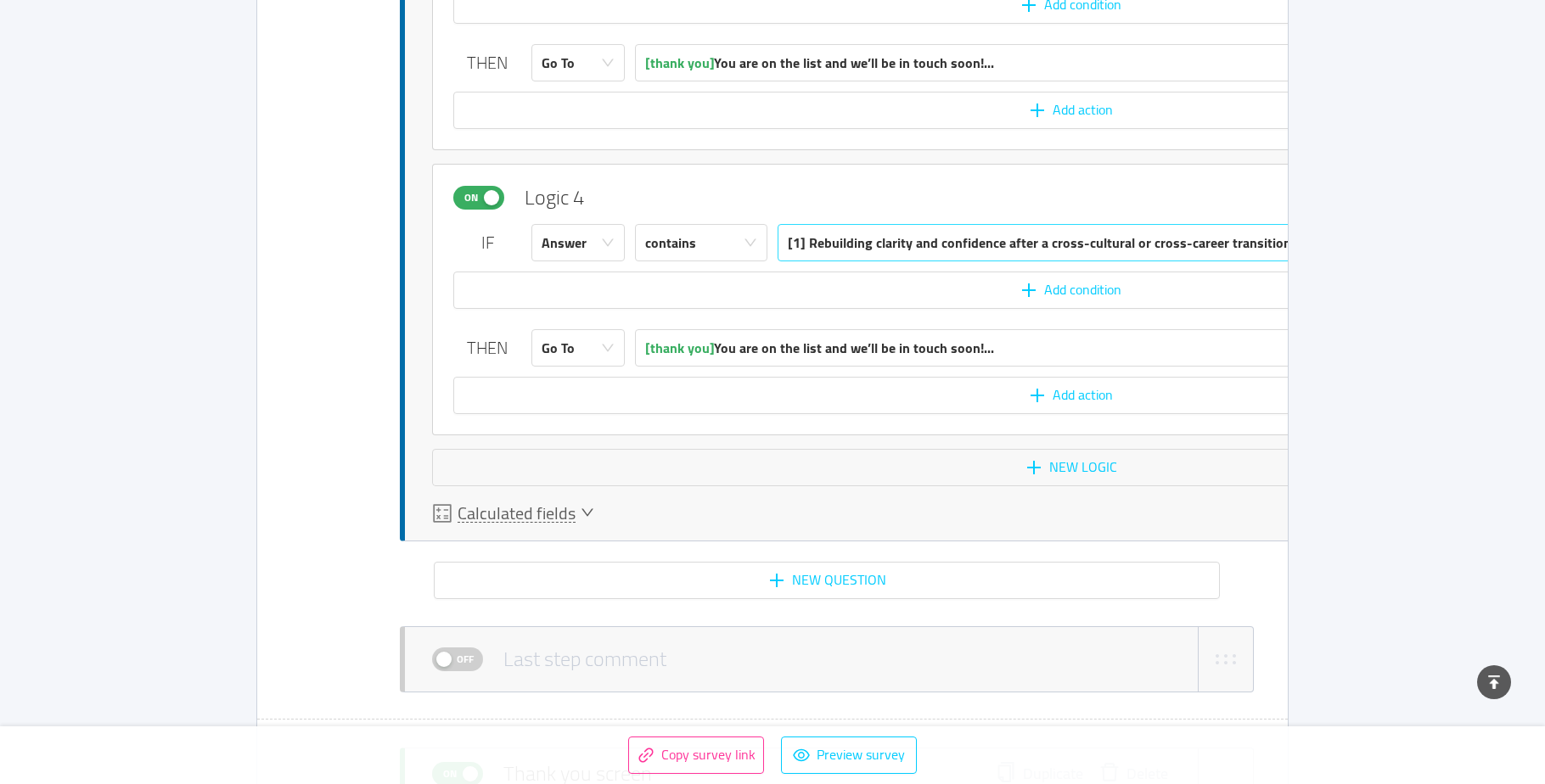 click on "[1] Rebuilding clarity and confidence after a cross-cultural or cross-career transition" at bounding box center [1039, 243] 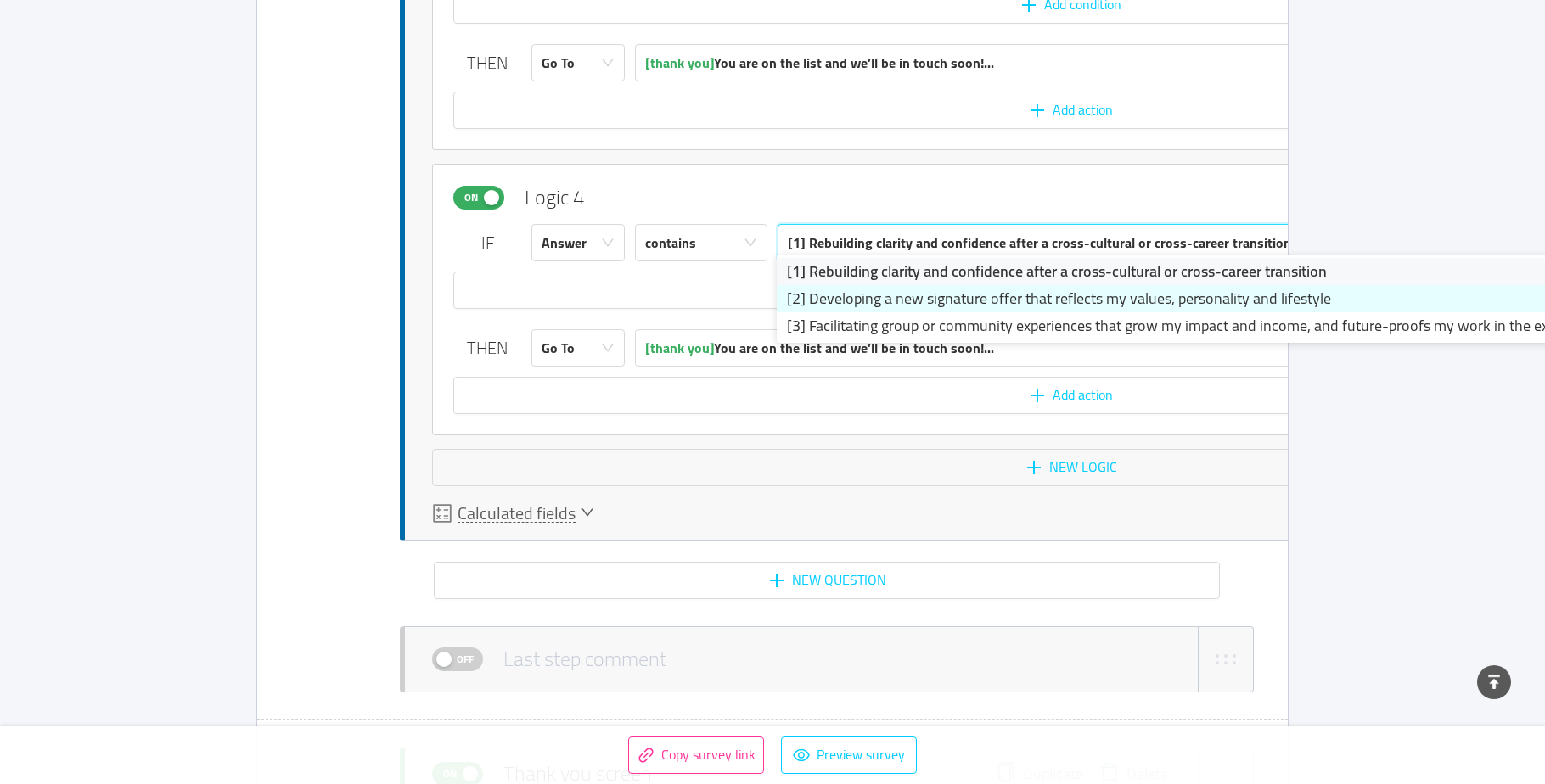 click on "[2] Developing a new signature offer that reflects my values, personality and lifestyle" at bounding box center [1223, 299] 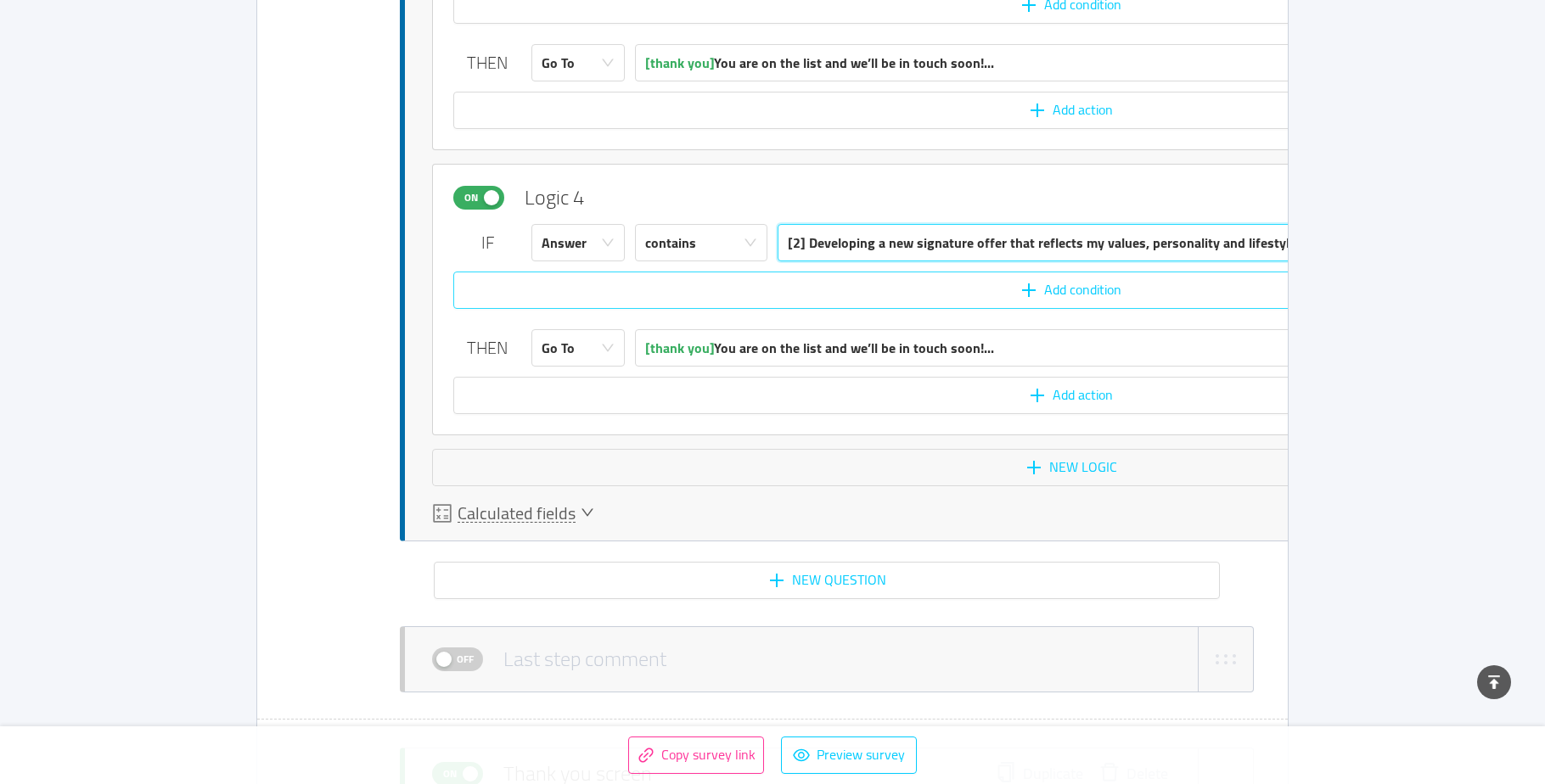 click on "Add condition" at bounding box center [1070, 290] 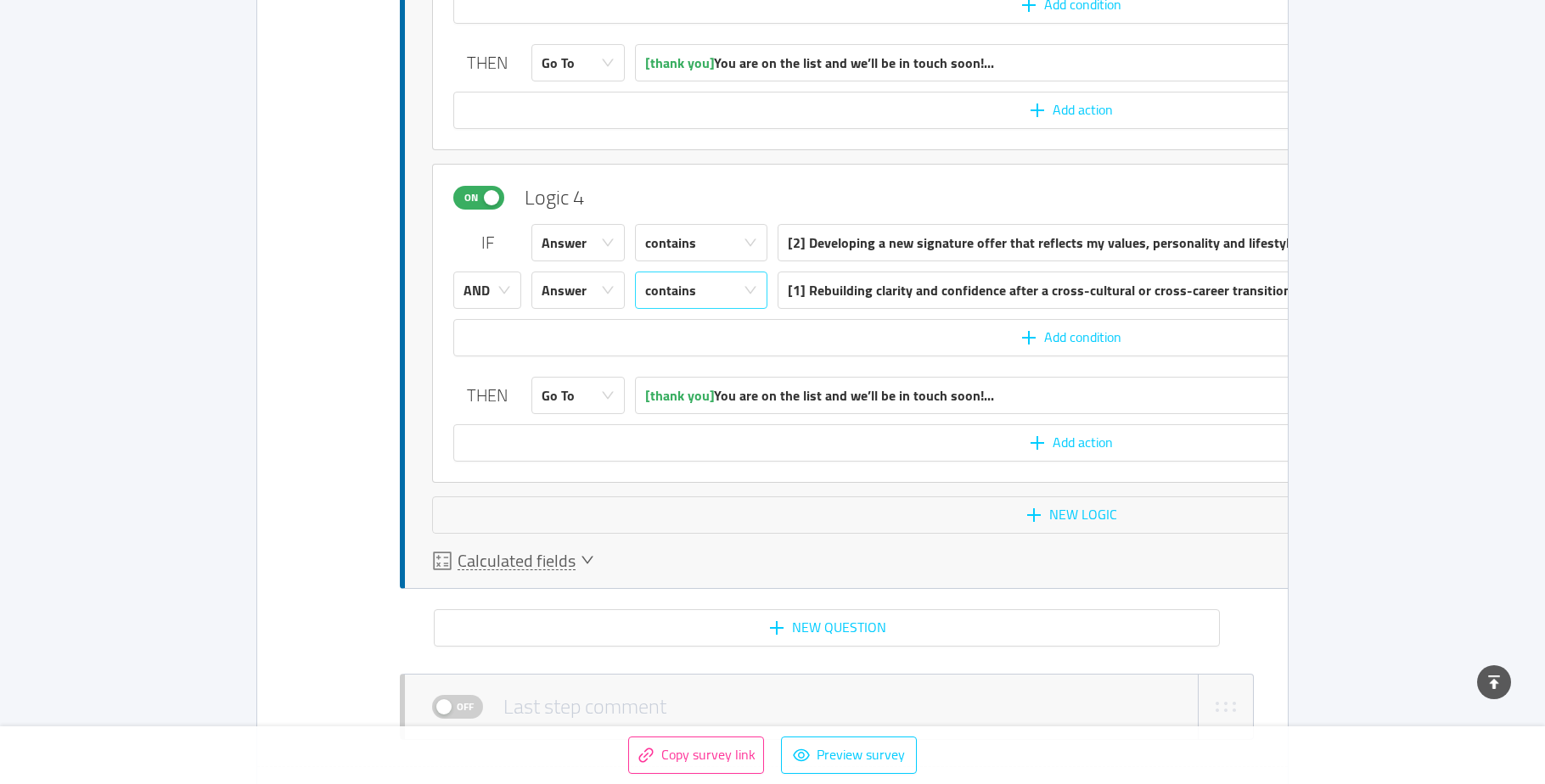 click 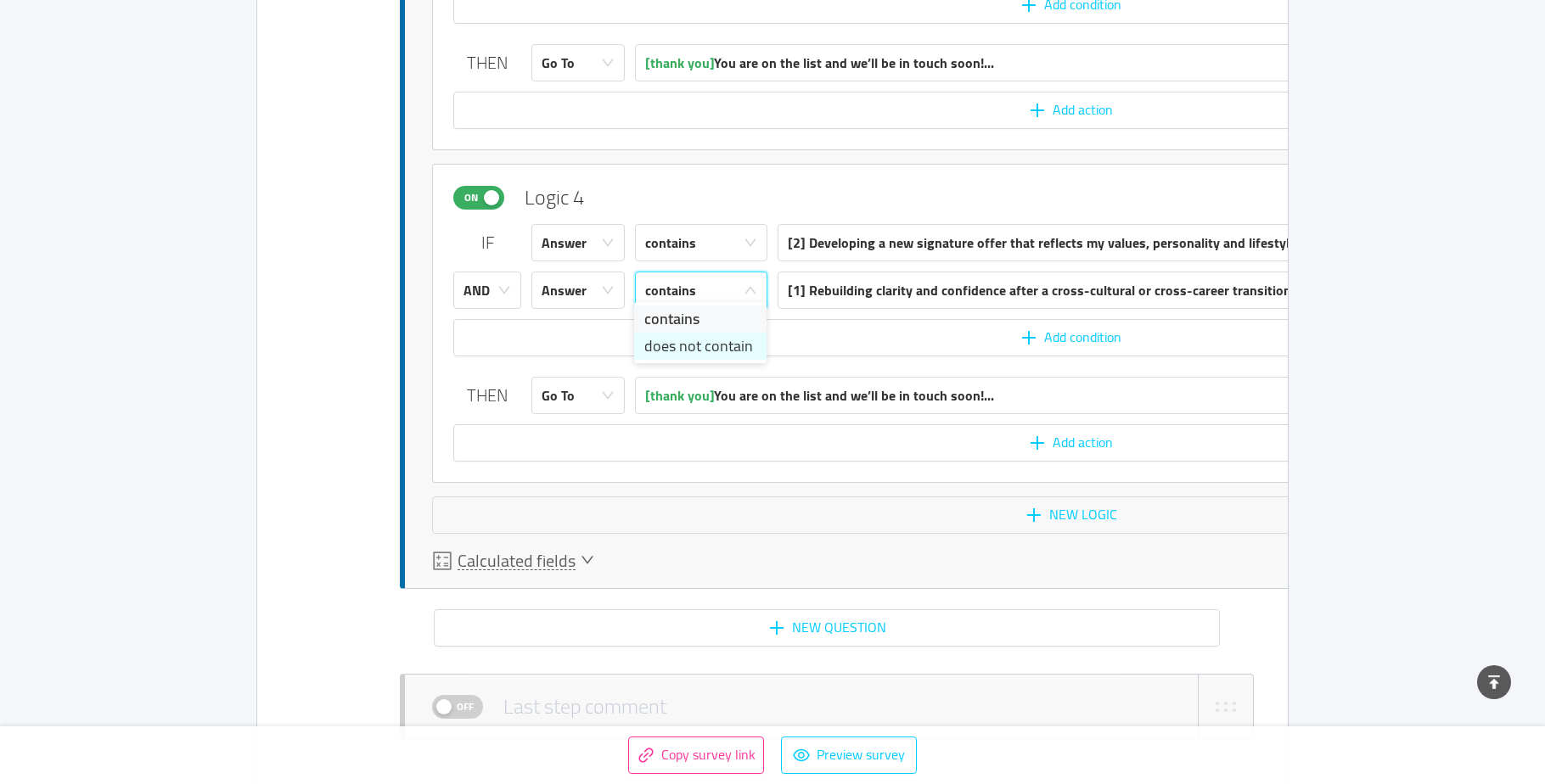 click on "does not contain" at bounding box center [700, 346] 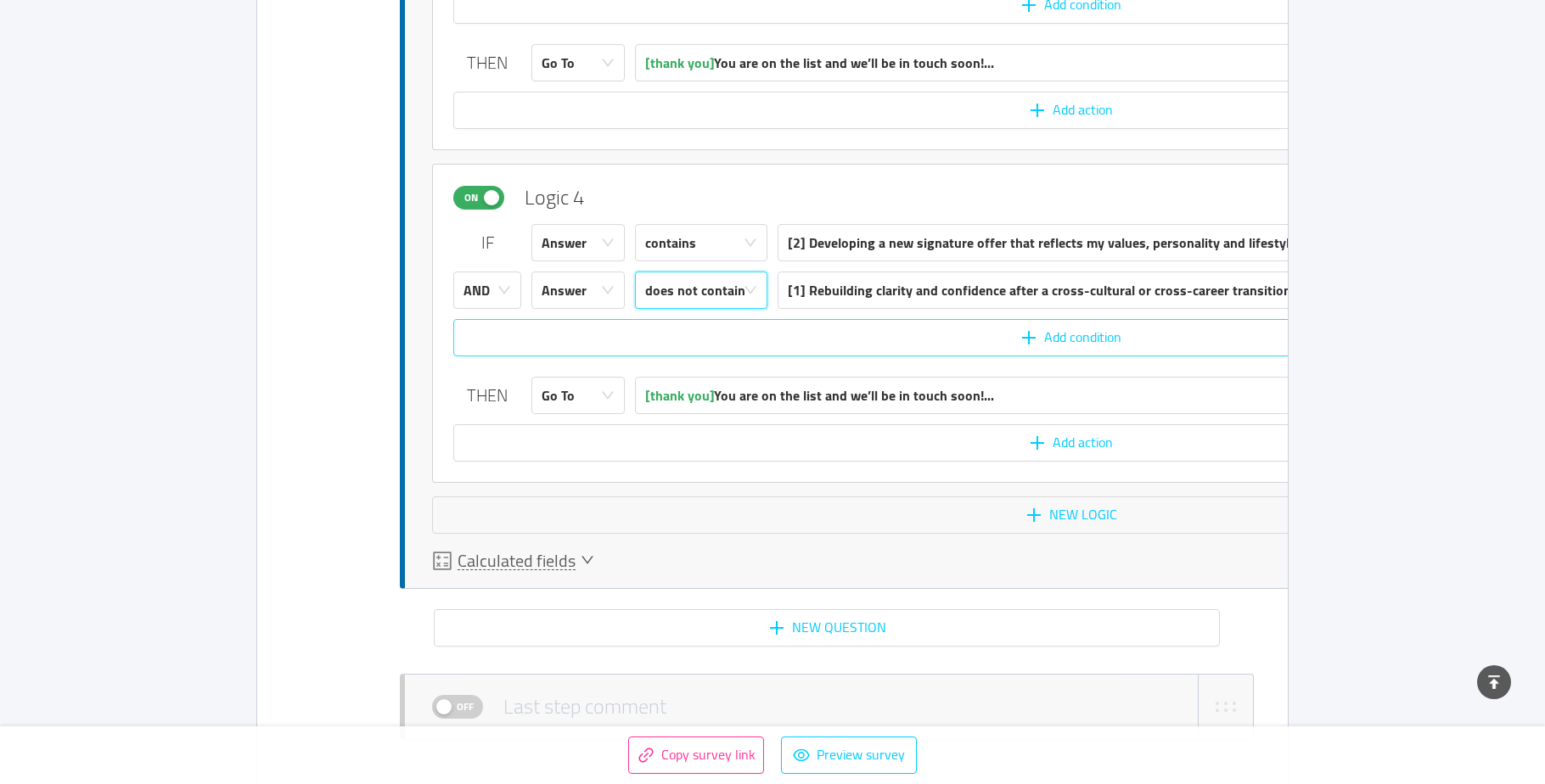 click on "Add condition" at bounding box center [1070, 338] 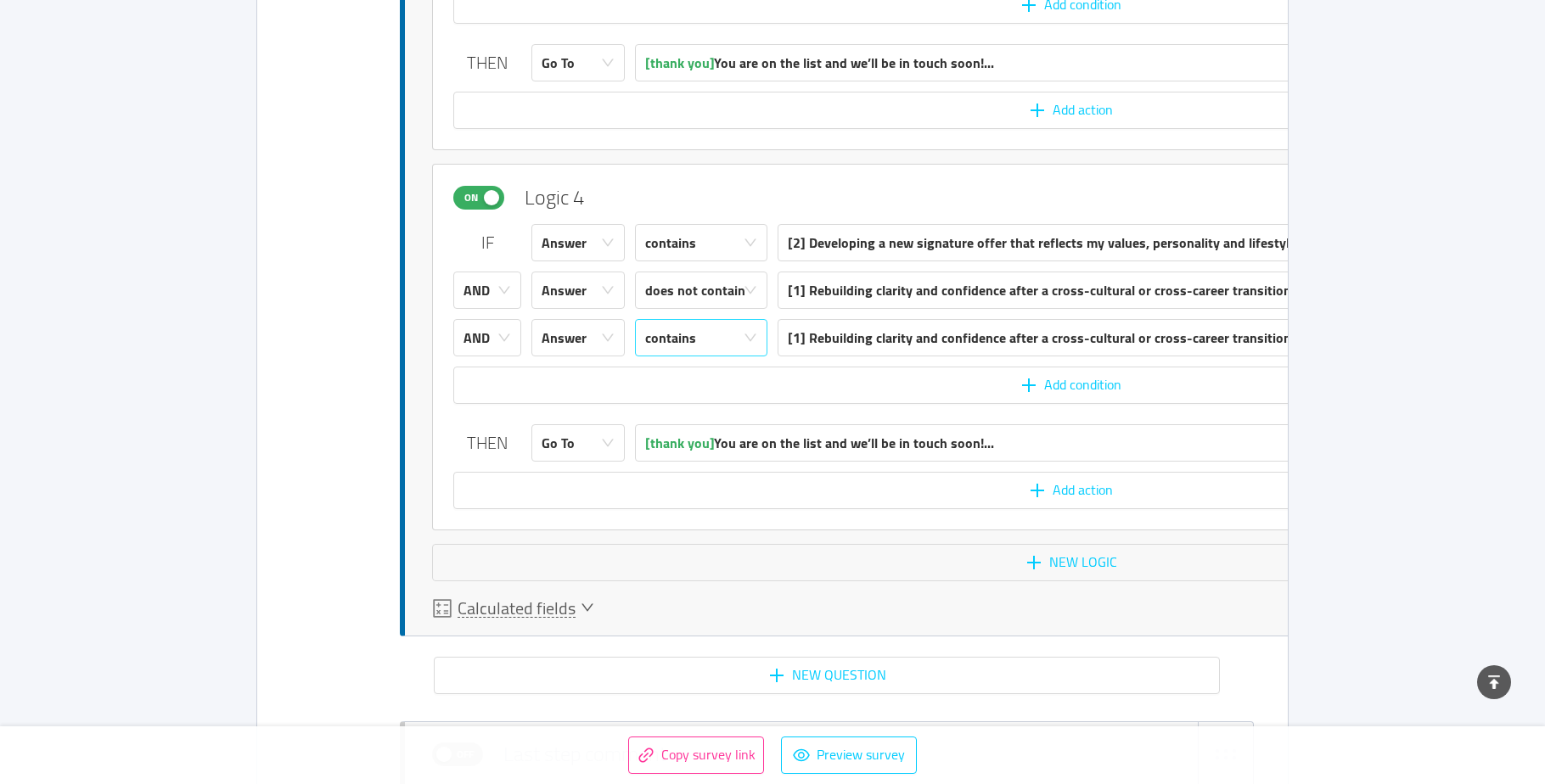 click on "contains" at bounding box center [695, 338] 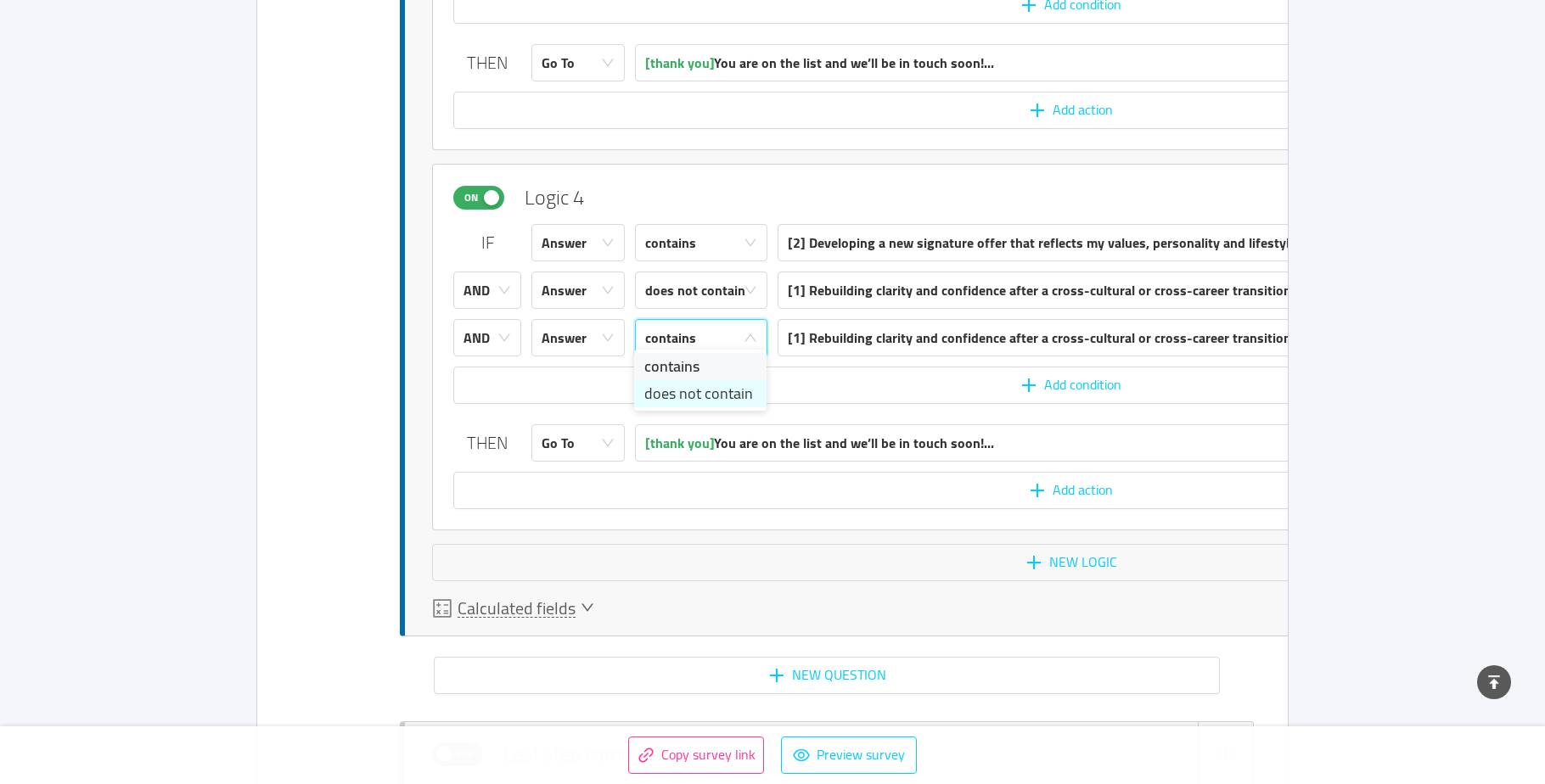 click on "does not contain" at bounding box center (700, 394) 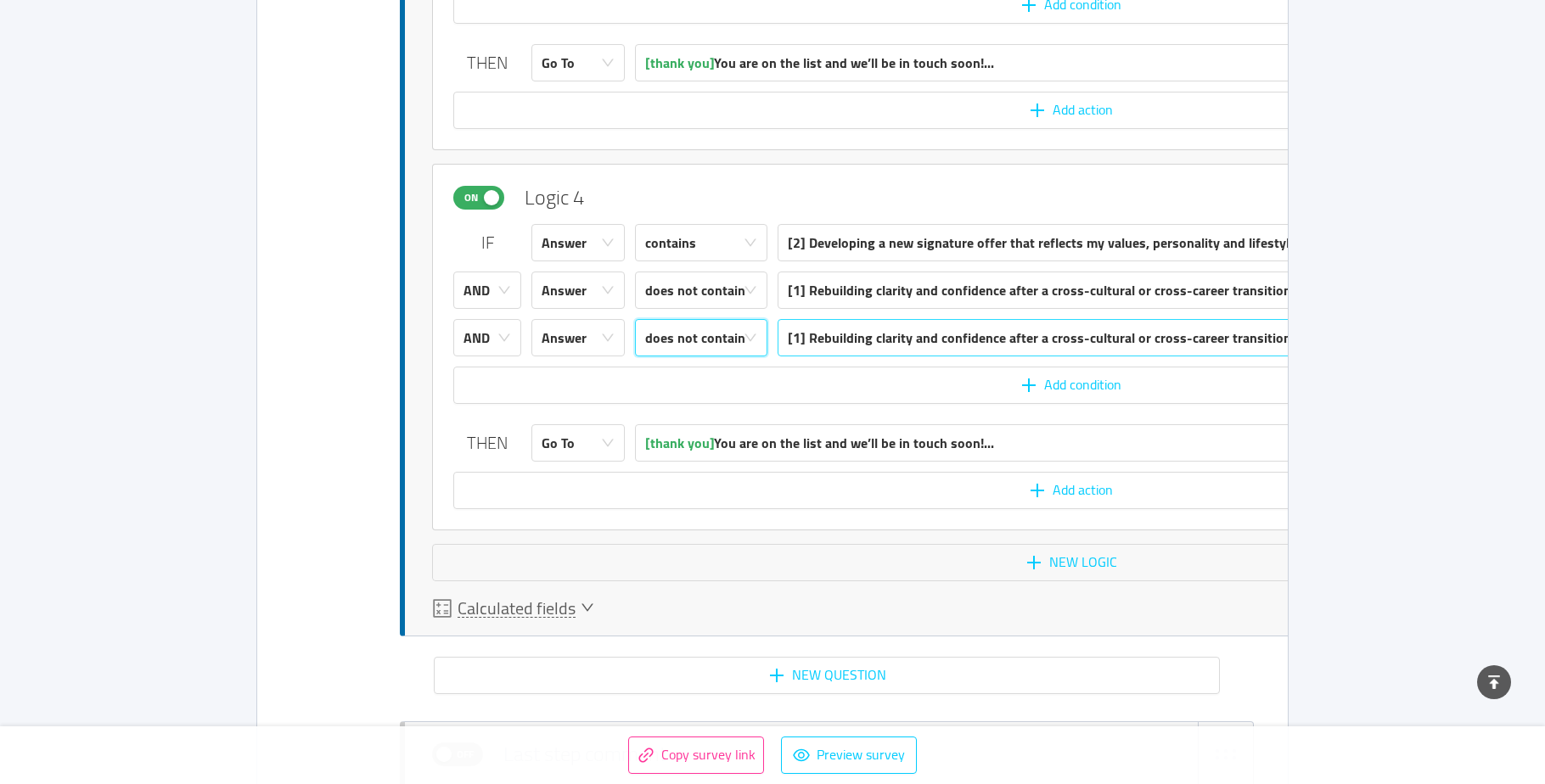 click on "[1] Rebuilding clarity and confidence after a cross-cultural or cross-career transition" at bounding box center (1039, 338) 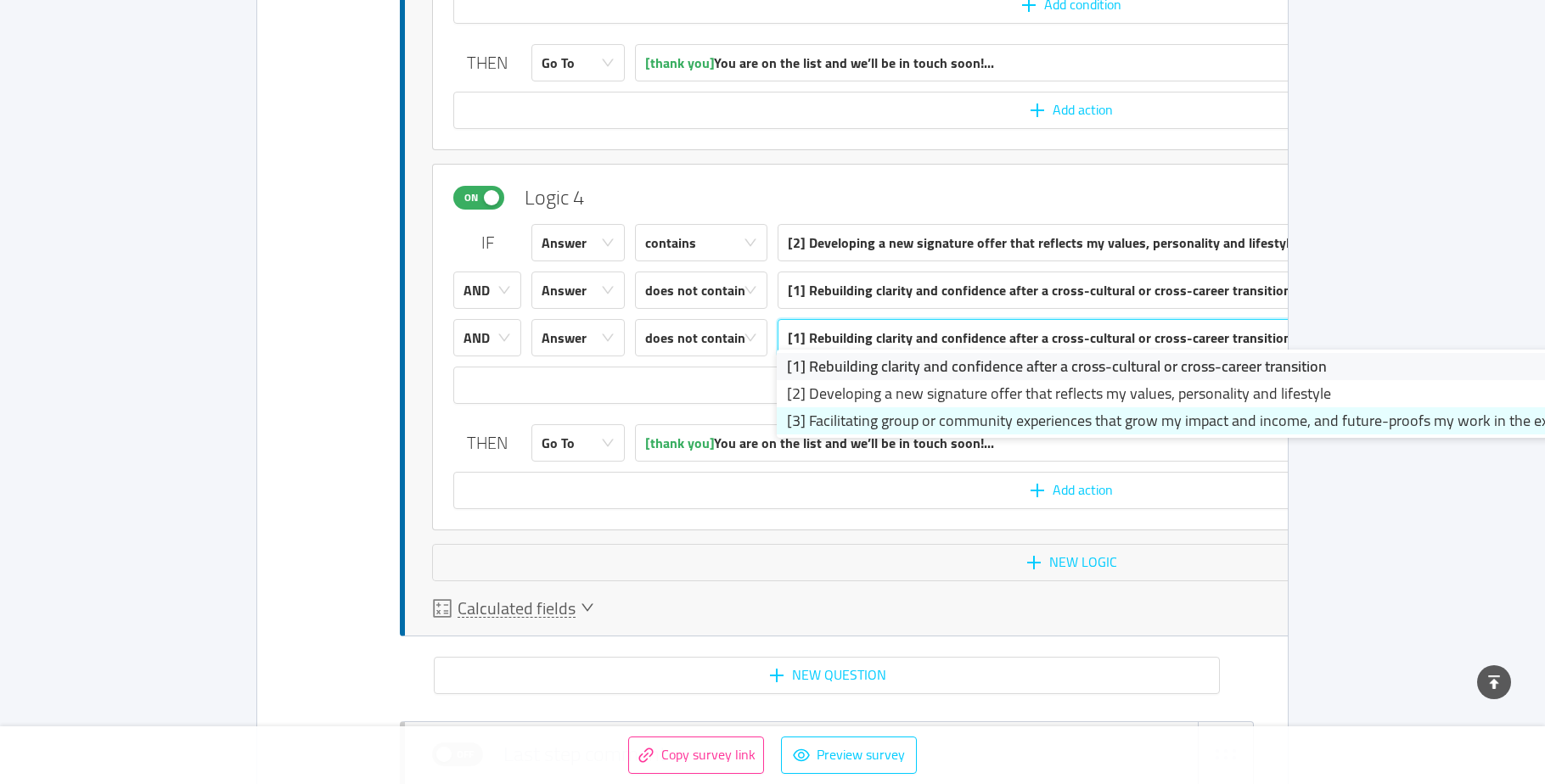 click on "[3] Facilitating group or community experiences that grow my impact and income, and future-proofs my work in the expanding AI landscape" at bounding box center (1201, 421) 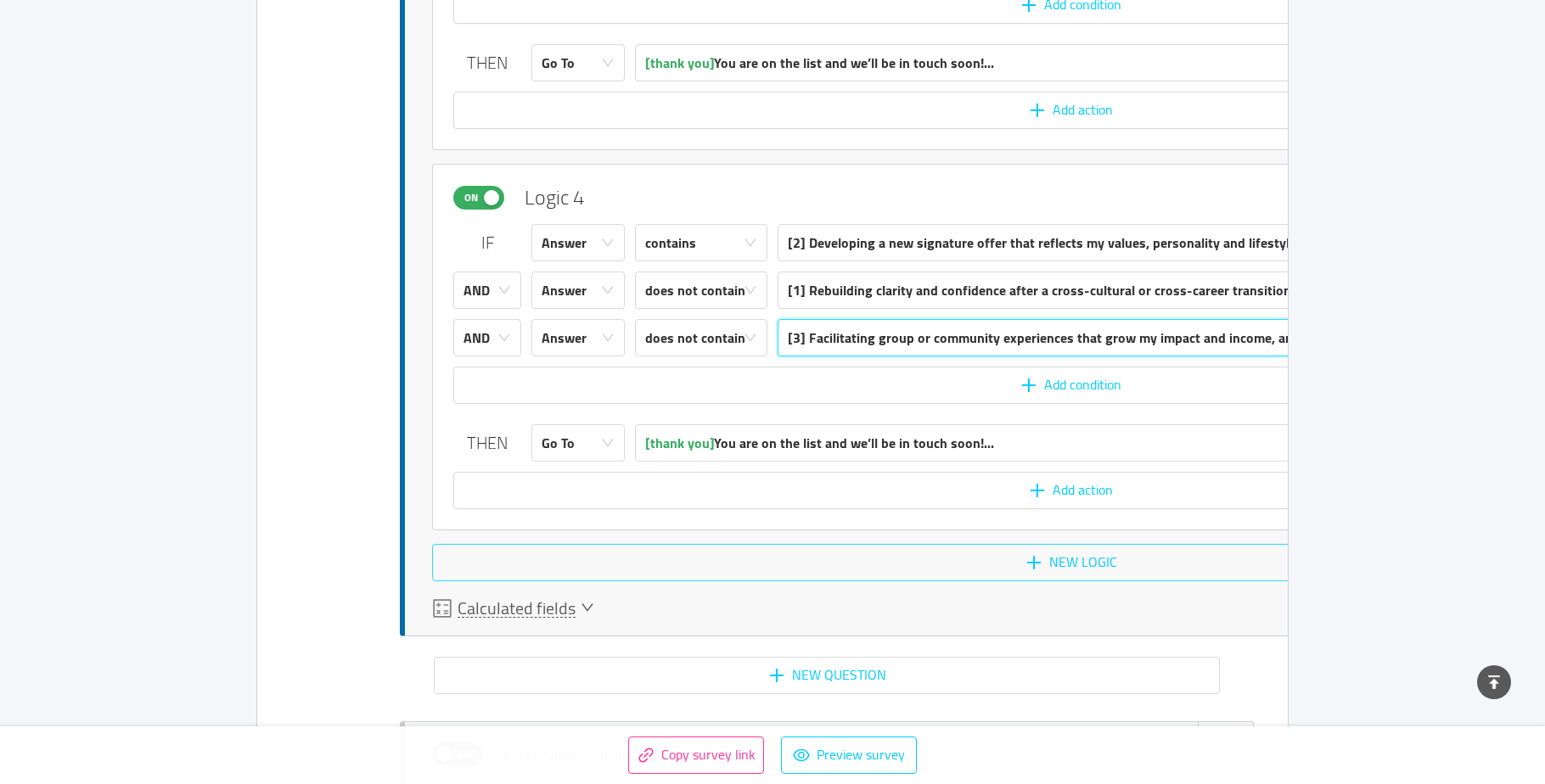 click on "New logic" at bounding box center (1070, 563) 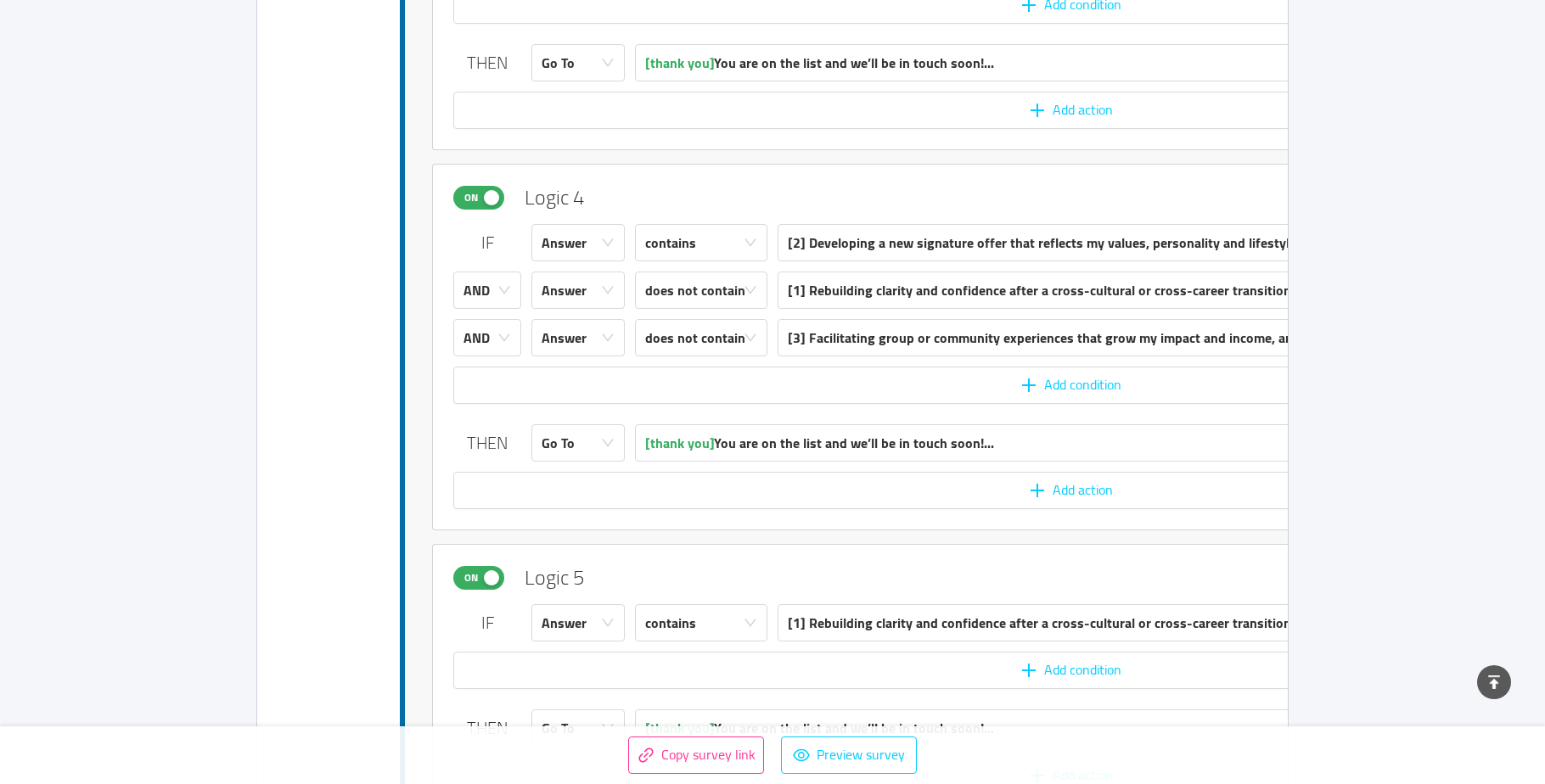 scroll, scrollTop: 6426, scrollLeft: 0, axis: vertical 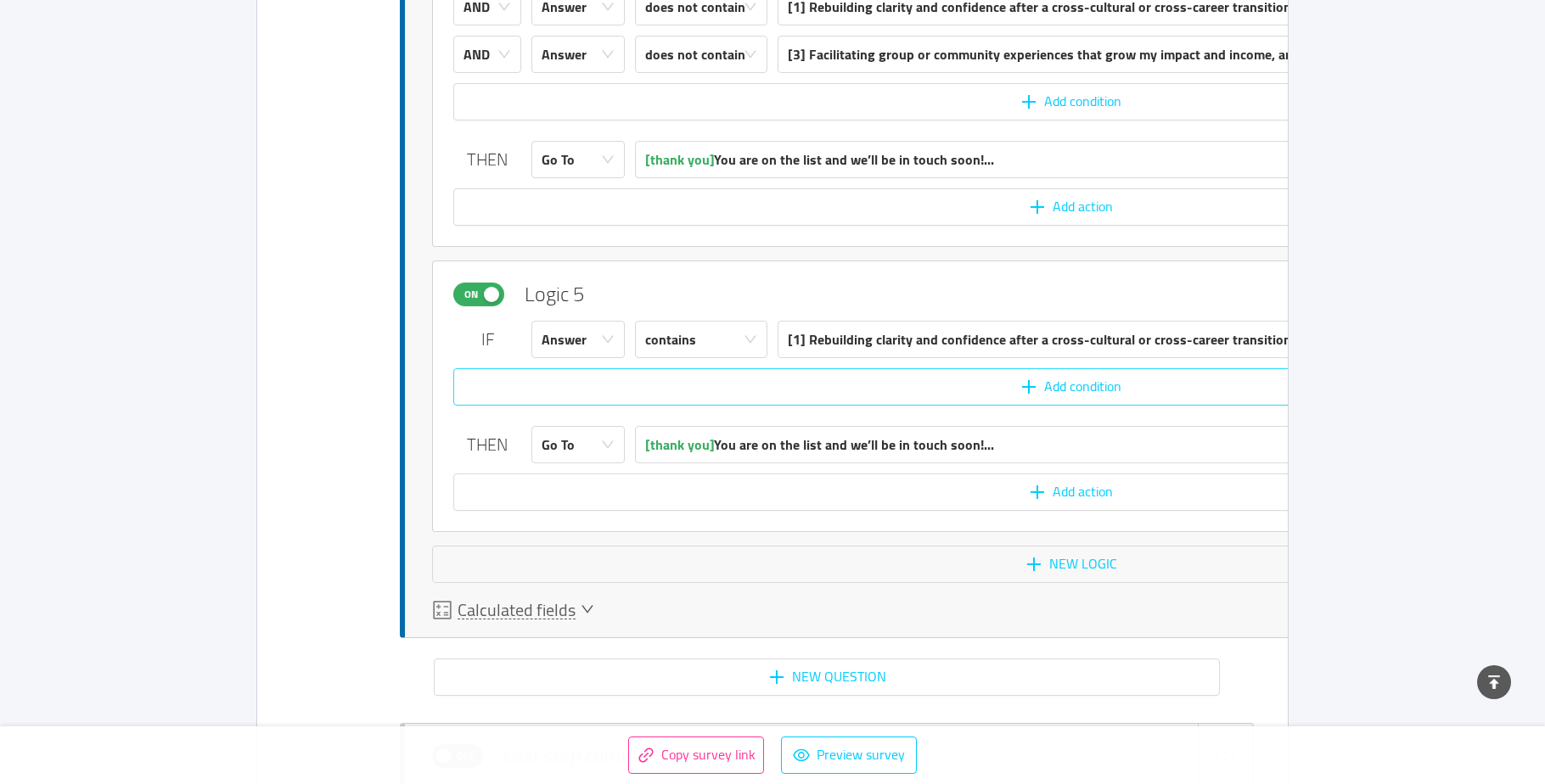 click on "Add condition" at bounding box center [1070, 387] 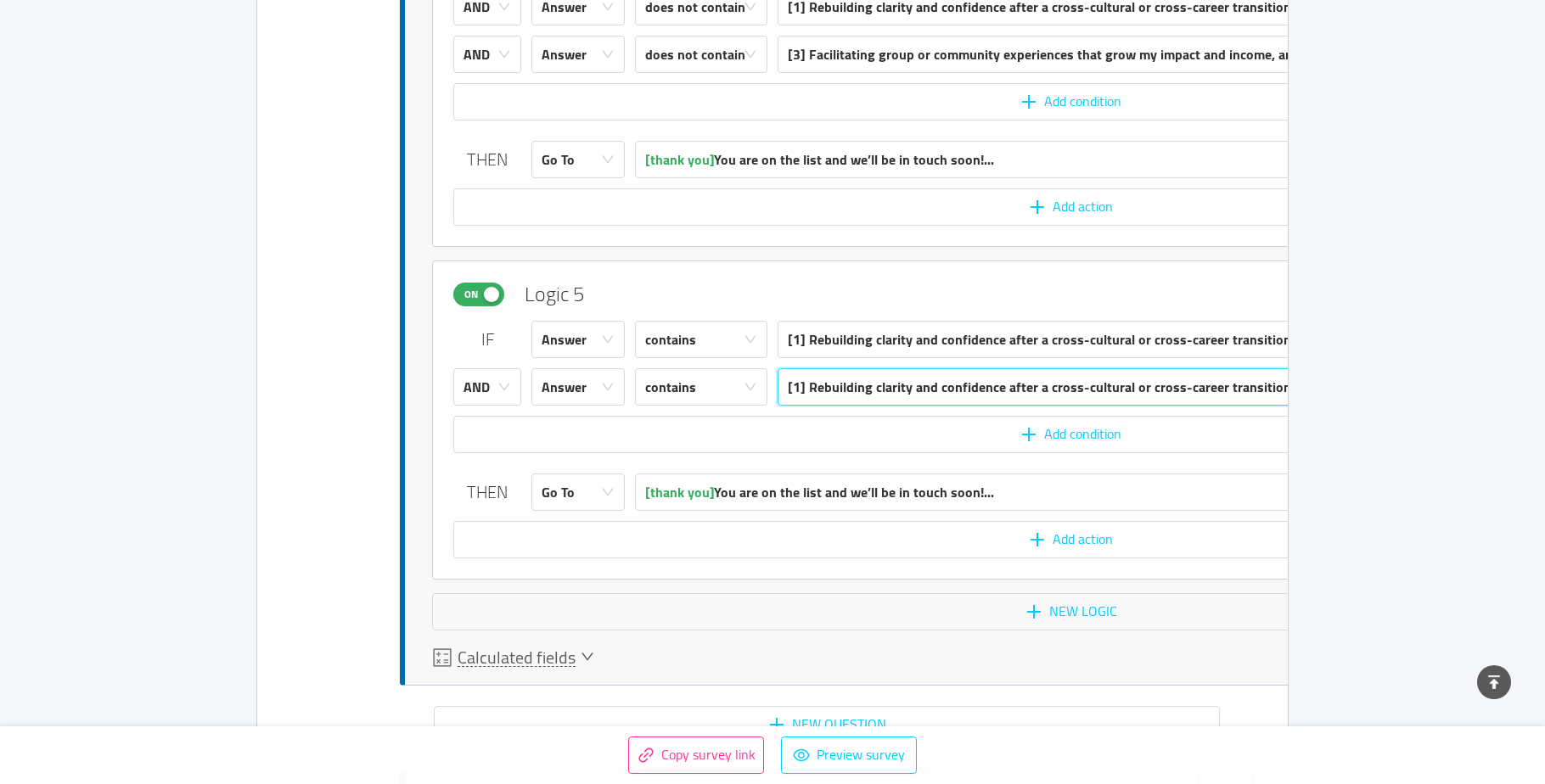 click on "[1] Rebuilding clarity and confidence after a cross-cultural or cross-career transition" at bounding box center (1039, 387) 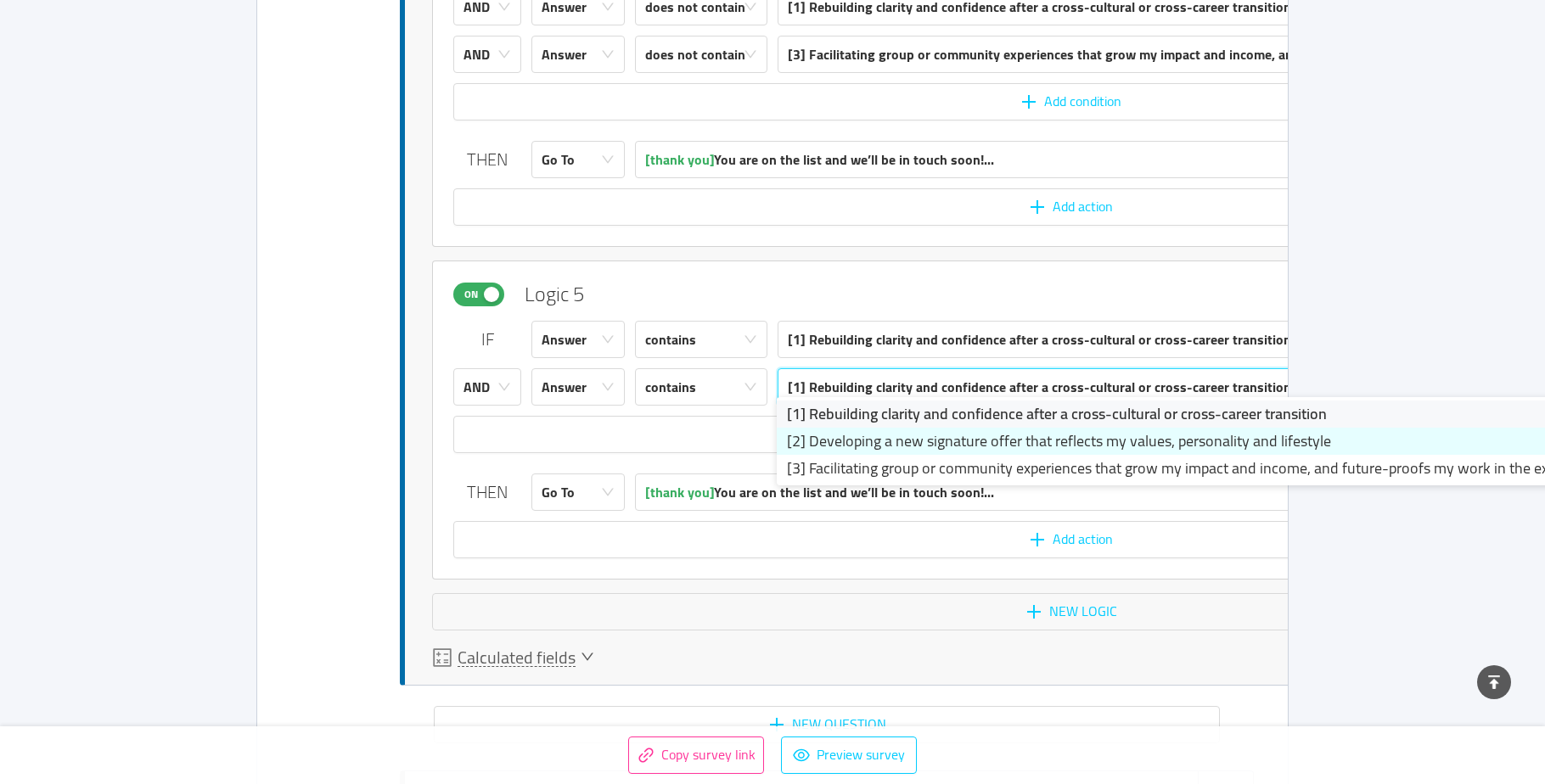click on "[2] Developing a new signature offer that reflects my values, personality and lifestyle" at bounding box center (1201, 441) 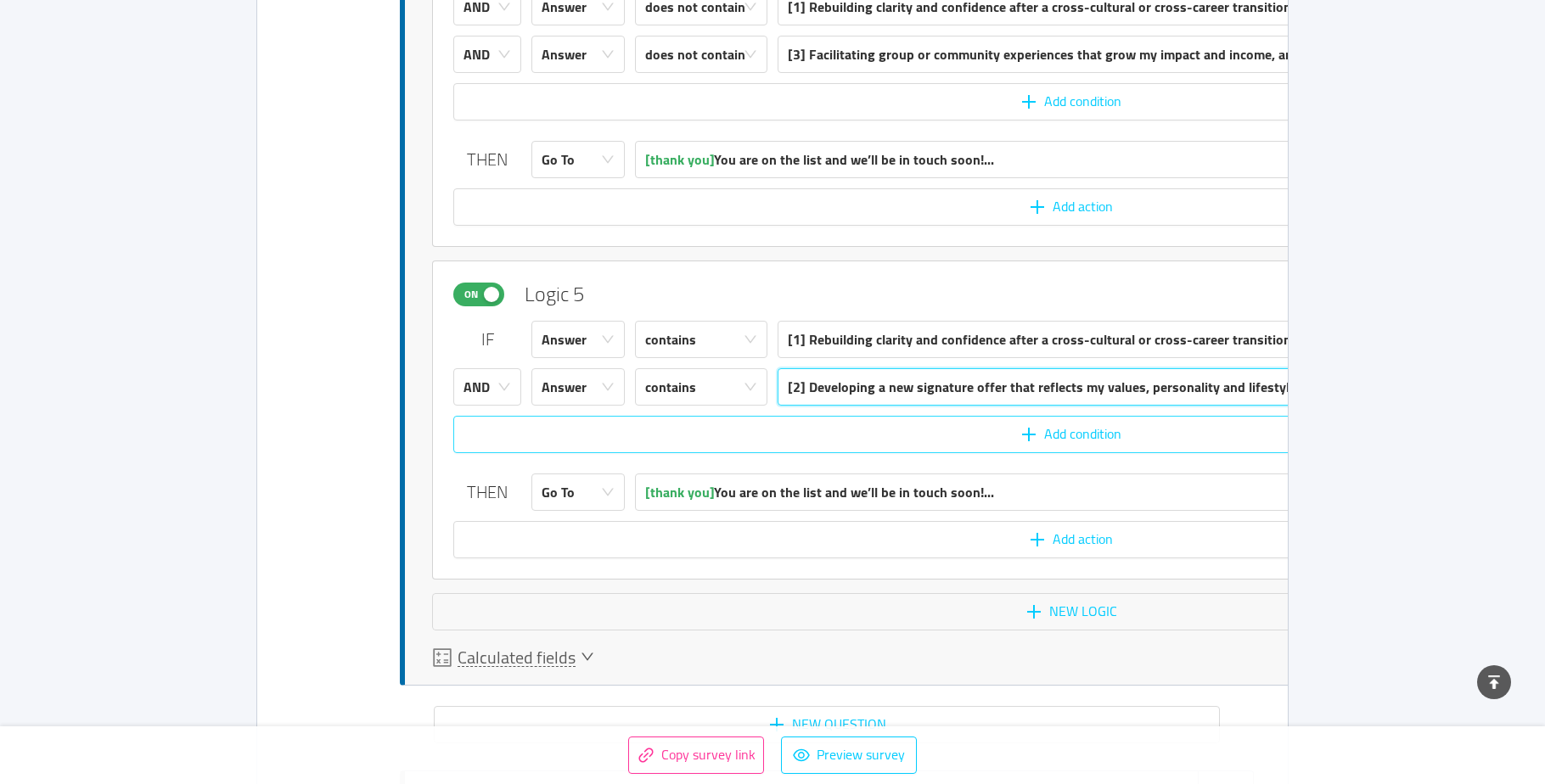 click on "Add condition" at bounding box center (1070, 434) 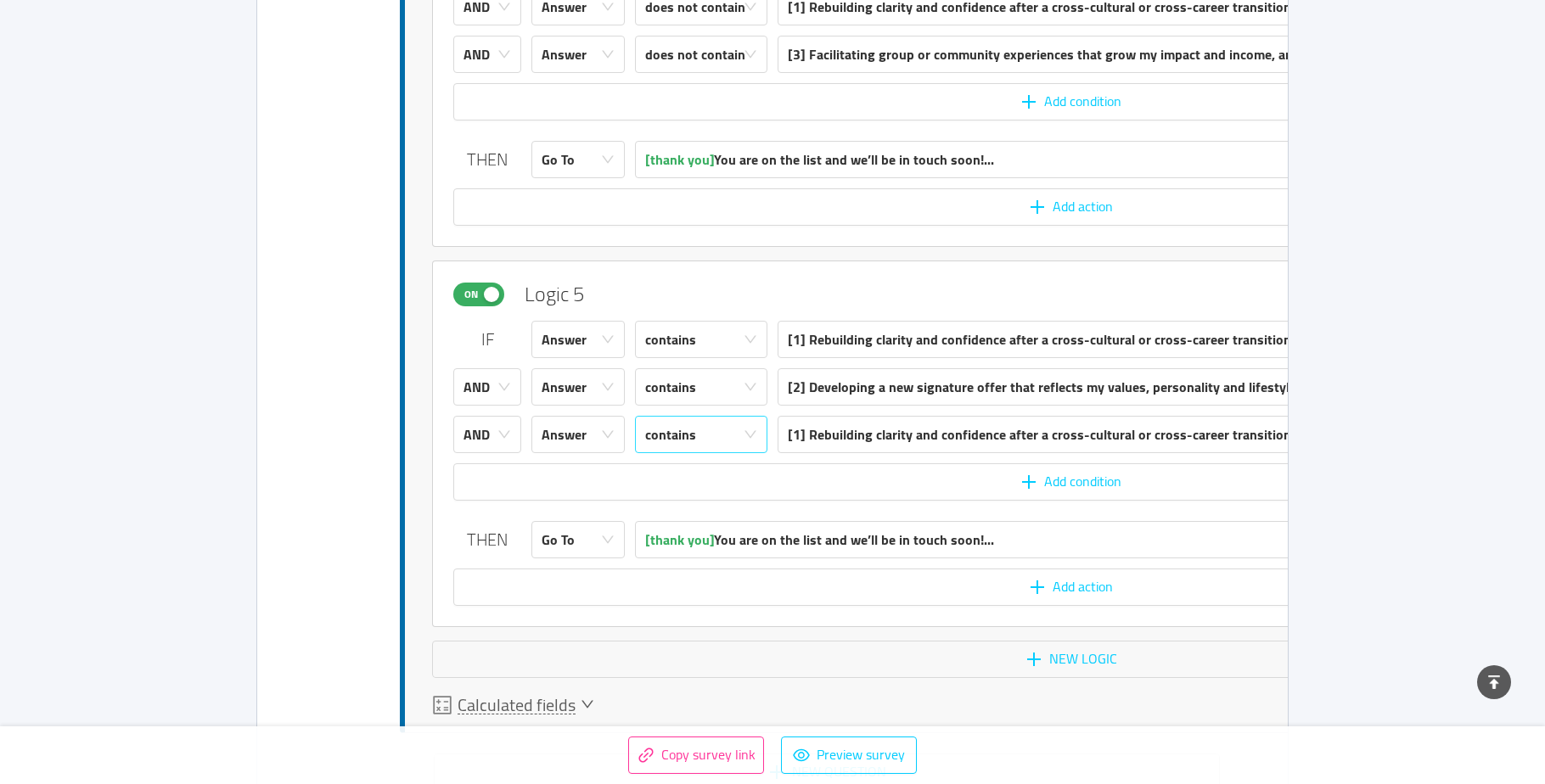 click 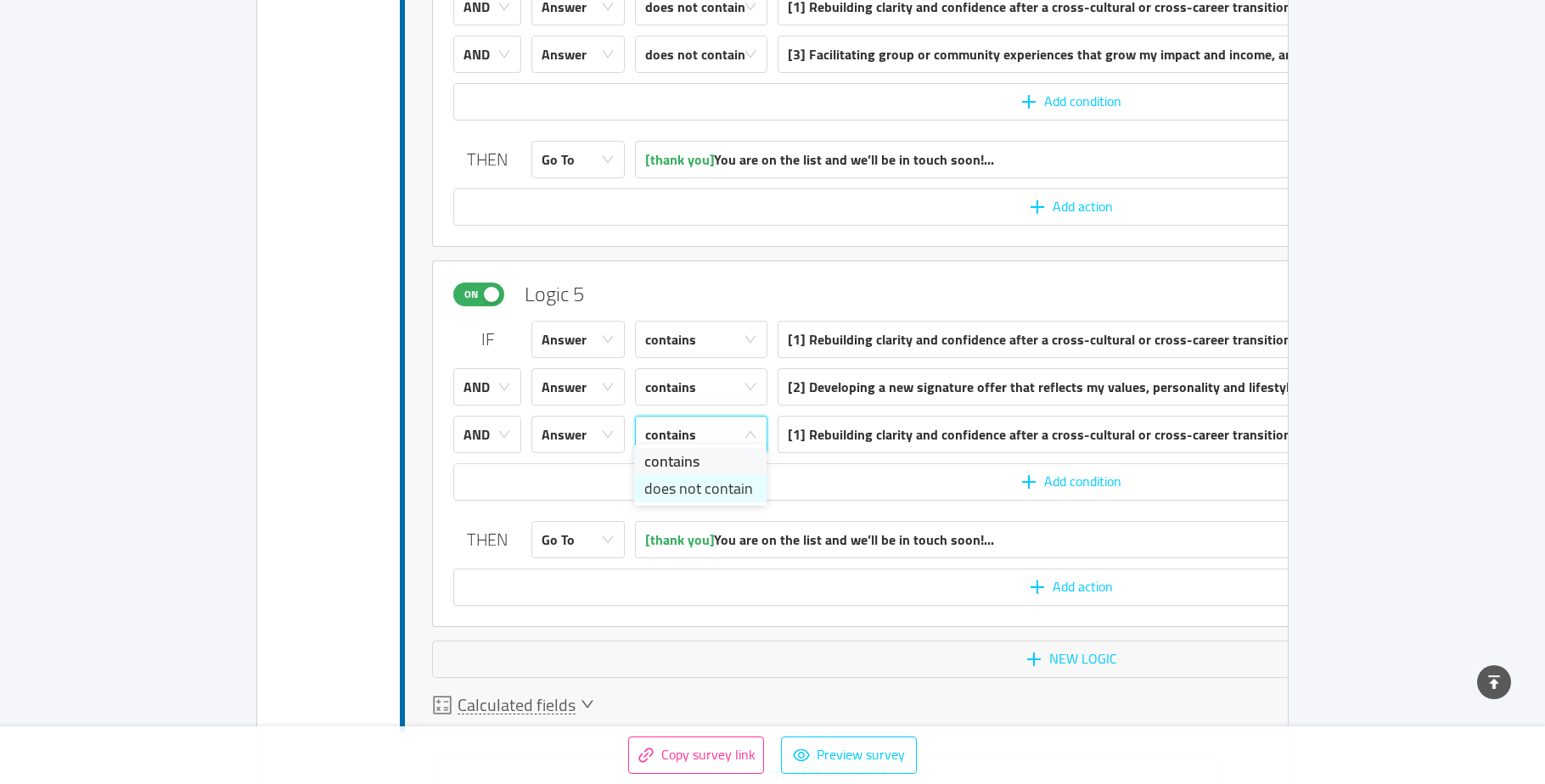 click on "does not contain" at bounding box center (700, 489) 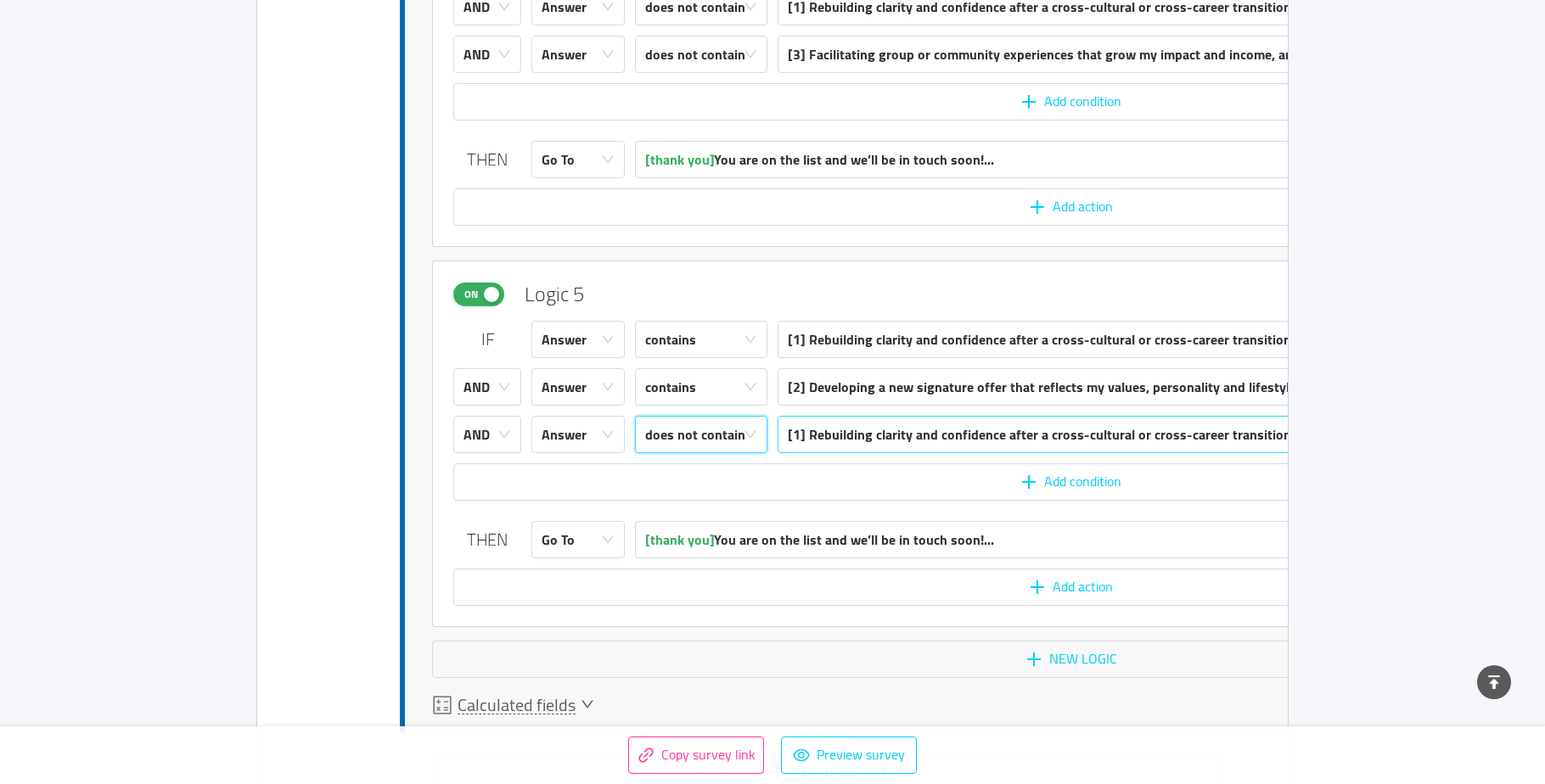 click on "[1] Rebuilding clarity and confidence after a cross-cultural or cross-career transition" at bounding box center [1039, 434] 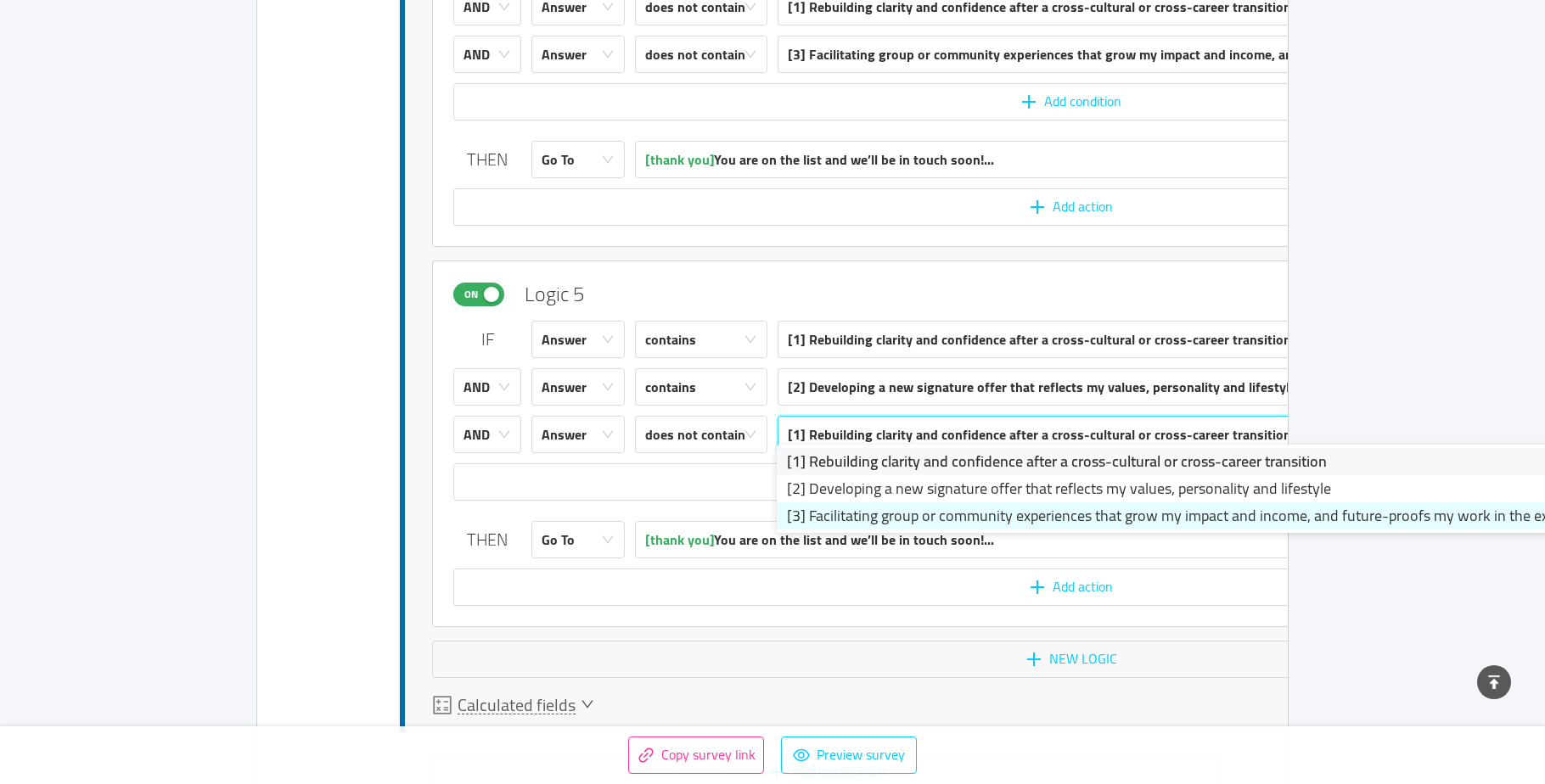 click on "[3] Facilitating group or community experiences that grow my impact and income, and future-proofs my work in the expanding AI landscape" at bounding box center (1201, 516) 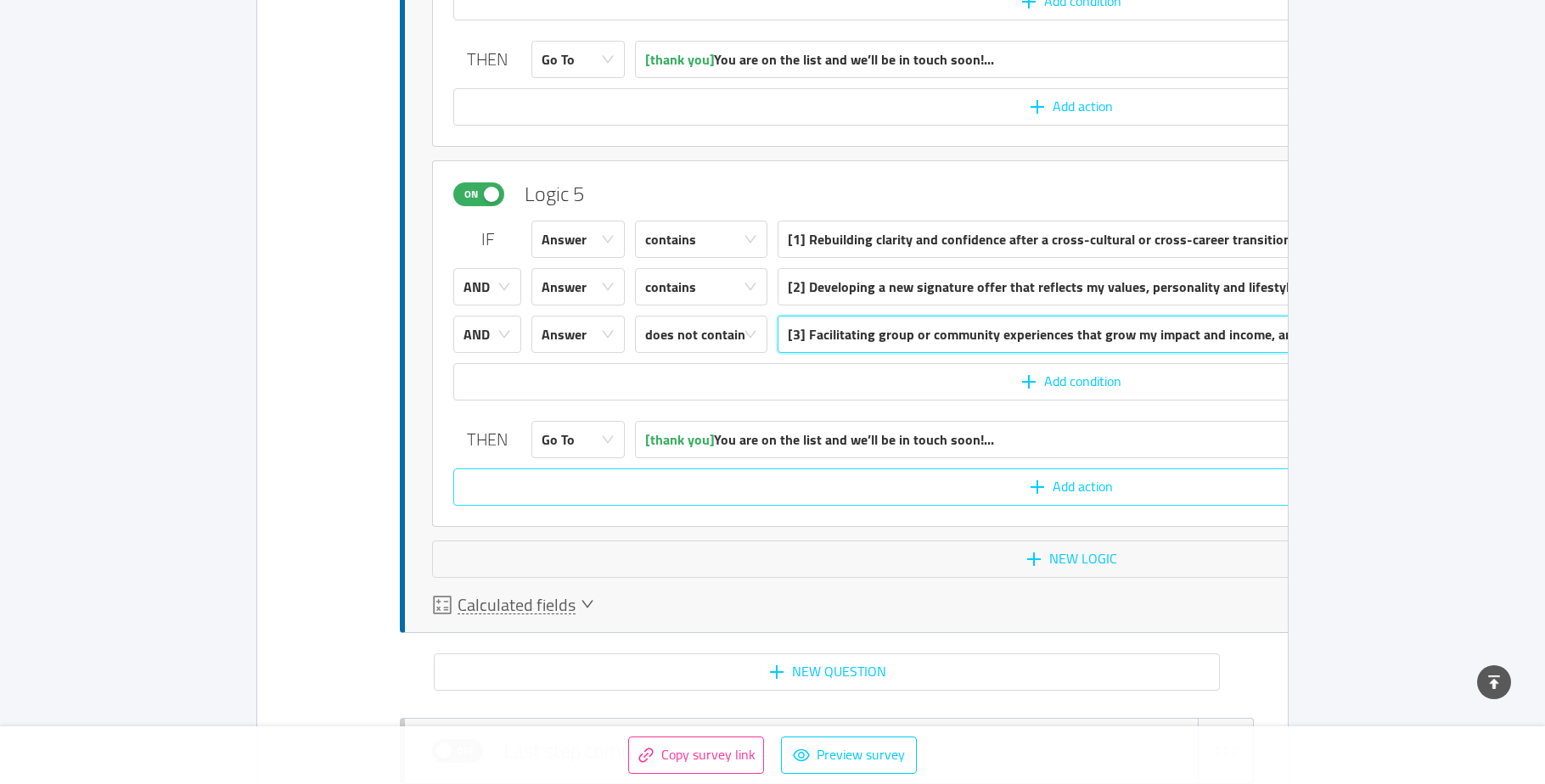 scroll, scrollTop: 6539, scrollLeft: 0, axis: vertical 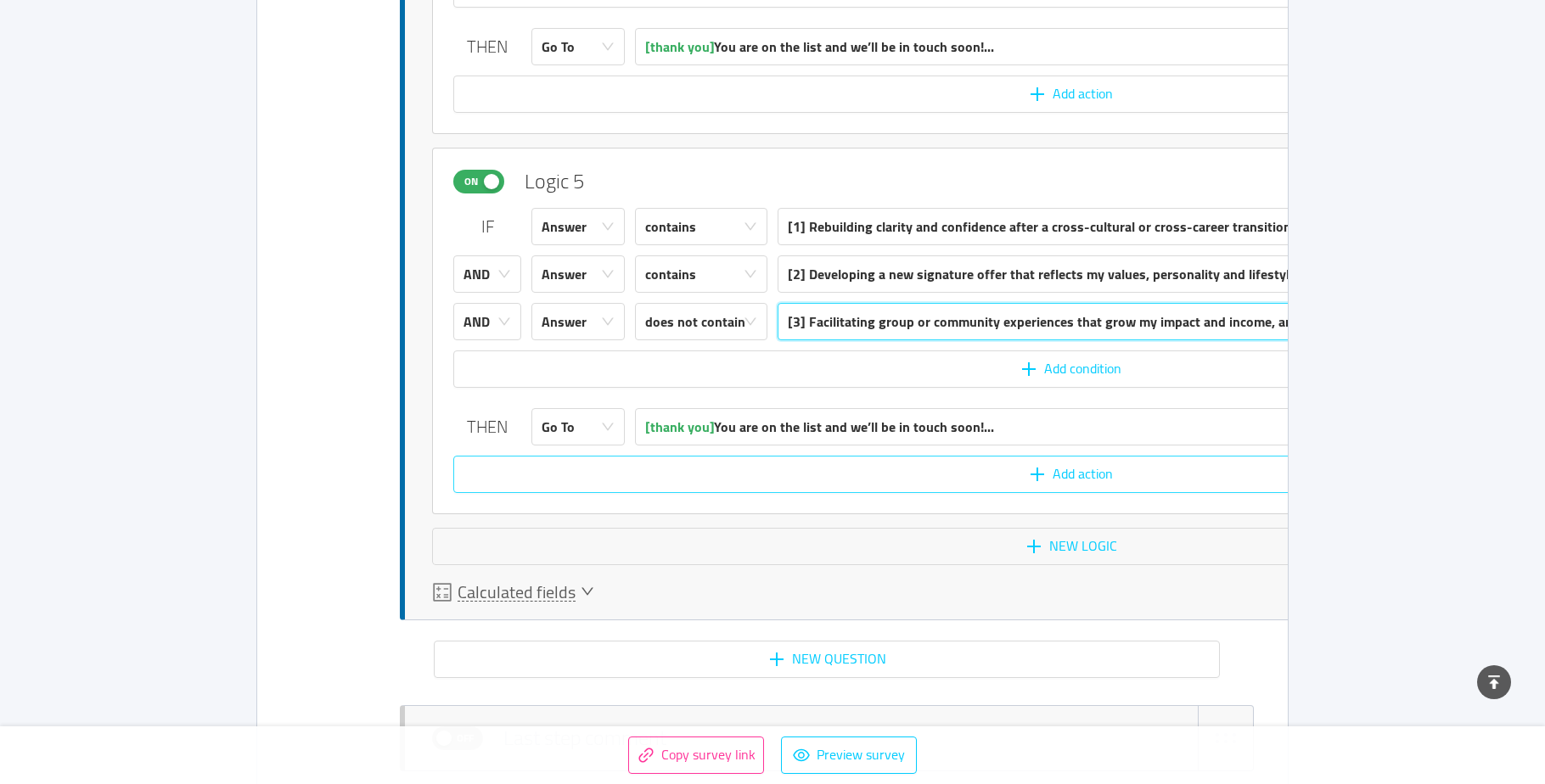 click on "Add action" at bounding box center (1070, 474) 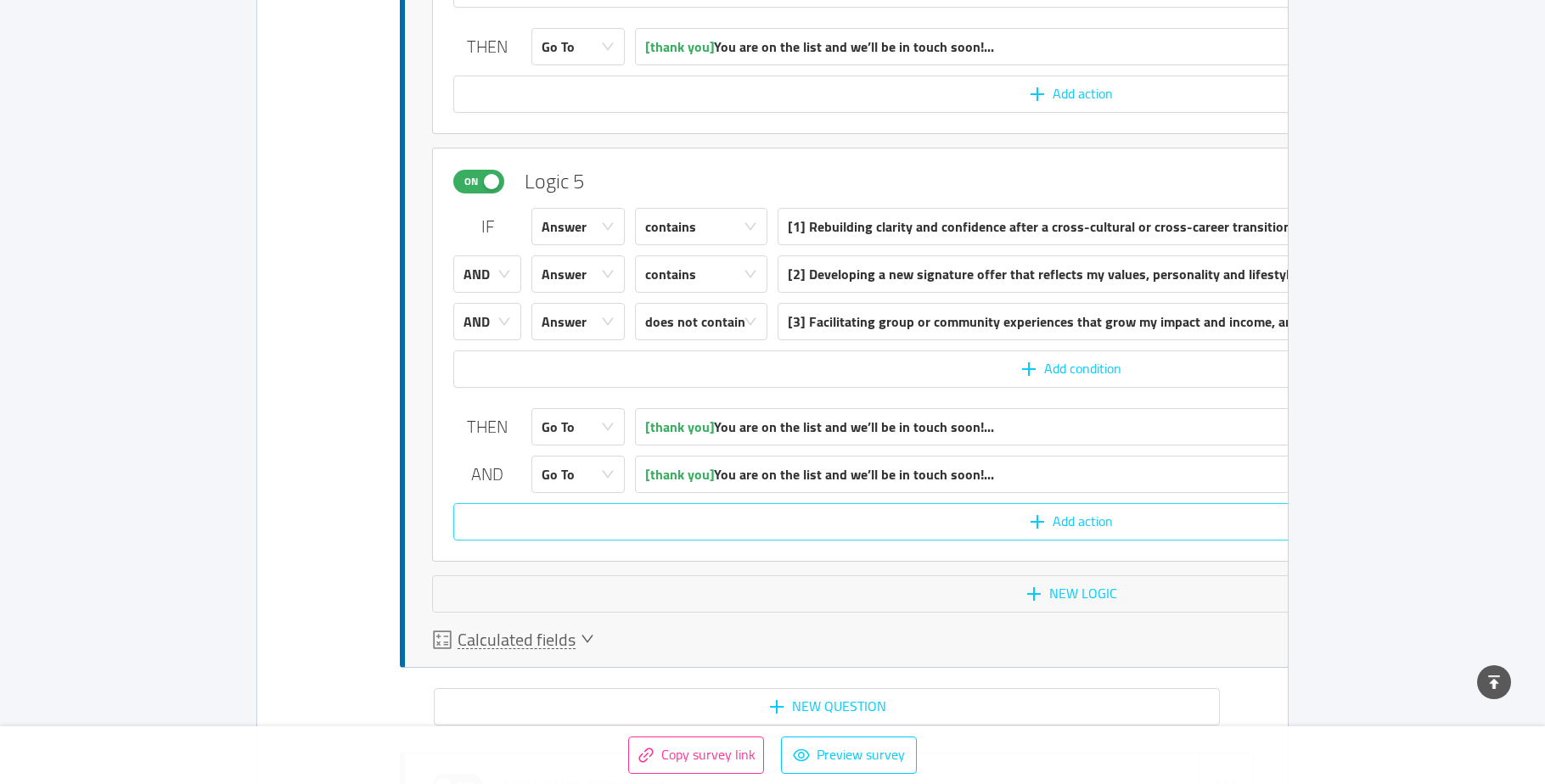 type 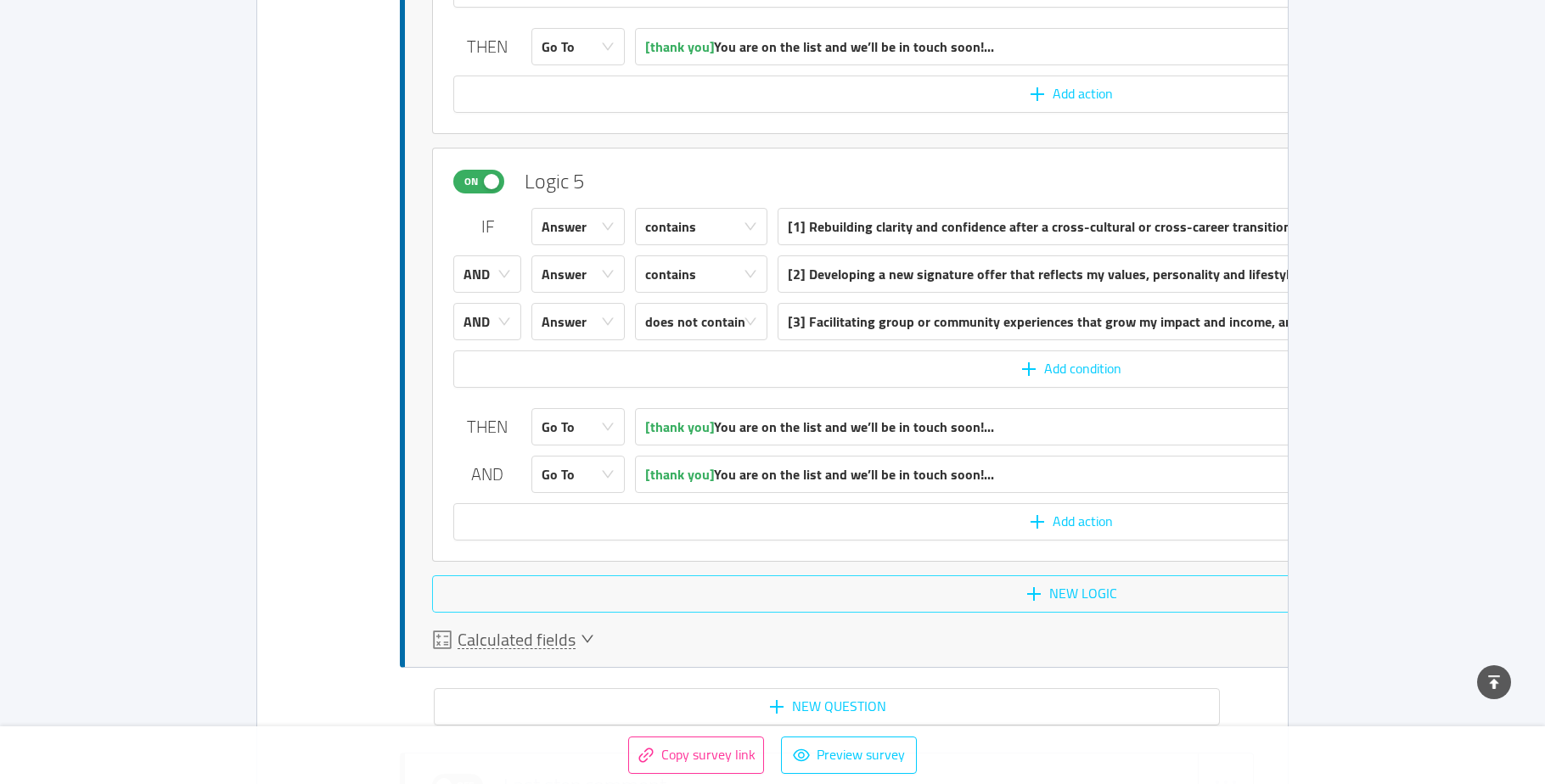 click on "New logic" at bounding box center (1070, 594) 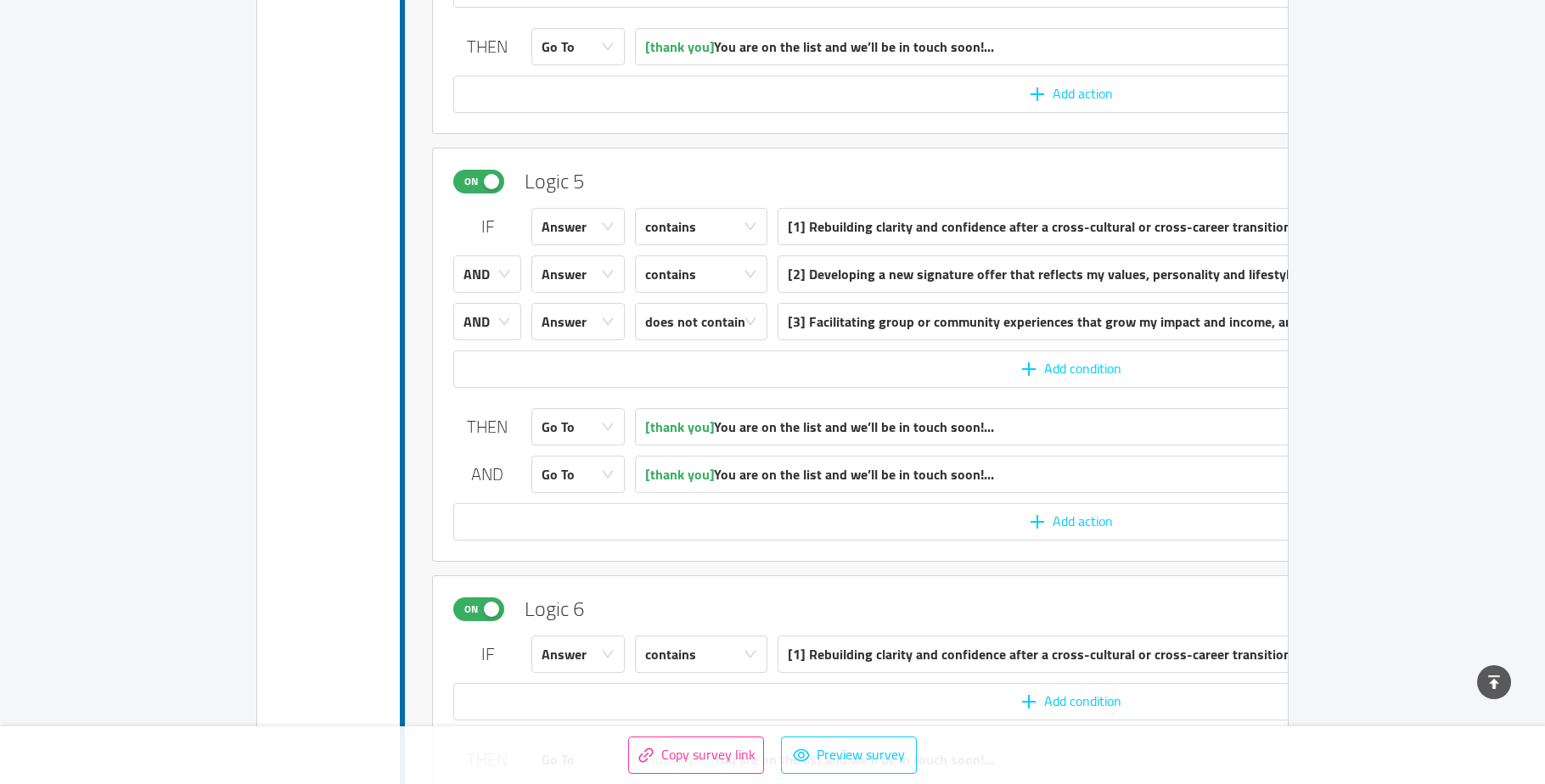 scroll, scrollTop: 6823, scrollLeft: 0, axis: vertical 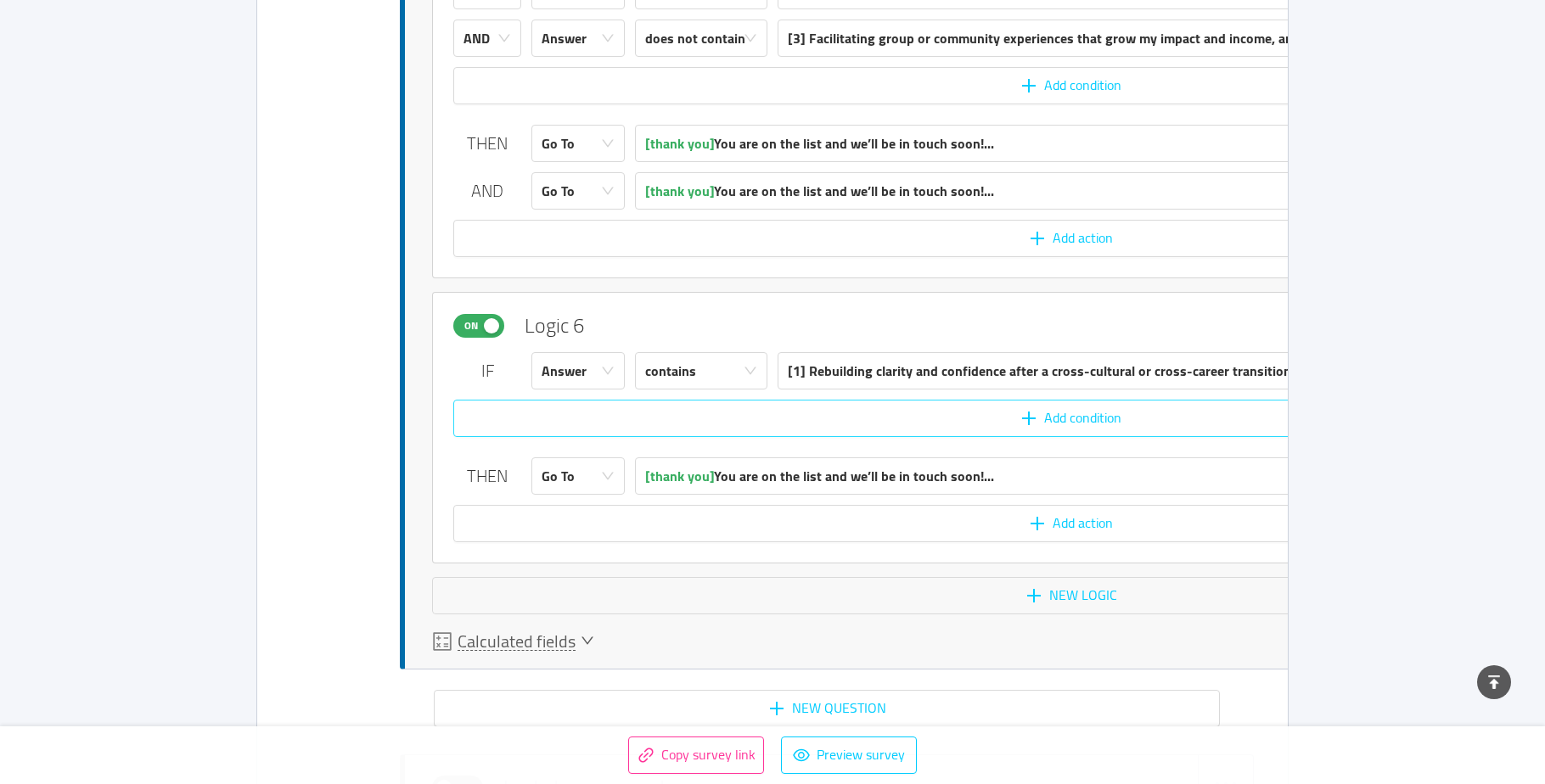click on "Add condition" at bounding box center [1070, 418] 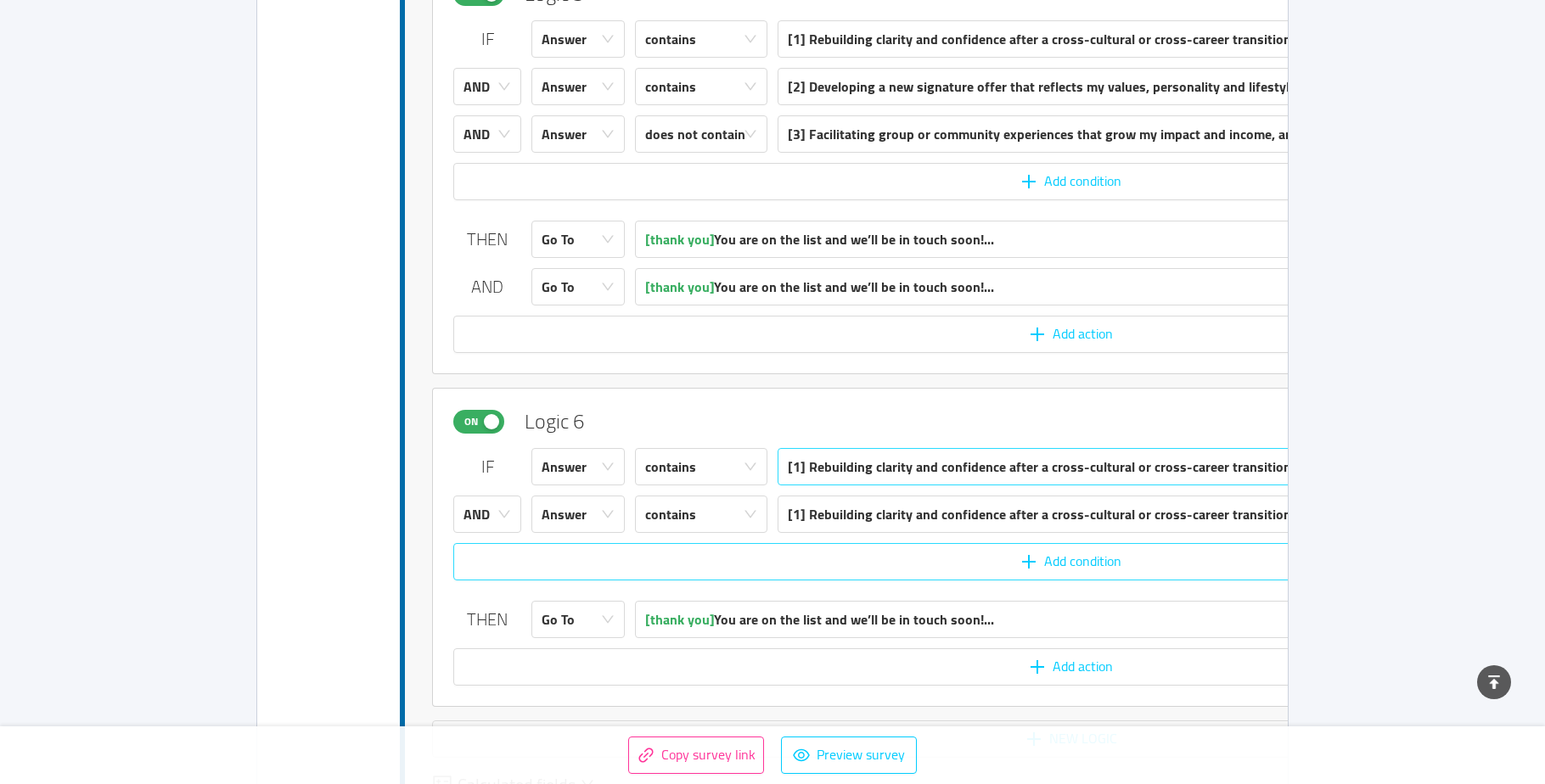 scroll, scrollTop: 6766, scrollLeft: 0, axis: vertical 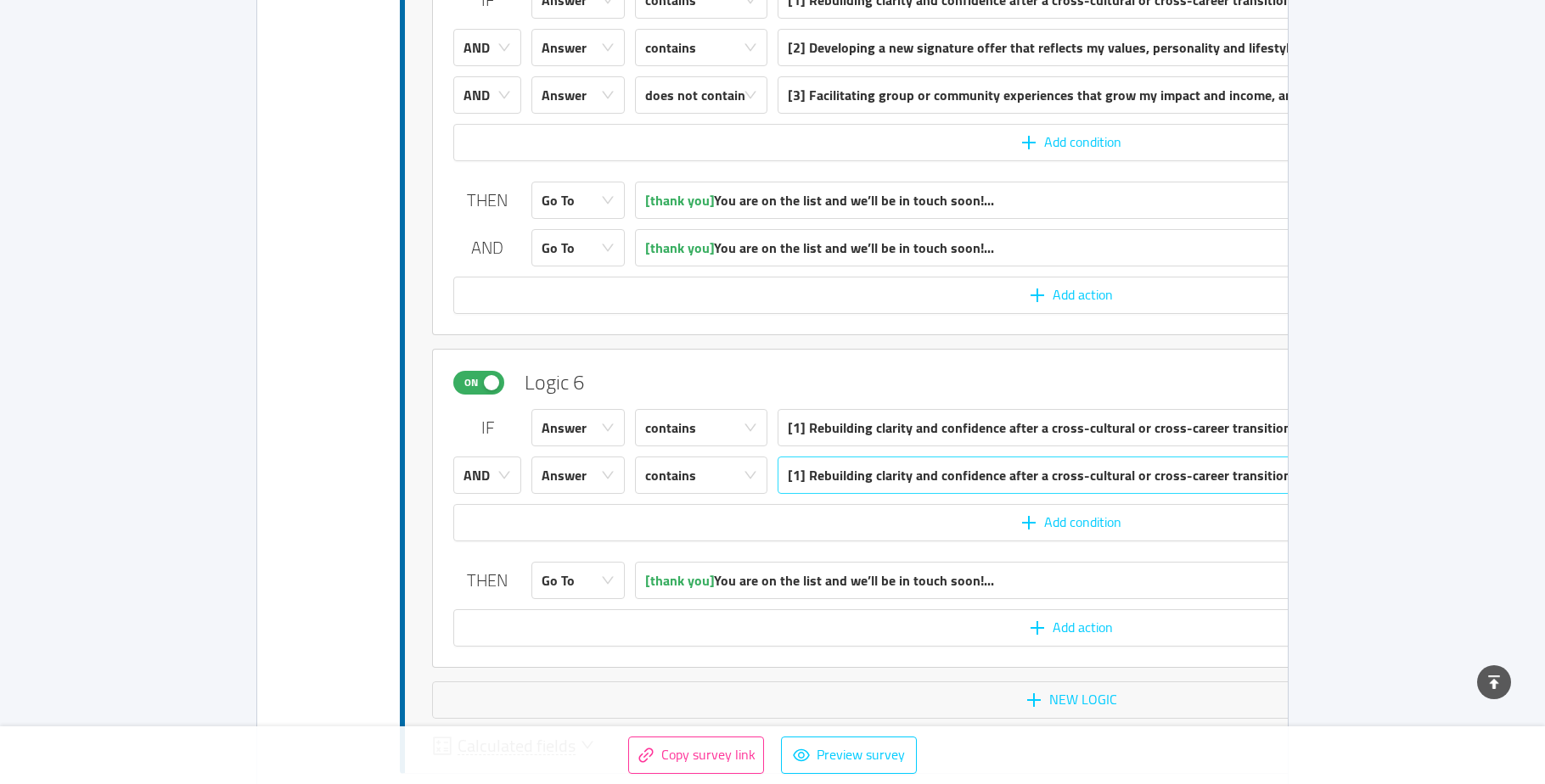 click on "[1] Rebuilding clarity and confidence after a cross-cultural or cross-career transition" at bounding box center (1039, 475) 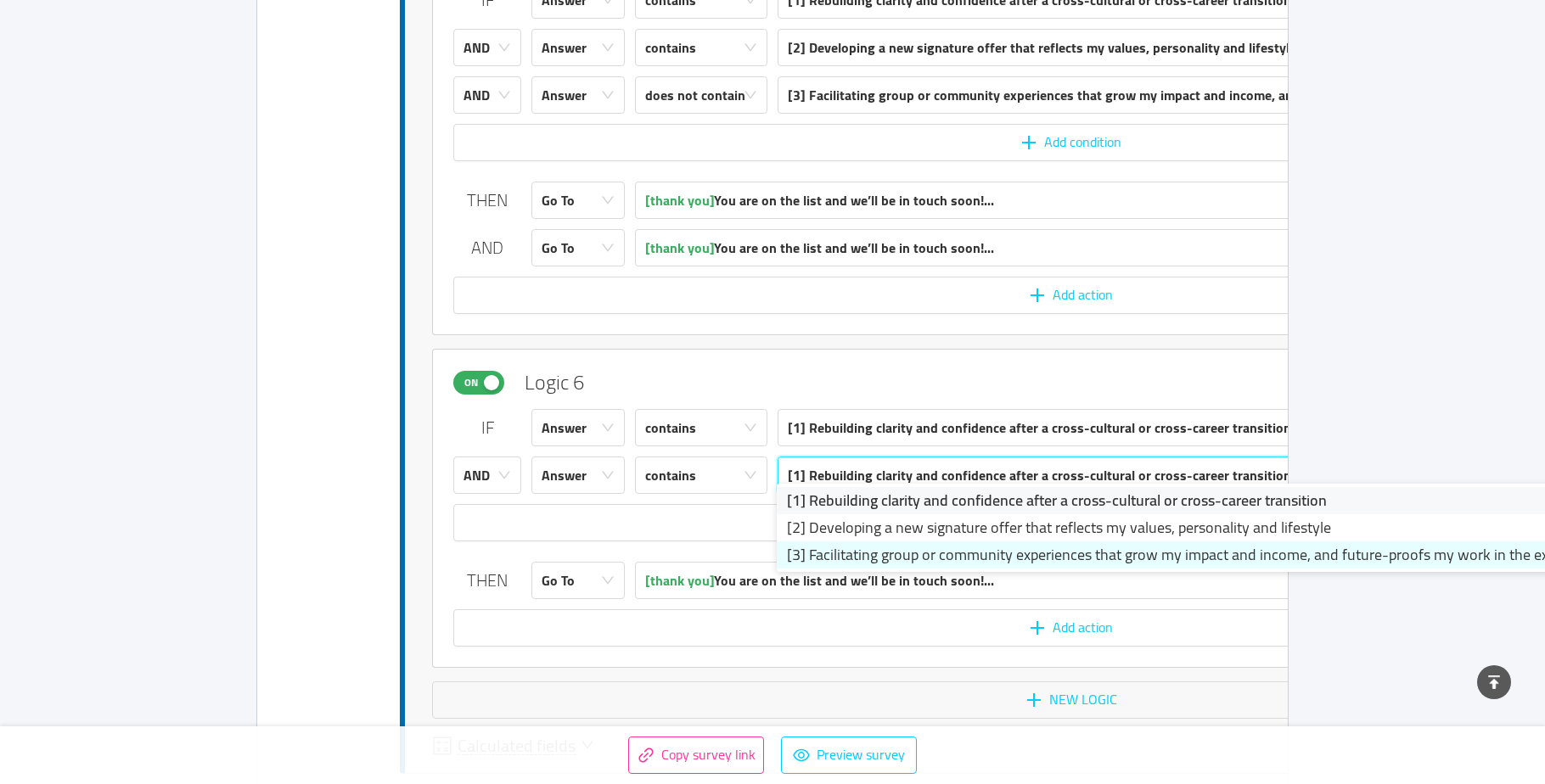click on "[3] Facilitating group or community experiences that grow my impact and income, and future-proofs my work in the expanding AI landscape" at bounding box center [1201, 555] 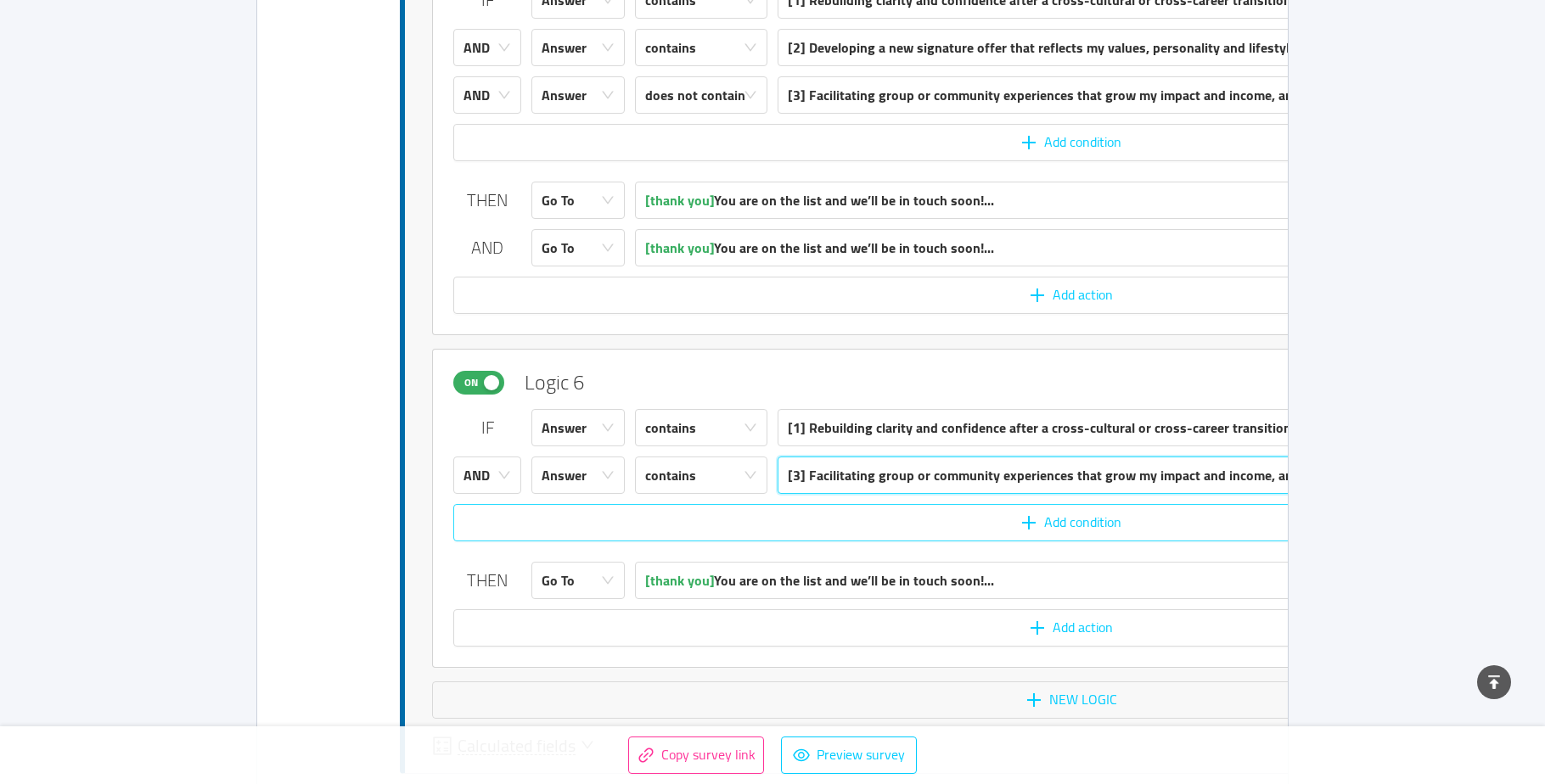 click on "Add condition" at bounding box center [1070, 523] 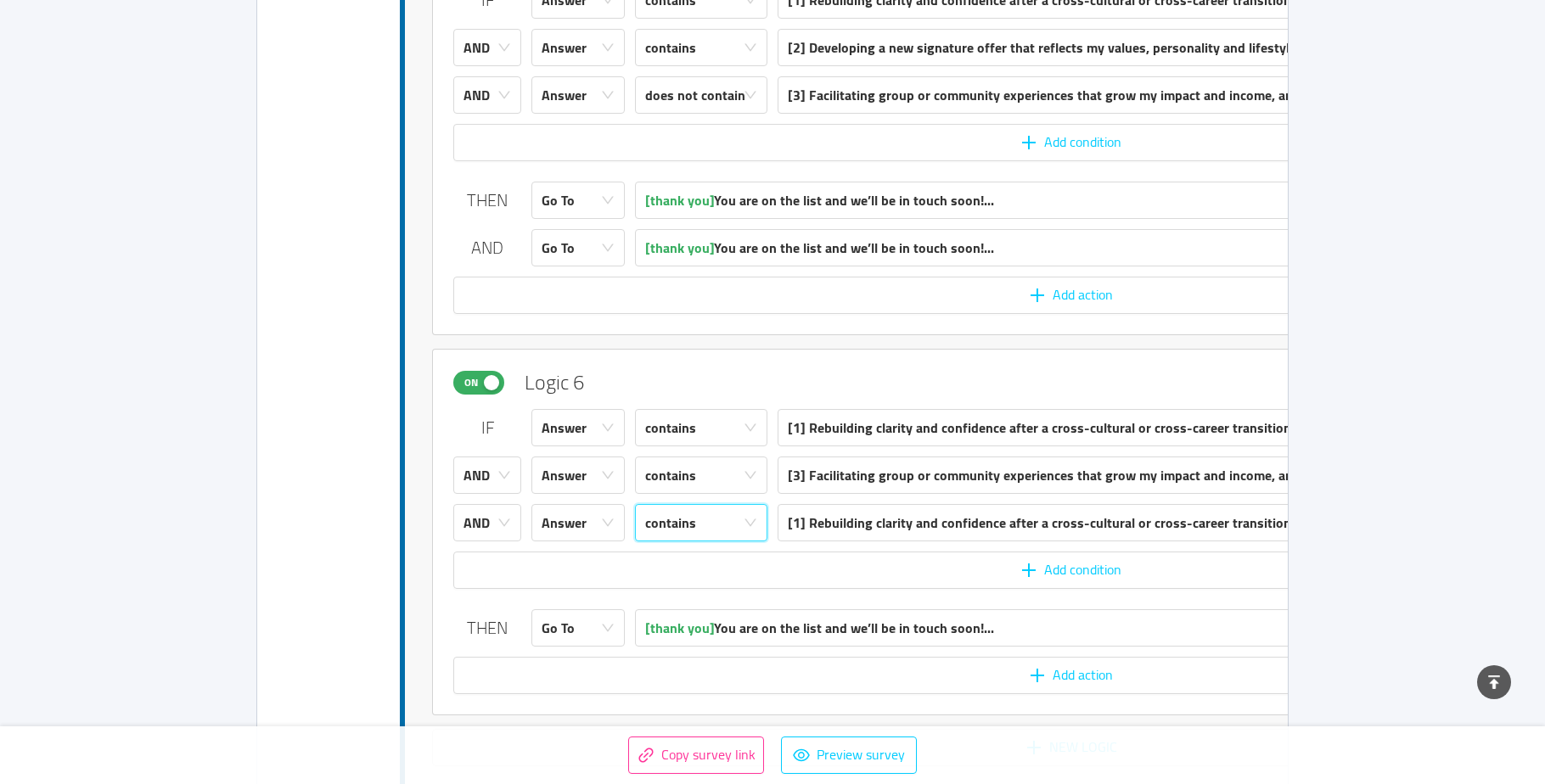 click 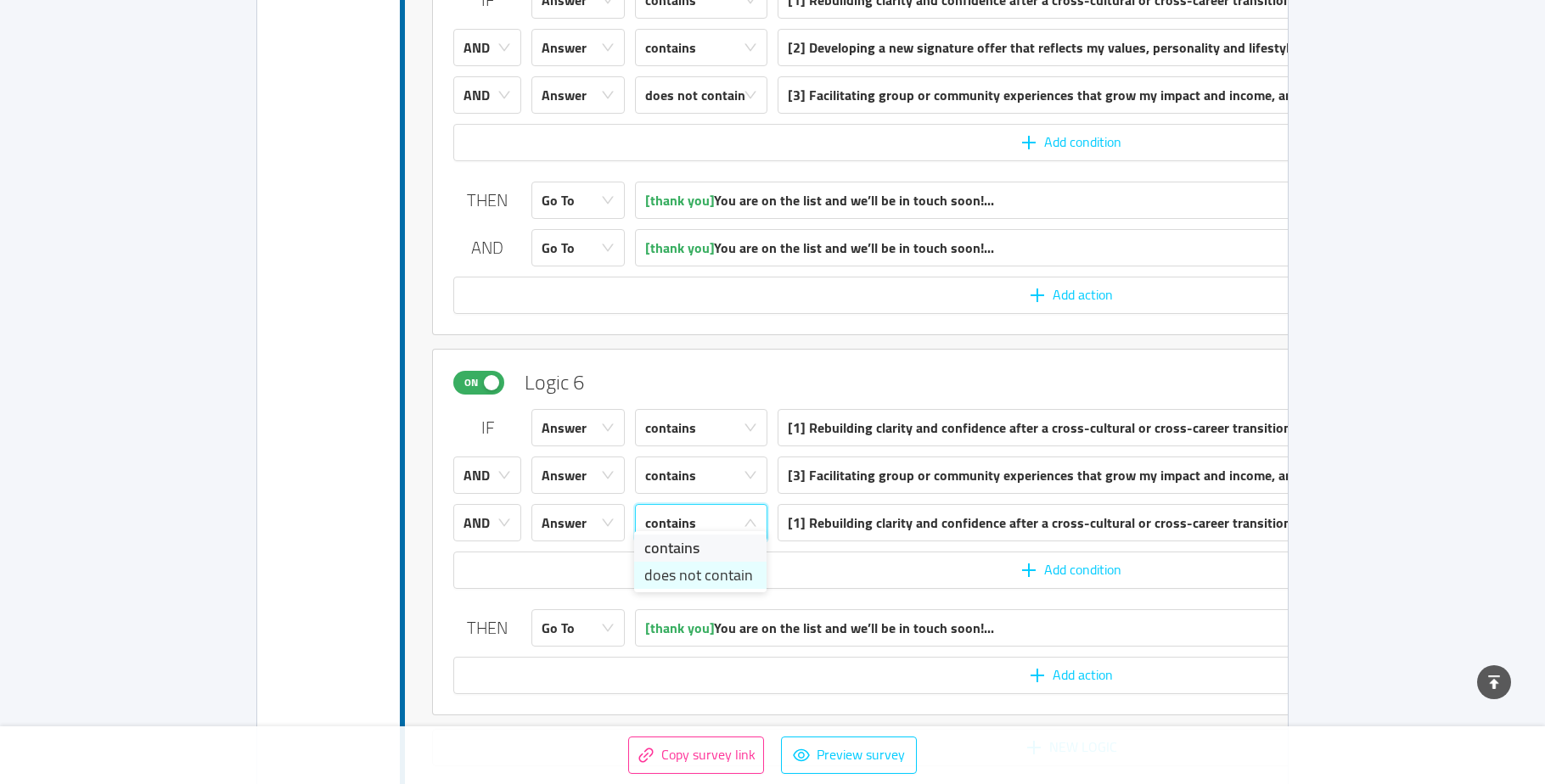 click on "does not contain" at bounding box center (700, 575) 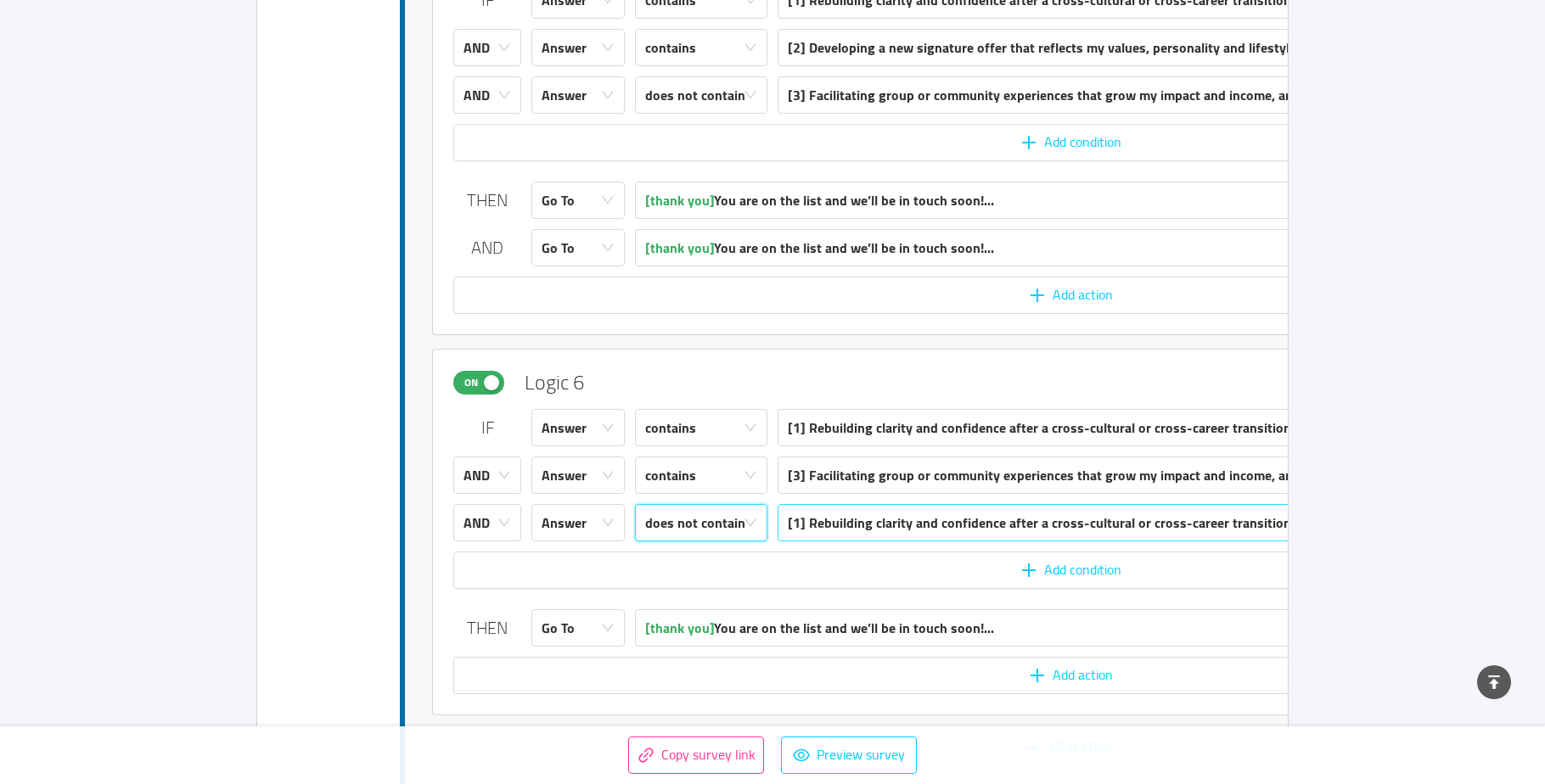 click on "[1] Rebuilding clarity and confidence after a cross-cultural or cross-career transition" at bounding box center (1039, 523) 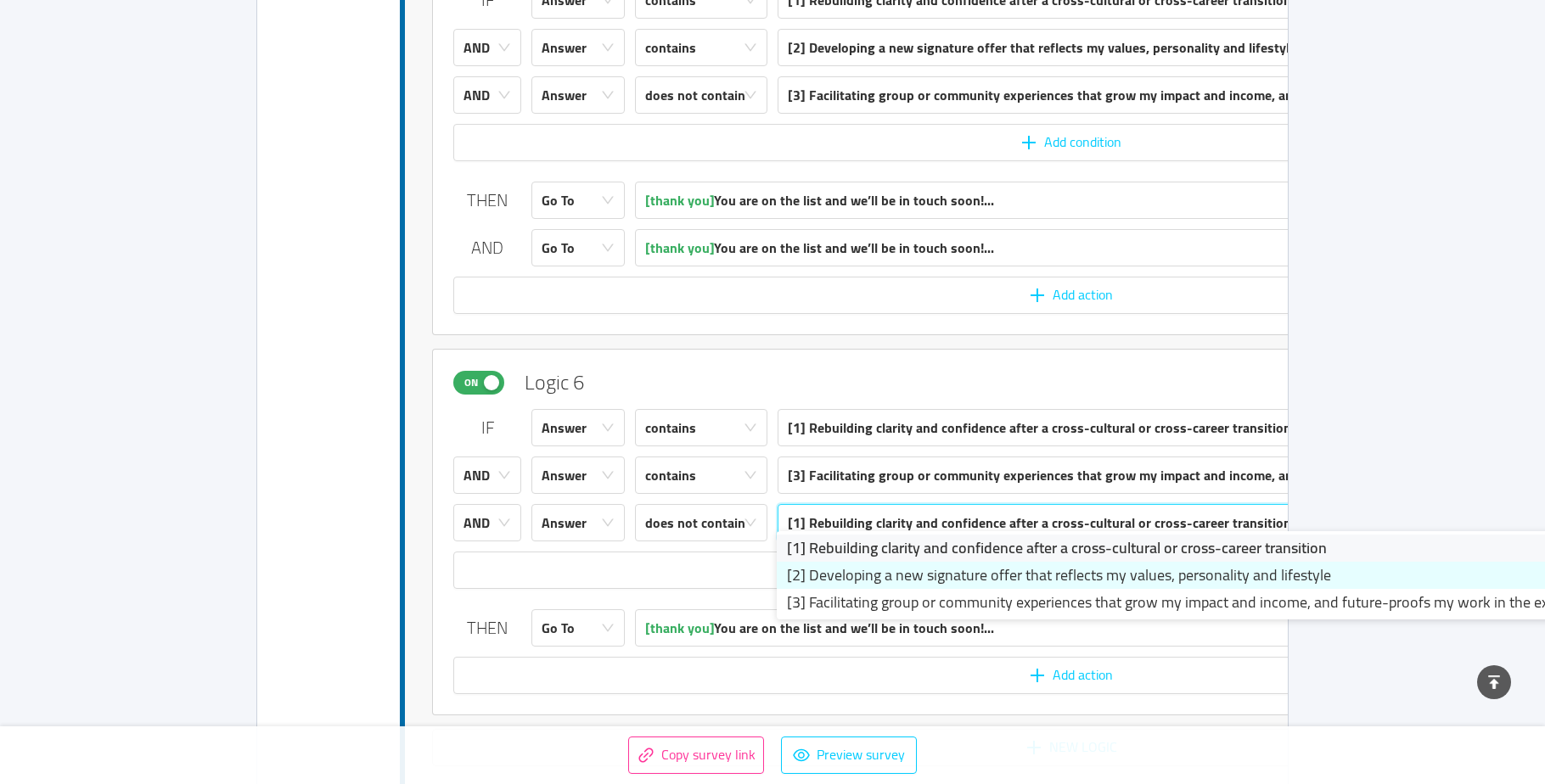 click on "[2] Developing a new signature offer that reflects my values, personality and lifestyle" at bounding box center (1201, 575) 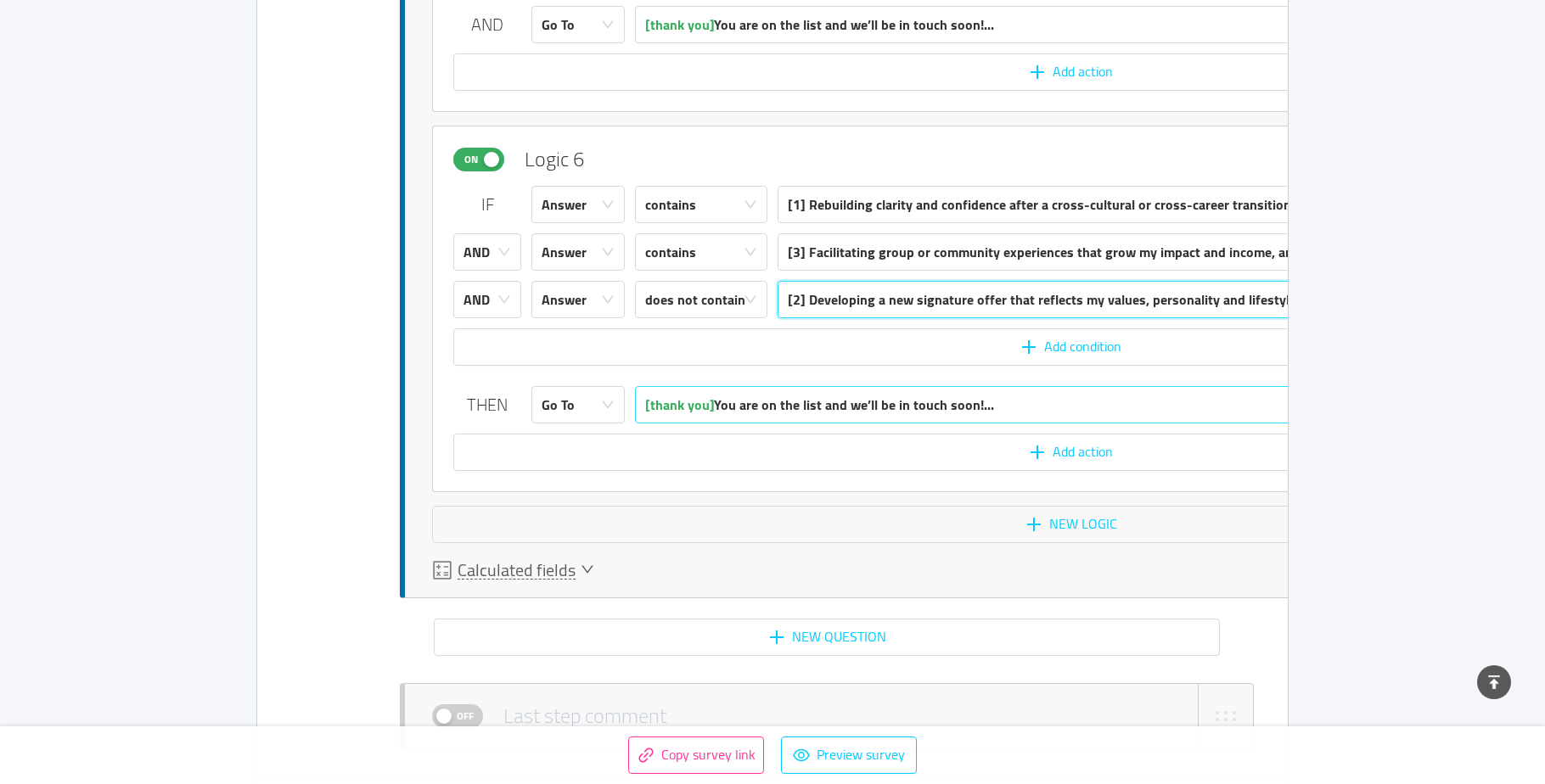 scroll, scrollTop: 6992, scrollLeft: 0, axis: vertical 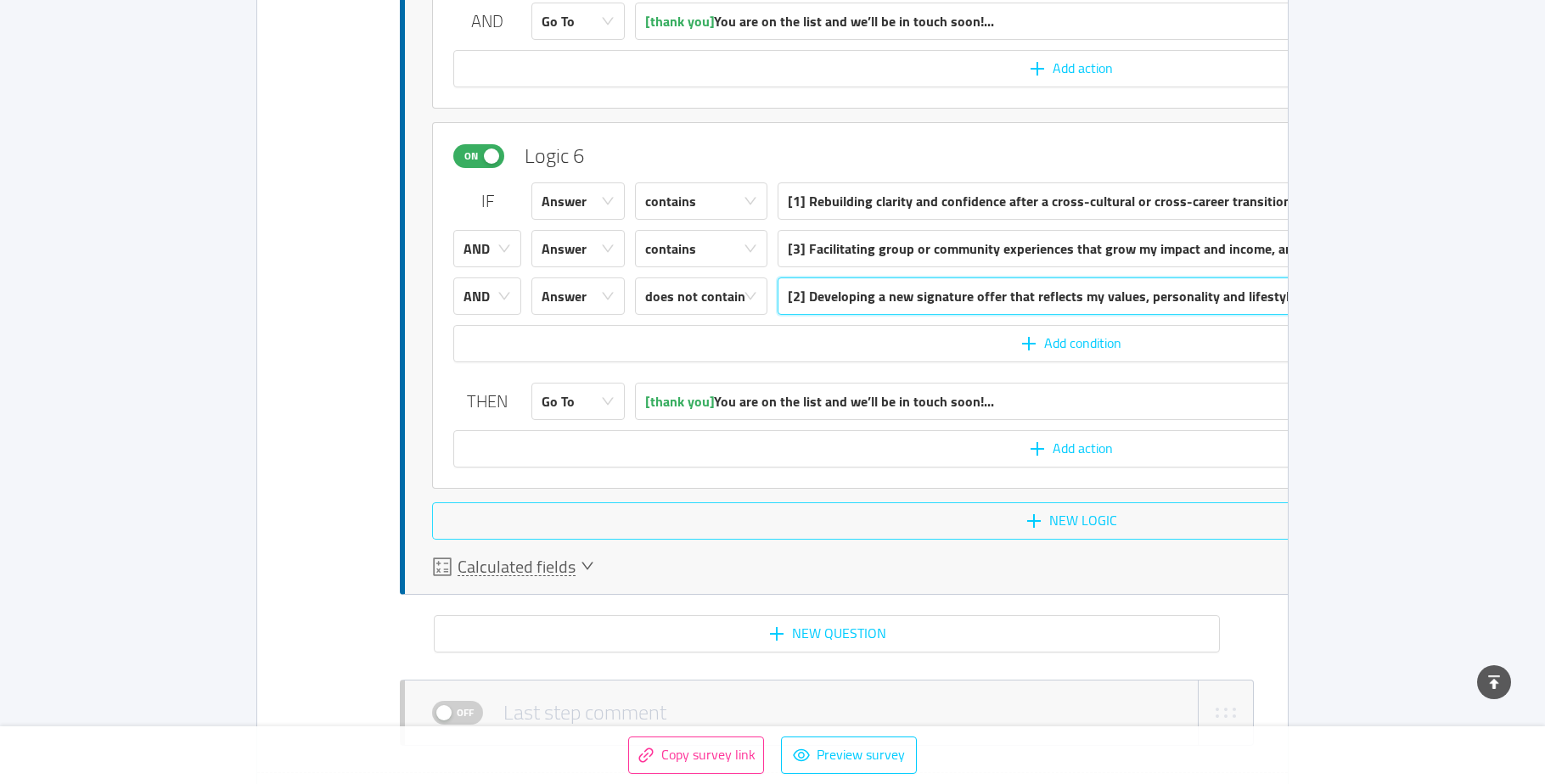 click on "New logic" at bounding box center (1070, 521) 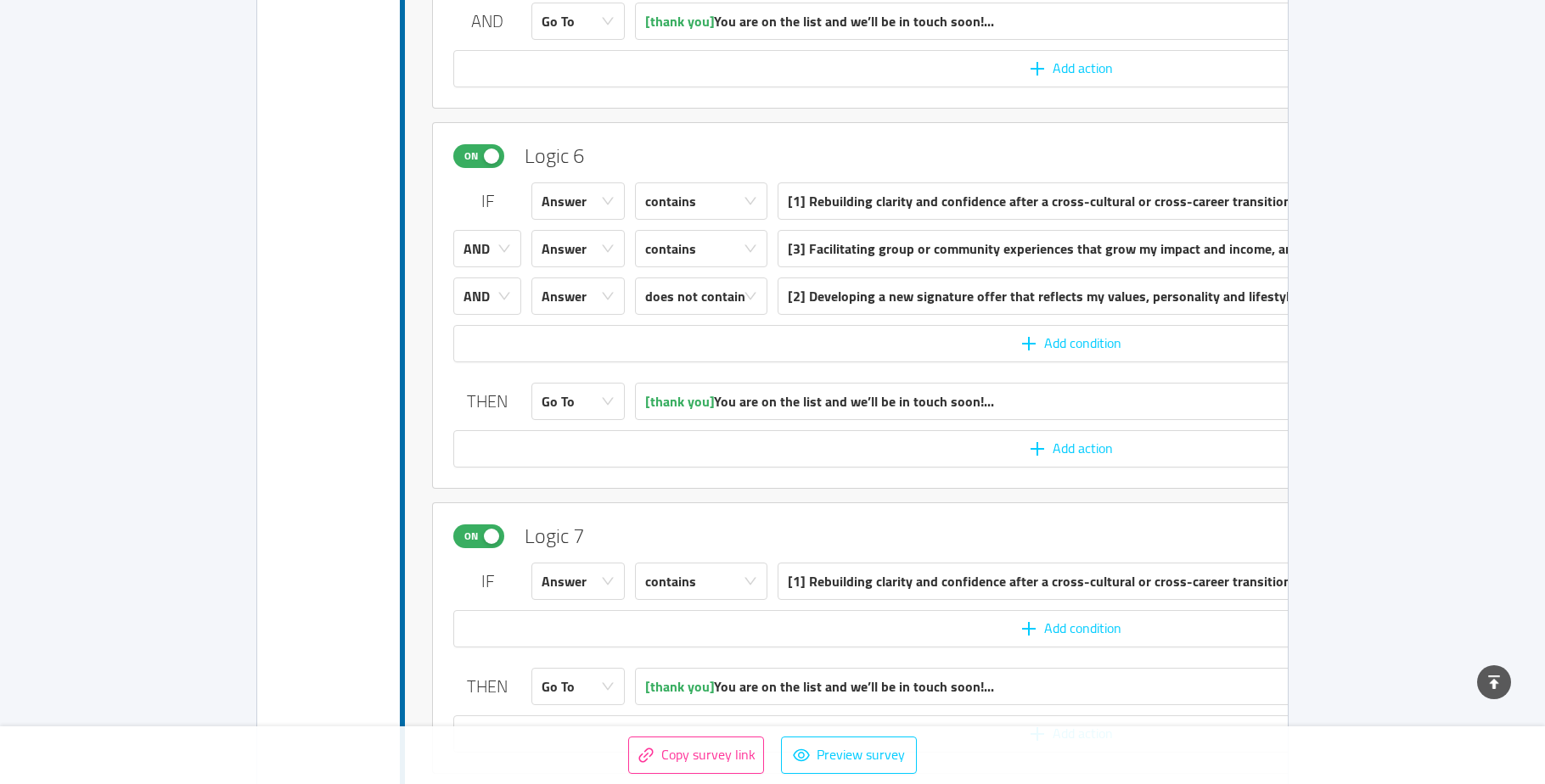 scroll, scrollTop: 7276, scrollLeft: 0, axis: vertical 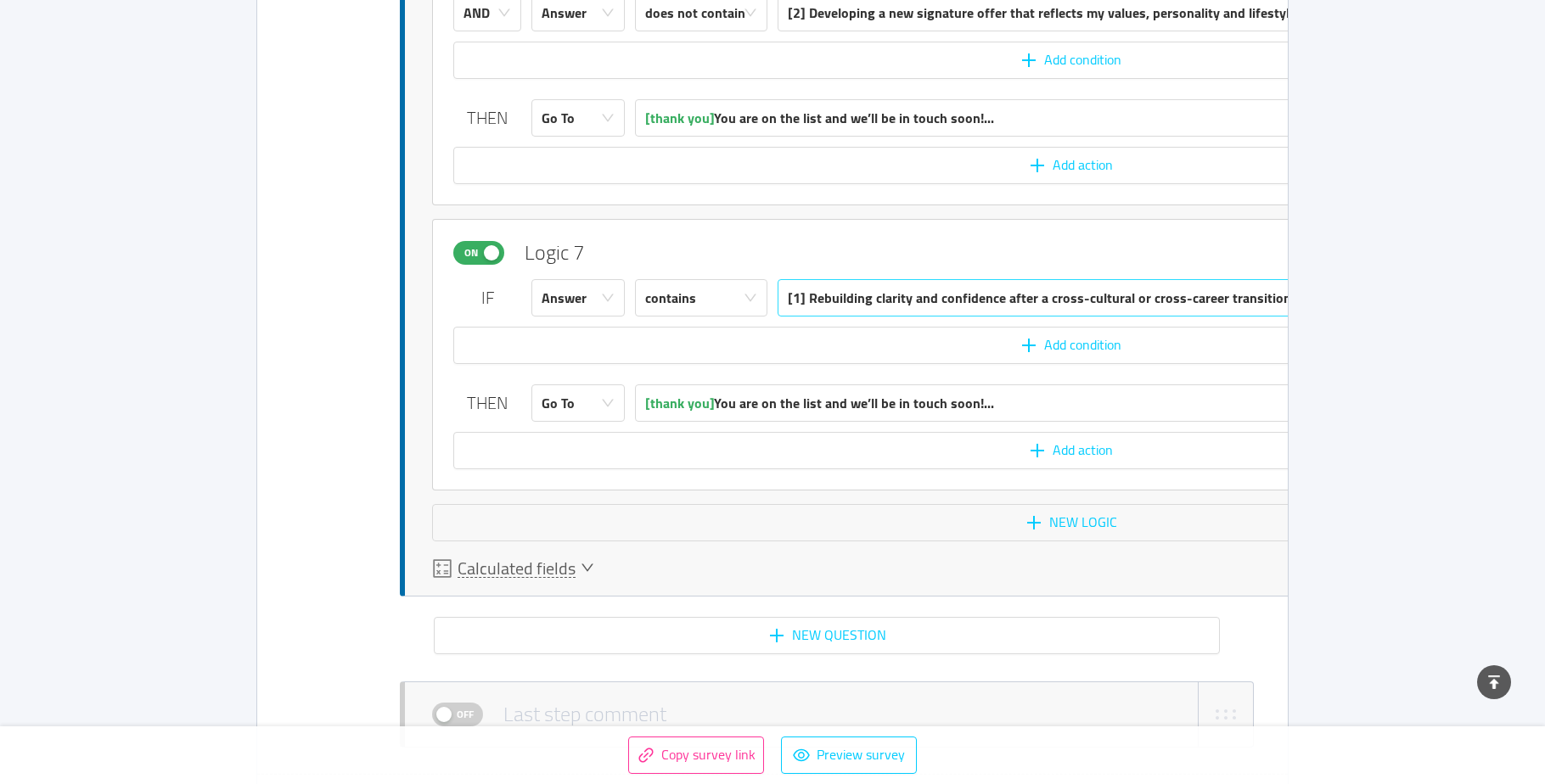 click on "[1] Rebuilding clarity and confidence after a cross-cultural or cross-career transition" at bounding box center (1039, 298) 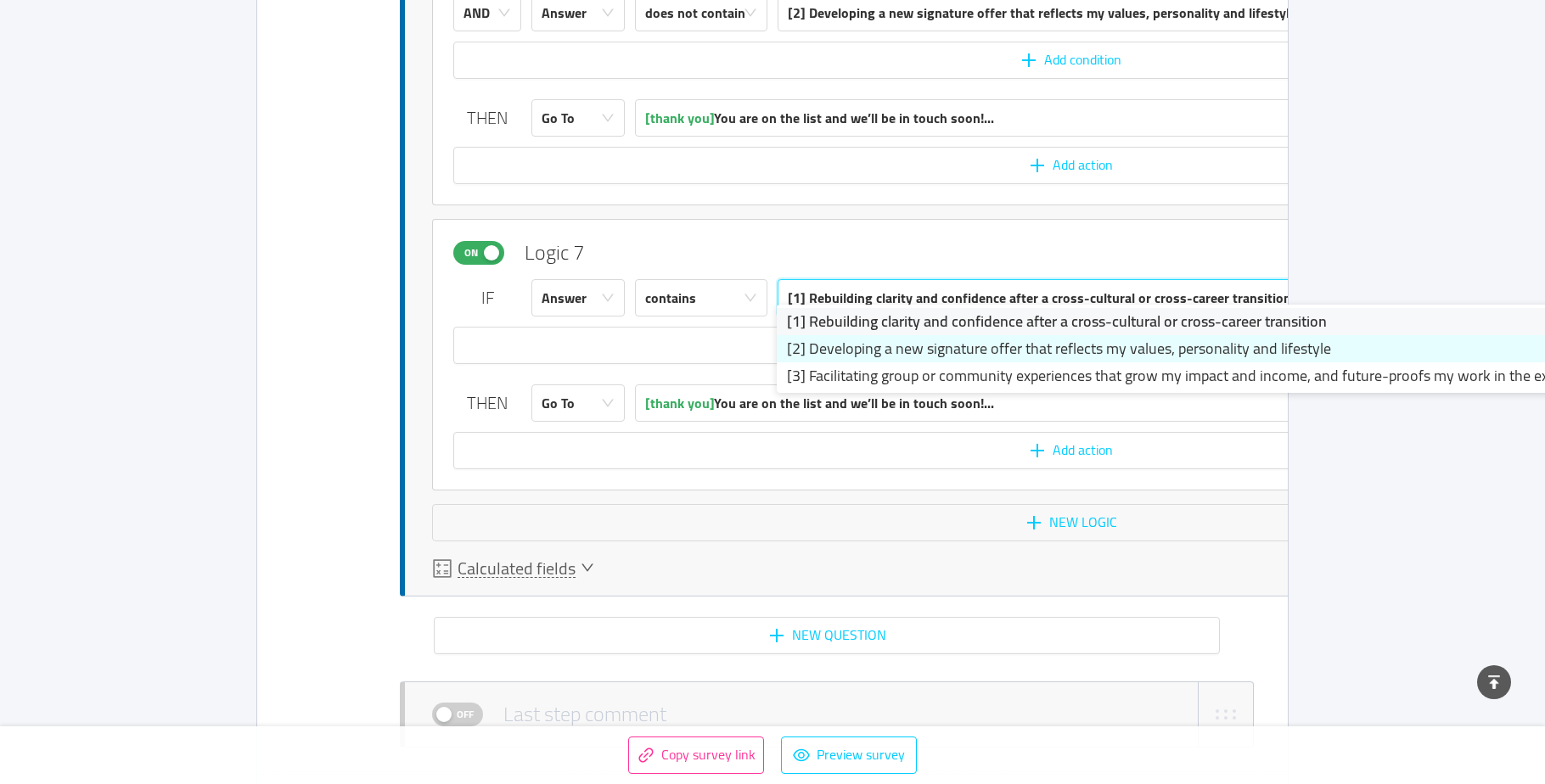 click on "[2] Developing a new signature offer that reflects my values, personality and lifestyle" at bounding box center [1223, 349] 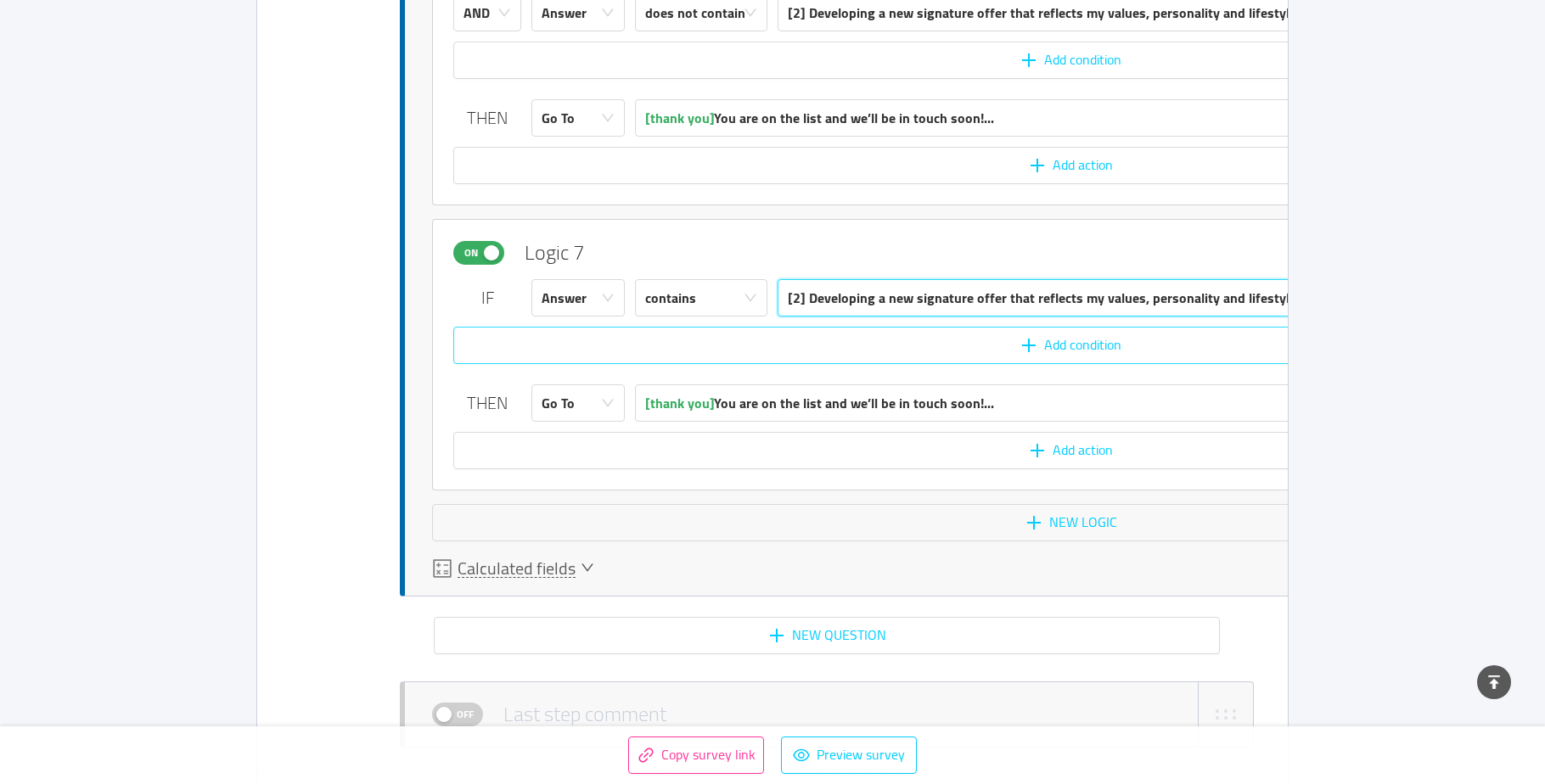 click on "Add condition" at bounding box center [1070, 345] 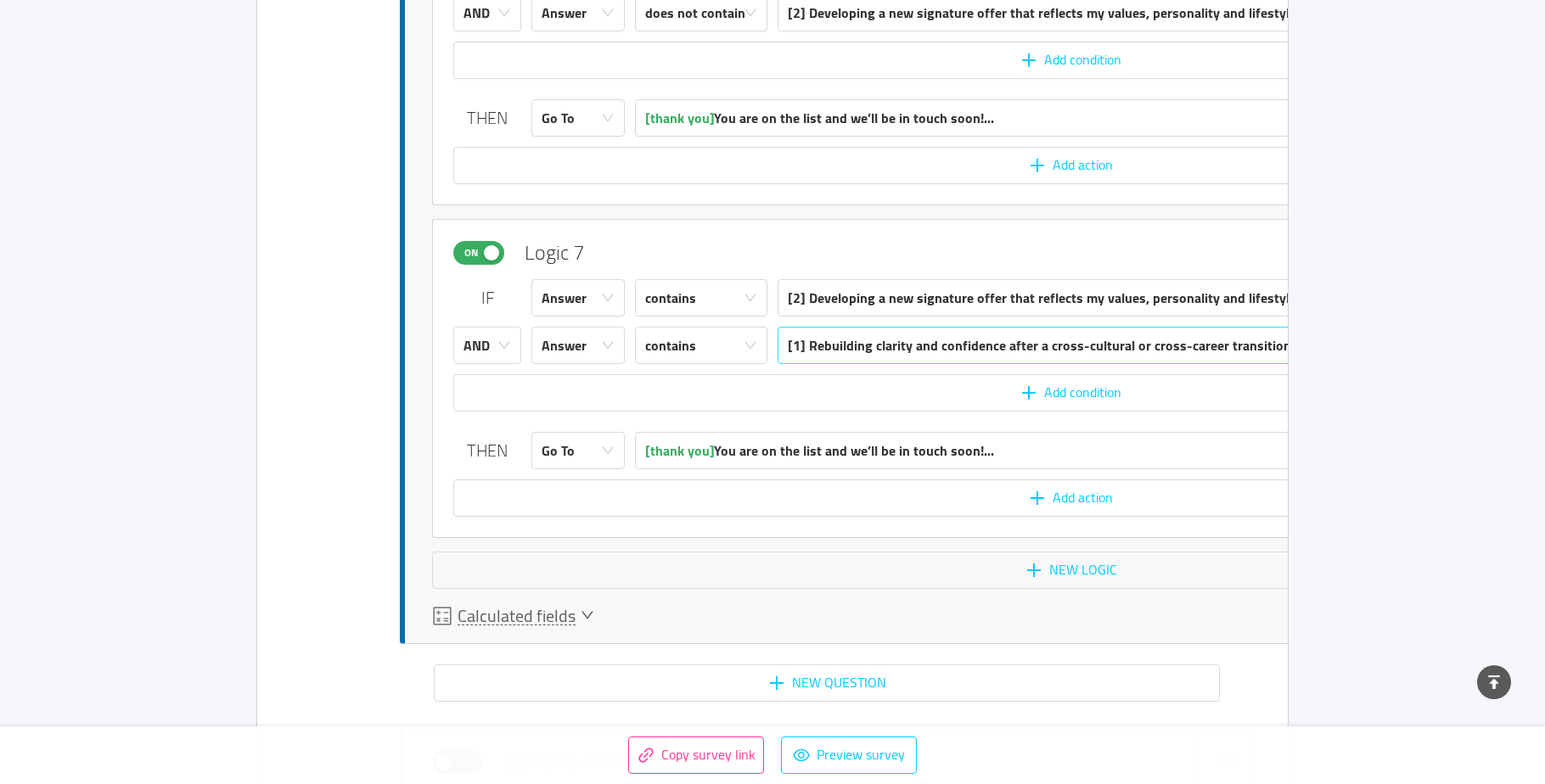 click on "[1] Rebuilding clarity and confidence after a cross-cultural or cross-career transition" at bounding box center (1039, 345) 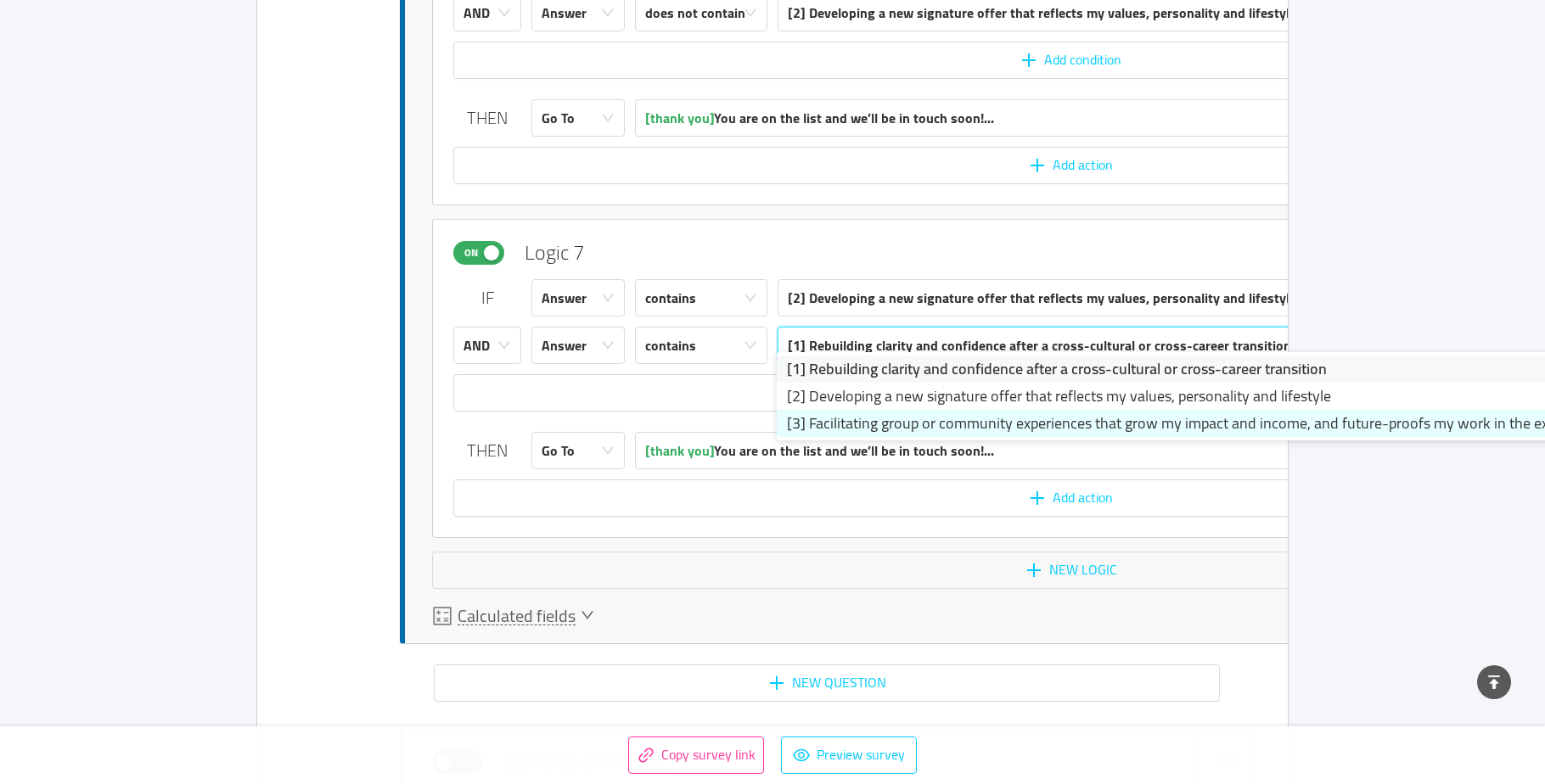 click on "[3] Facilitating group or community experiences that grow my impact and income, and future-proofs my work in the expanding AI landscape" at bounding box center [1201, 423] 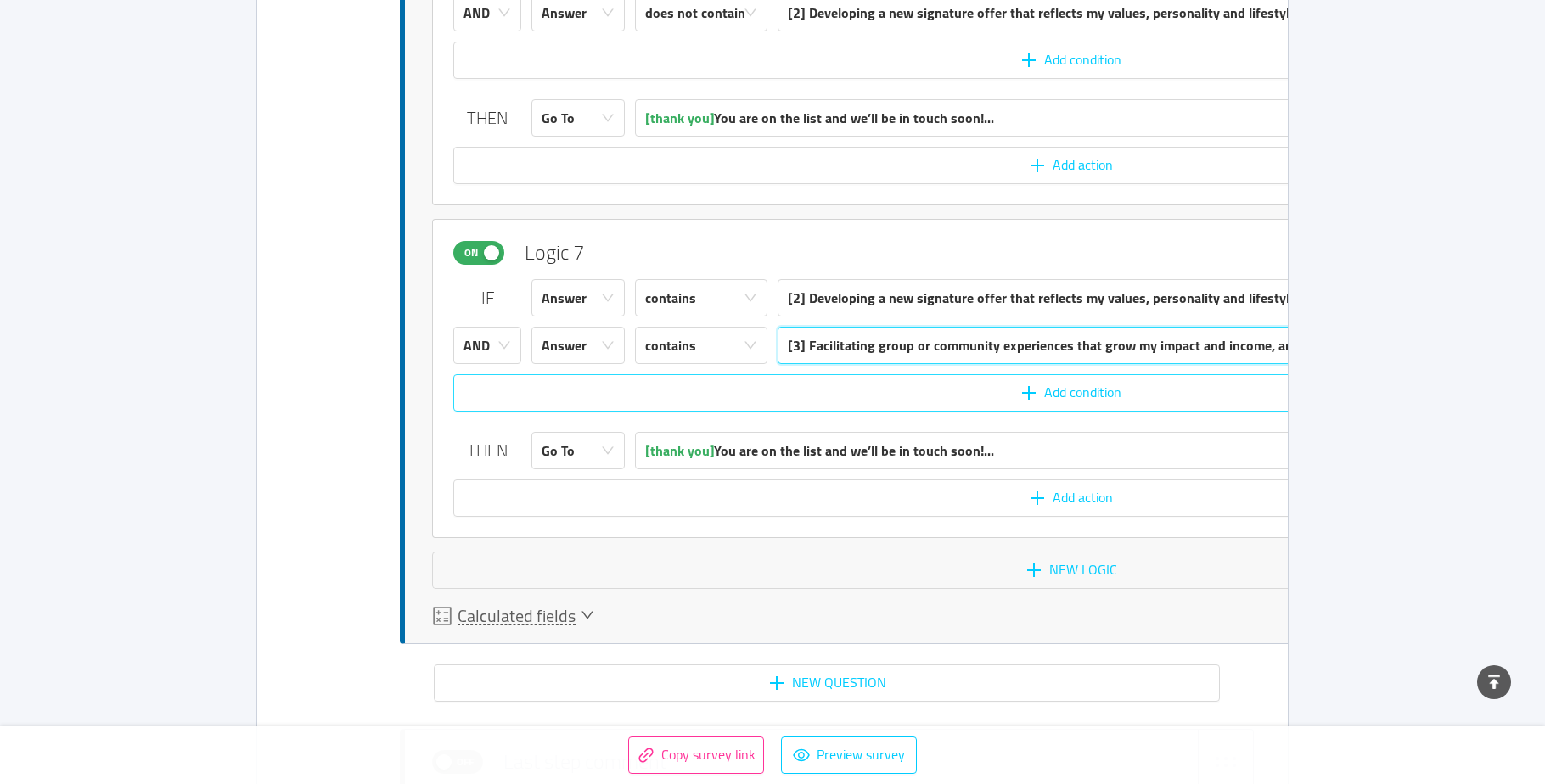 click on "Add condition" at bounding box center [1070, 393] 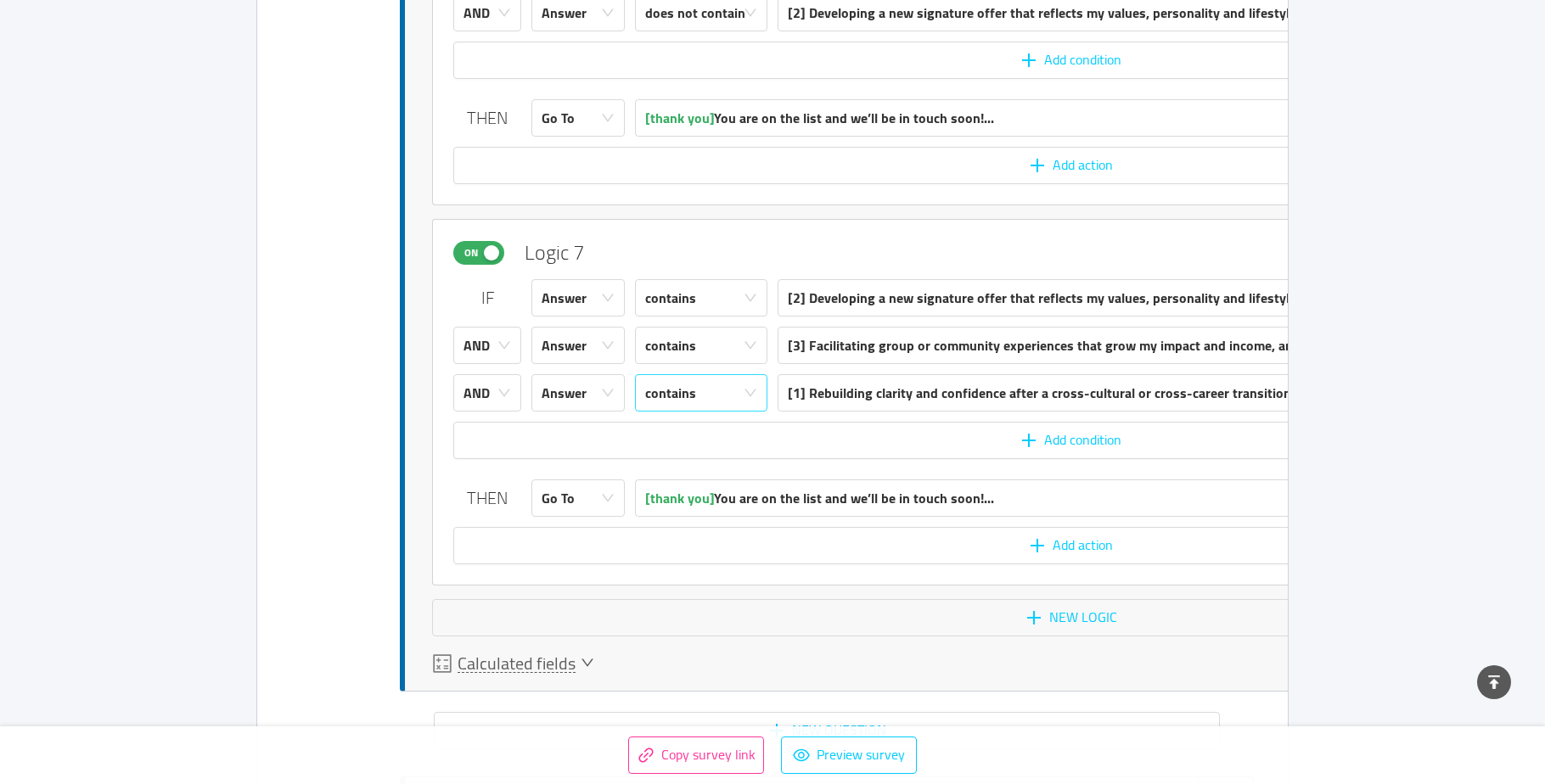 click on "contains" at bounding box center (695, 393) 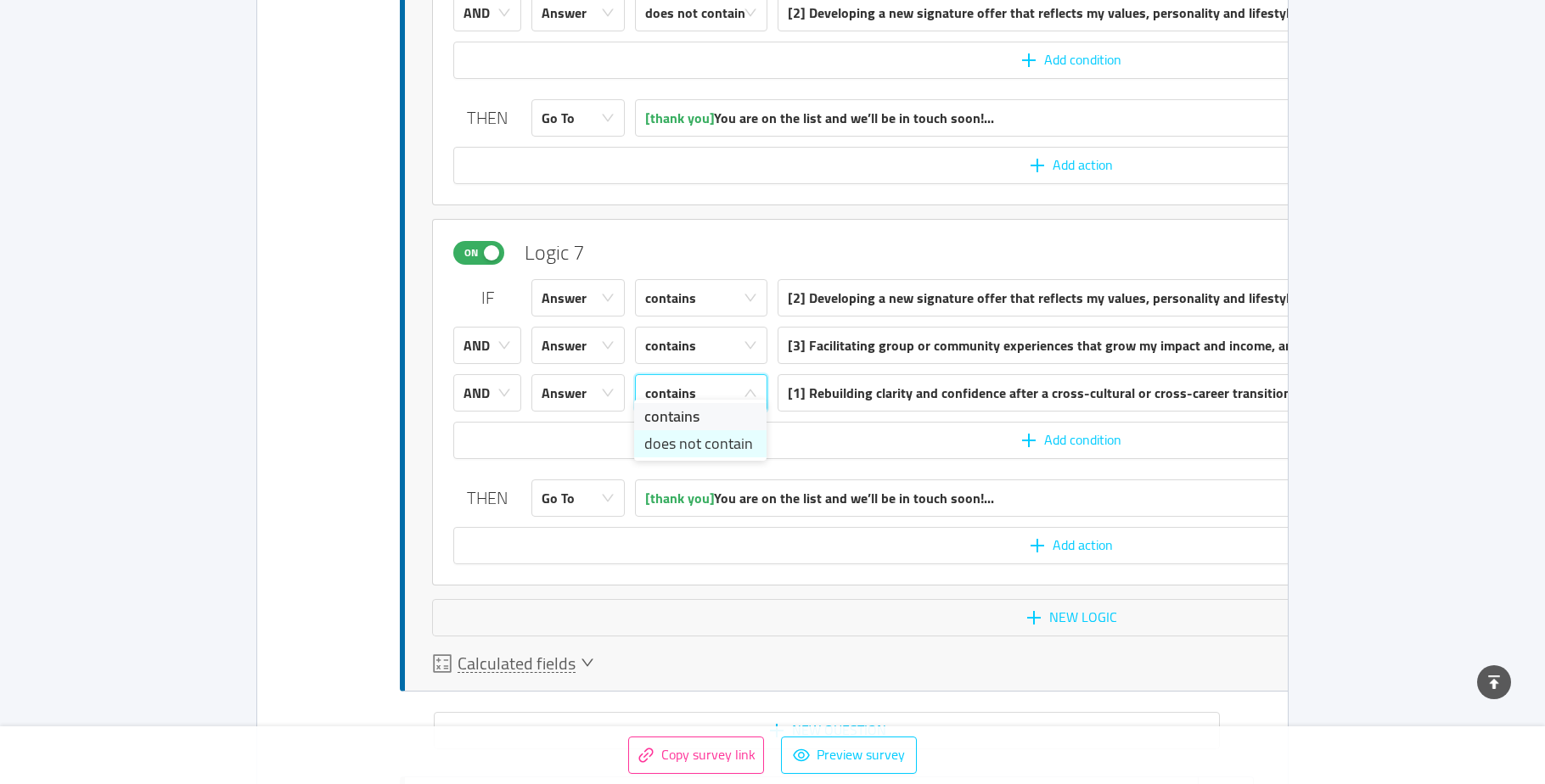 click on "does not contain" at bounding box center [700, 444] 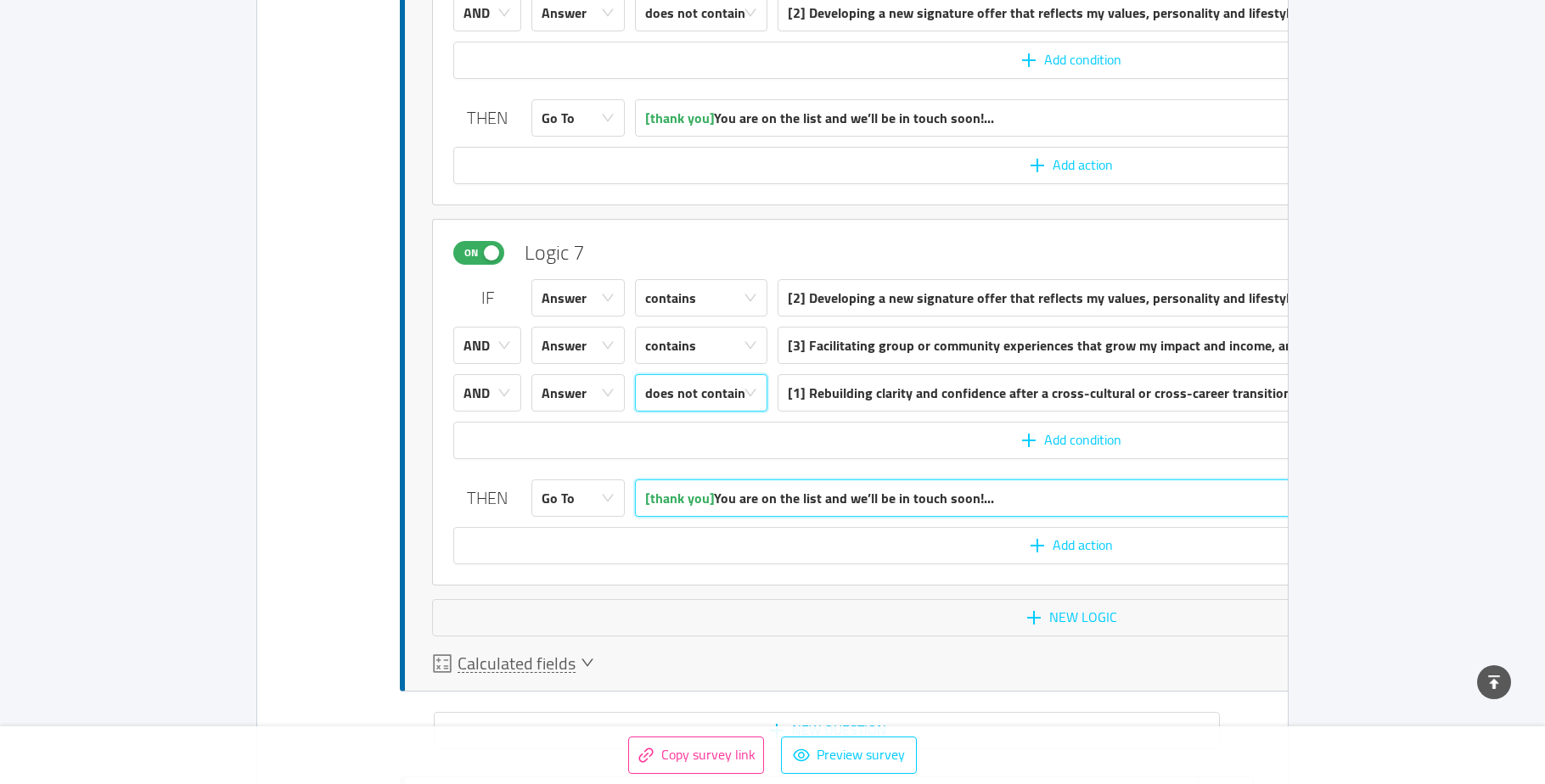 click on "[thank you]   You are on the list and we’ll be in touch soon!..." at bounding box center (819, 498) 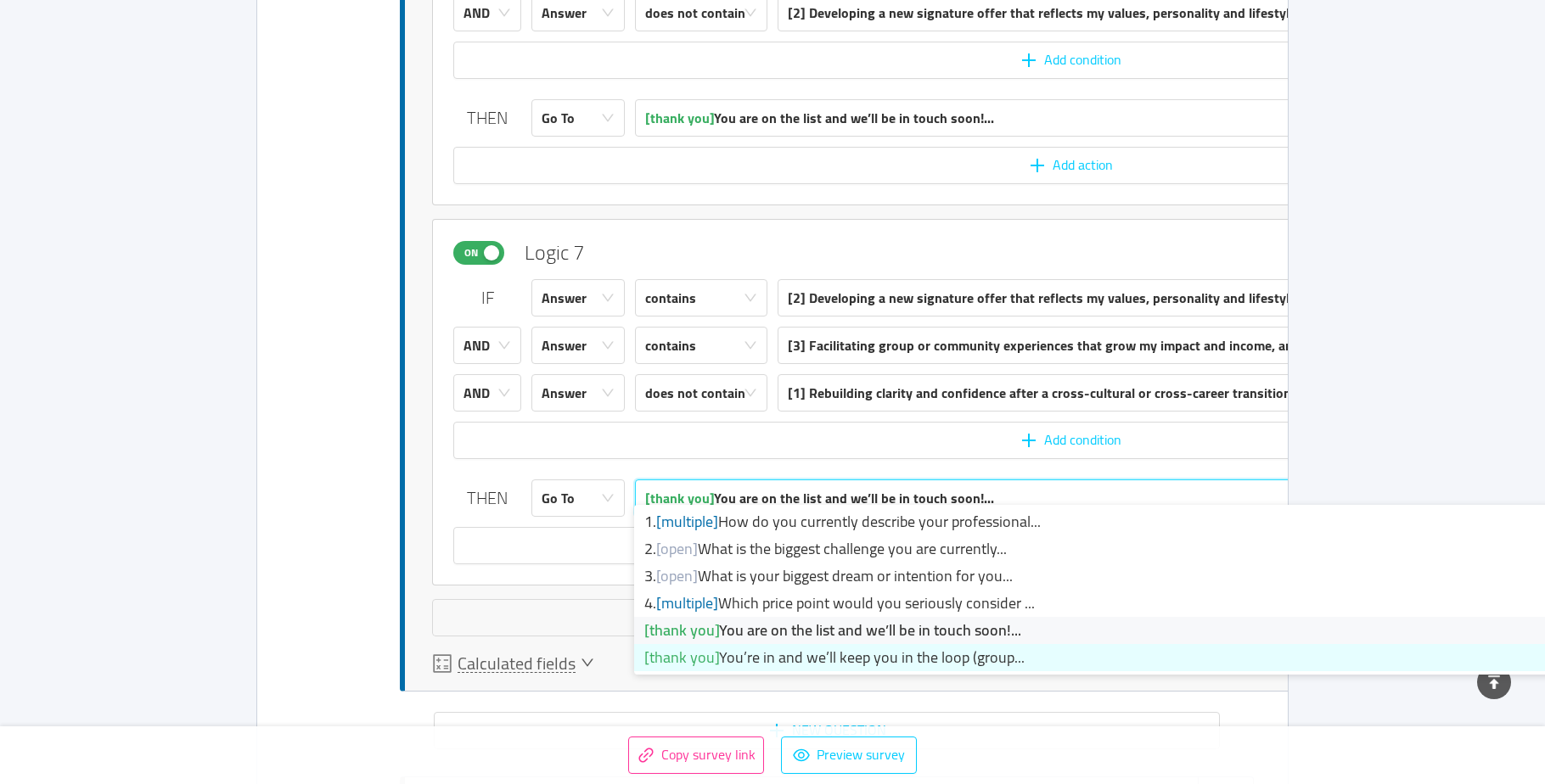click on "[thank you]   You’re in and we’ll keep you in the loop (group..." at bounding box center [1152, 658] 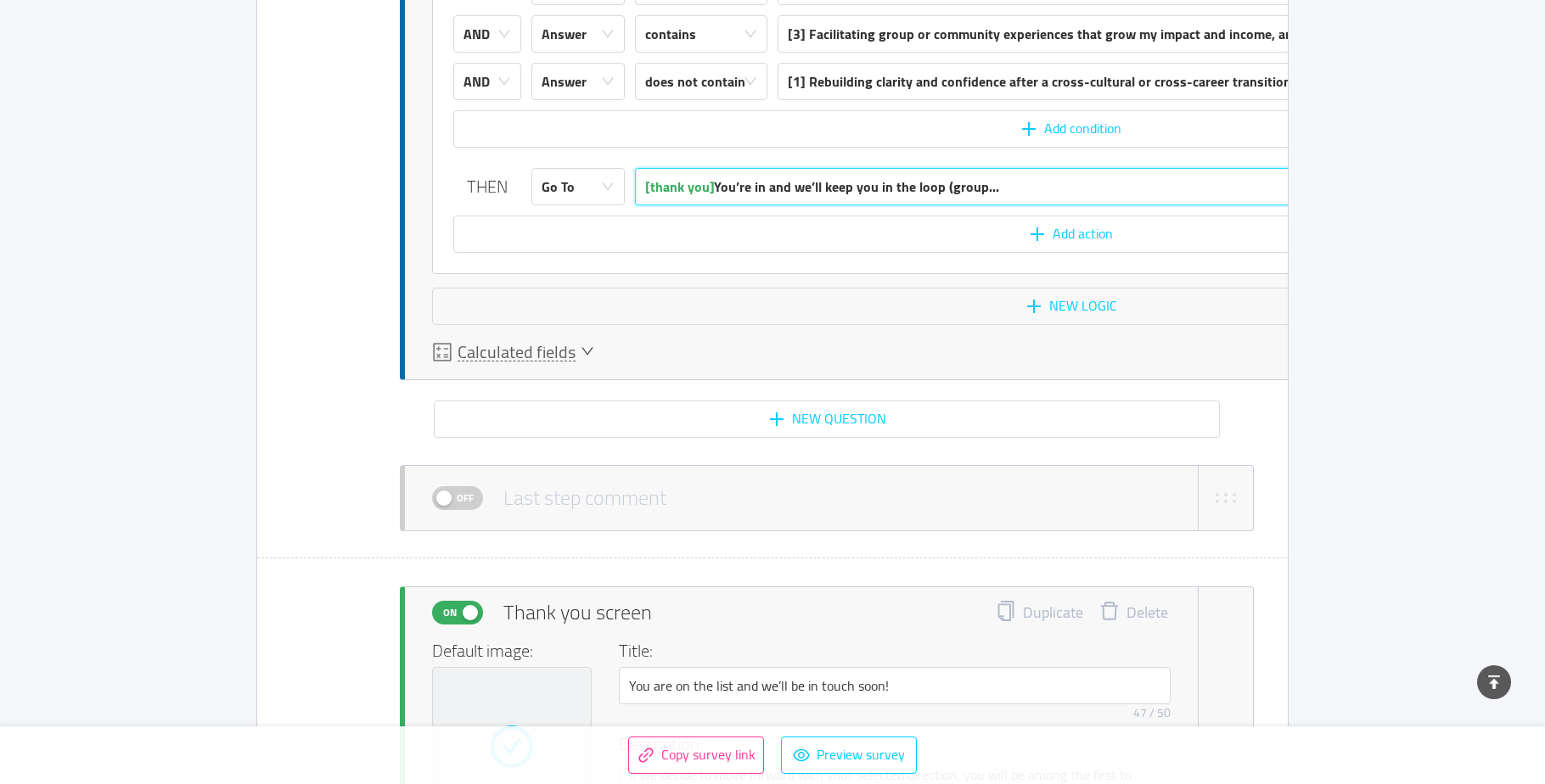 scroll, scrollTop: 7612, scrollLeft: 0, axis: vertical 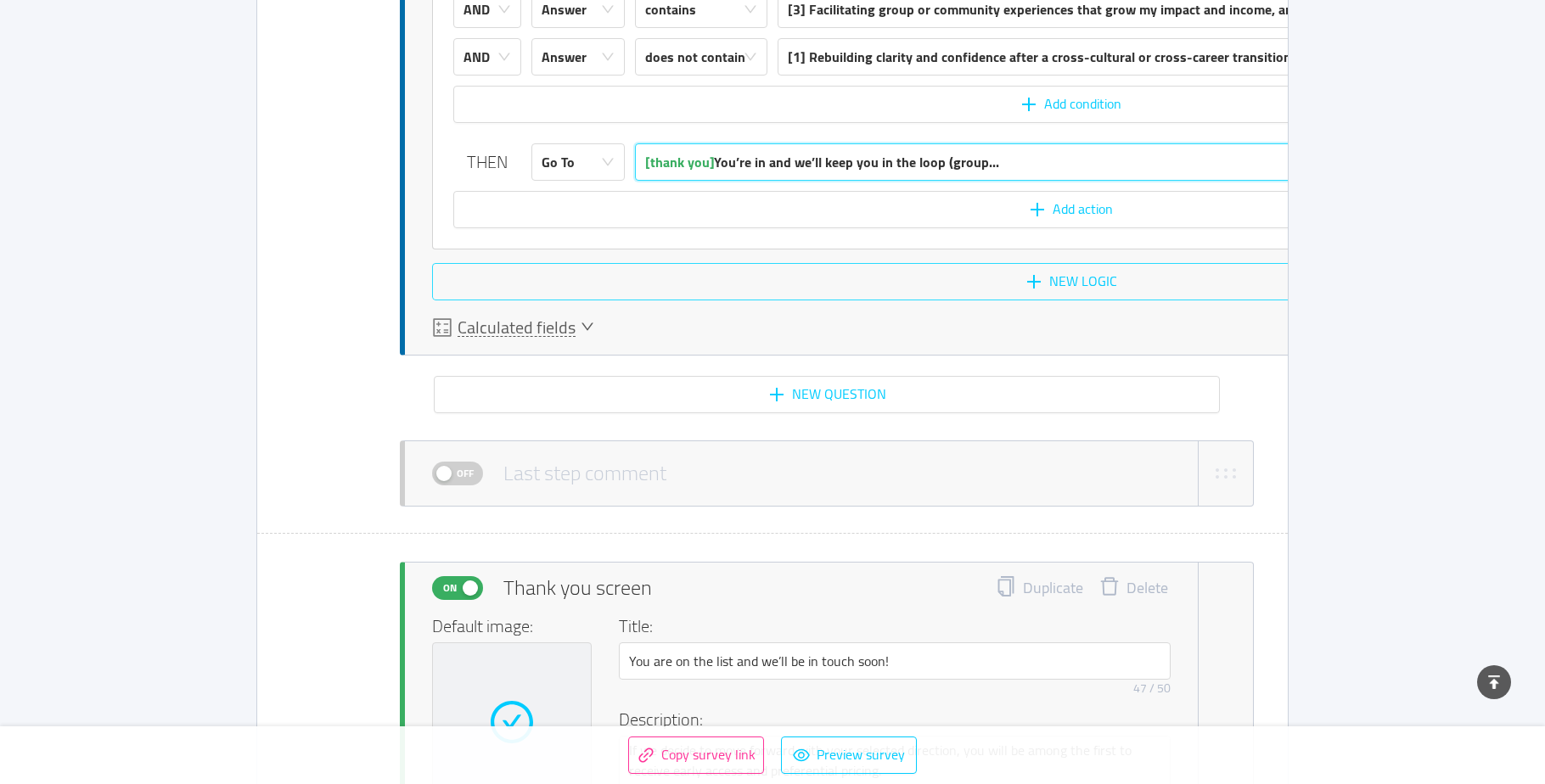 click on "New logic" at bounding box center [1070, 282] 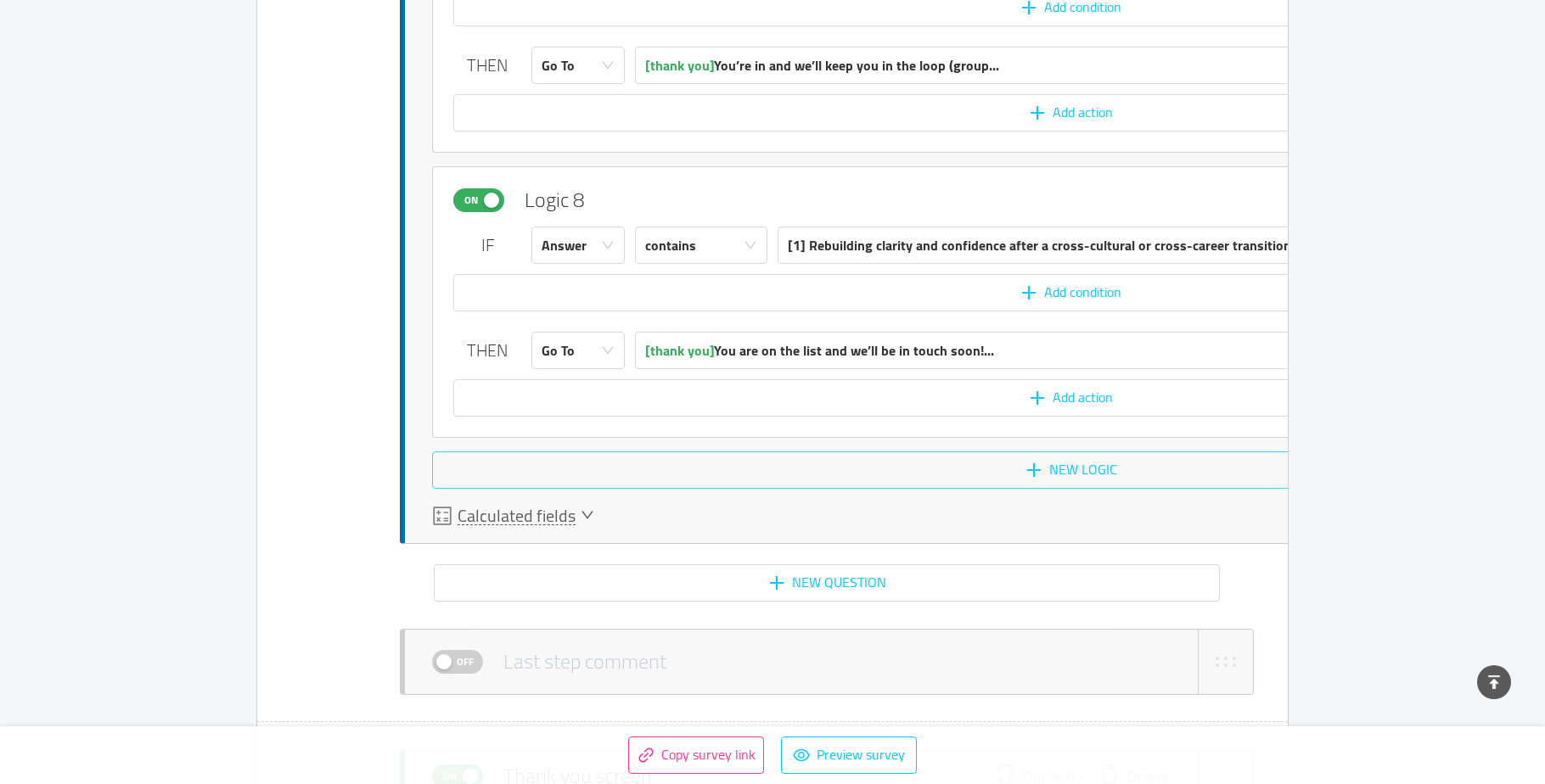 scroll, scrollTop: 7704, scrollLeft: 0, axis: vertical 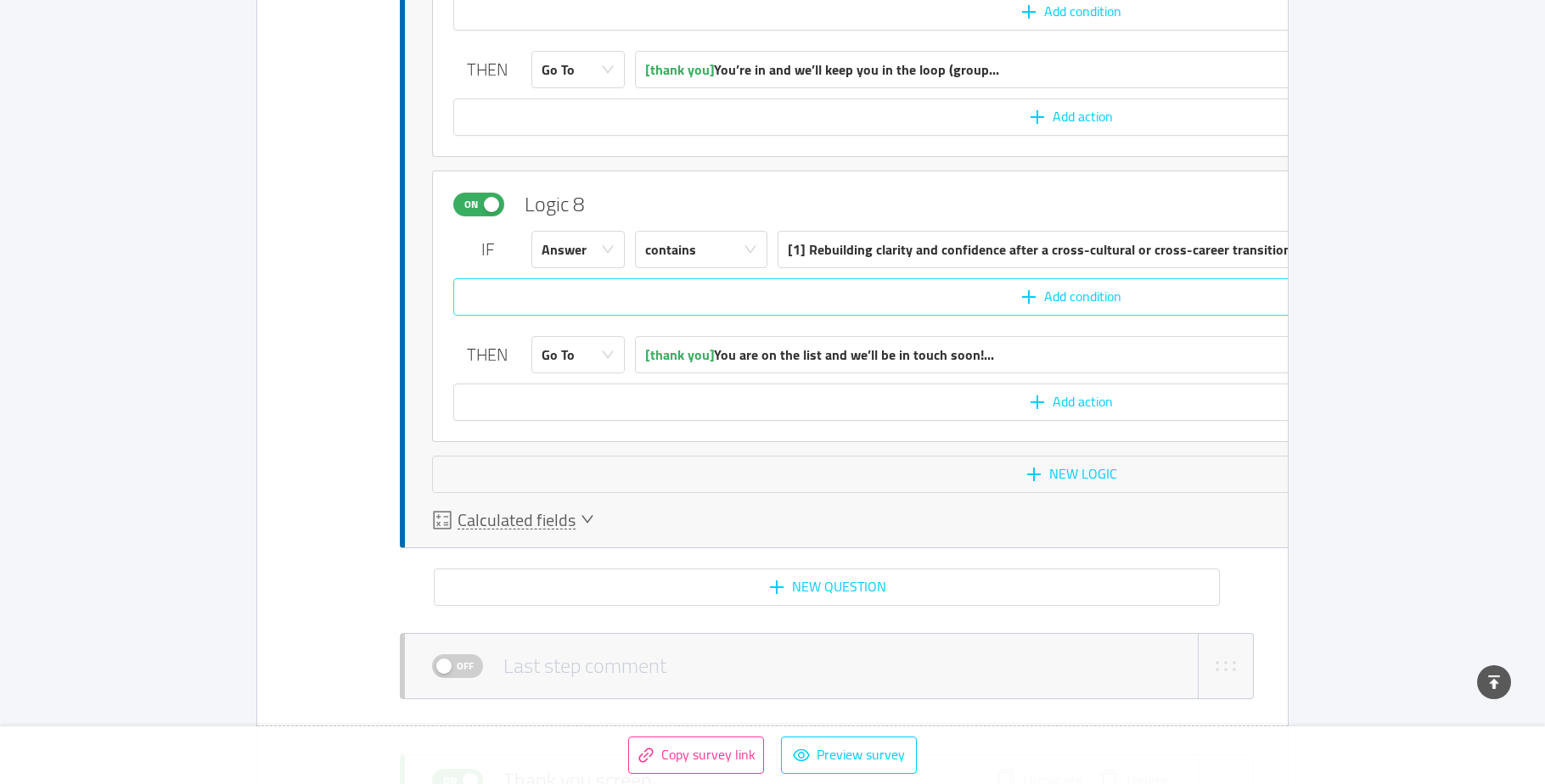 click on "Add condition" at bounding box center [1070, 297] 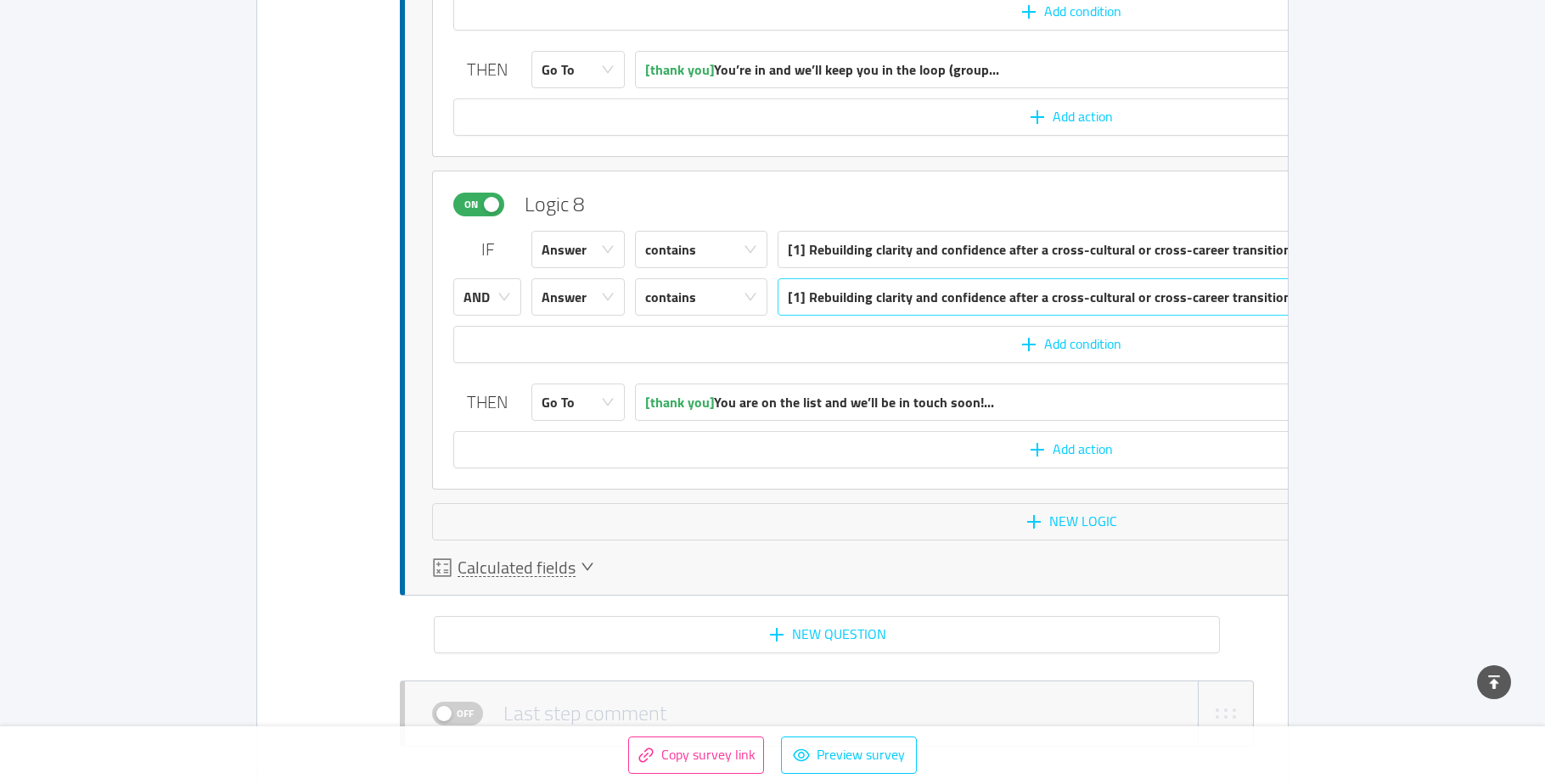 click on "[1] Rebuilding clarity and confidence after a cross-cultural or cross-career transition" at bounding box center (1039, 297) 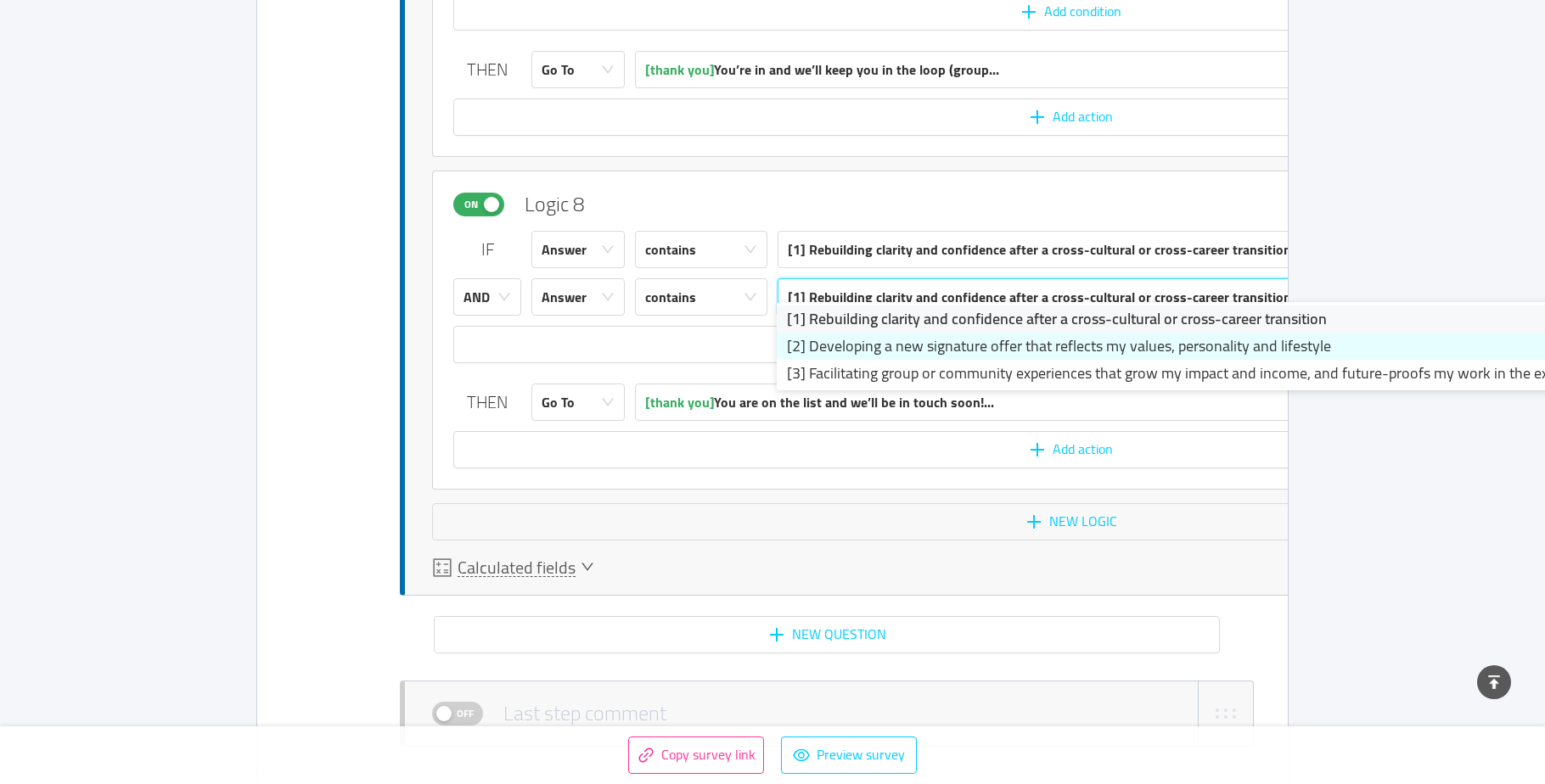 click on "[2] Developing a new signature offer that reflects my values, personality and lifestyle" at bounding box center [1201, 346] 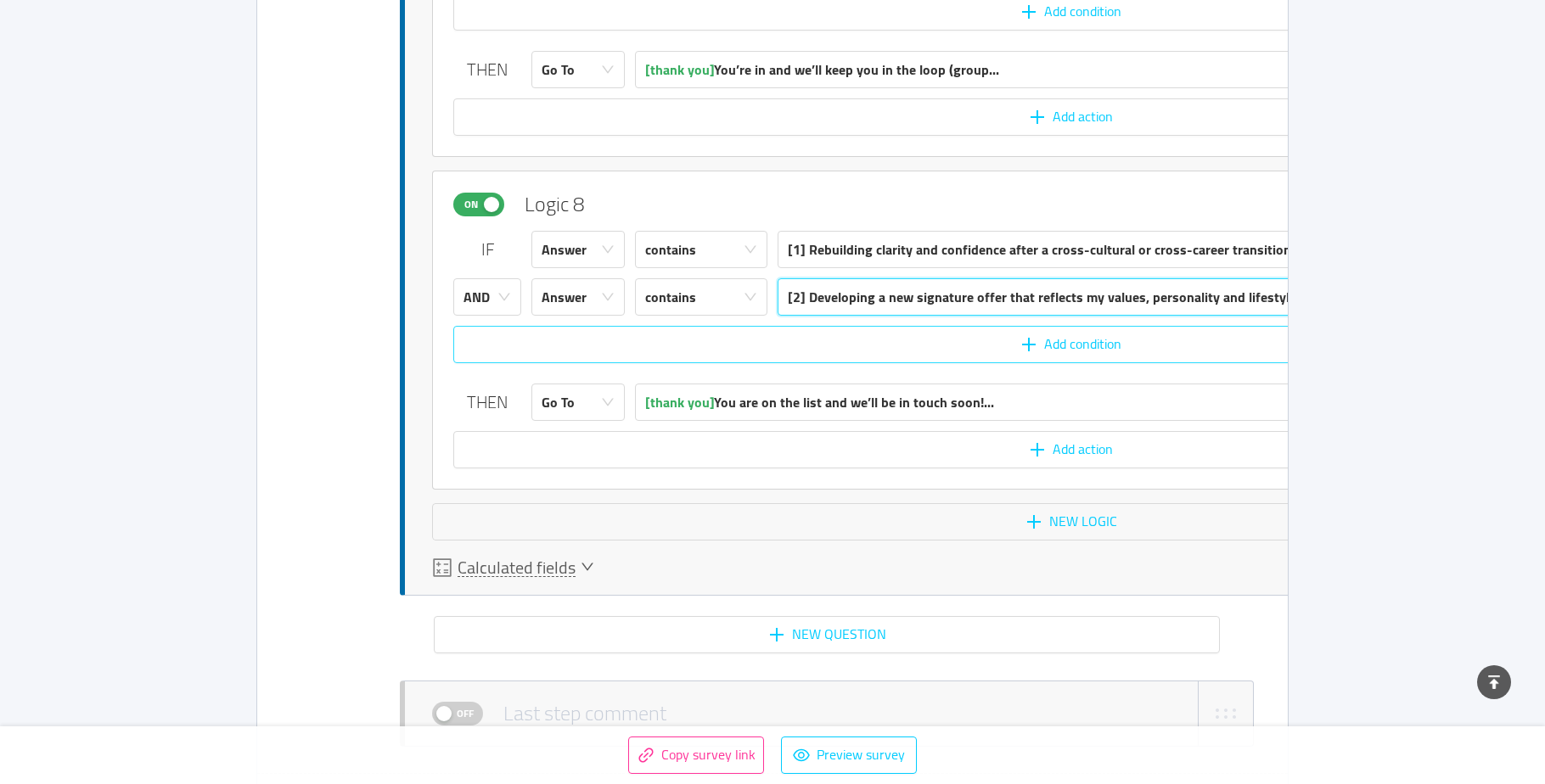 click on "Add condition" at bounding box center (1070, 344) 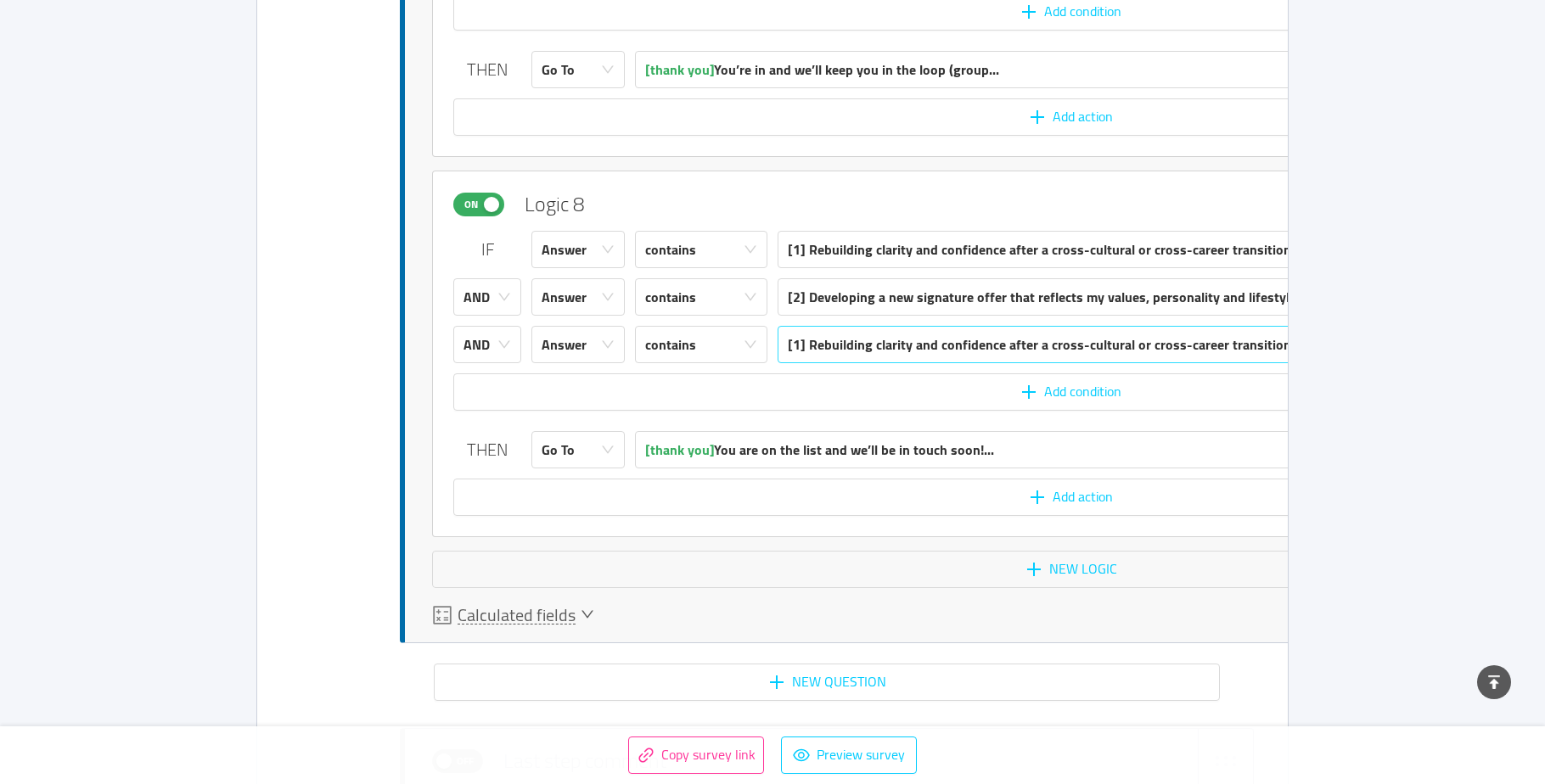 click on "[1] Rebuilding clarity and confidence after a cross-cultural or cross-career transition" at bounding box center (1039, 344) 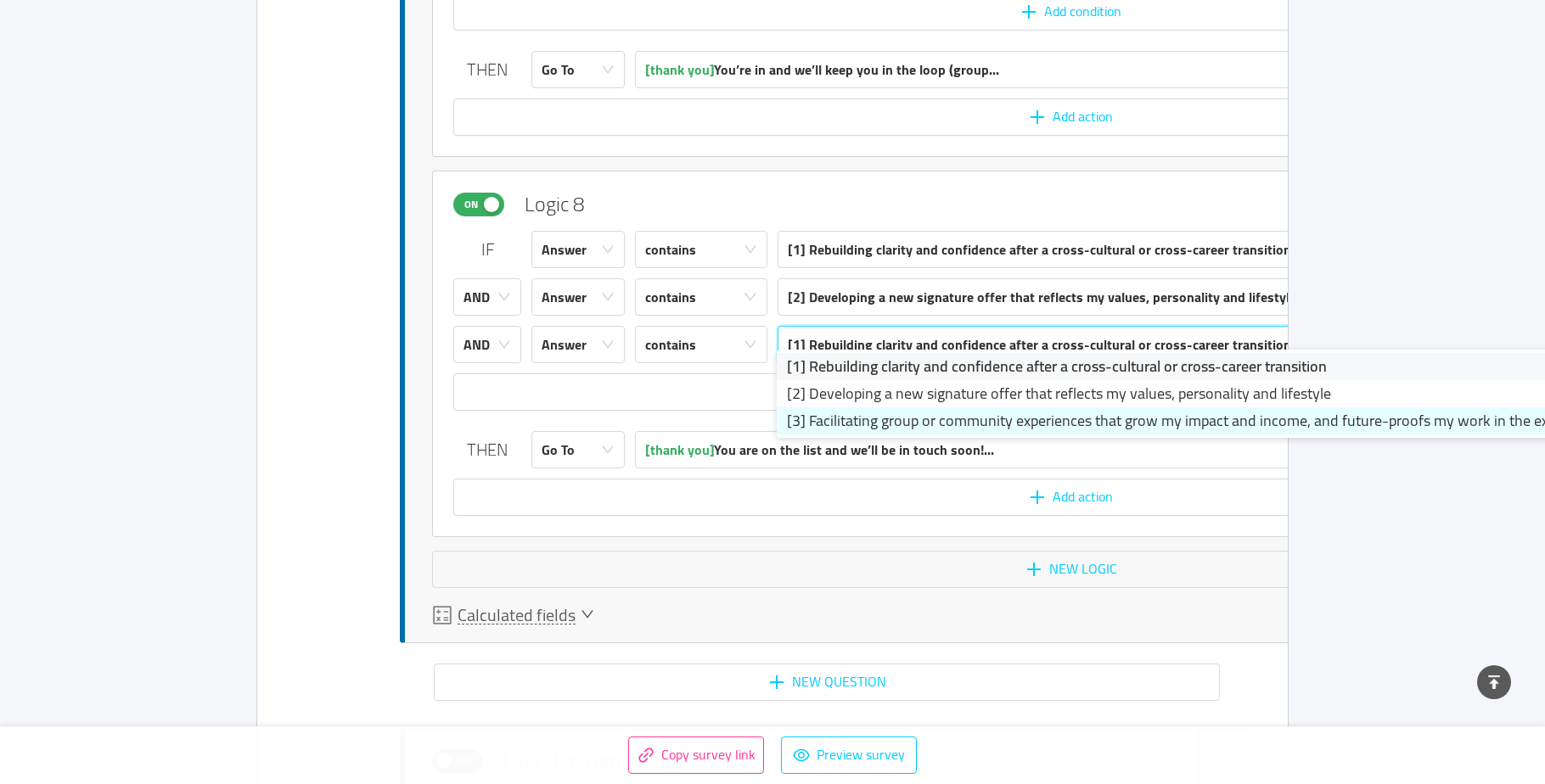 click on "[3] Facilitating group or community experiences that grow my impact and income, and future-proofs my work in the expanding AI landscape" at bounding box center (1201, 421) 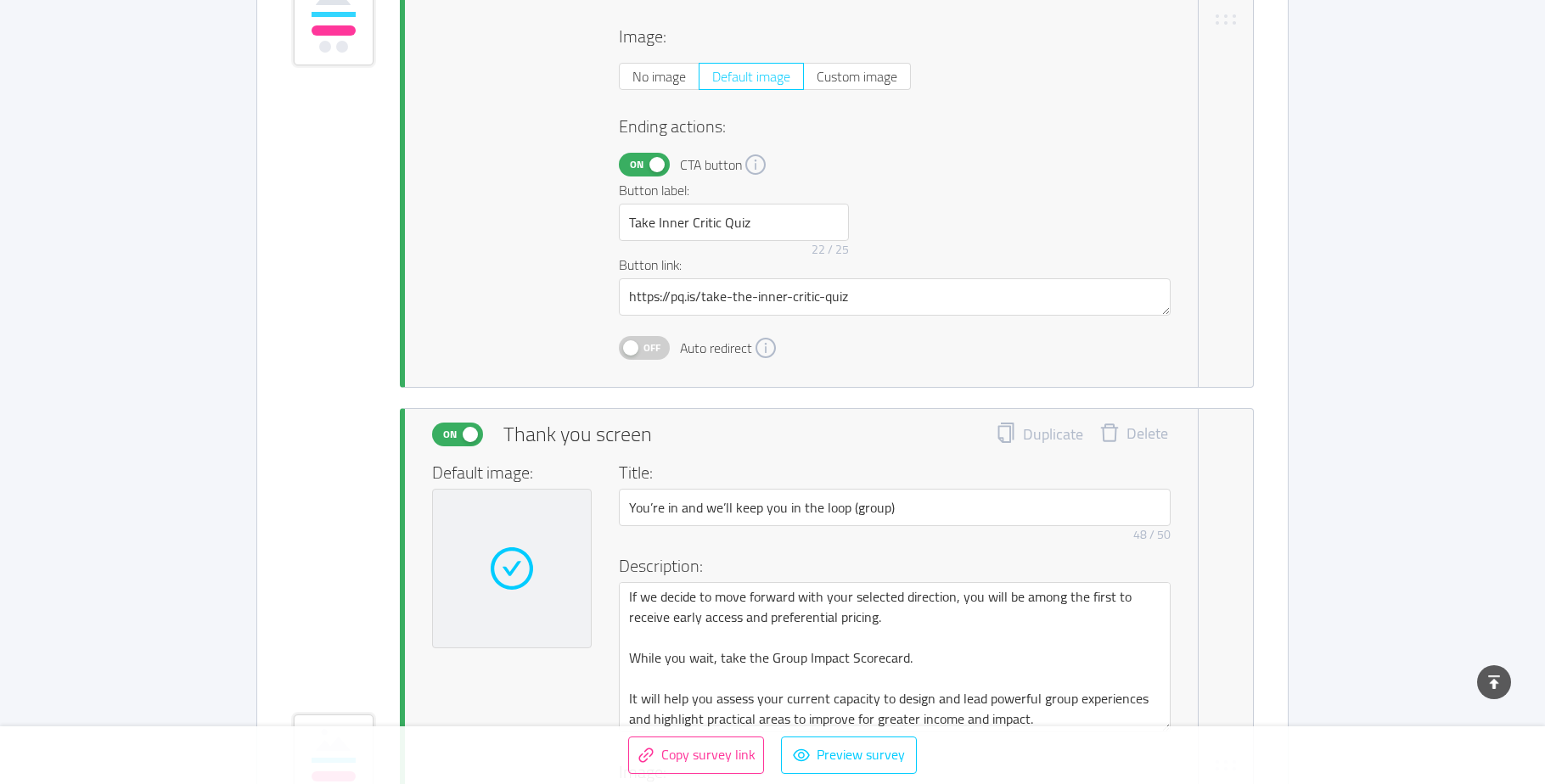 scroll, scrollTop: 8914, scrollLeft: 0, axis: vertical 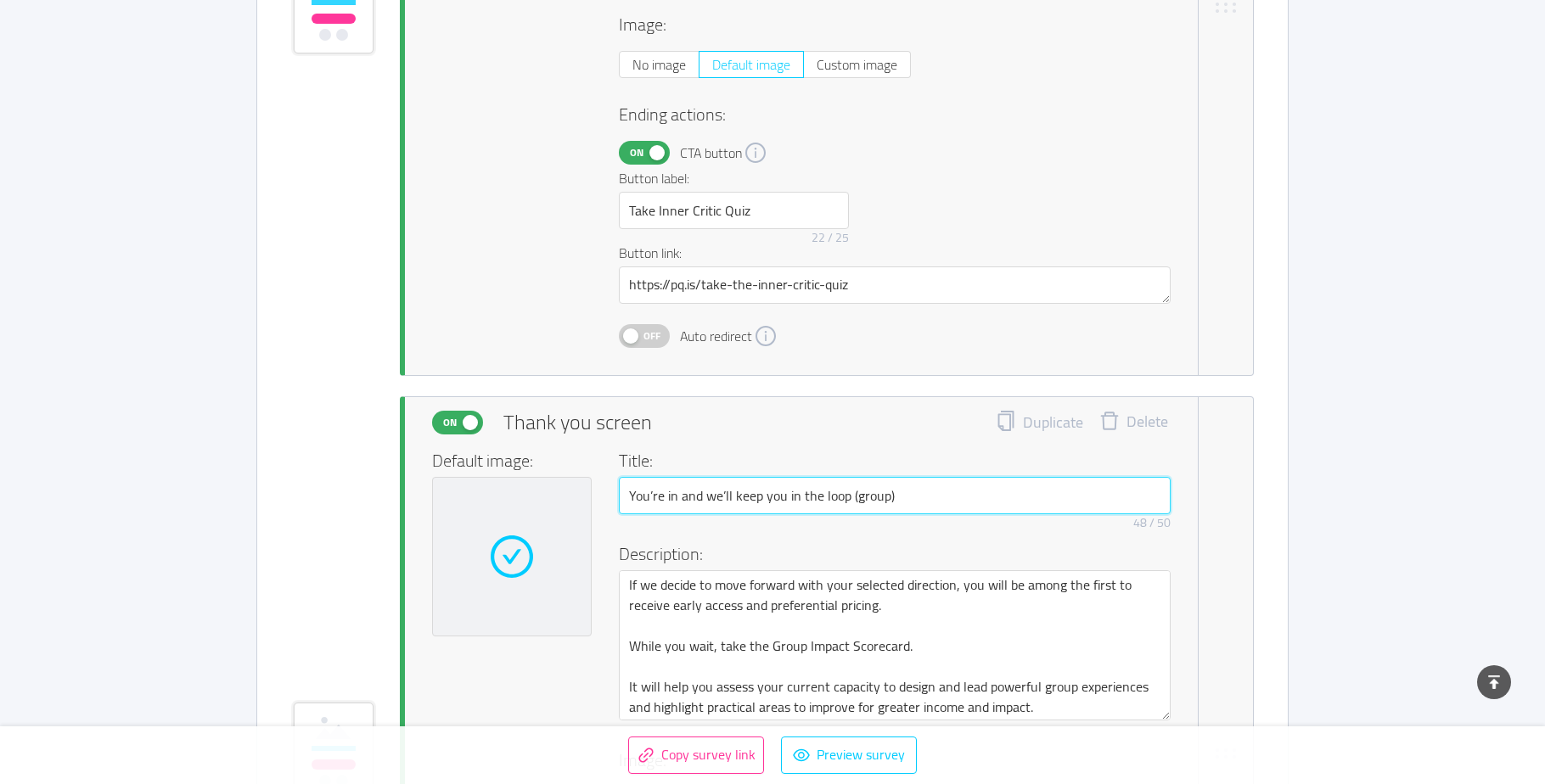 click on "You’re in and we’ll keep you in the loop (group)" at bounding box center [895, 496] 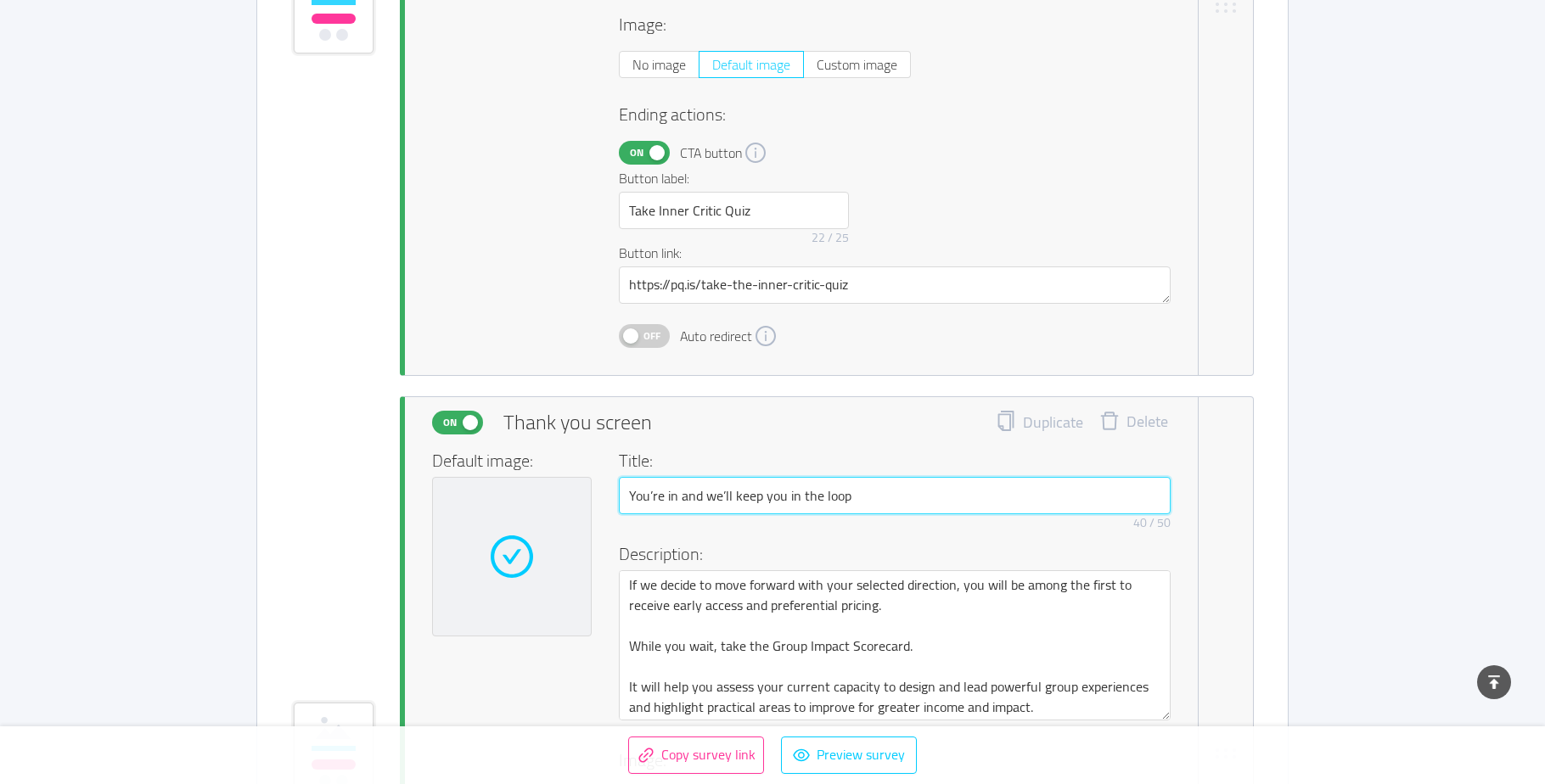 type on "You’re in and we’ll keep you in the loop" 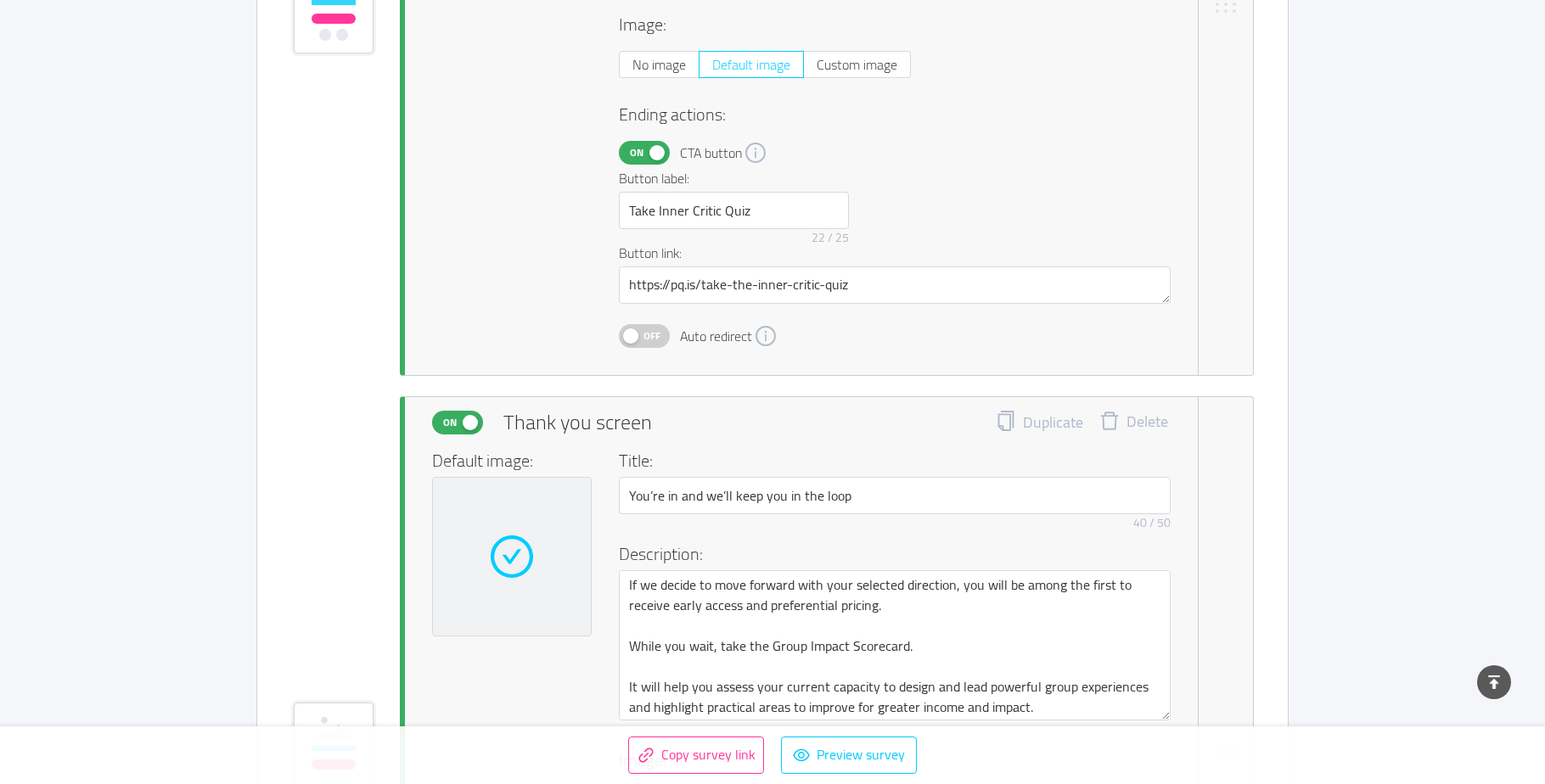click on "On  Thank you screen  Duplicate Delete  Default image:  Title: You’re in and we’ll keep you in the loop  40 / 50  Description: If we decide to move forward with your selected direction, you will be among the first to receive early access and preferential pricing.
While you wait, take the Group Impact Scorecard.
It will help you assess your current capacity to design and lead powerful group experiences and highlight practical areas to improve for greater income and impact. Image: No image Default image Custom image Ending actions: On CTA button Button label: Group Impact Scorecard →  24 / 25  Button link: https://pq.is/groupimpact Off Auto redirect" at bounding box center (827, 753) 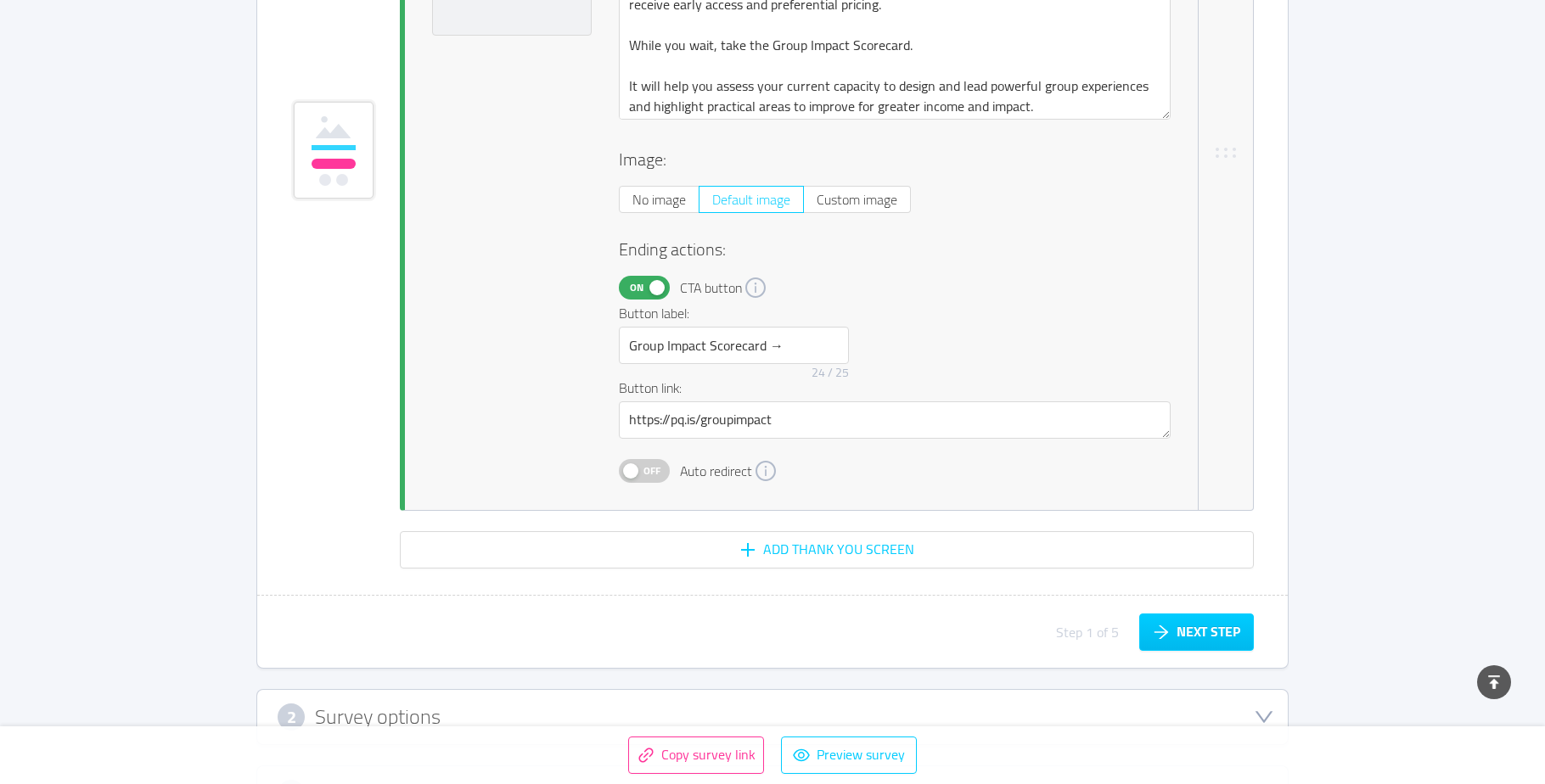 scroll, scrollTop: 9532, scrollLeft: 0, axis: vertical 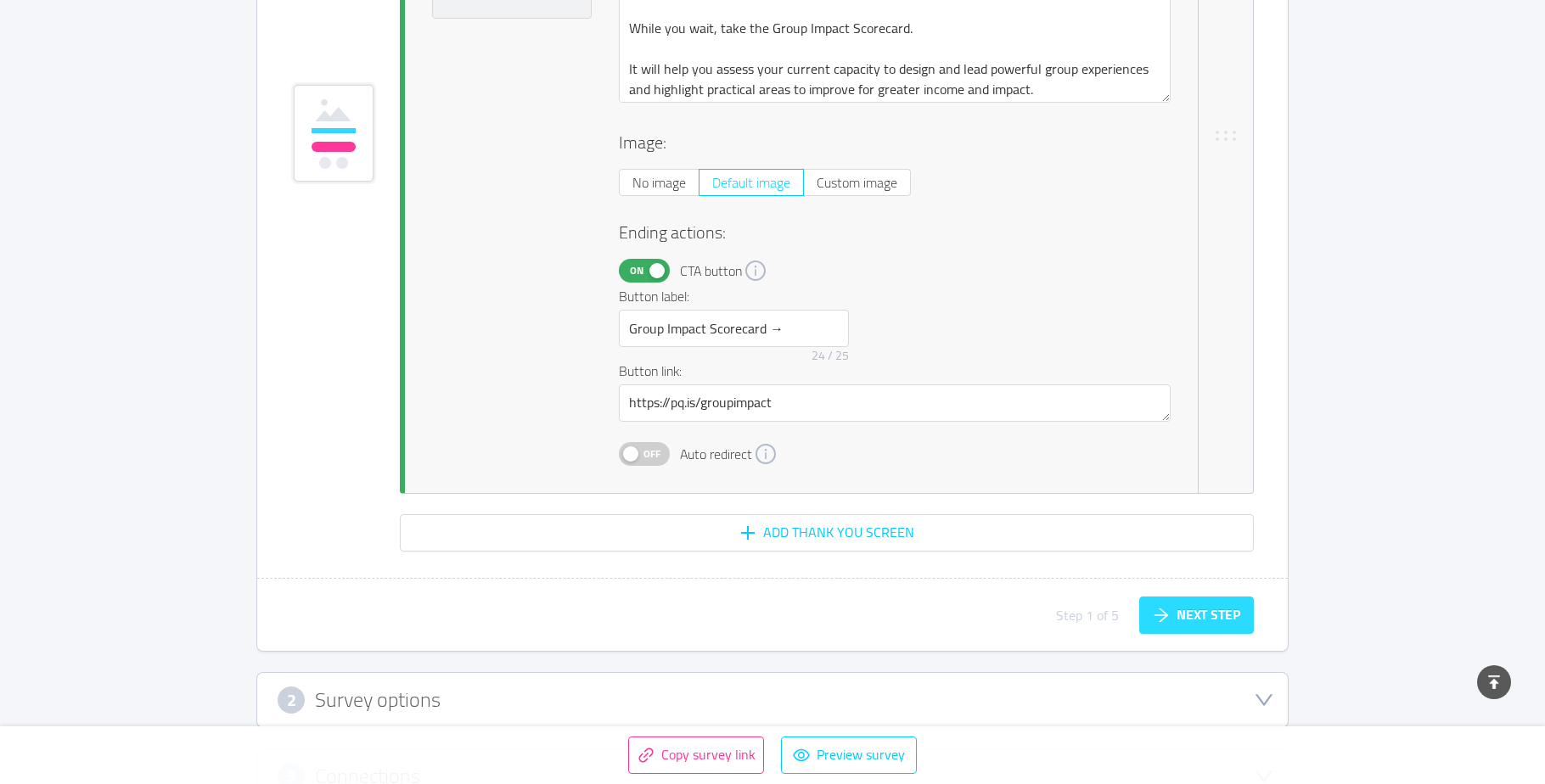 click on "Next step" at bounding box center (1196, 615) 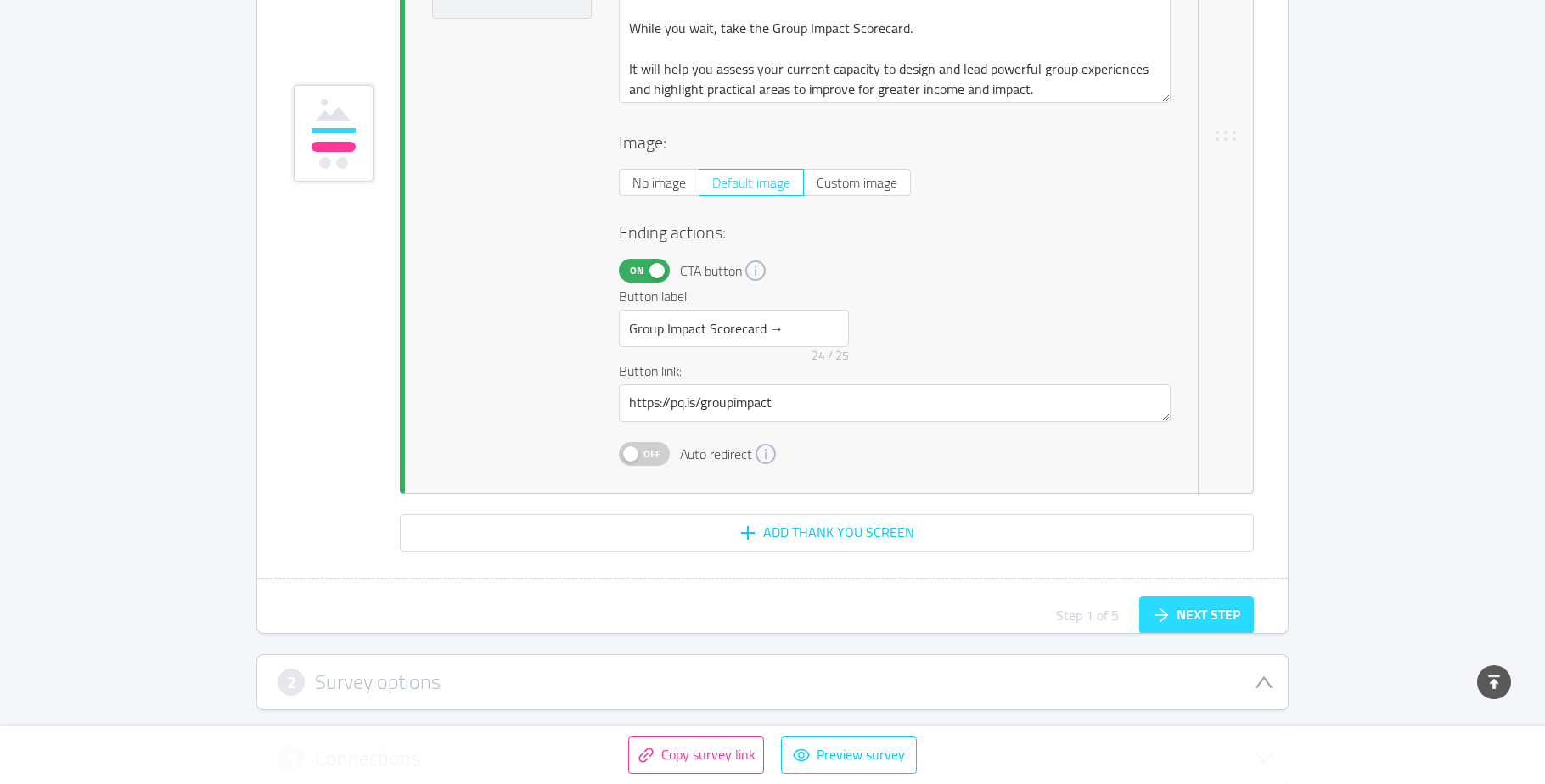 scroll, scrollTop: 381, scrollLeft: 0, axis: vertical 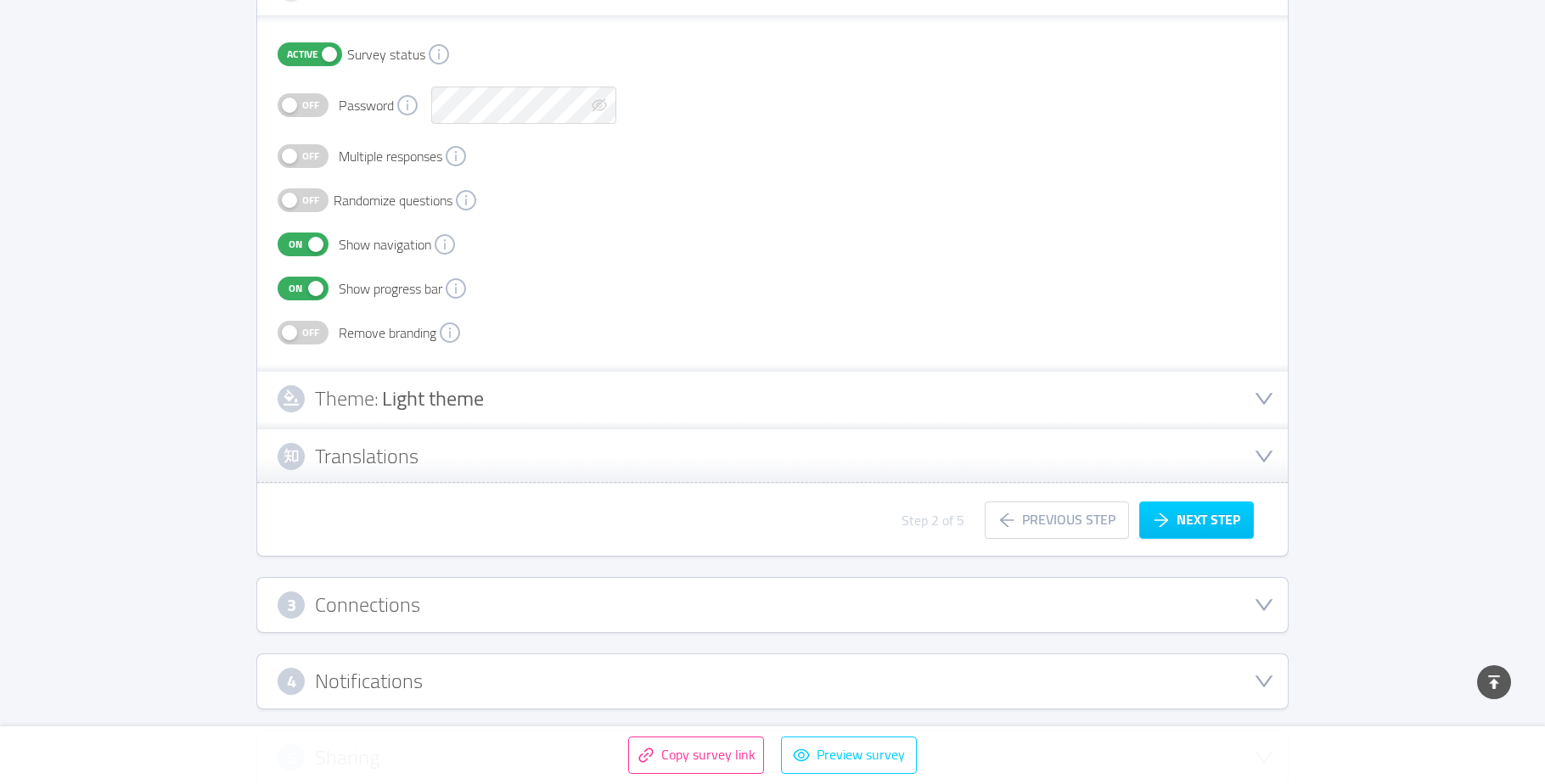 type 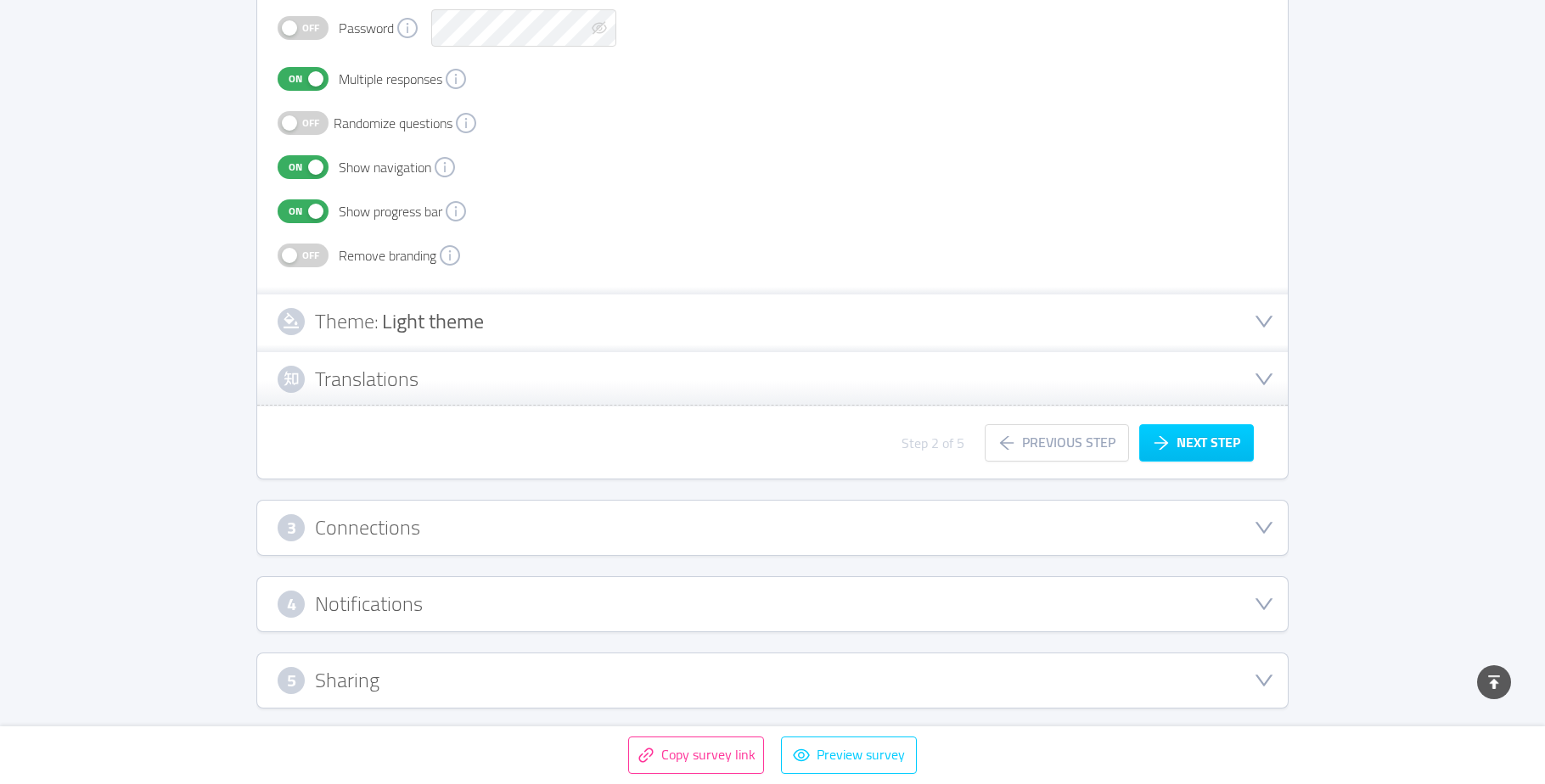 scroll, scrollTop: 460, scrollLeft: 0, axis: vertical 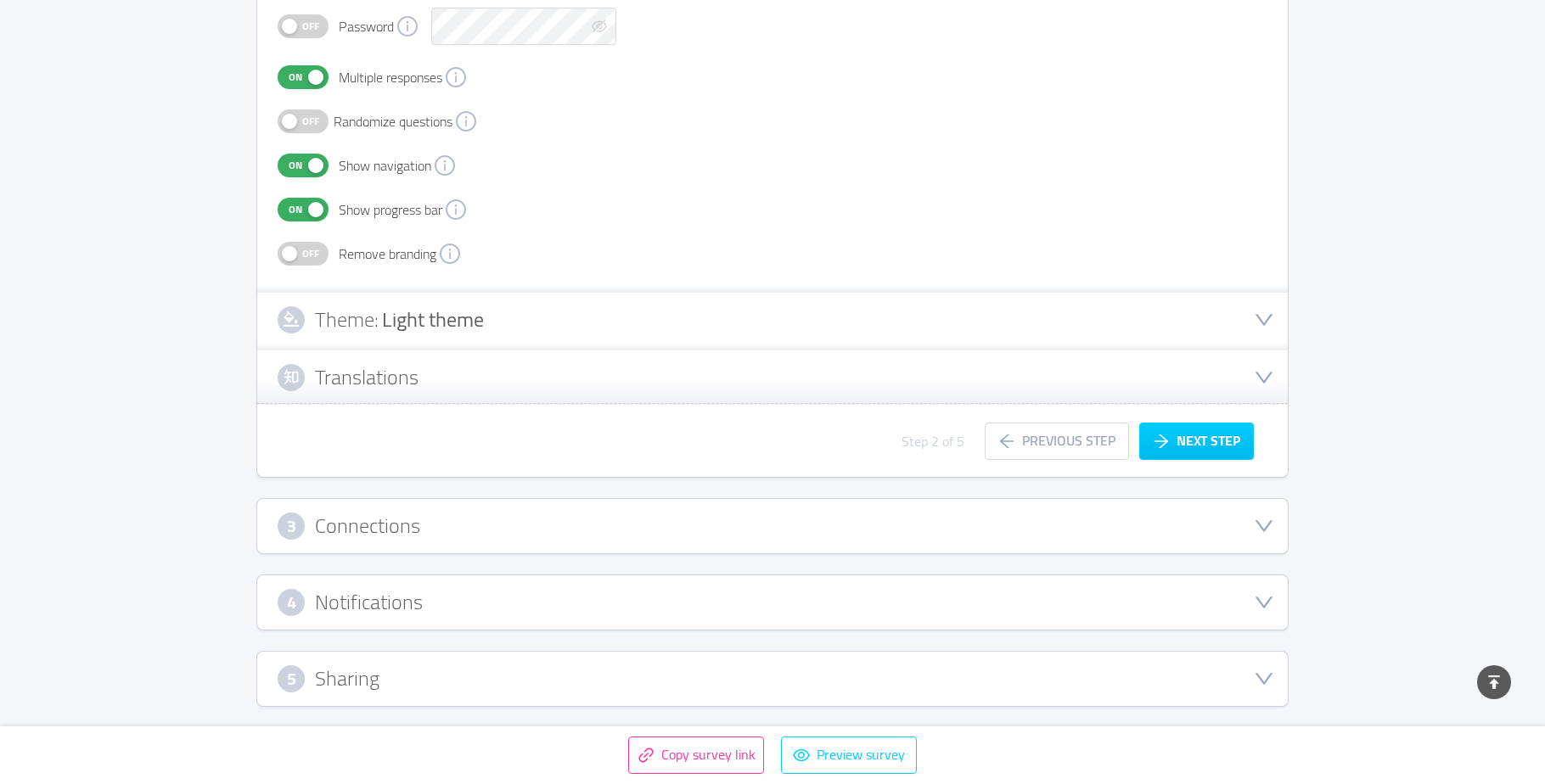 click on "Off" at bounding box center (311, 254) 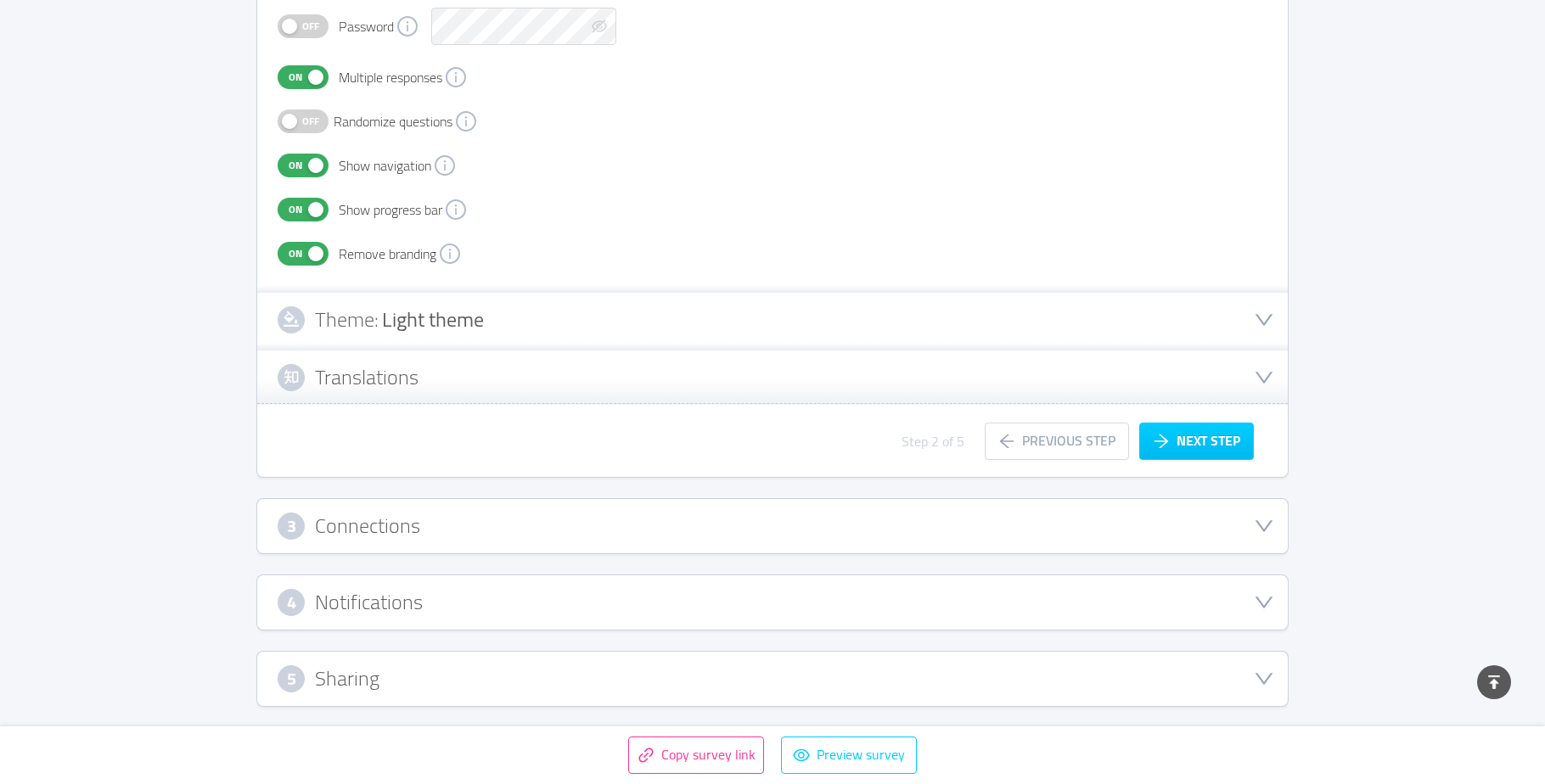 click 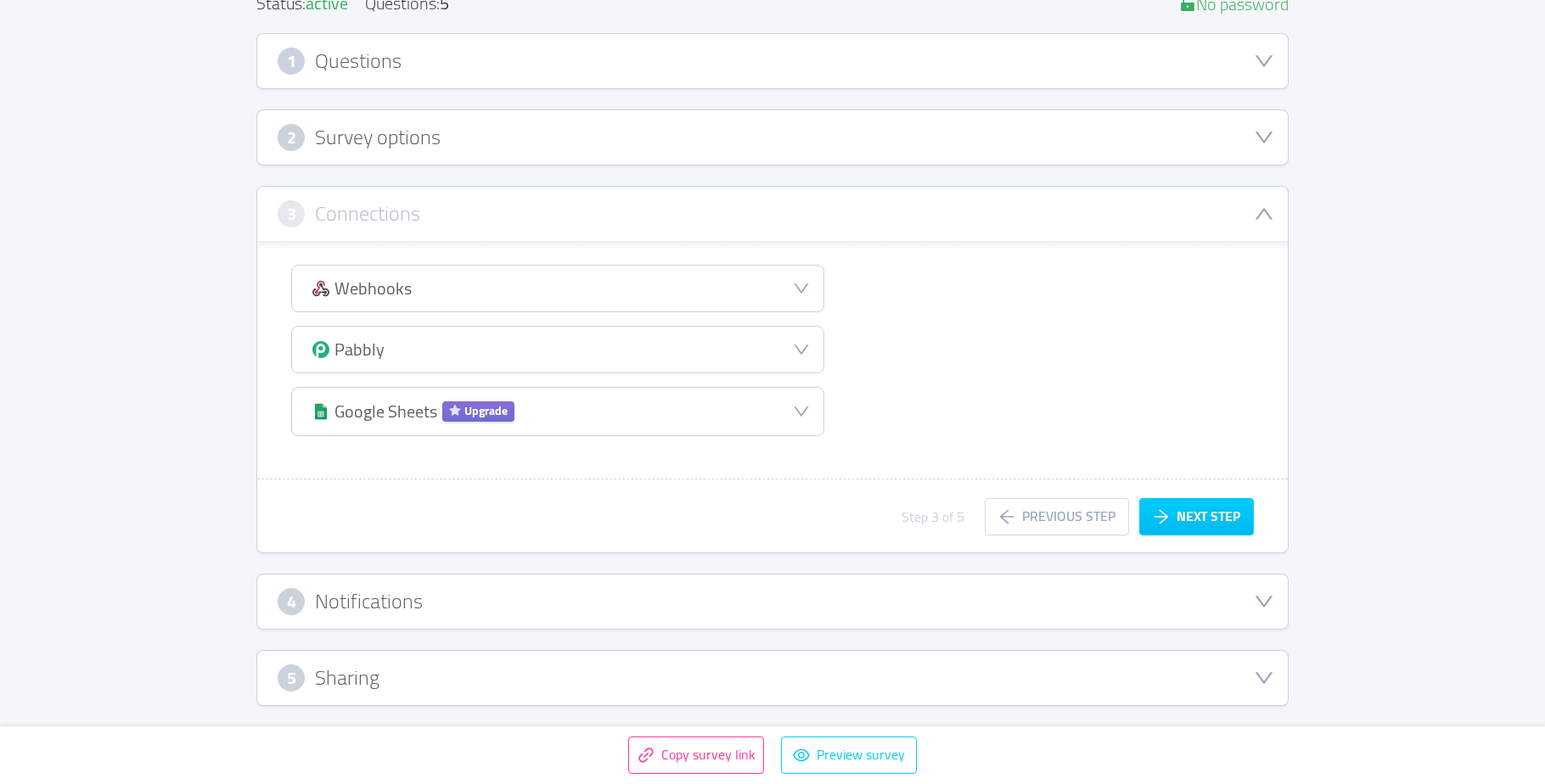 scroll, scrollTop: 229, scrollLeft: 0, axis: vertical 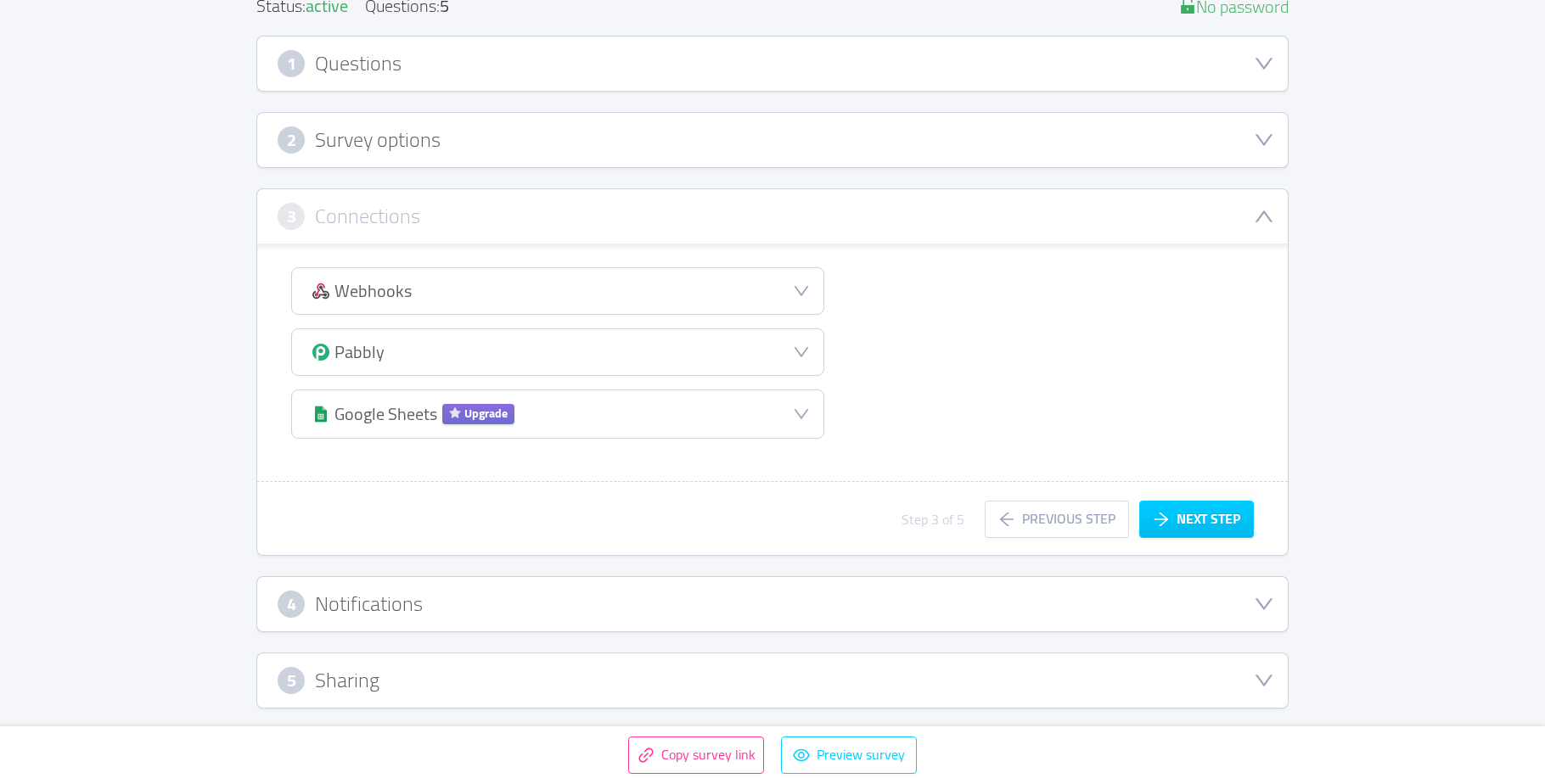 click 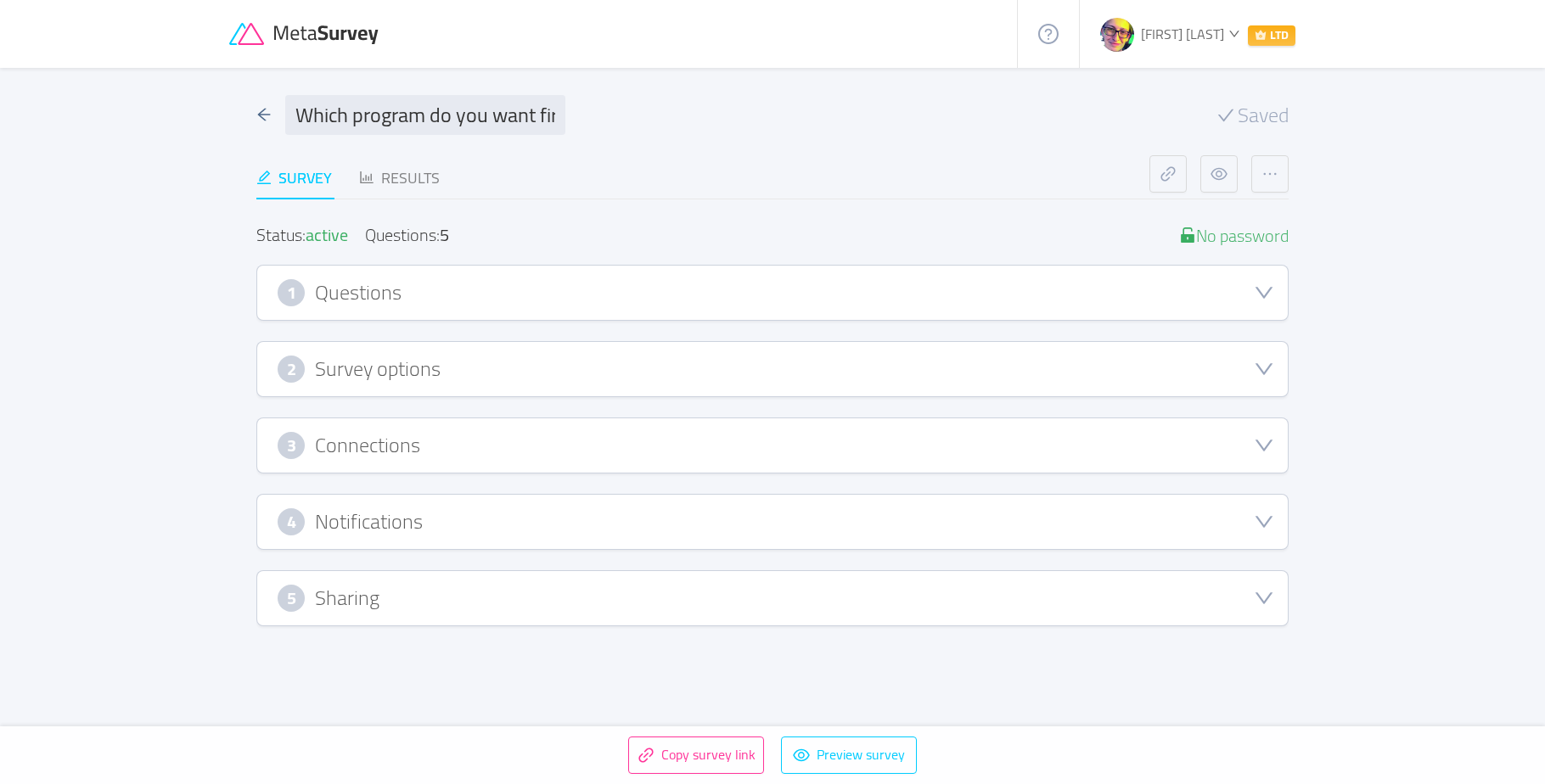scroll, scrollTop: 0, scrollLeft: 0, axis: both 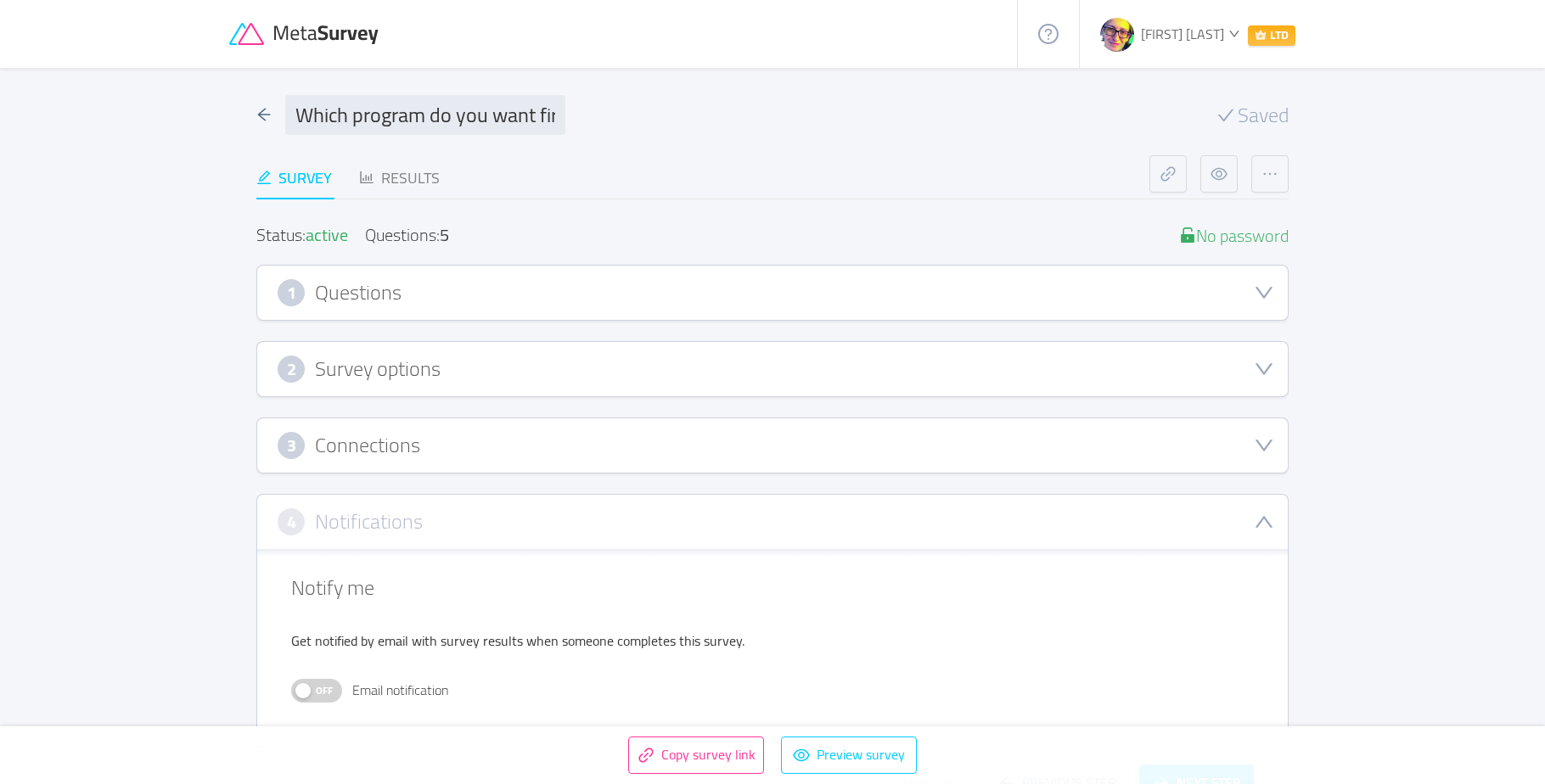 click on "Off" at bounding box center (324, 691) 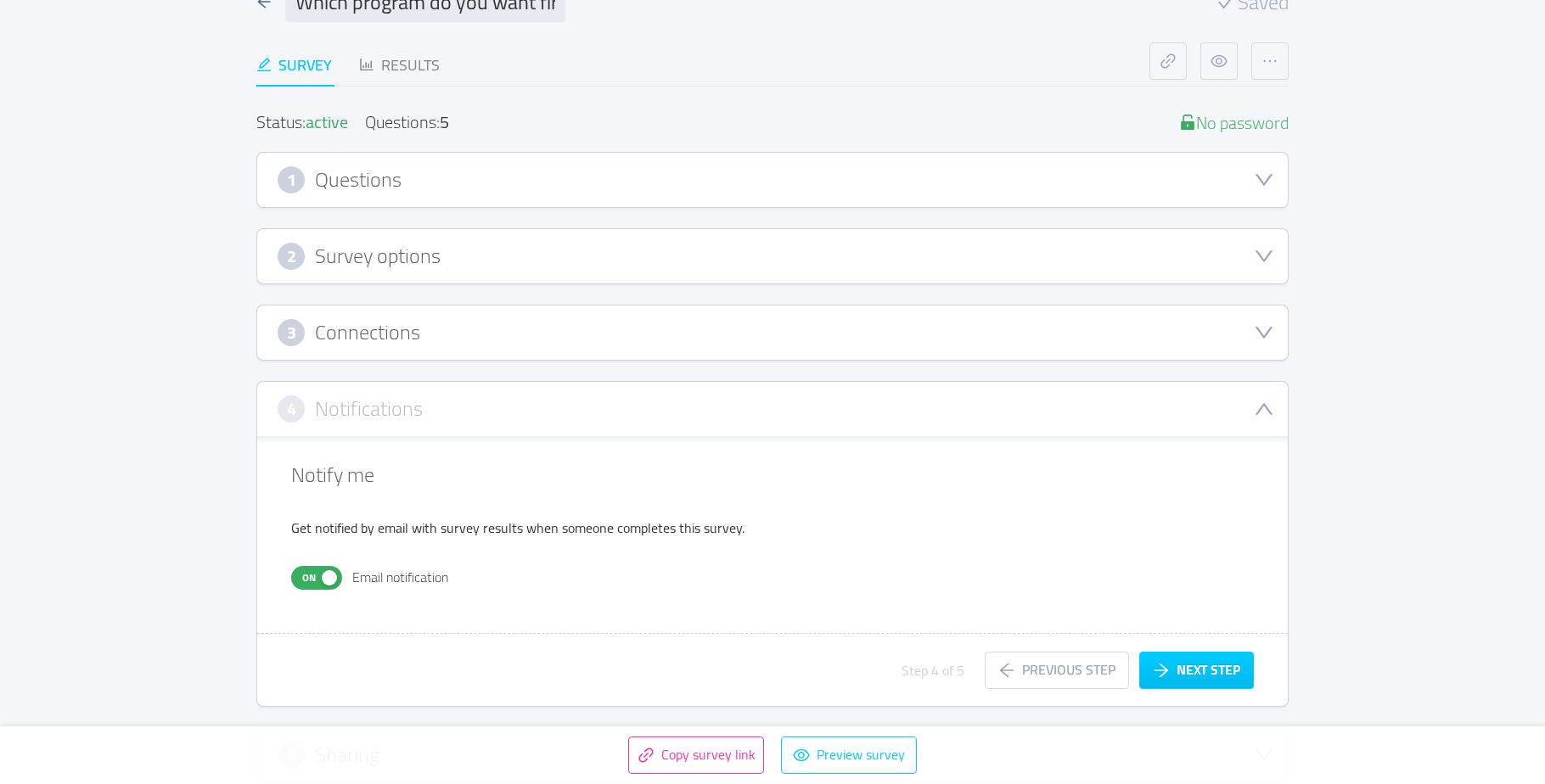scroll, scrollTop: 190, scrollLeft: 0, axis: vertical 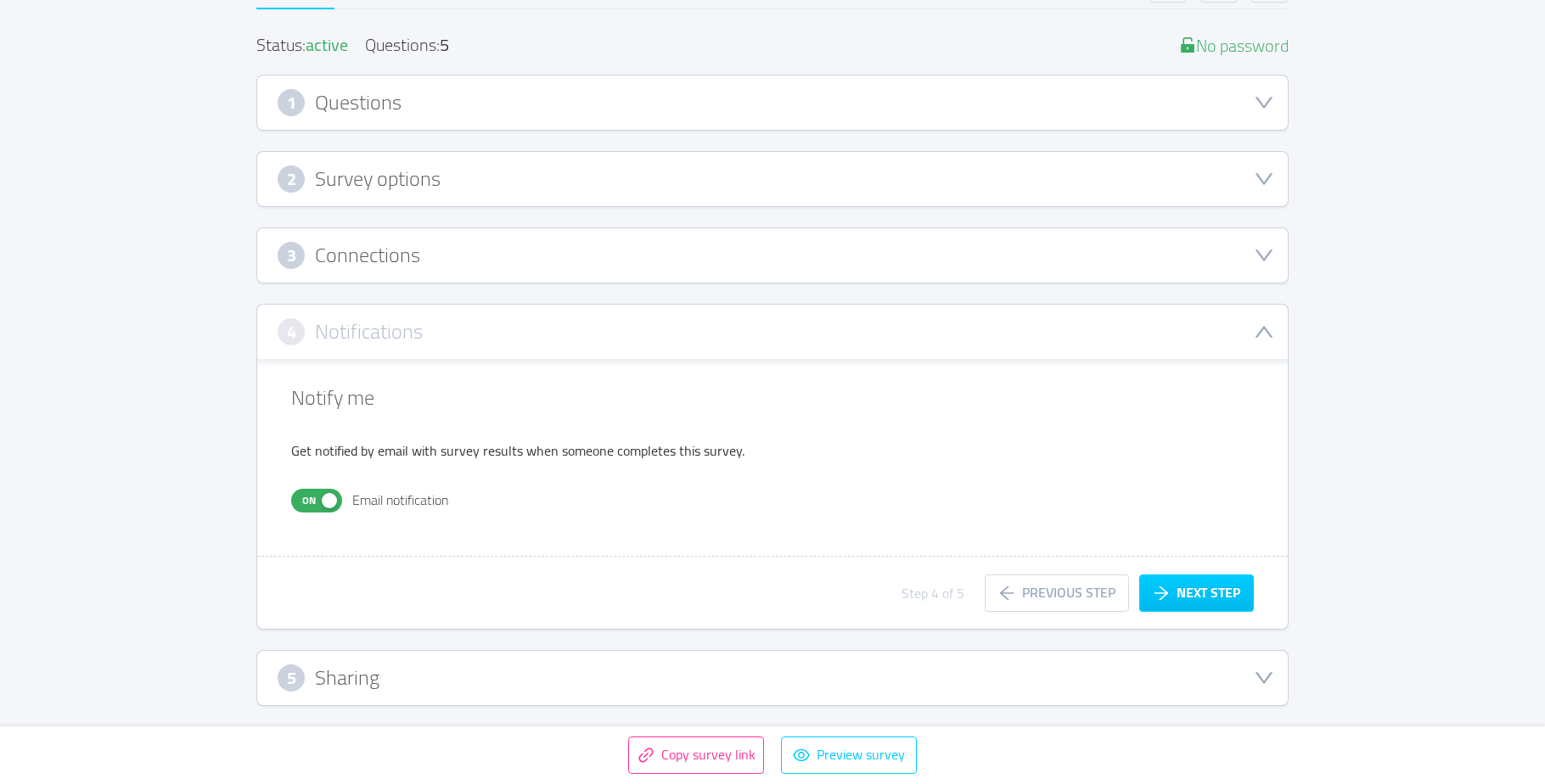 click 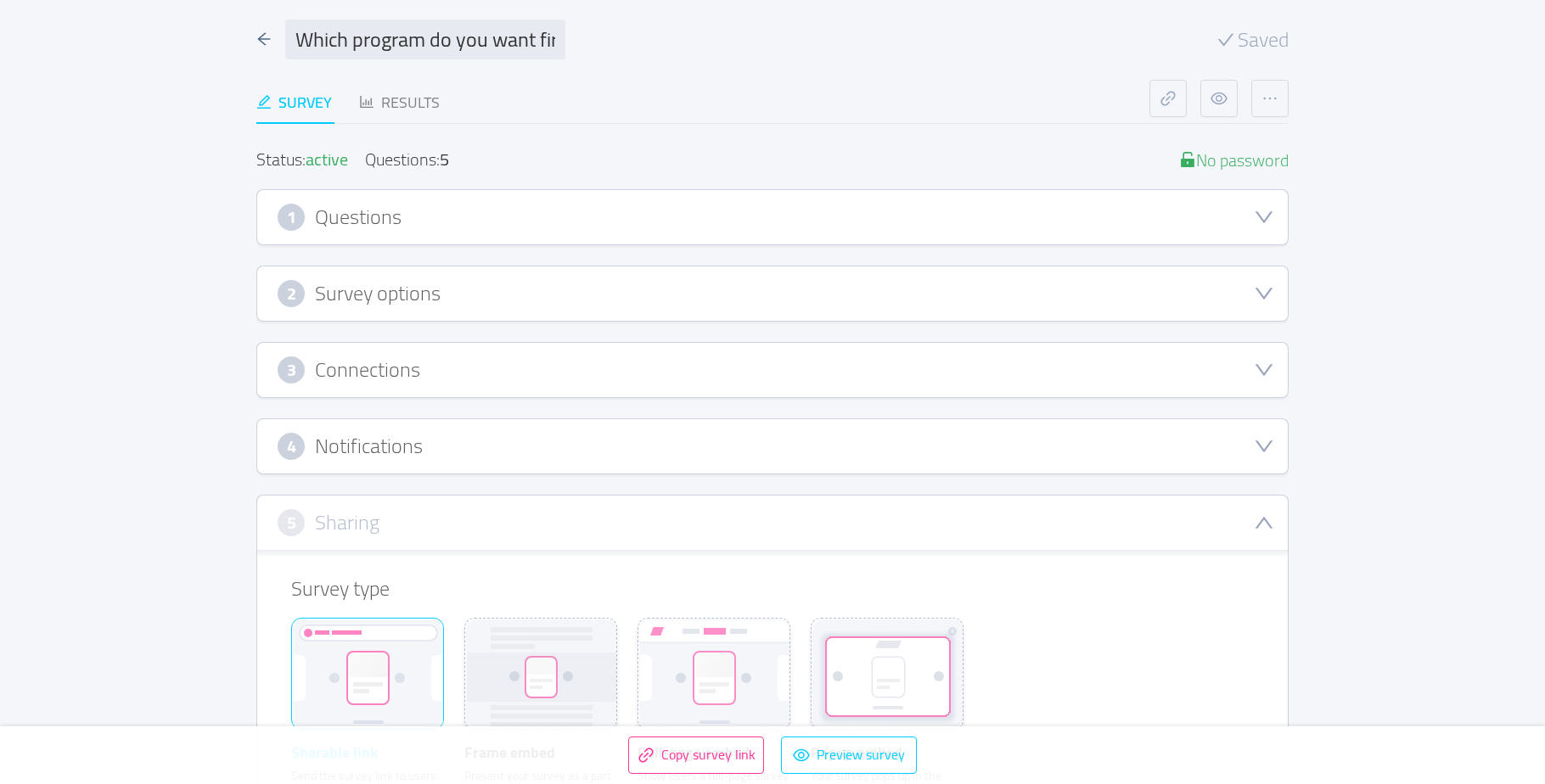 scroll, scrollTop: 31, scrollLeft: 0, axis: vertical 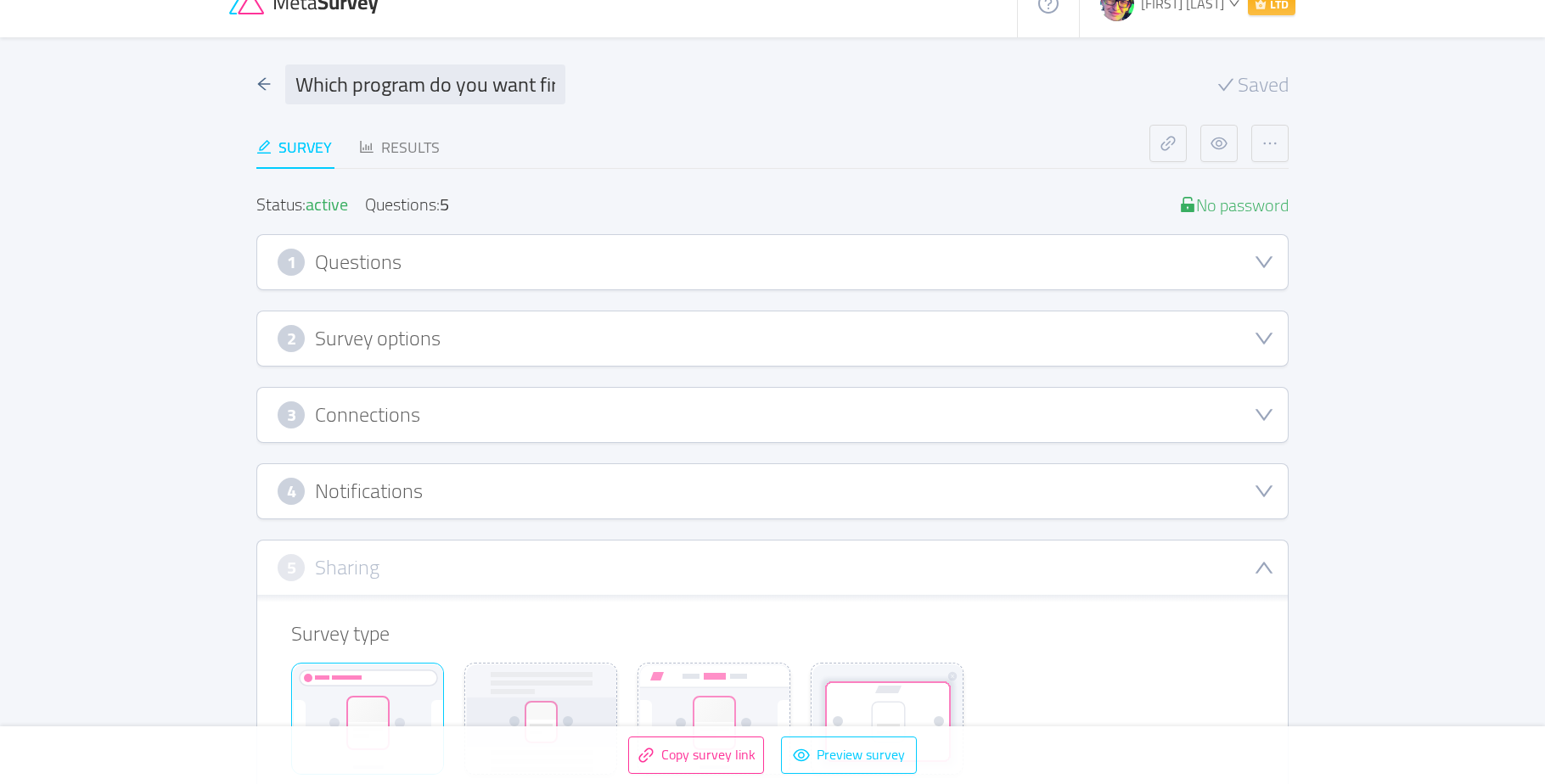 click 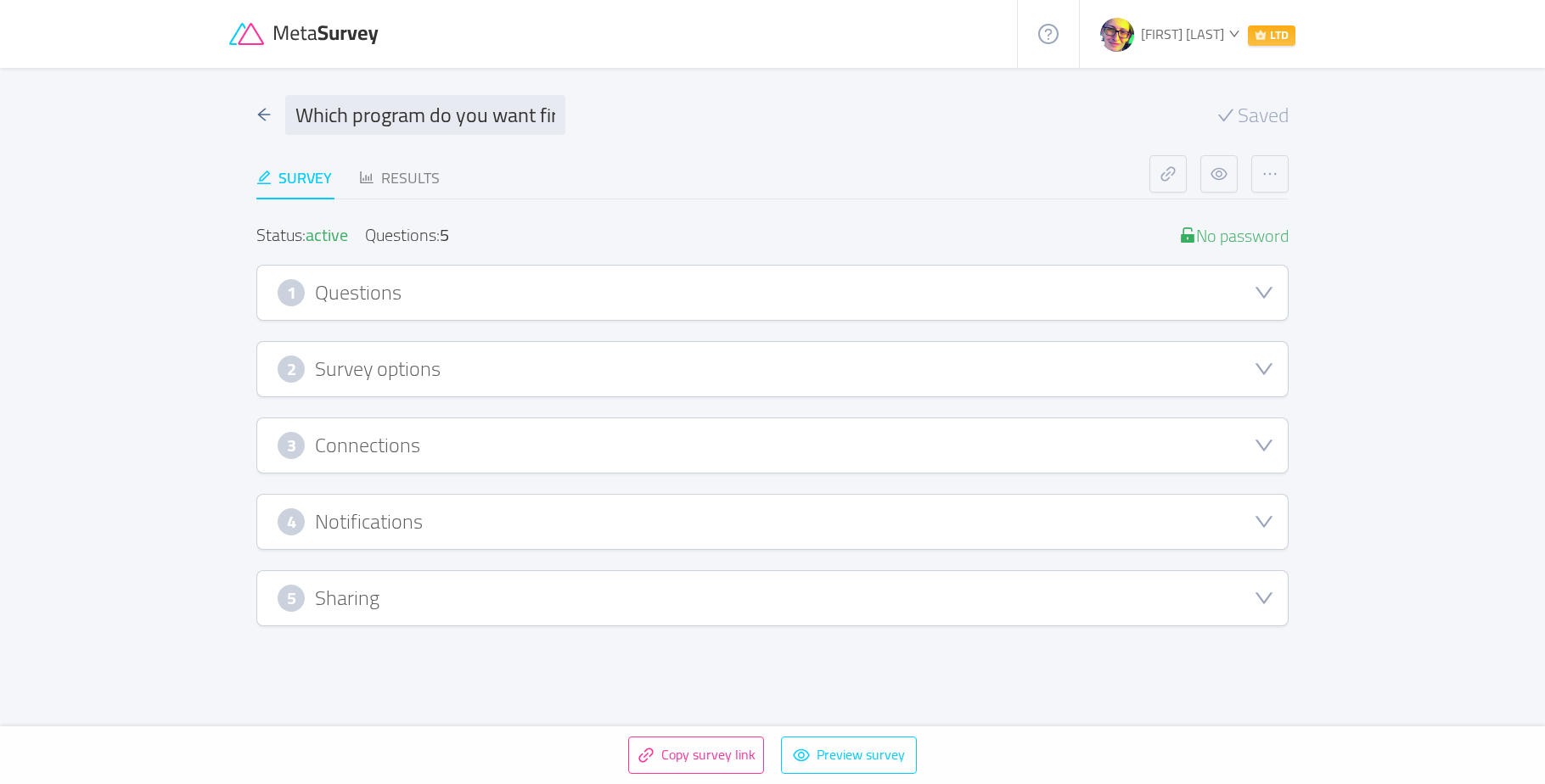 scroll, scrollTop: 0, scrollLeft: 0, axis: both 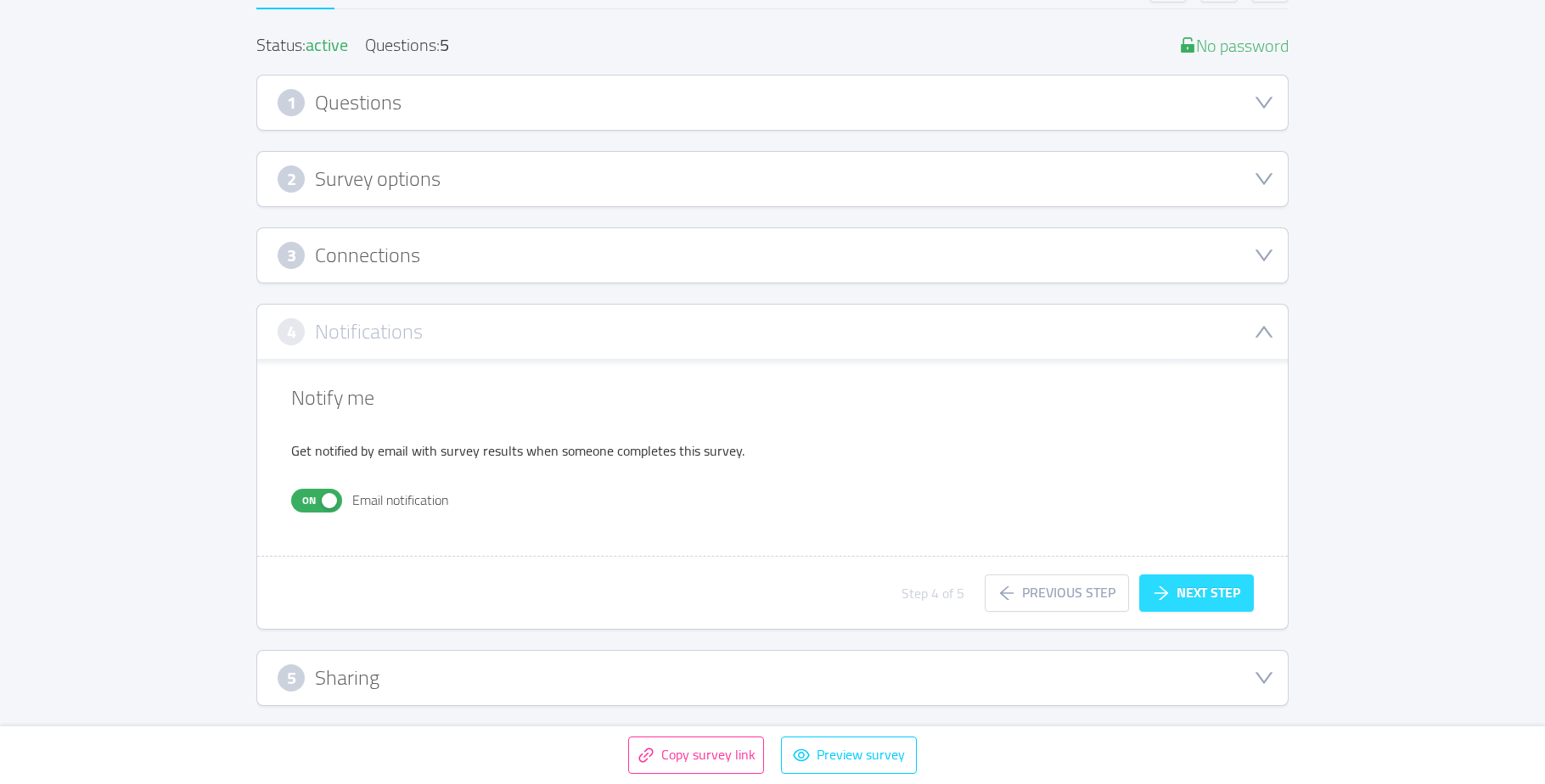 click on "Next step" at bounding box center [1196, 593] 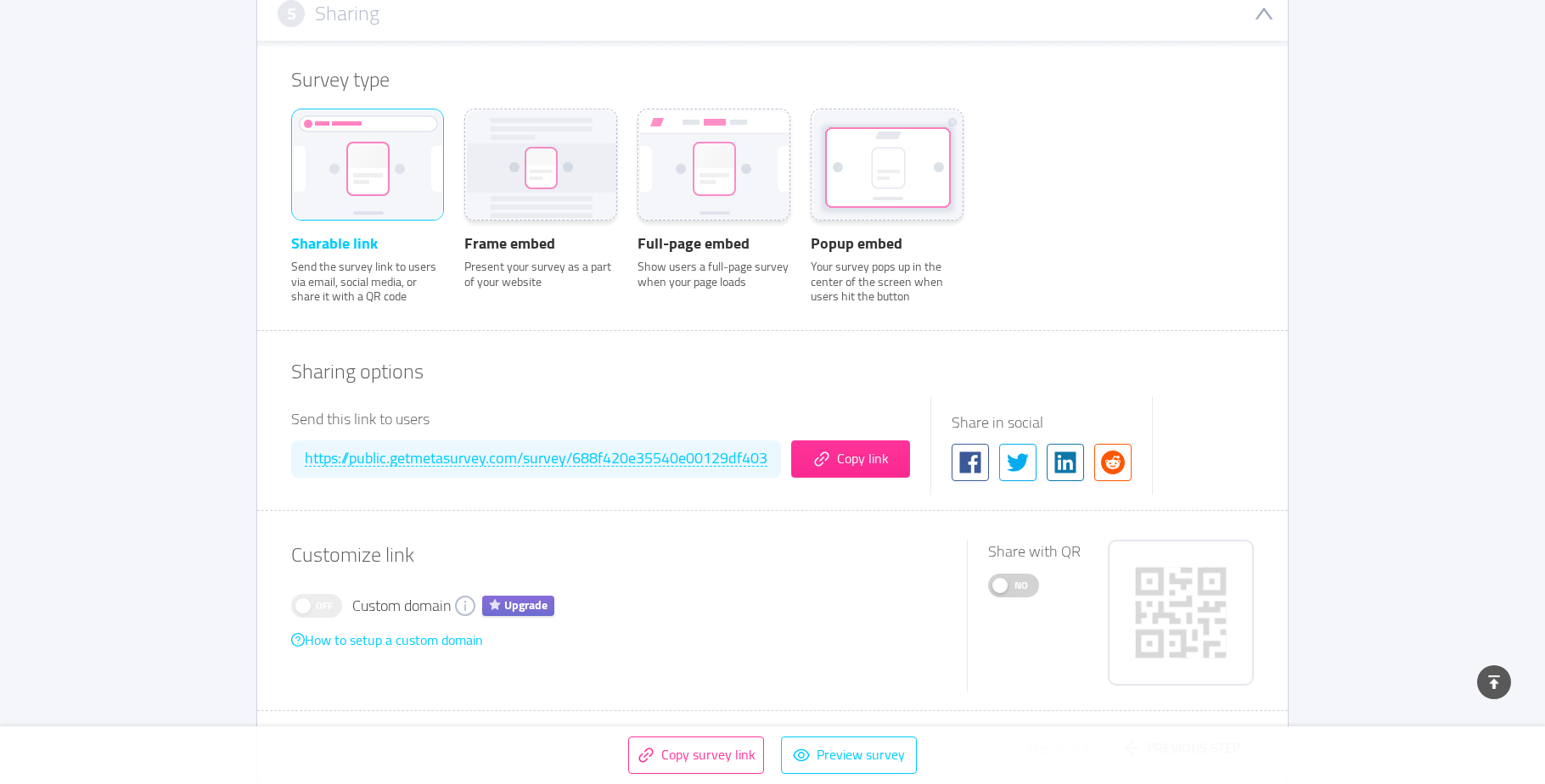 scroll, scrollTop: 663, scrollLeft: 0, axis: vertical 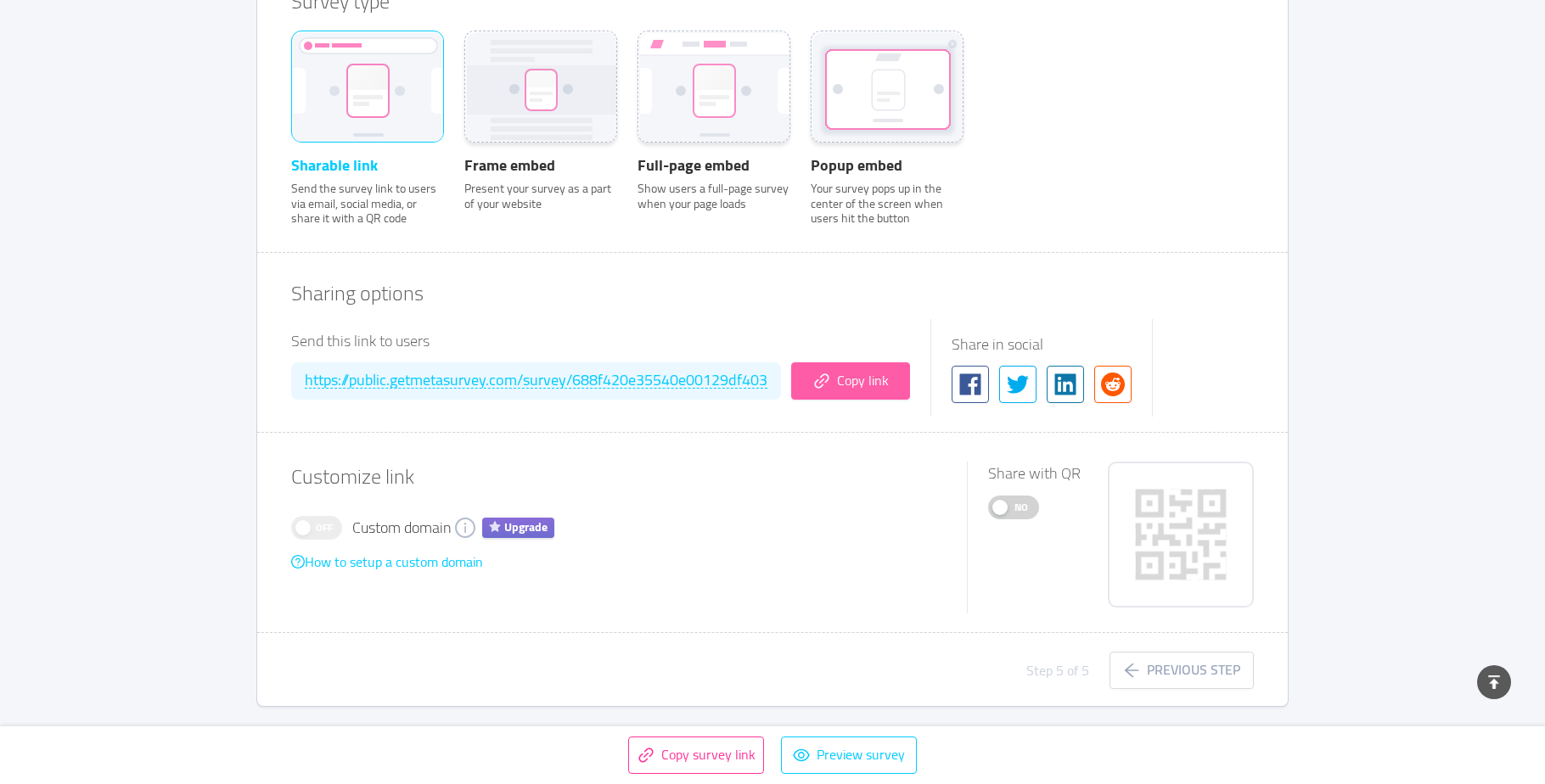 click on "Copy link" at bounding box center (851, 381) 